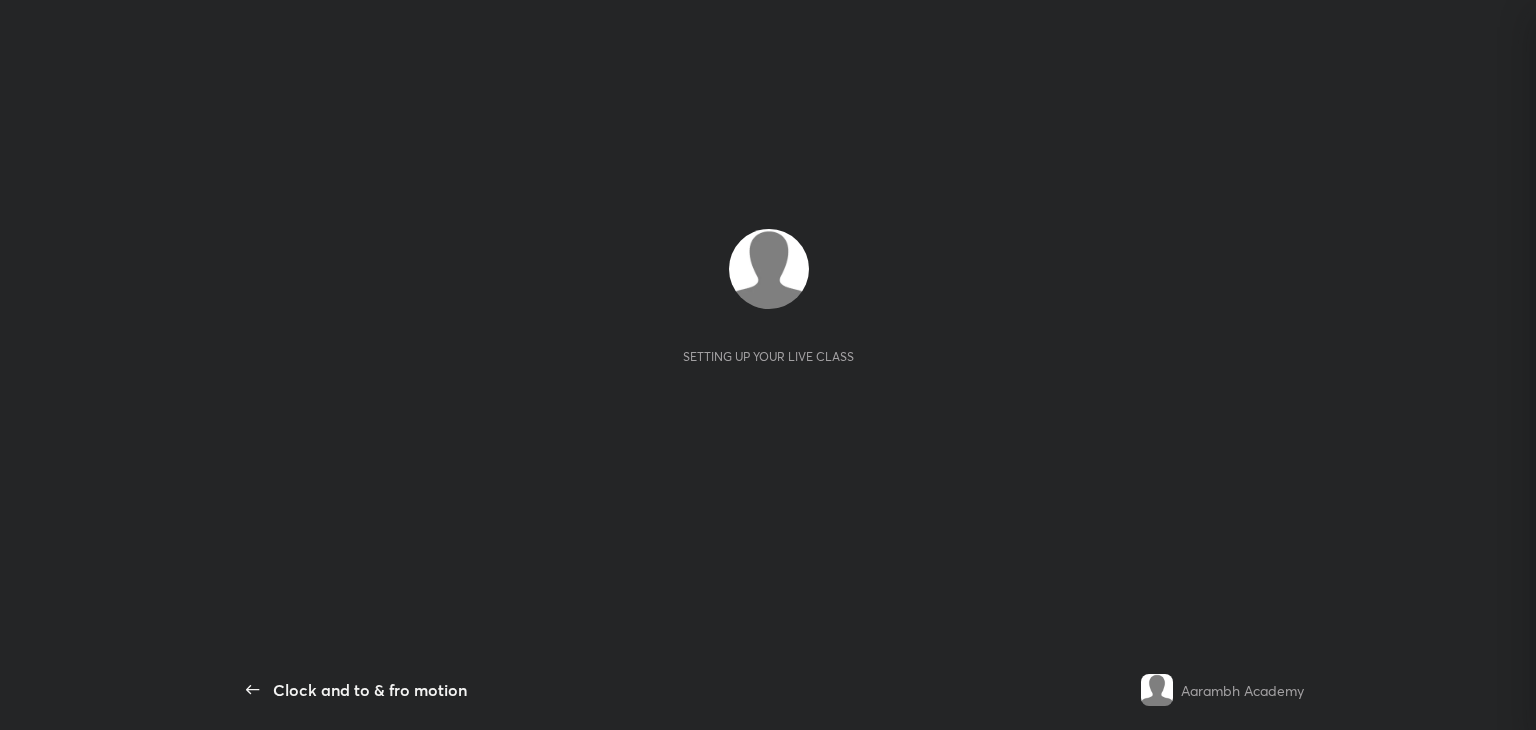 scroll, scrollTop: 0, scrollLeft: 0, axis: both 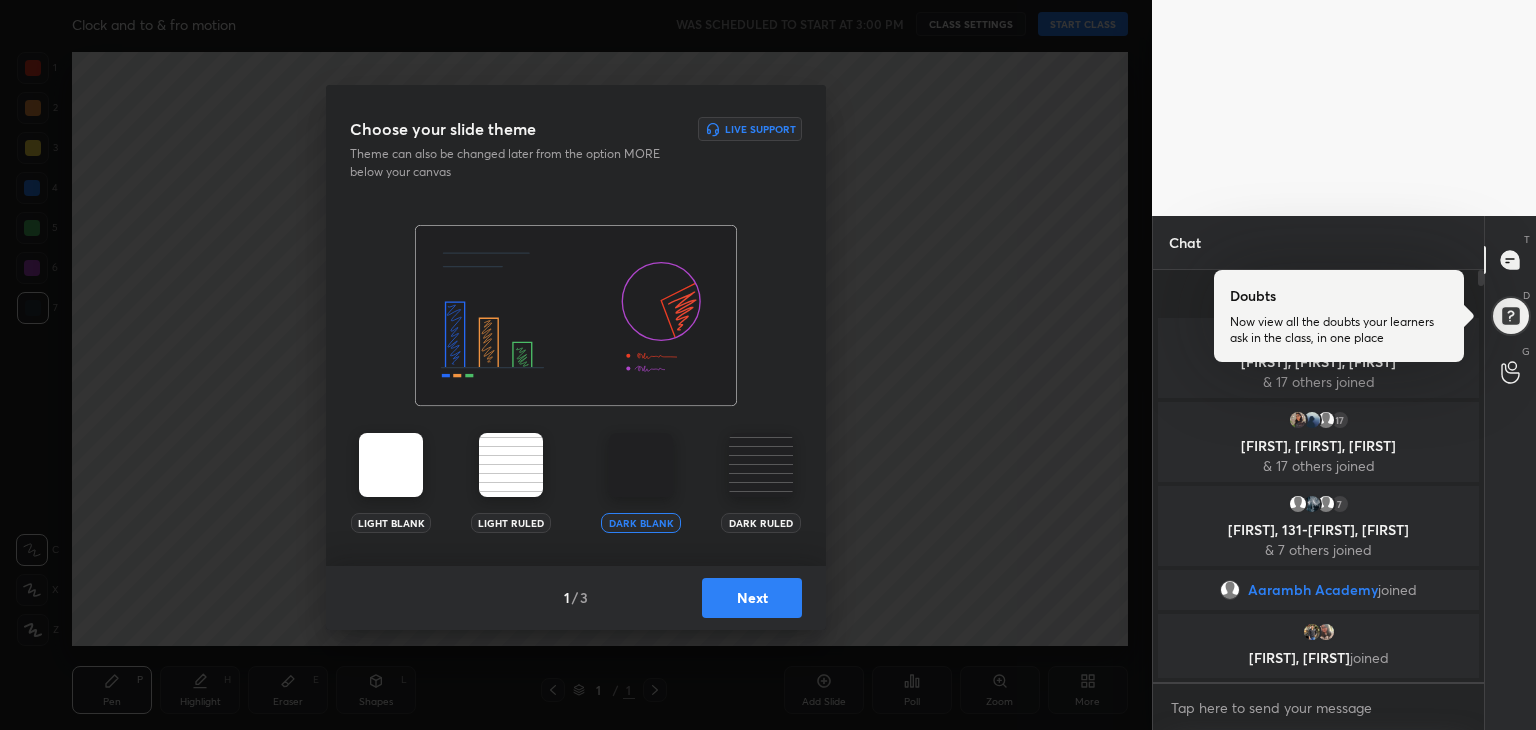 click on "Next" at bounding box center [752, 598] 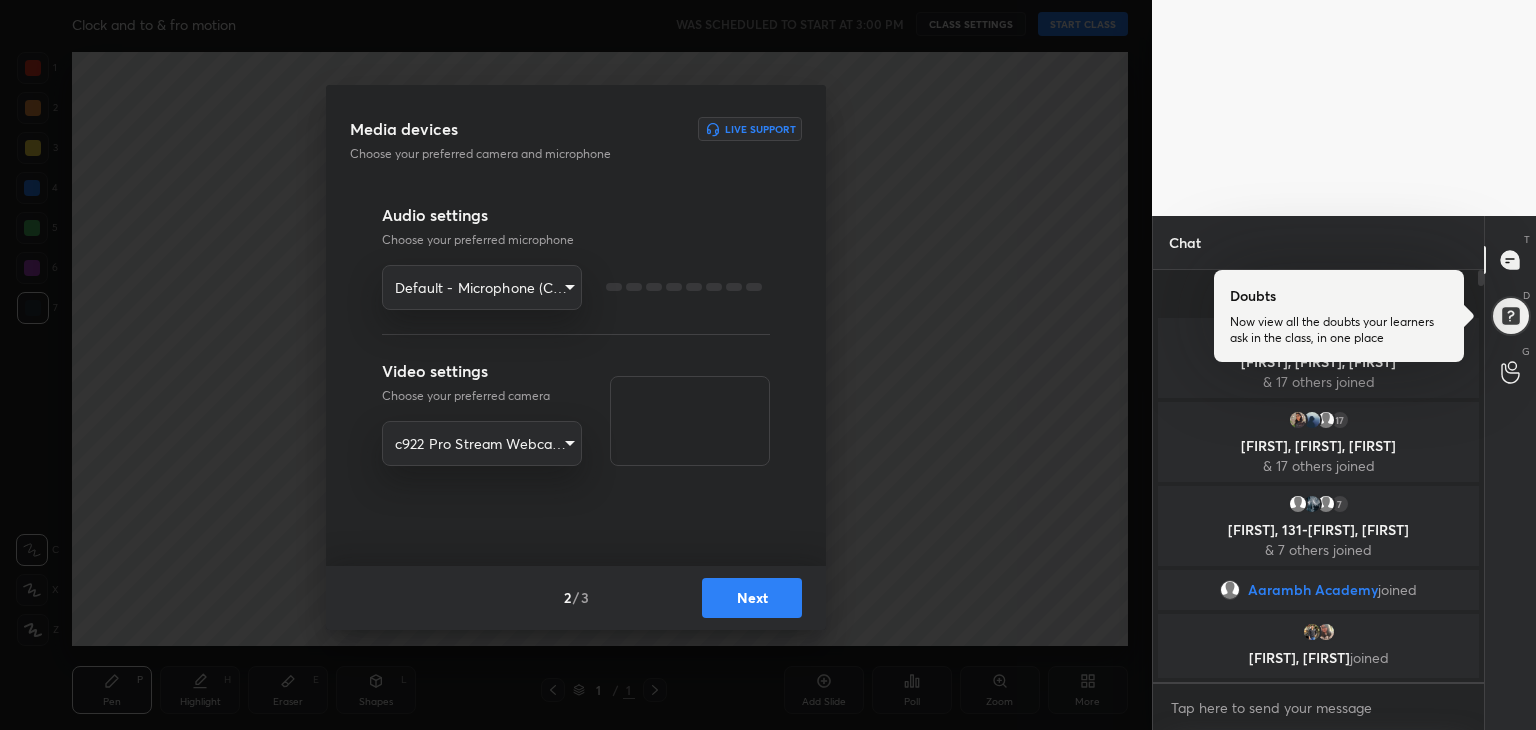 click on "Next" at bounding box center [752, 598] 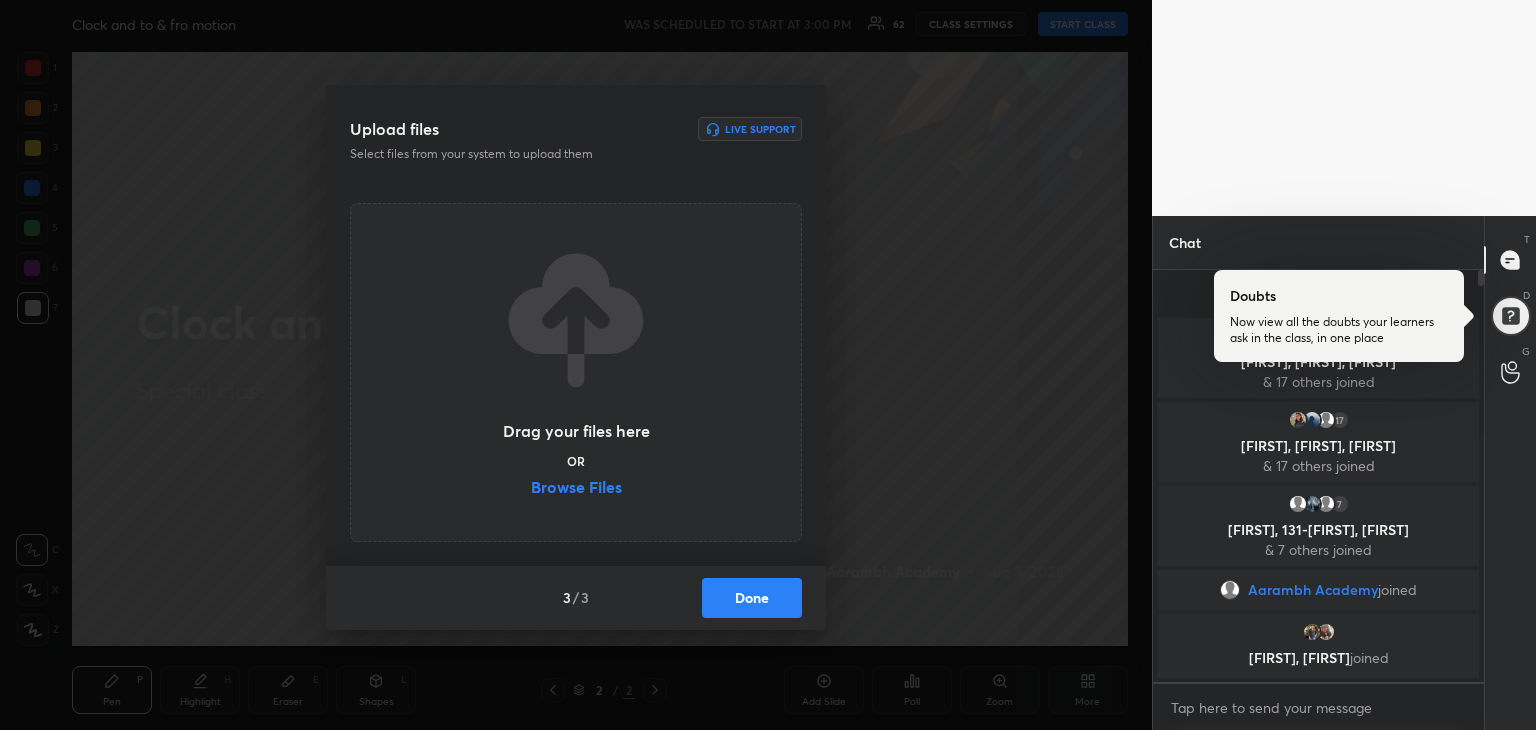 click on "Browse Files" at bounding box center [576, 489] 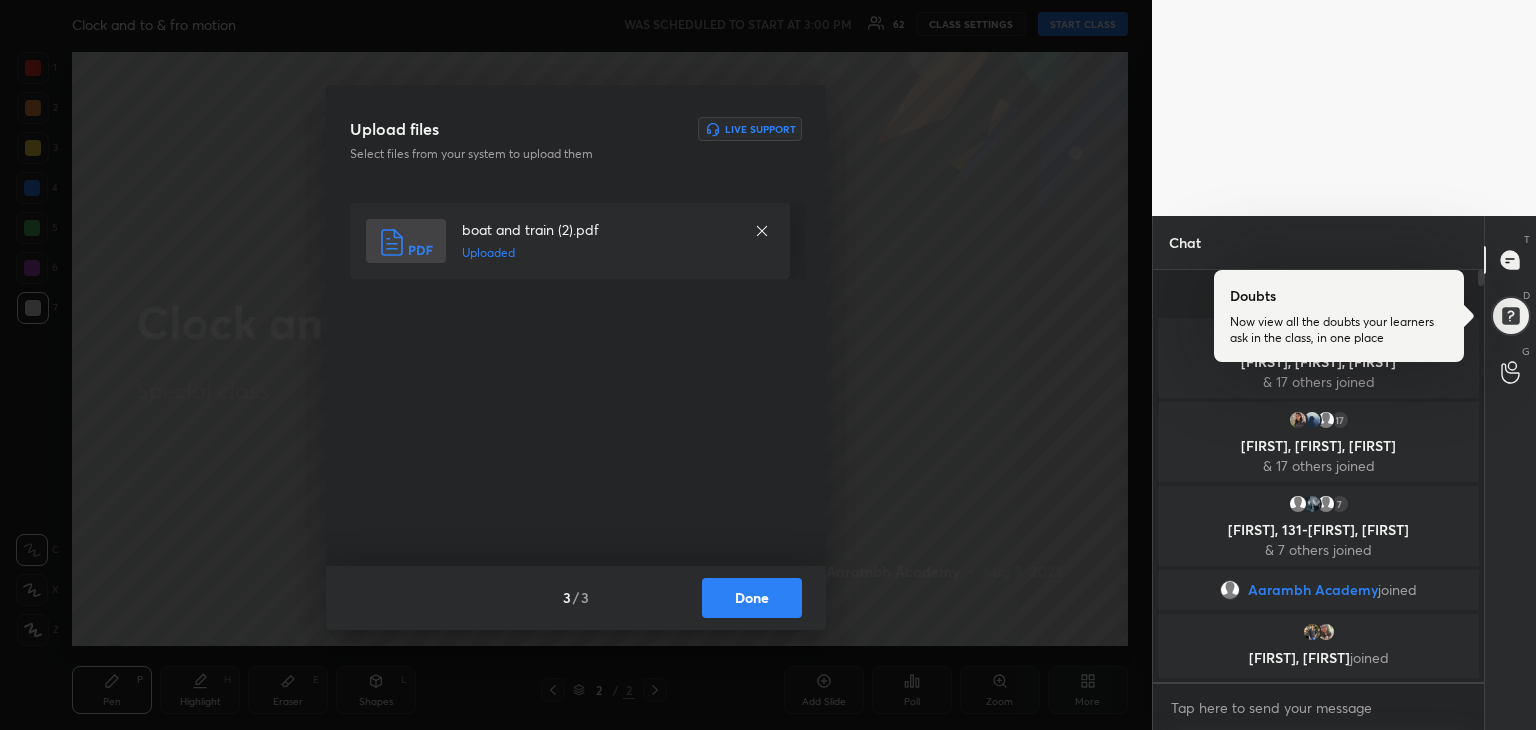 click on "Done" at bounding box center [752, 598] 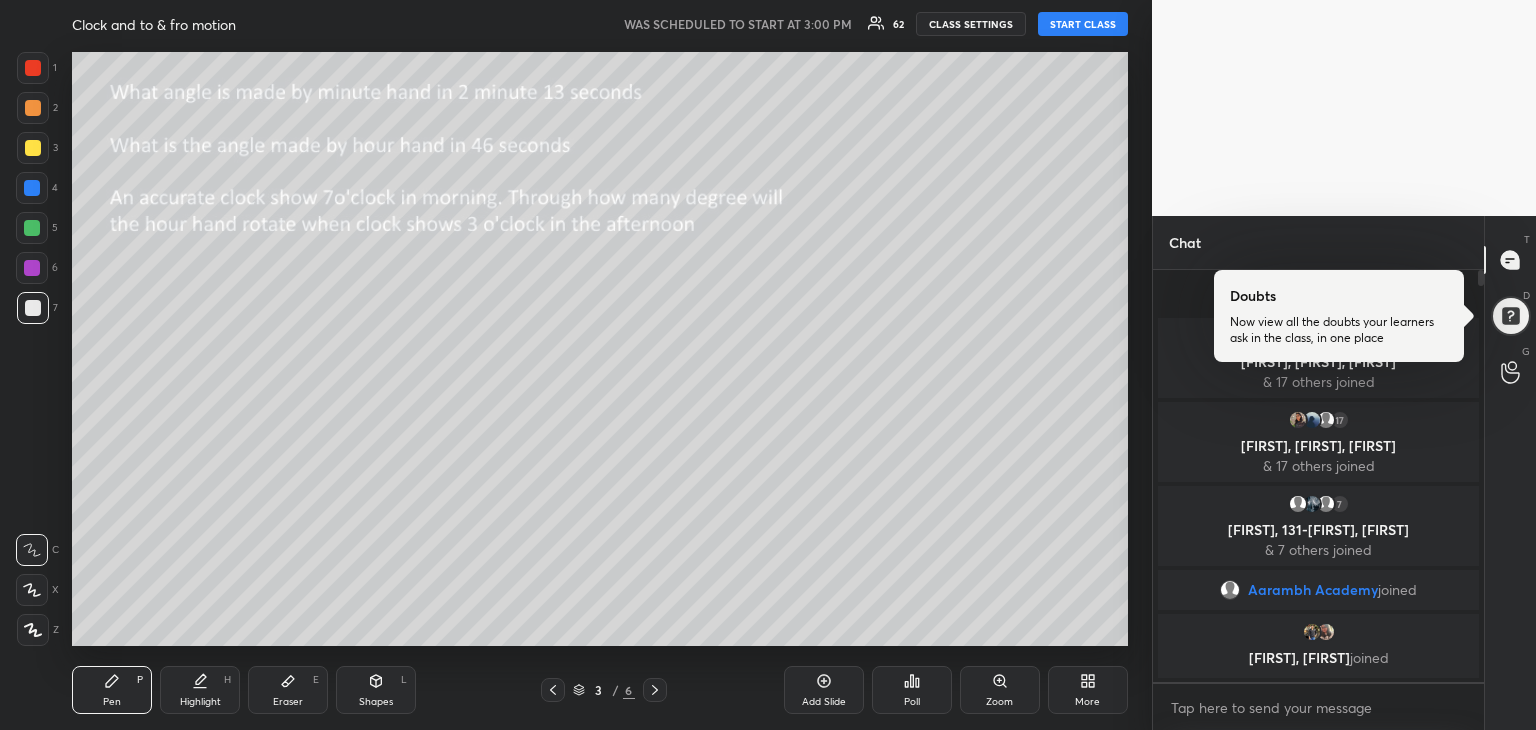 click on "START CLASS" at bounding box center [1083, 24] 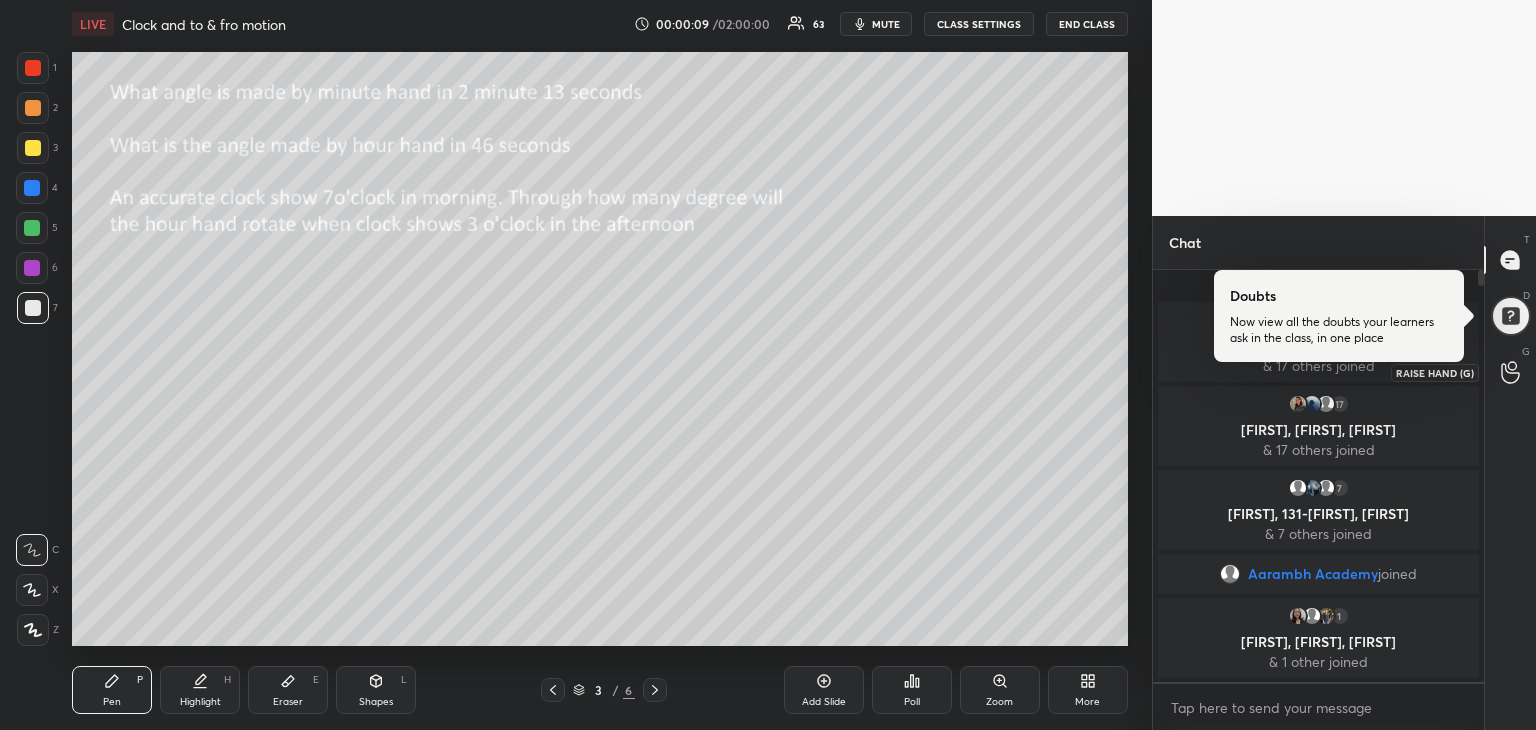 click 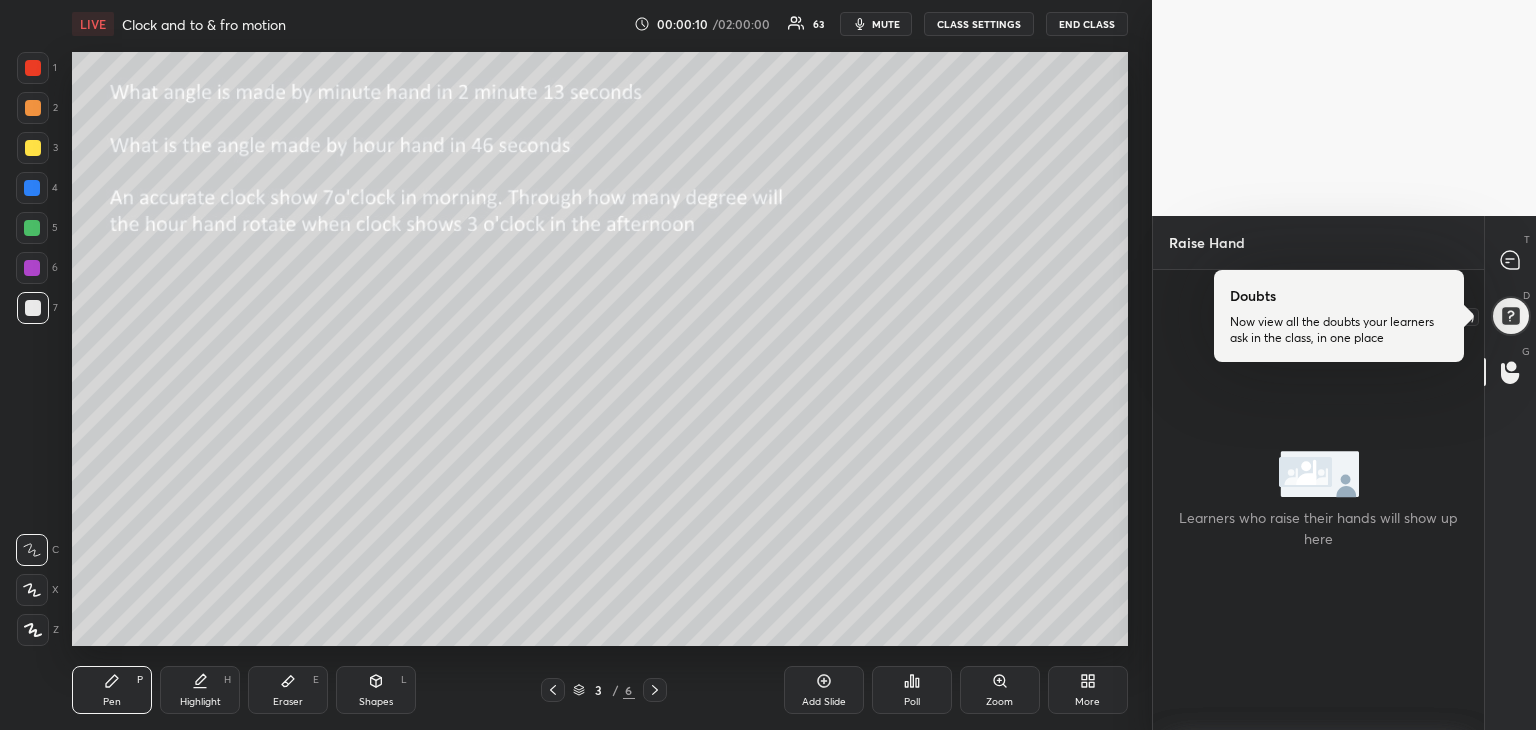 click at bounding box center [1511, 316] 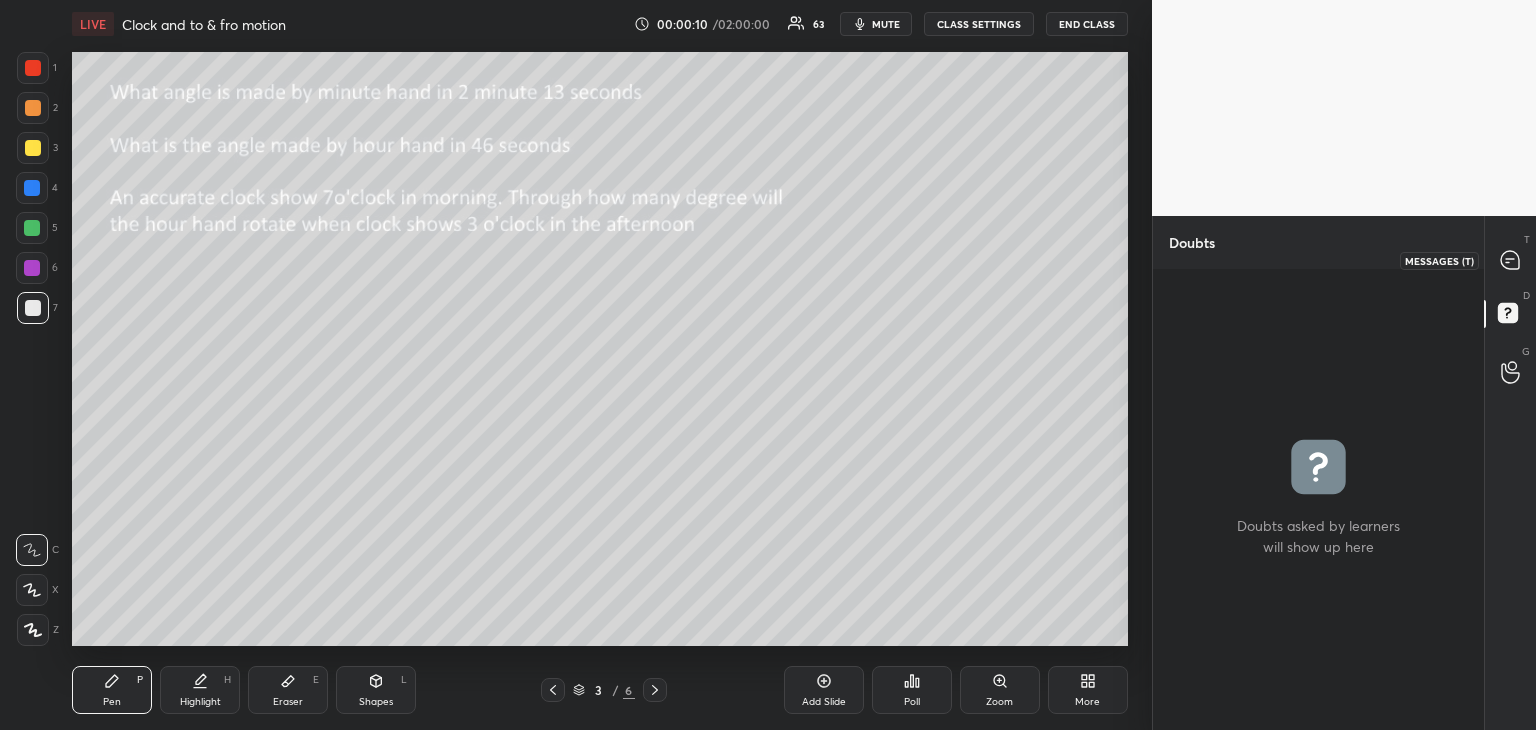 click 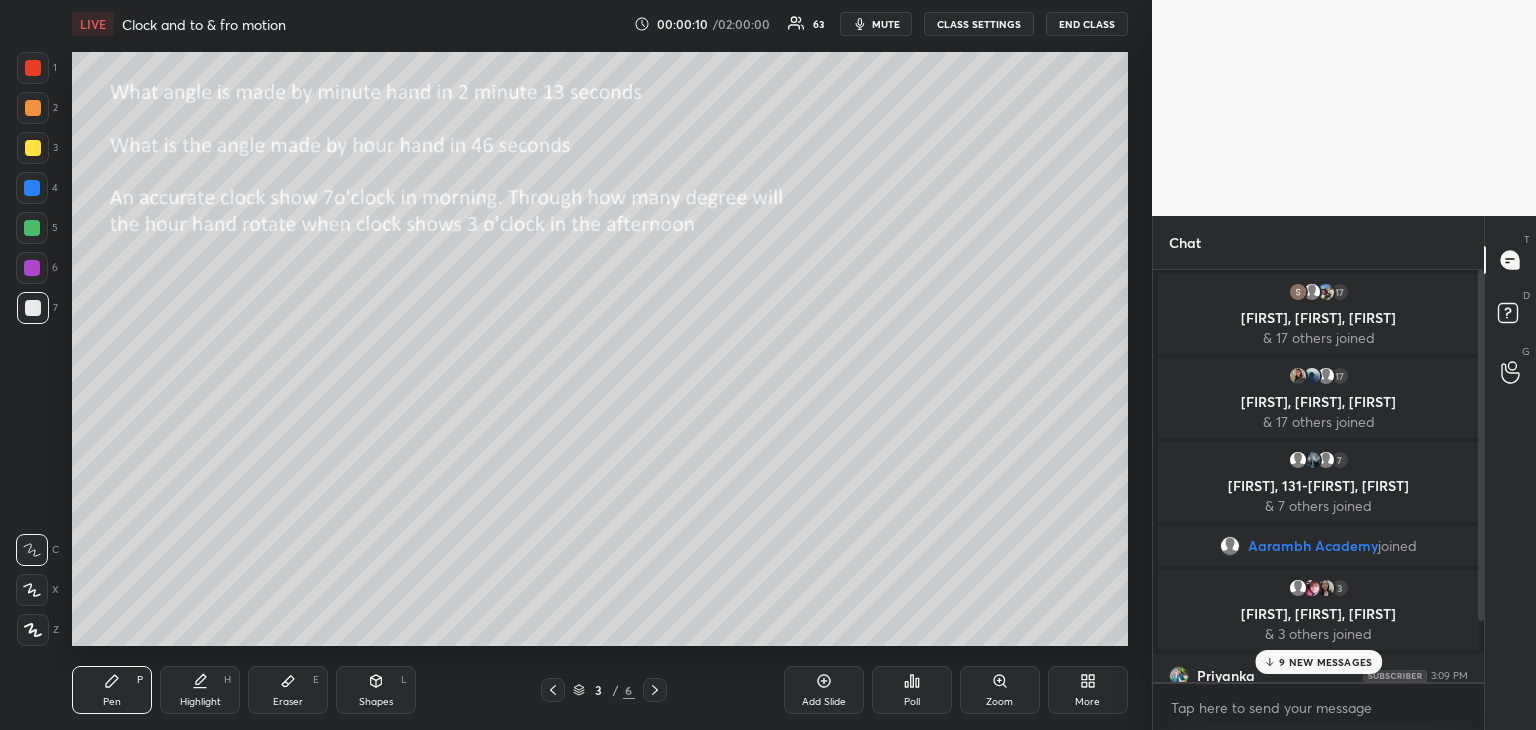scroll, scrollTop: 5, scrollLeft: 6, axis: both 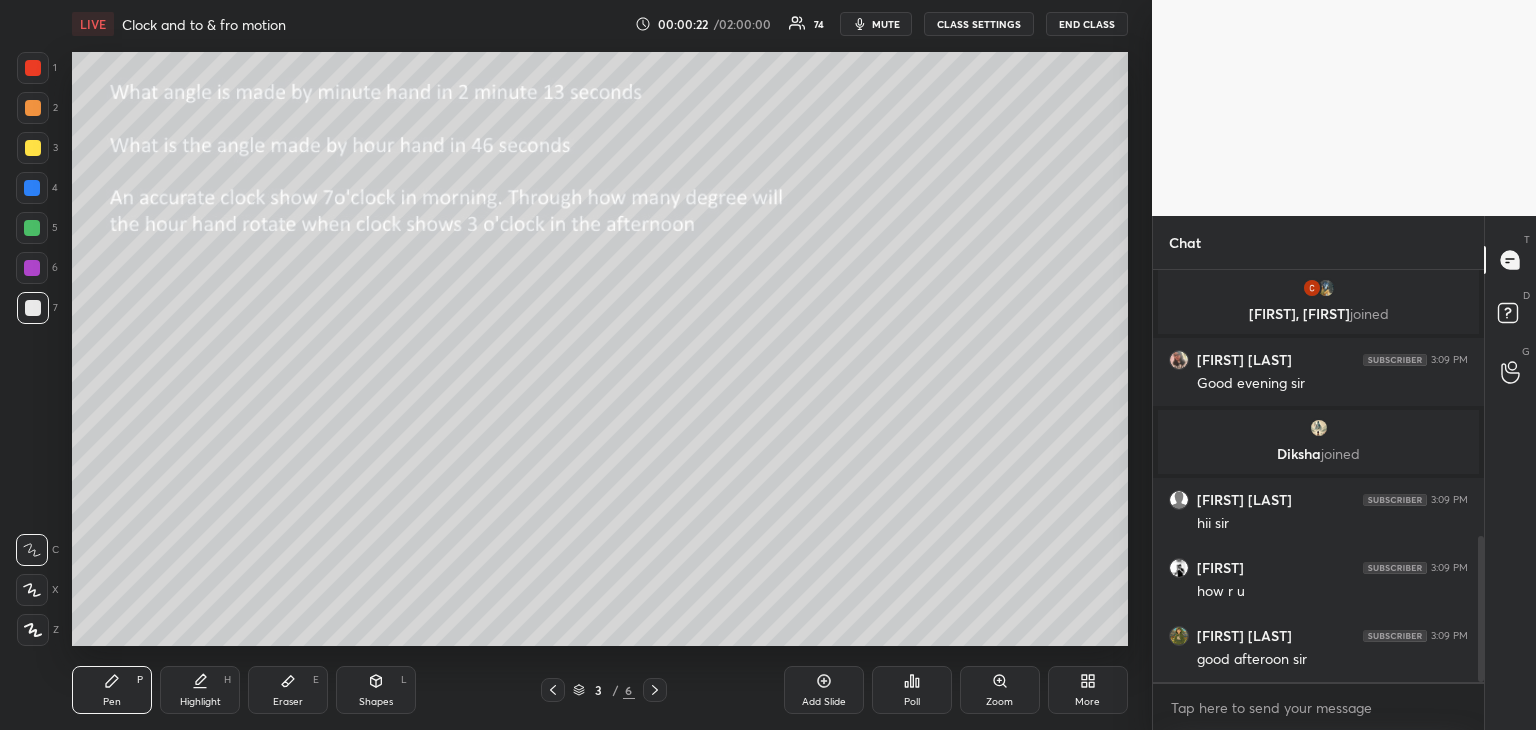 click 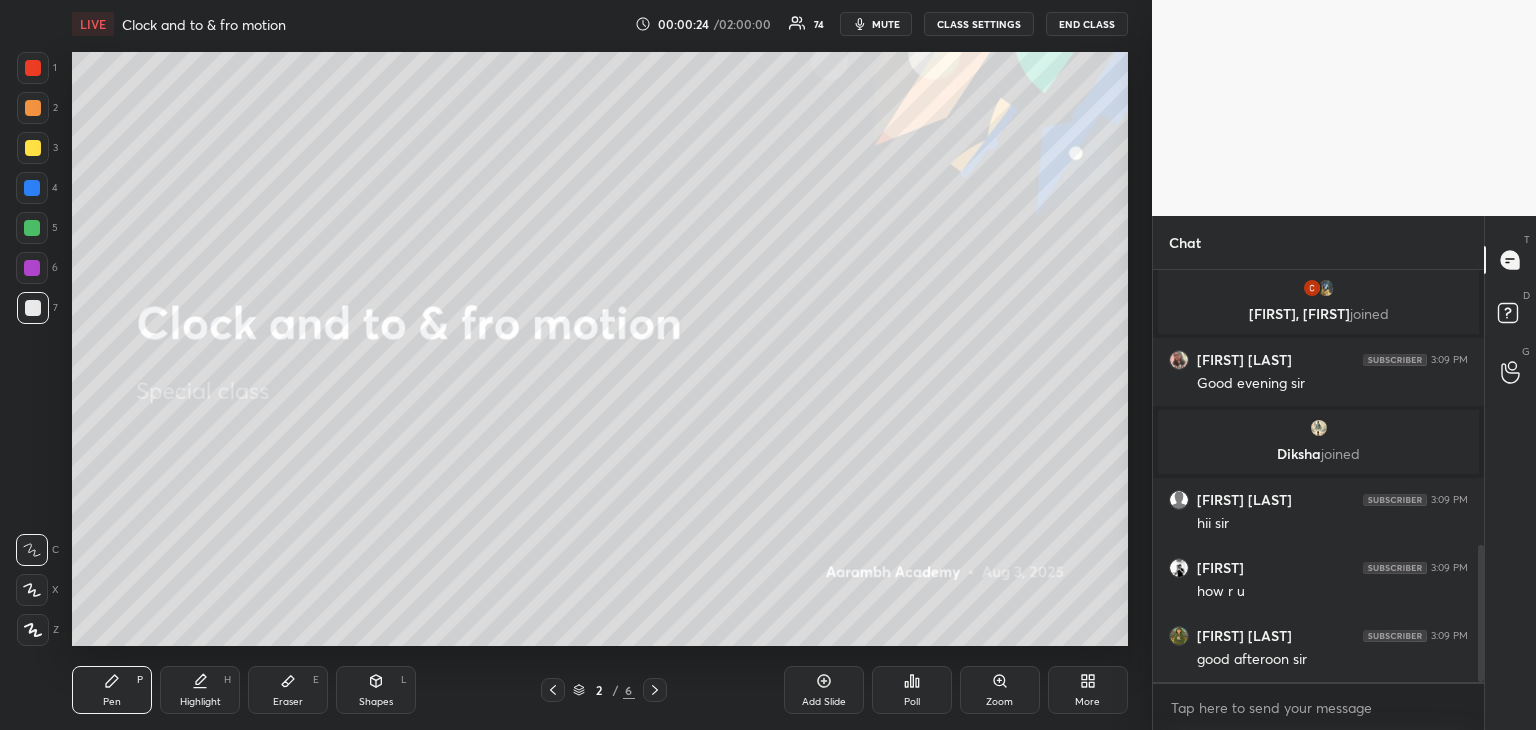 click at bounding box center [33, 148] 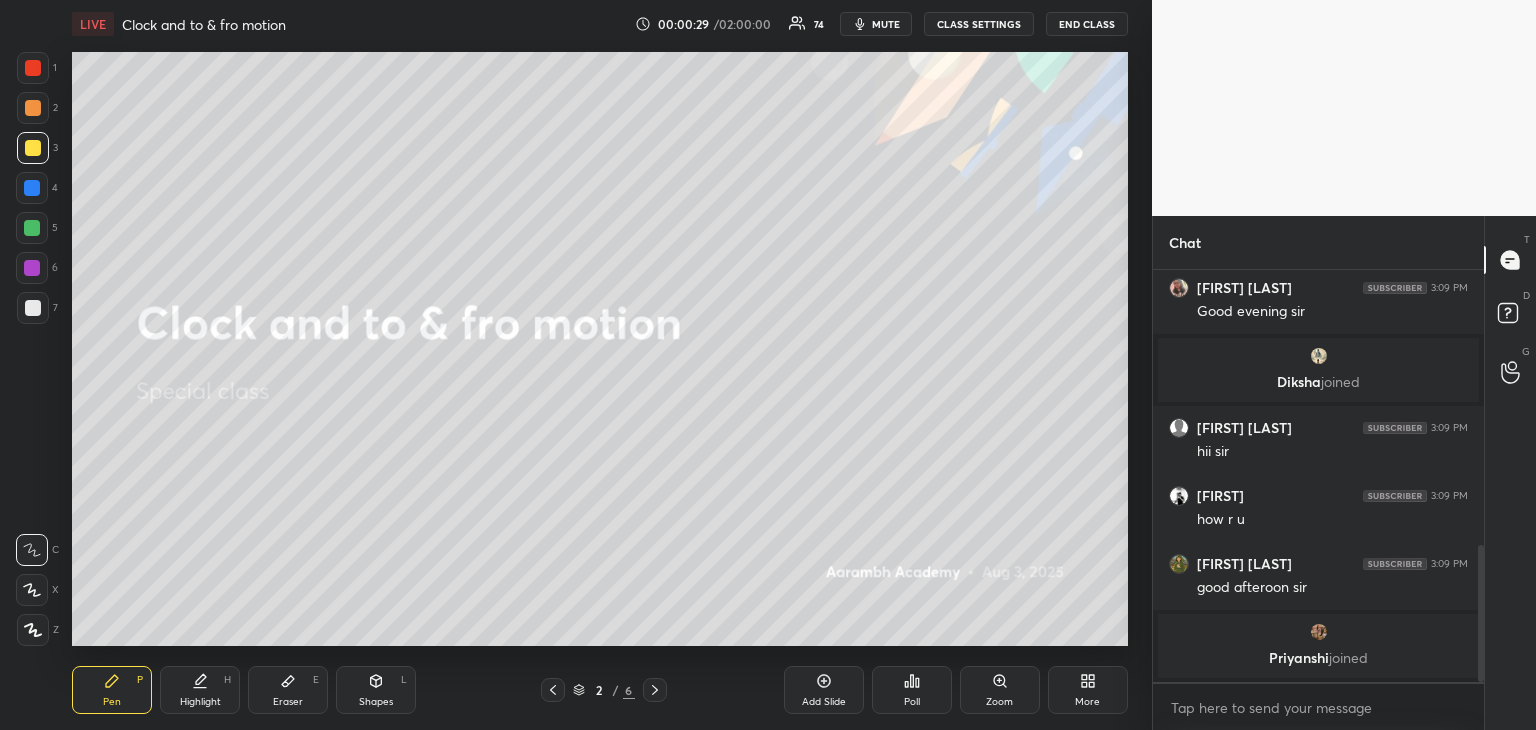 click at bounding box center [32, 228] 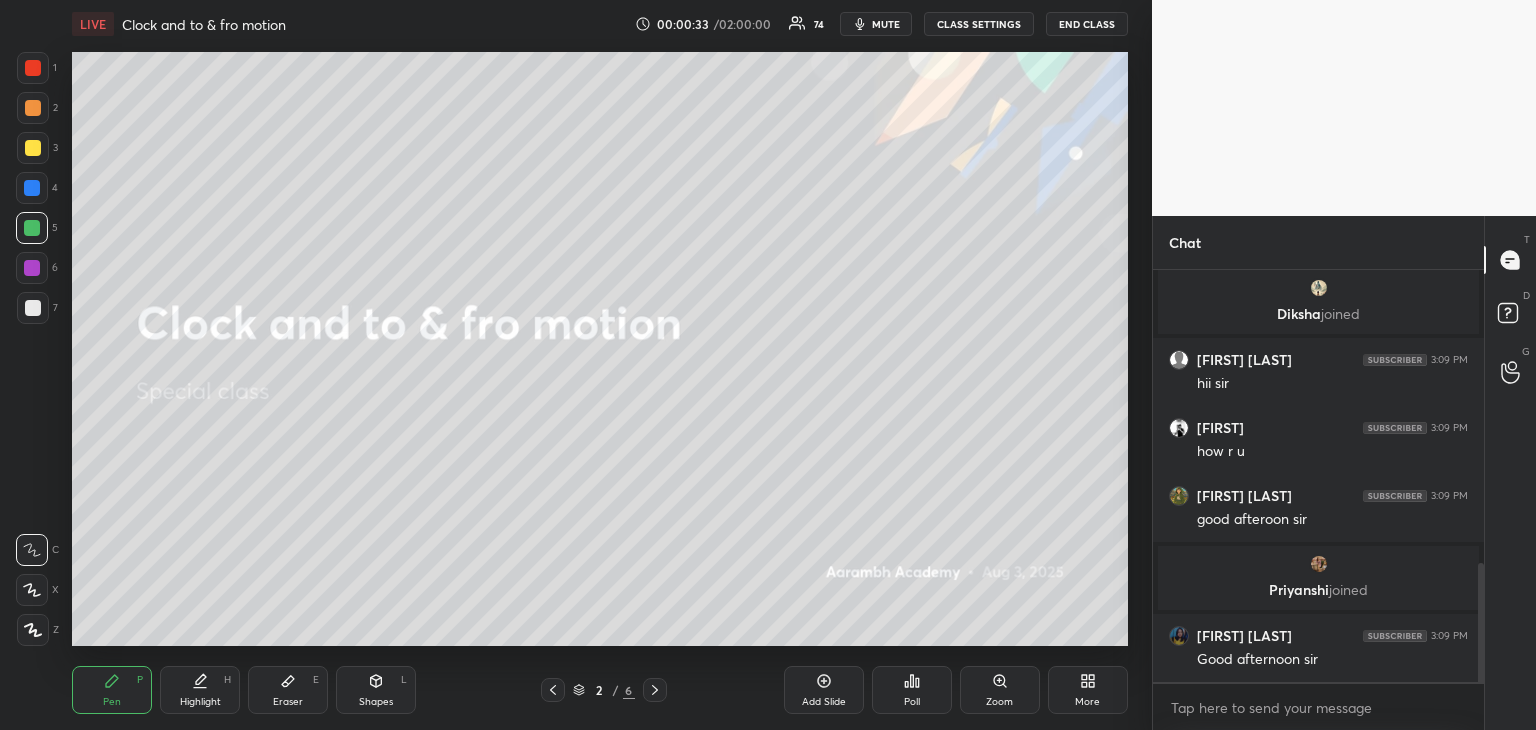 scroll, scrollTop: 1080, scrollLeft: 0, axis: vertical 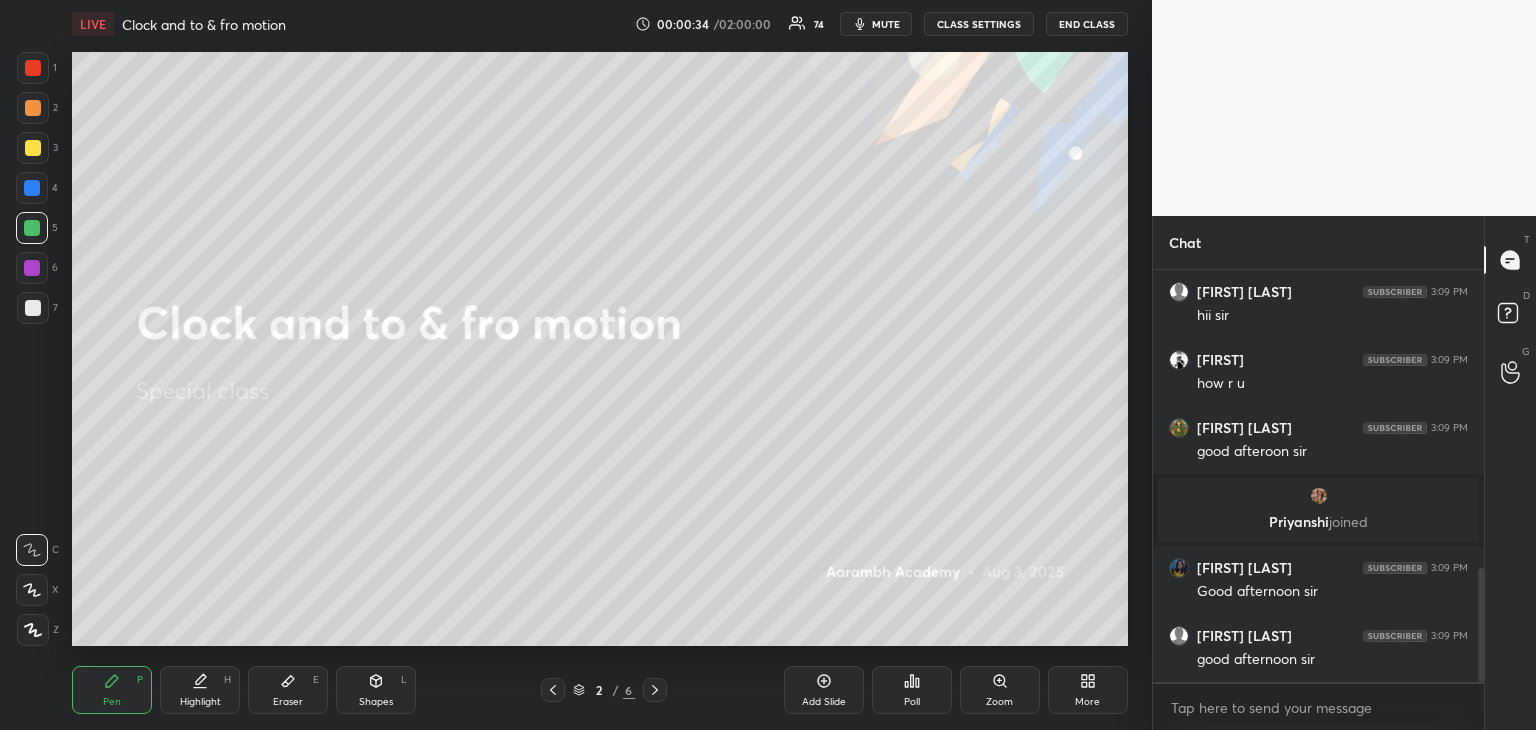 click 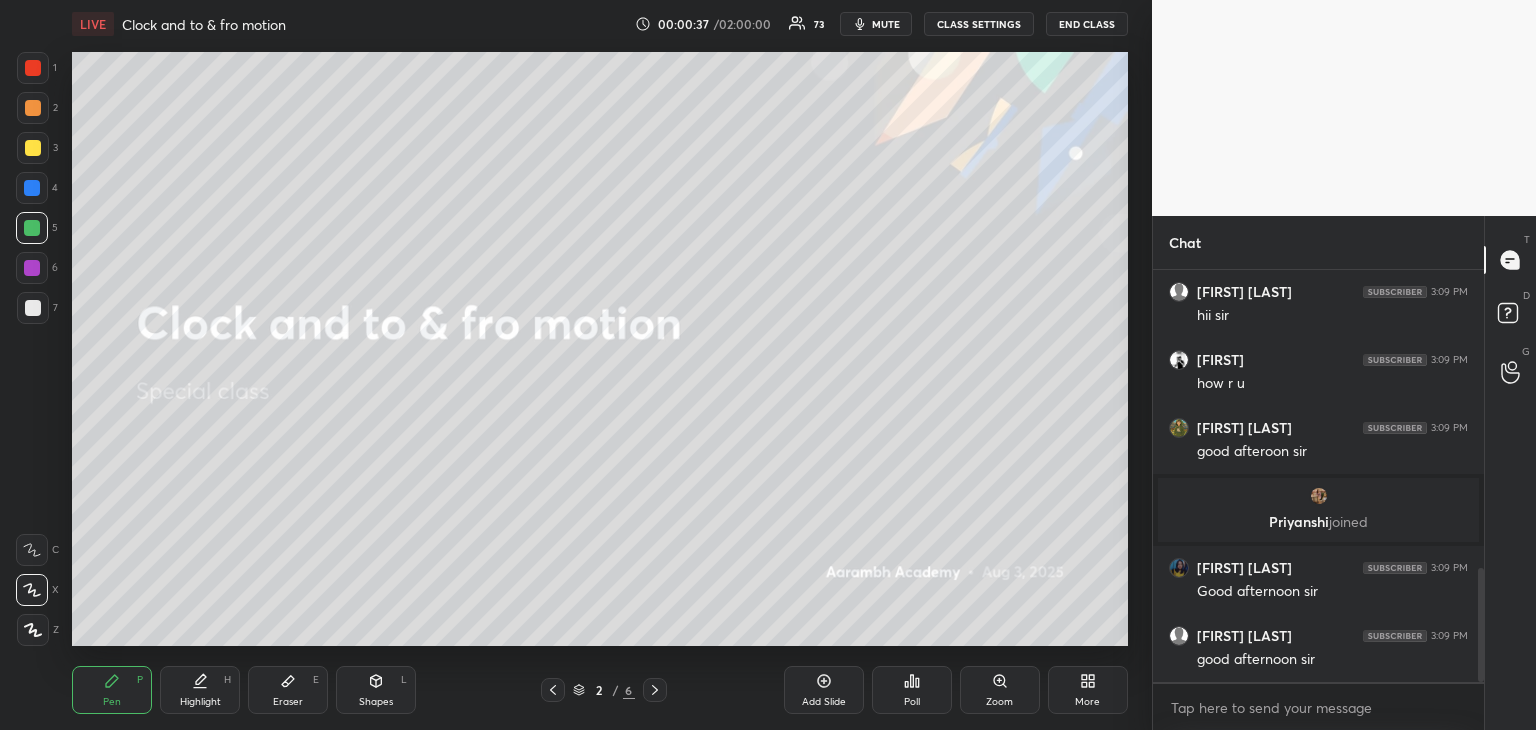 click at bounding box center [33, 148] 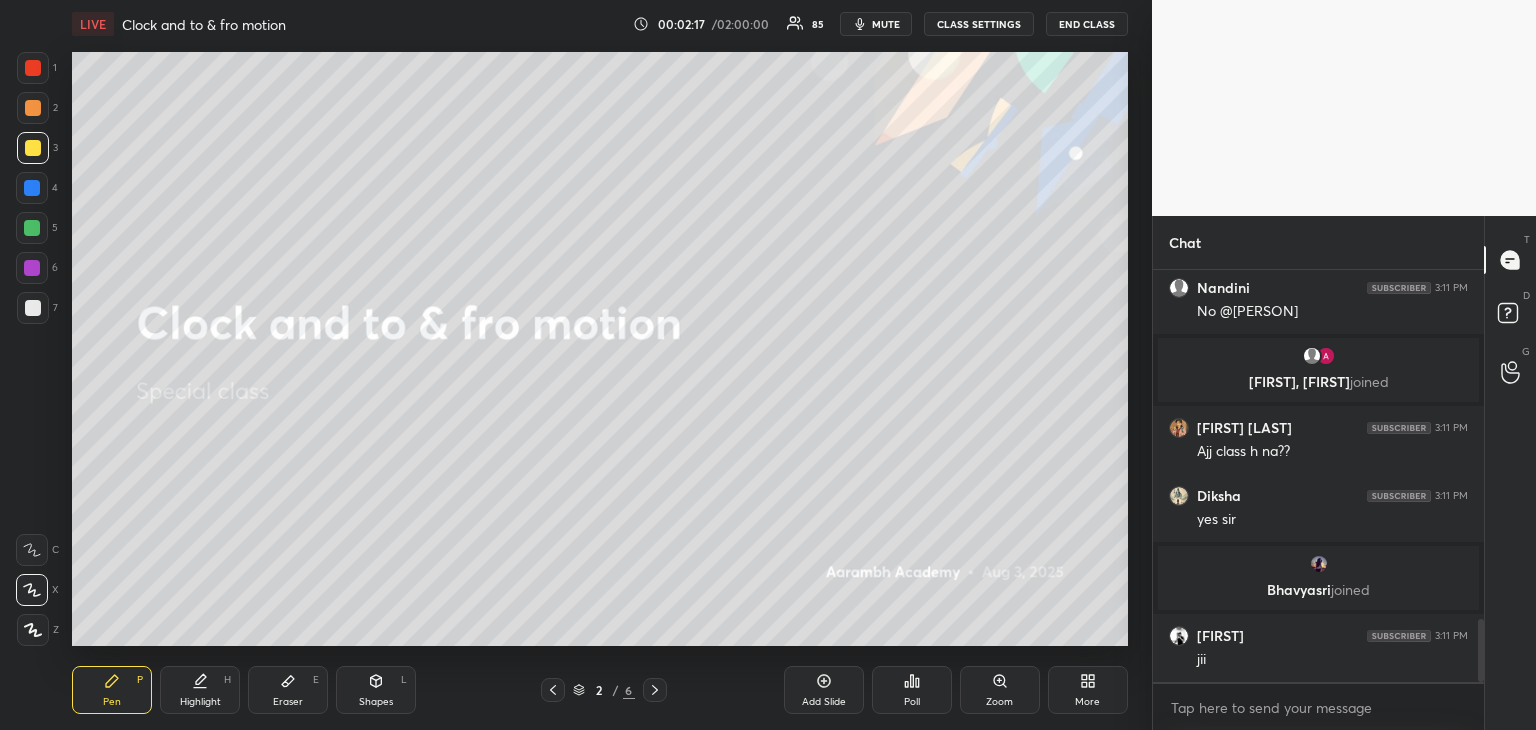 scroll, scrollTop: 2264, scrollLeft: 0, axis: vertical 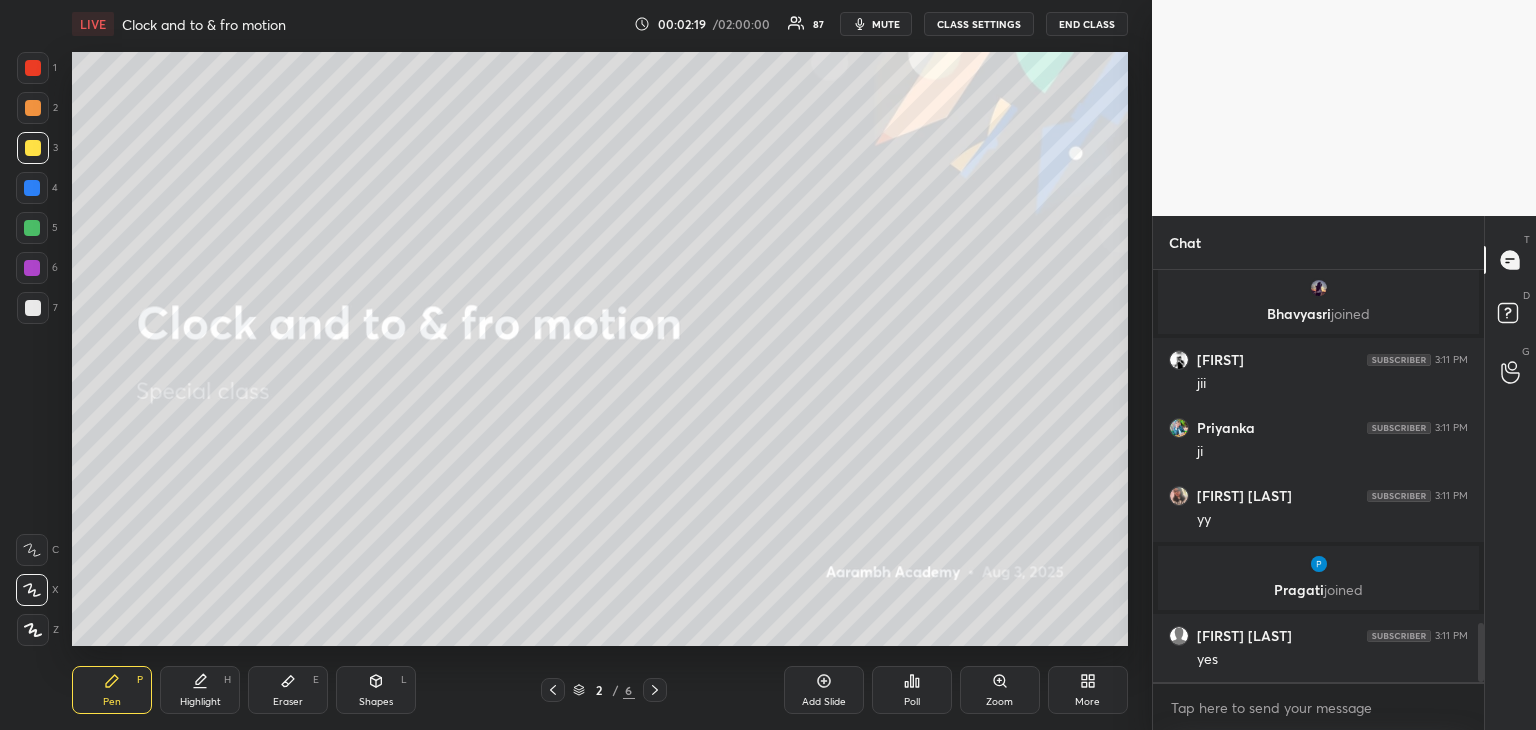 click at bounding box center (32, 188) 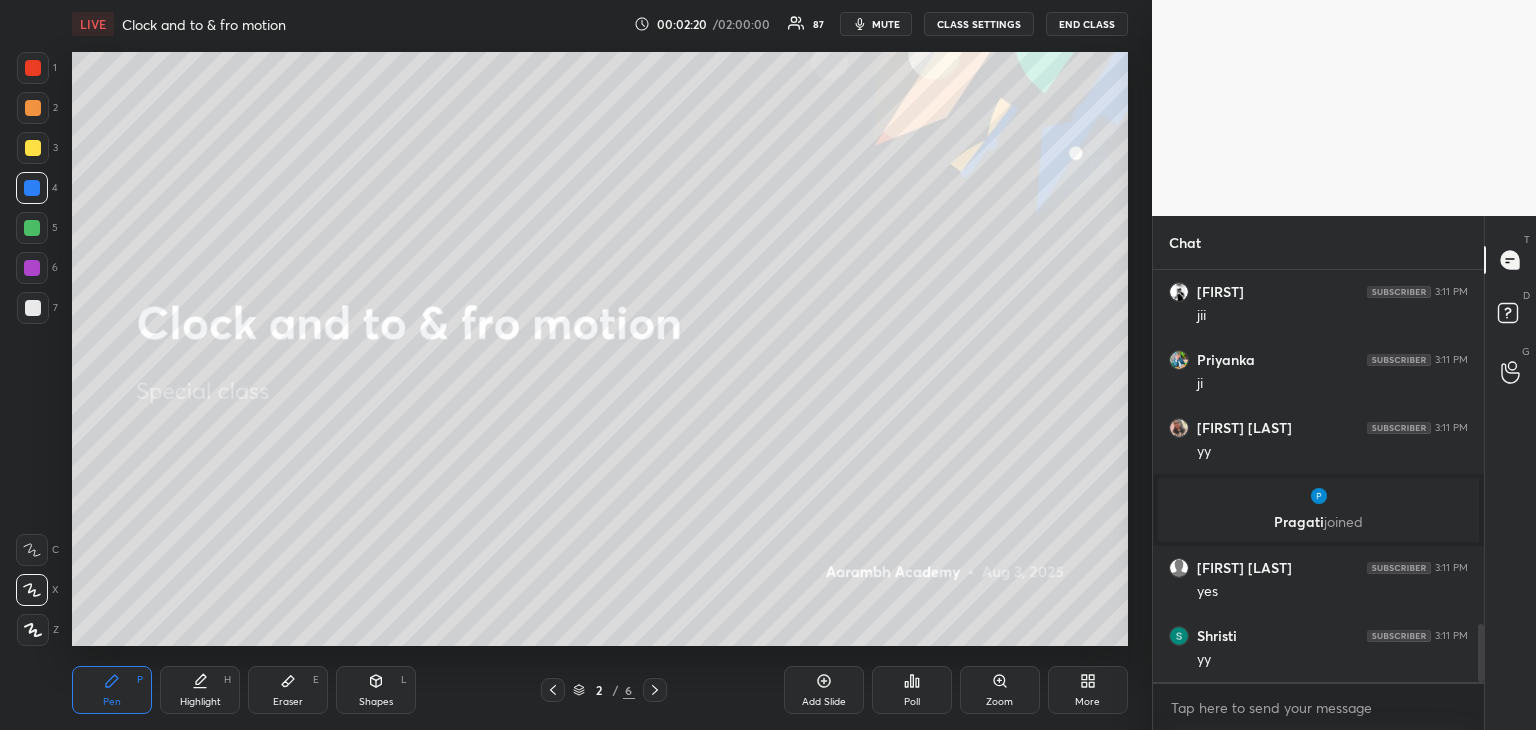 click on "Add Slide" at bounding box center [824, 690] 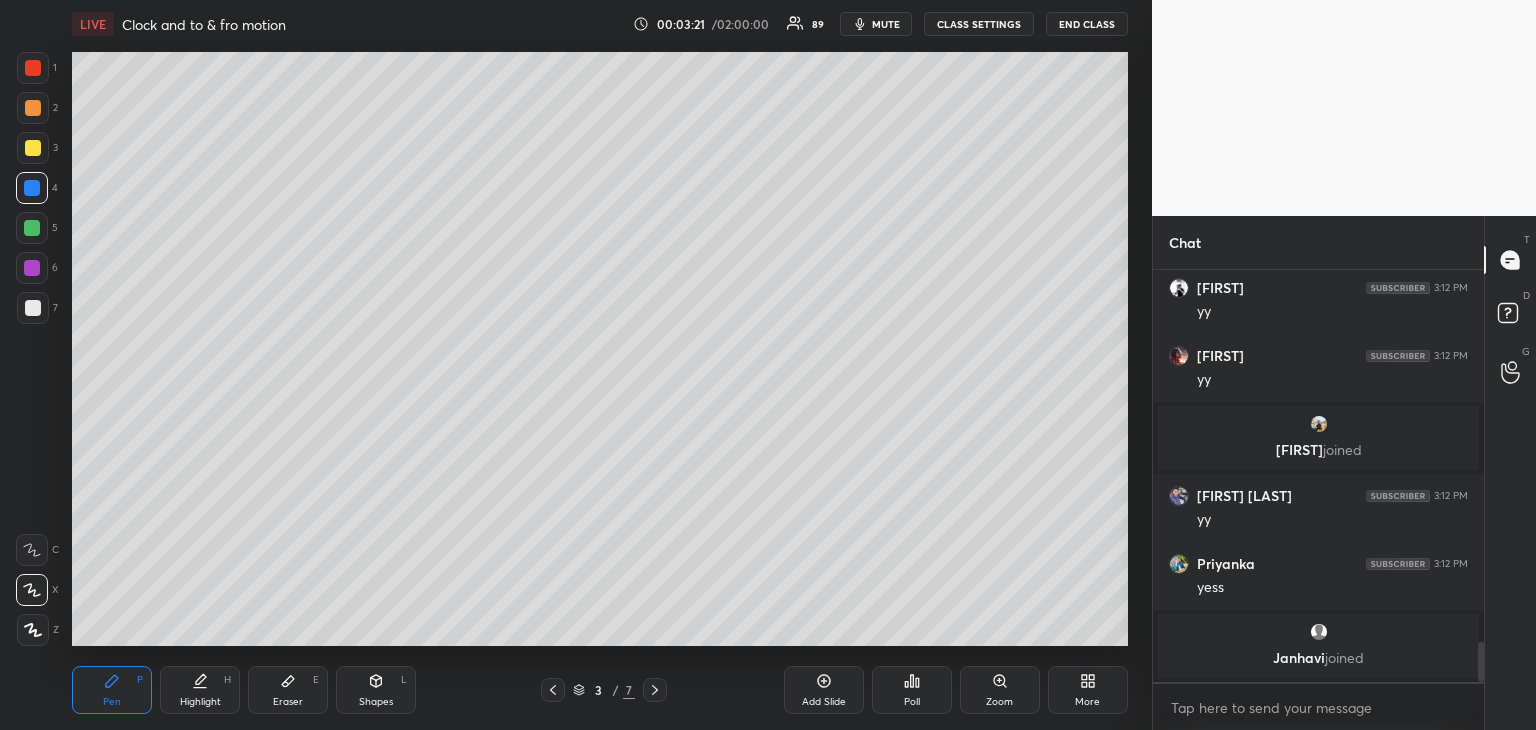 scroll, scrollTop: 3828, scrollLeft: 0, axis: vertical 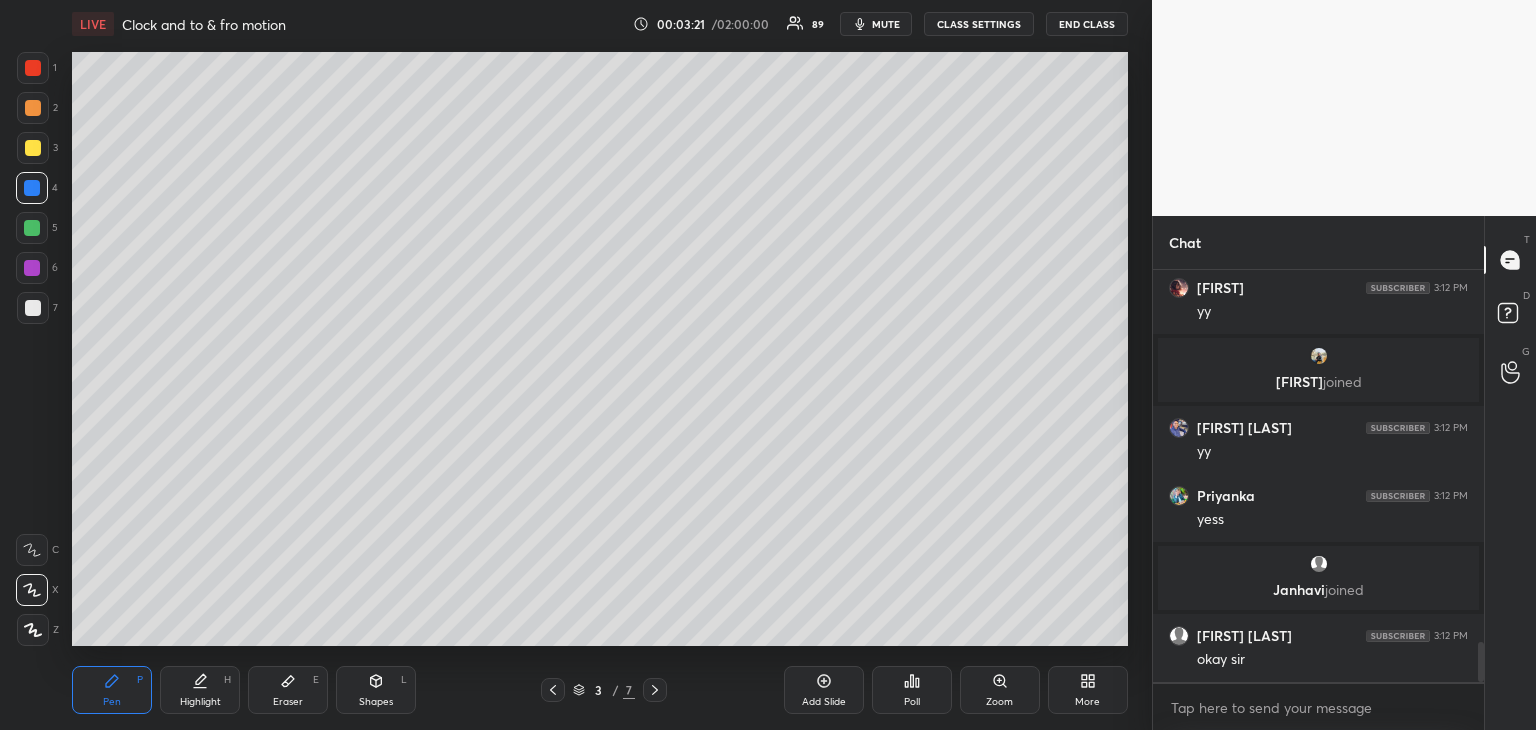 click at bounding box center [33, 308] 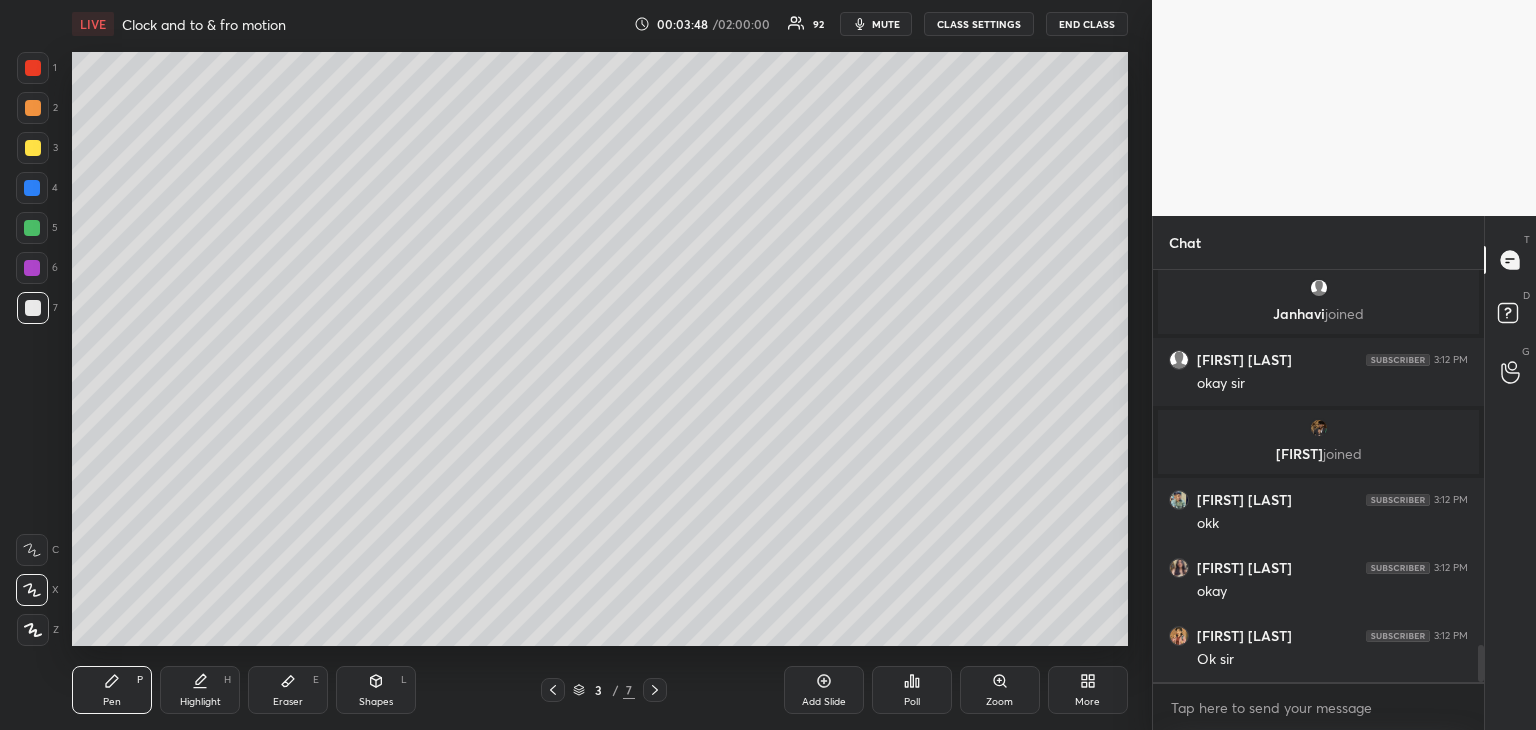 scroll, scrollTop: 4118, scrollLeft: 0, axis: vertical 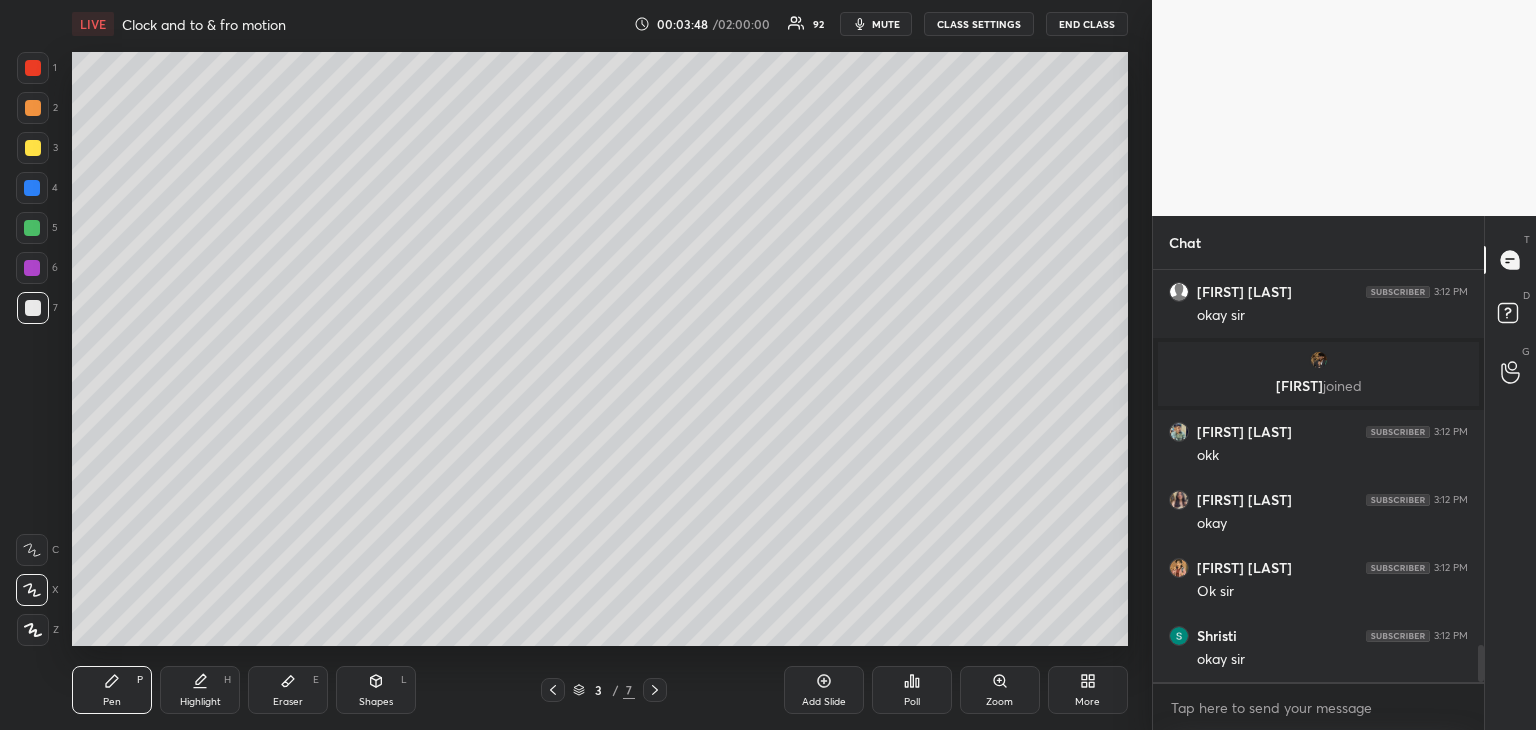 click 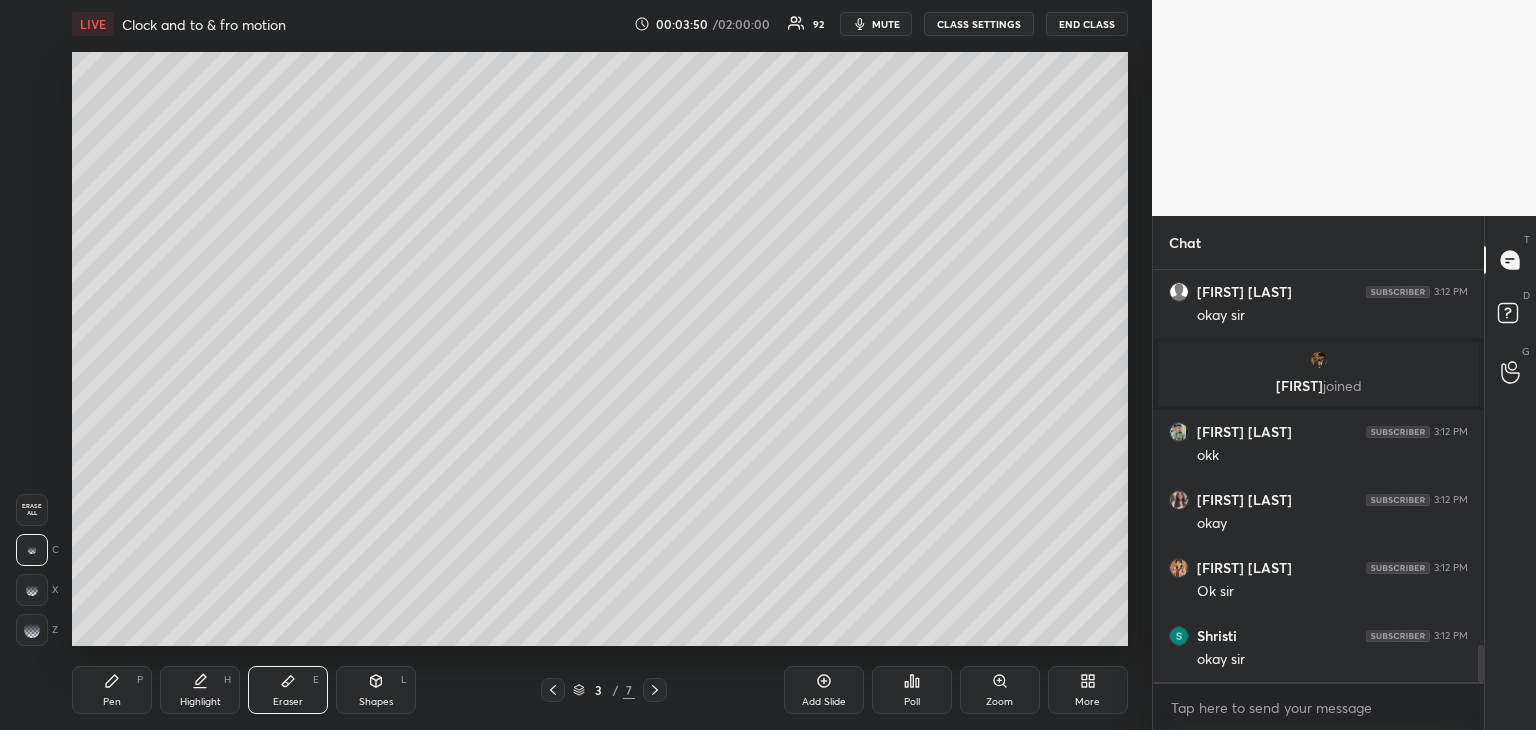 click 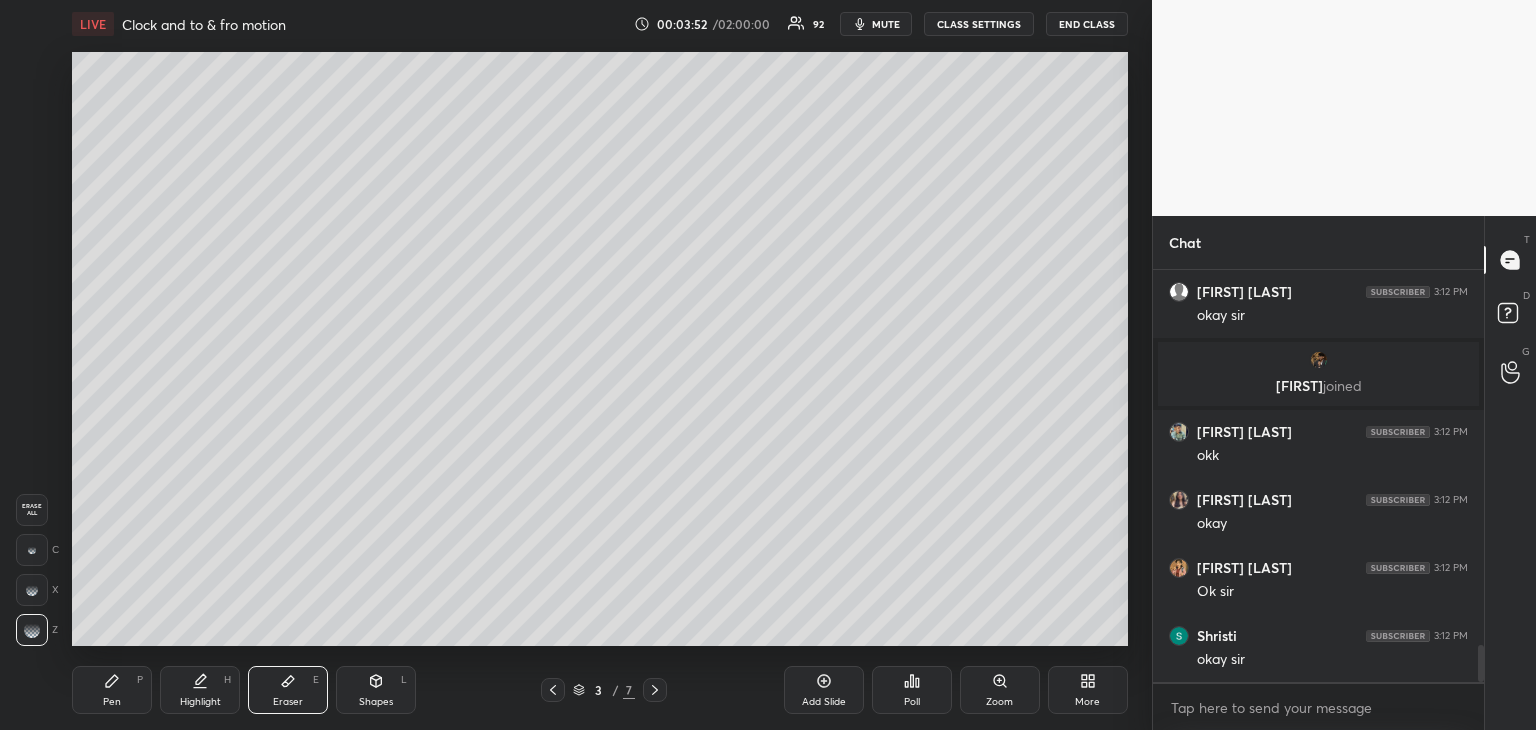 scroll, scrollTop: 4190, scrollLeft: 0, axis: vertical 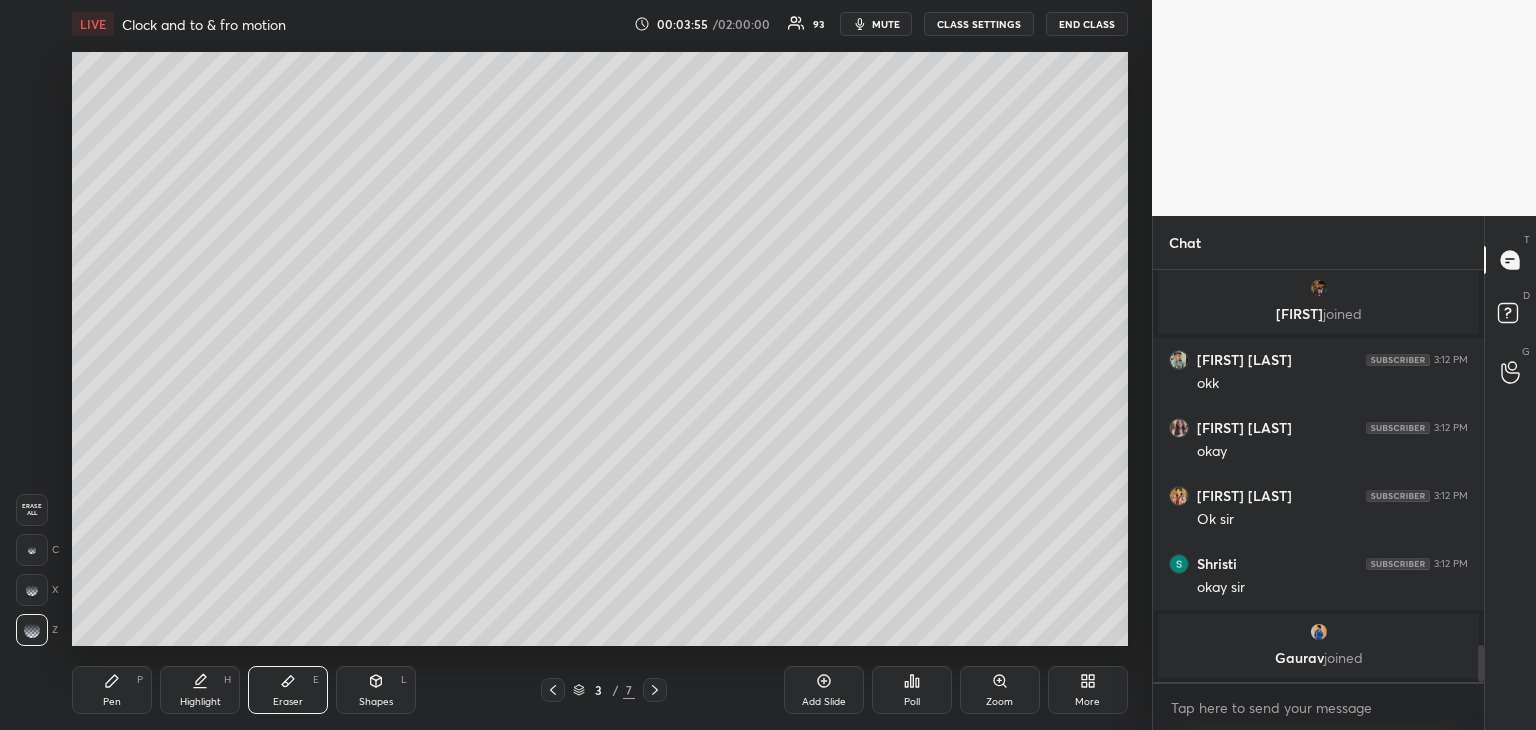 click on "Pen P" at bounding box center [112, 690] 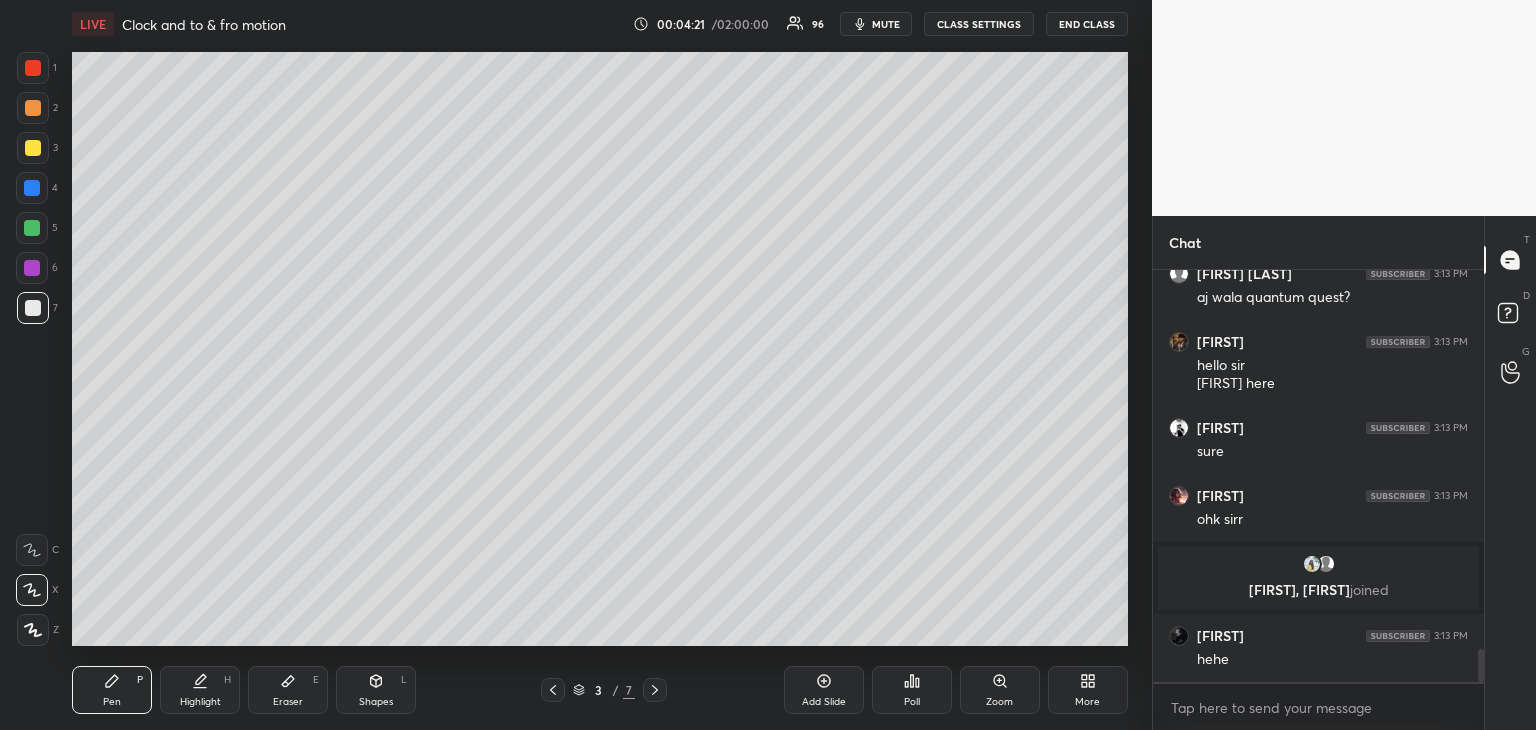 scroll, scrollTop: 4736, scrollLeft: 0, axis: vertical 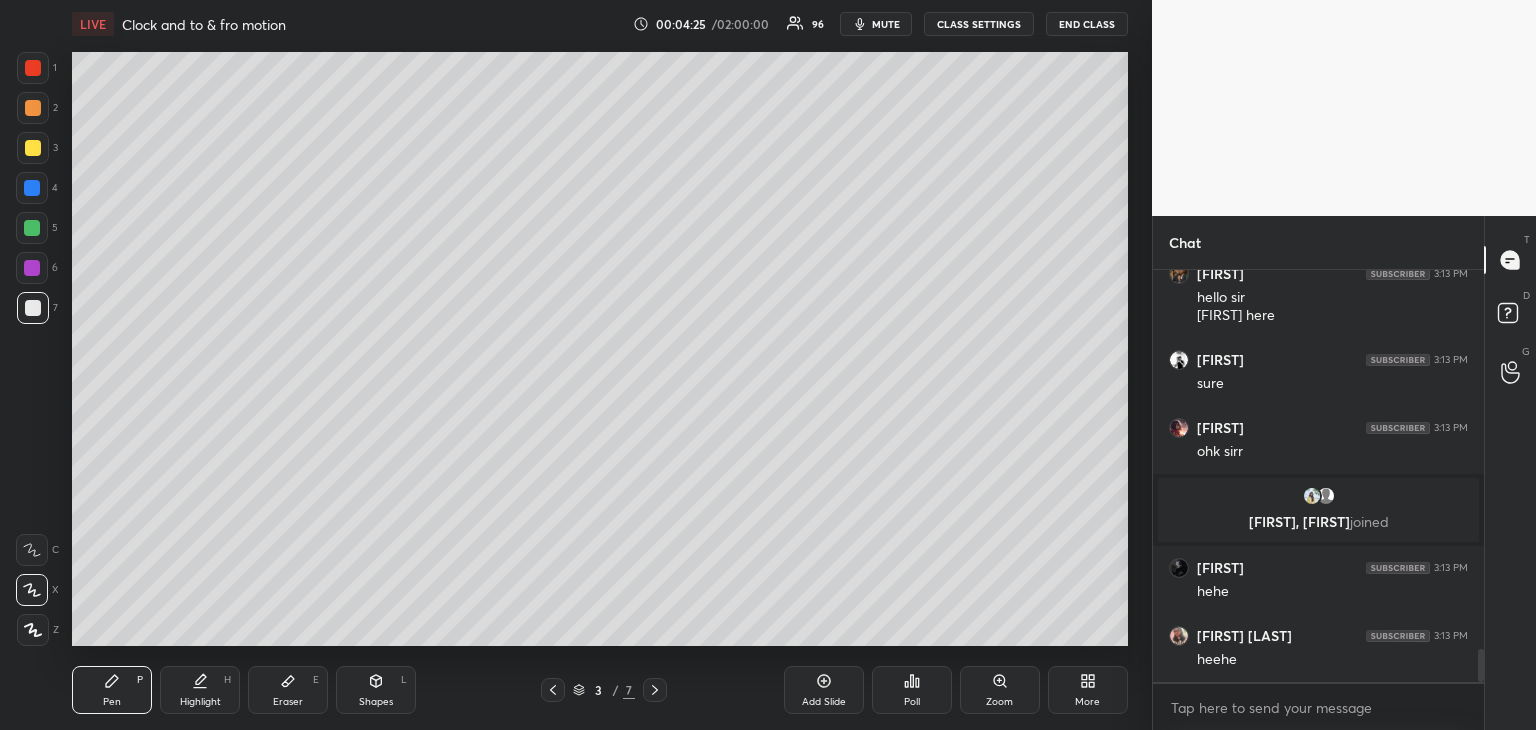 click at bounding box center (33, 148) 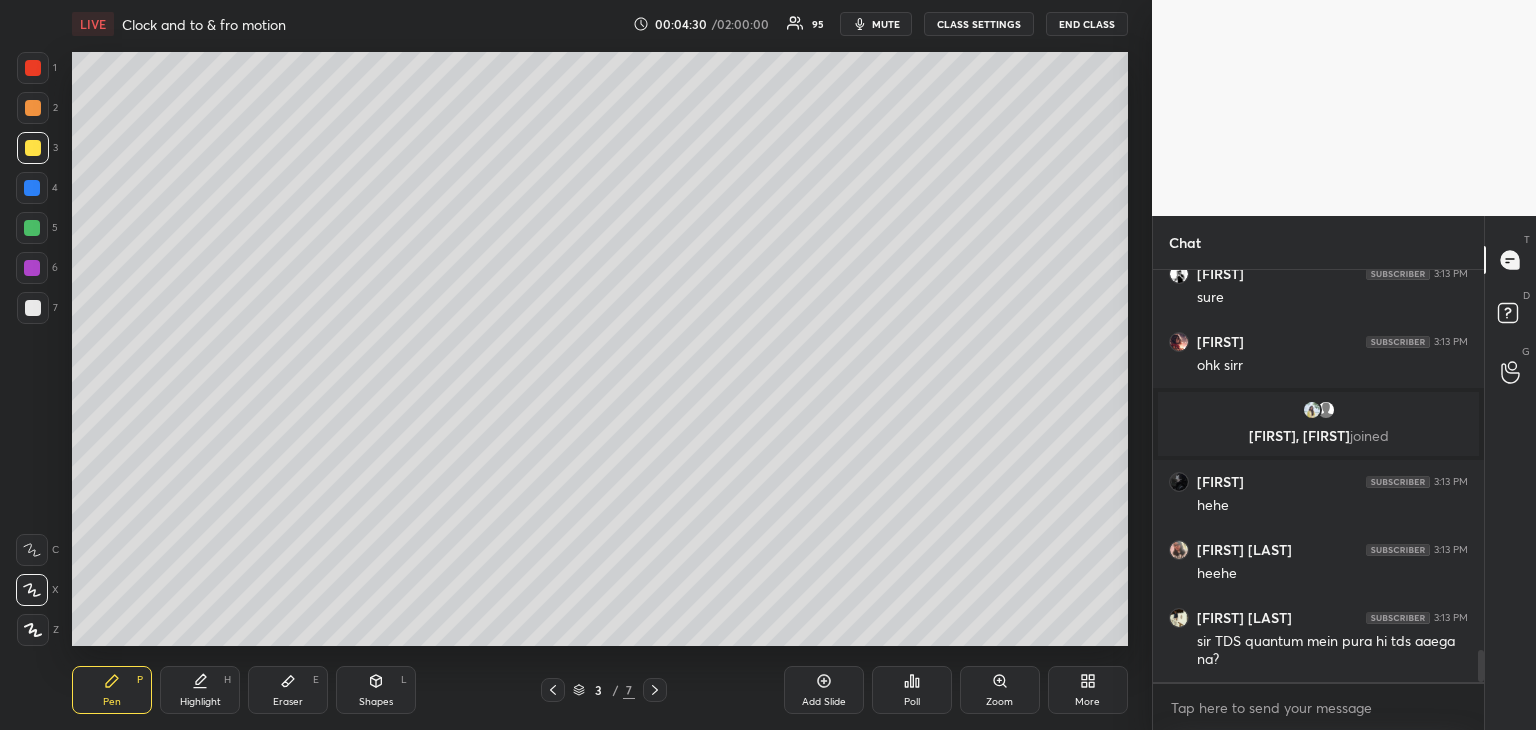 scroll, scrollTop: 4894, scrollLeft: 0, axis: vertical 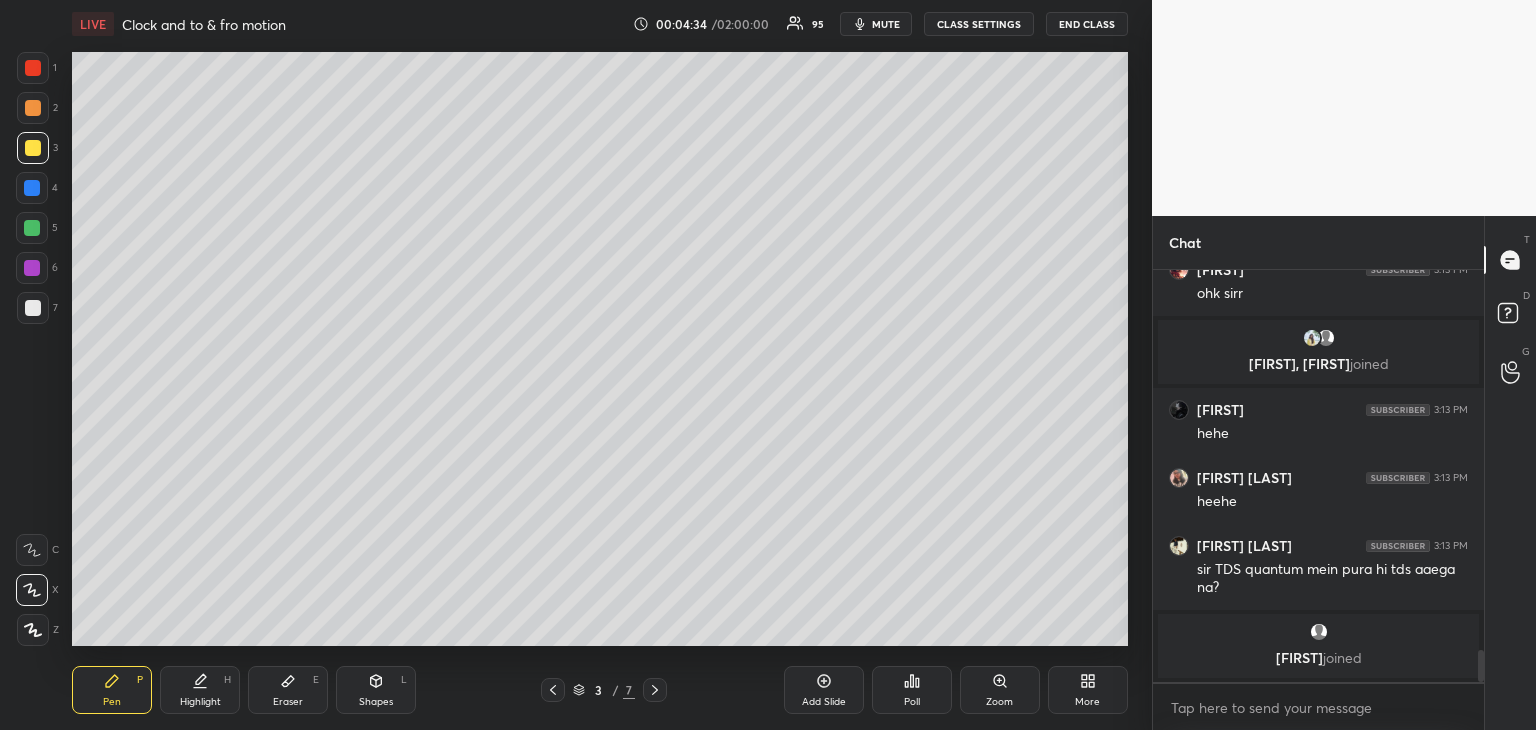 click on "Eraser E" at bounding box center [288, 690] 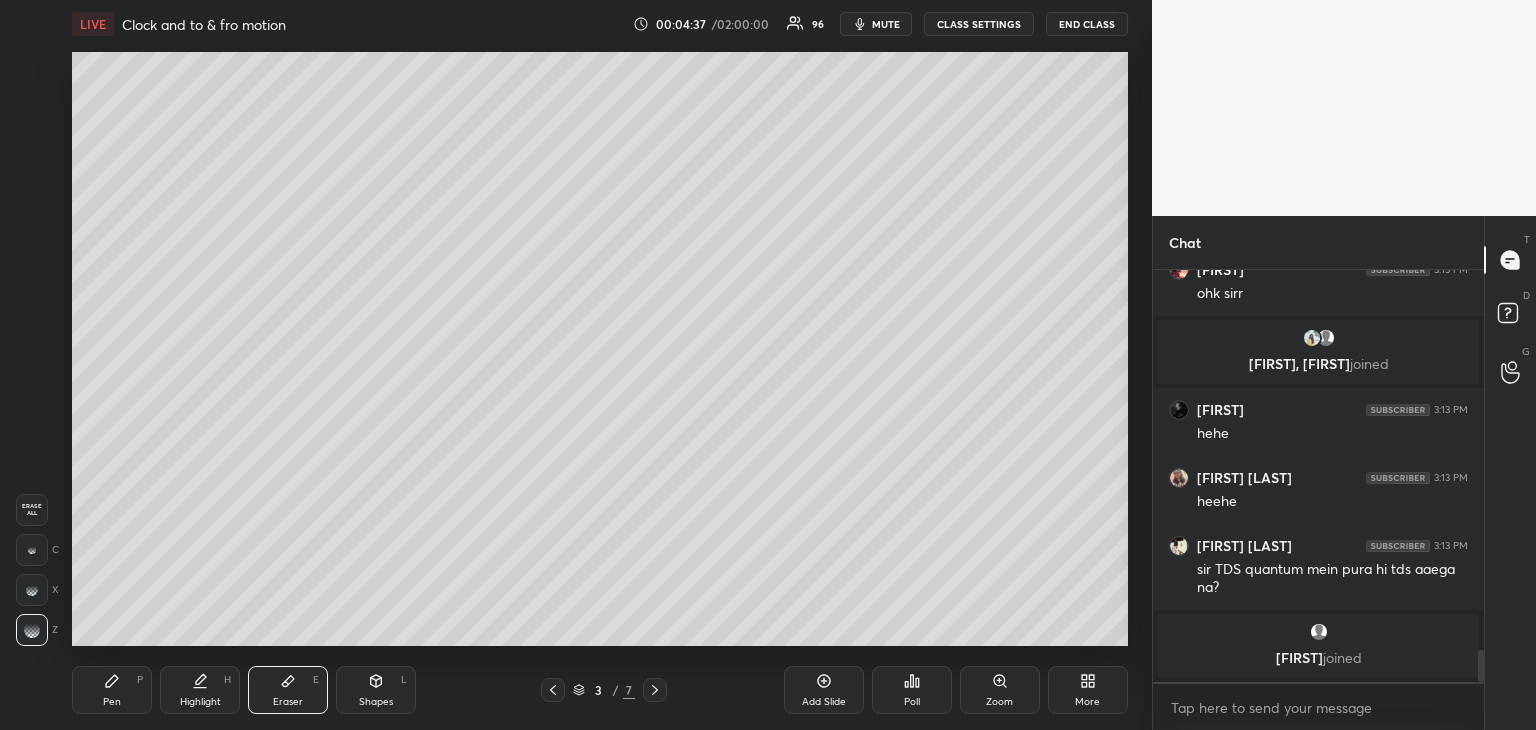 click 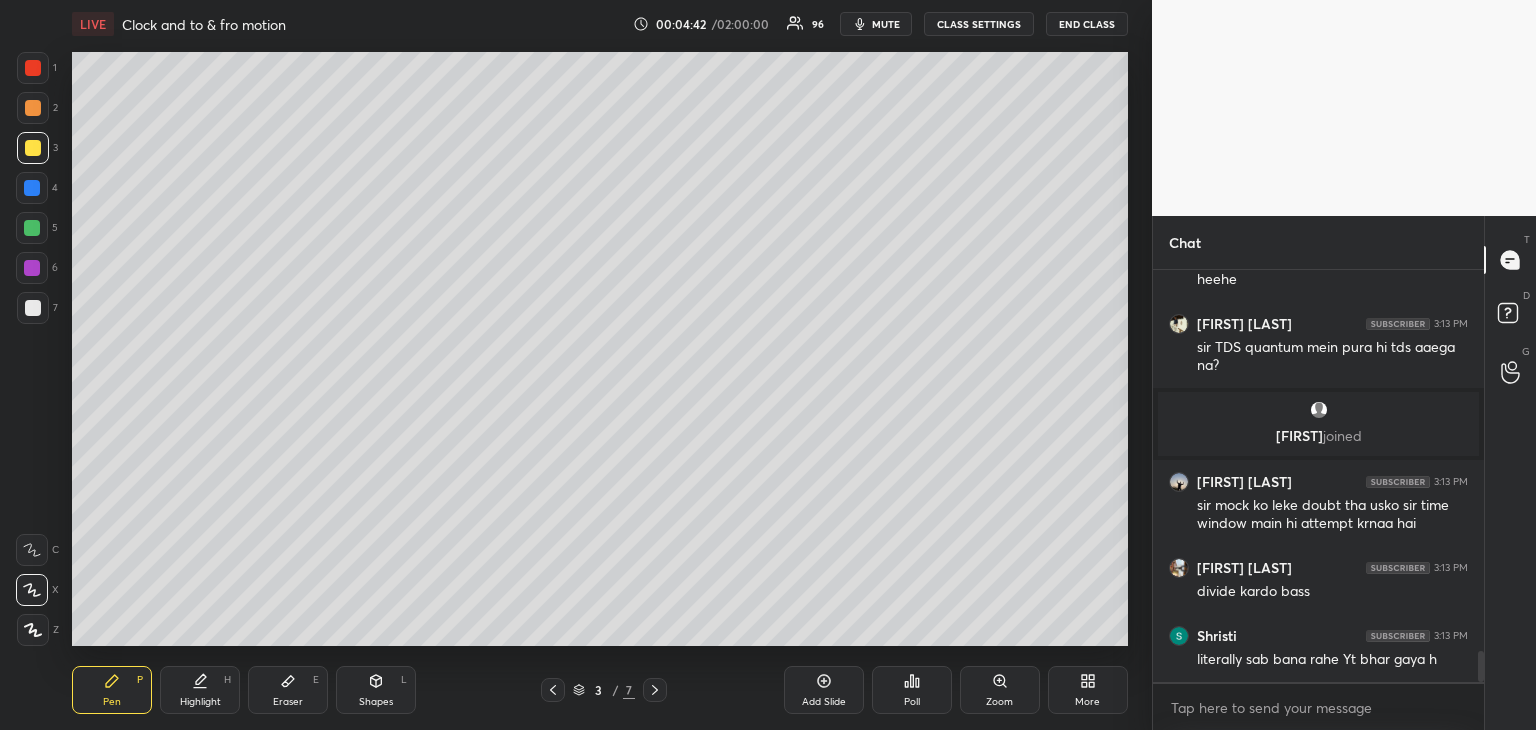 scroll, scrollTop: 5108, scrollLeft: 0, axis: vertical 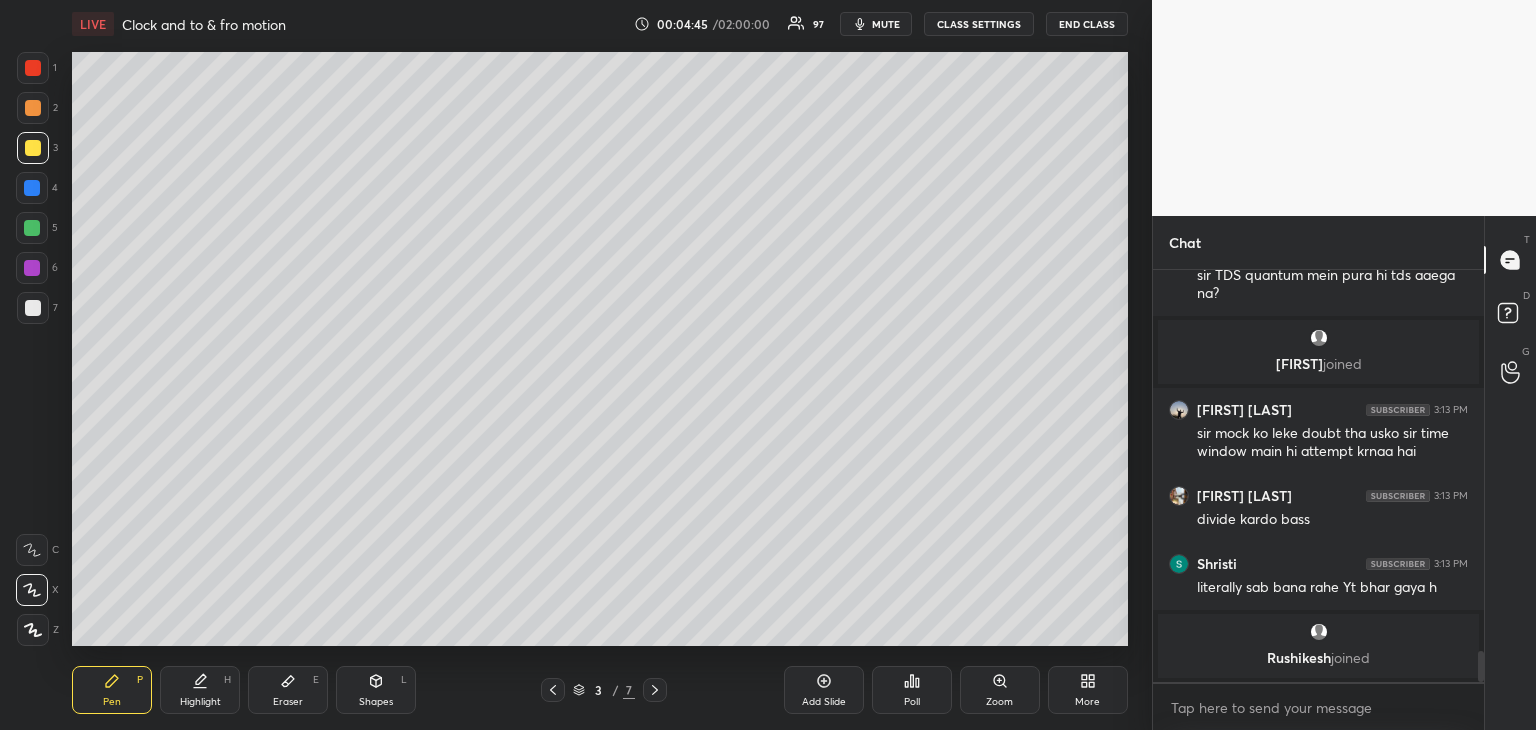 click at bounding box center [32, 228] 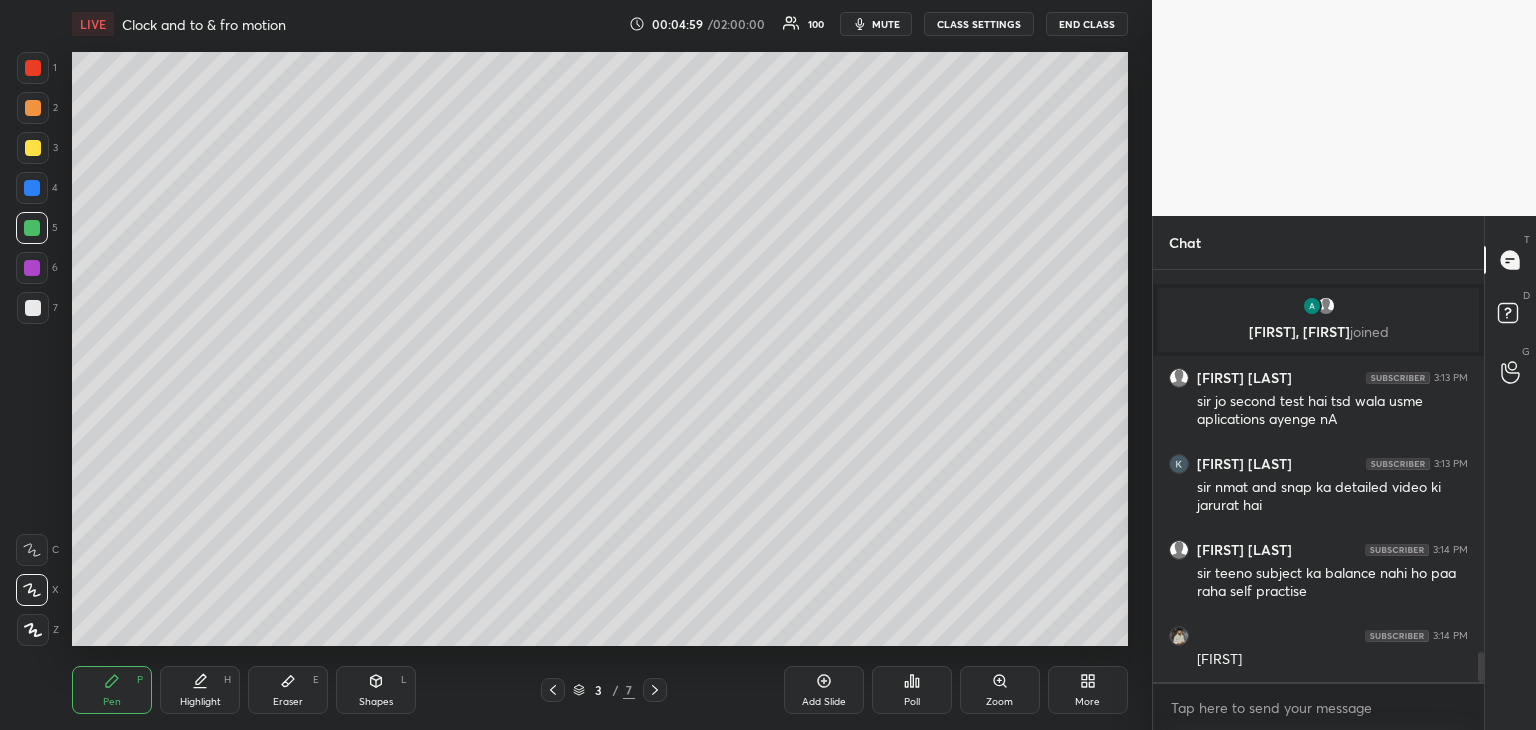 scroll, scrollTop: 5412, scrollLeft: 0, axis: vertical 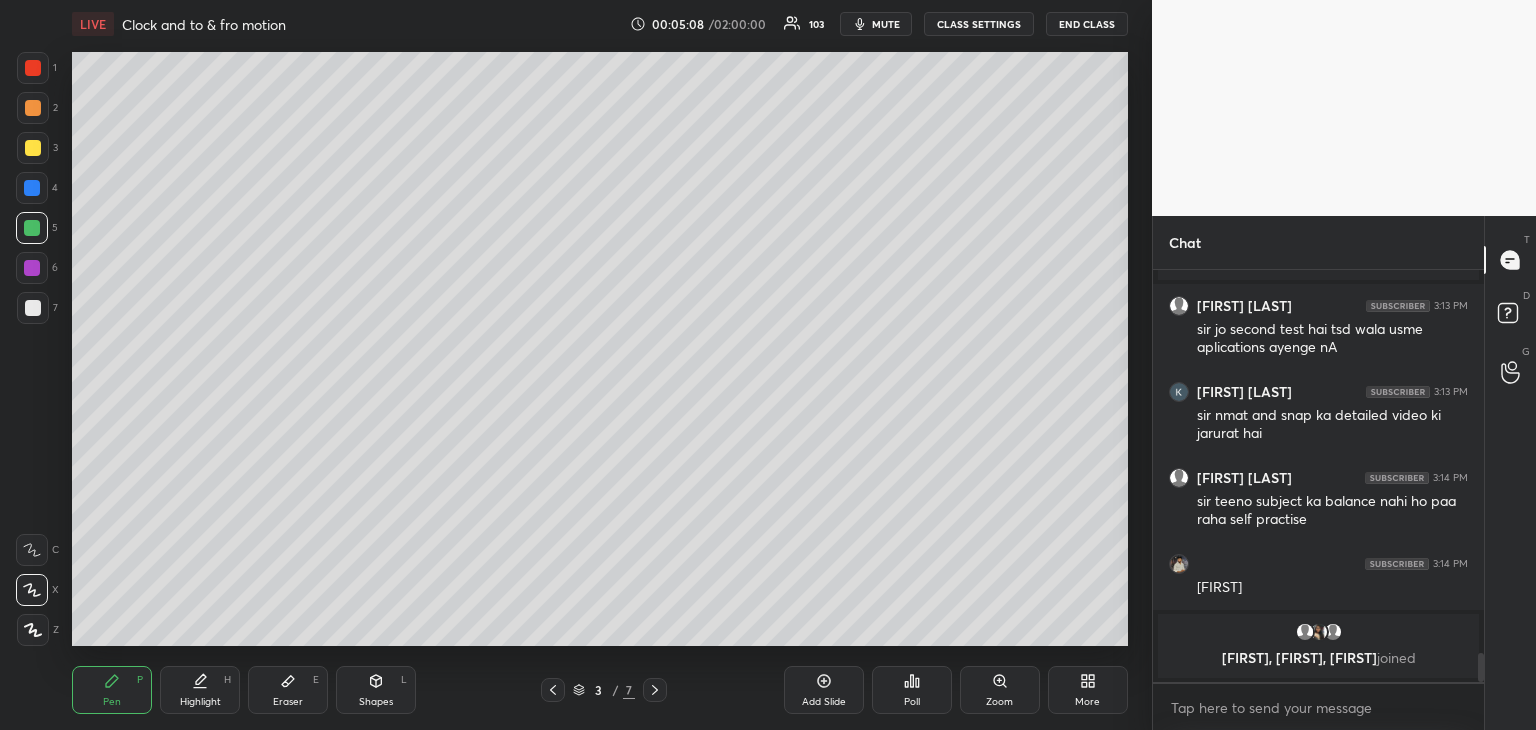 click at bounding box center [33, 148] 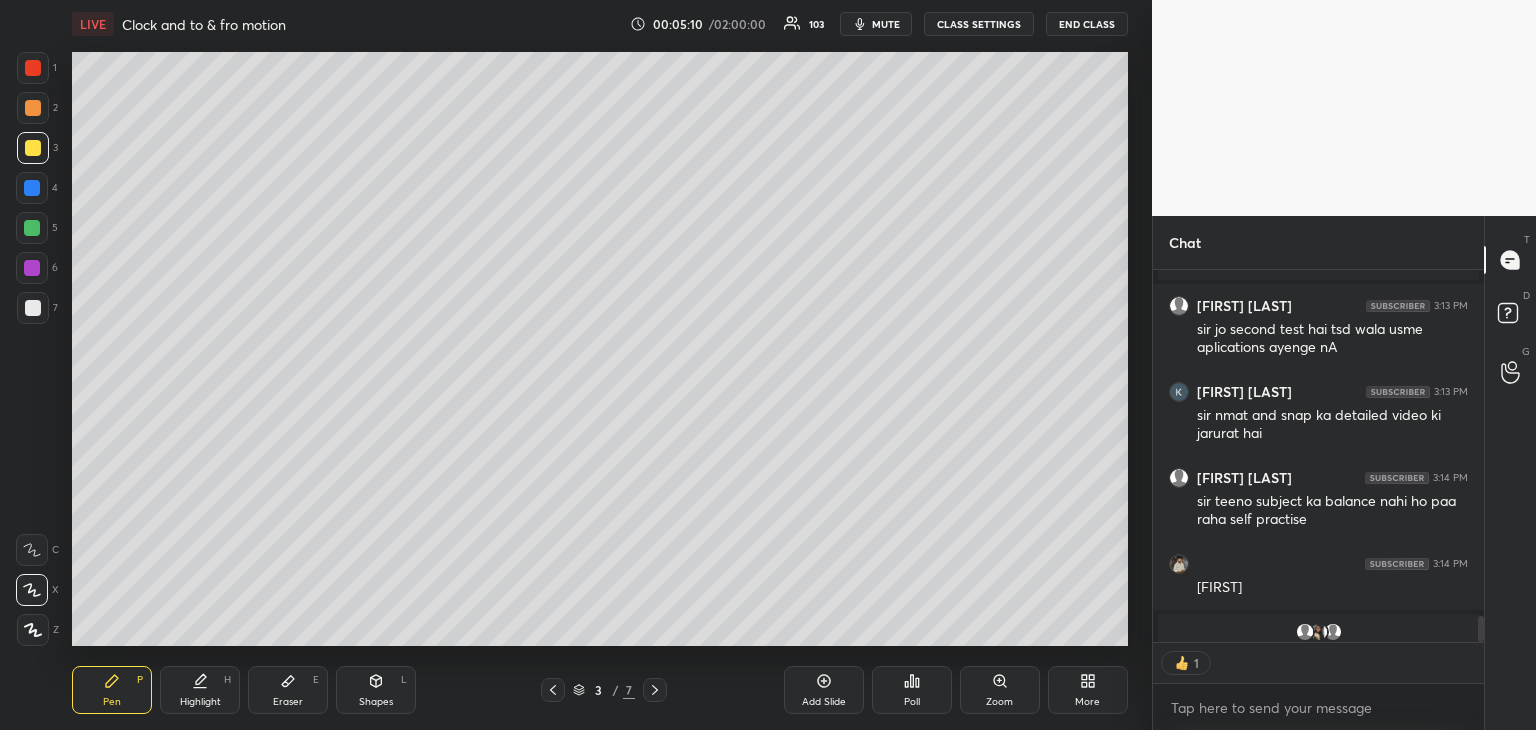scroll, scrollTop: 366, scrollLeft: 325, axis: both 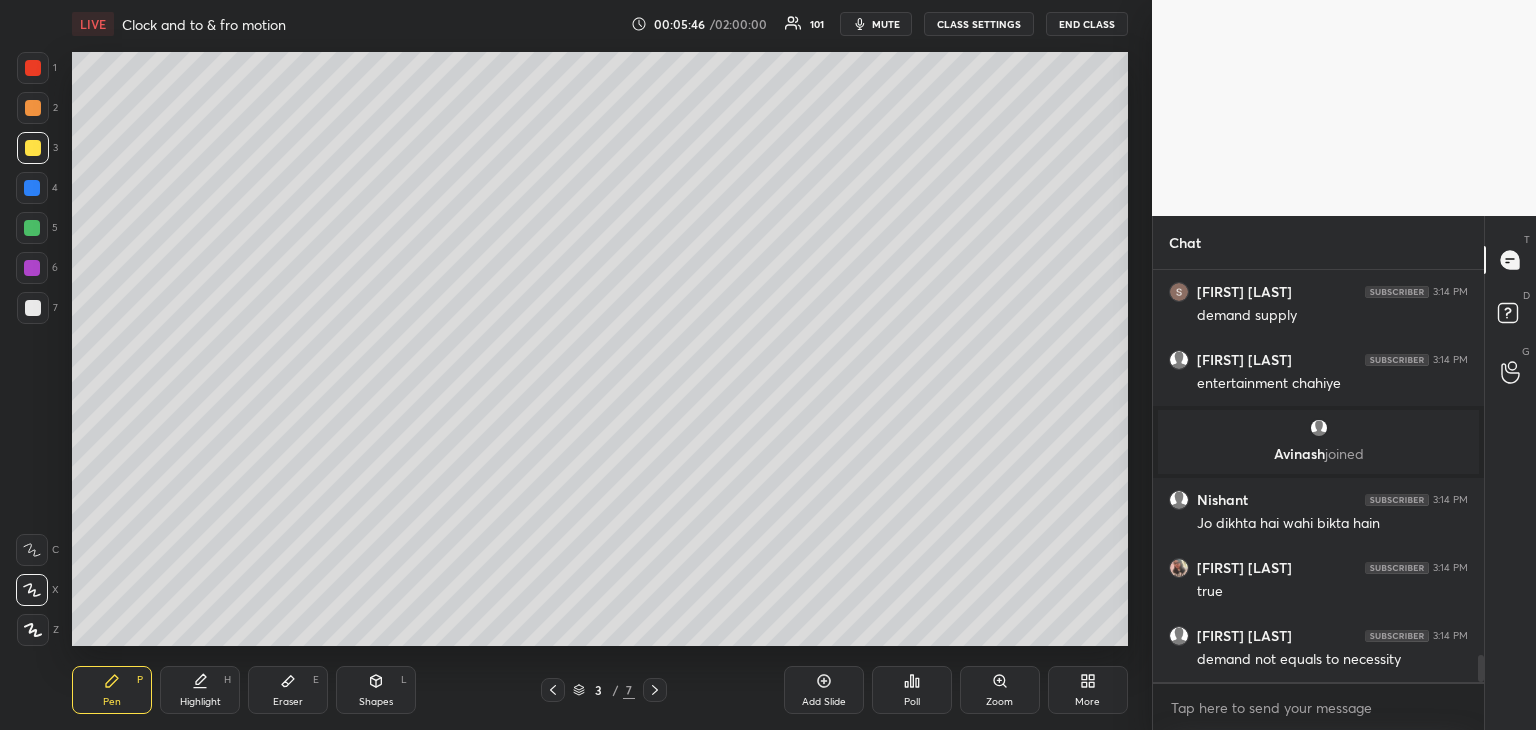 click at bounding box center (32, 188) 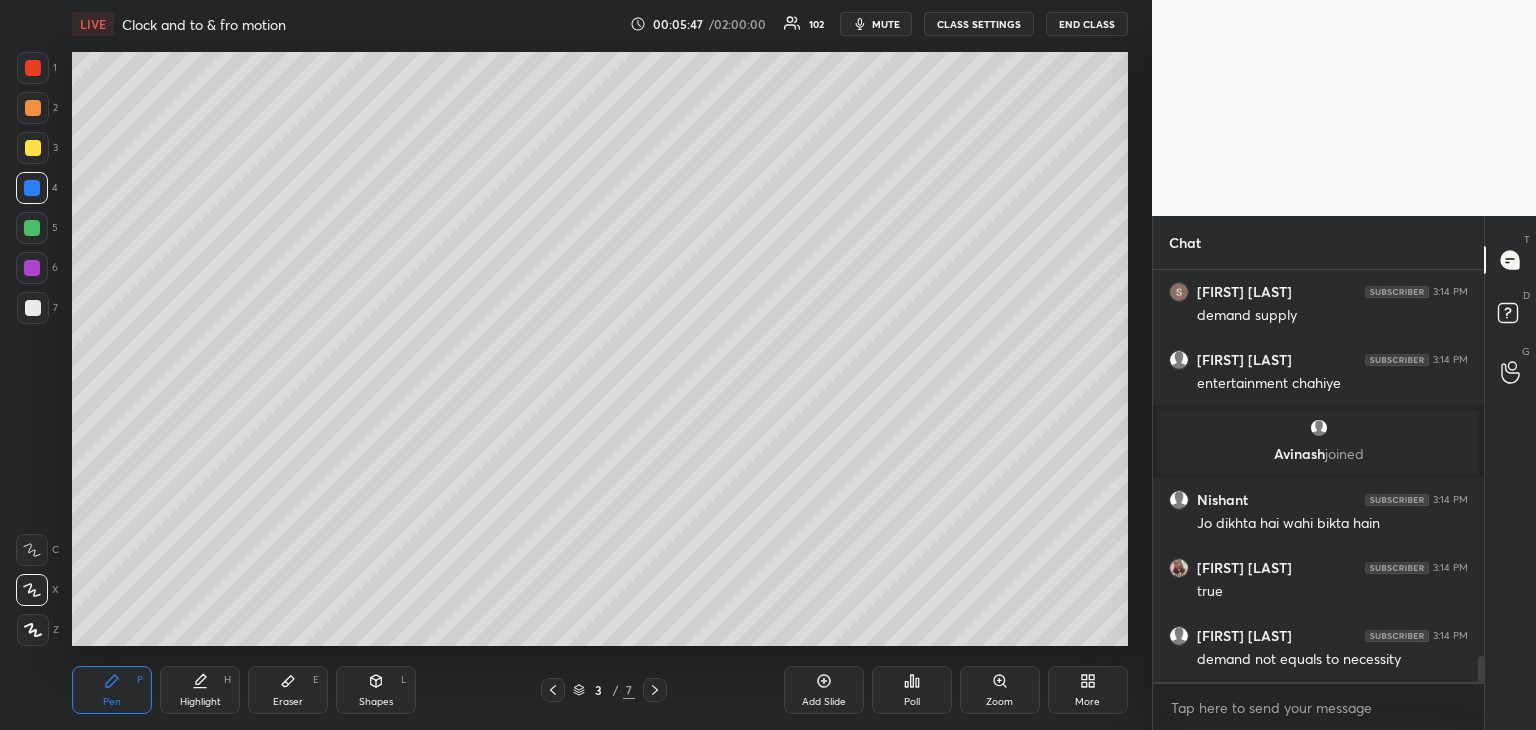 scroll, scrollTop: 5994, scrollLeft: 0, axis: vertical 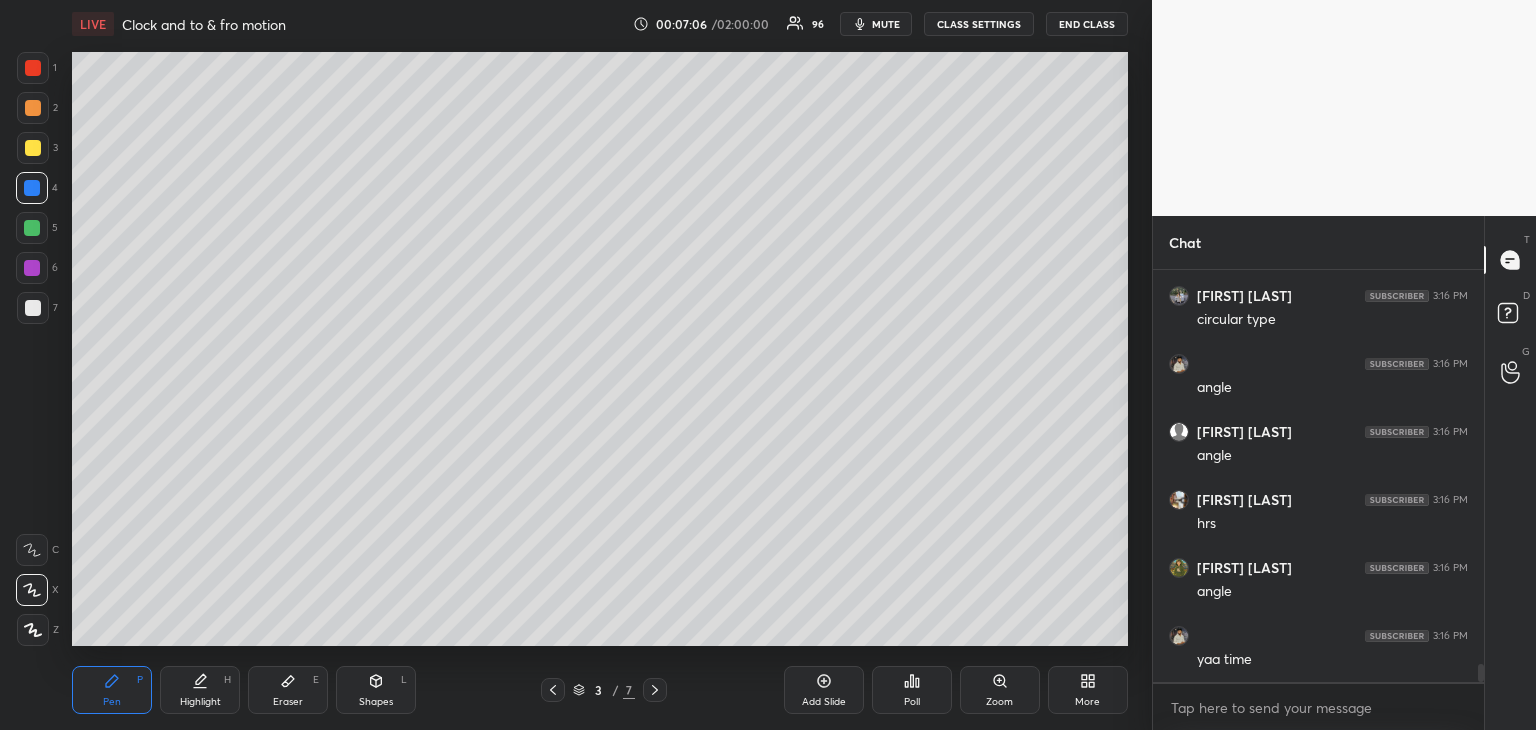 click at bounding box center [33, 148] 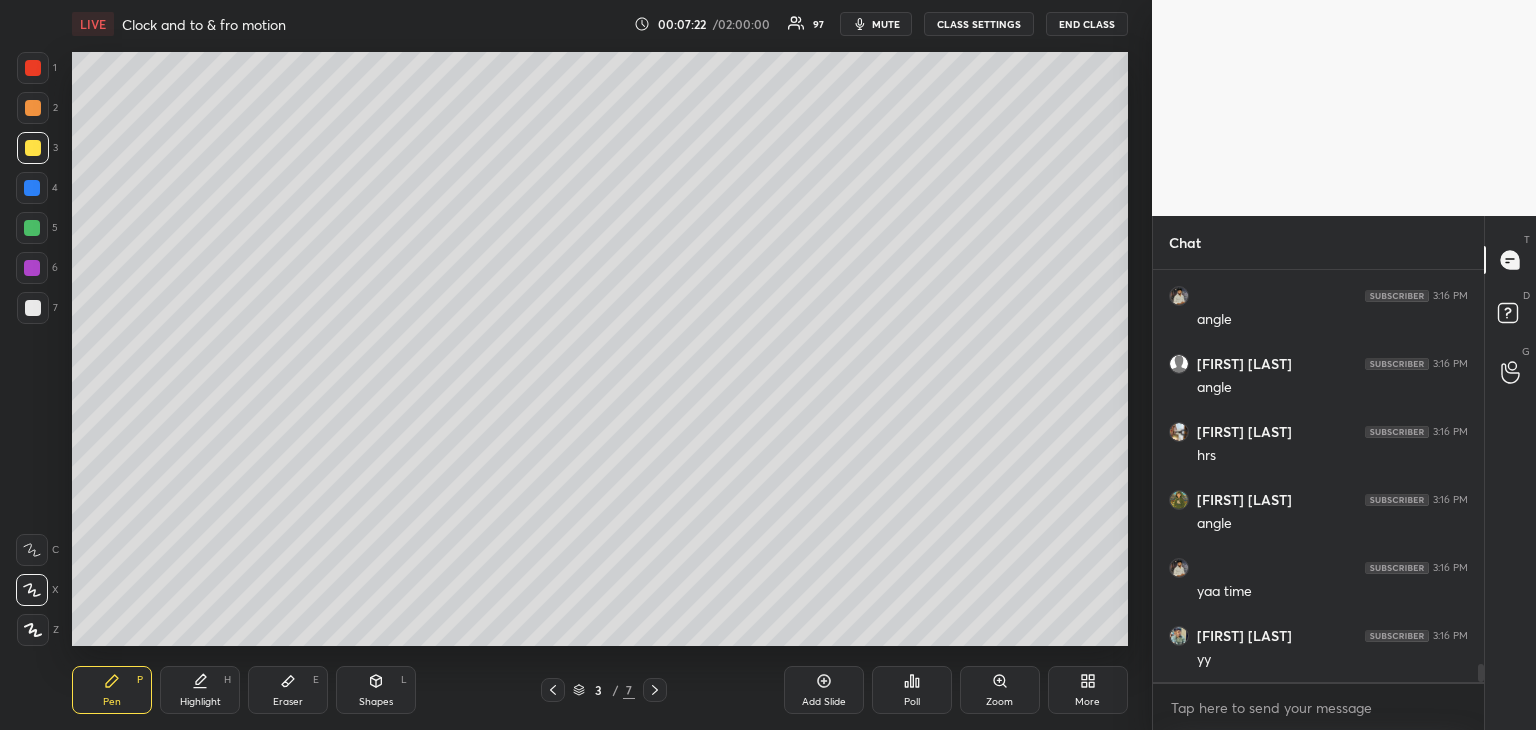 scroll, scrollTop: 9094, scrollLeft: 0, axis: vertical 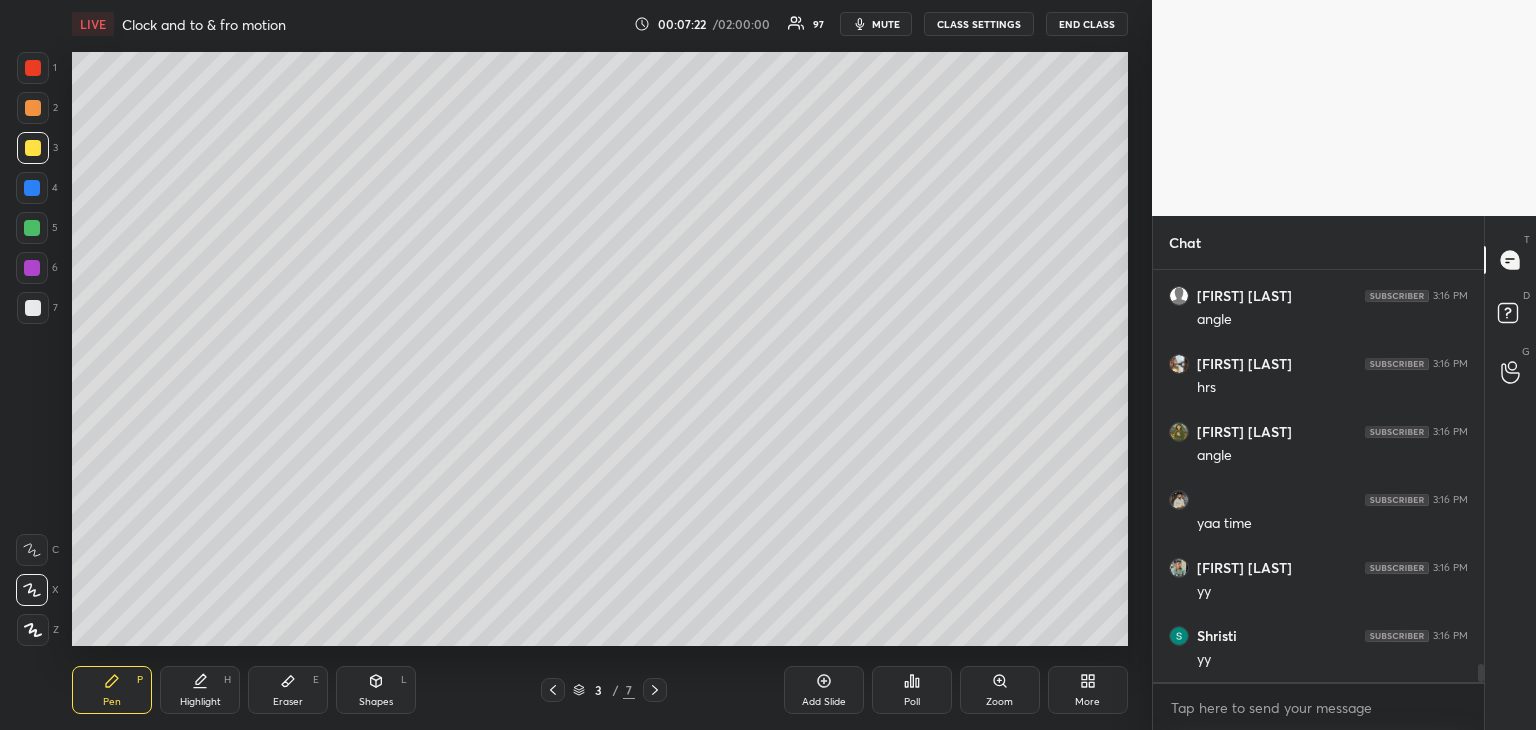 click 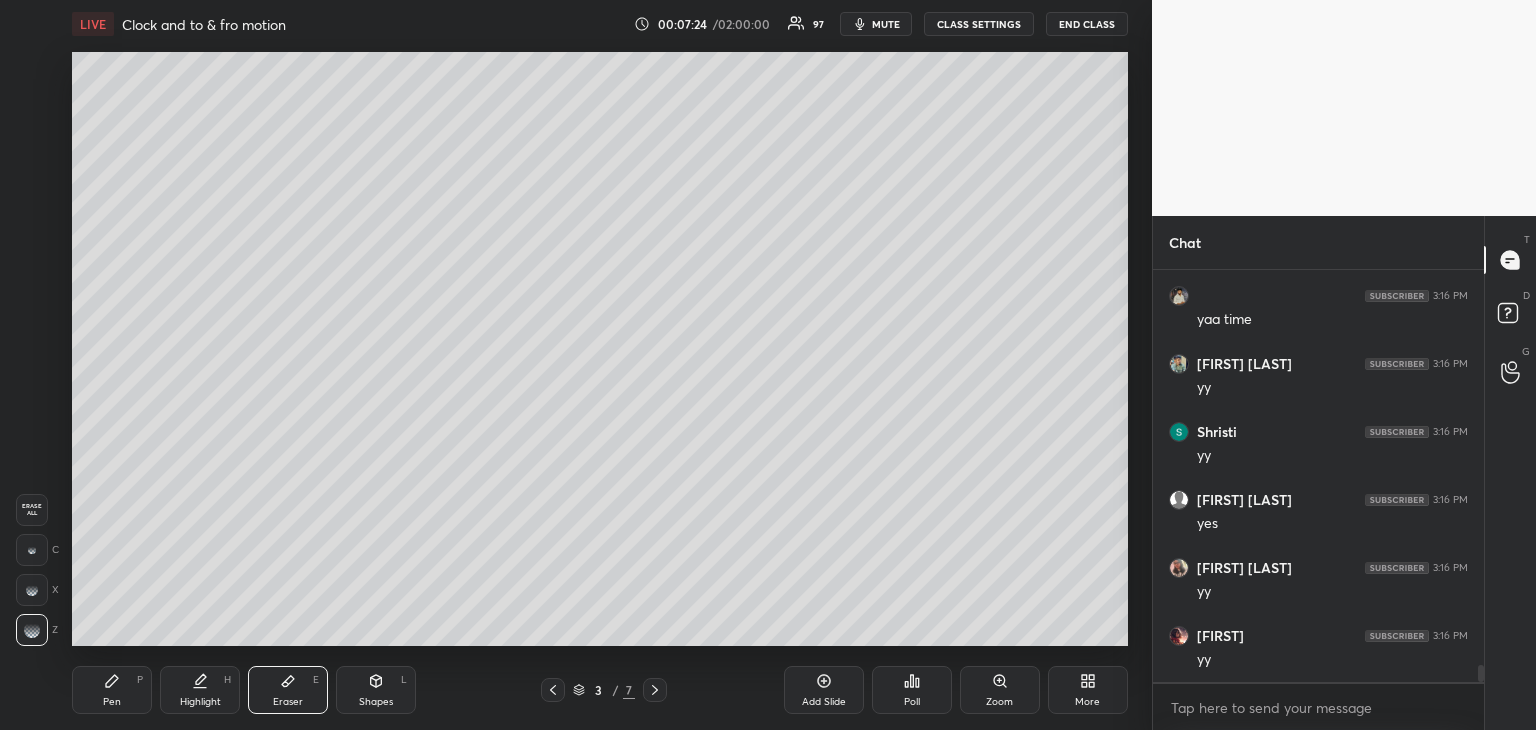 scroll, scrollTop: 9366, scrollLeft: 0, axis: vertical 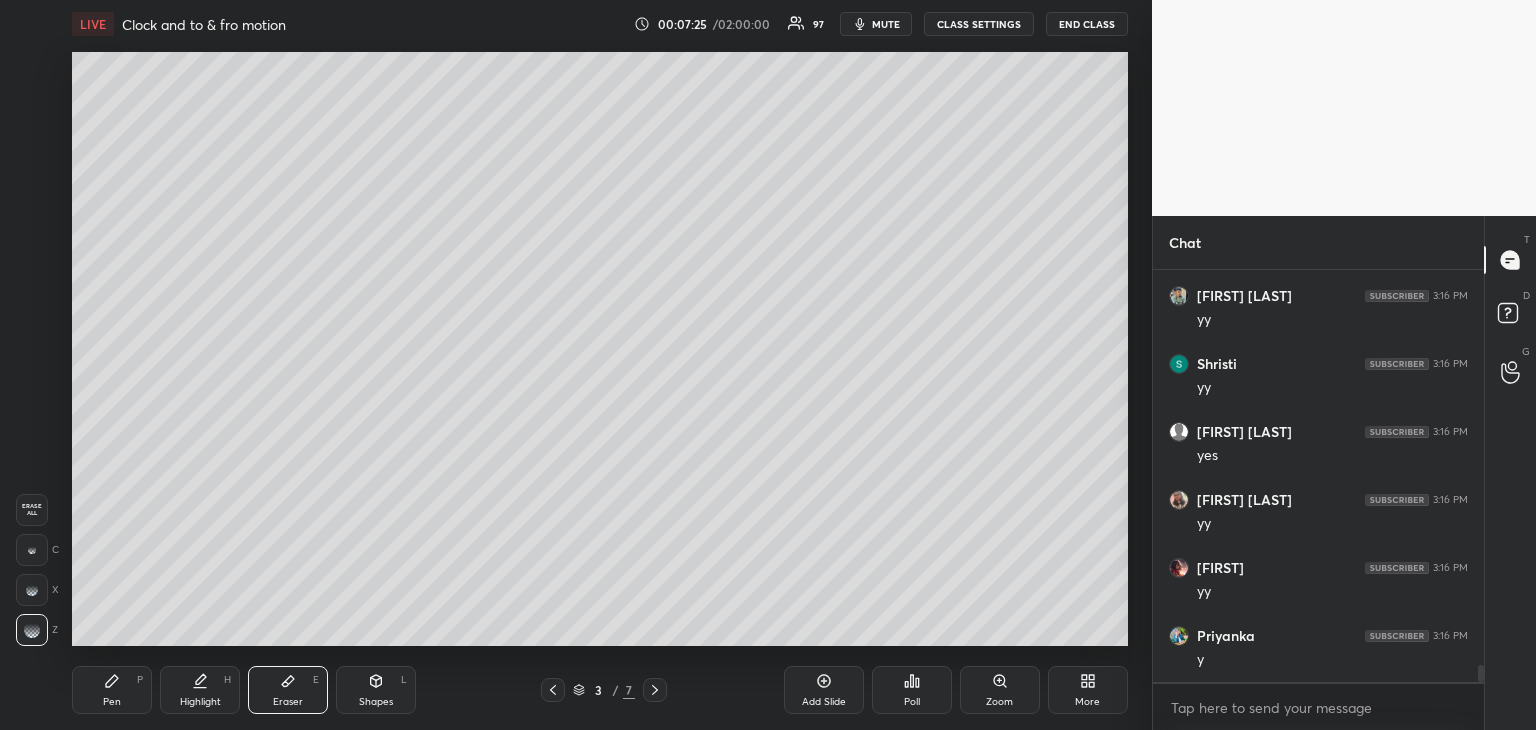 click 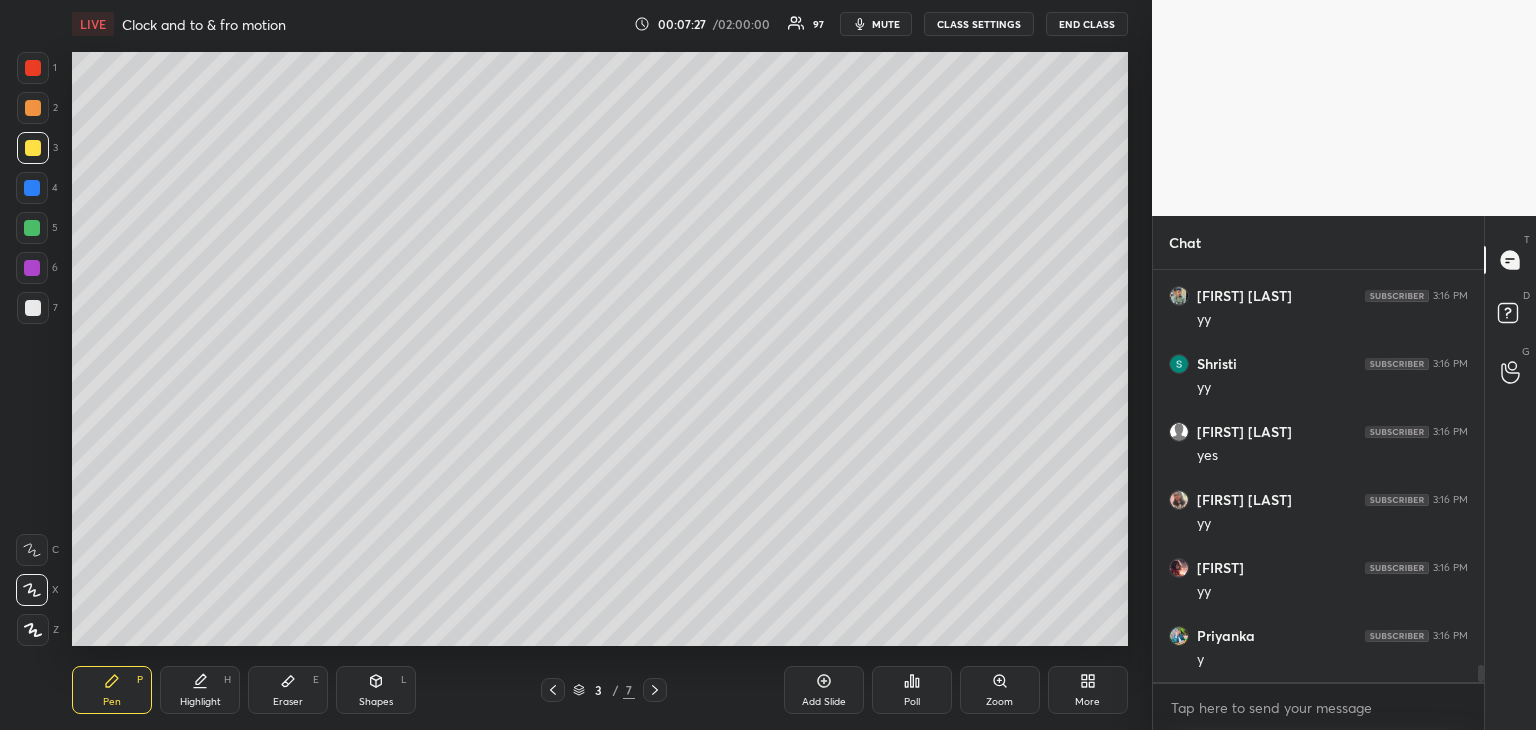 scroll, scrollTop: 9438, scrollLeft: 0, axis: vertical 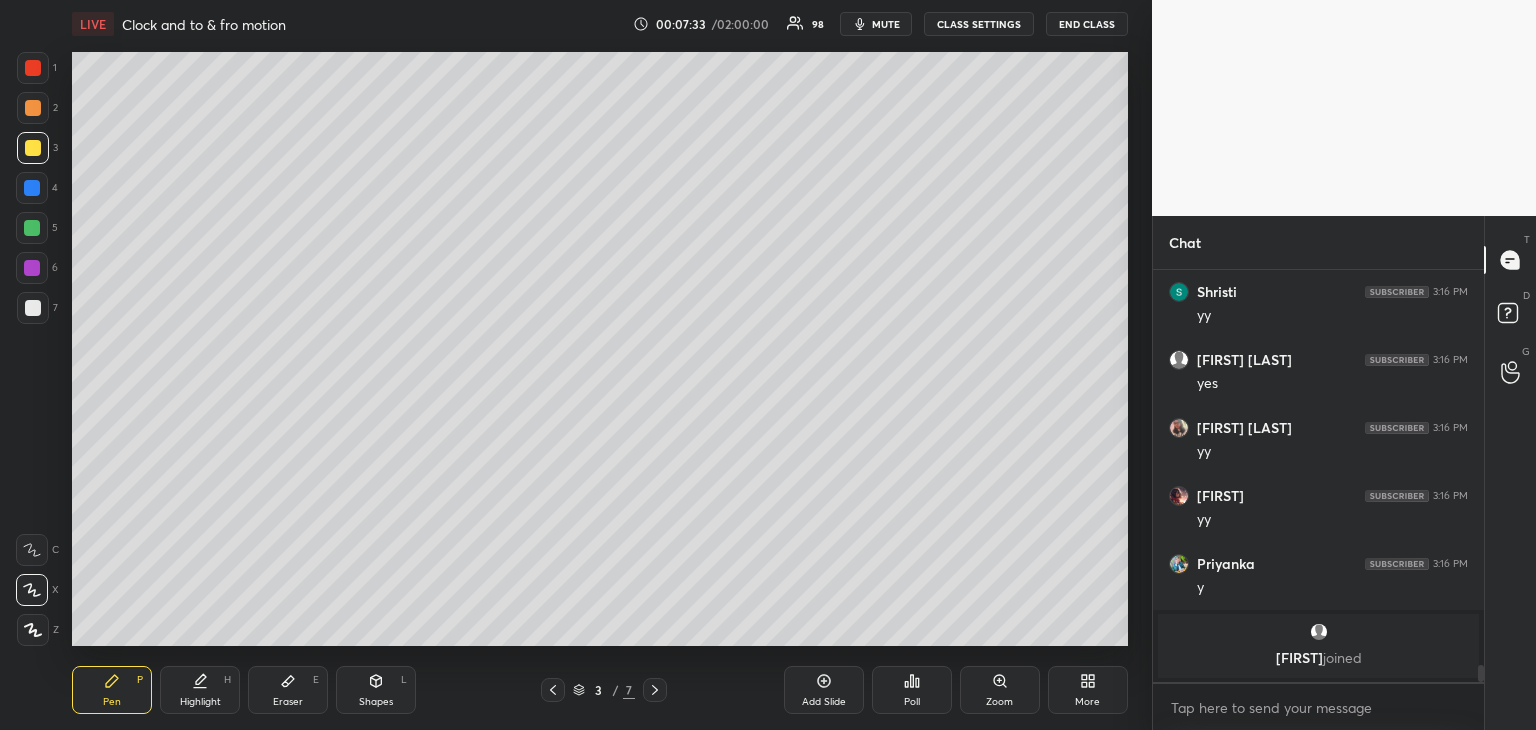 click at bounding box center [33, 148] 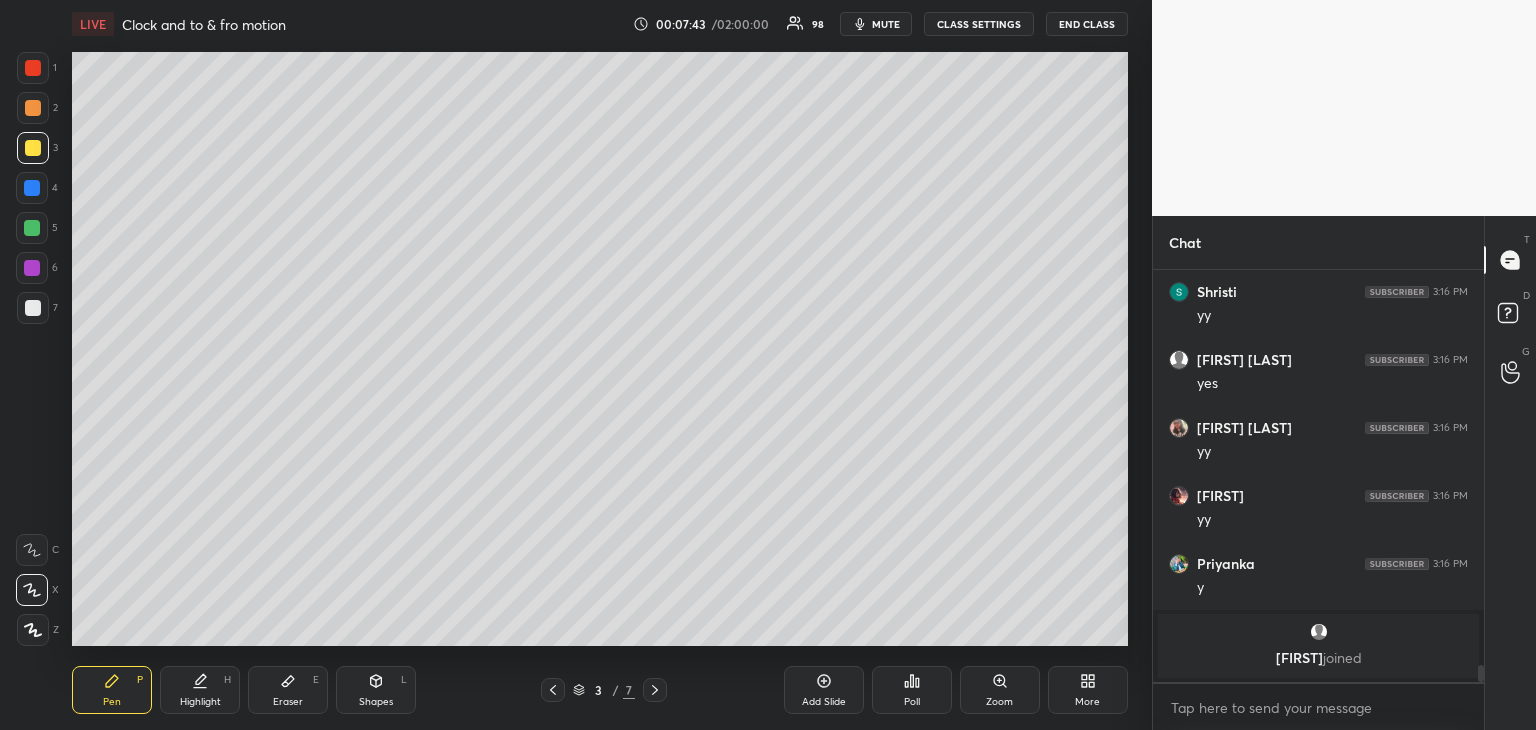 click 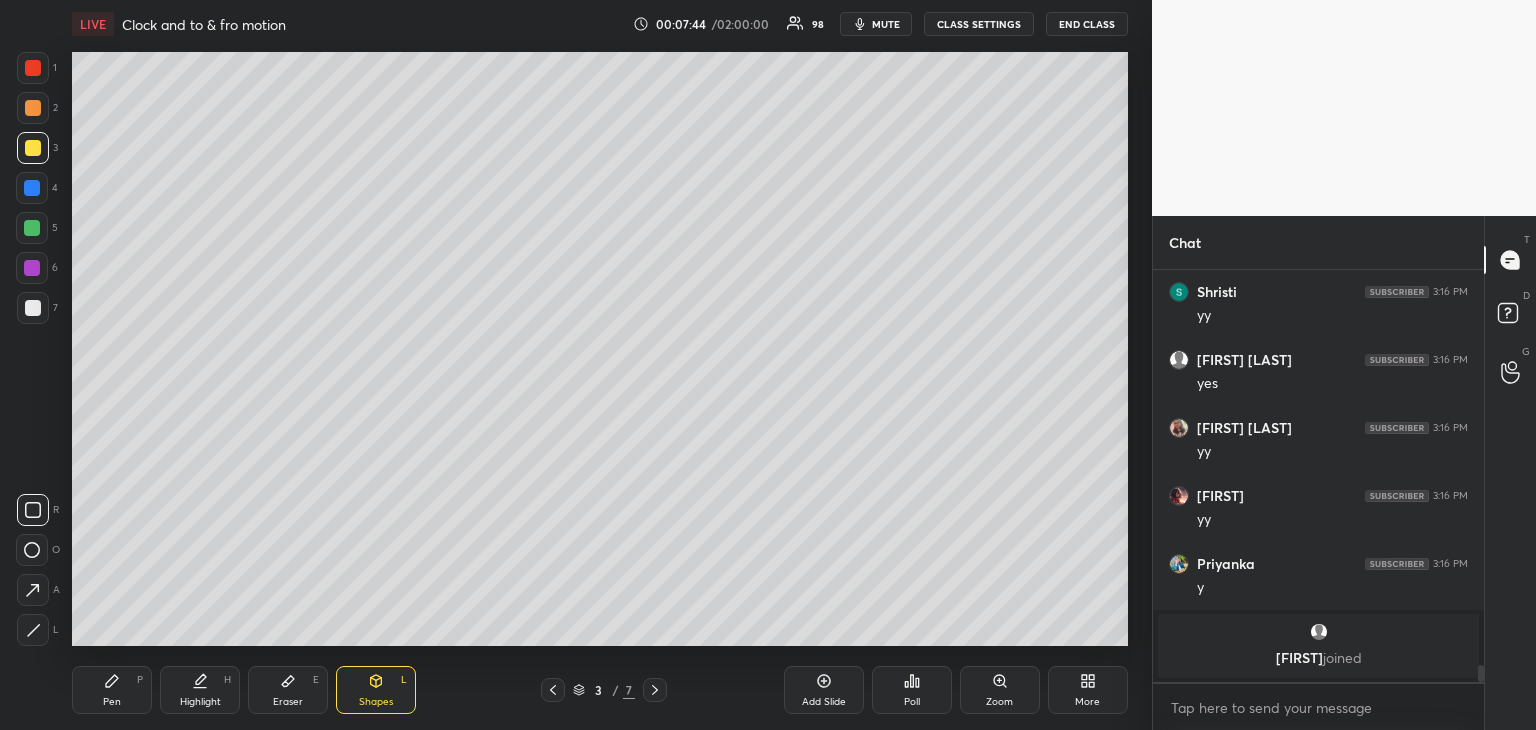 click 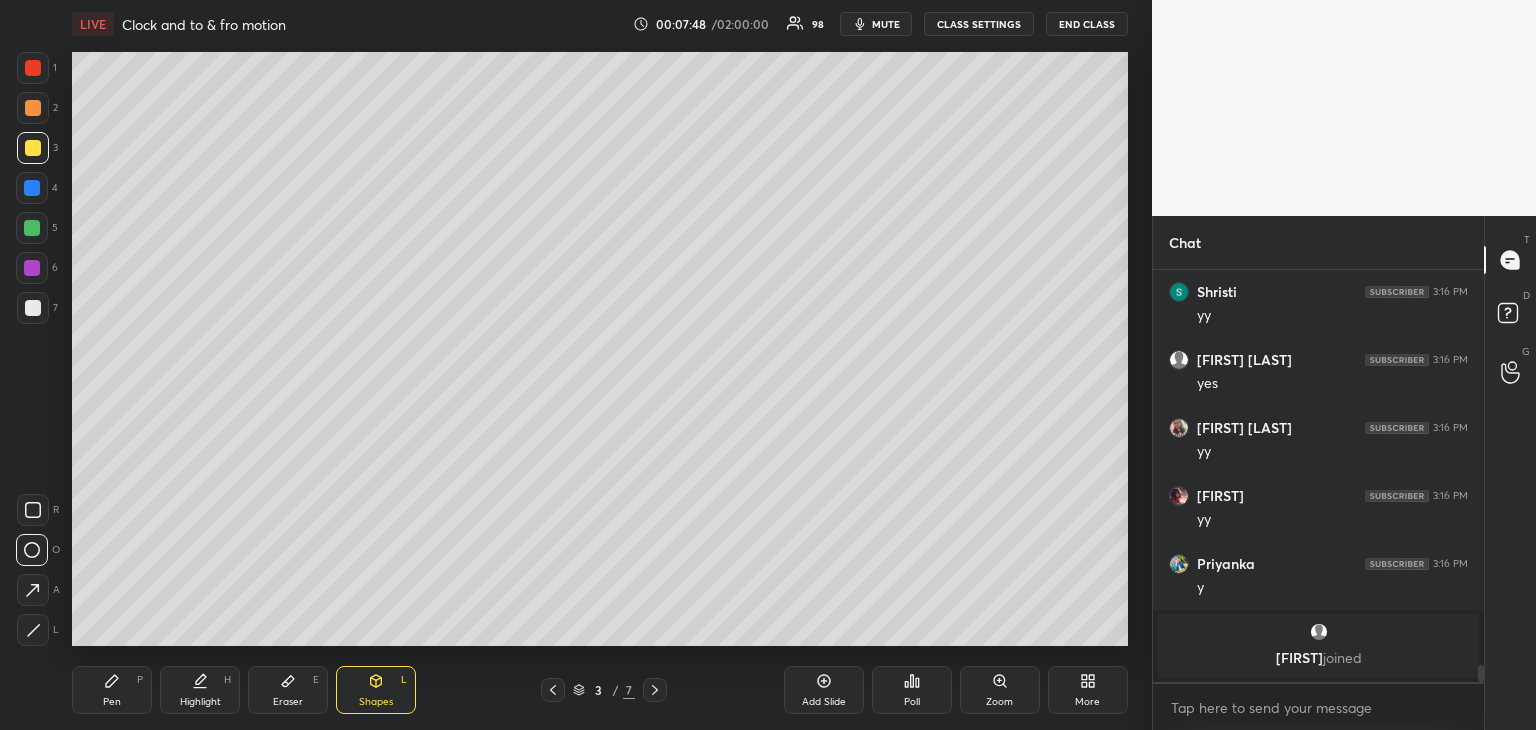 click on "Pen P" at bounding box center [112, 690] 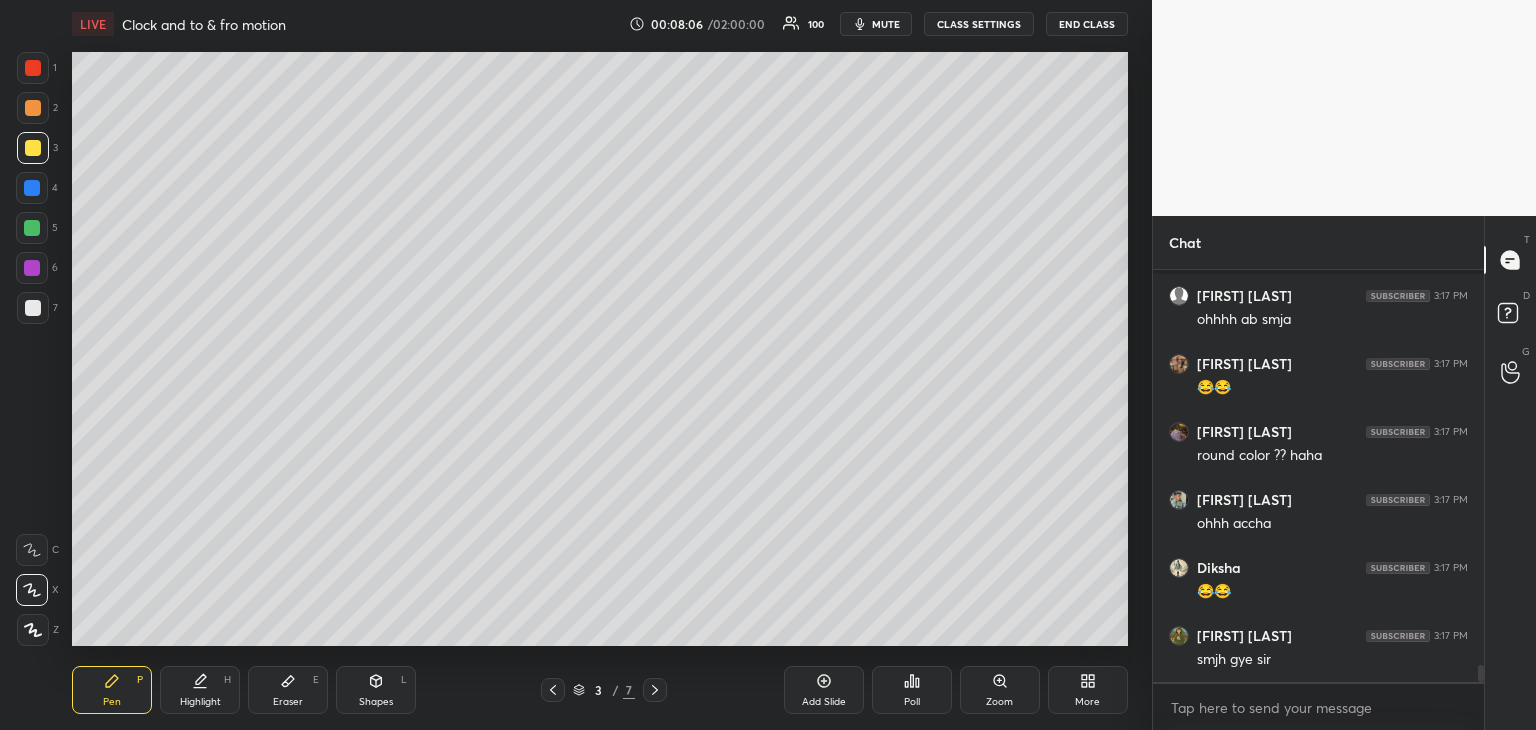 scroll, scrollTop: 9446, scrollLeft: 0, axis: vertical 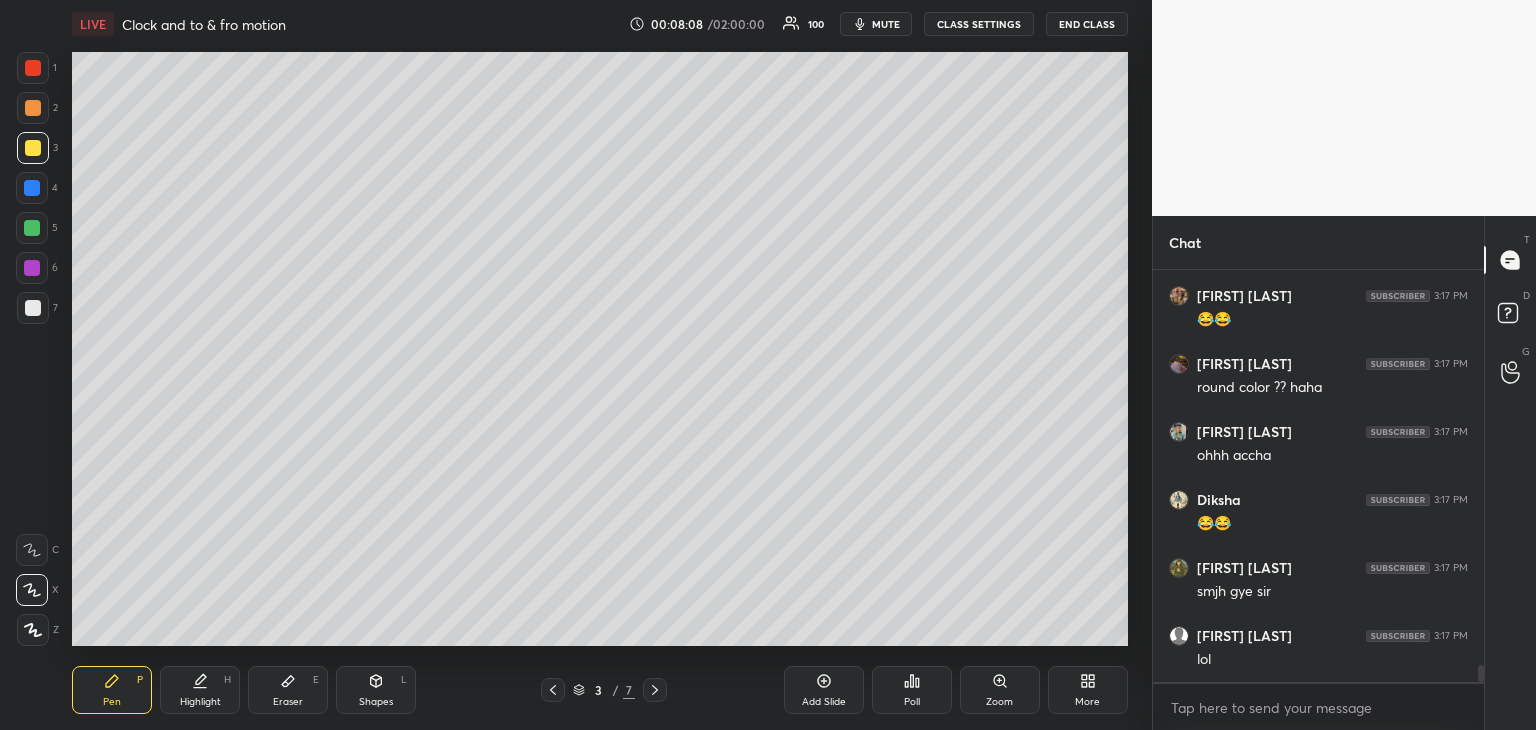 click at bounding box center (33, 308) 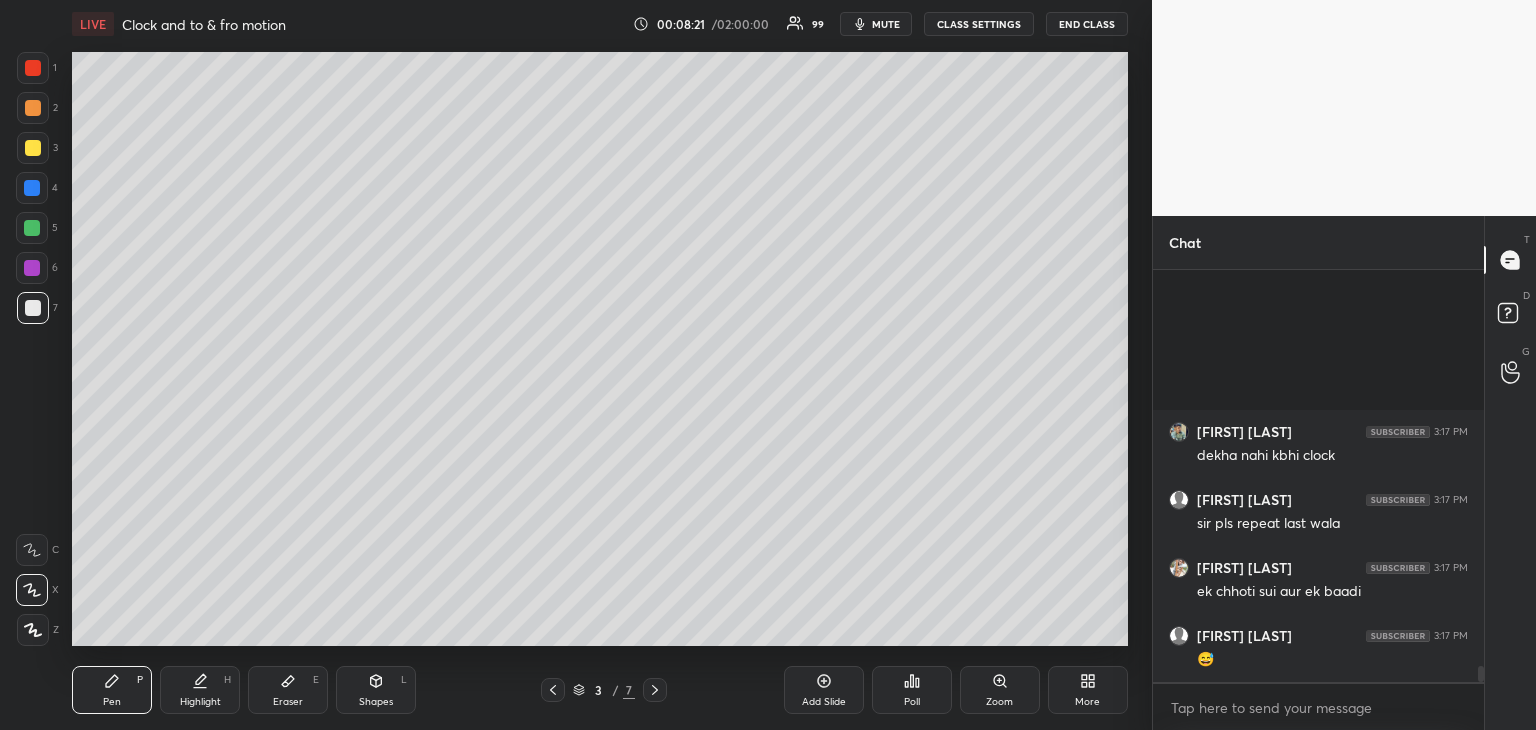 scroll, scrollTop: 10402, scrollLeft: 0, axis: vertical 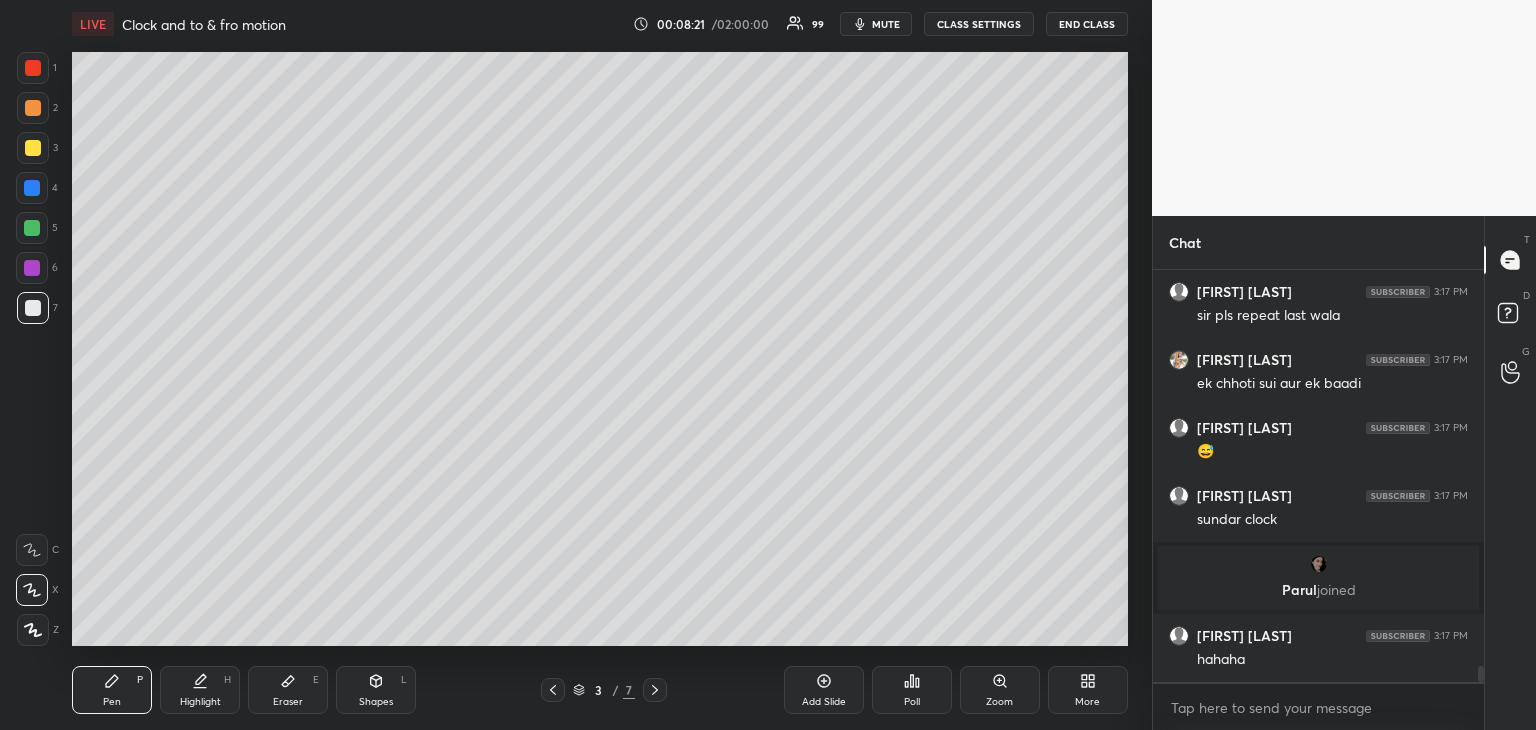 click at bounding box center [32, 228] 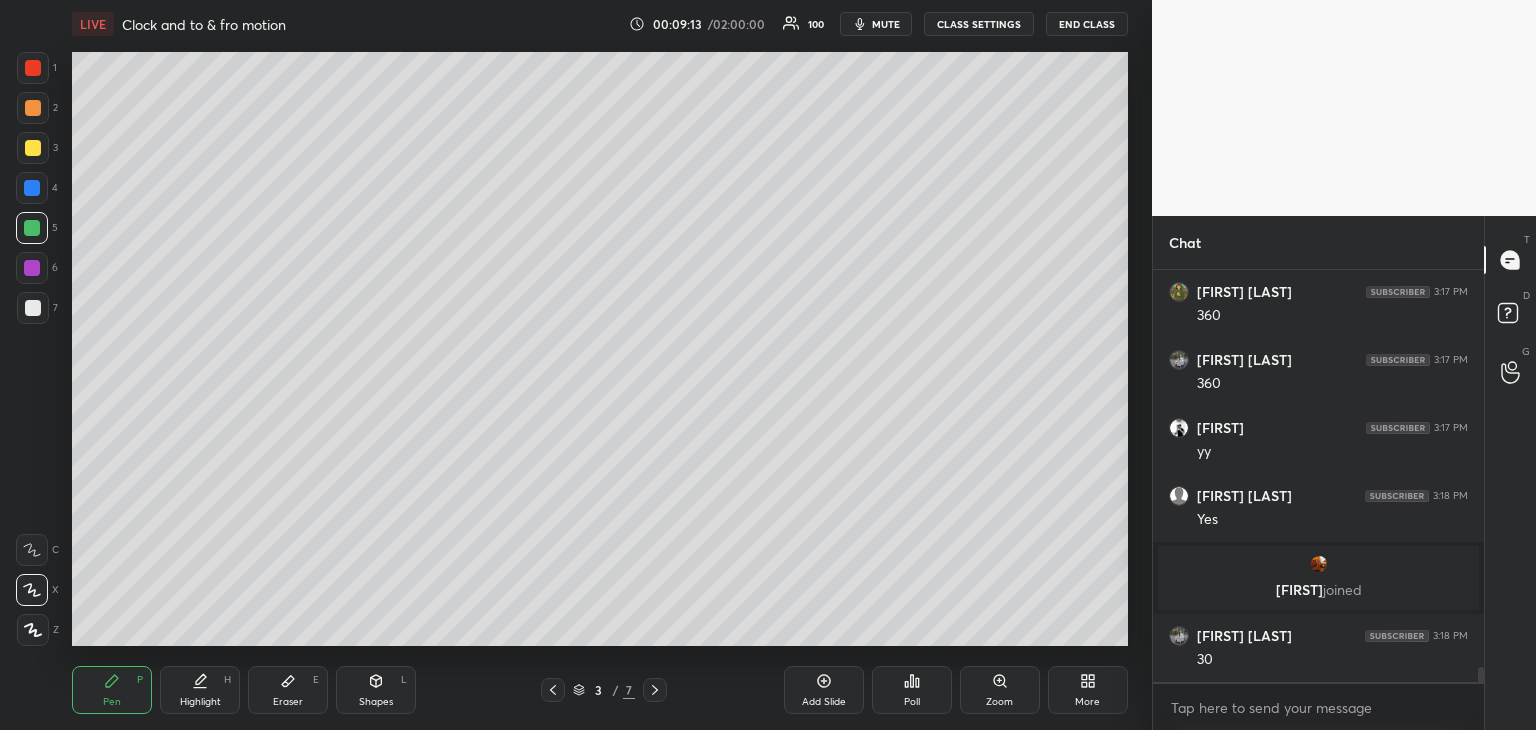 scroll, scrollTop: 11106, scrollLeft: 0, axis: vertical 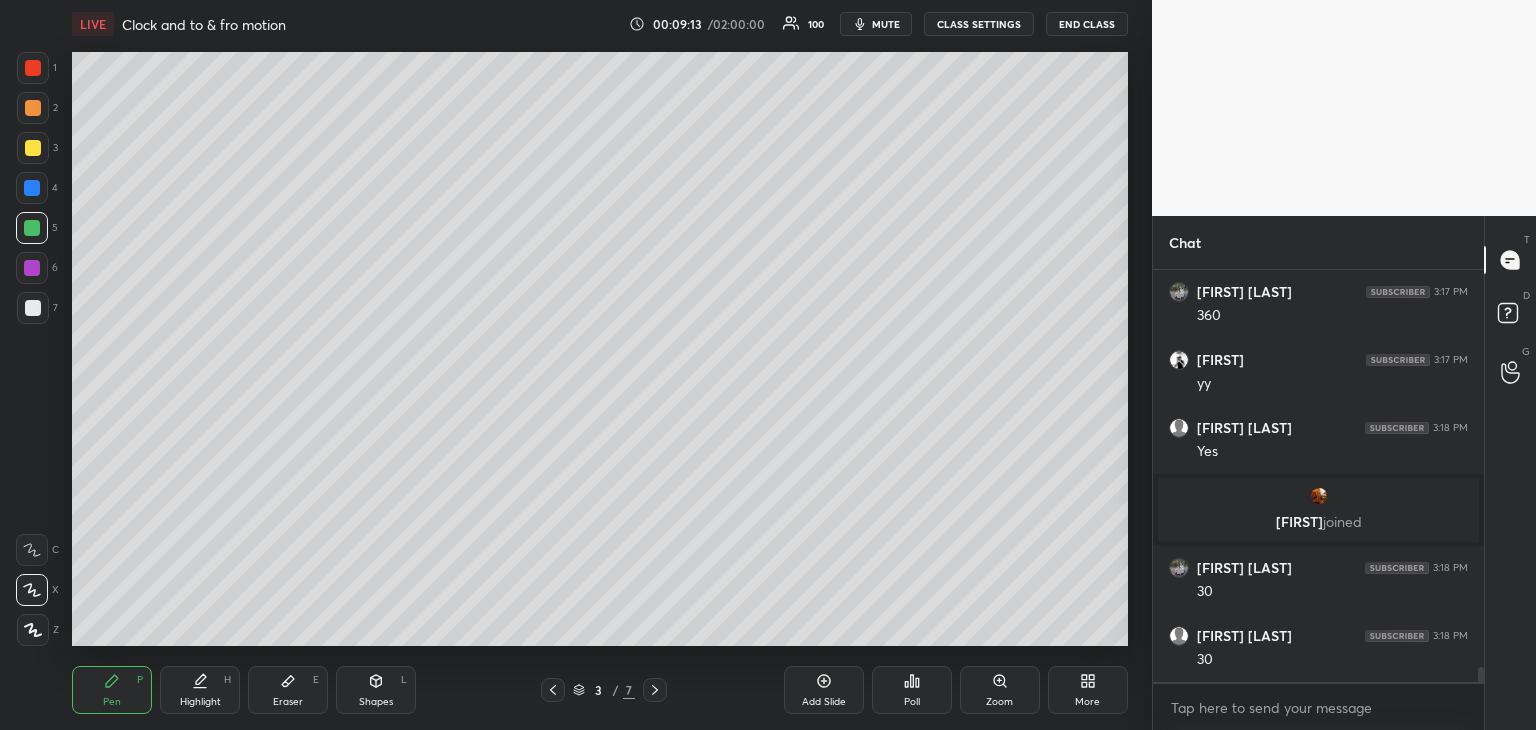 click at bounding box center (32, 188) 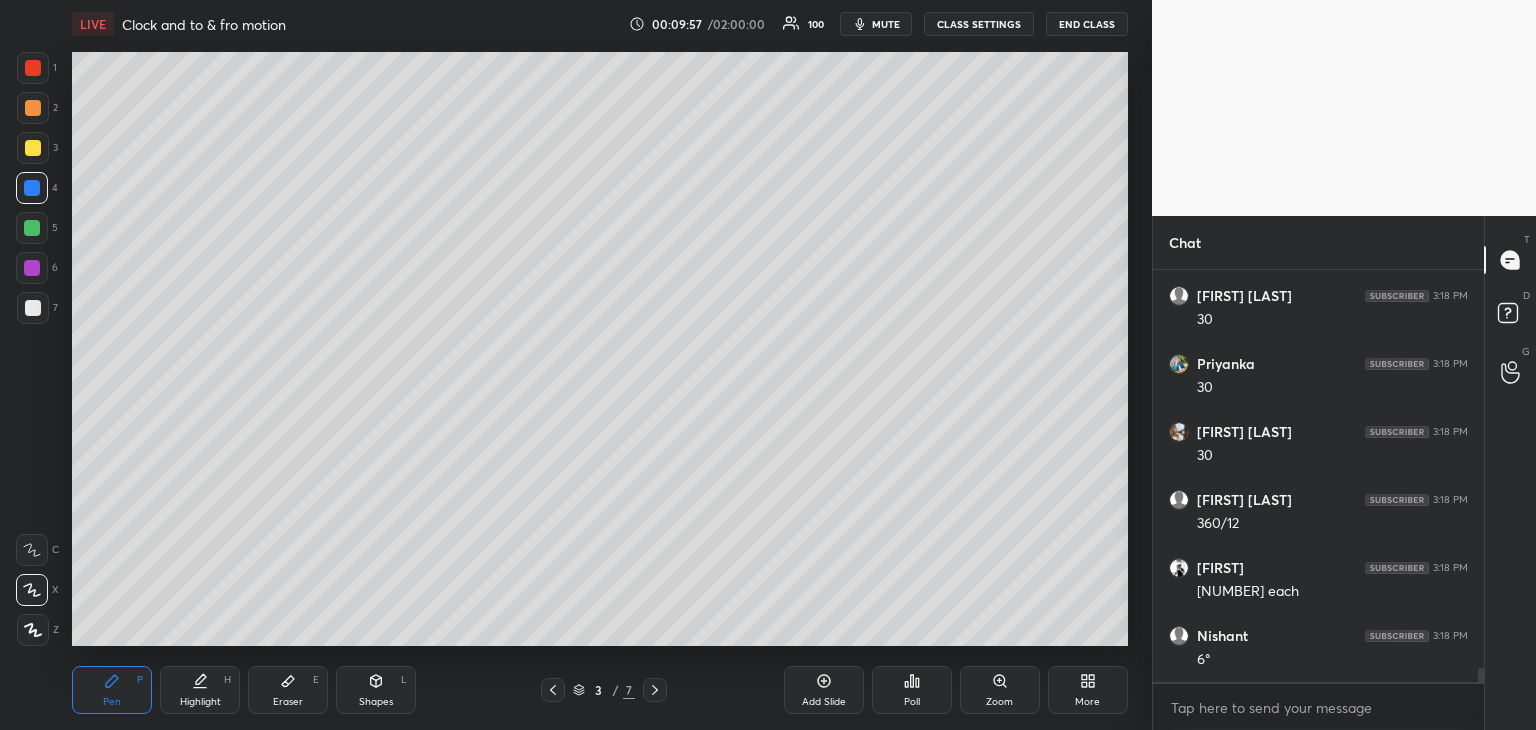scroll, scrollTop: 11718, scrollLeft: 0, axis: vertical 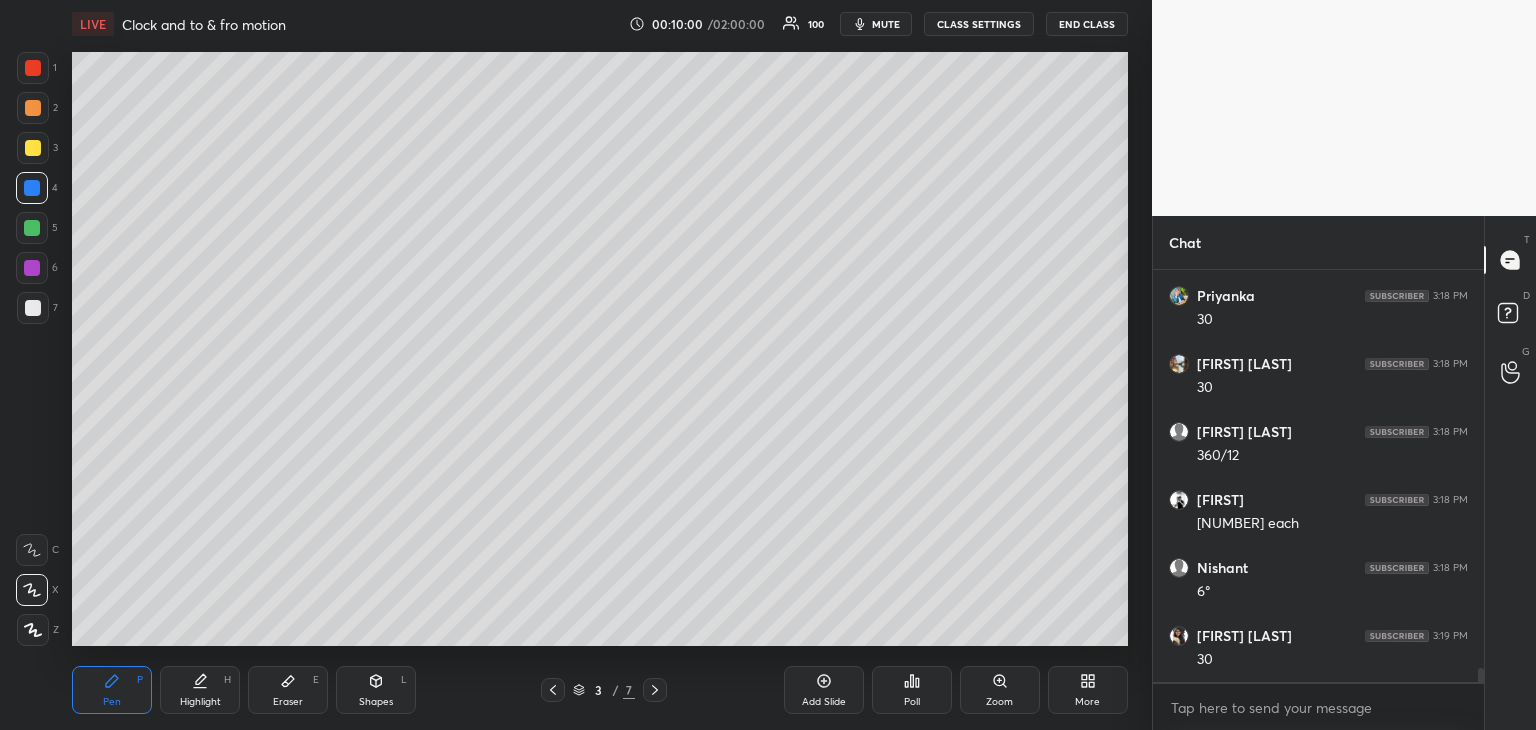 click on "Highlight" at bounding box center [200, 702] 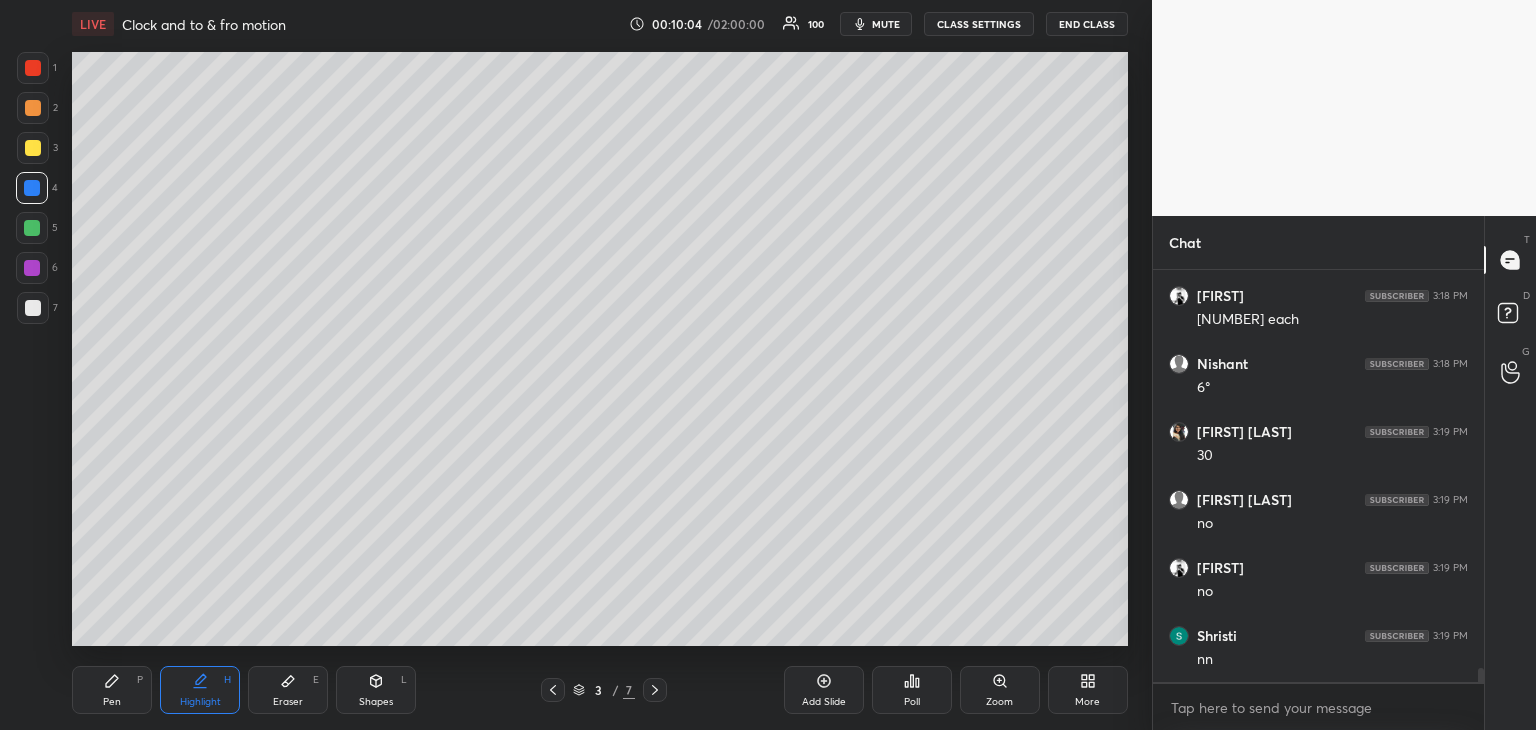 scroll, scrollTop: 11990, scrollLeft: 0, axis: vertical 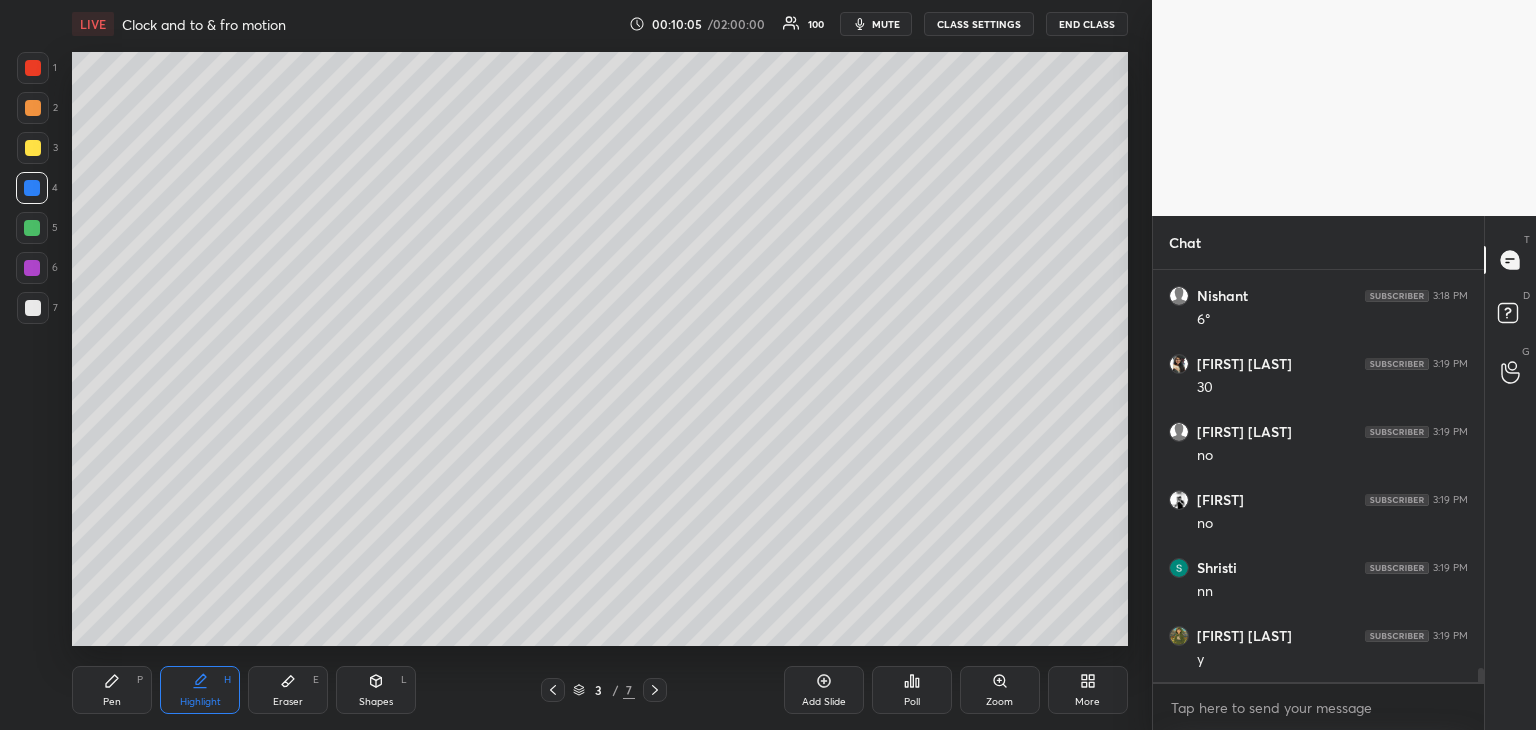click on "Pen" at bounding box center [112, 702] 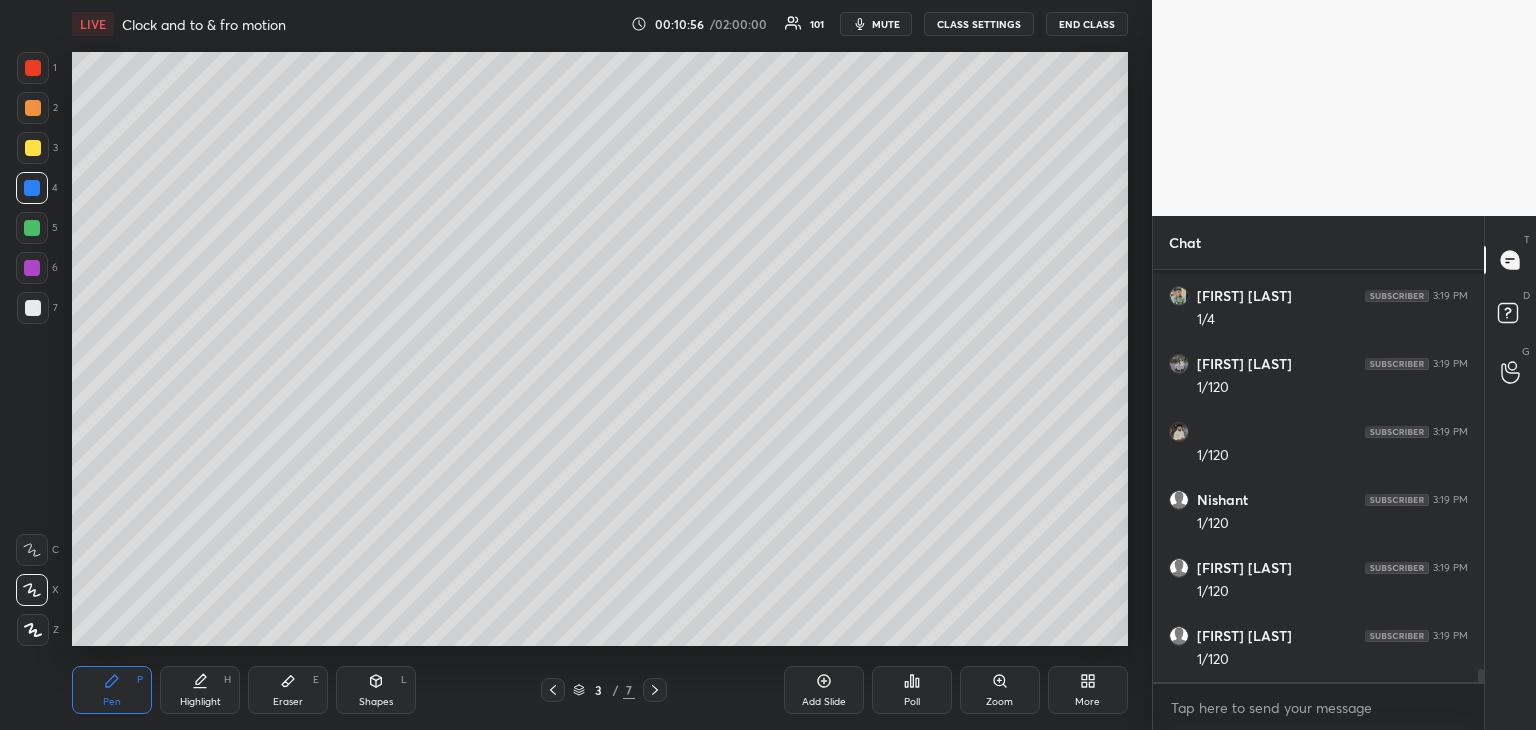 scroll, scrollTop: 13114, scrollLeft: 0, axis: vertical 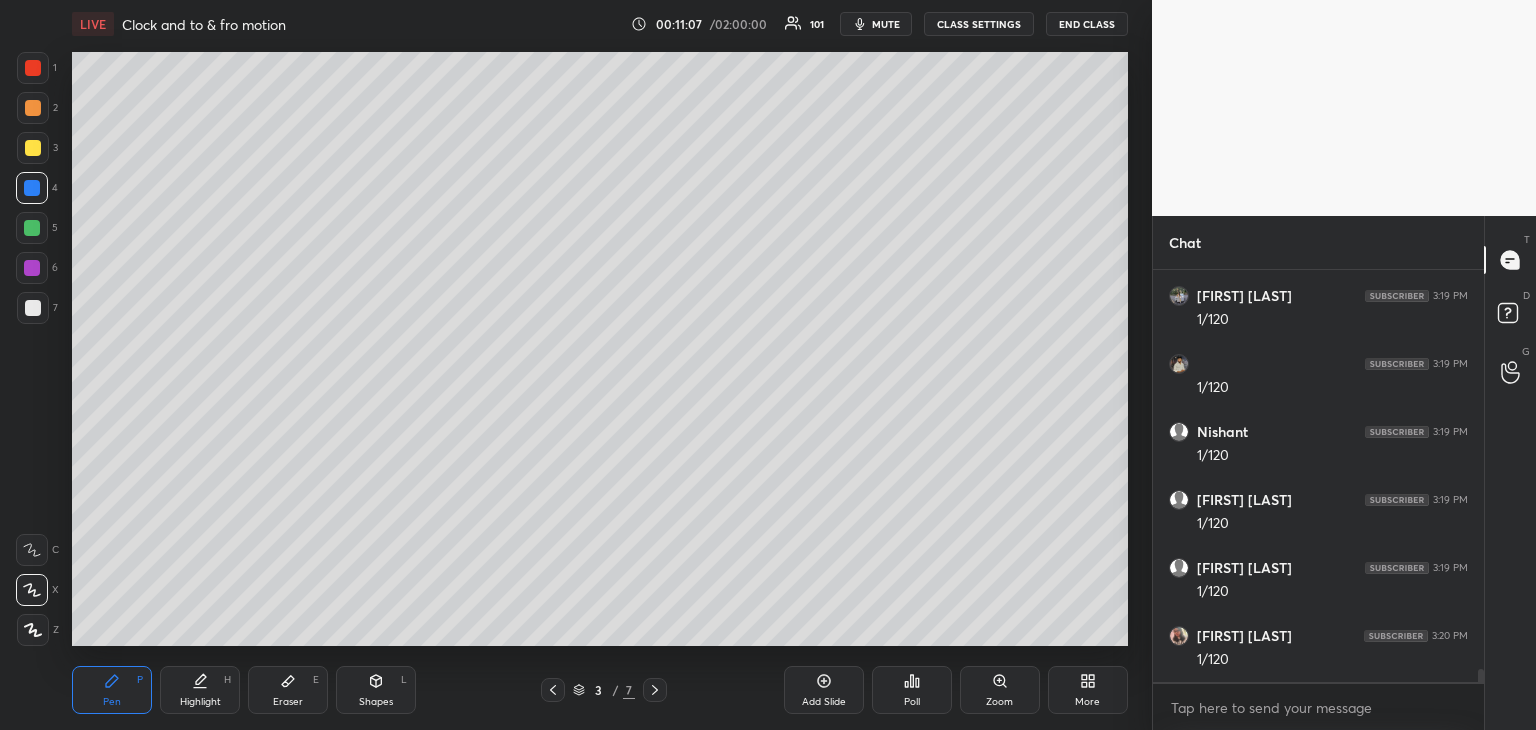 click at bounding box center (33, 108) 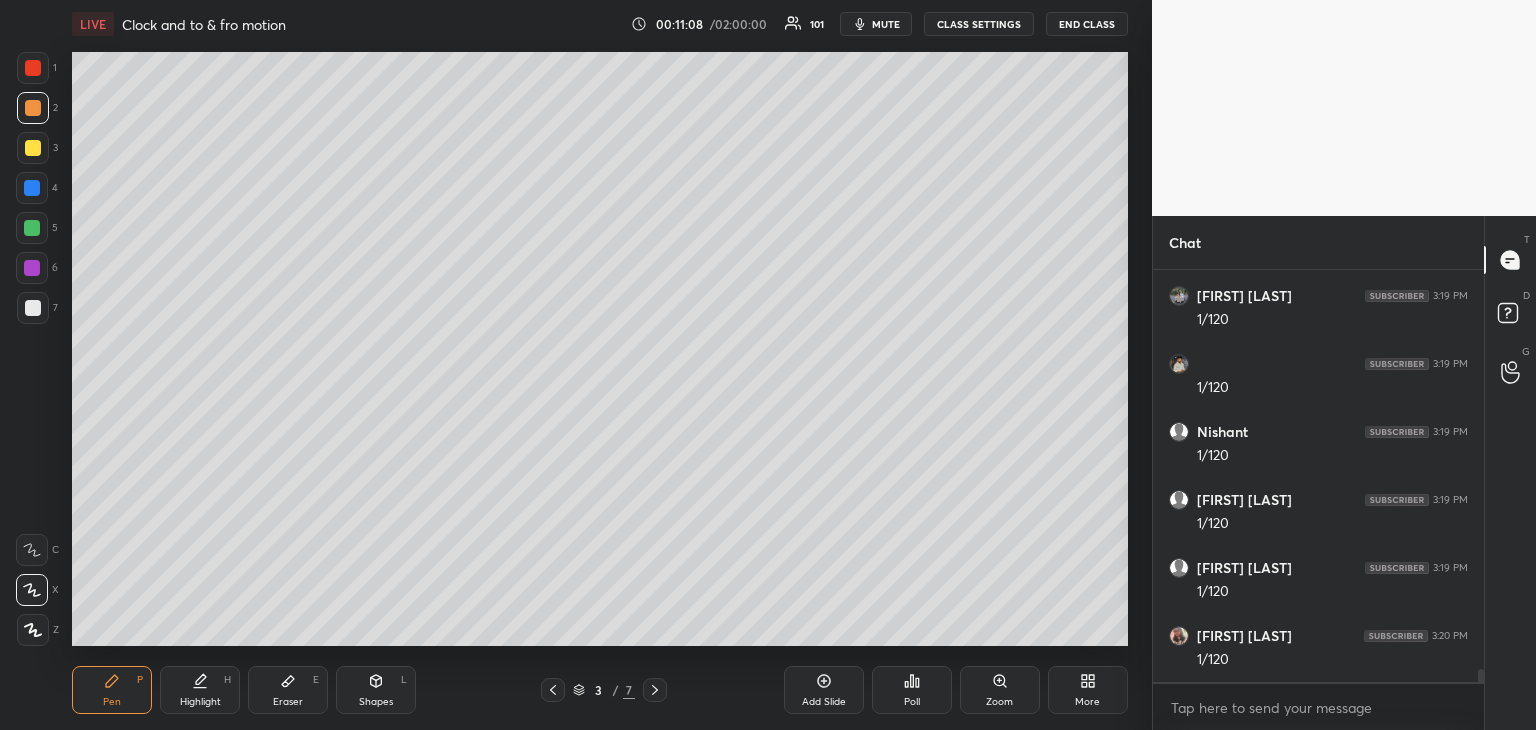 click on "Add Slide" at bounding box center [824, 702] 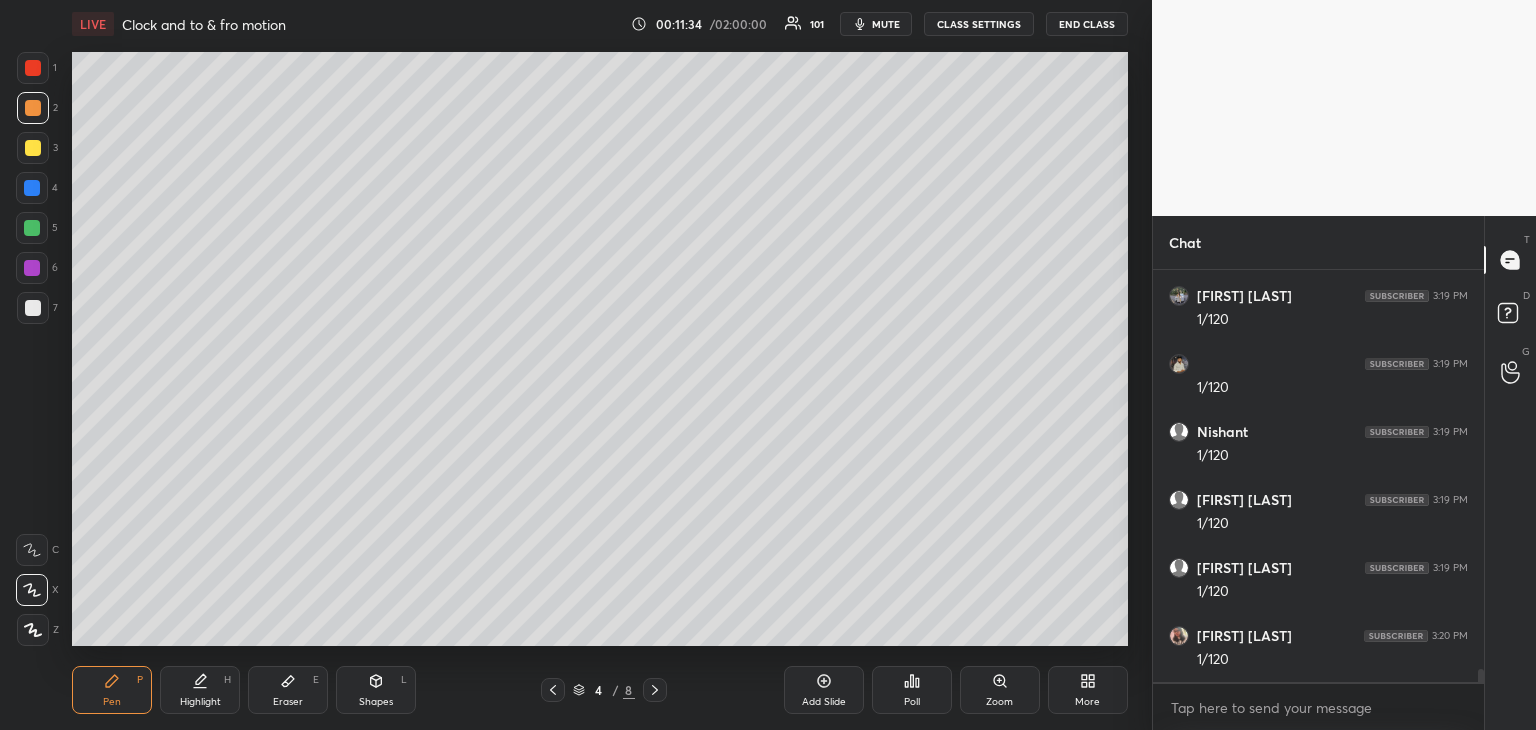 click on "Eraser E" at bounding box center (288, 690) 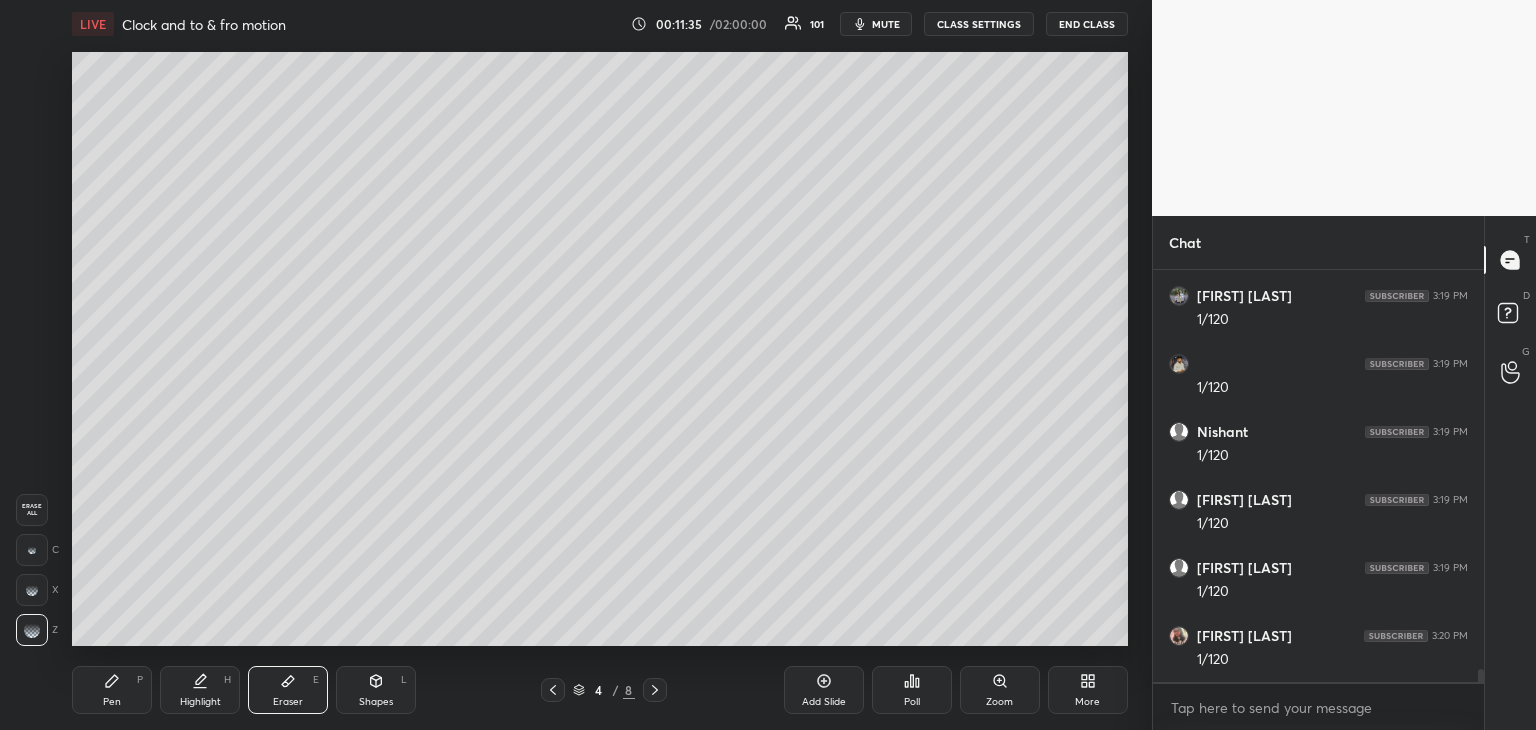 scroll, scrollTop: 13186, scrollLeft: 0, axis: vertical 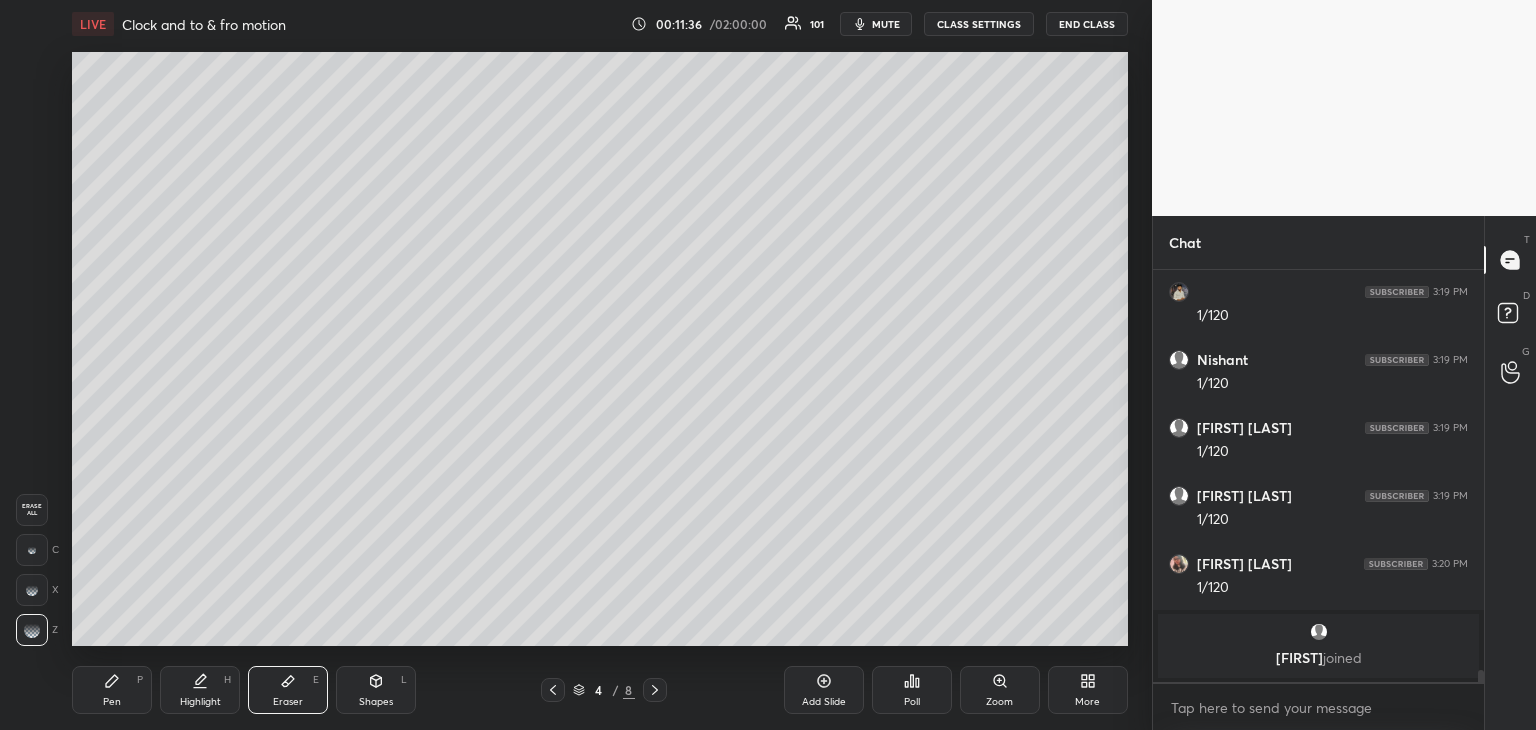 click on "Pen P" at bounding box center [112, 690] 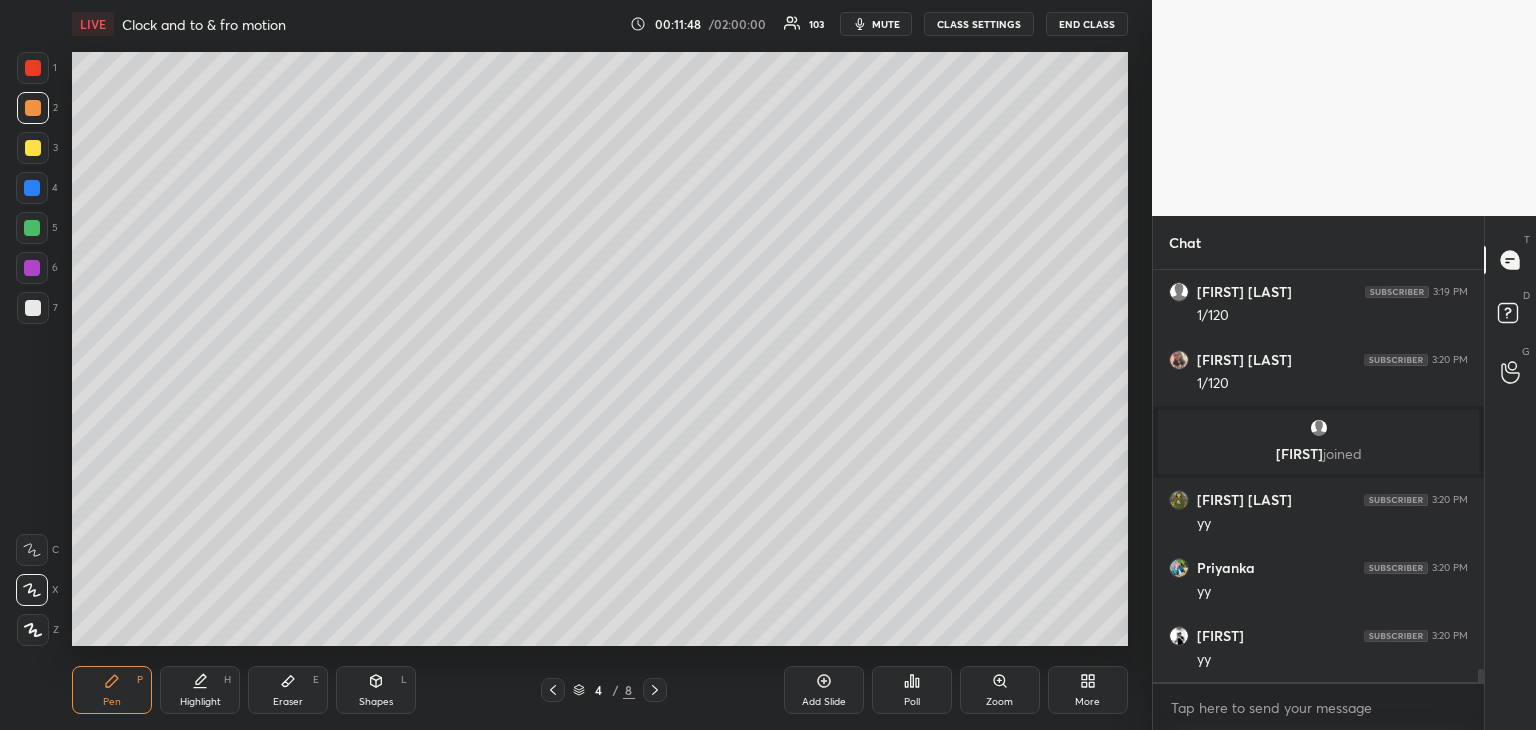 scroll, scrollTop: 13112, scrollLeft: 0, axis: vertical 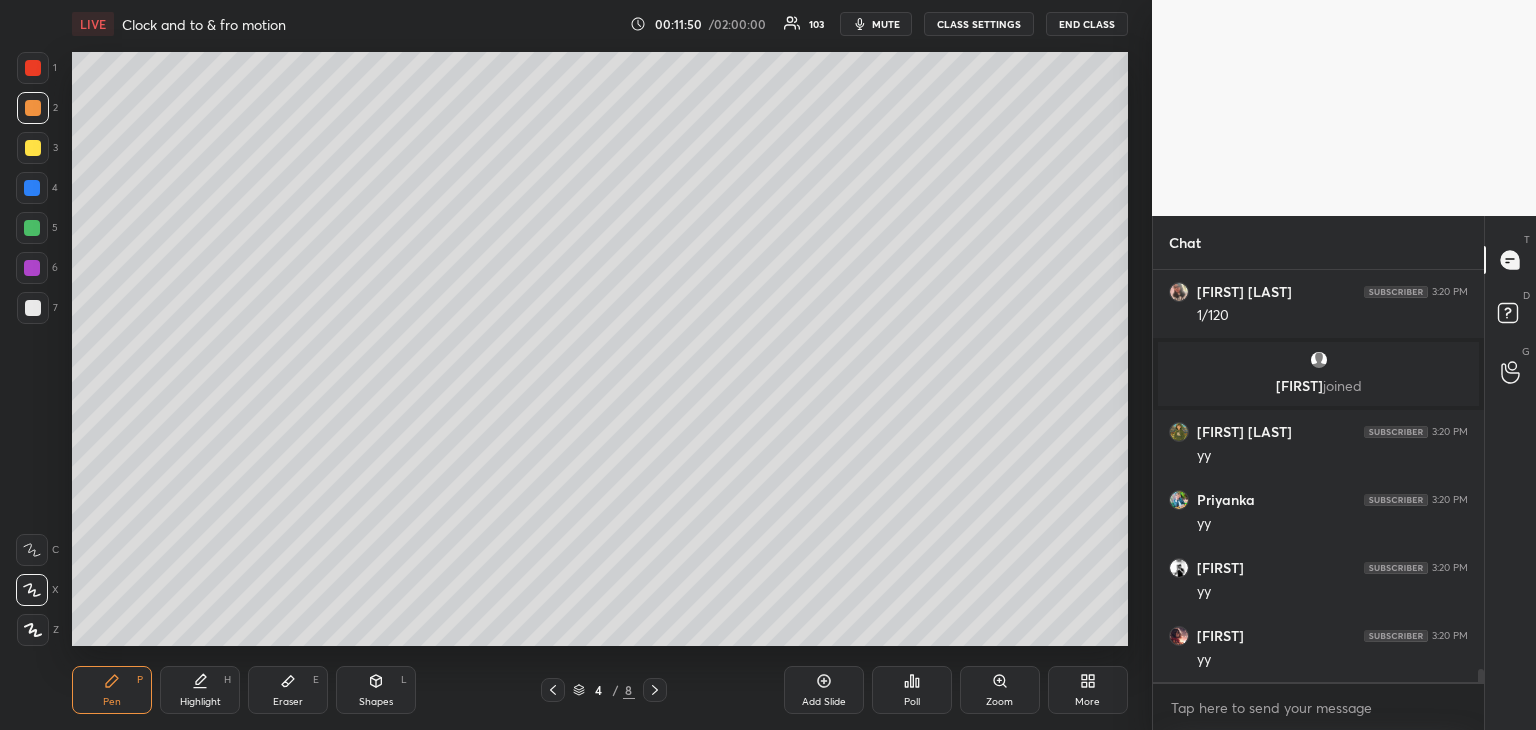 click 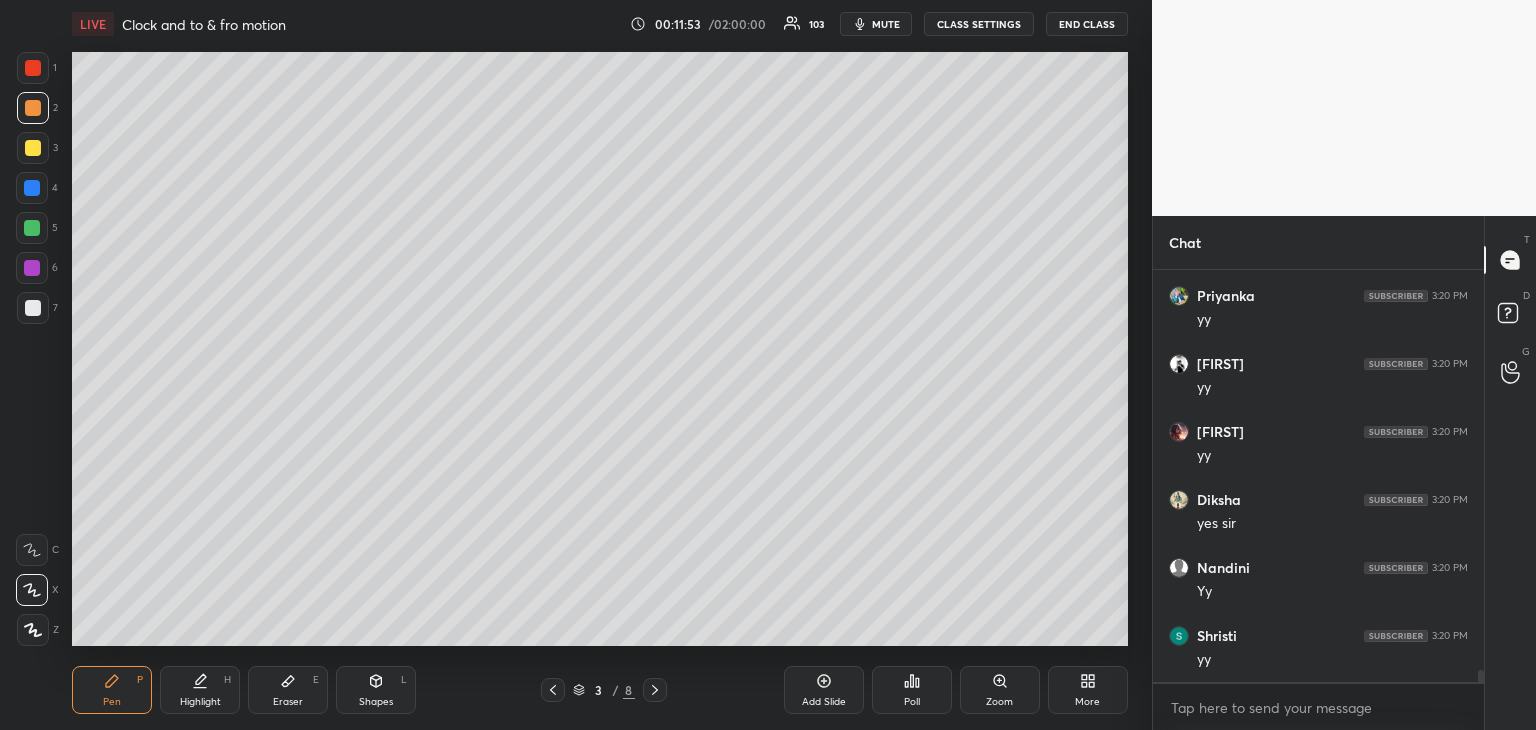 scroll, scrollTop: 13388, scrollLeft: 0, axis: vertical 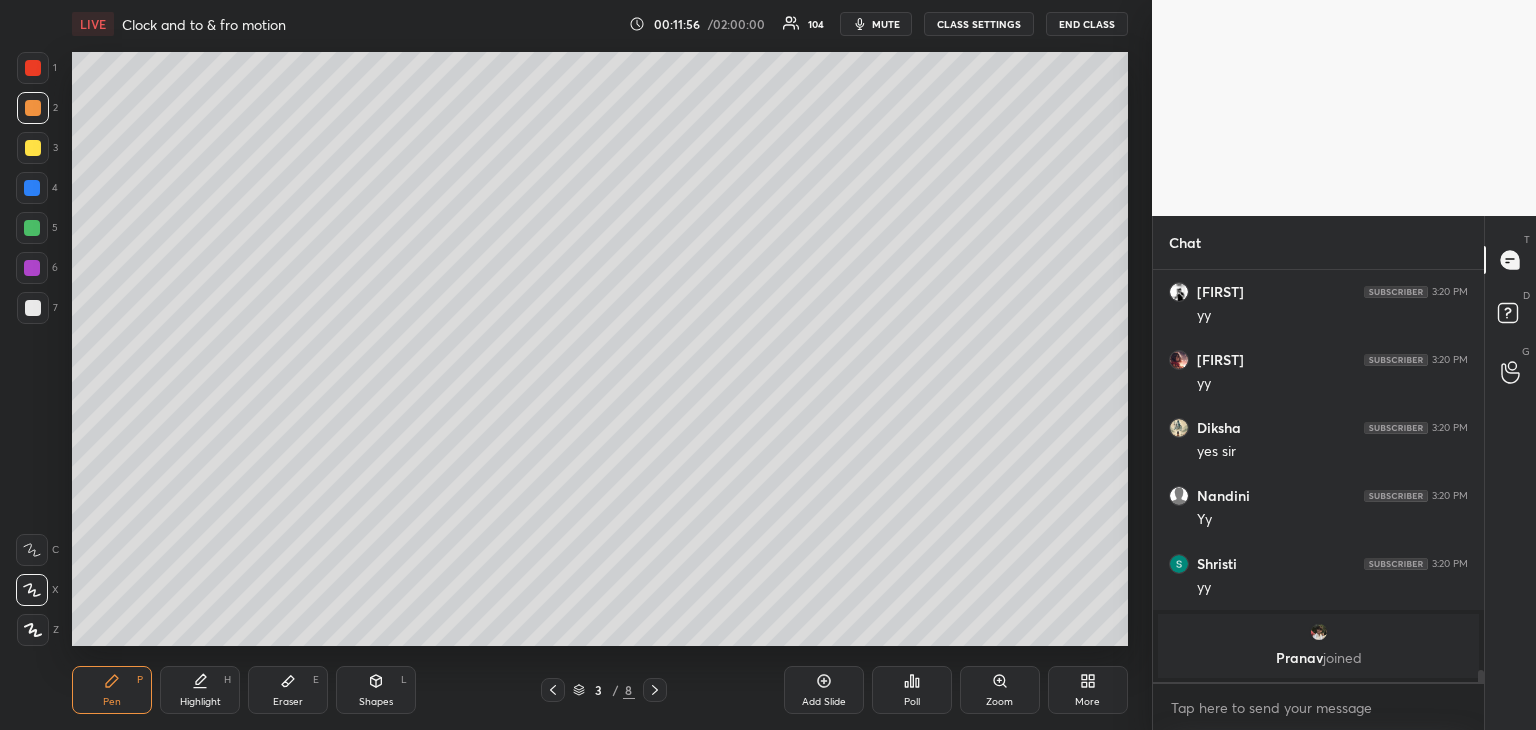 click 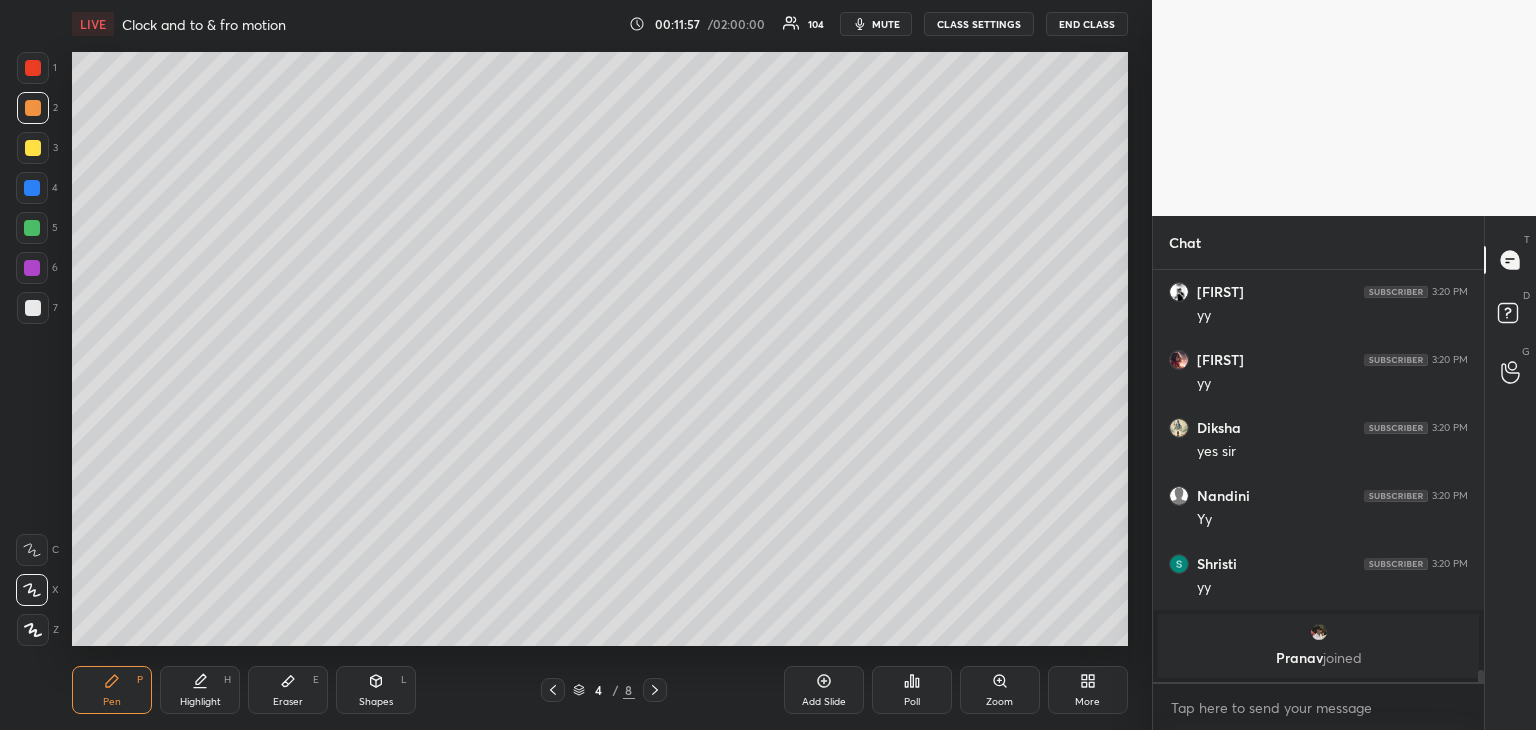 click on "Highlight" at bounding box center (200, 702) 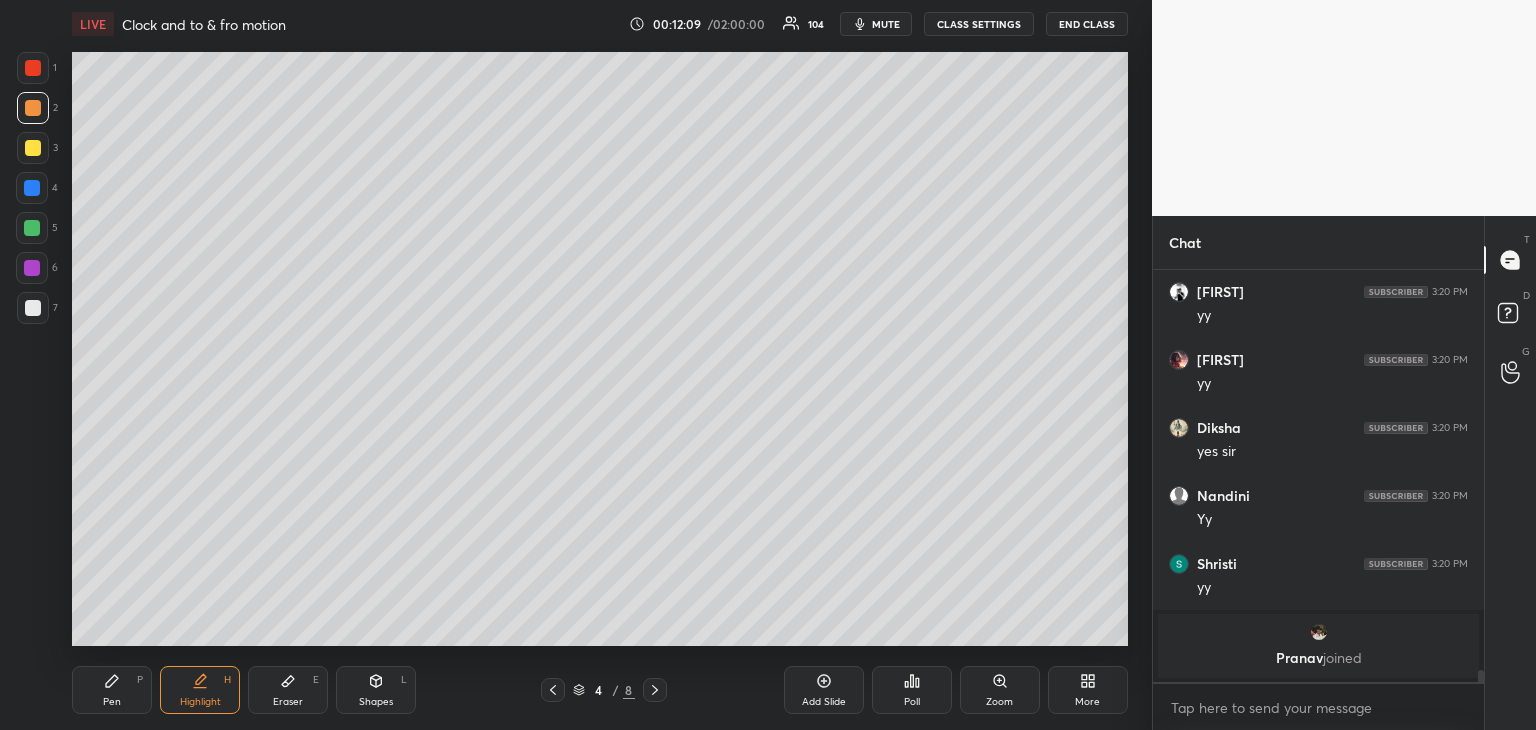 click on "Pen P" at bounding box center (112, 690) 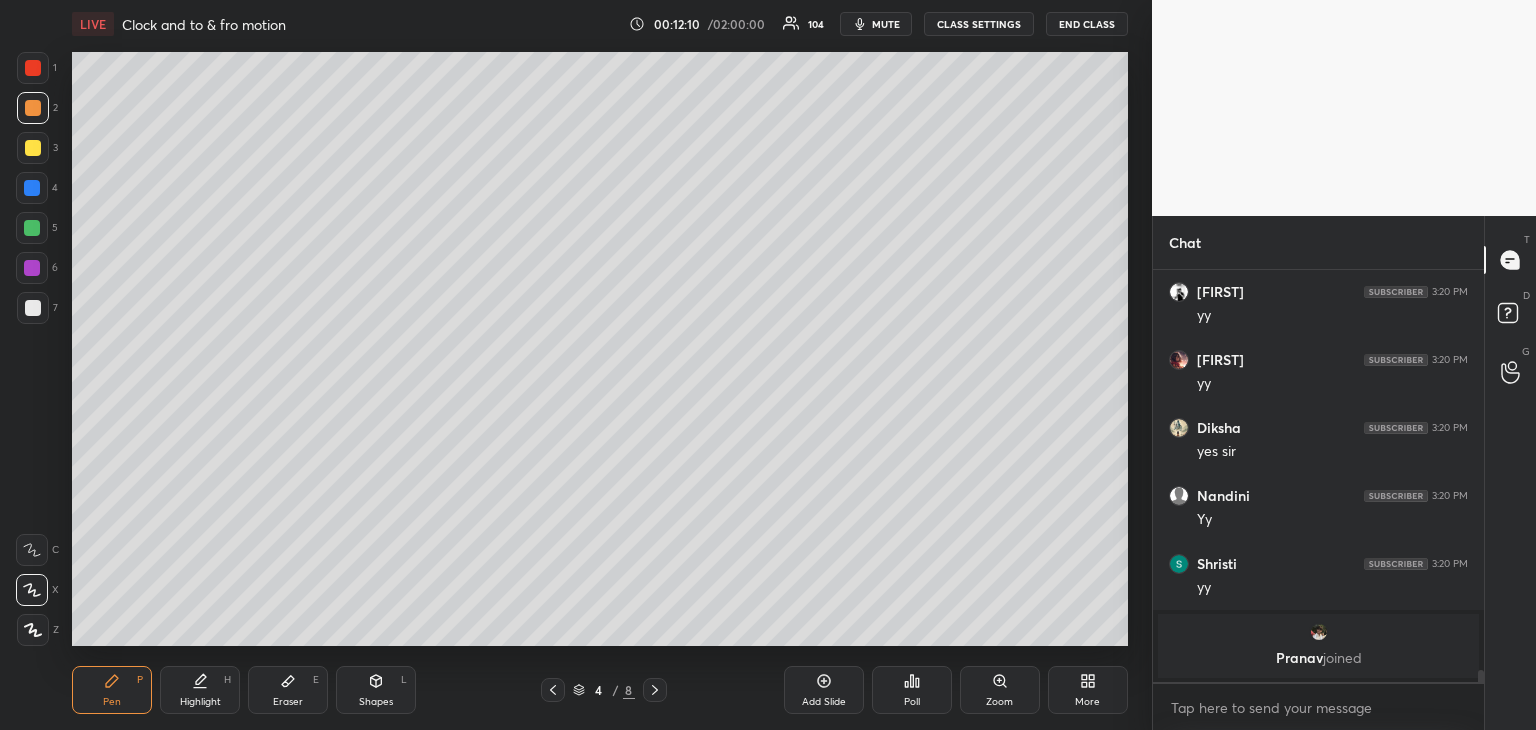 click at bounding box center [32, 188] 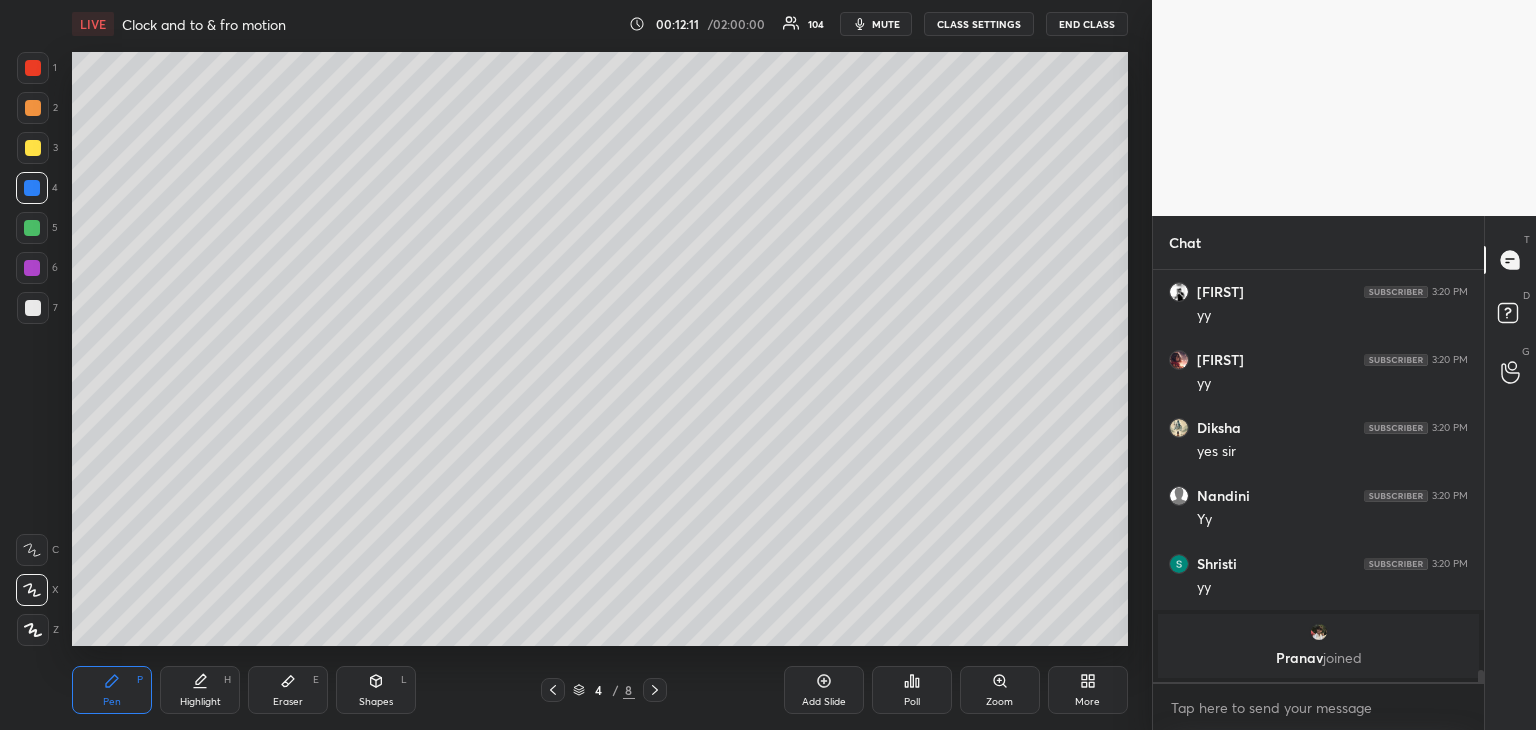 click 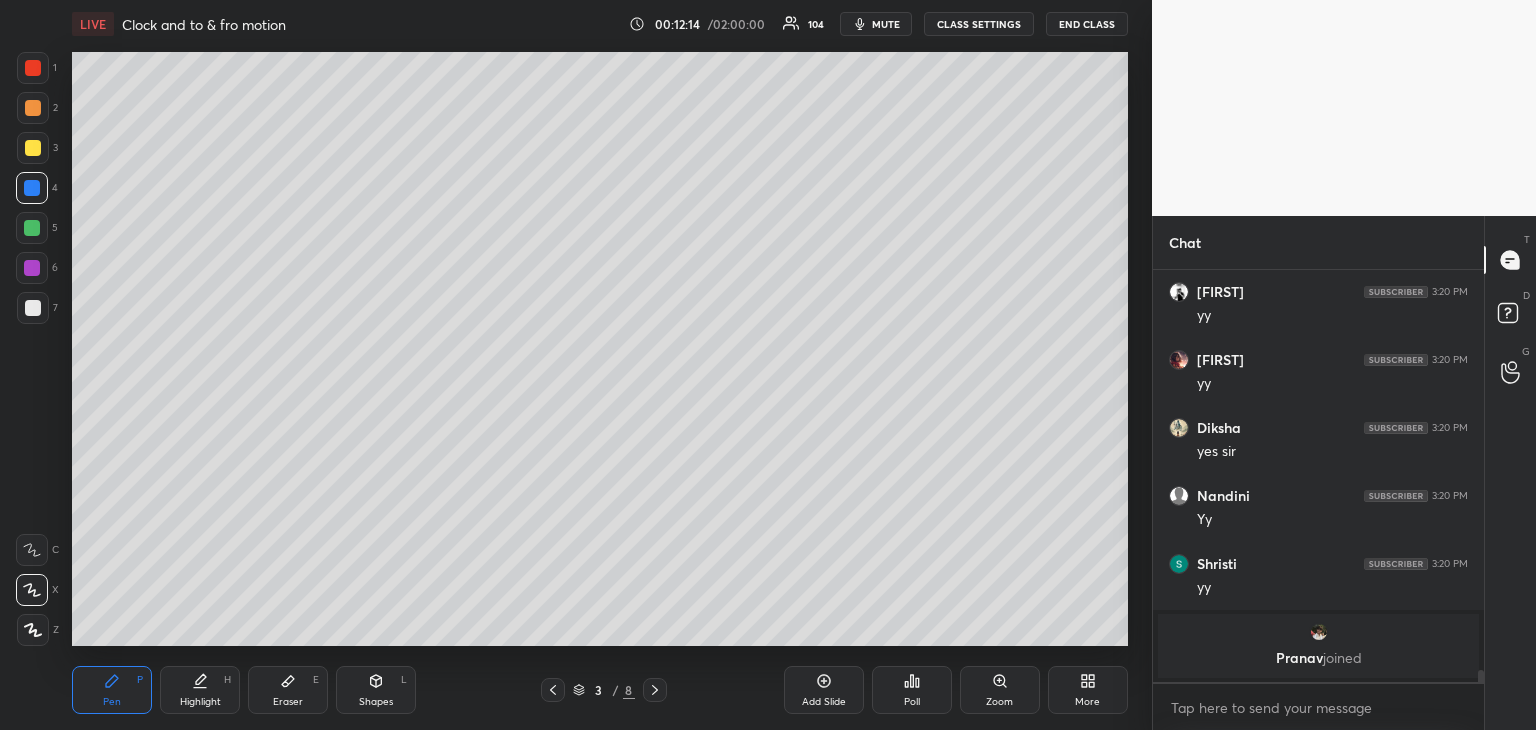 click 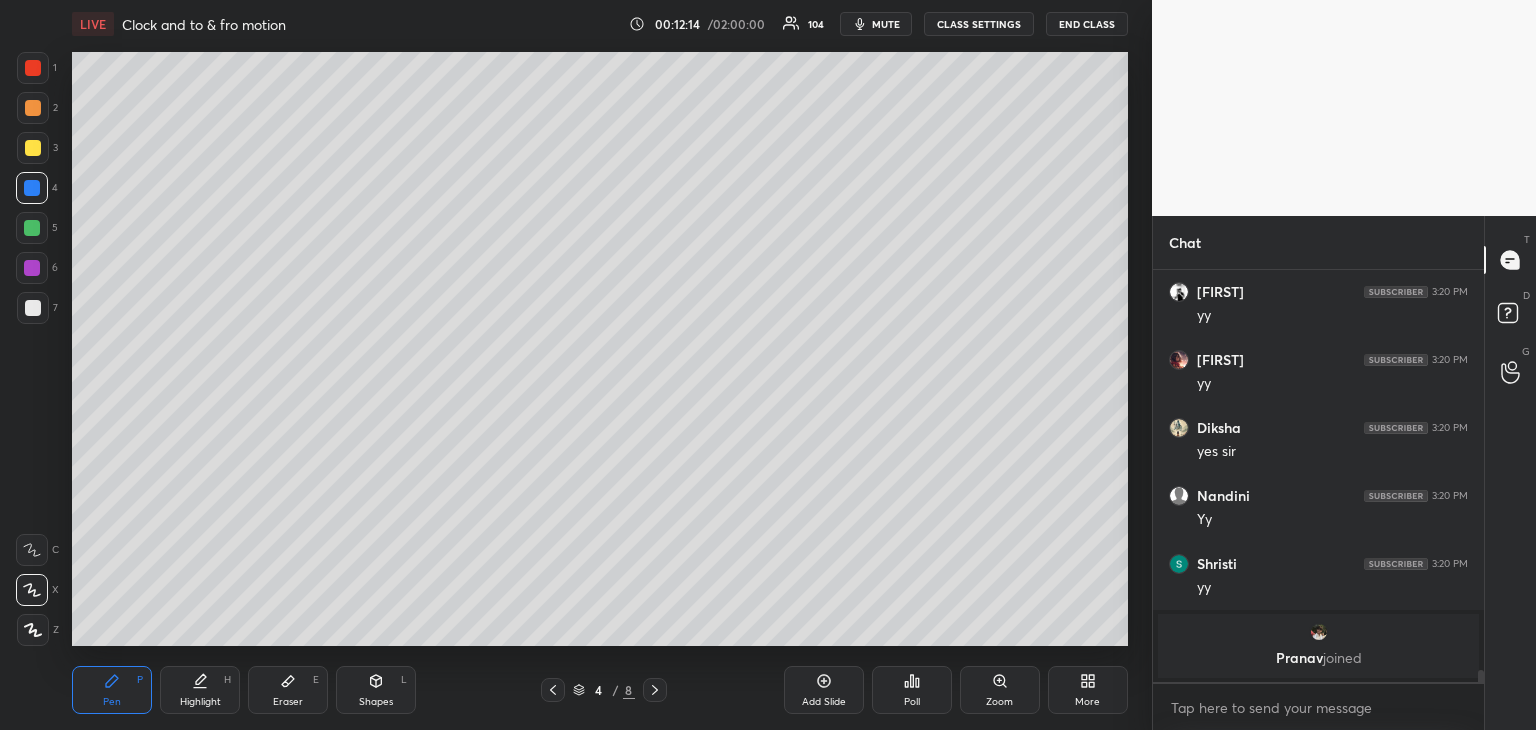 click 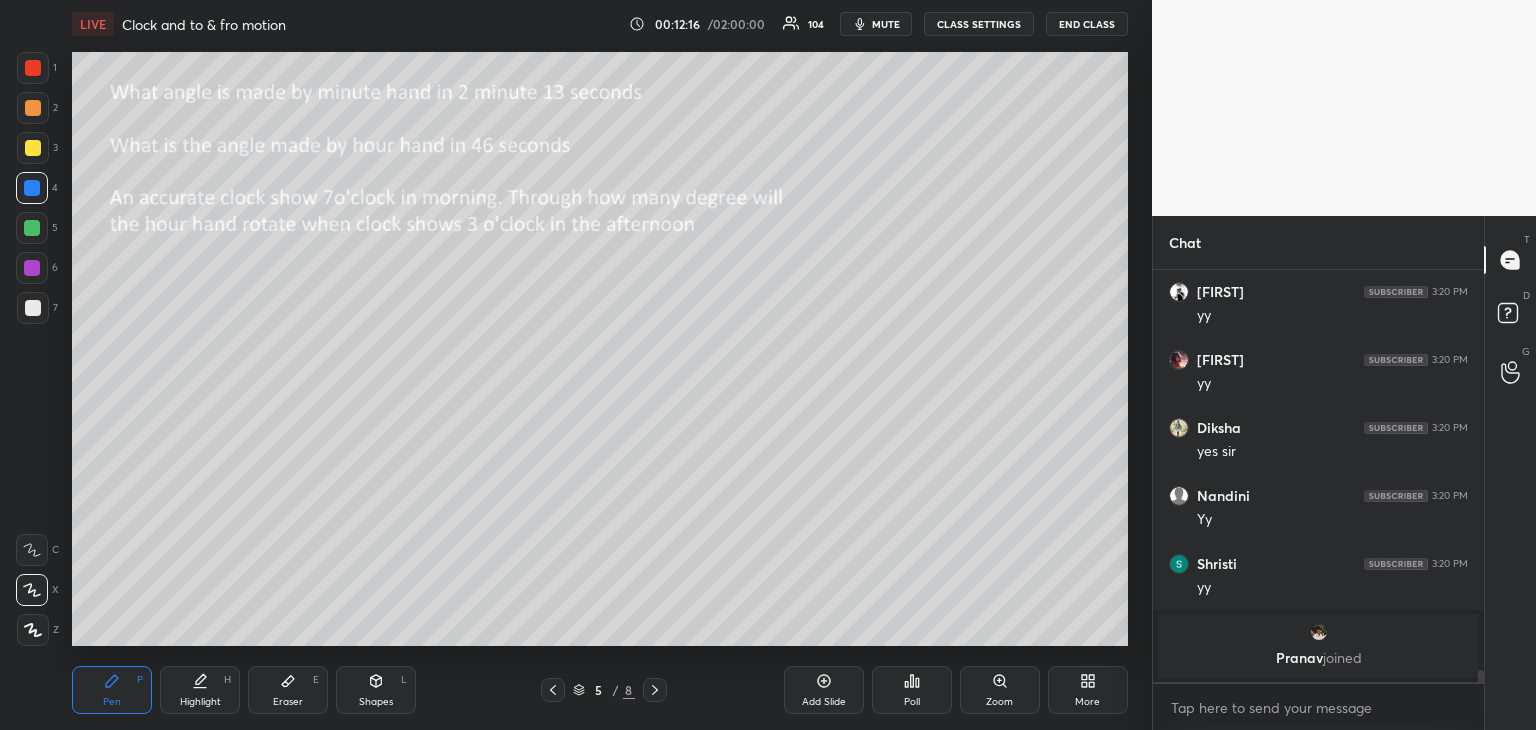 click 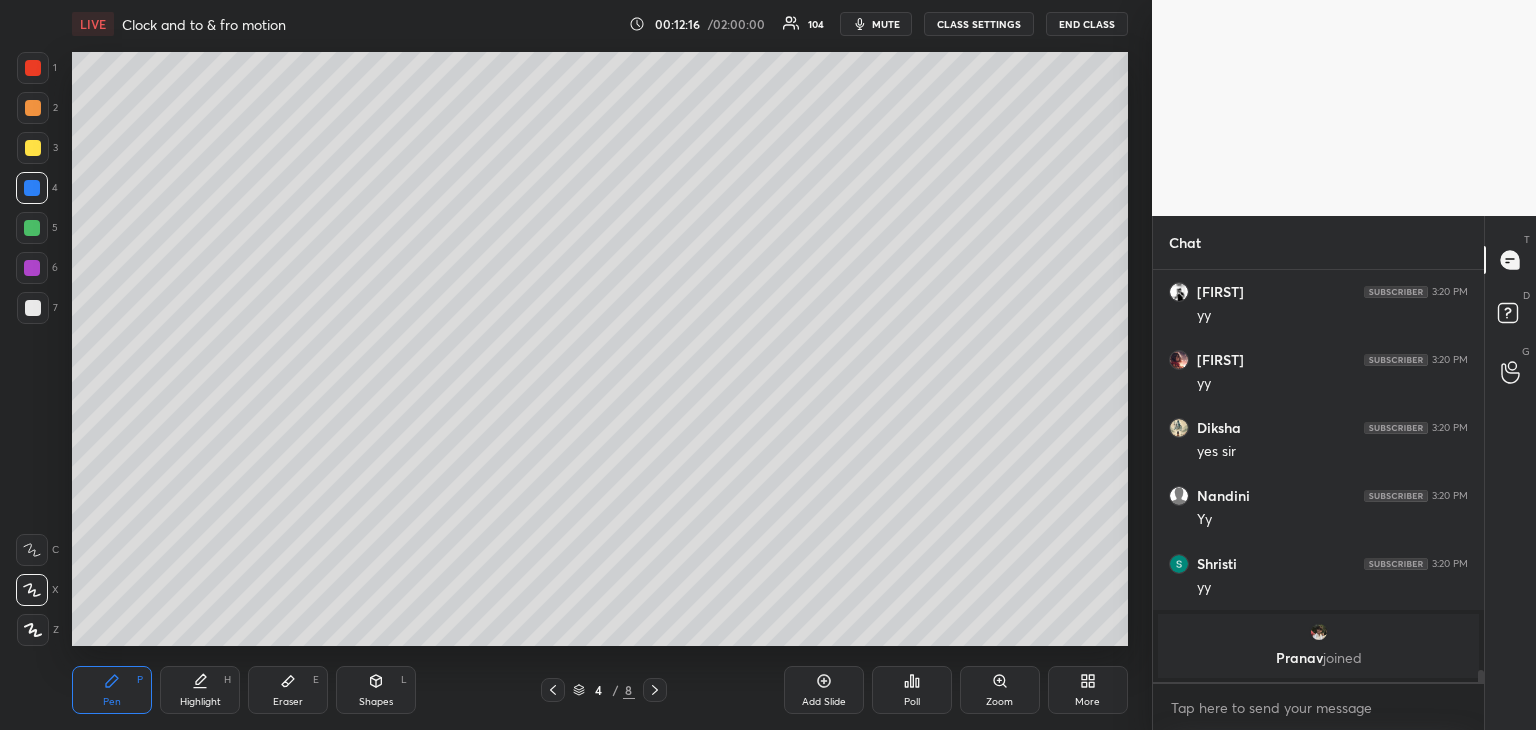 click on "Add Slide" at bounding box center [824, 690] 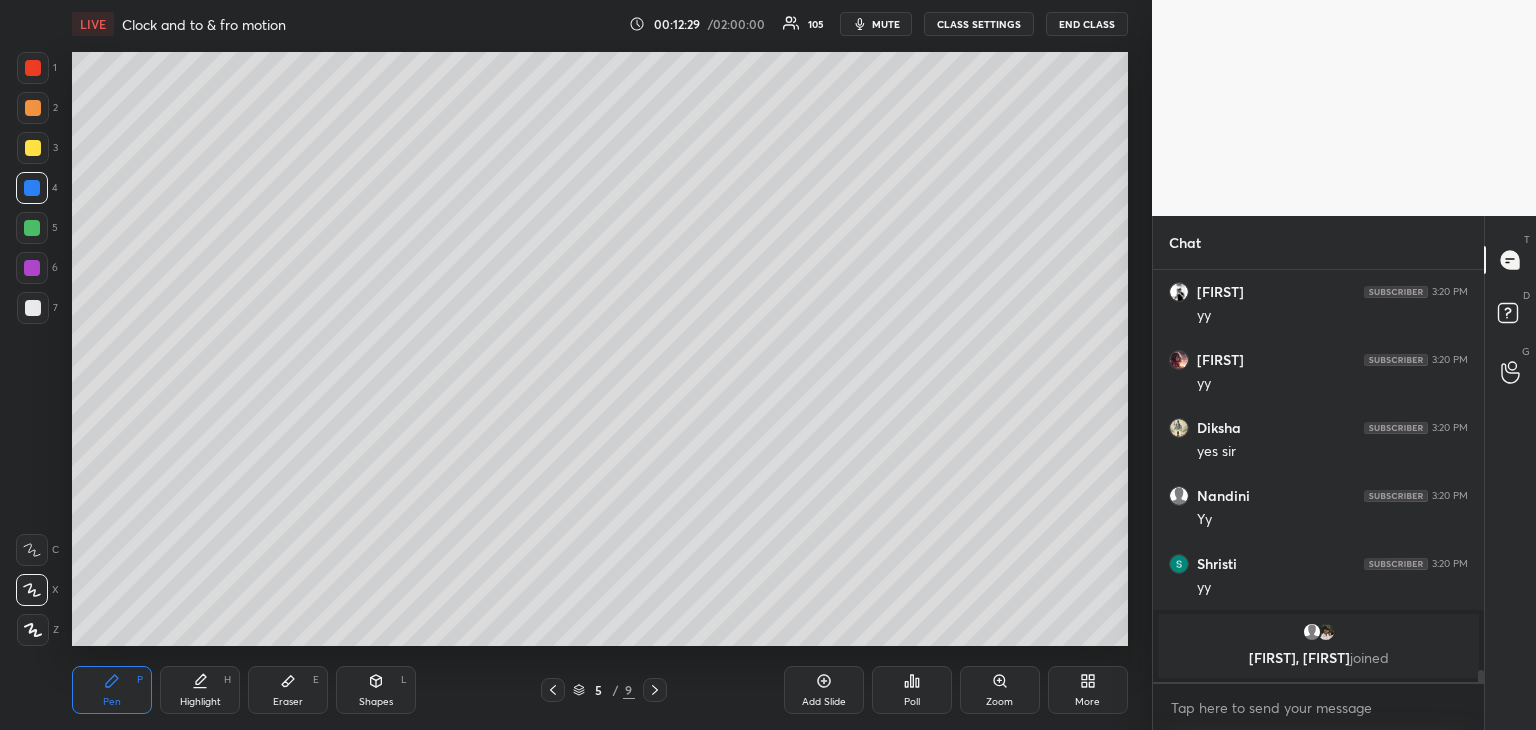 click on "Eraser E" at bounding box center [288, 690] 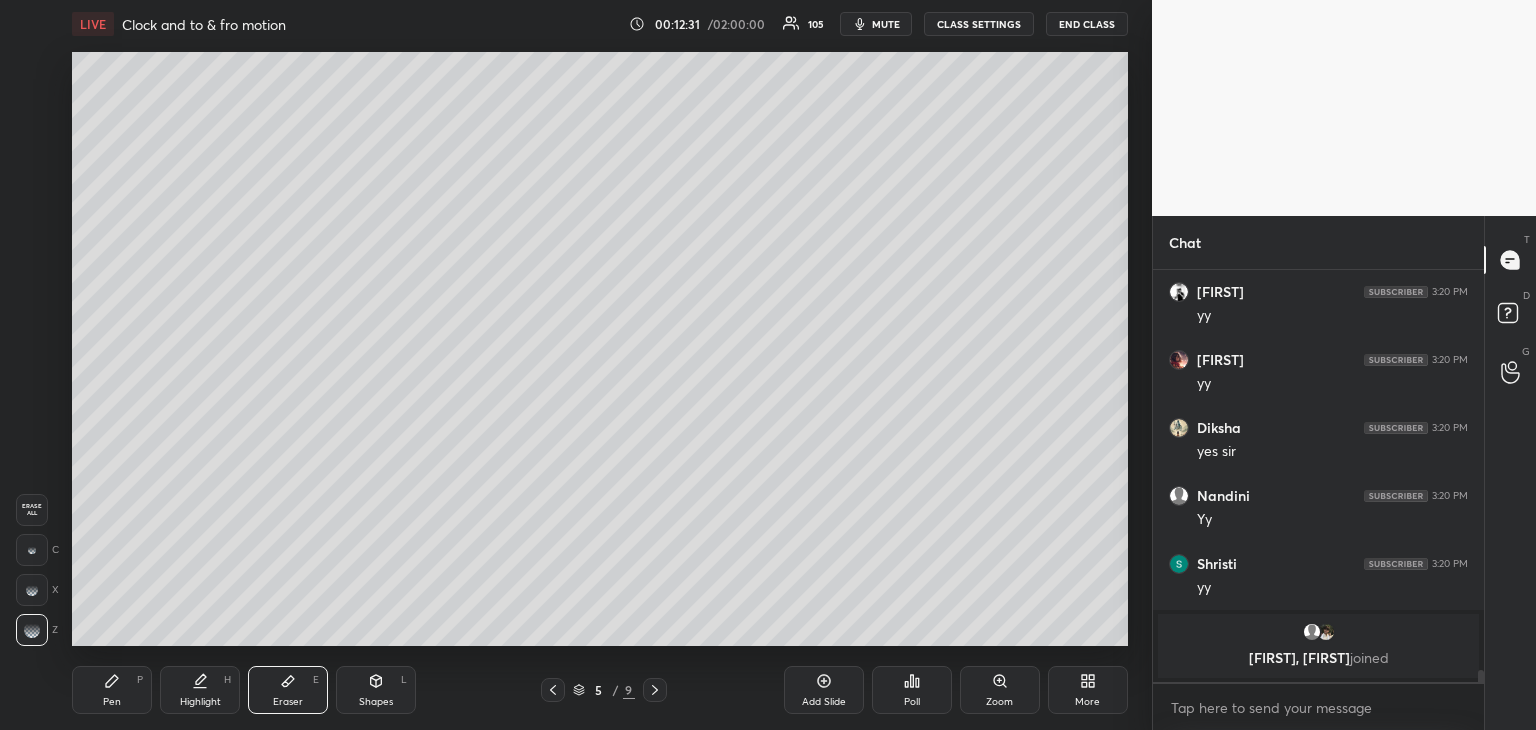 click 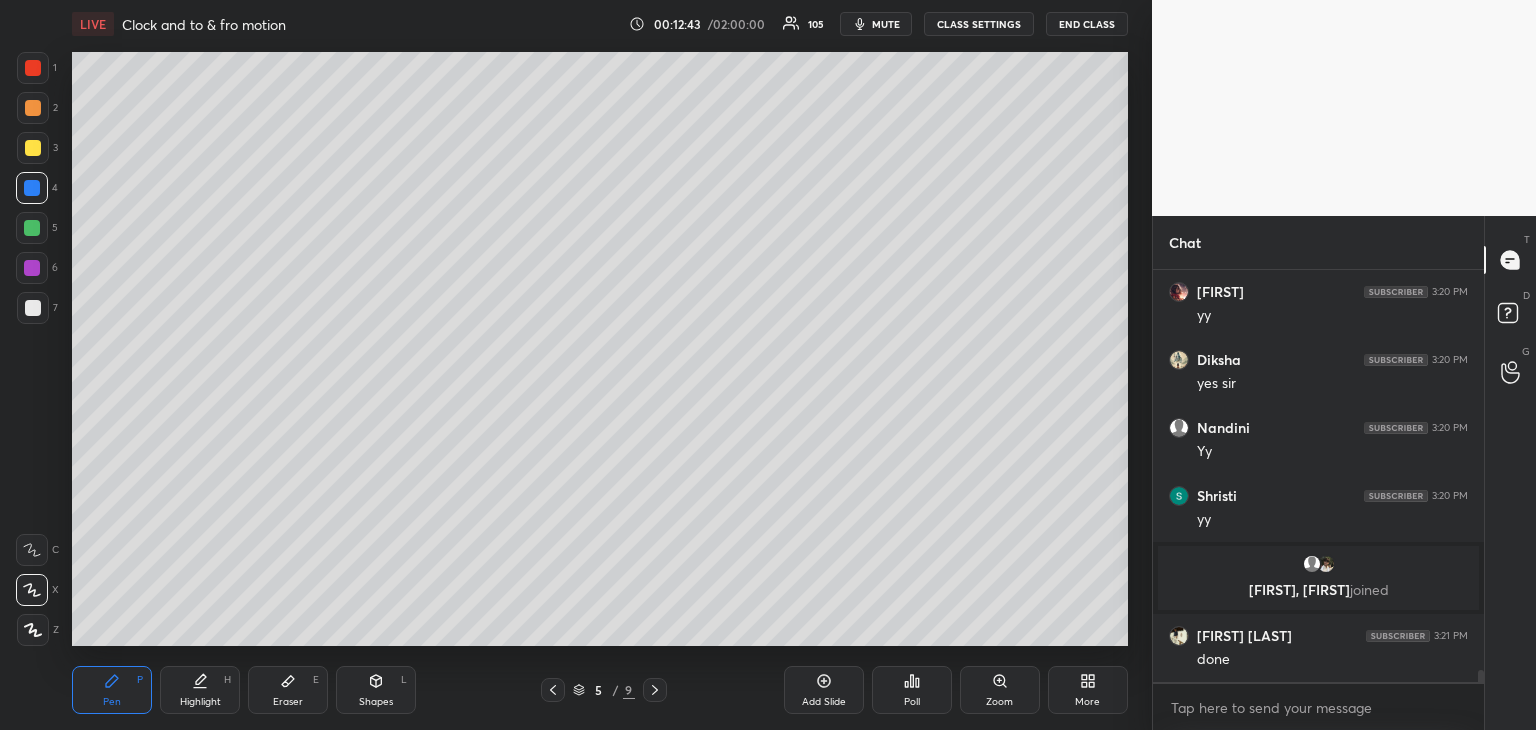 scroll, scrollTop: 13360, scrollLeft: 0, axis: vertical 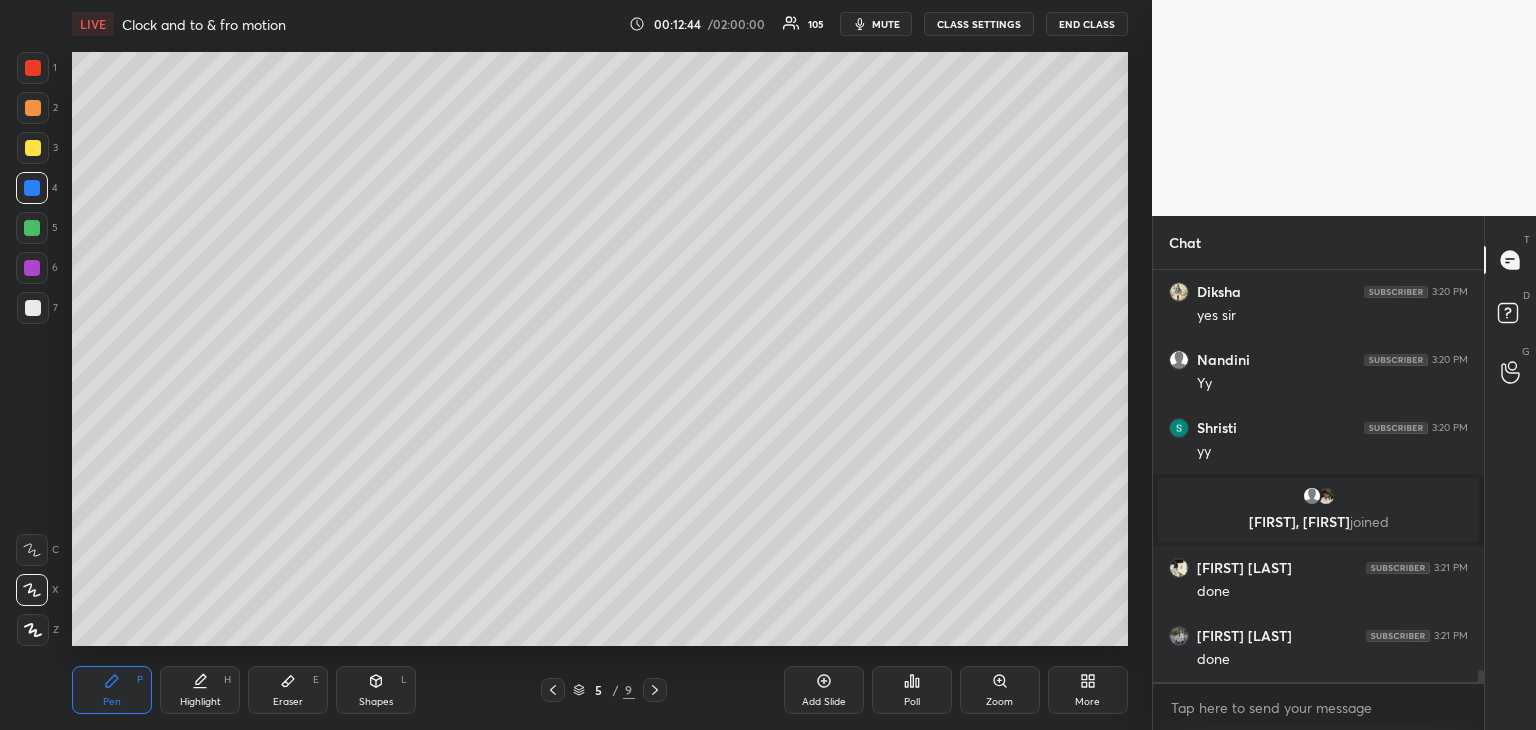 click at bounding box center (32, 228) 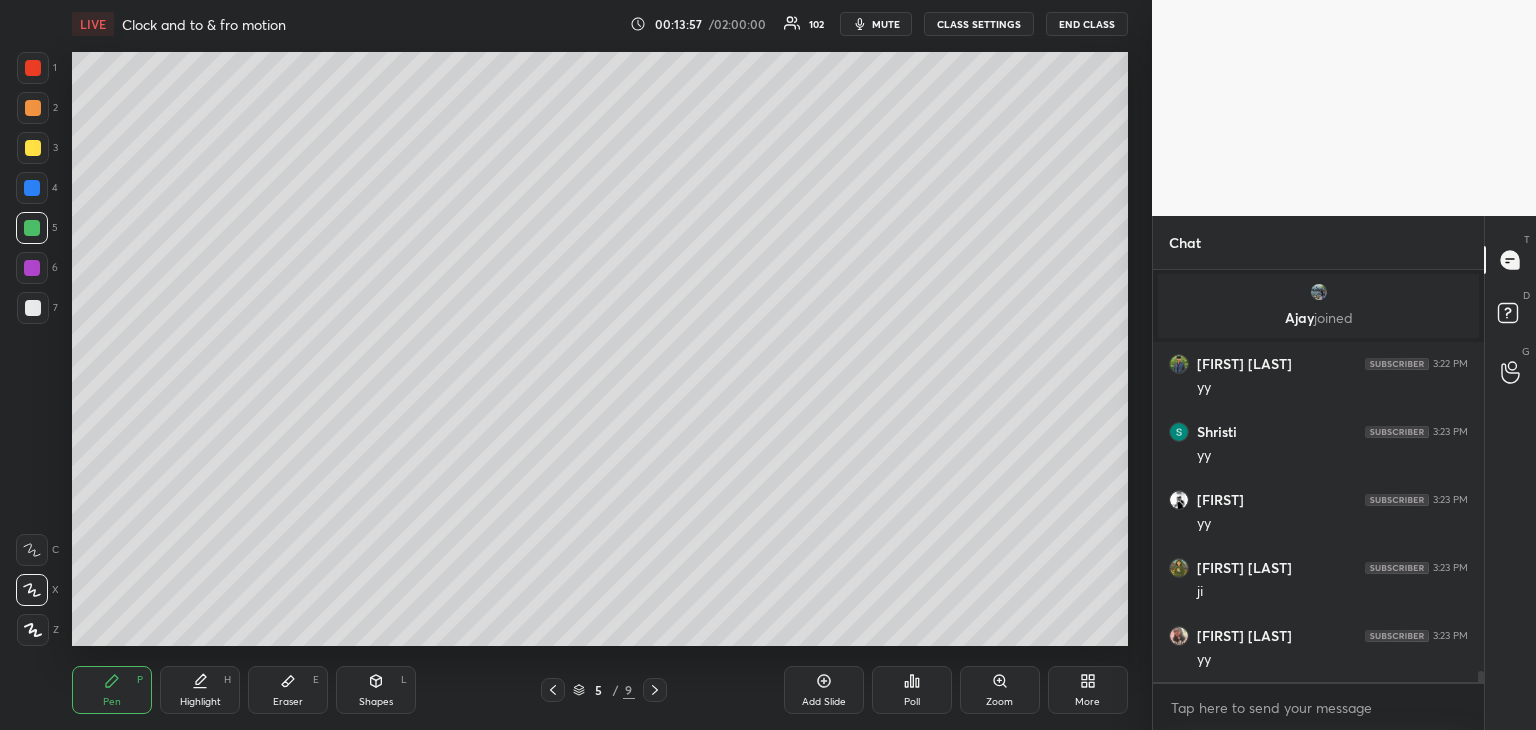 scroll, scrollTop: 14674, scrollLeft: 0, axis: vertical 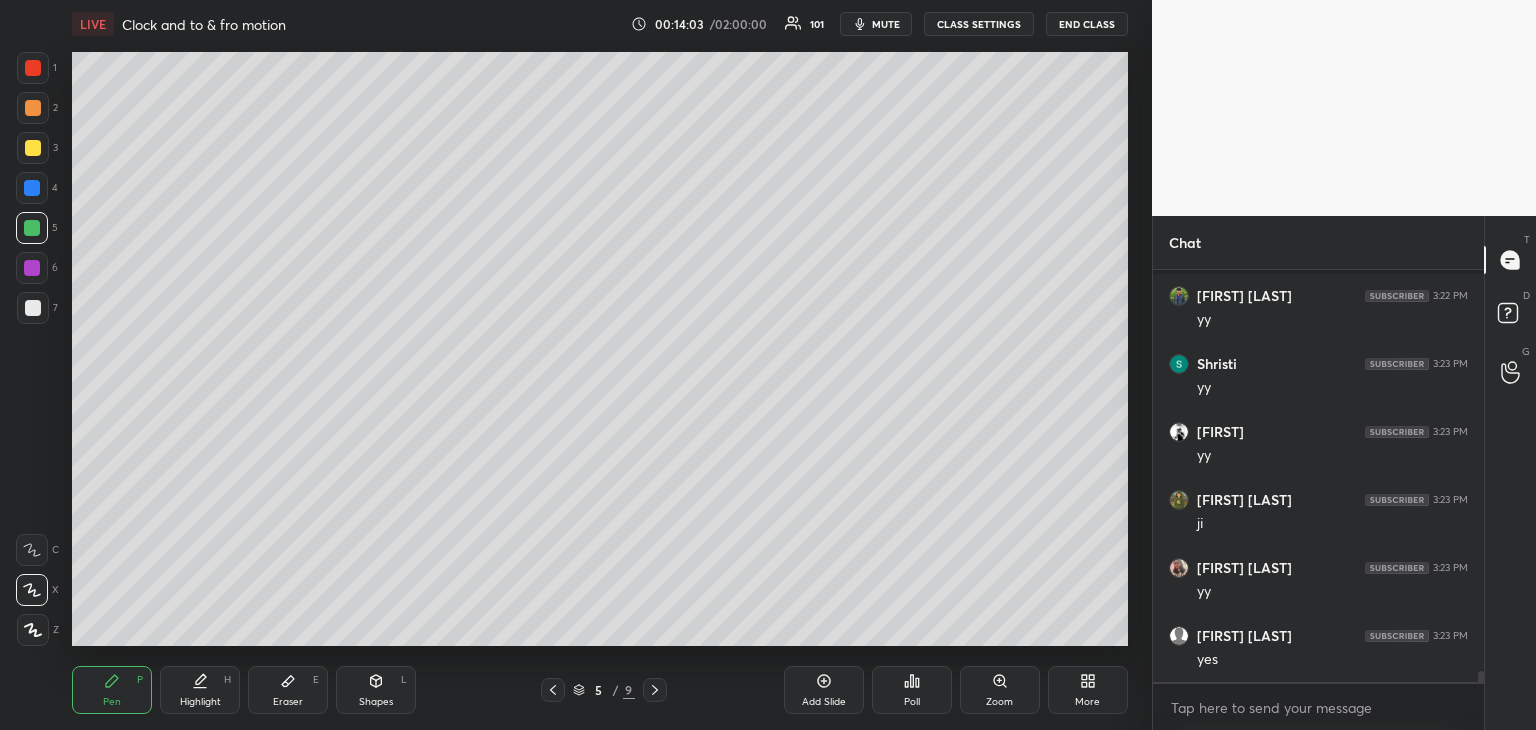 click at bounding box center [33, 148] 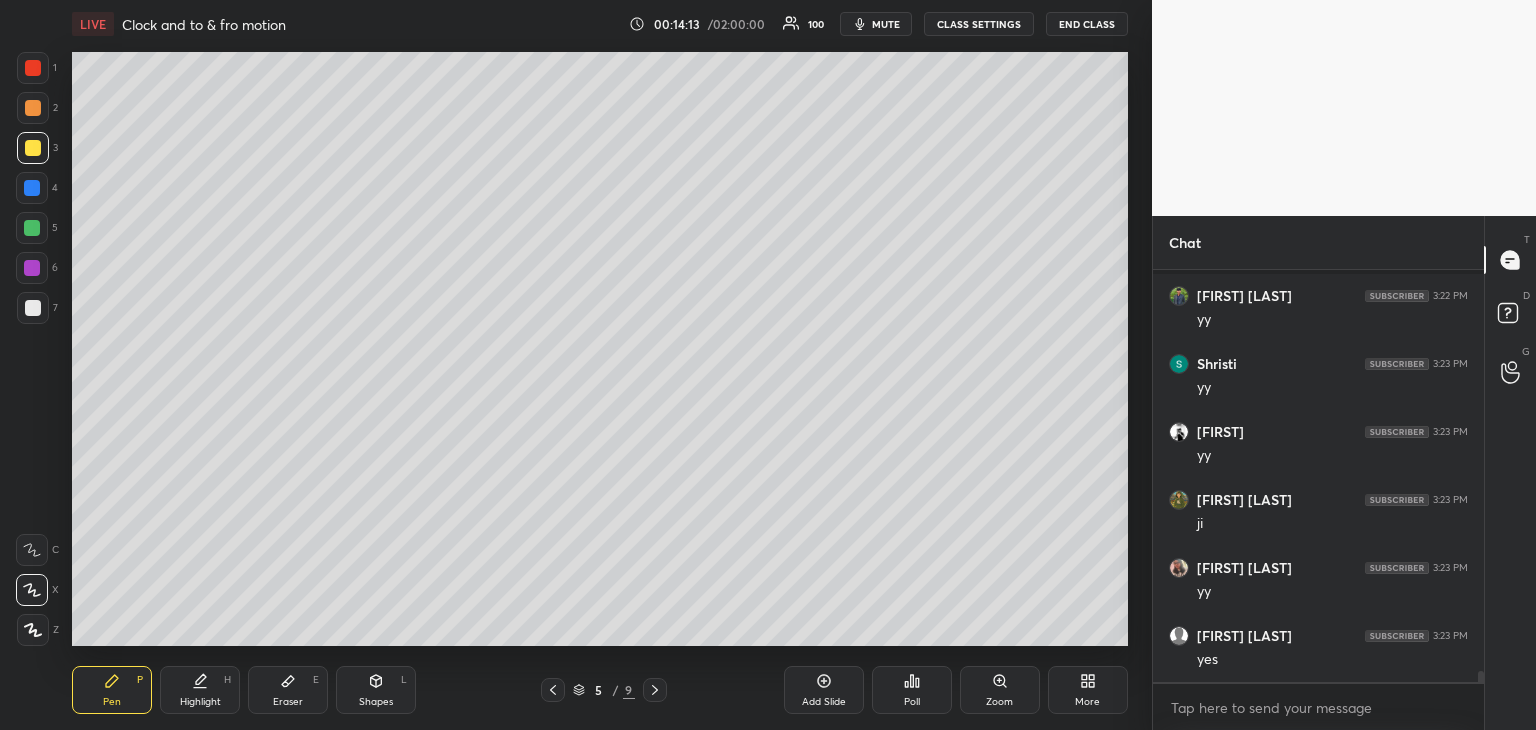 click on "Add Slide" at bounding box center [824, 702] 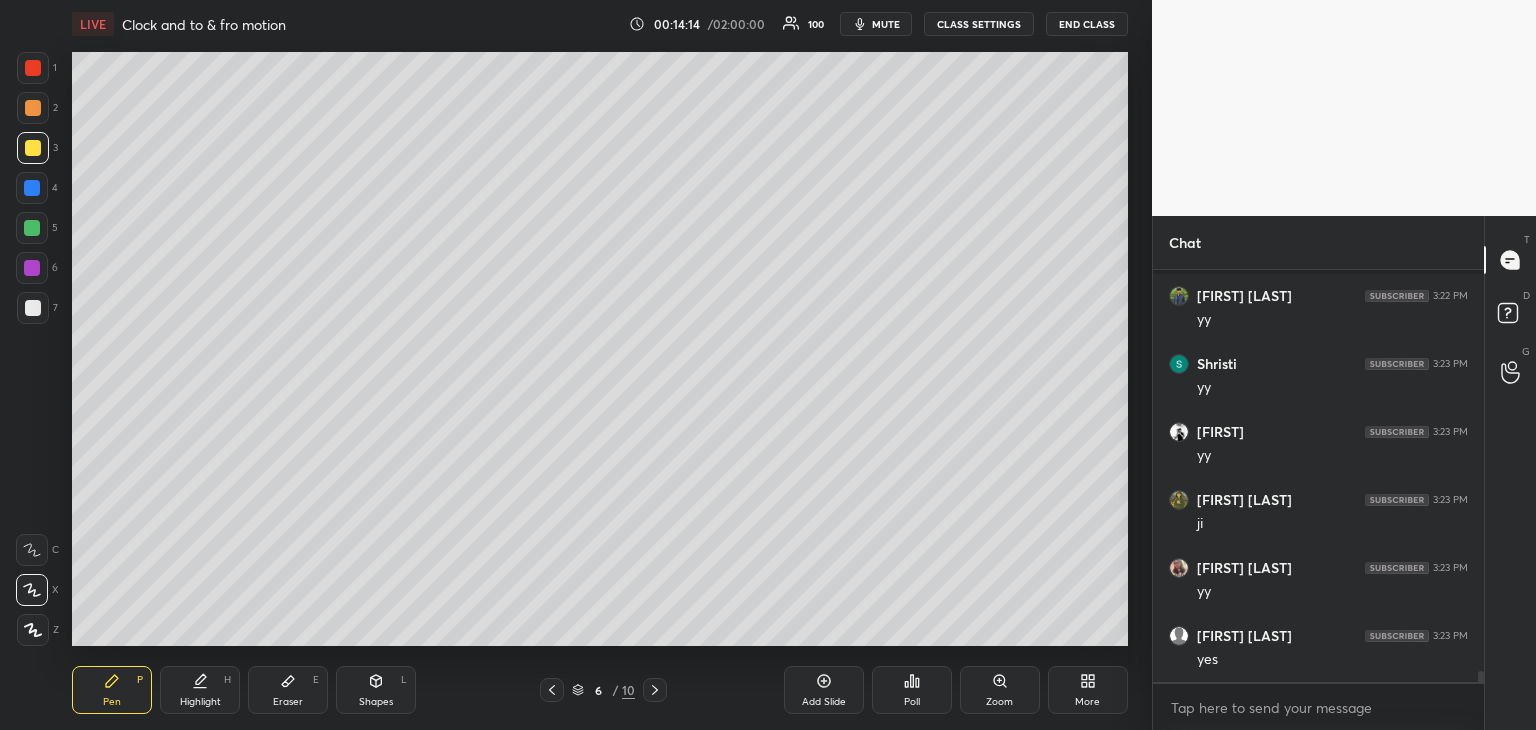 click at bounding box center [33, 148] 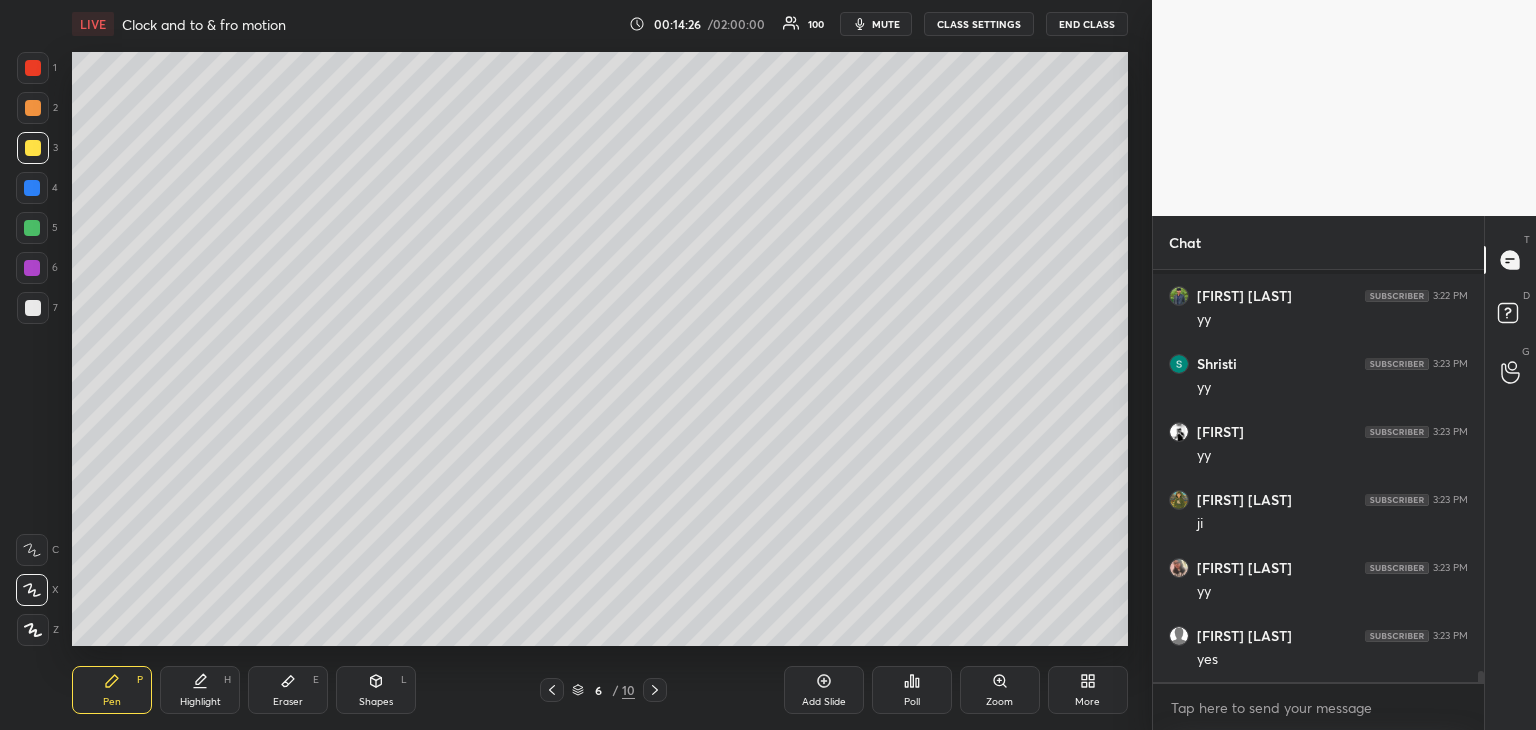 click on "Eraser E" at bounding box center (288, 690) 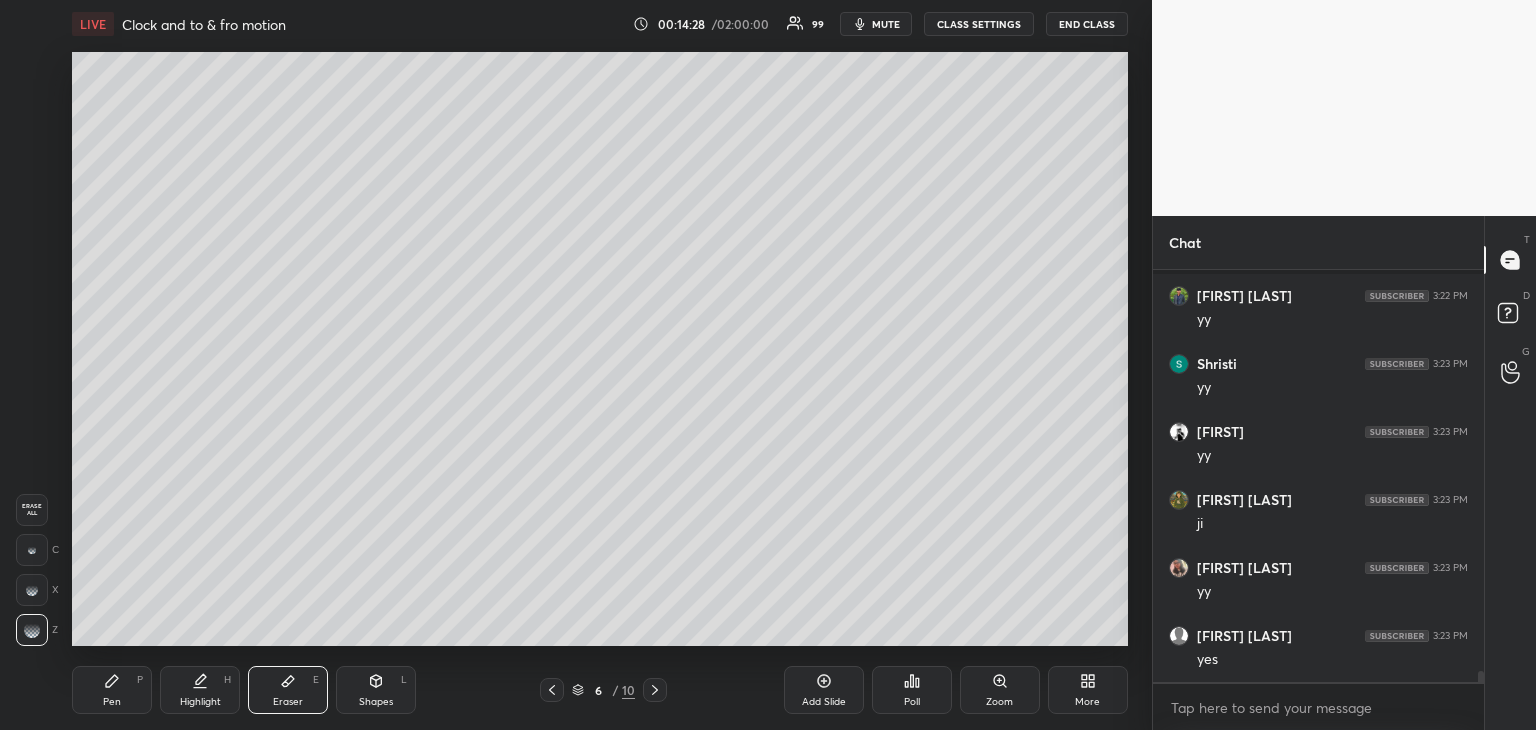 click on "Pen P" at bounding box center [112, 690] 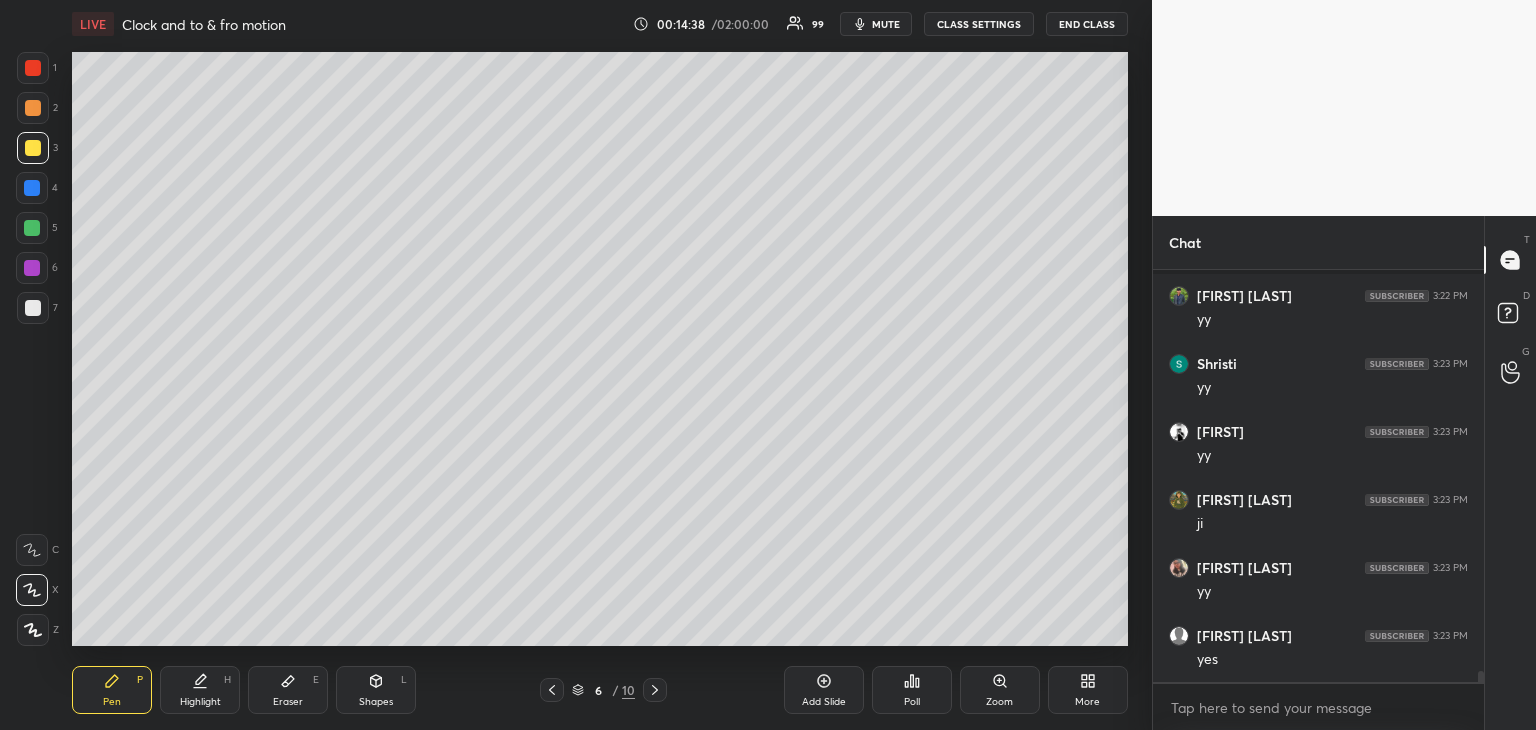 click 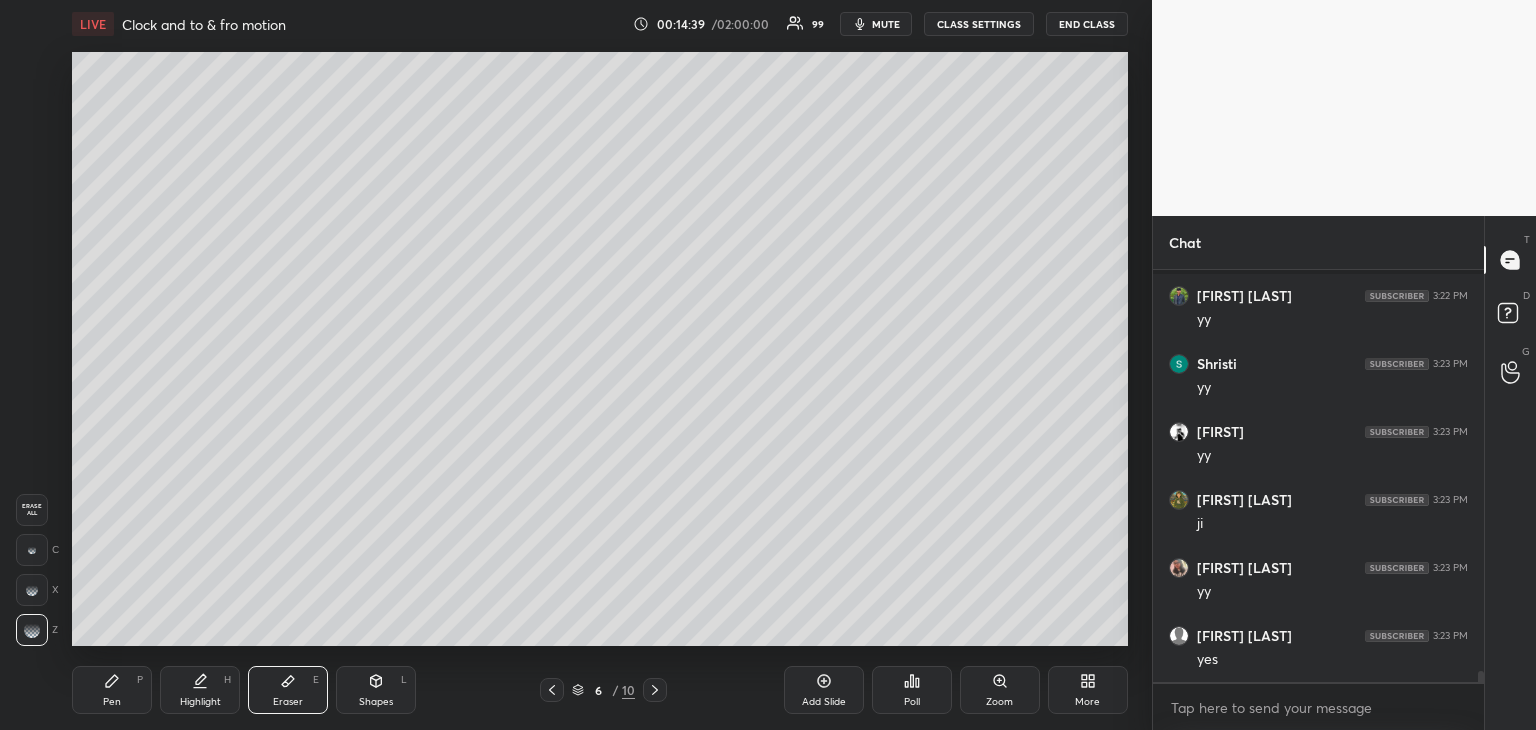 click 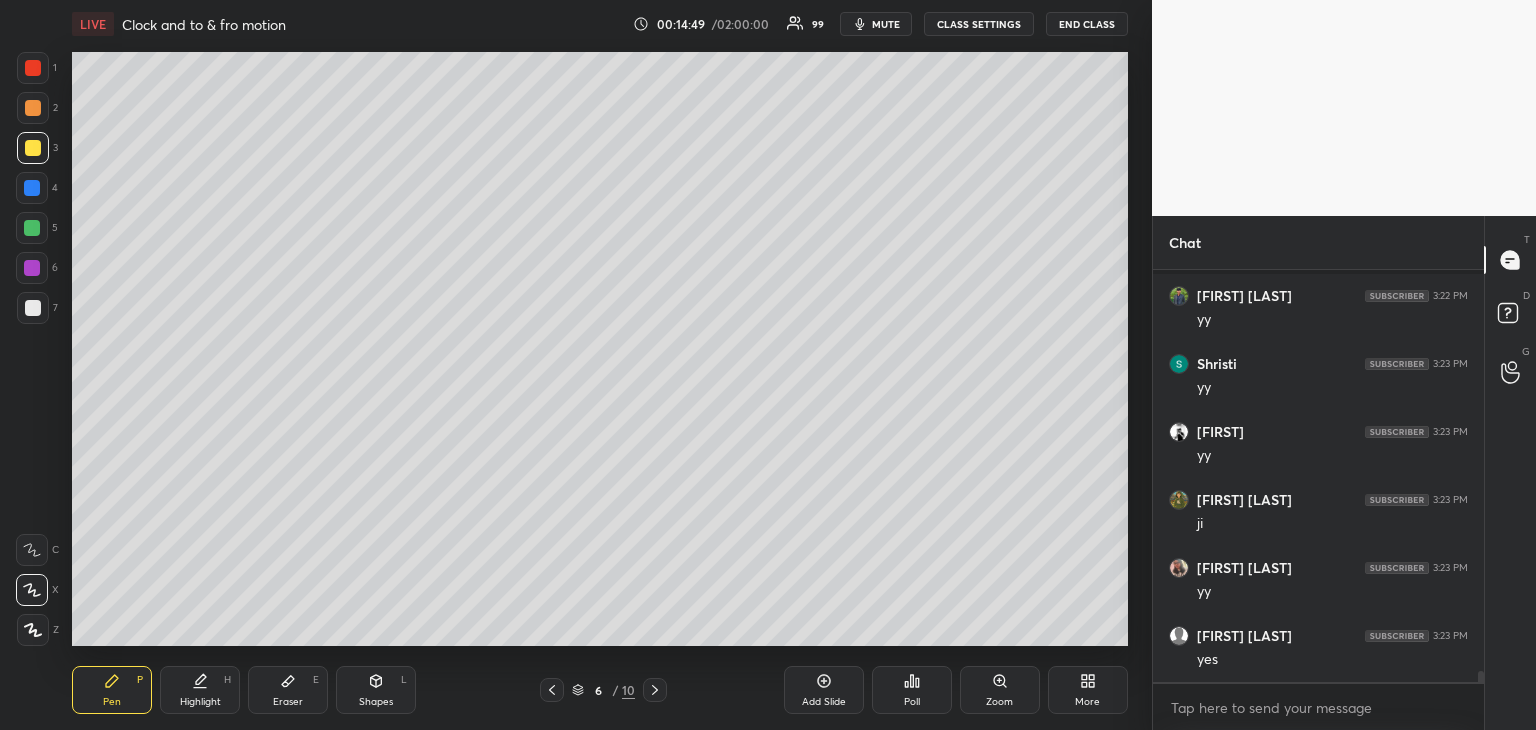 click on "Eraser E" at bounding box center (288, 690) 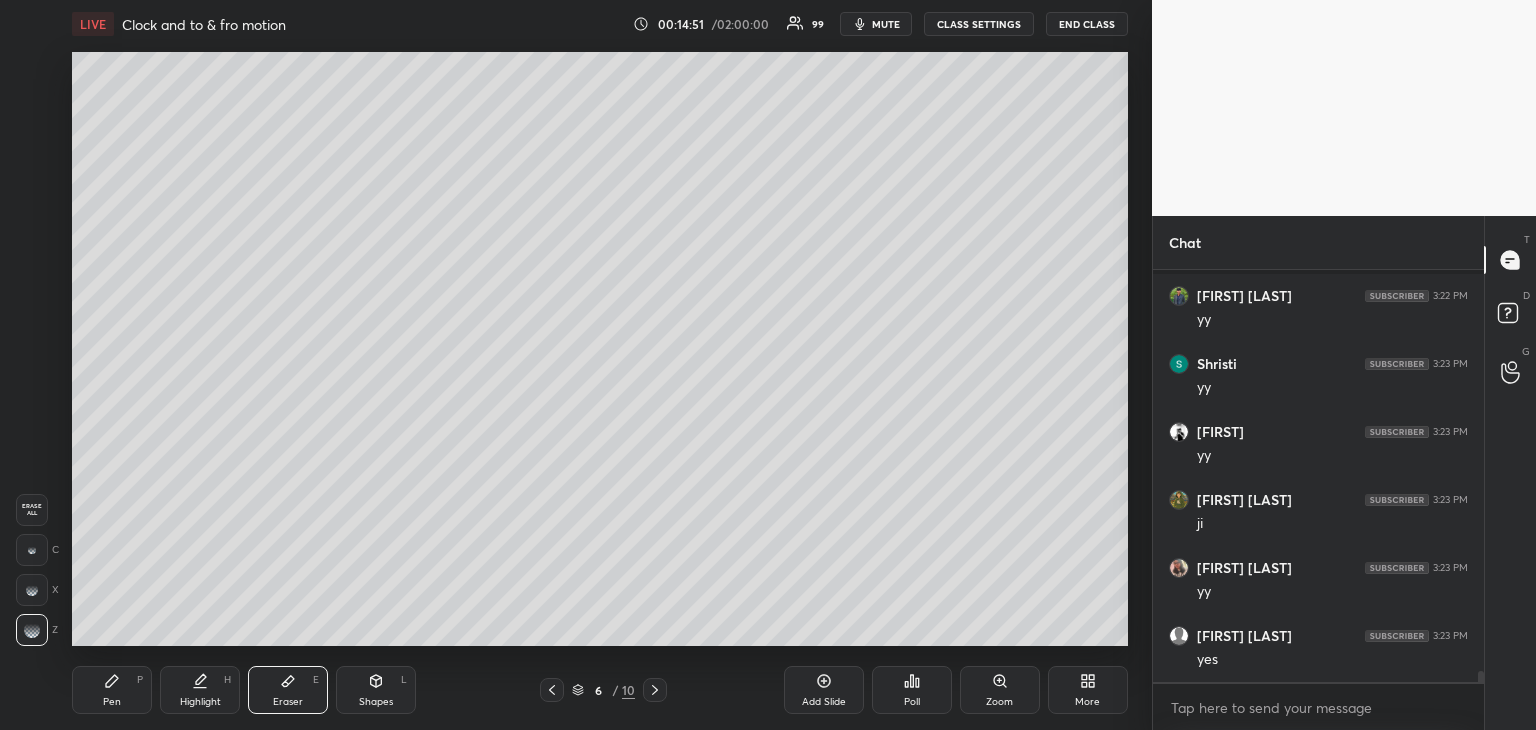 scroll, scrollTop: 14746, scrollLeft: 0, axis: vertical 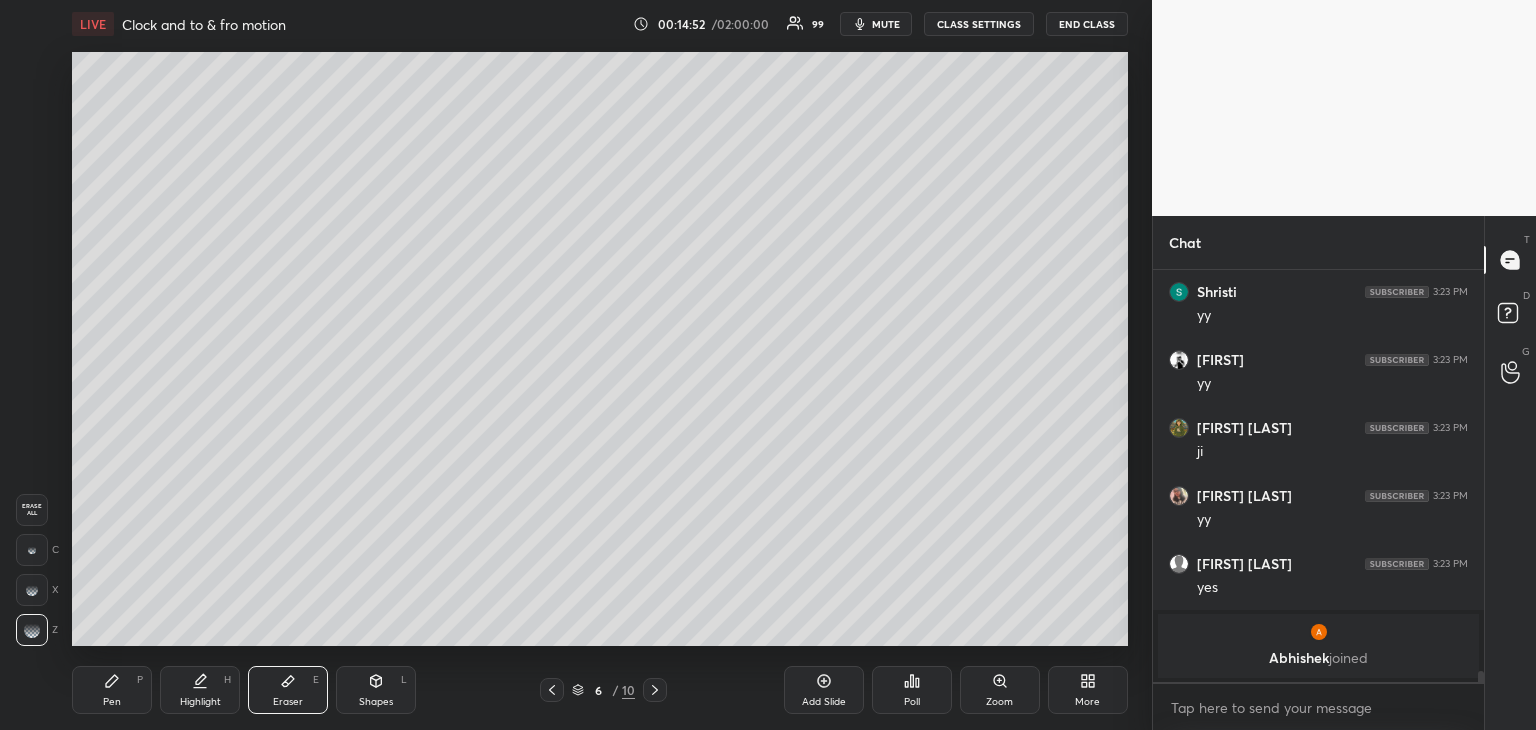 click 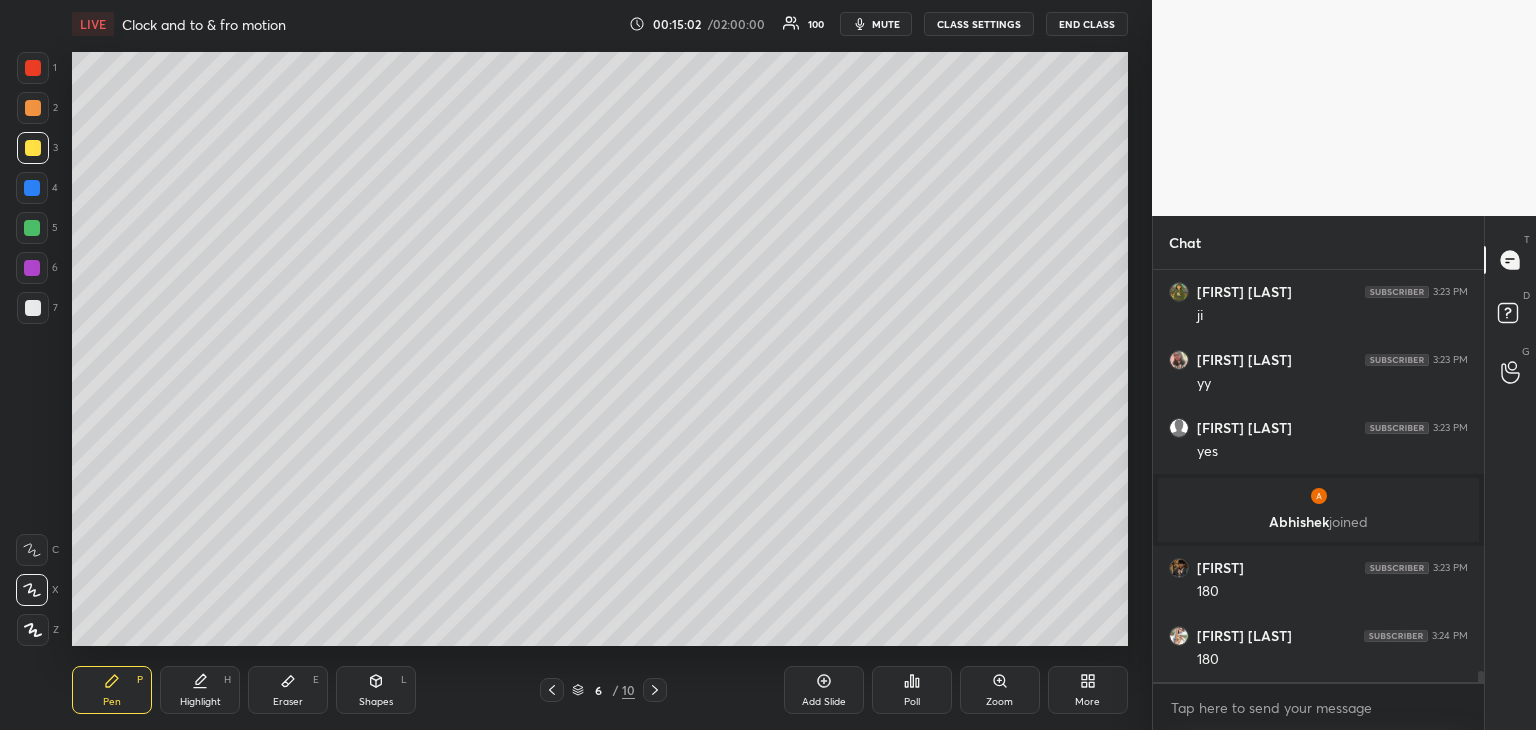scroll, scrollTop: 14824, scrollLeft: 0, axis: vertical 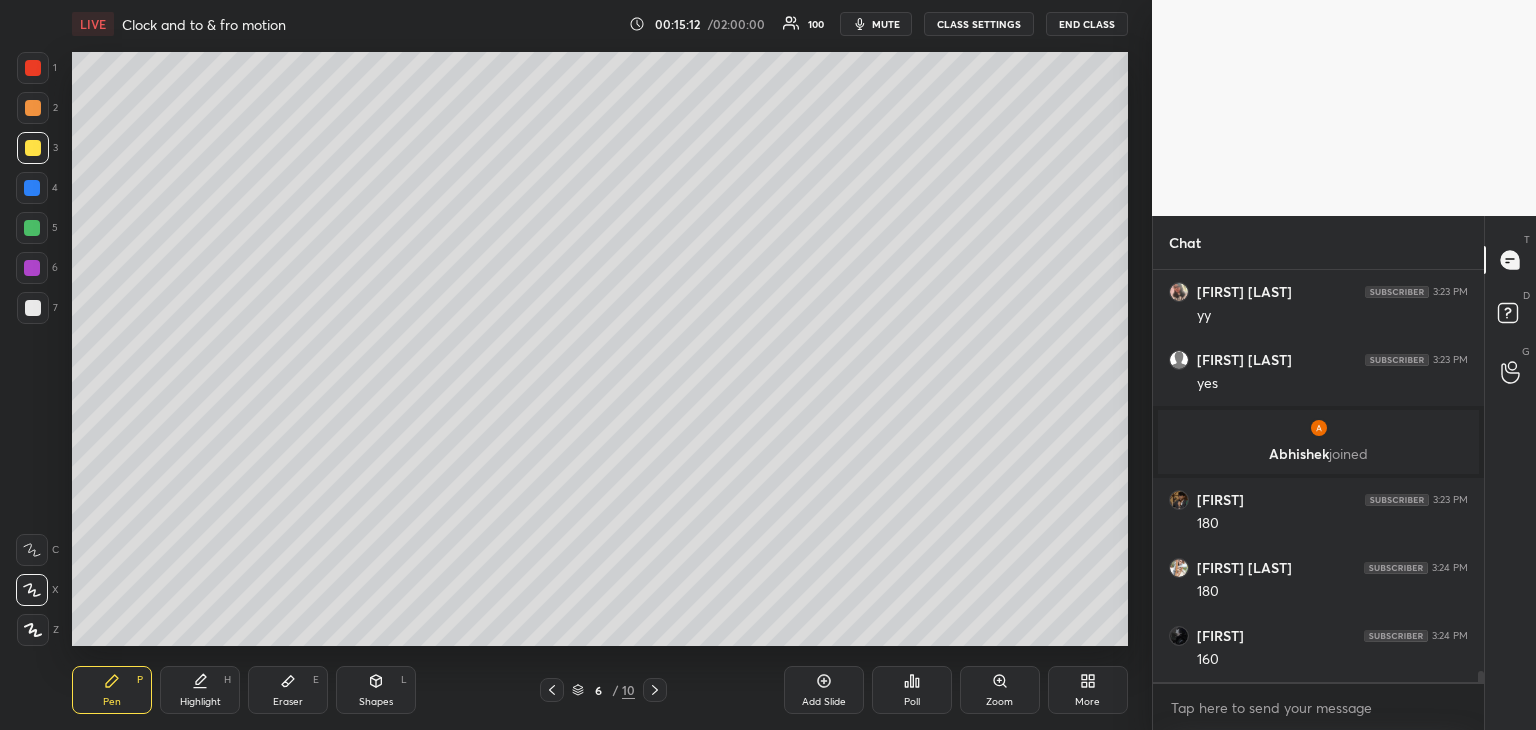 click at bounding box center (32, 268) 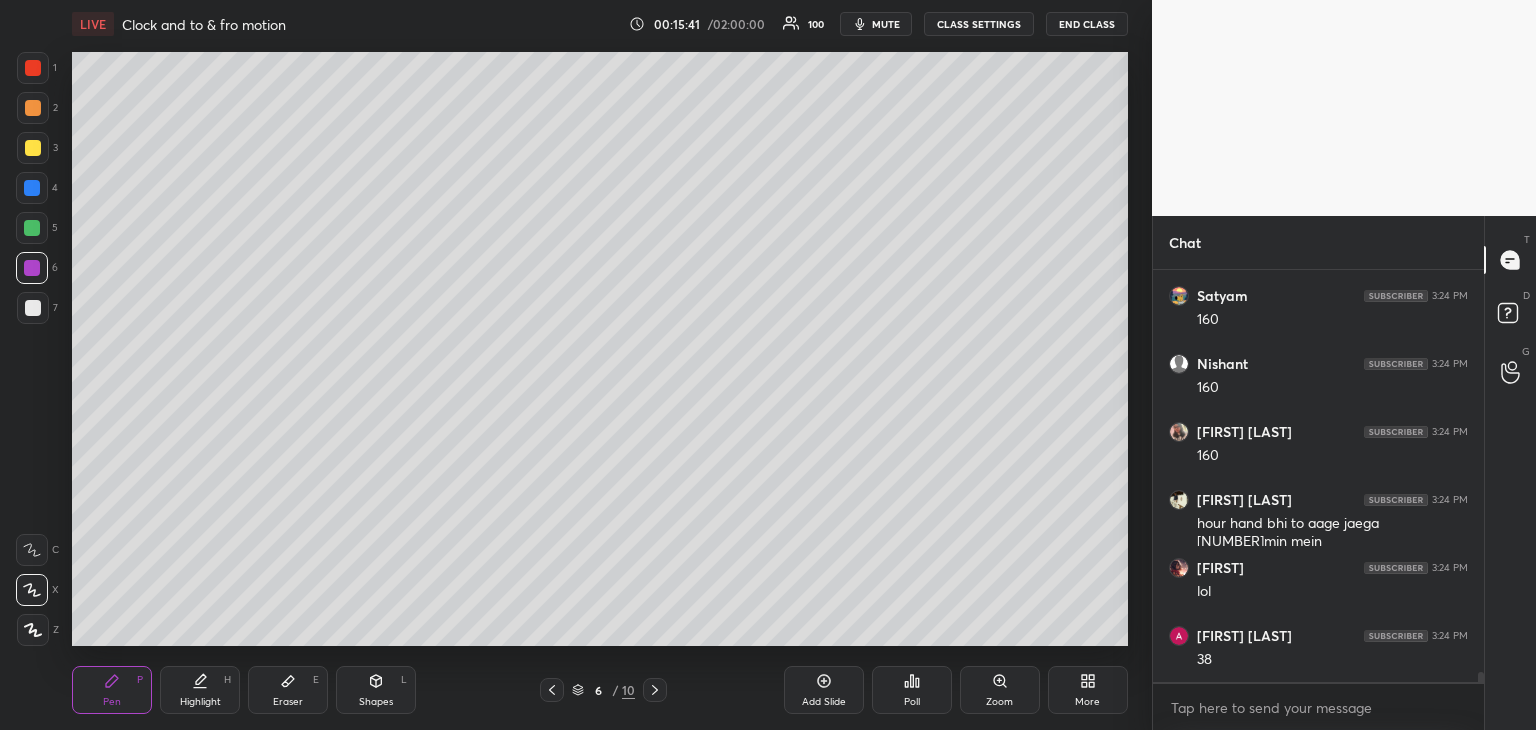 scroll, scrollTop: 15912, scrollLeft: 0, axis: vertical 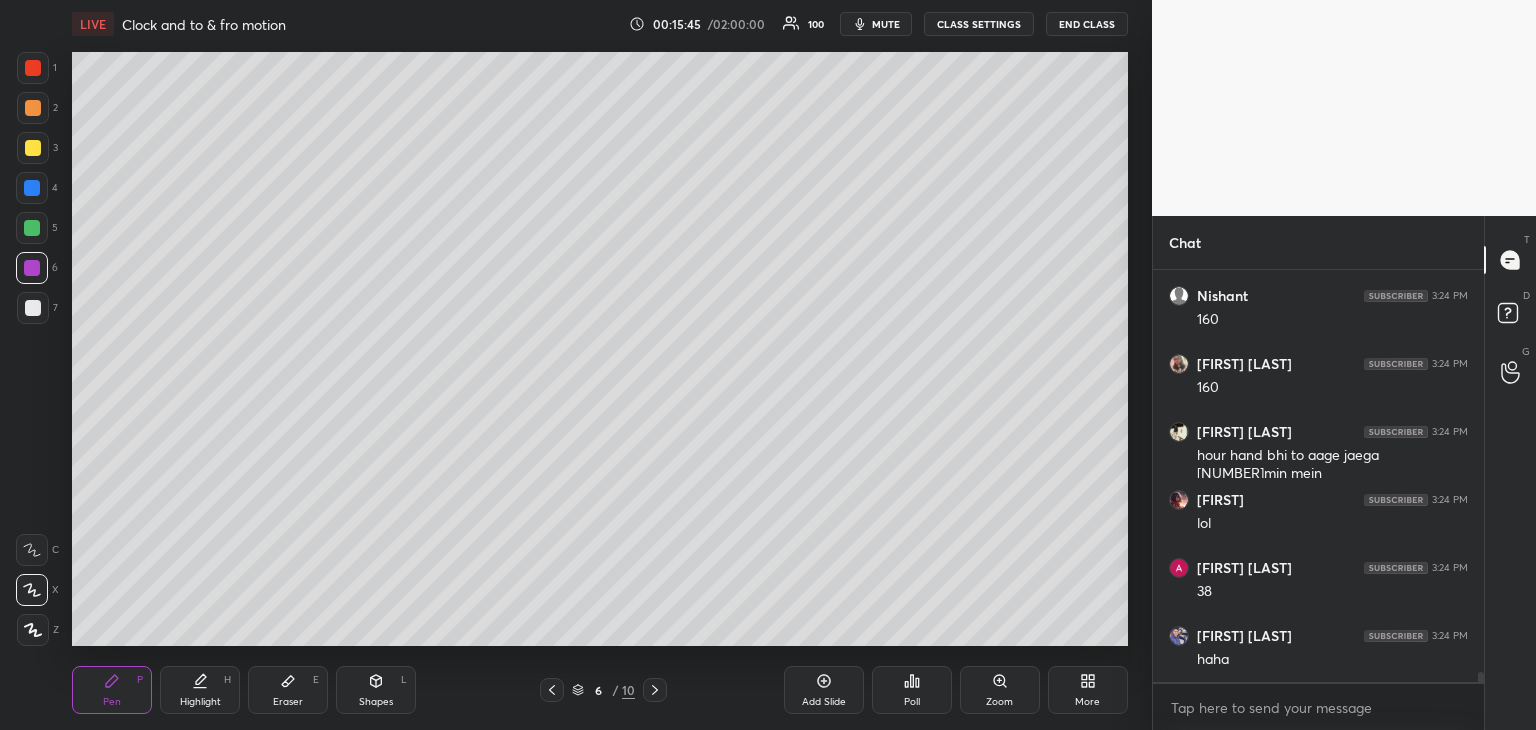 click on "Eraser E" at bounding box center (288, 690) 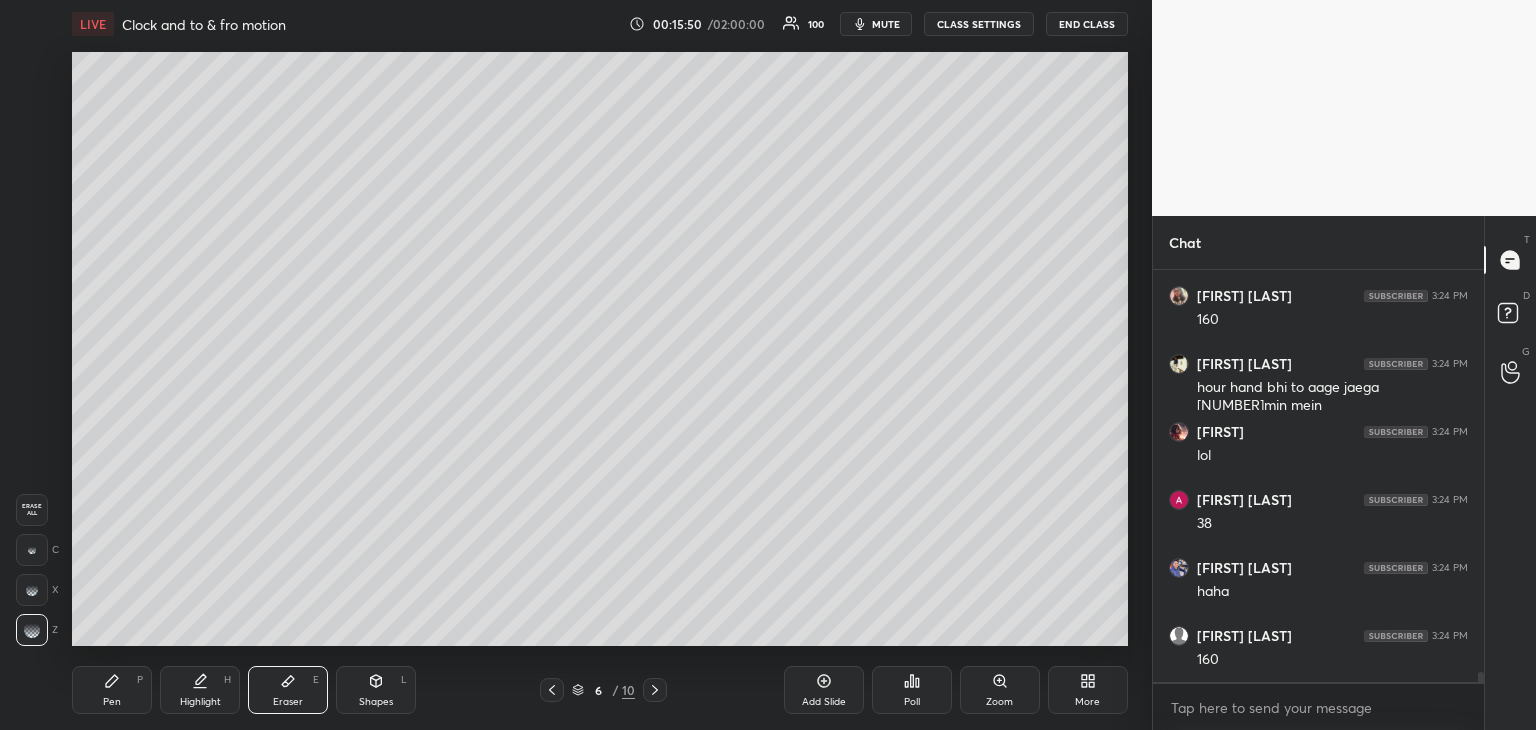 scroll, scrollTop: 16048, scrollLeft: 0, axis: vertical 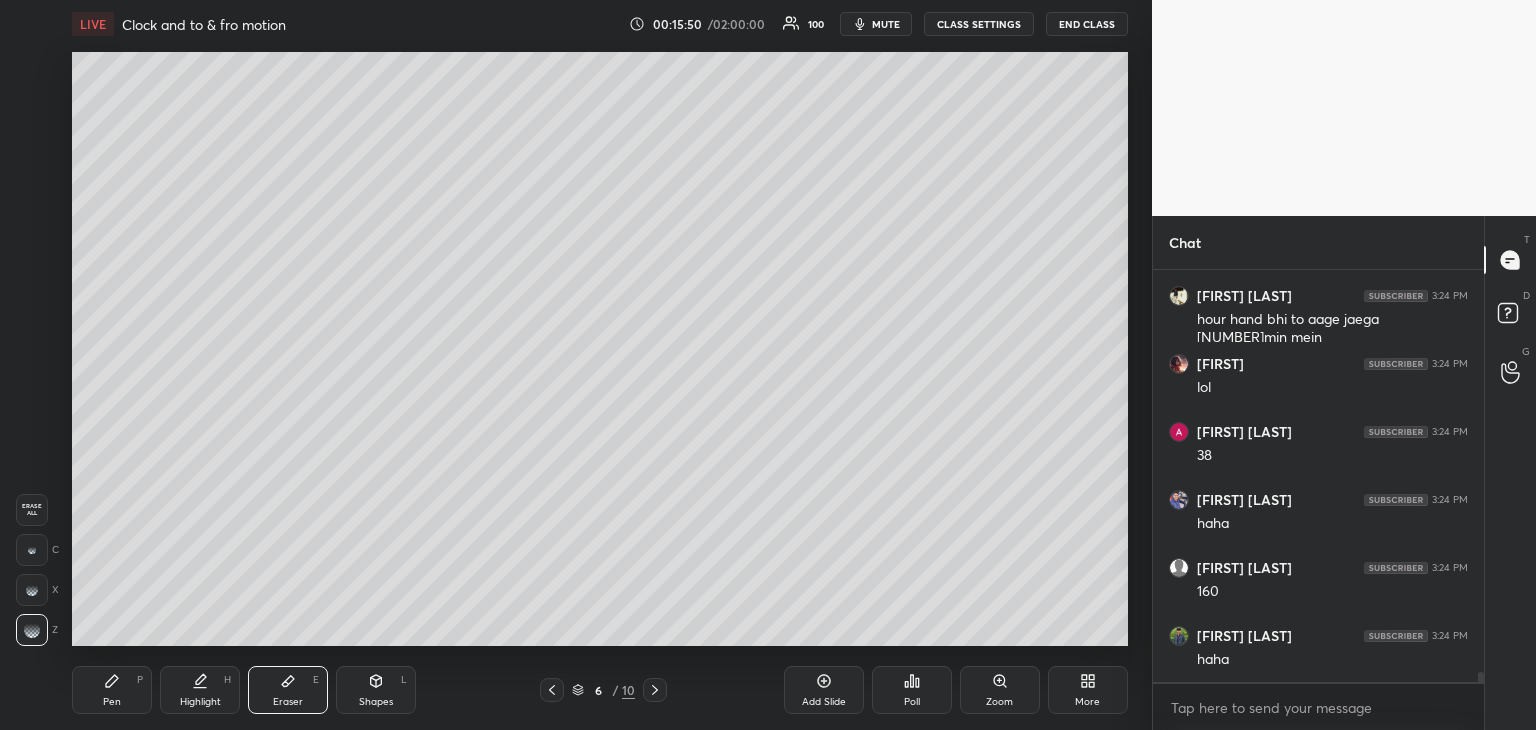 click 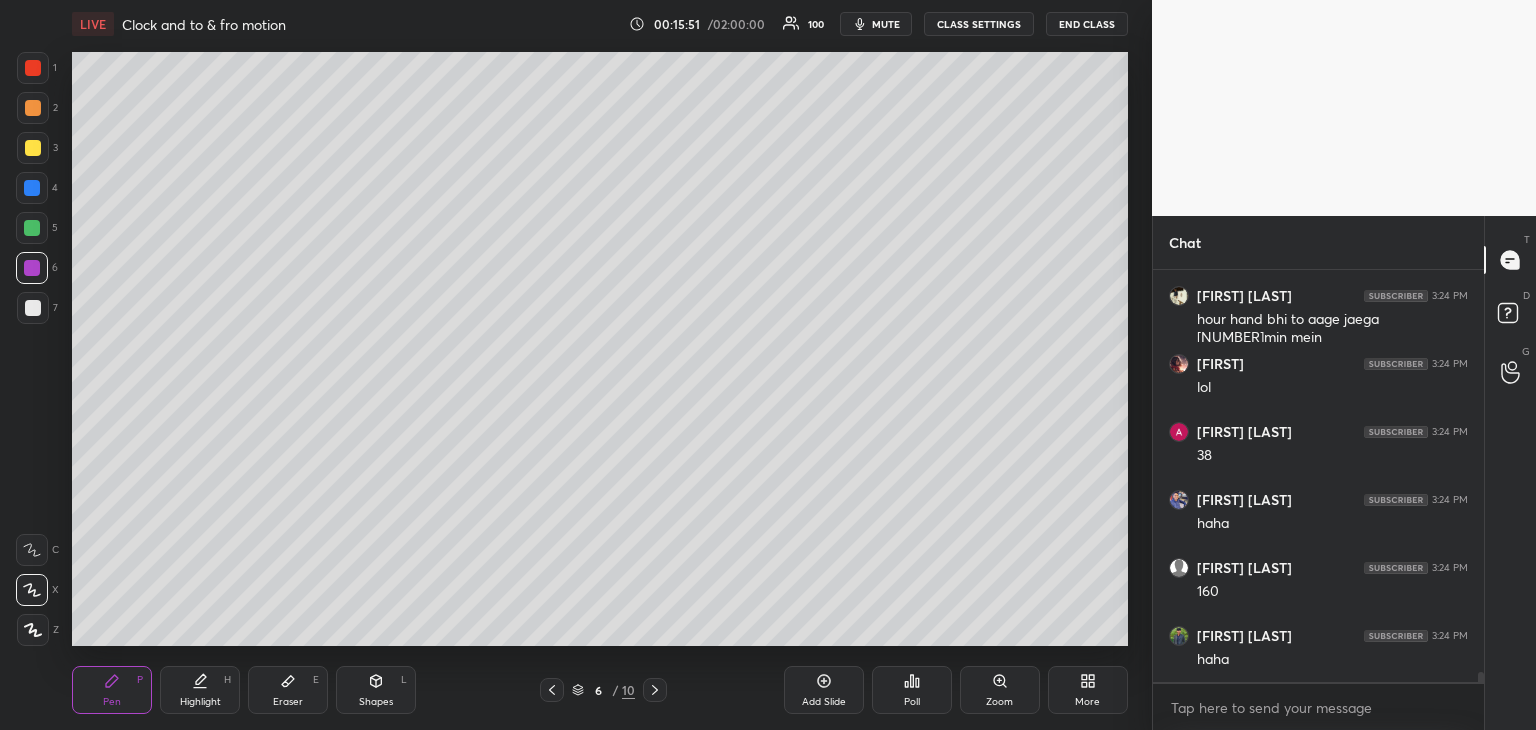 click on "Shapes L" at bounding box center [376, 690] 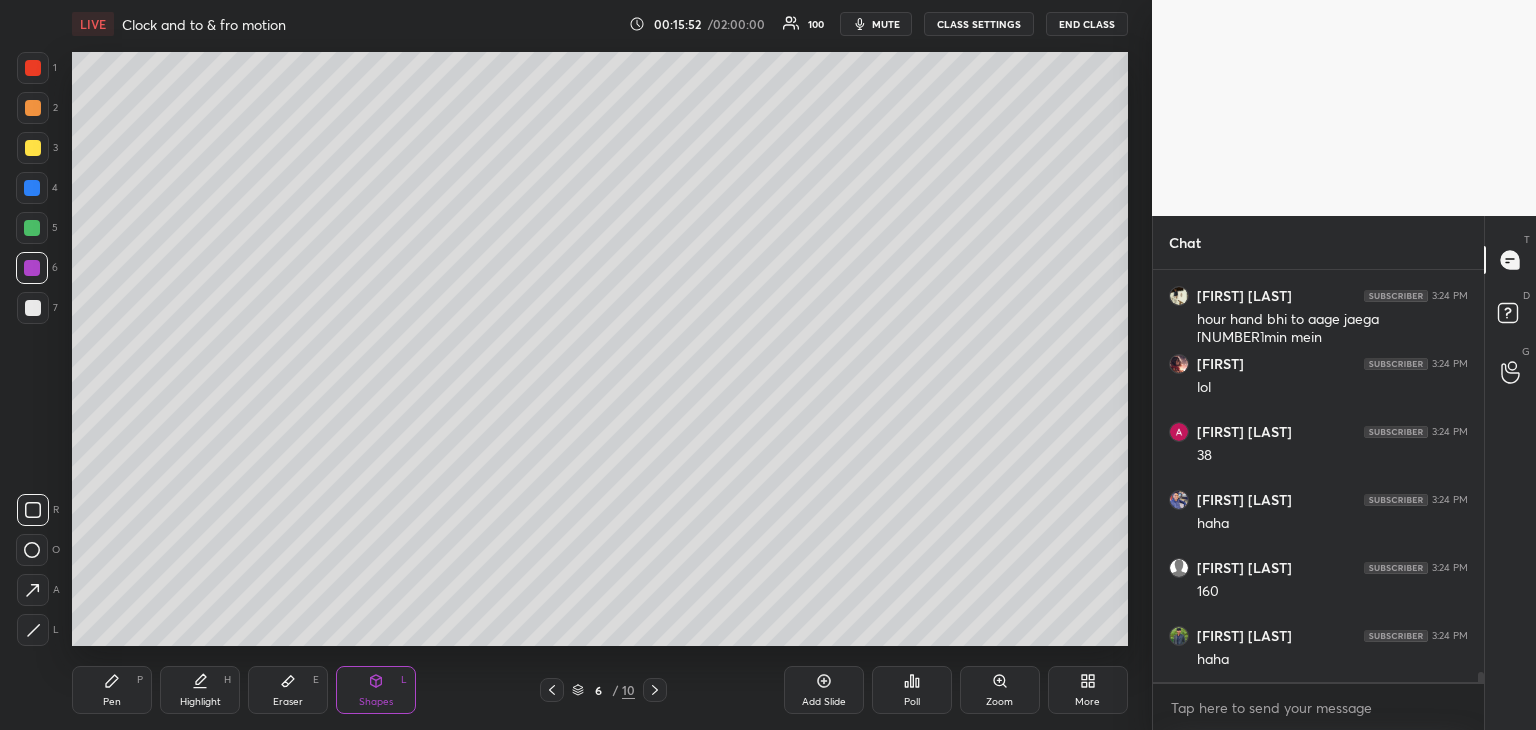 click 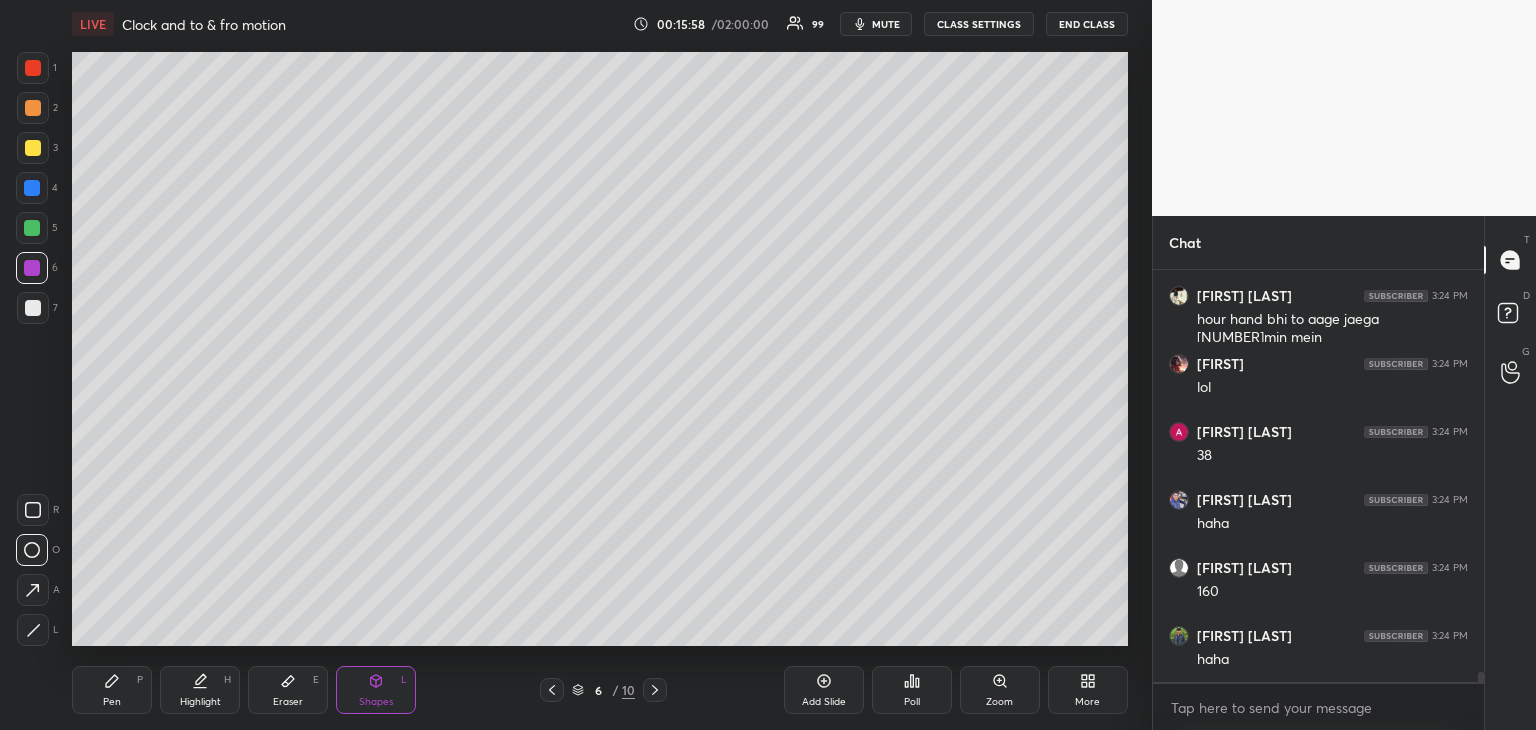 click on "Pen P" at bounding box center (112, 690) 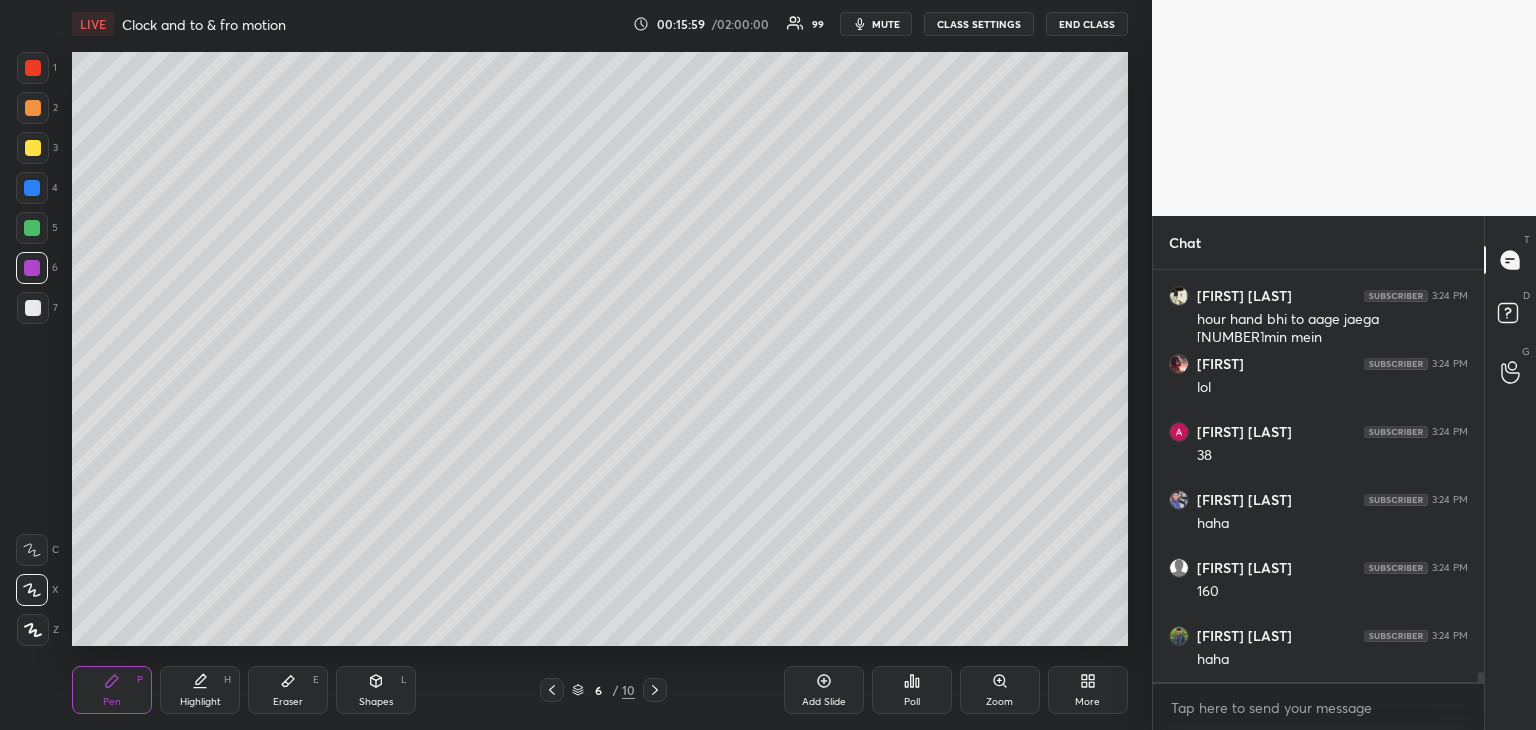 scroll, scrollTop: 16116, scrollLeft: 0, axis: vertical 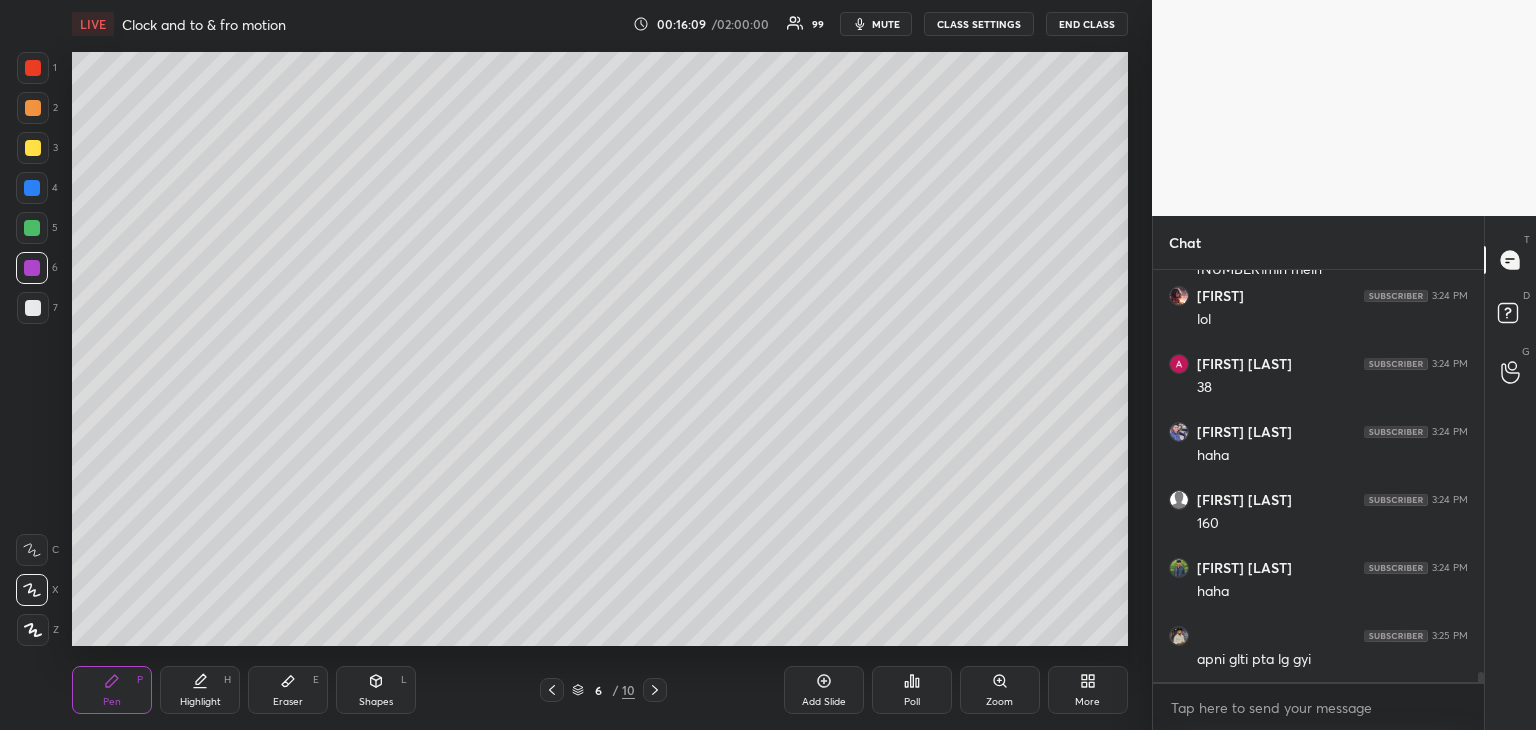 click at bounding box center [32, 228] 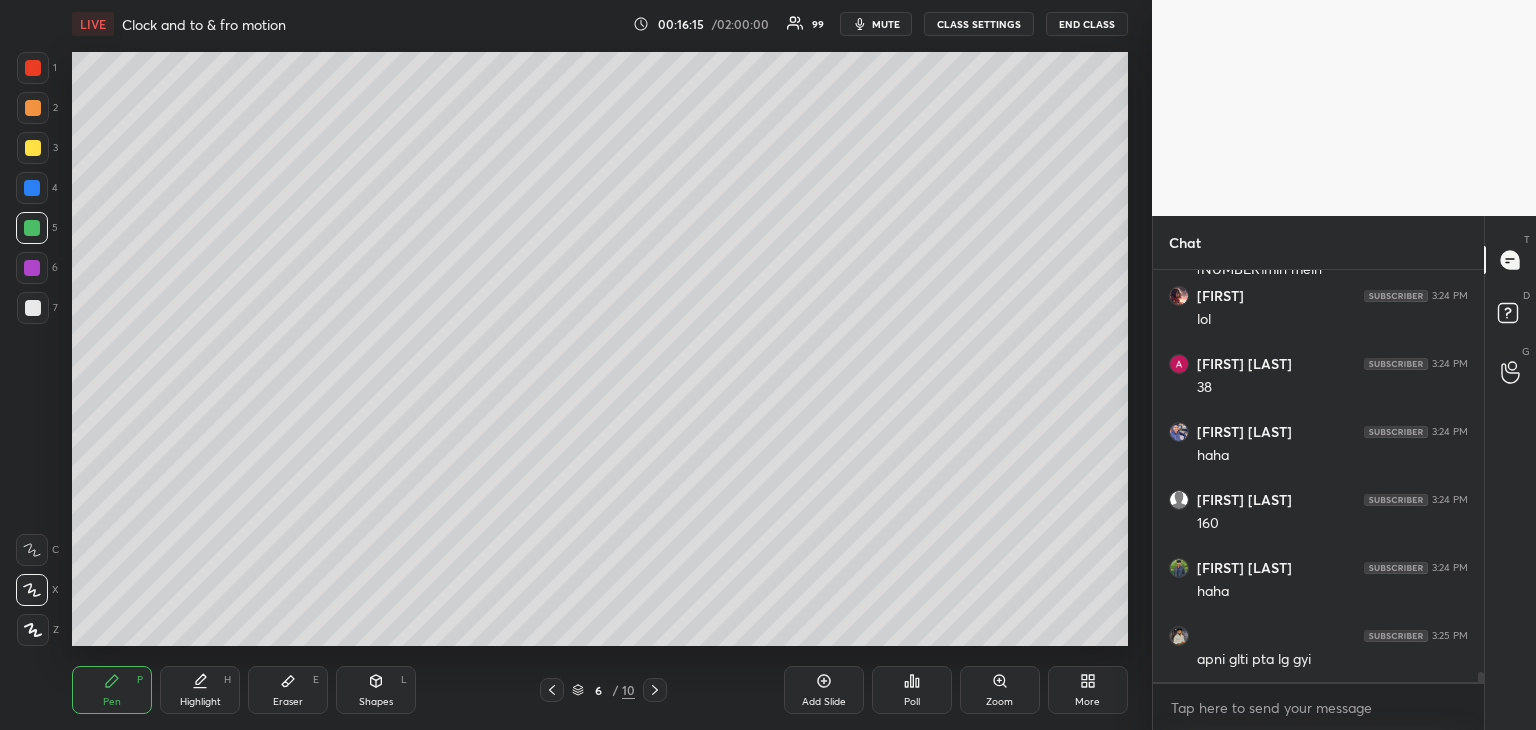 click on "Shapes L" at bounding box center [376, 690] 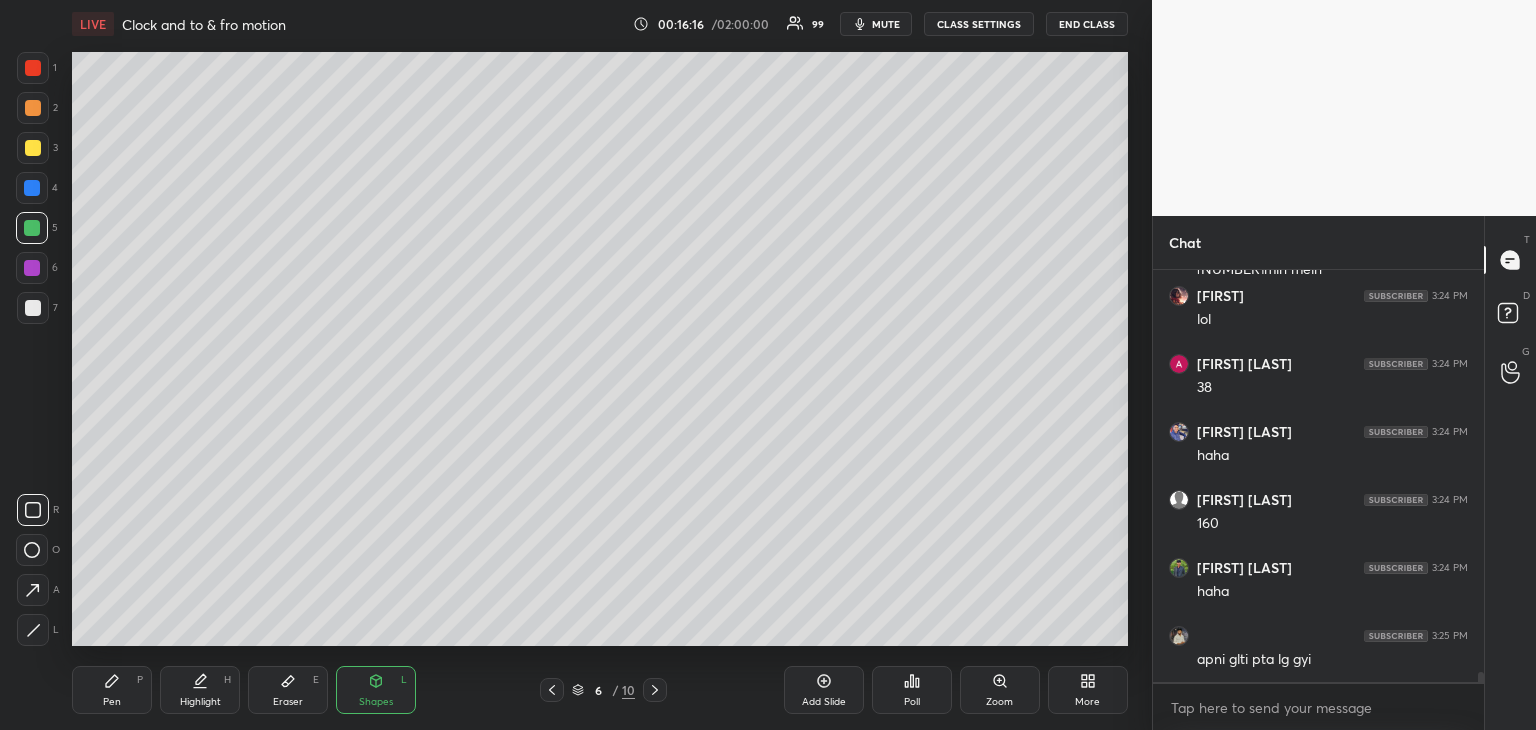click 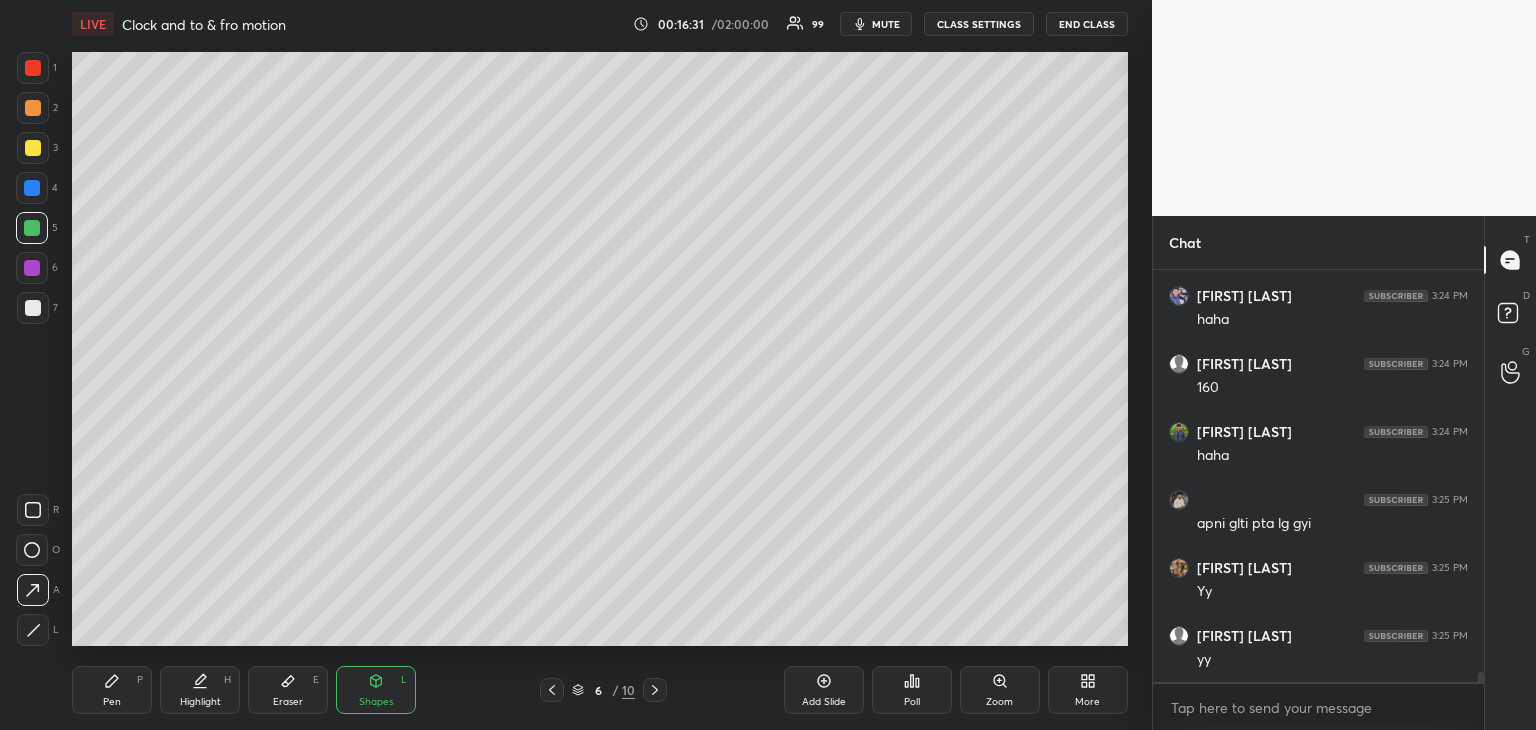 scroll, scrollTop: 16320, scrollLeft: 0, axis: vertical 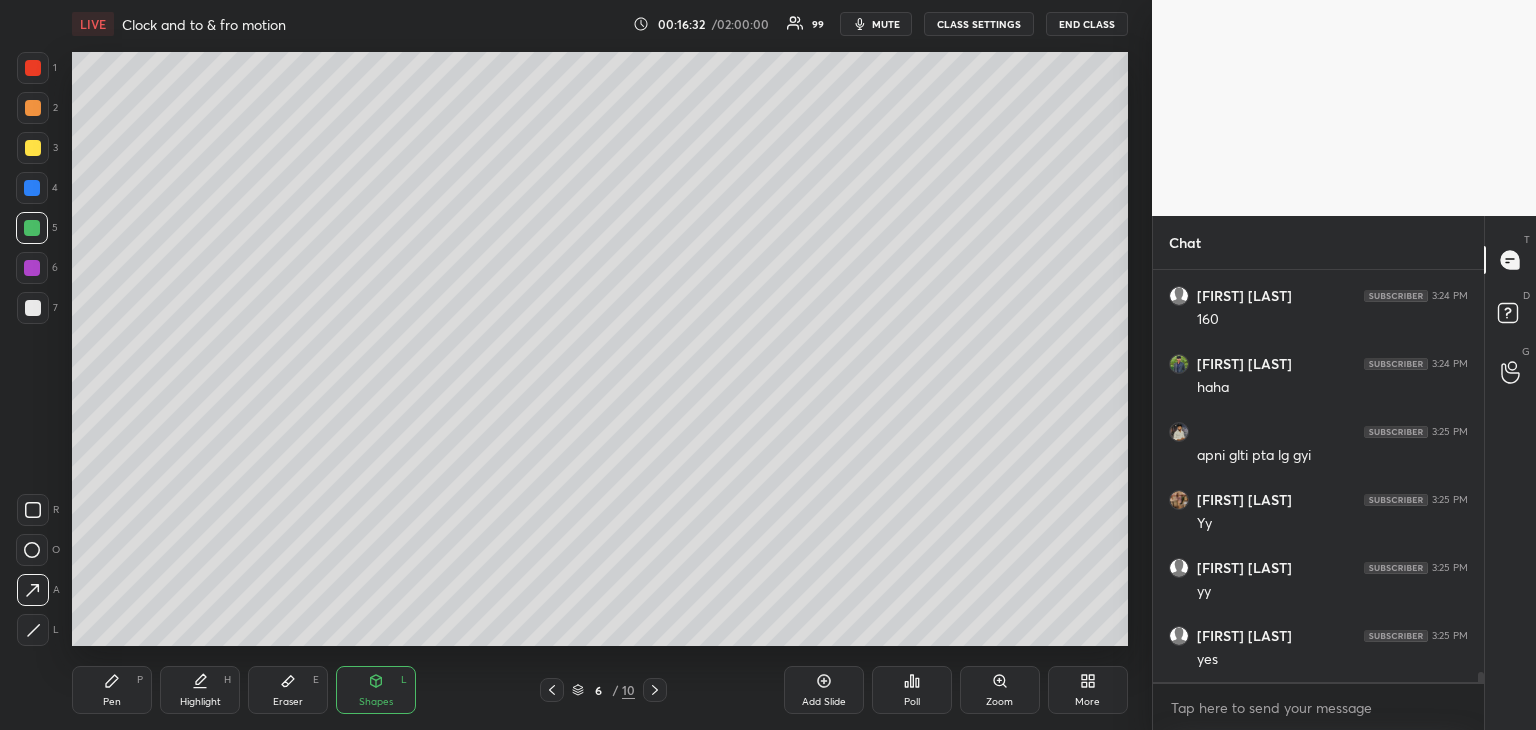 click on "Pen P" at bounding box center (112, 690) 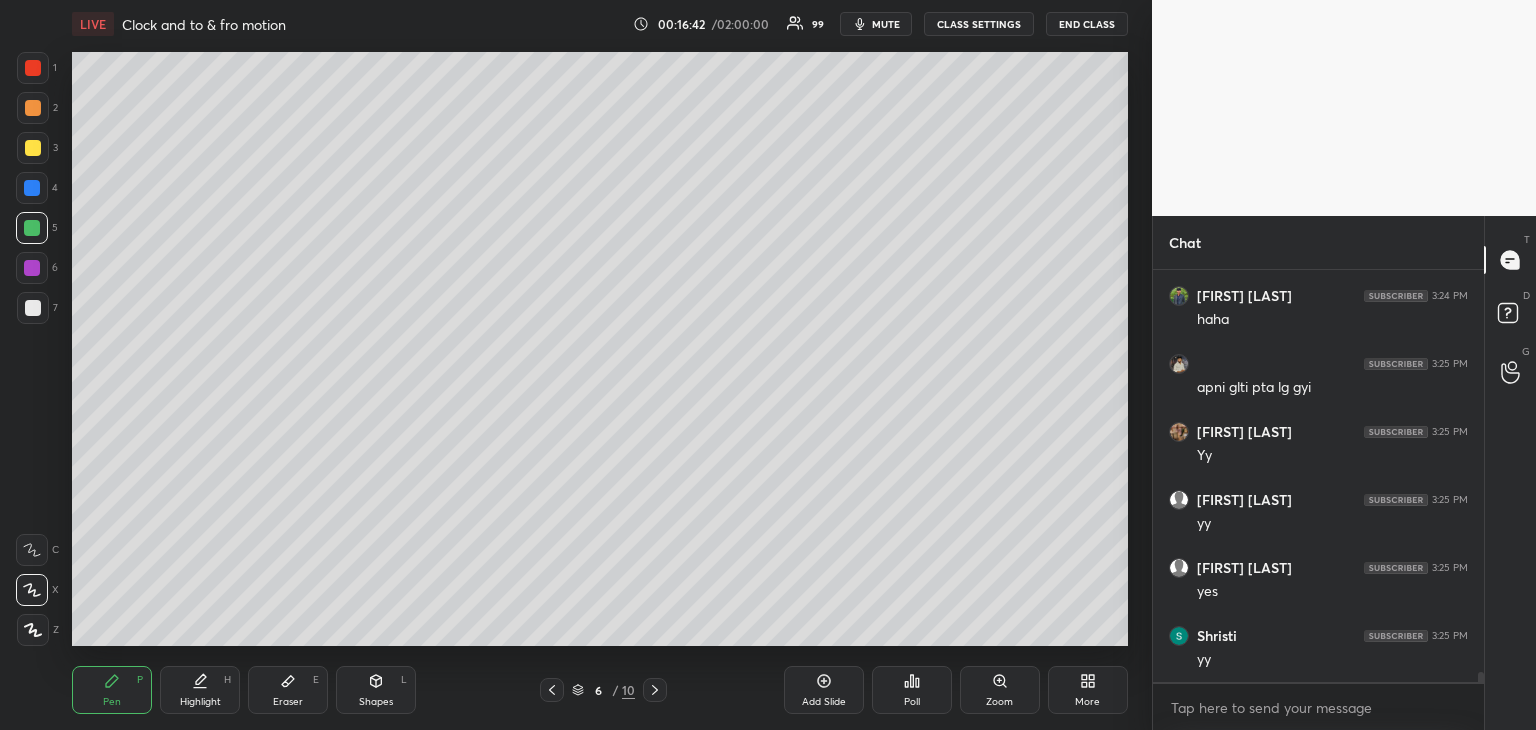 scroll, scrollTop: 16456, scrollLeft: 0, axis: vertical 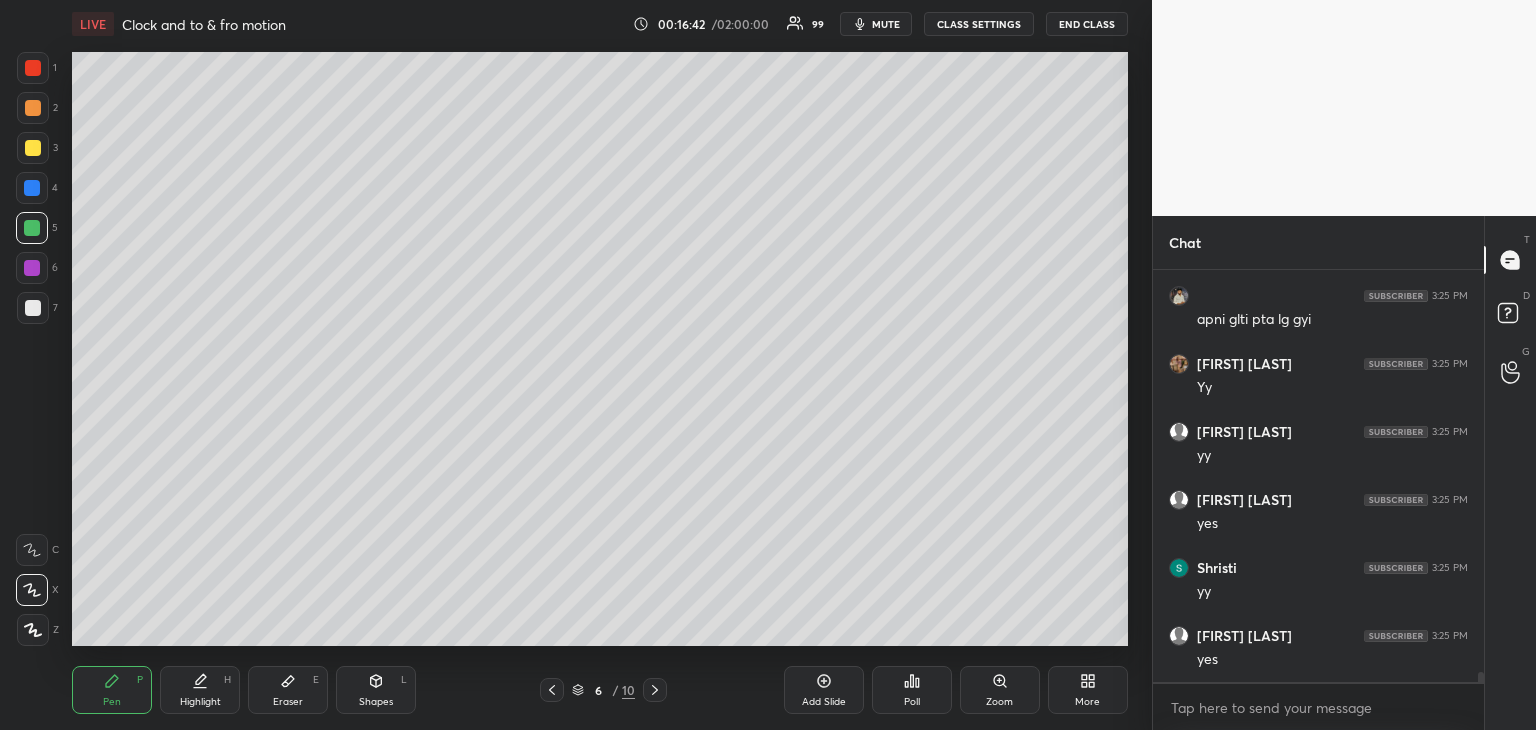 click at bounding box center (32, 268) 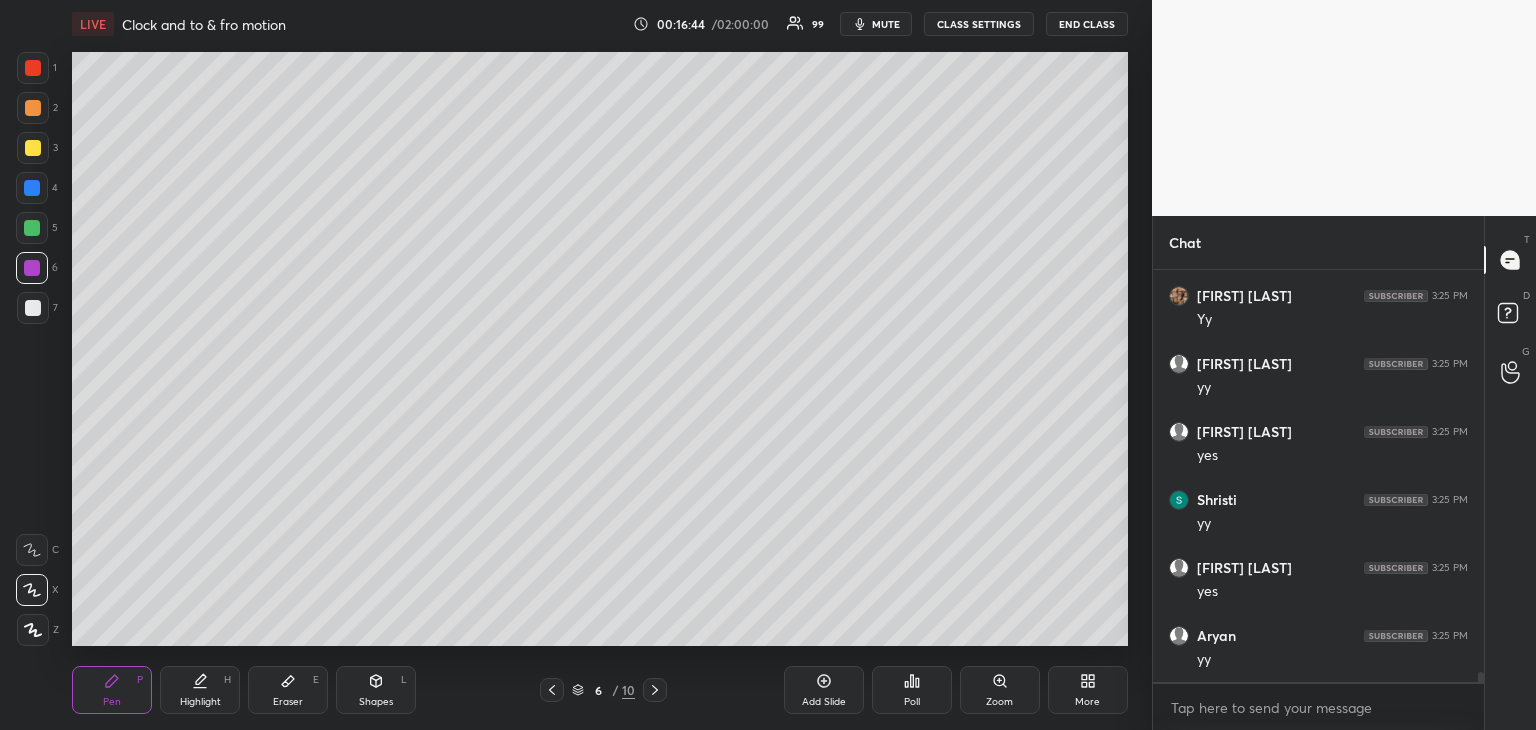 scroll, scrollTop: 16592, scrollLeft: 0, axis: vertical 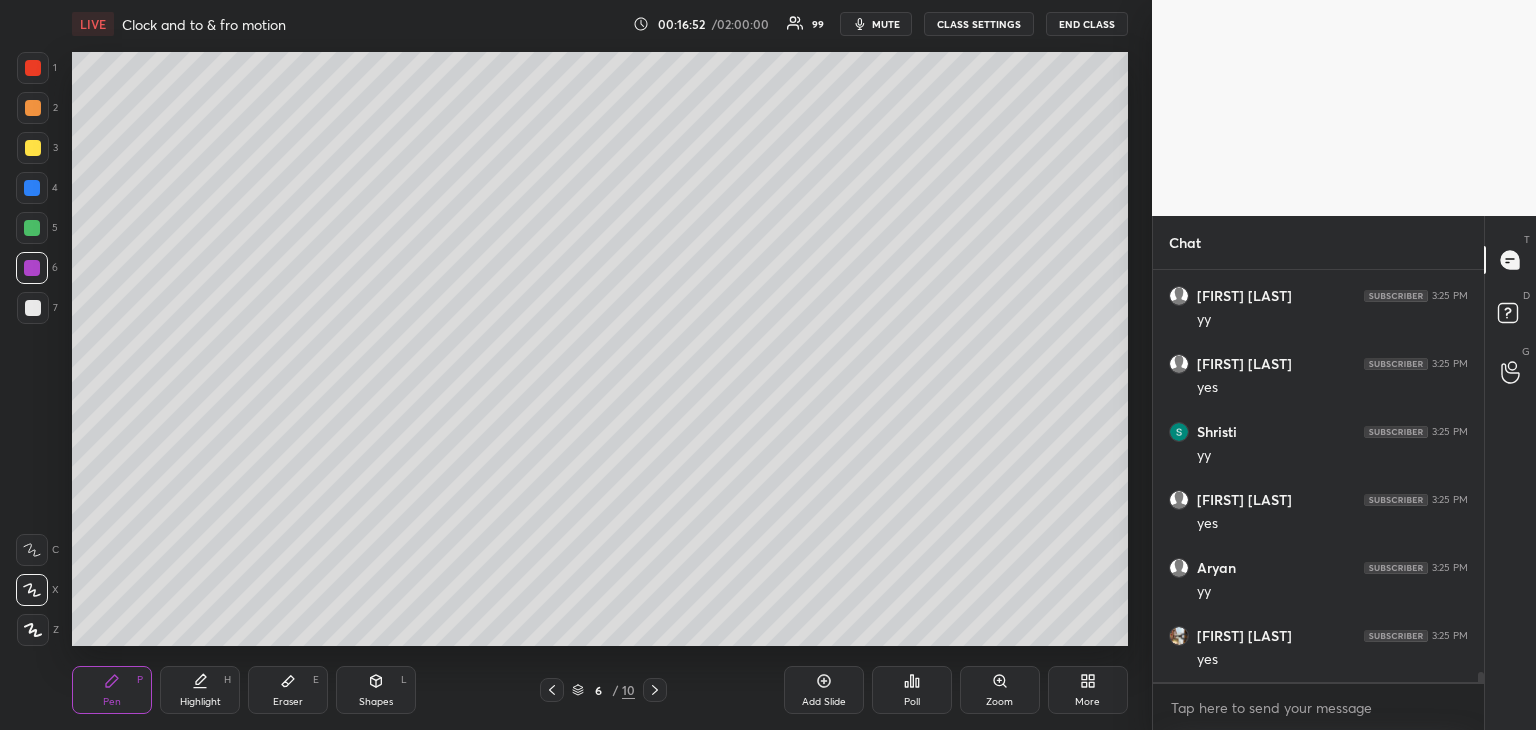 click at bounding box center (32, 188) 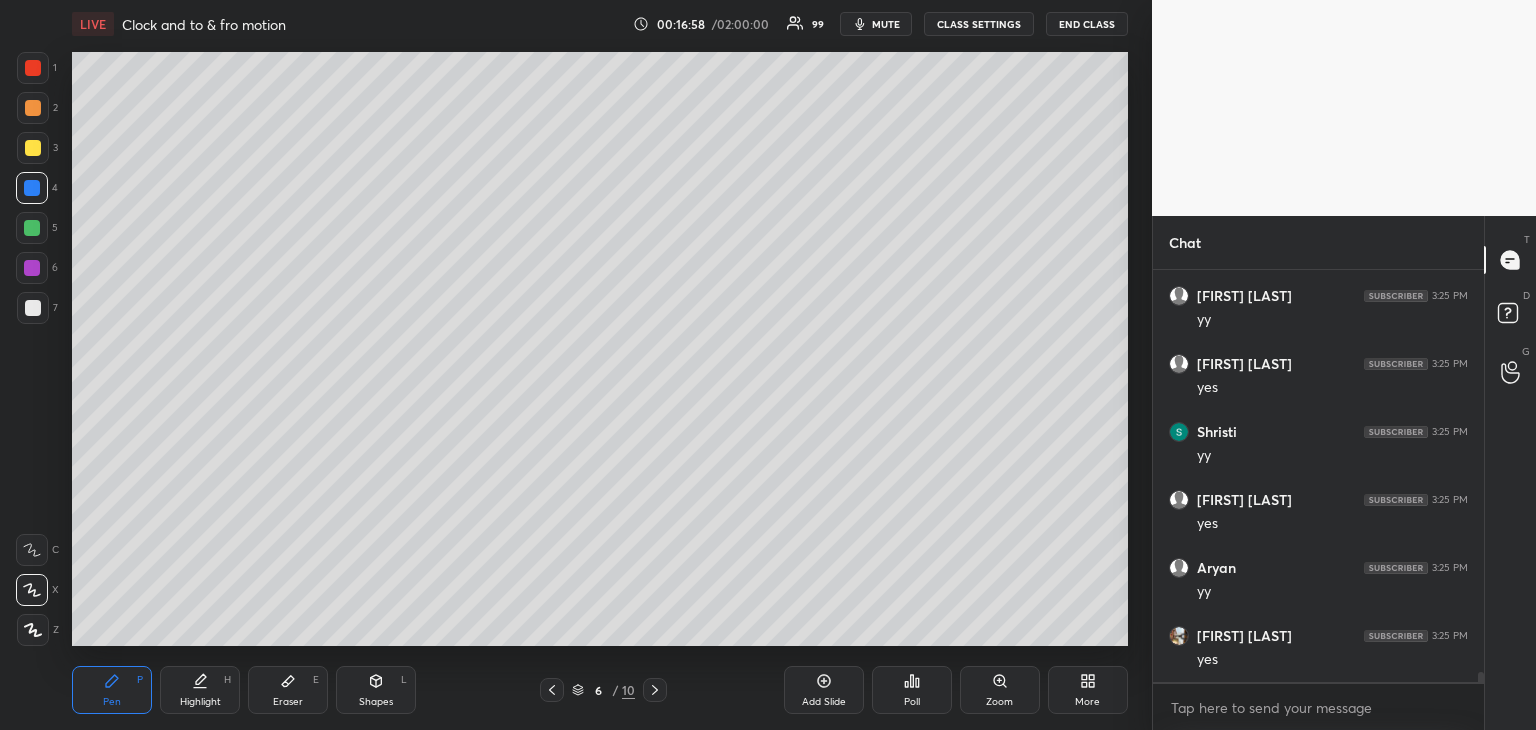 click at bounding box center (33, 308) 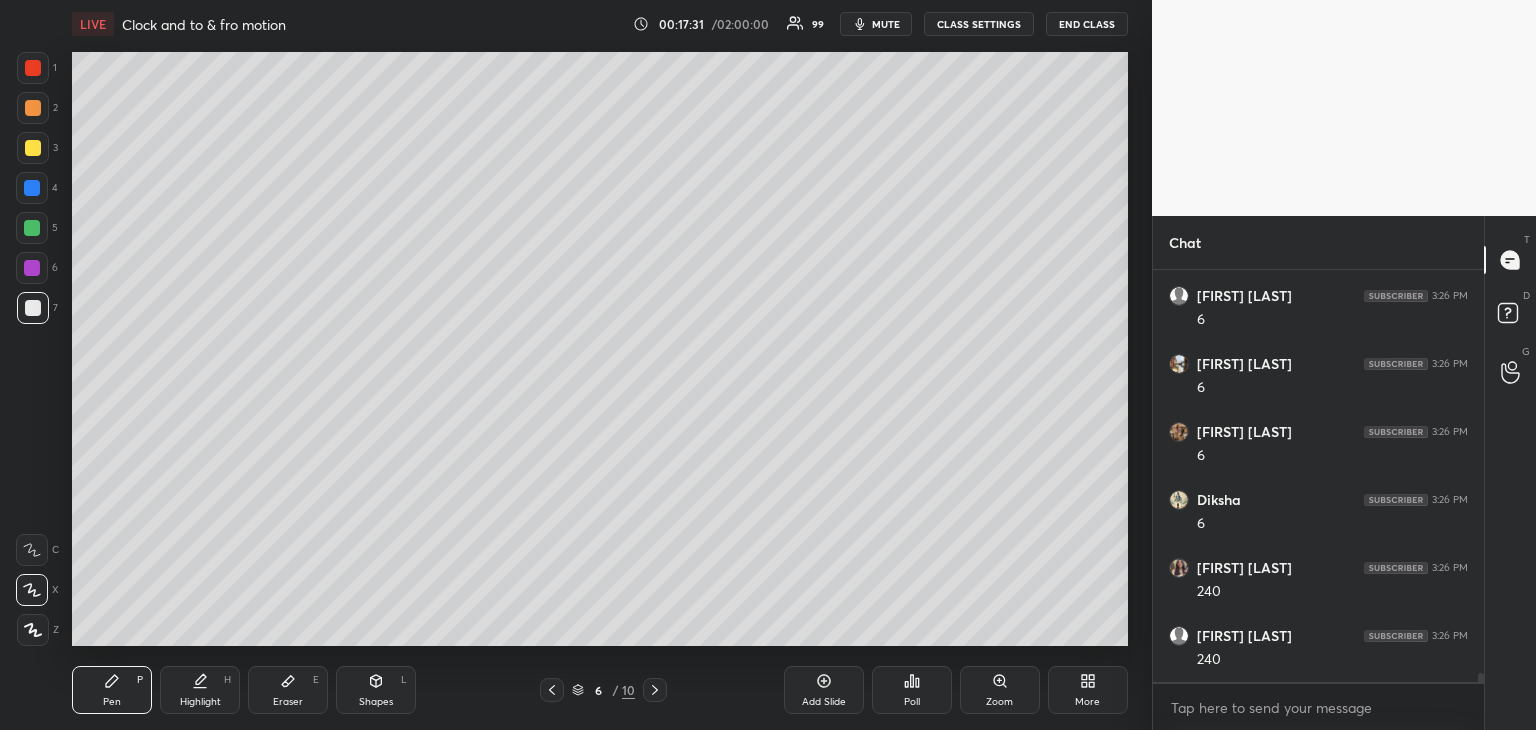 scroll, scrollTop: 18088, scrollLeft: 0, axis: vertical 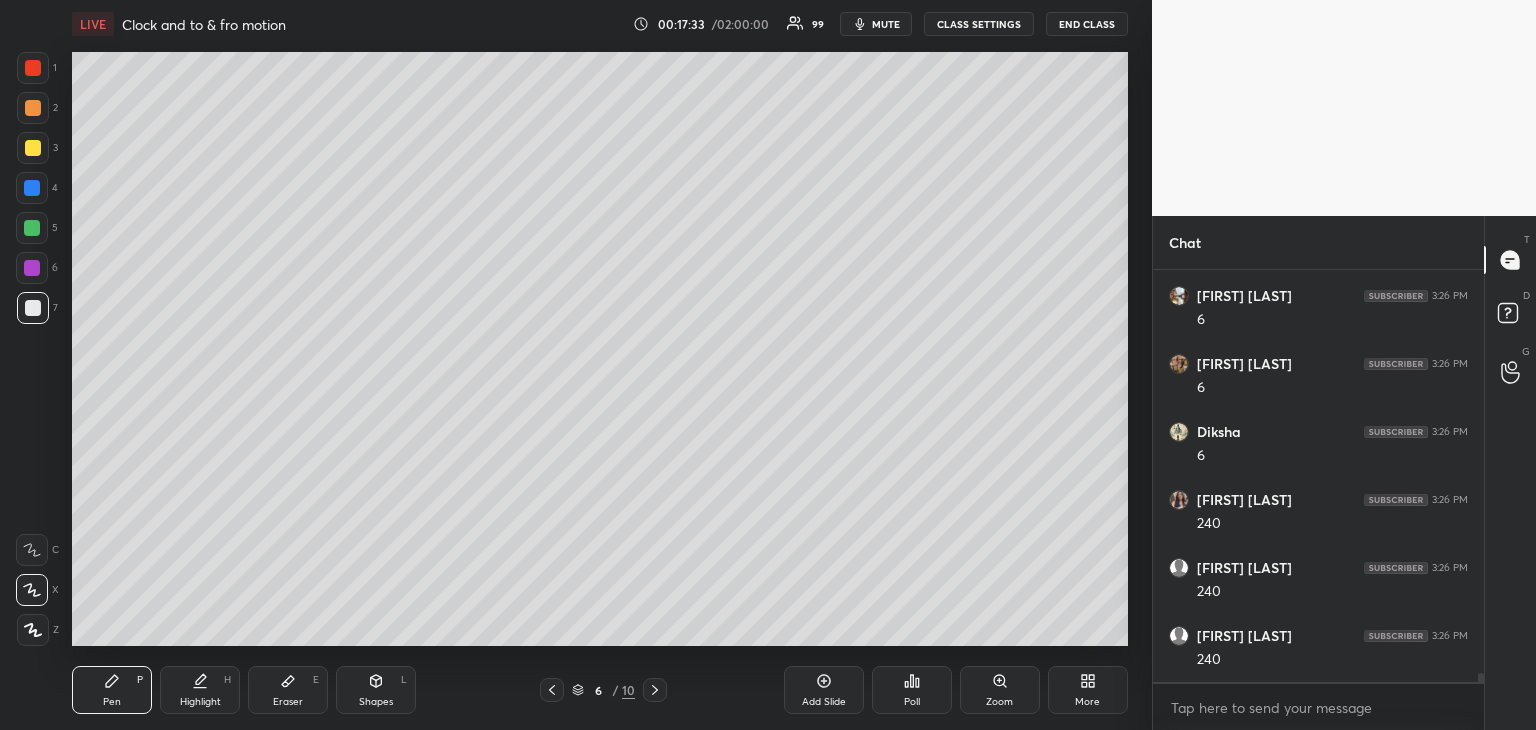 click at bounding box center [32, 188] 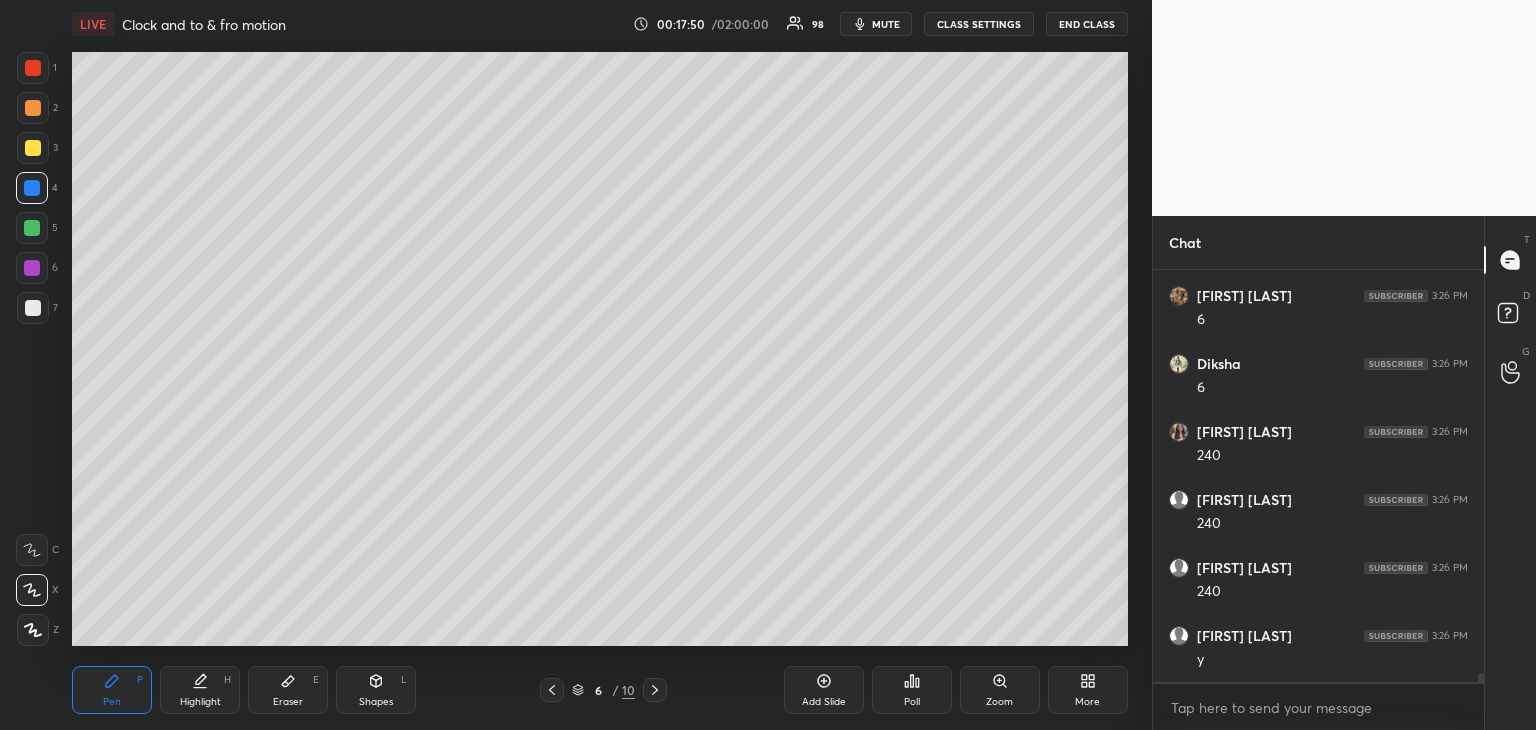 click at bounding box center (32, 268) 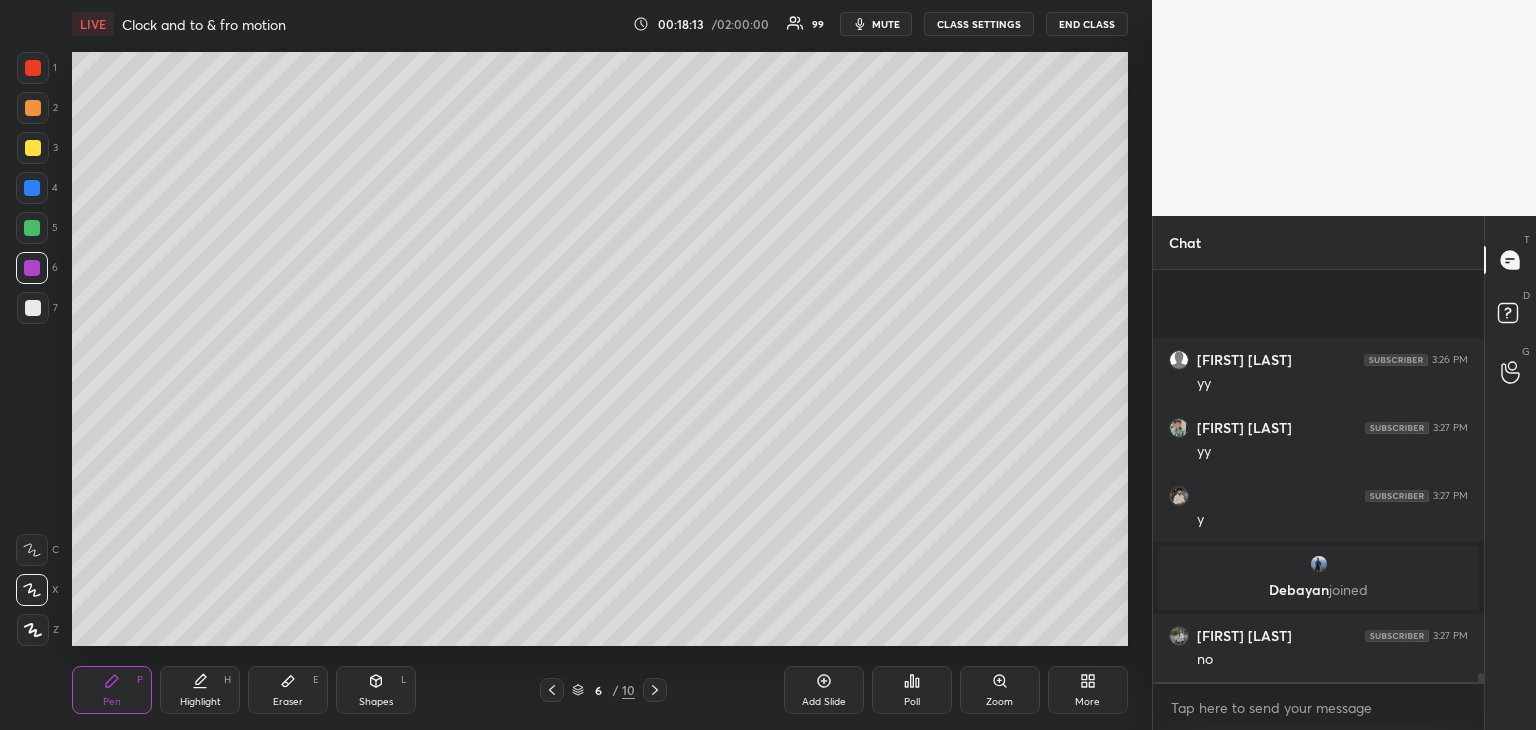 scroll, scrollTop: 17620, scrollLeft: 0, axis: vertical 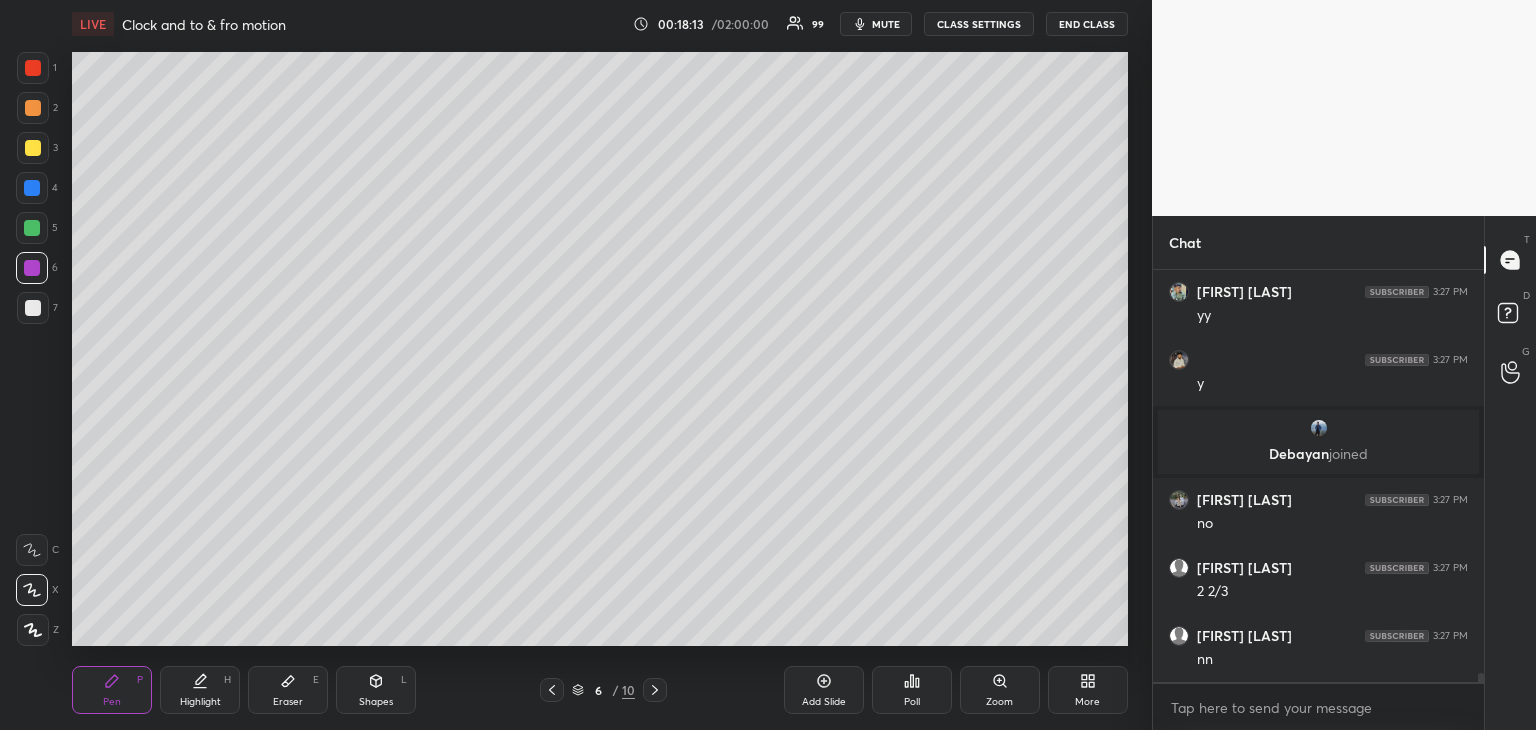 click 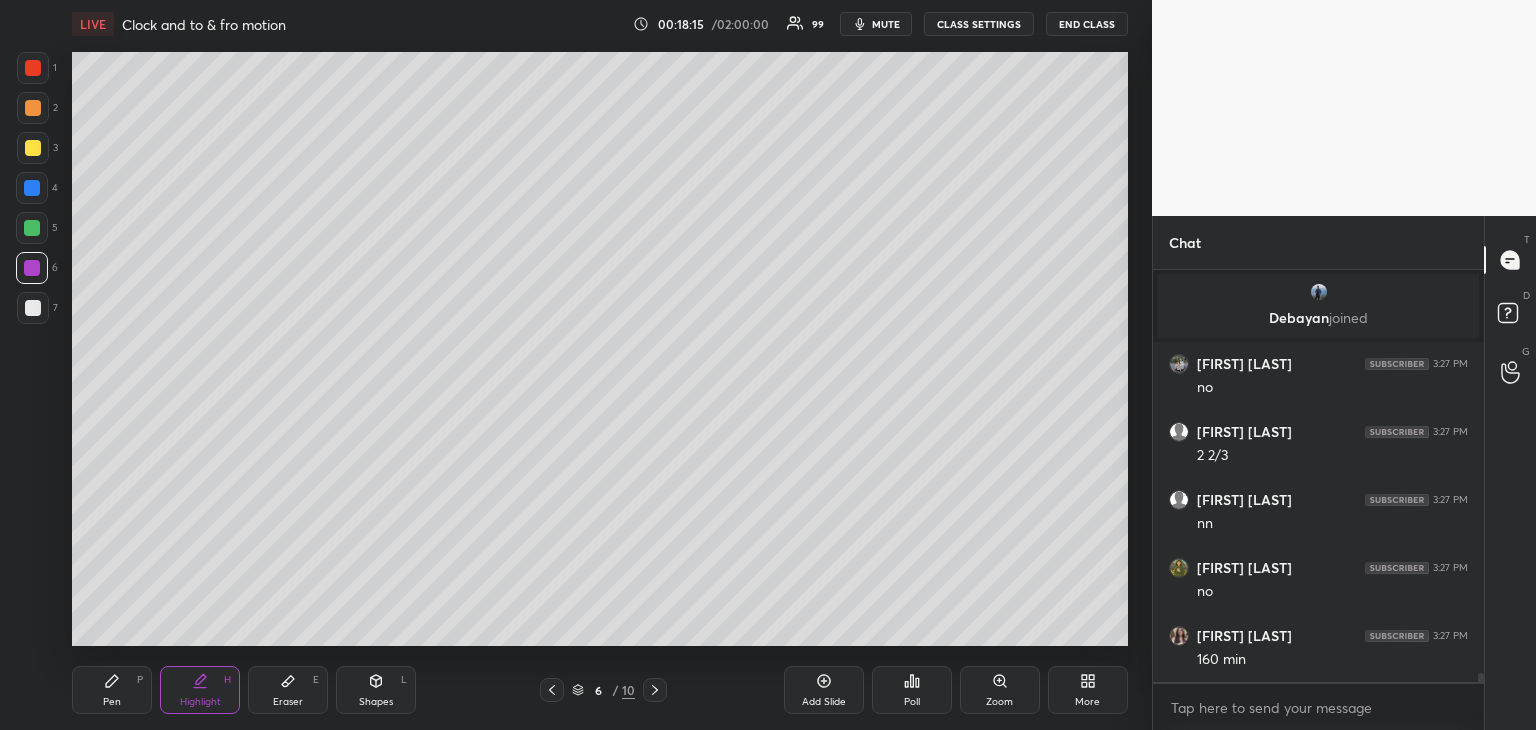 scroll, scrollTop: 17824, scrollLeft: 0, axis: vertical 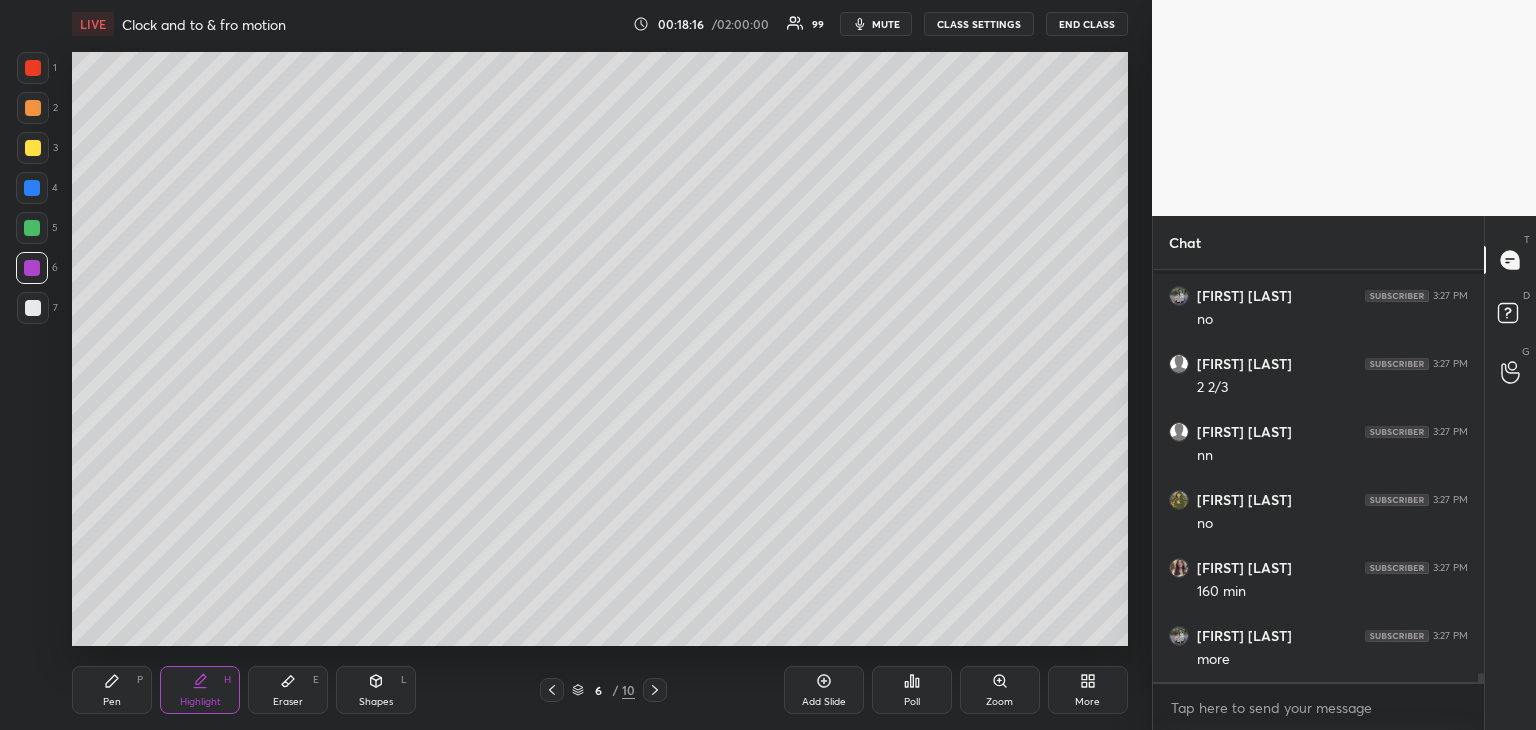 click on "Pen P" at bounding box center (112, 690) 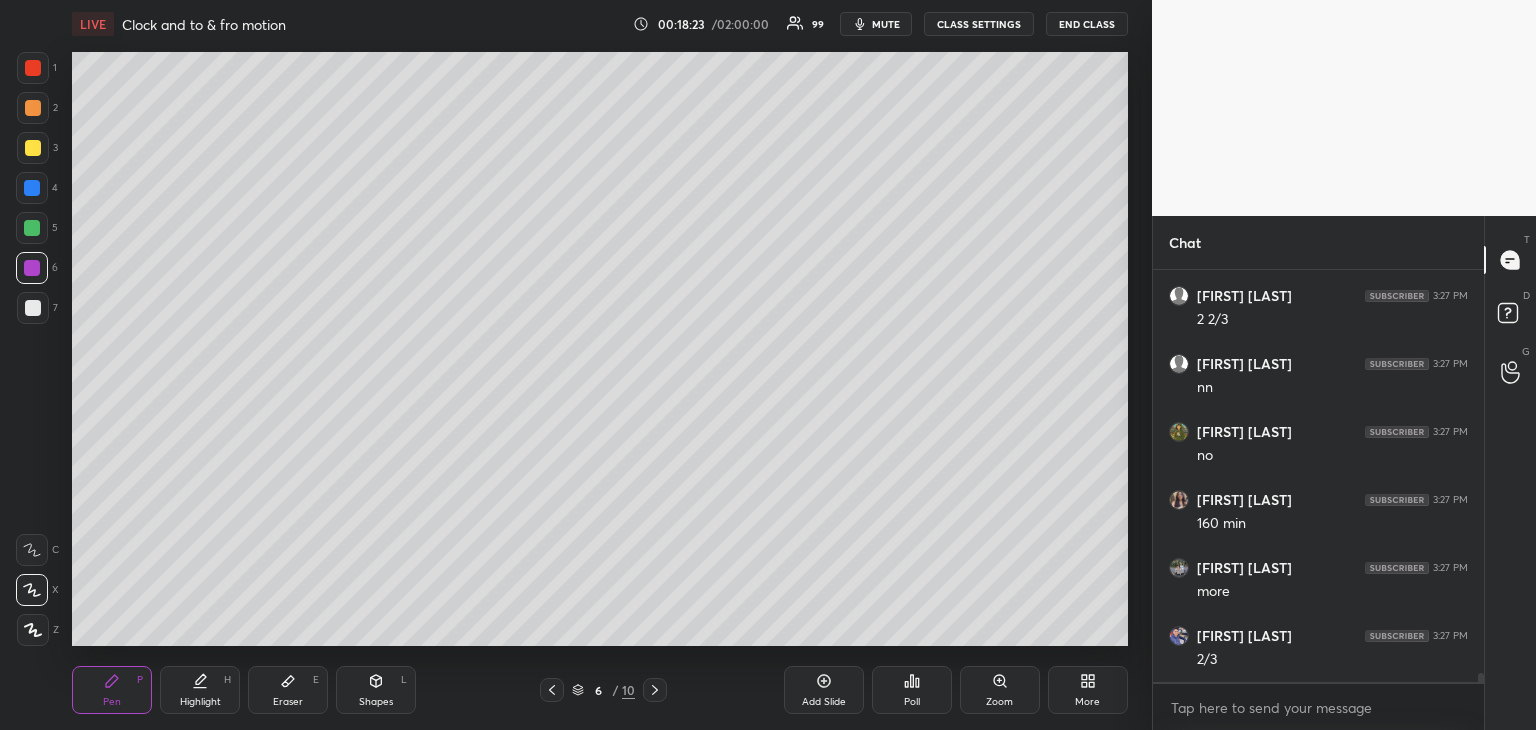 scroll, scrollTop: 17960, scrollLeft: 0, axis: vertical 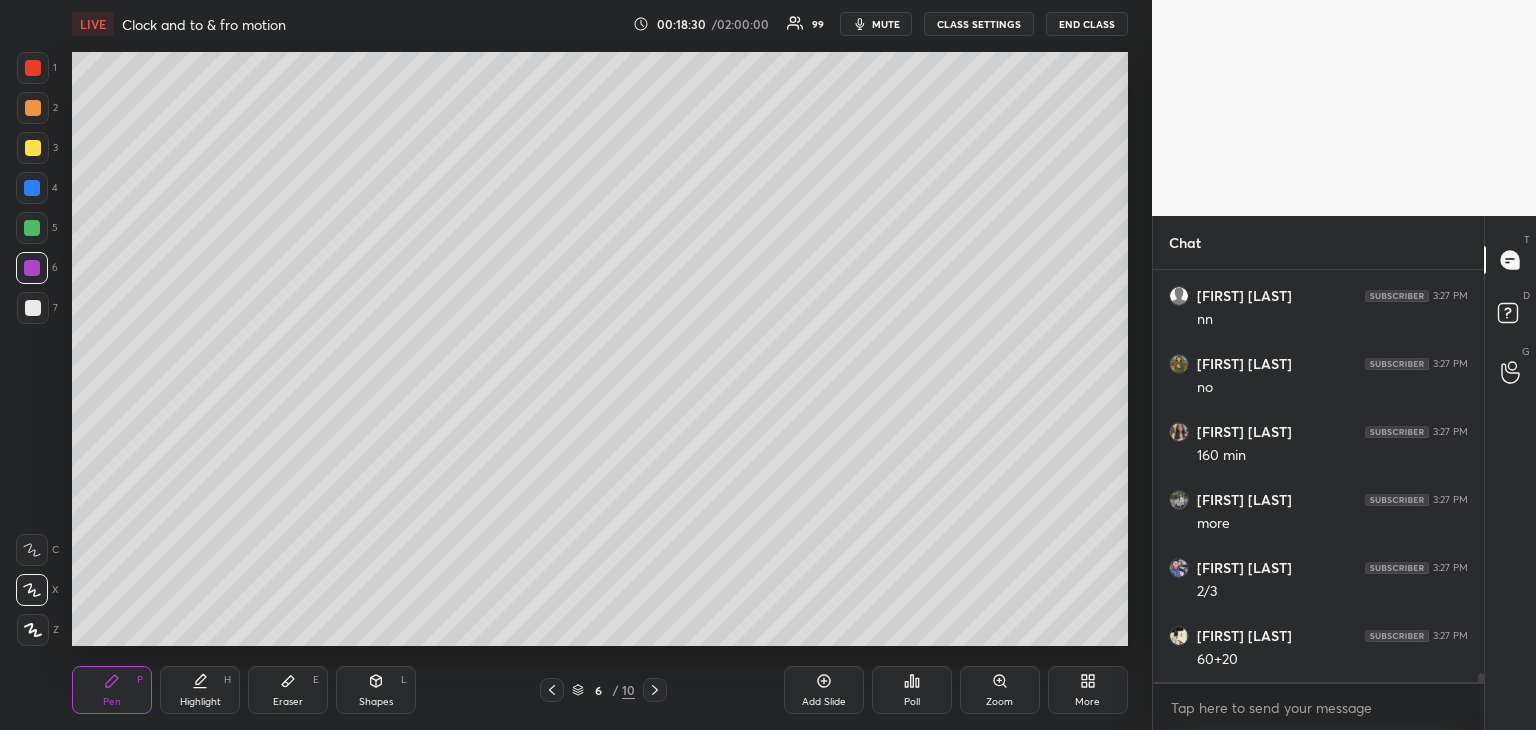 click at bounding box center (32, 268) 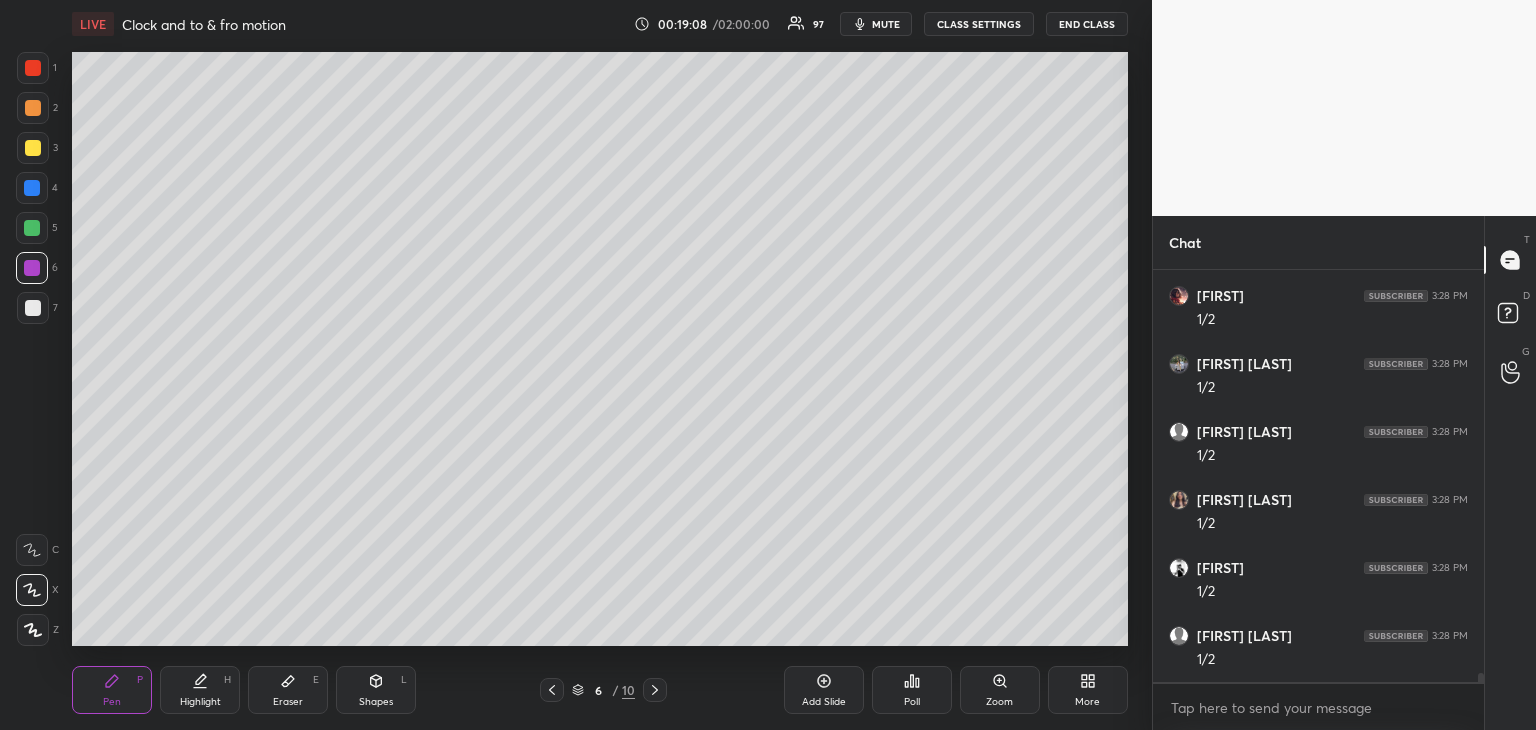 scroll, scrollTop: 18776, scrollLeft: 0, axis: vertical 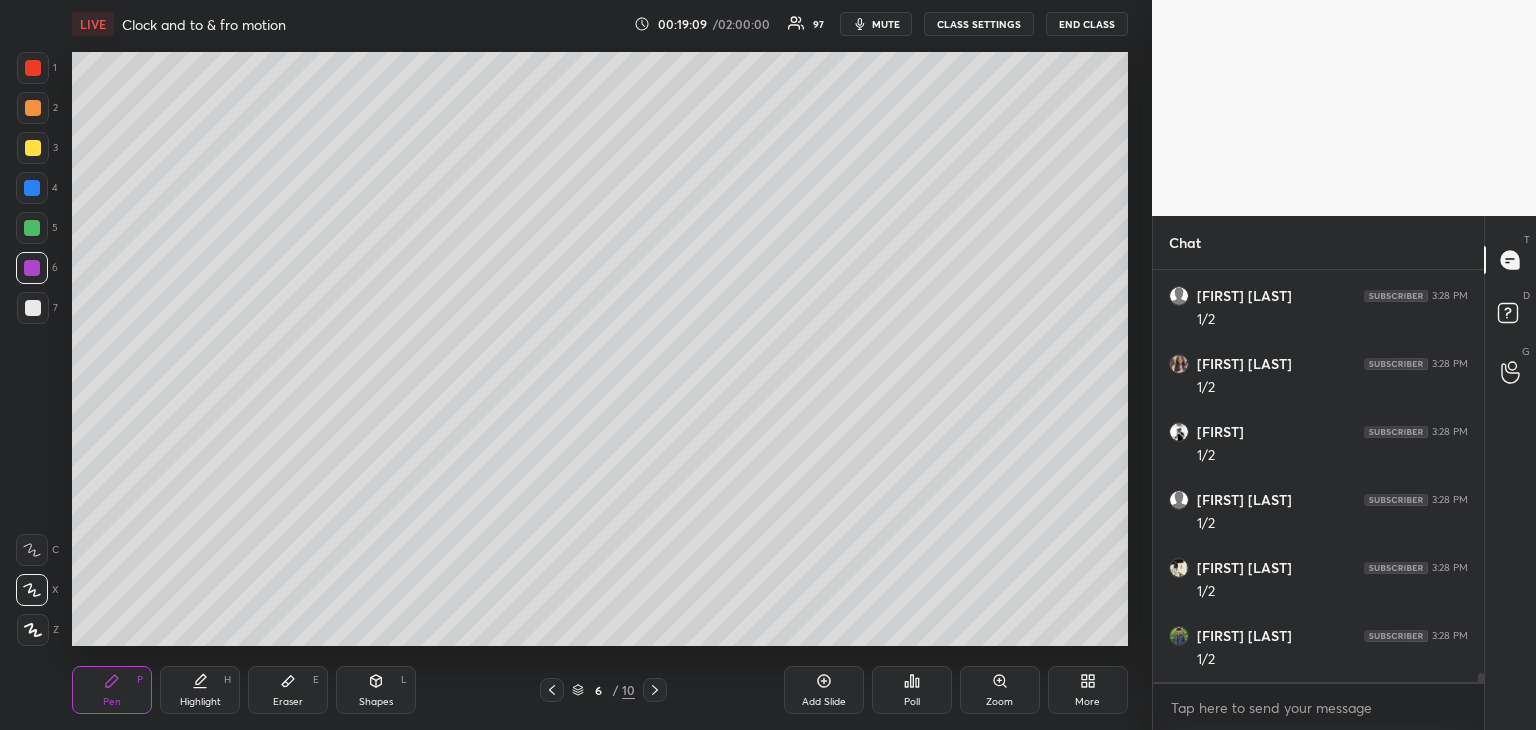 click on "Highlight" at bounding box center [200, 702] 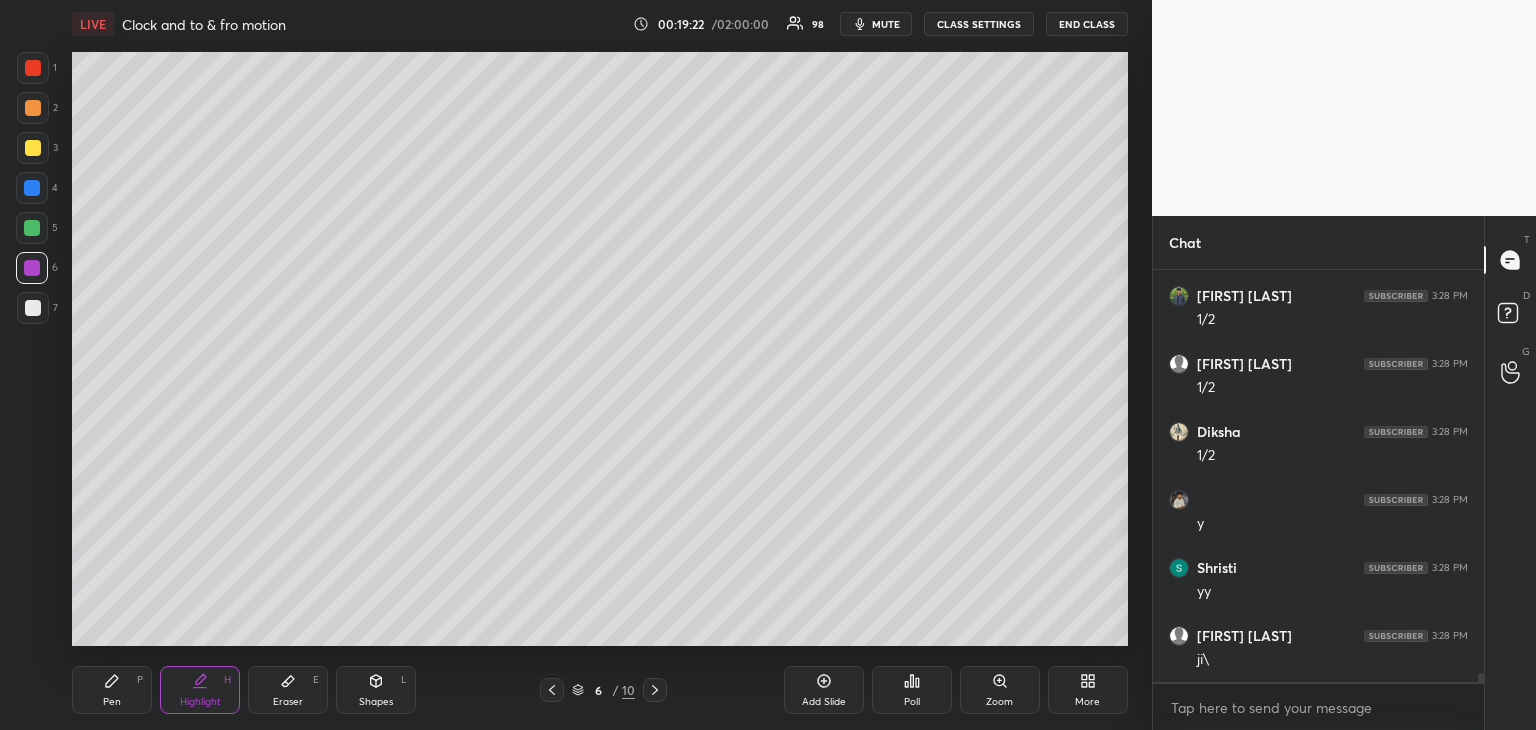 scroll, scrollTop: 19184, scrollLeft: 0, axis: vertical 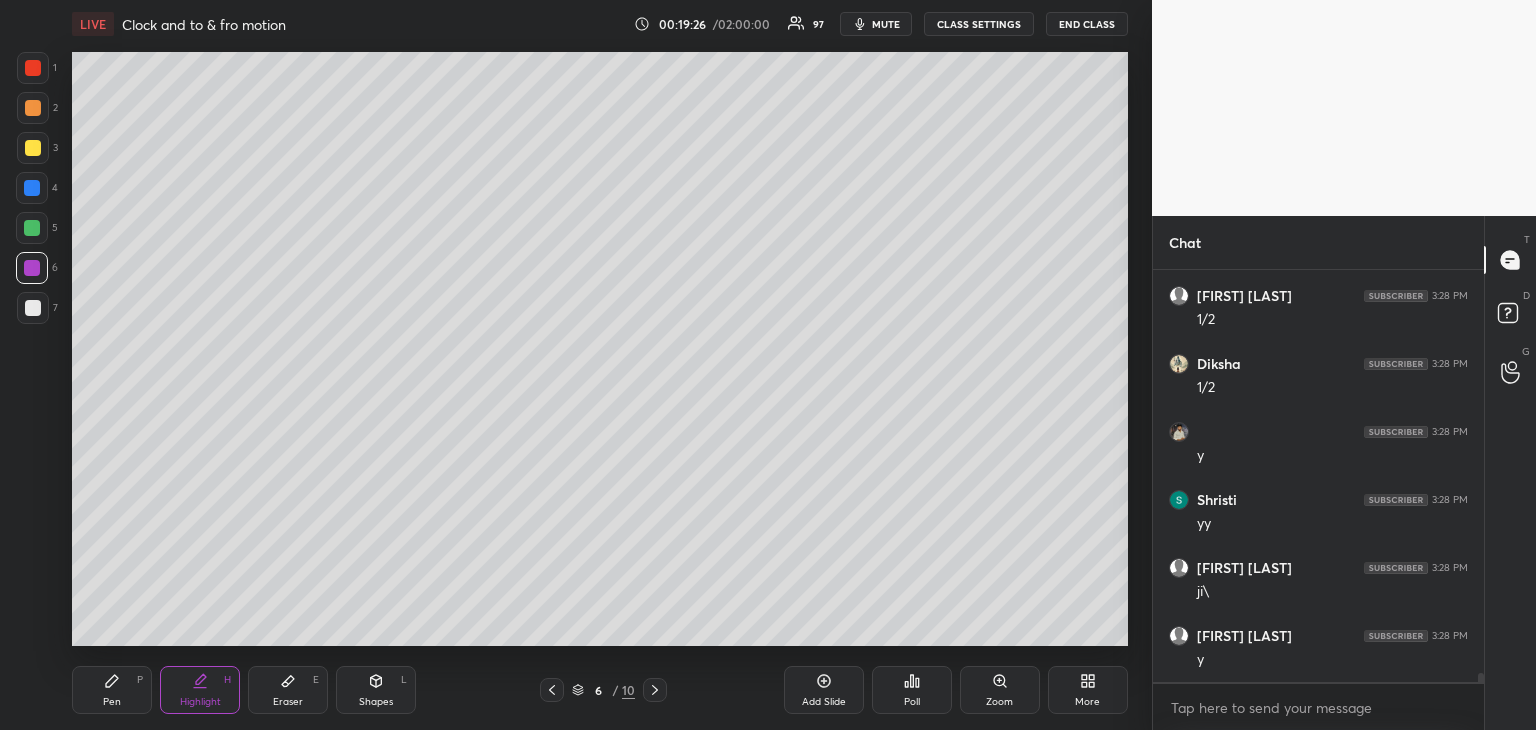 click 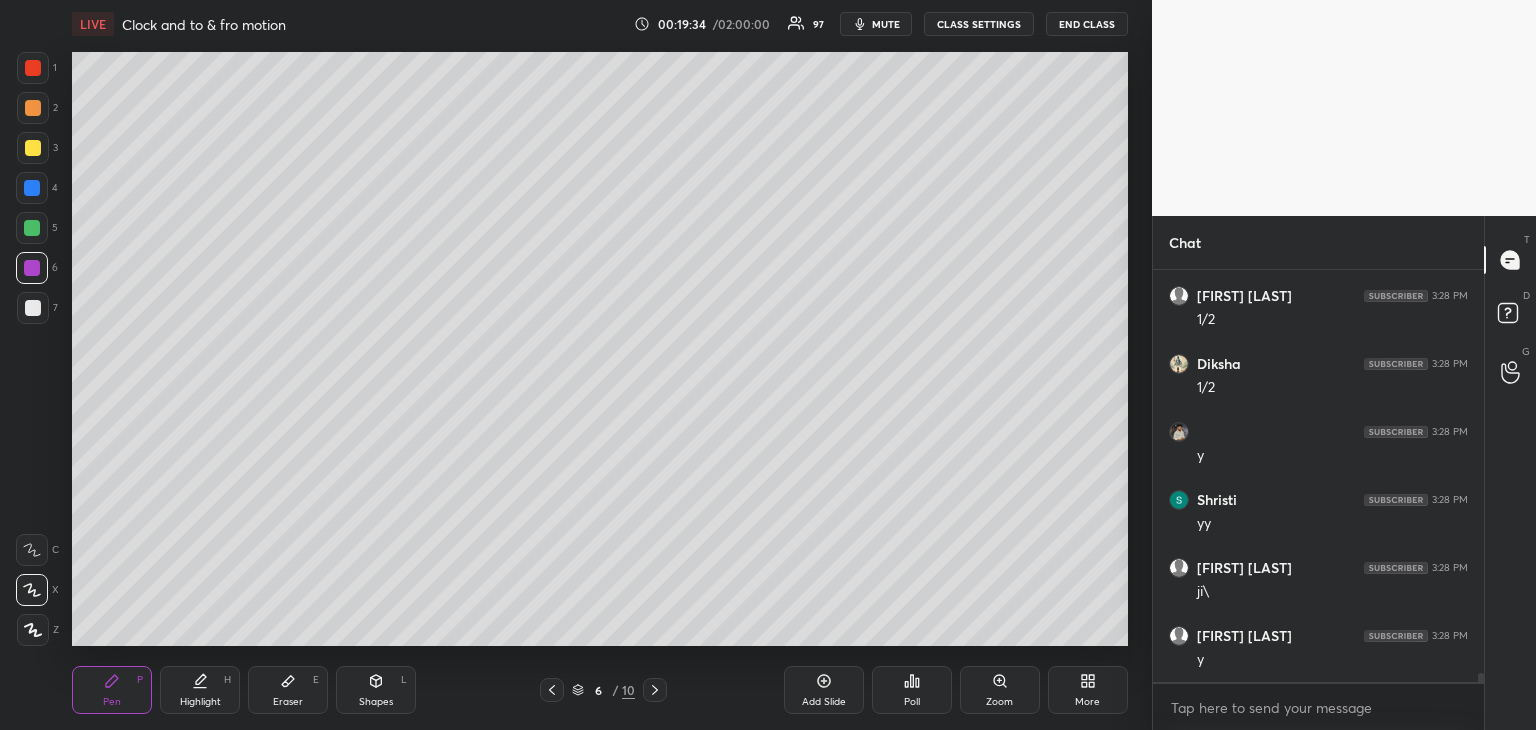 scroll, scrollTop: 19252, scrollLeft: 0, axis: vertical 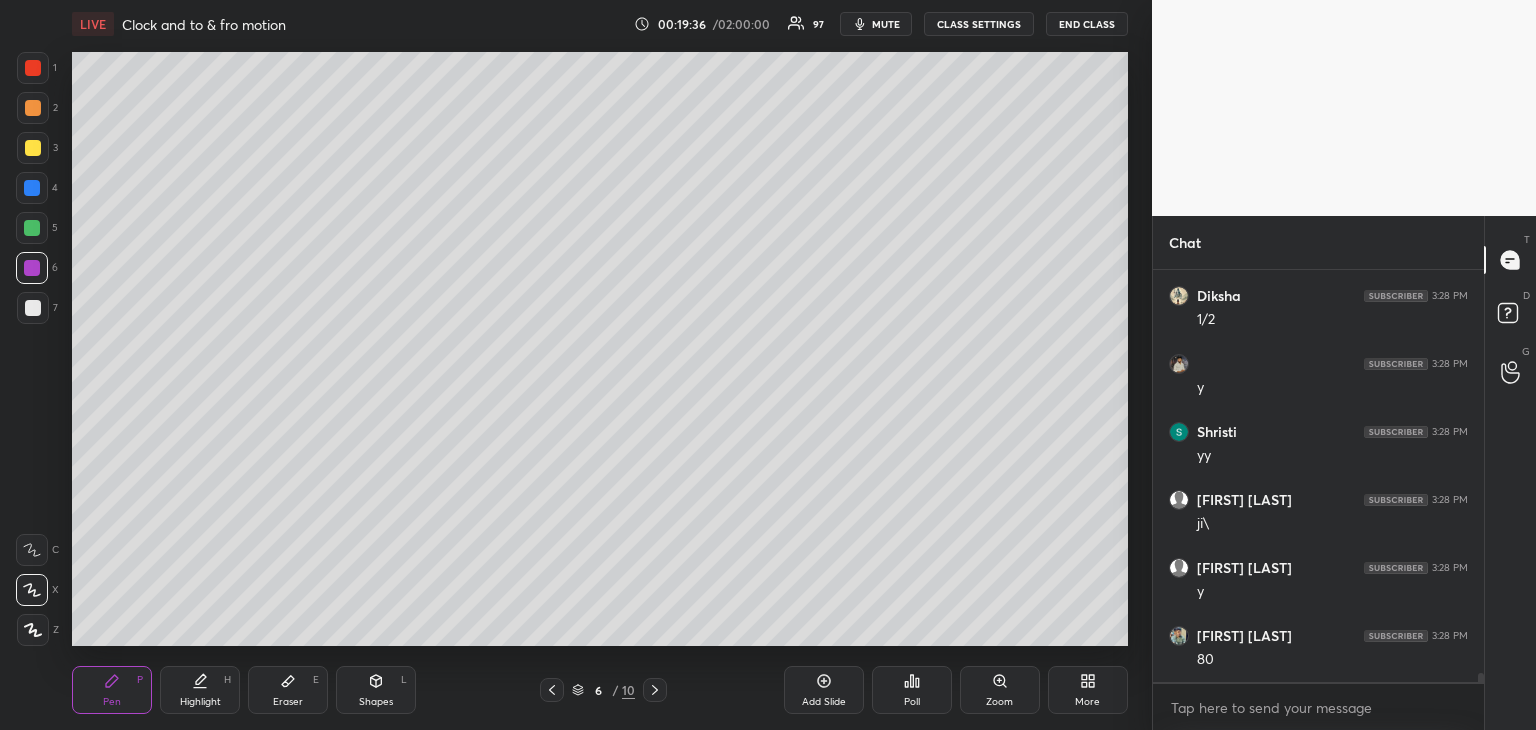 click 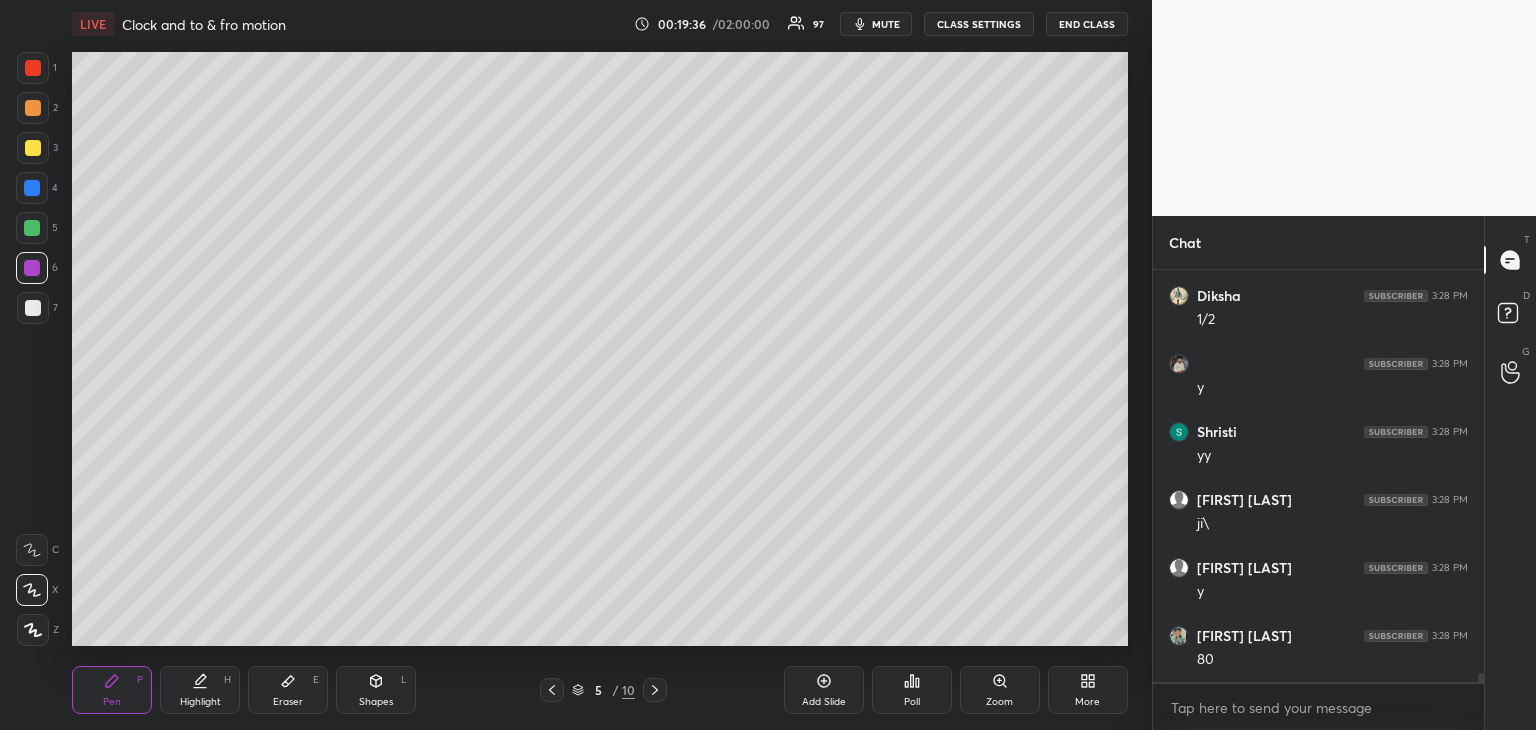 click 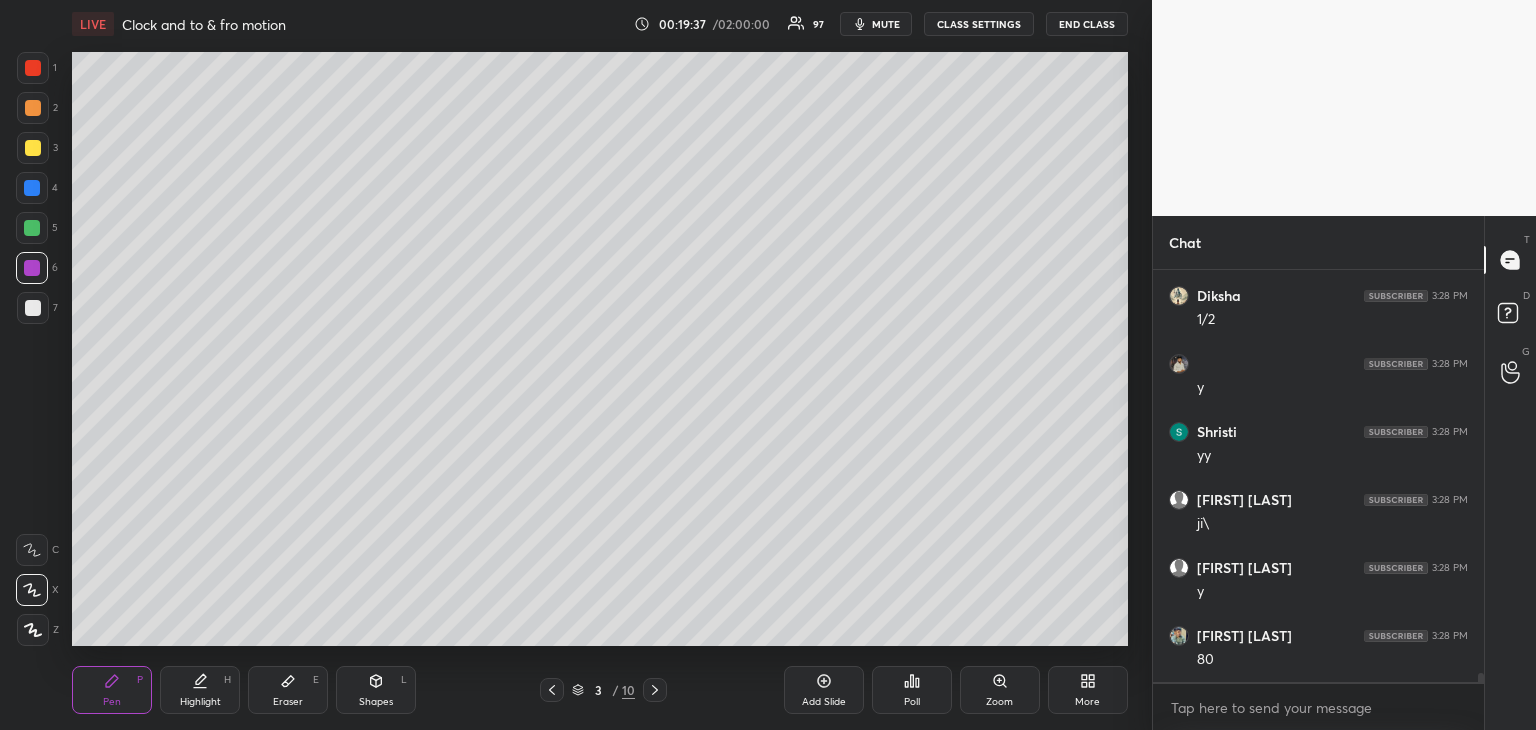 click 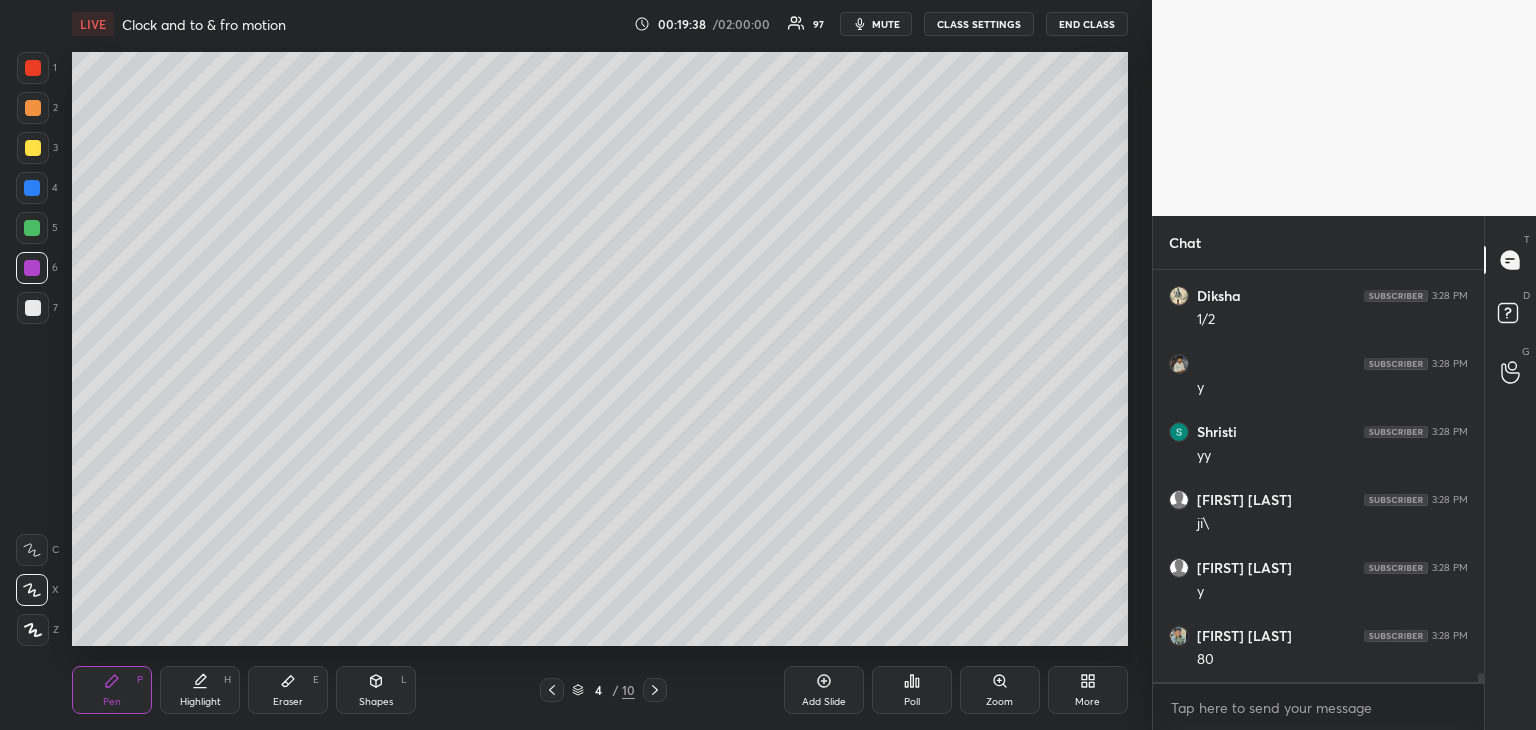scroll, scrollTop: 19320, scrollLeft: 0, axis: vertical 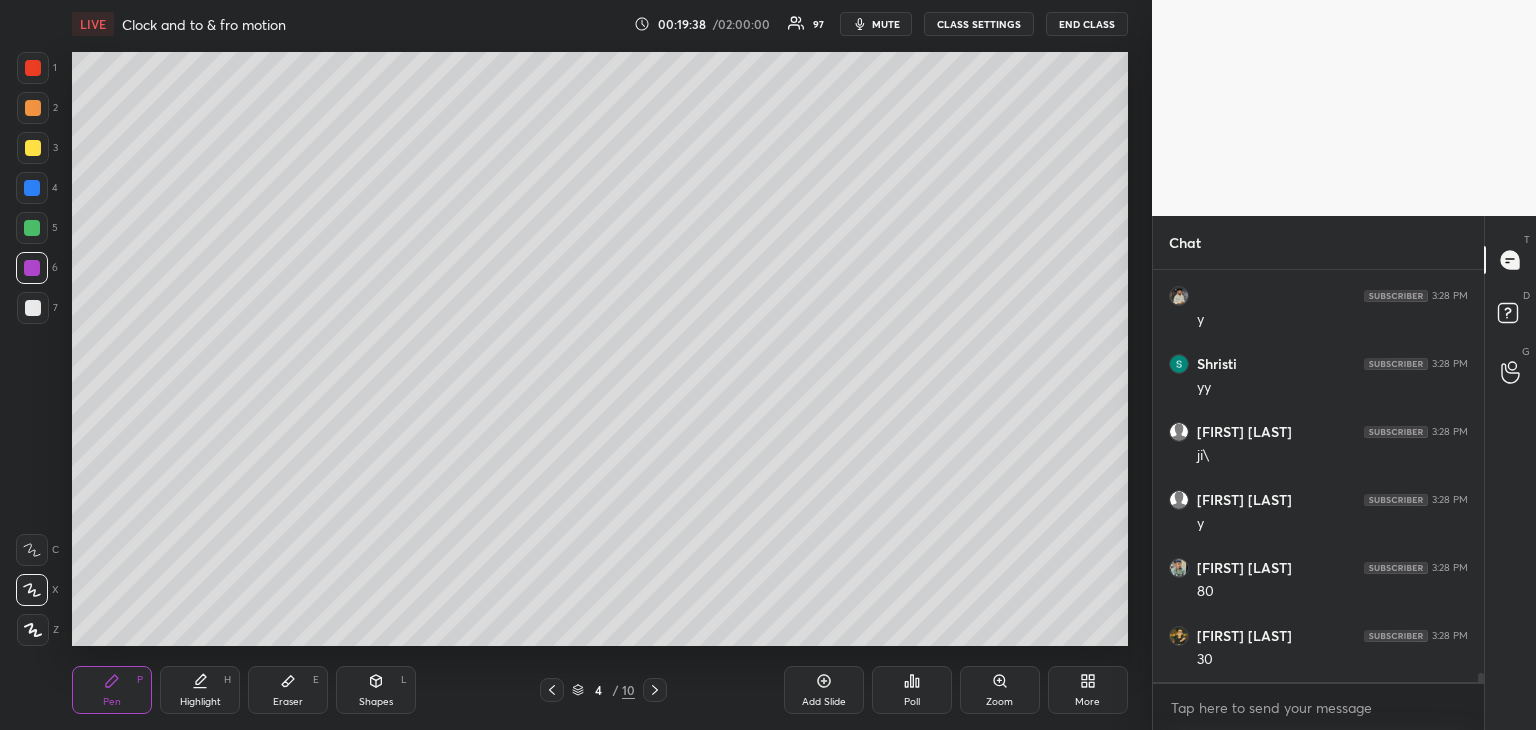 click on "Highlight H" at bounding box center (200, 690) 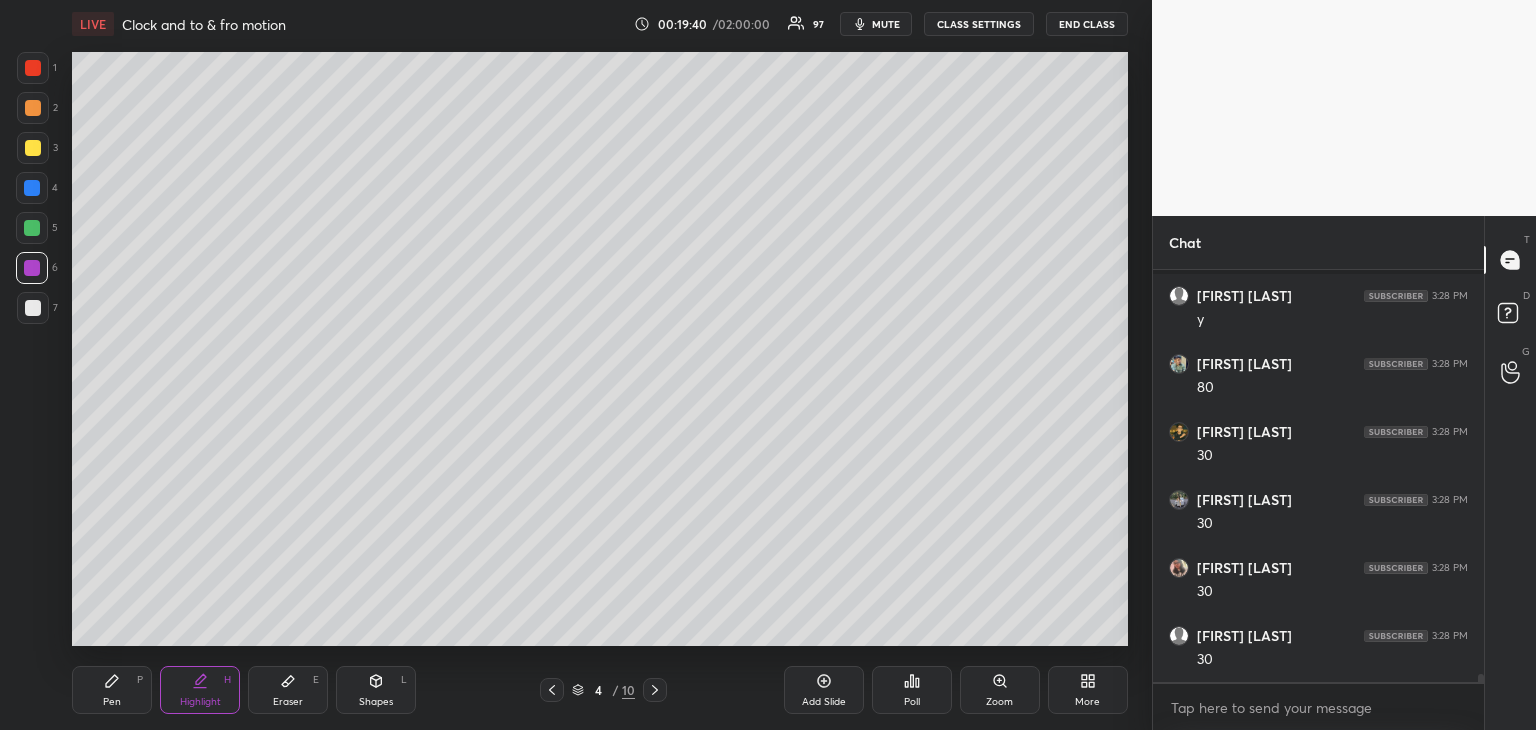 scroll, scrollTop: 19660, scrollLeft: 0, axis: vertical 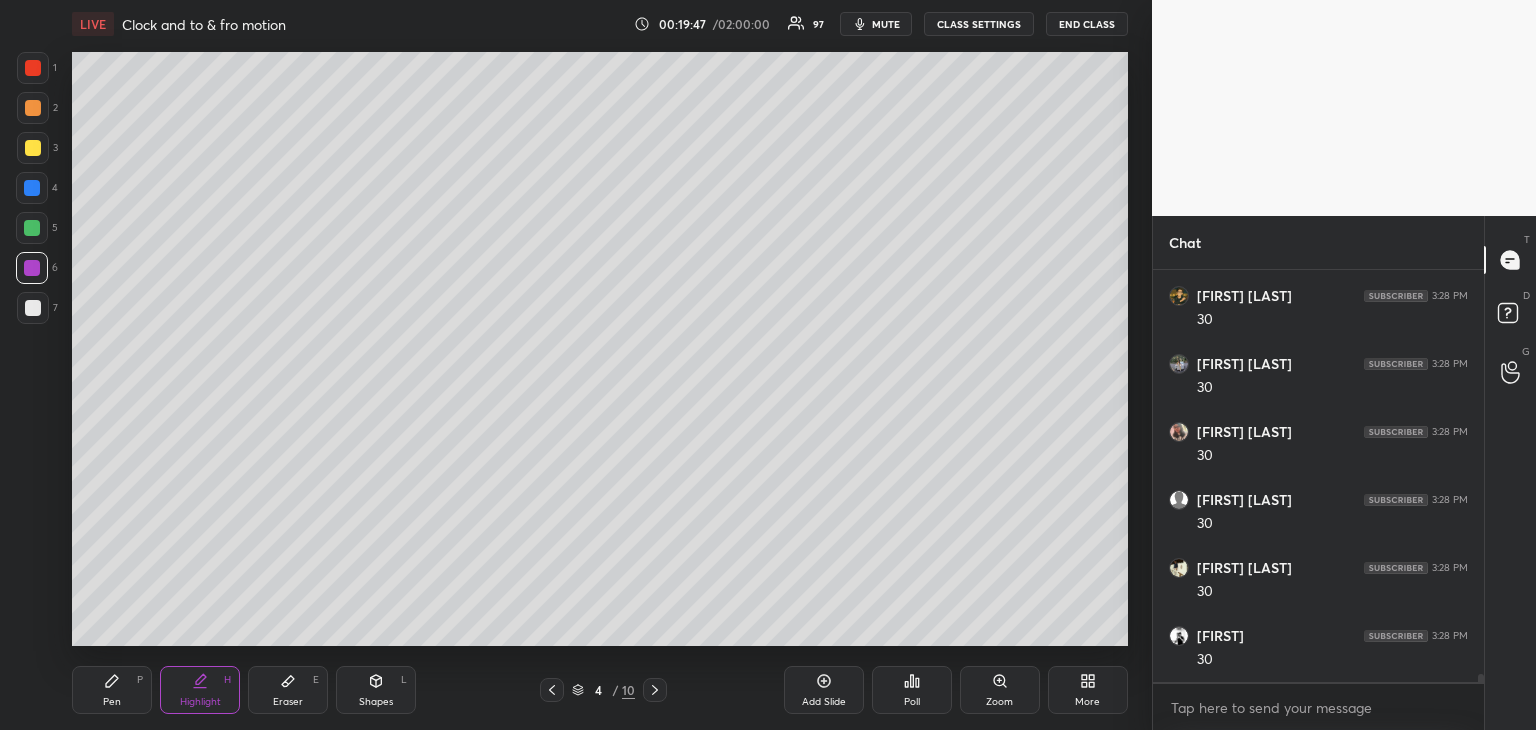click on "Pen P" at bounding box center [112, 690] 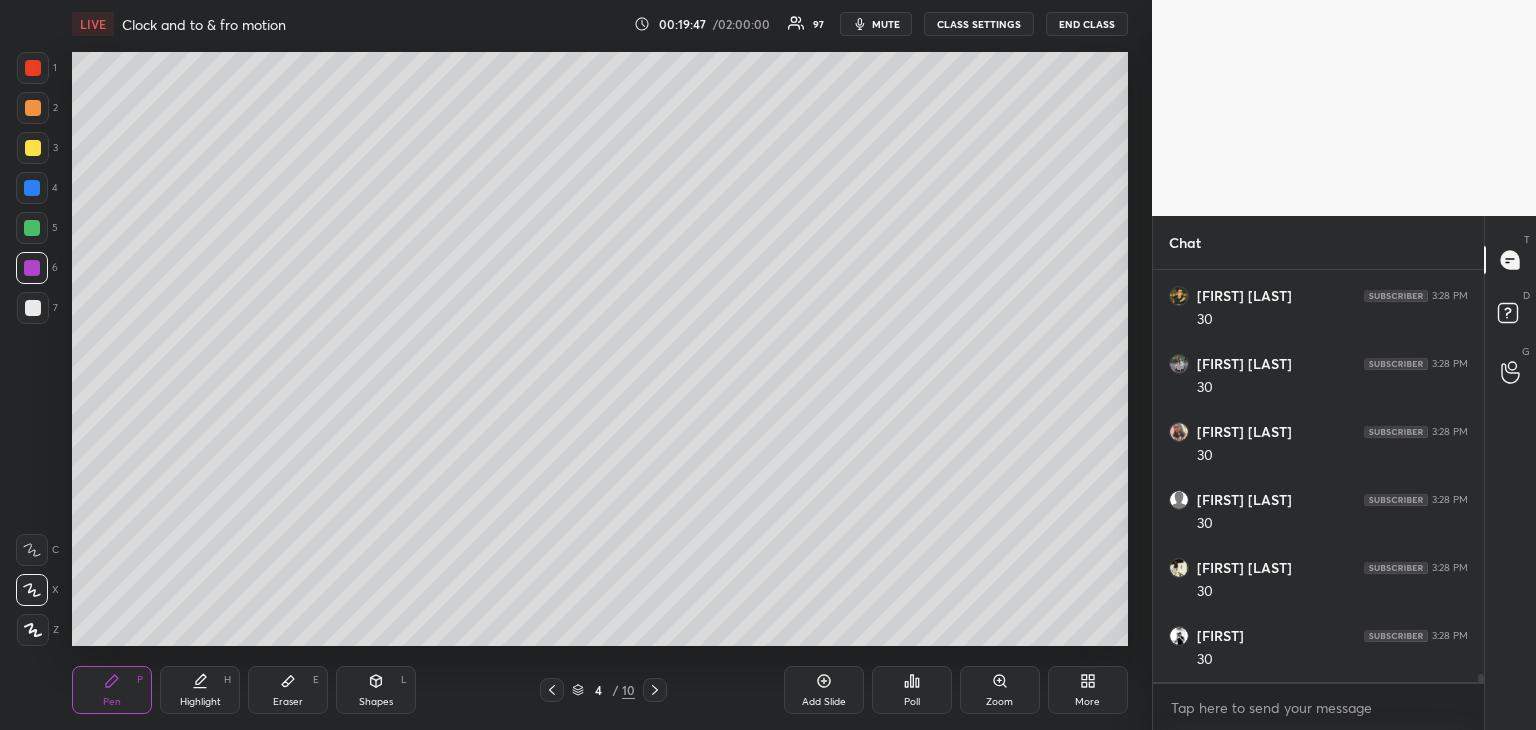 scroll, scrollTop: 19728, scrollLeft: 0, axis: vertical 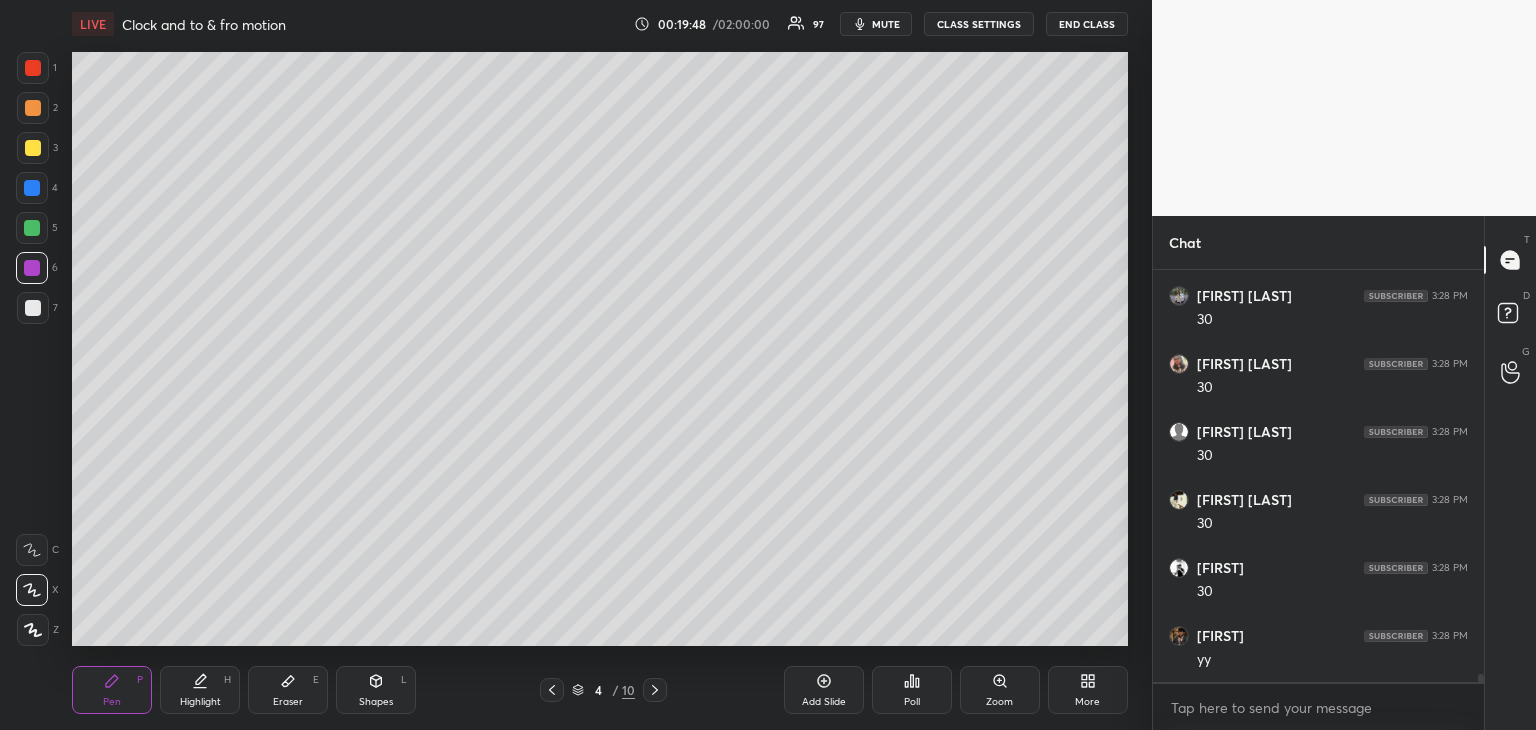click 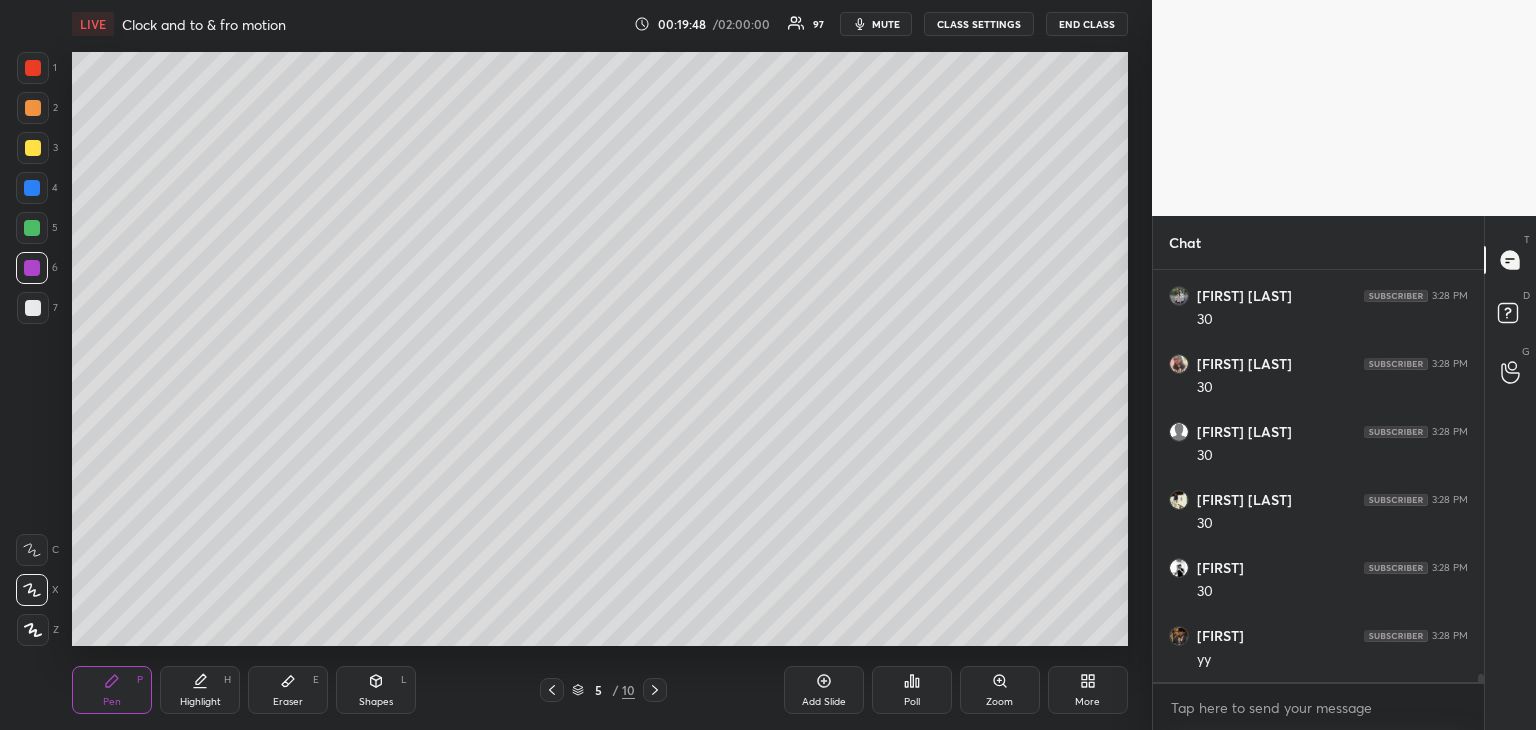 click 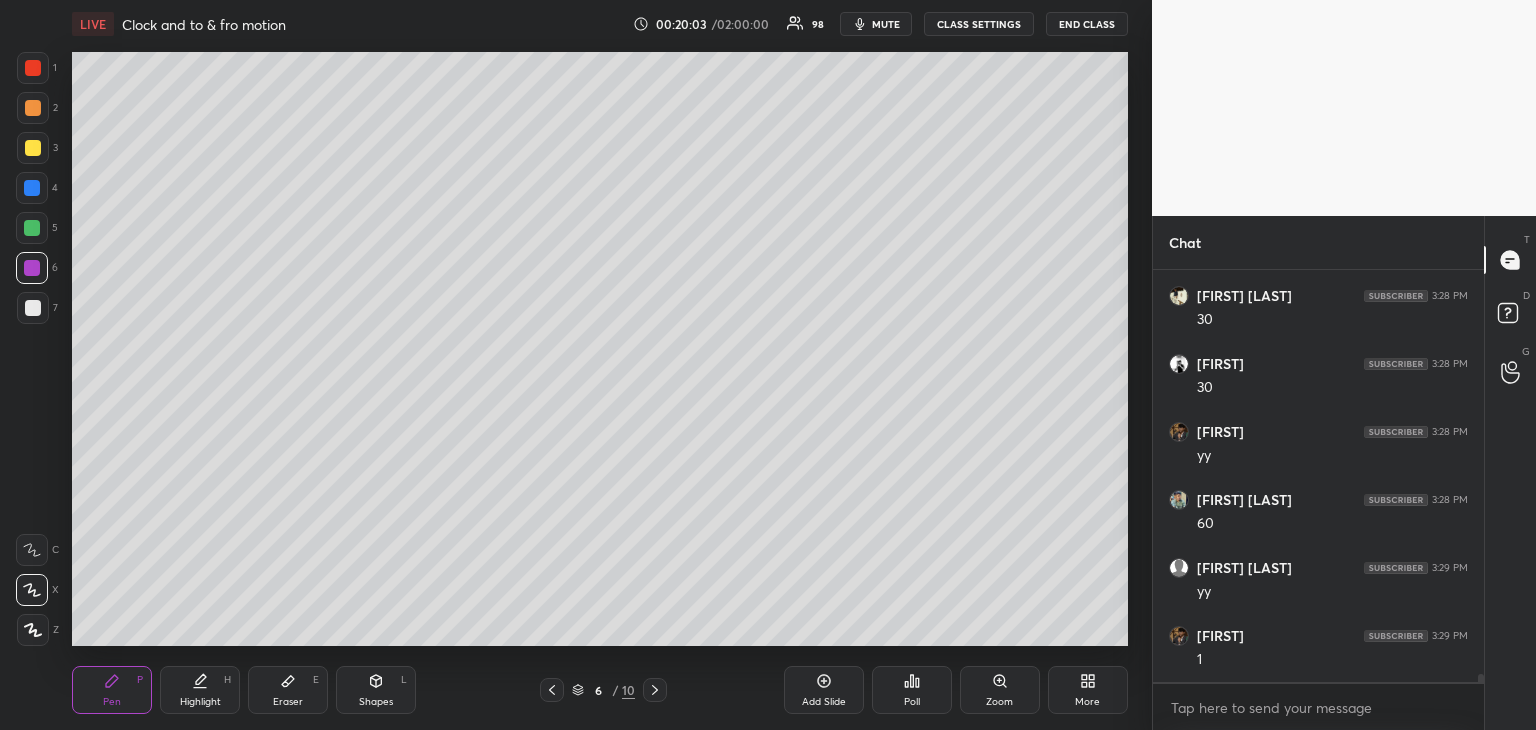 scroll, scrollTop: 20000, scrollLeft: 0, axis: vertical 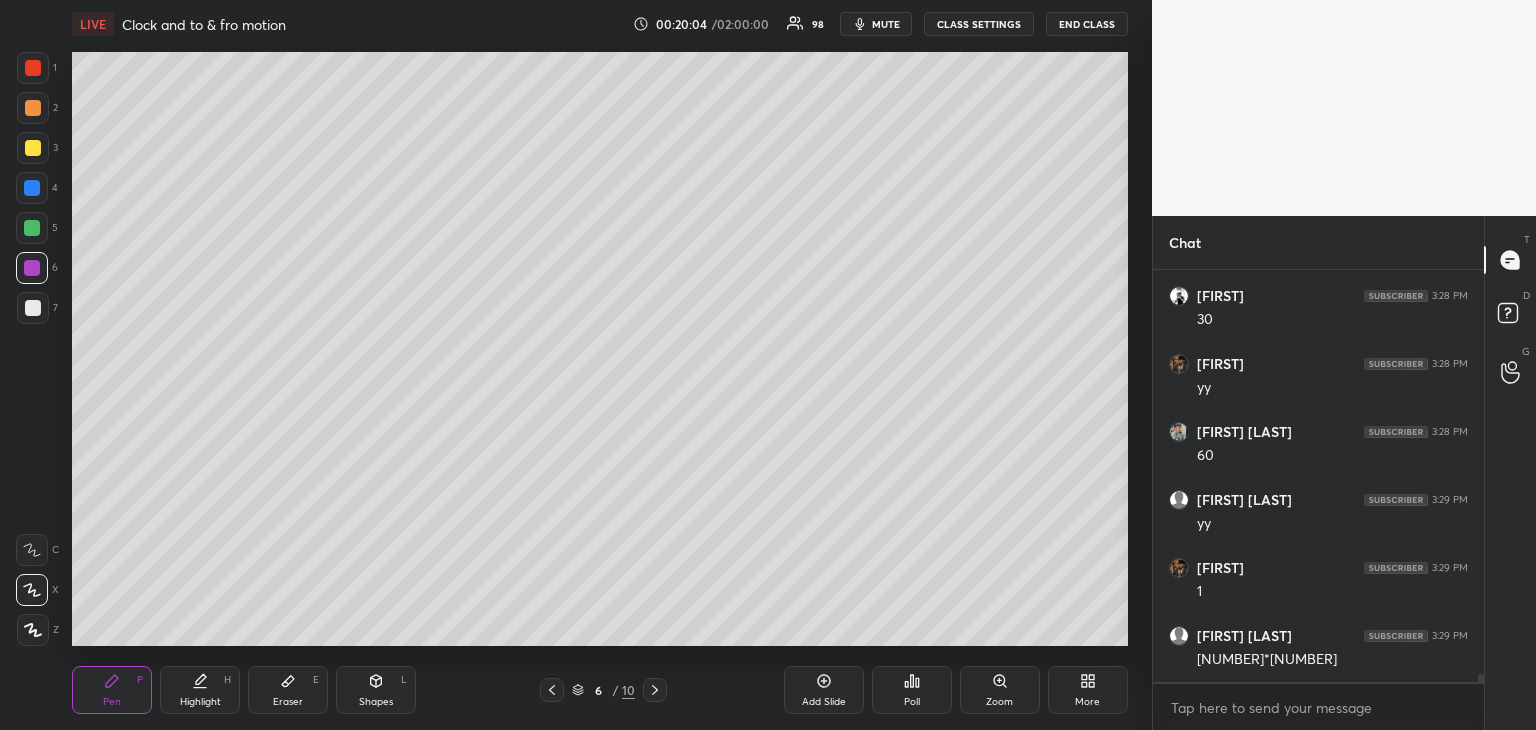click on "Eraser" at bounding box center (288, 702) 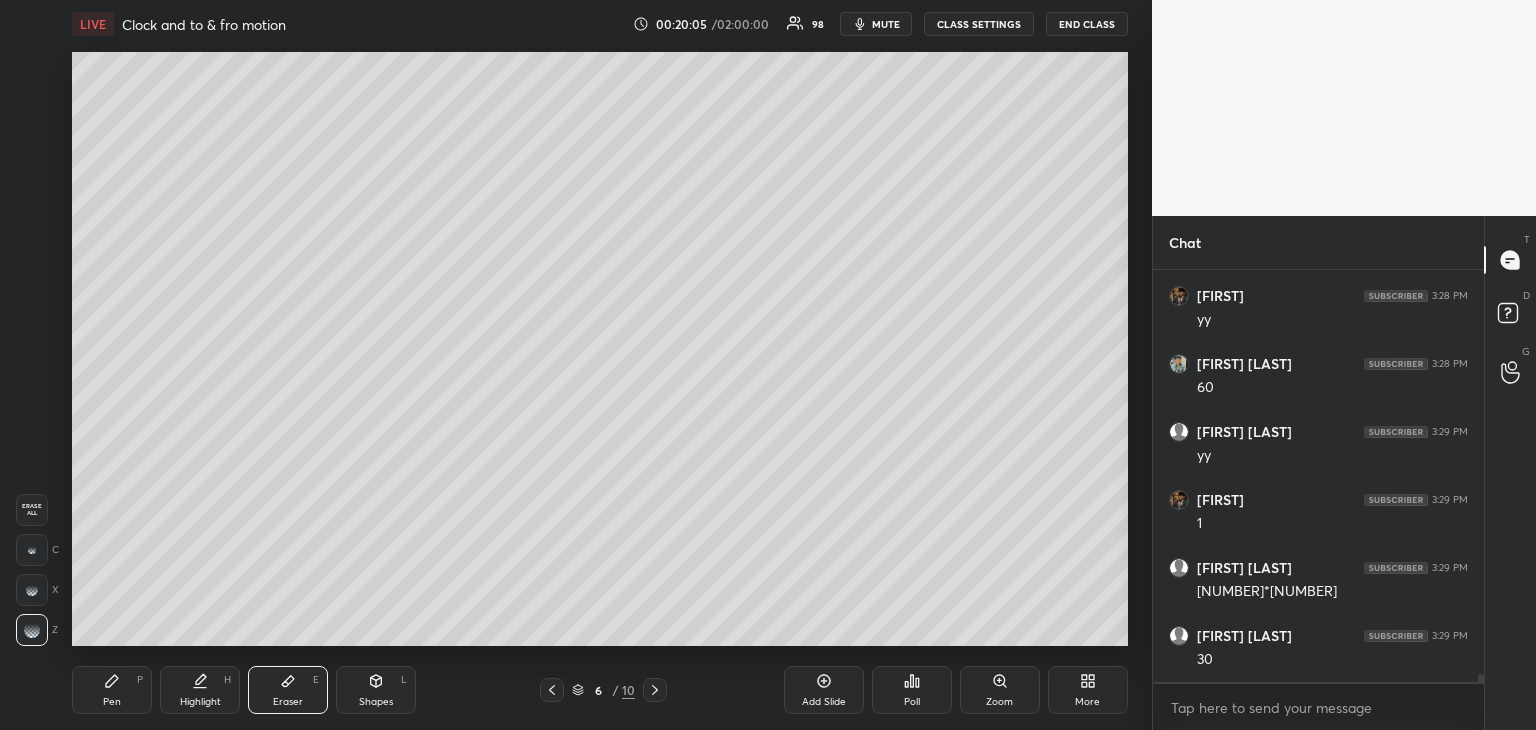 scroll, scrollTop: 20204, scrollLeft: 0, axis: vertical 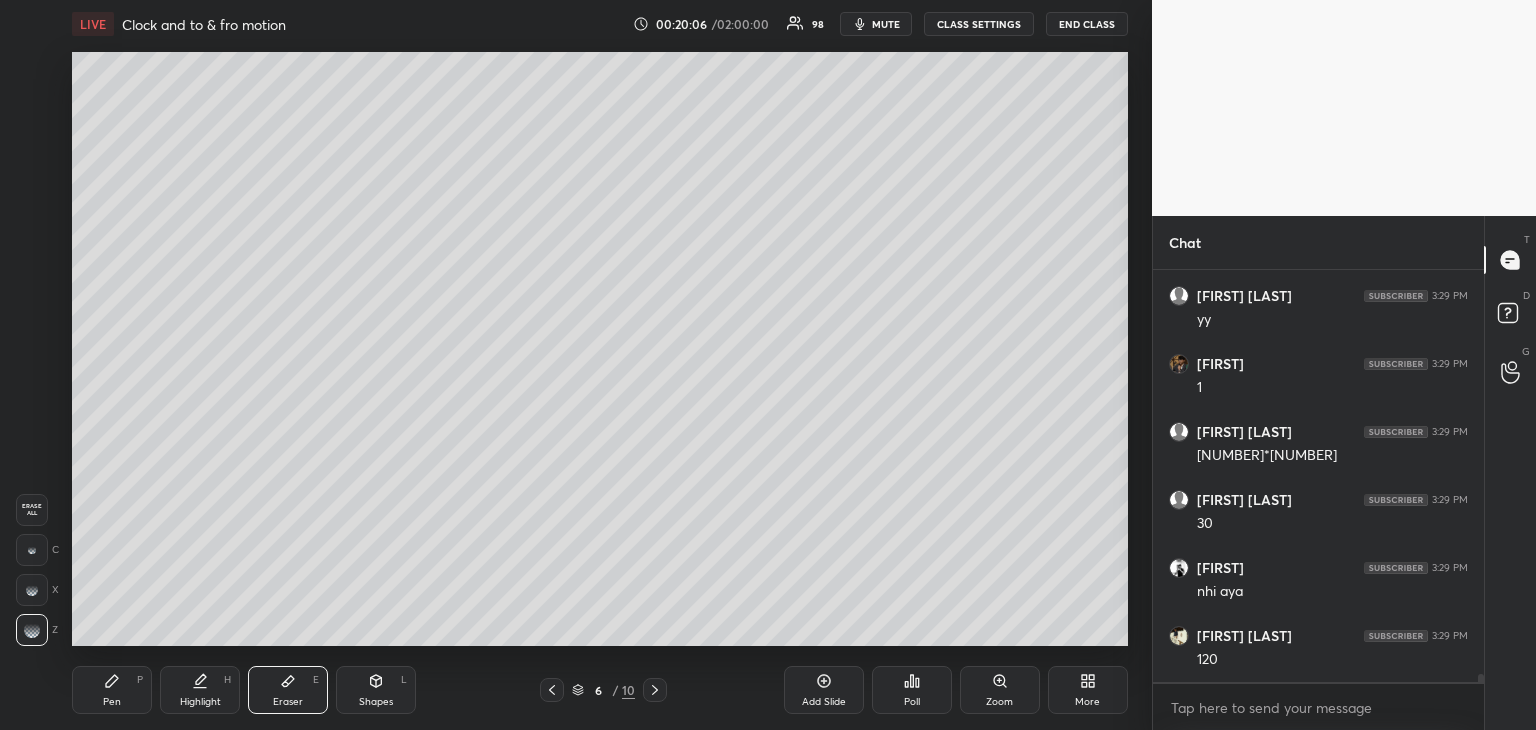 click on "Pen P" at bounding box center (112, 690) 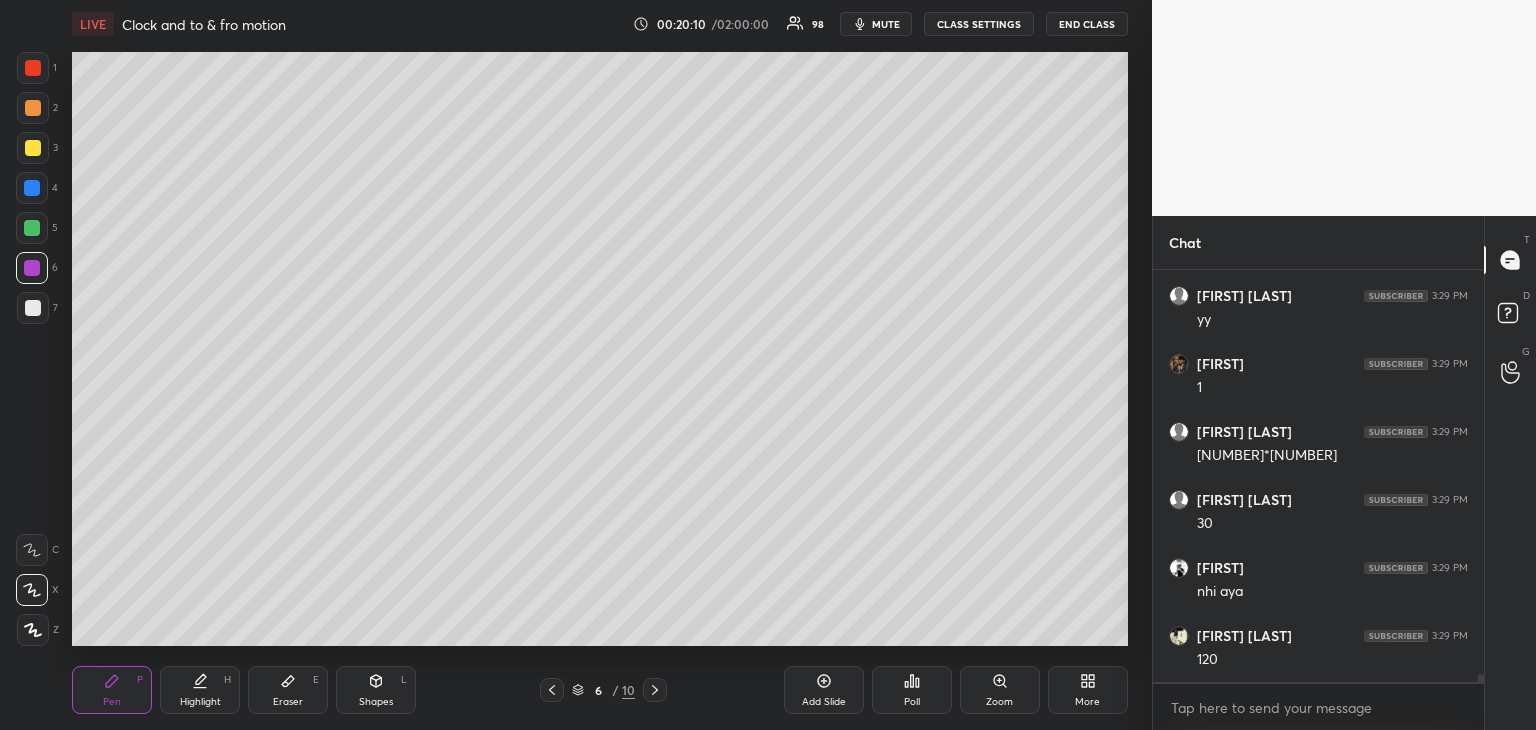 click on "Pen P Highlight H Eraser E Shapes L 6 / 10 Add Slide Poll Zoom More" at bounding box center [600, 690] 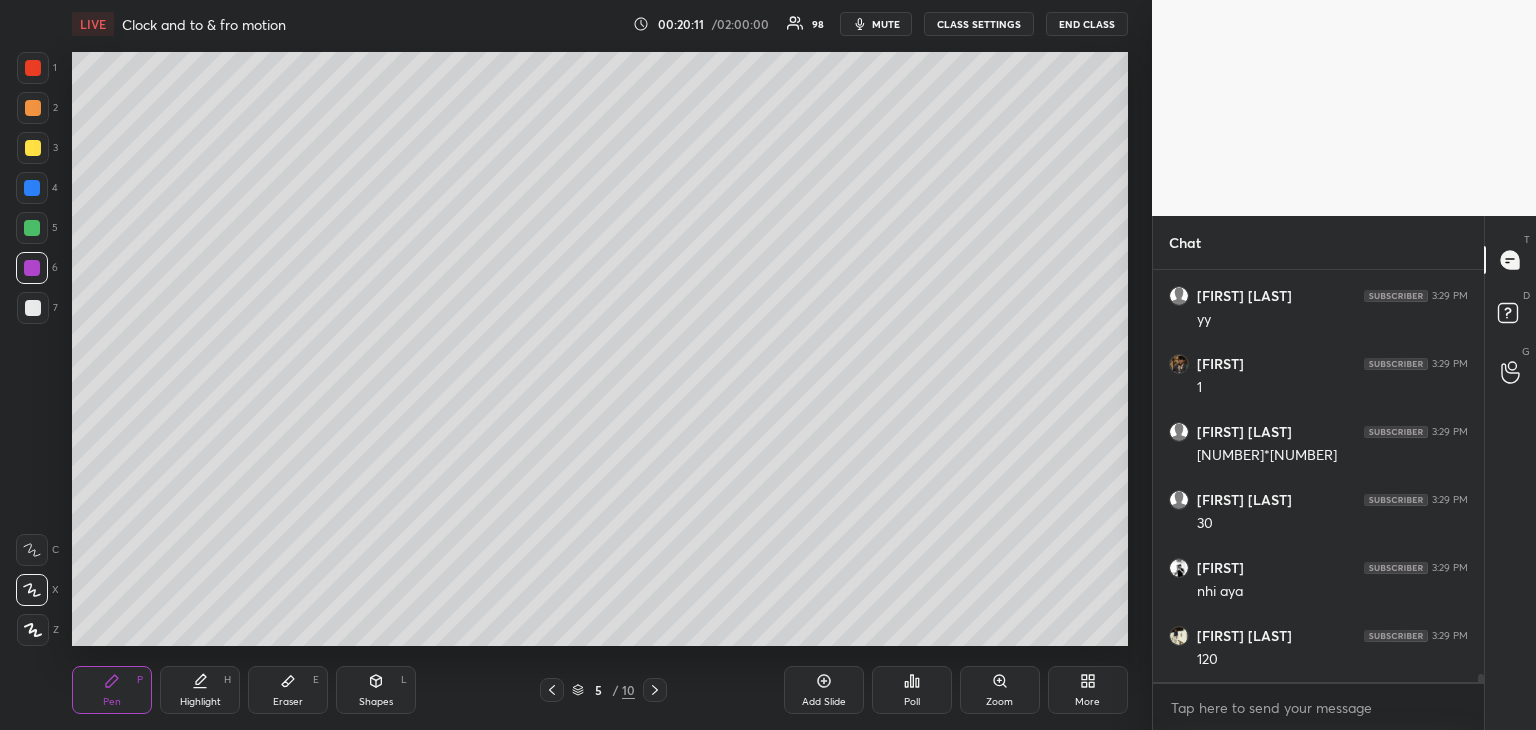 click at bounding box center [552, 690] 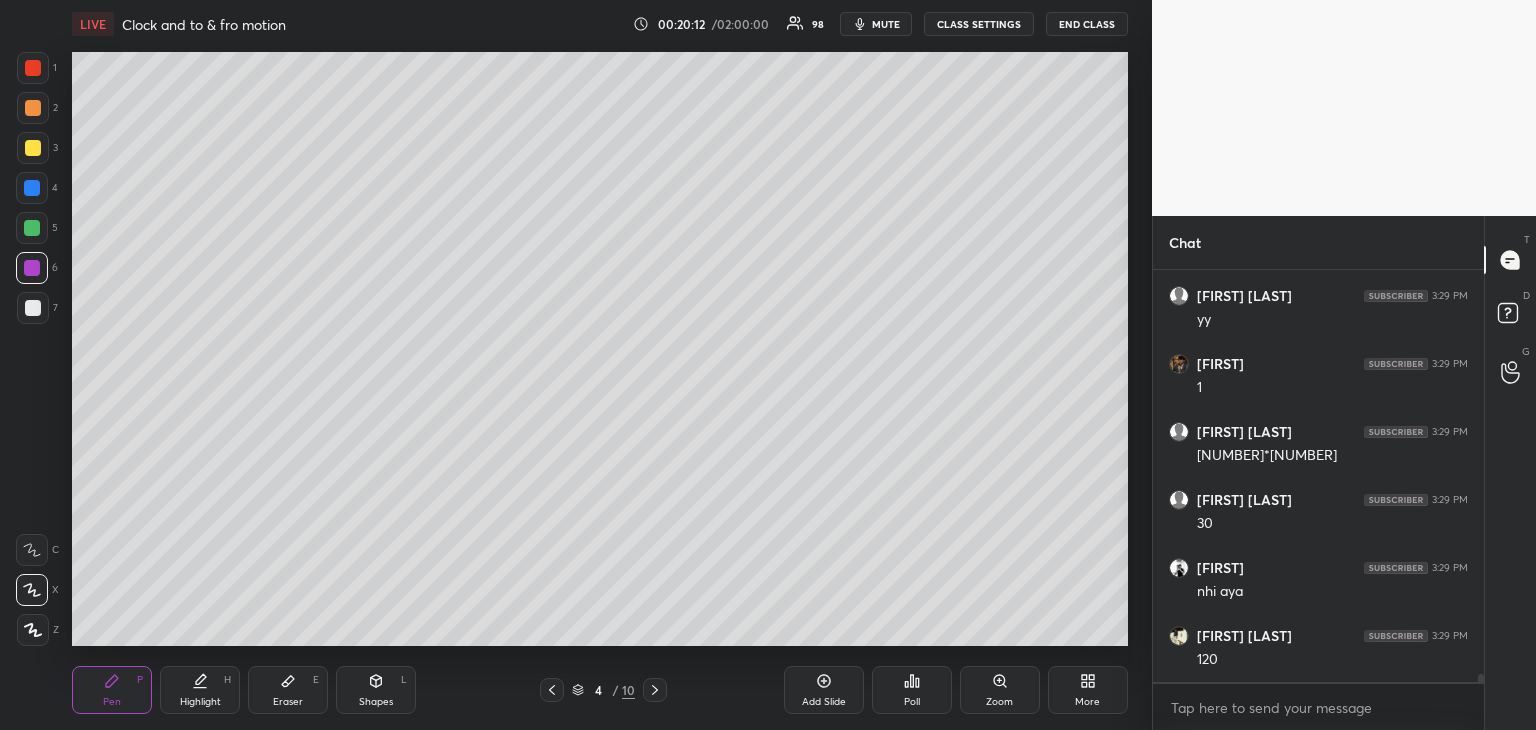 scroll, scrollTop: 20272, scrollLeft: 0, axis: vertical 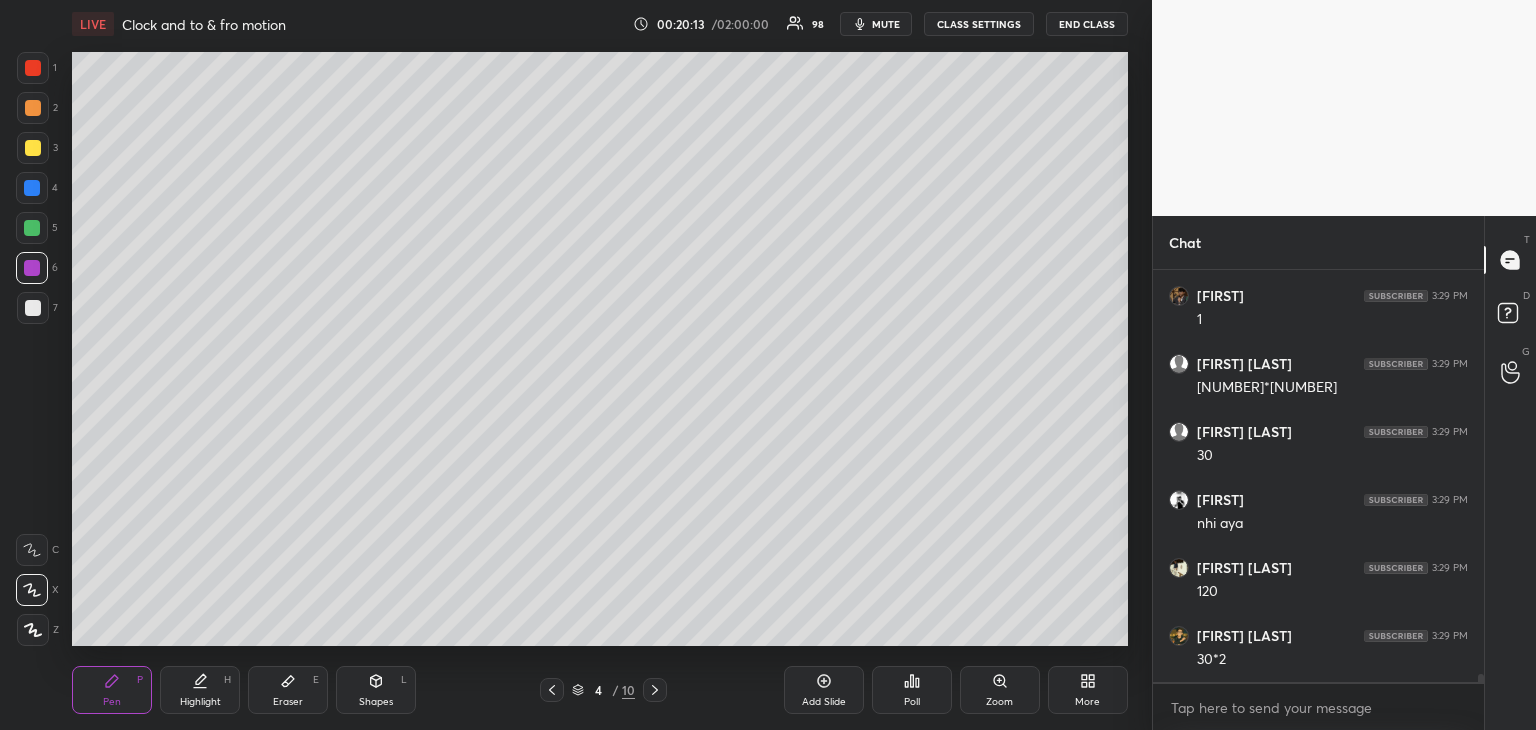 click 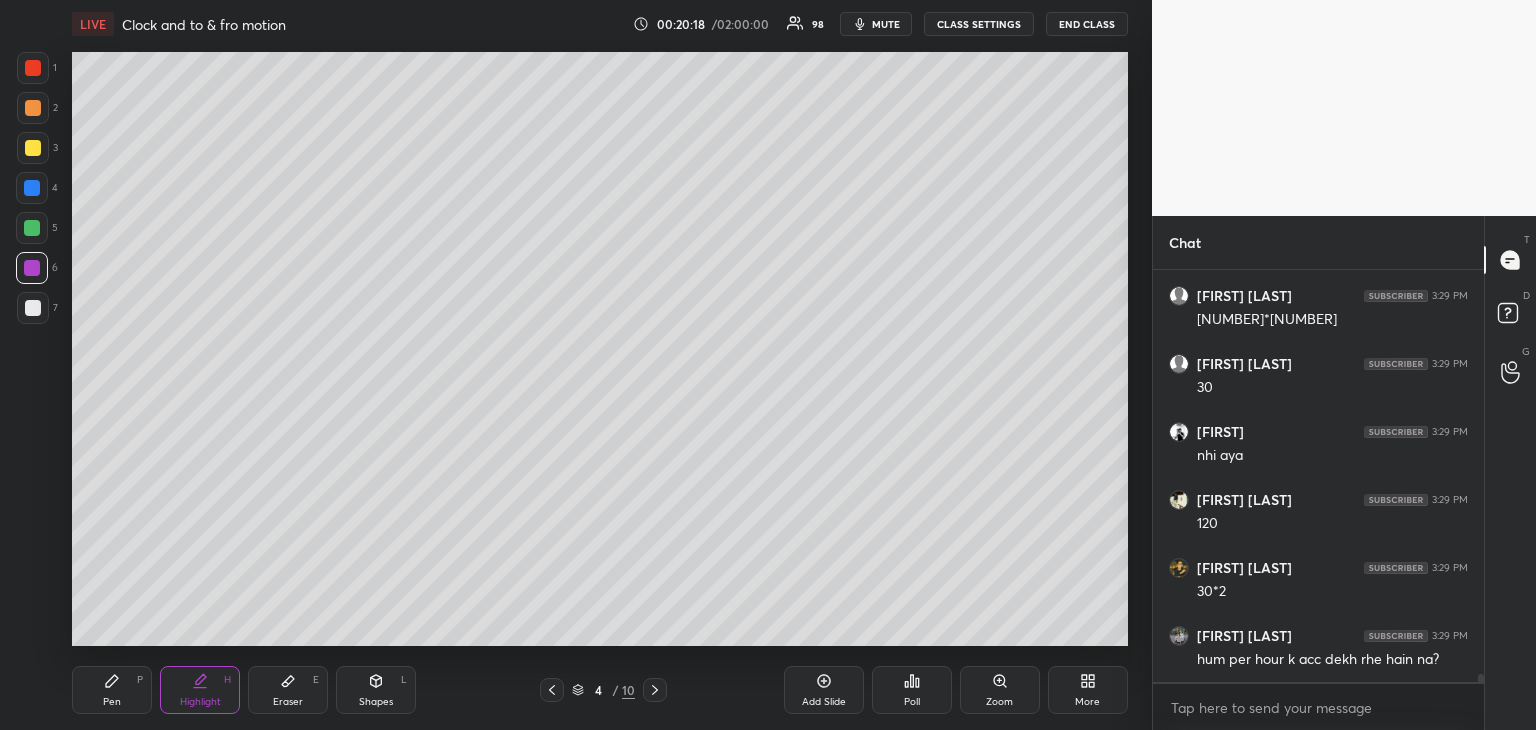 scroll, scrollTop: 20476, scrollLeft: 0, axis: vertical 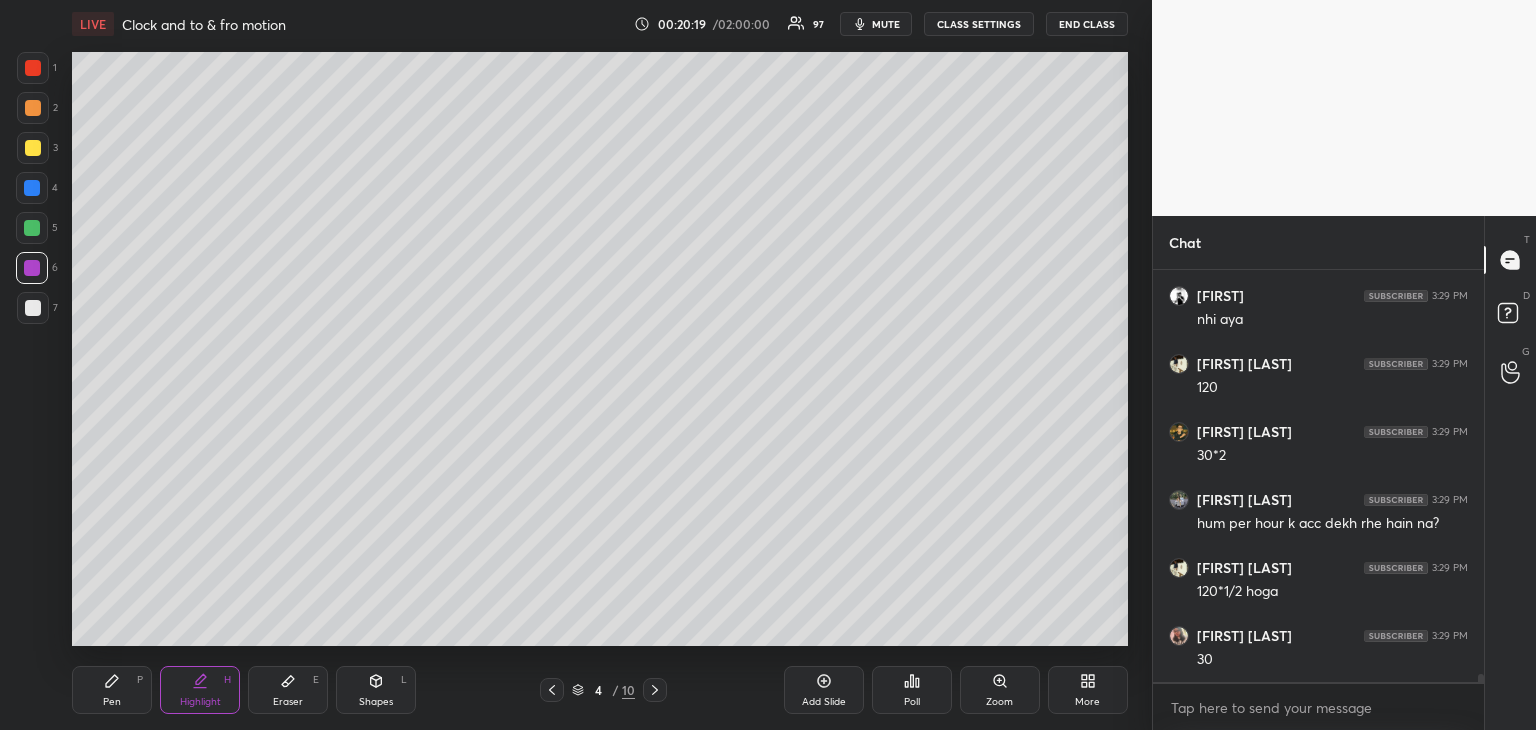 click on "Pen" at bounding box center (112, 702) 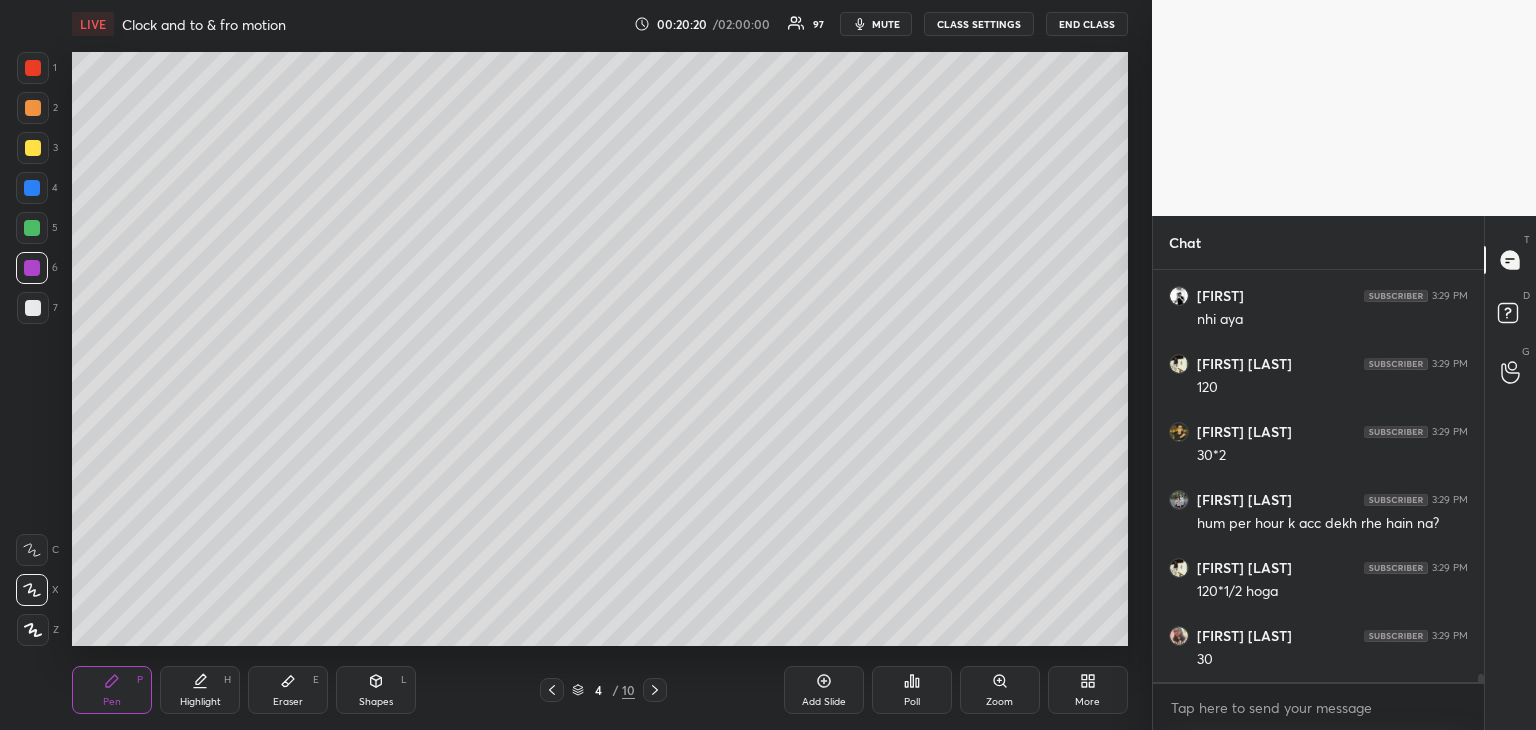 click 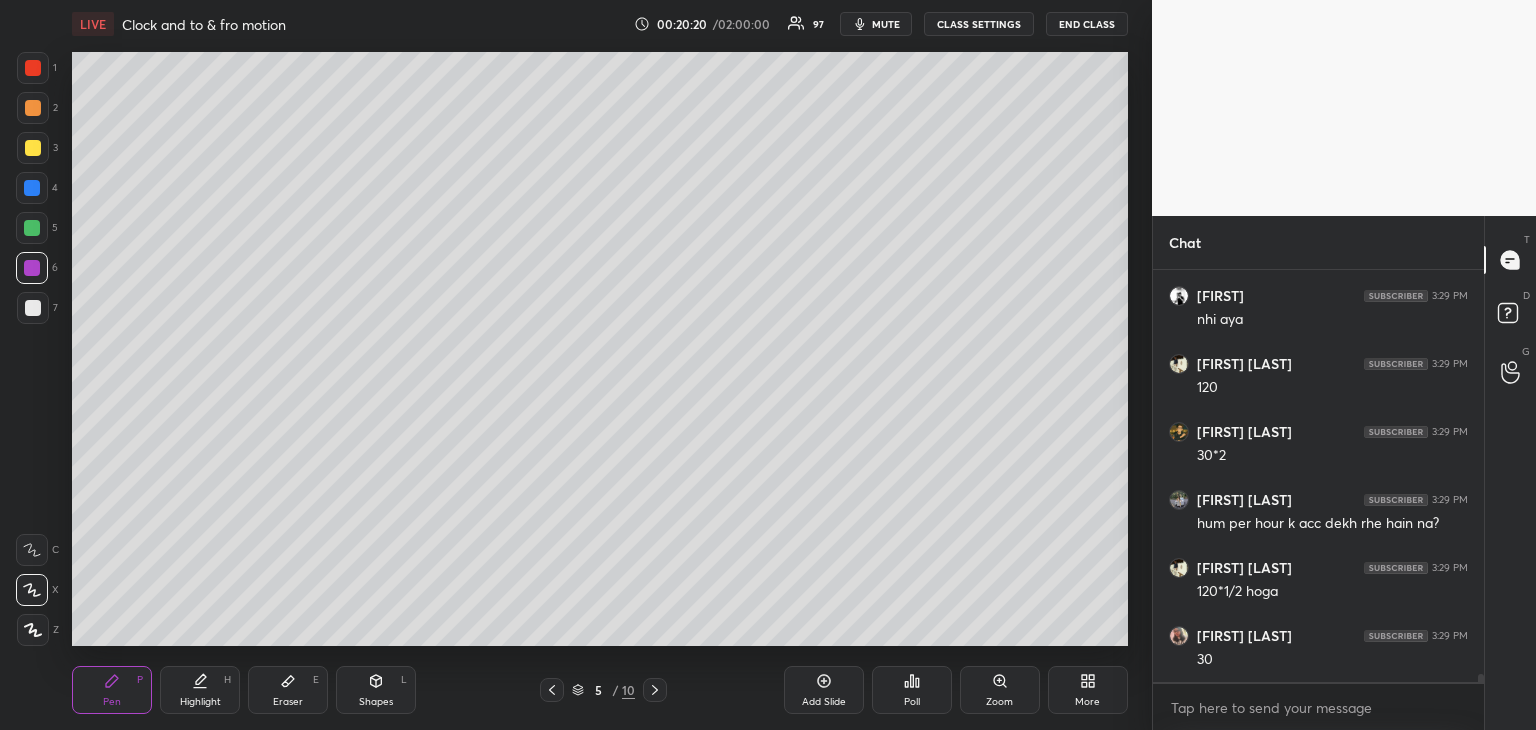 click 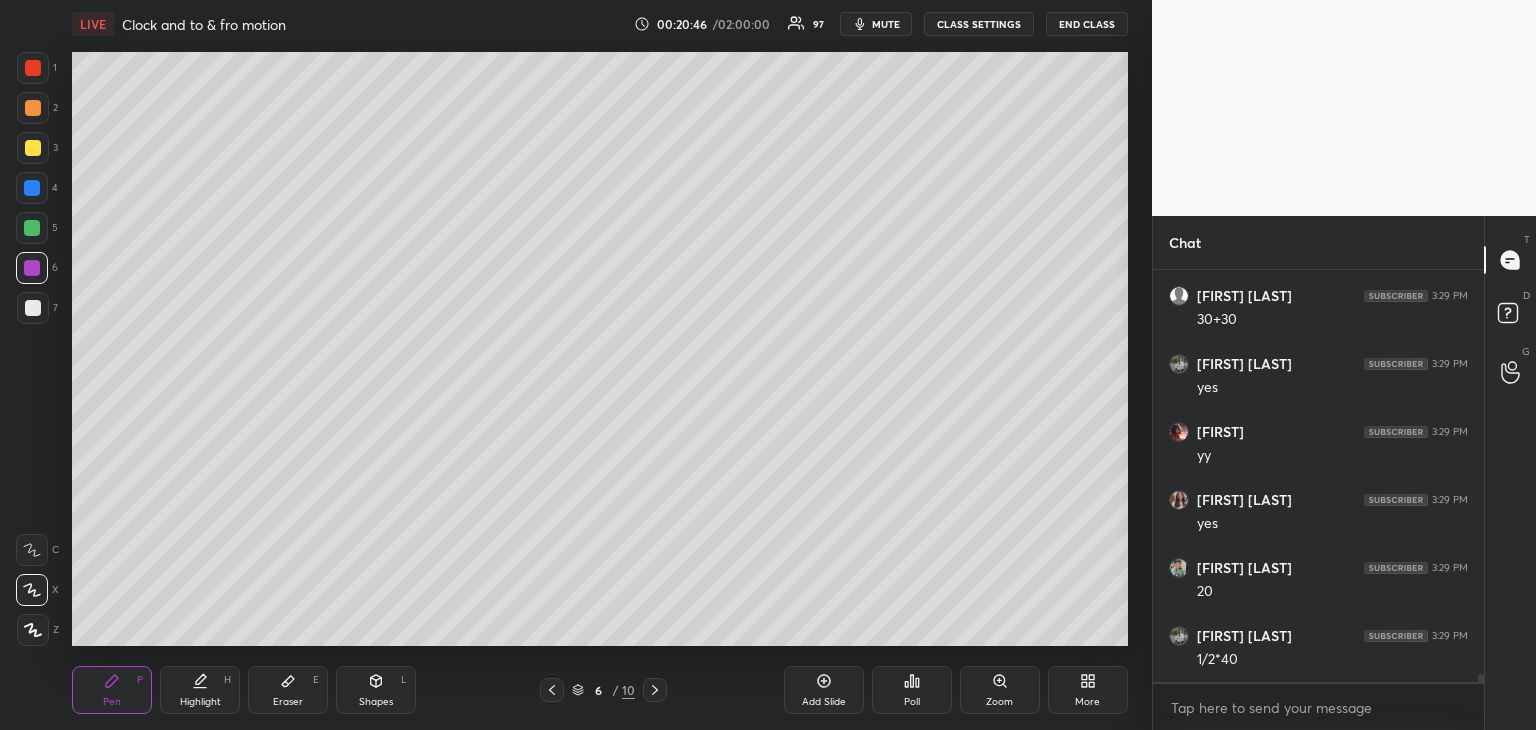 scroll, scrollTop: 20952, scrollLeft: 0, axis: vertical 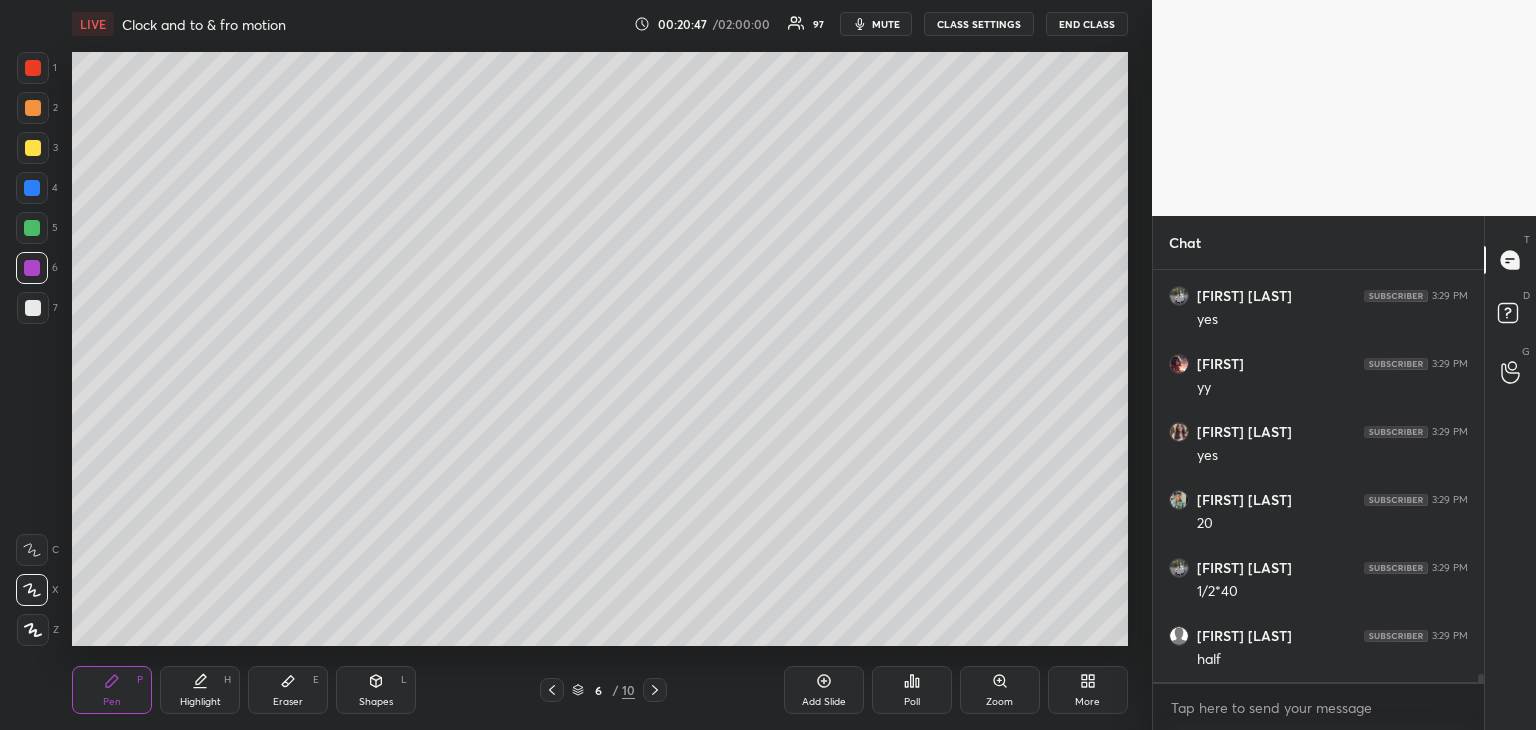 click on "Highlight" at bounding box center [200, 702] 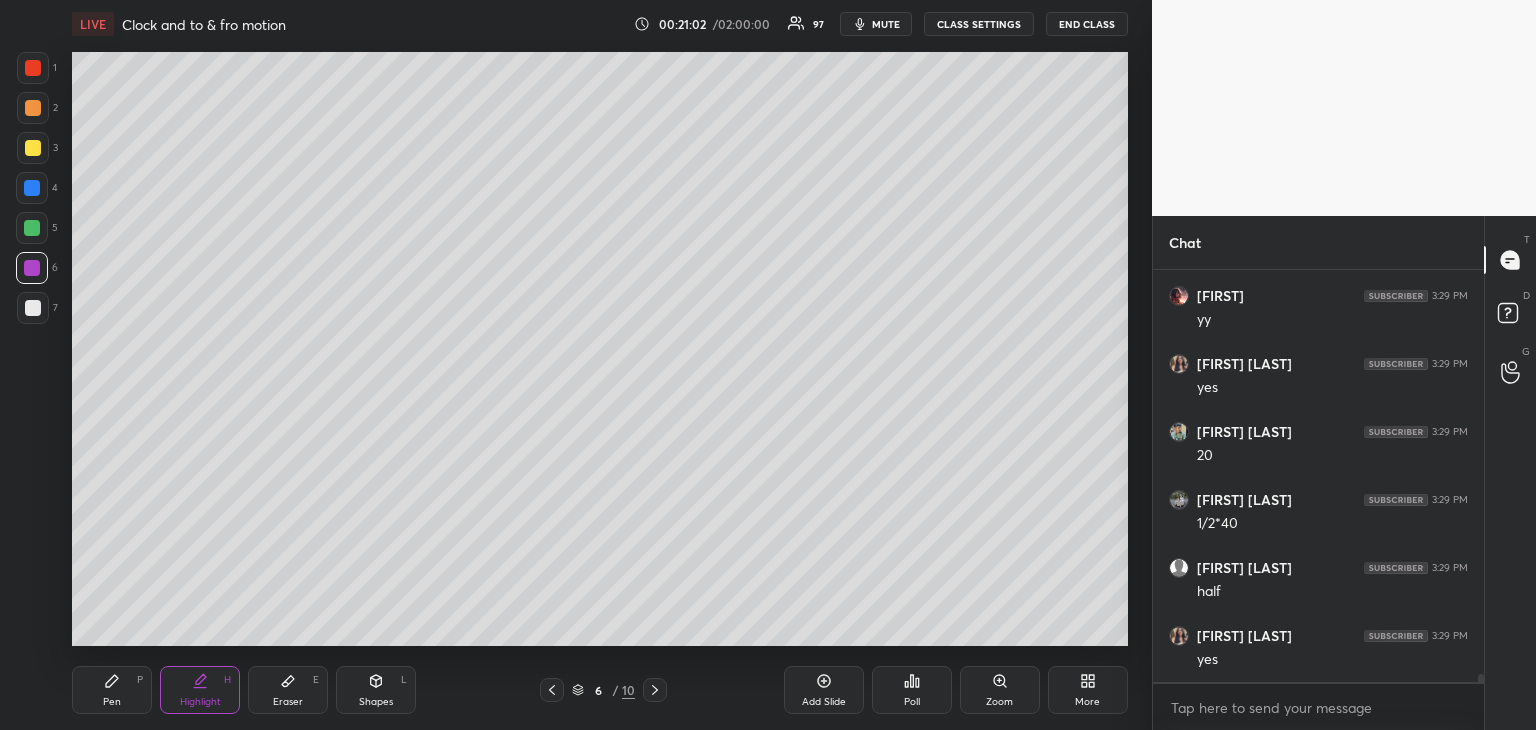 scroll, scrollTop: 21088, scrollLeft: 0, axis: vertical 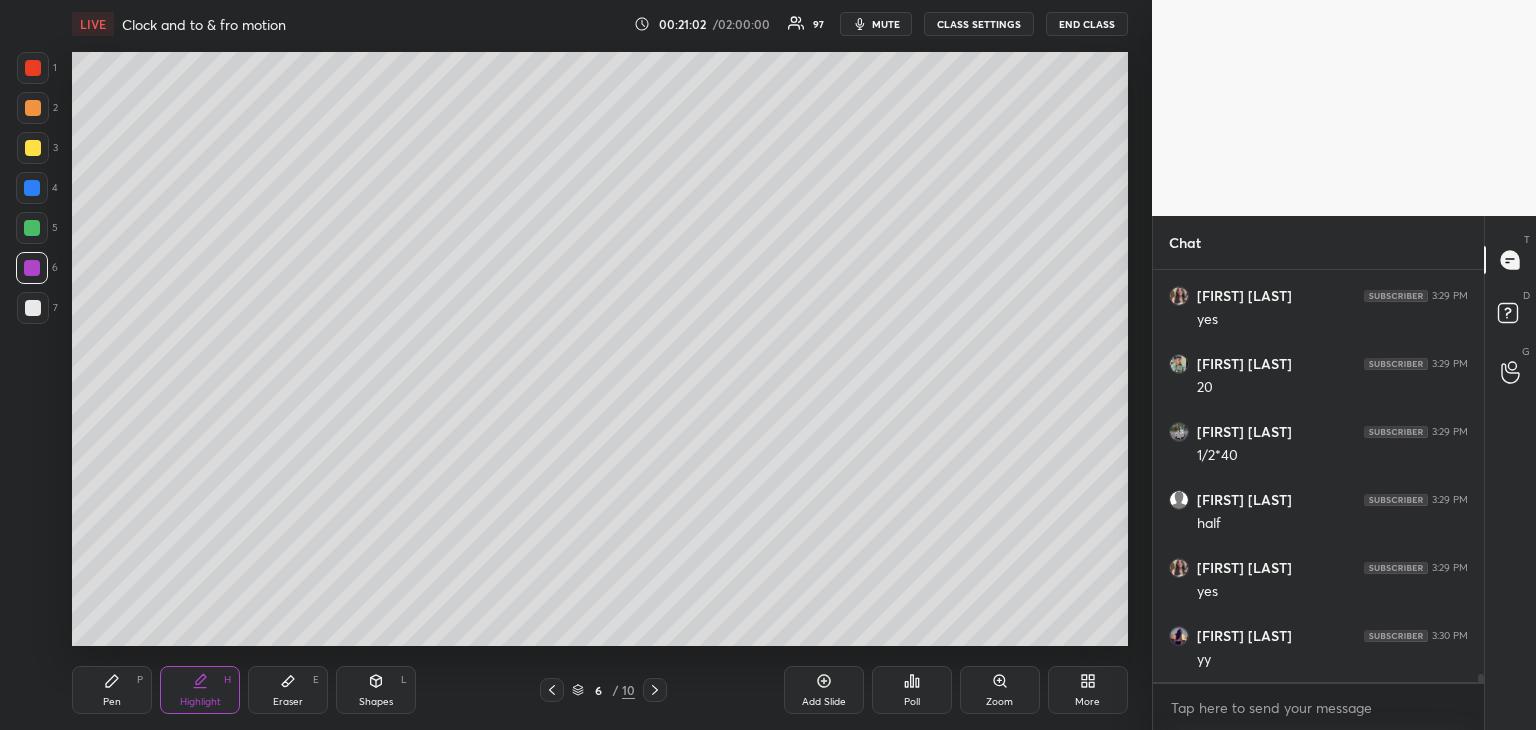 click at bounding box center (33, 308) 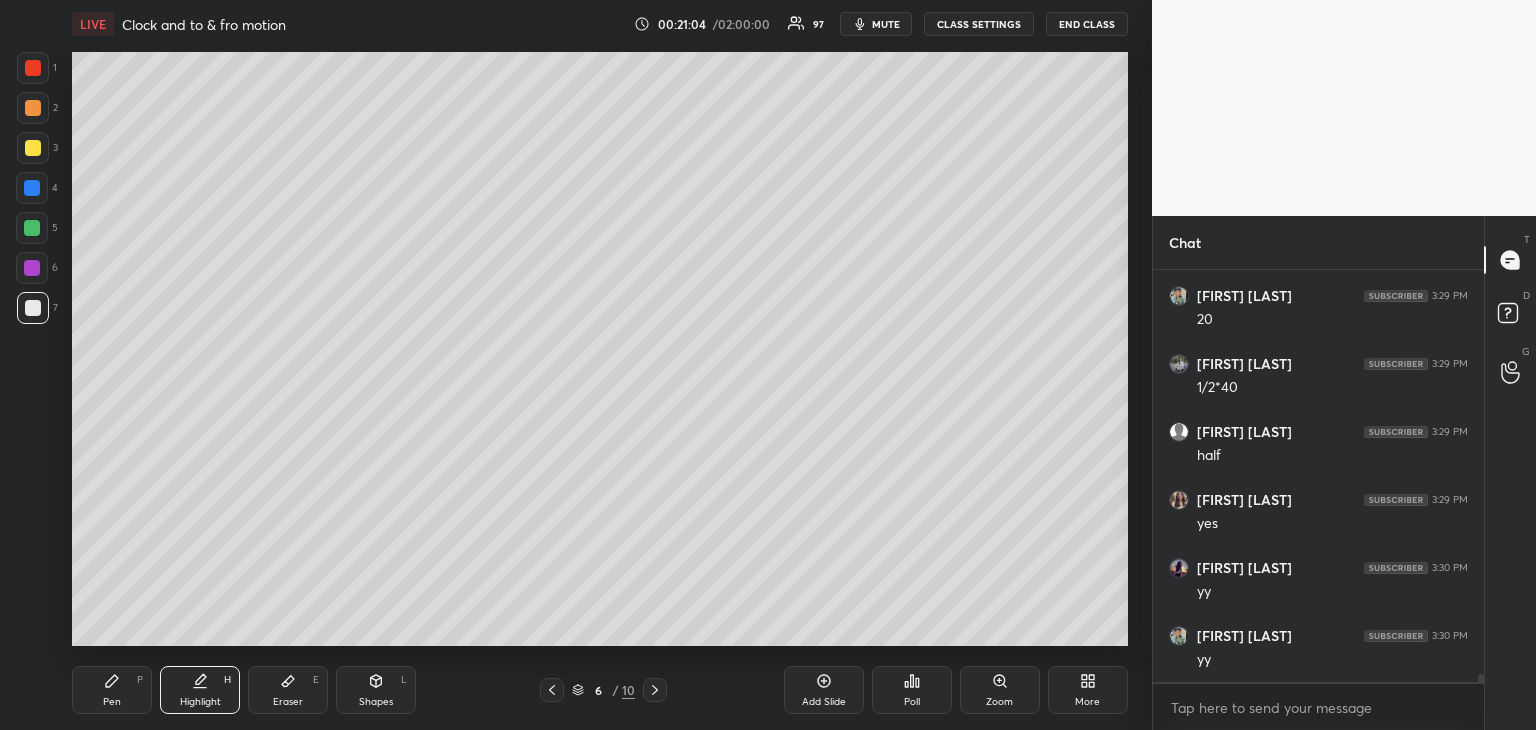 click on "Pen" at bounding box center (112, 702) 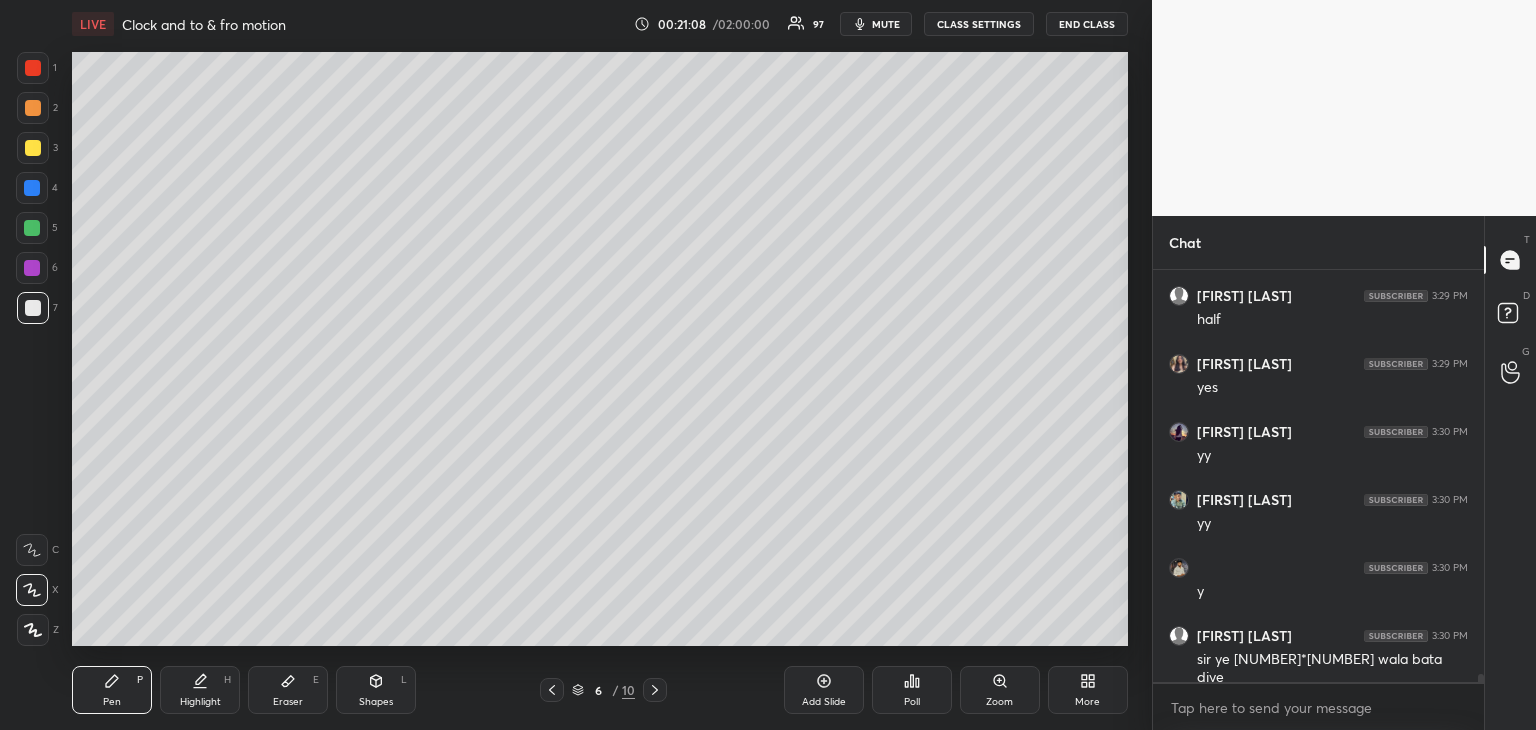 scroll, scrollTop: 21360, scrollLeft: 0, axis: vertical 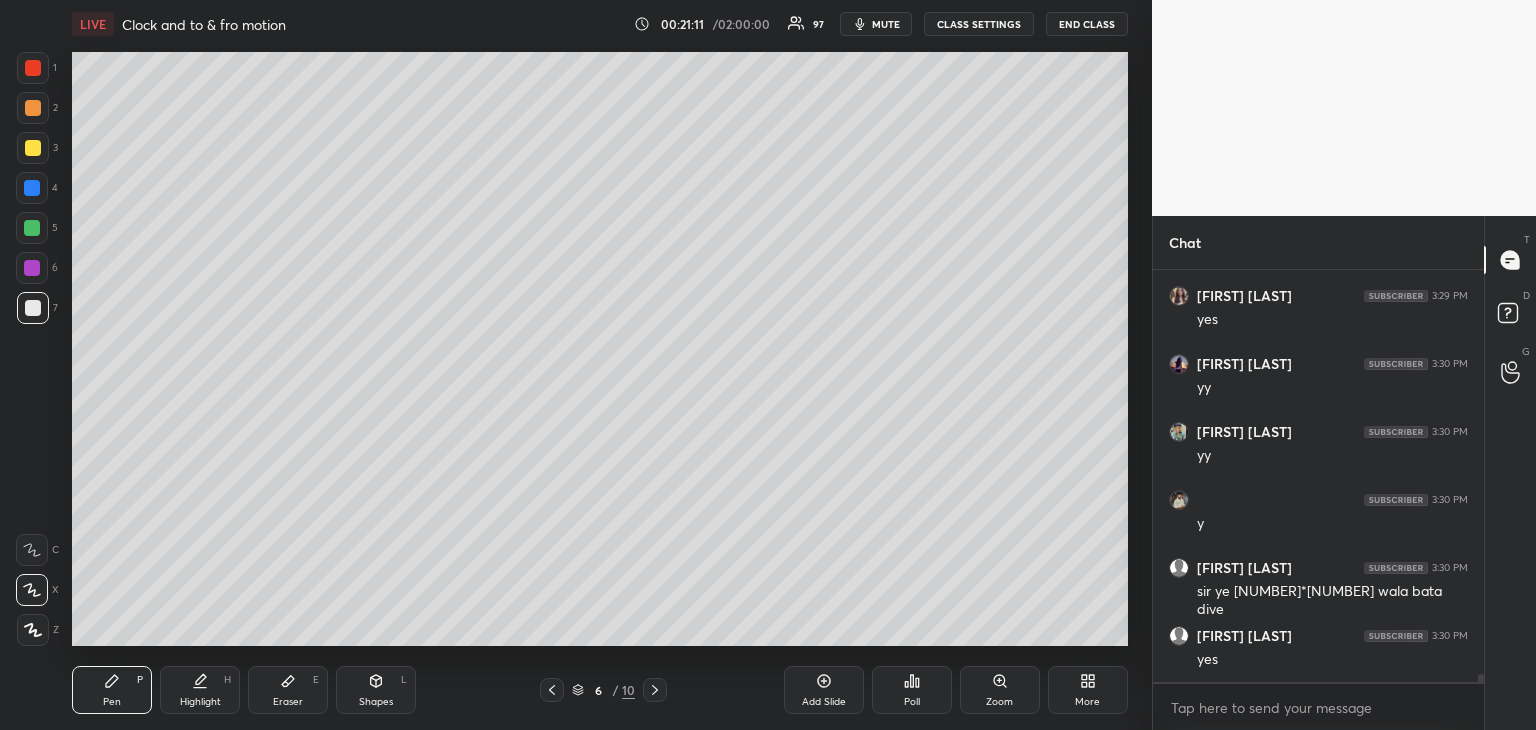 click on "Highlight H" at bounding box center [200, 690] 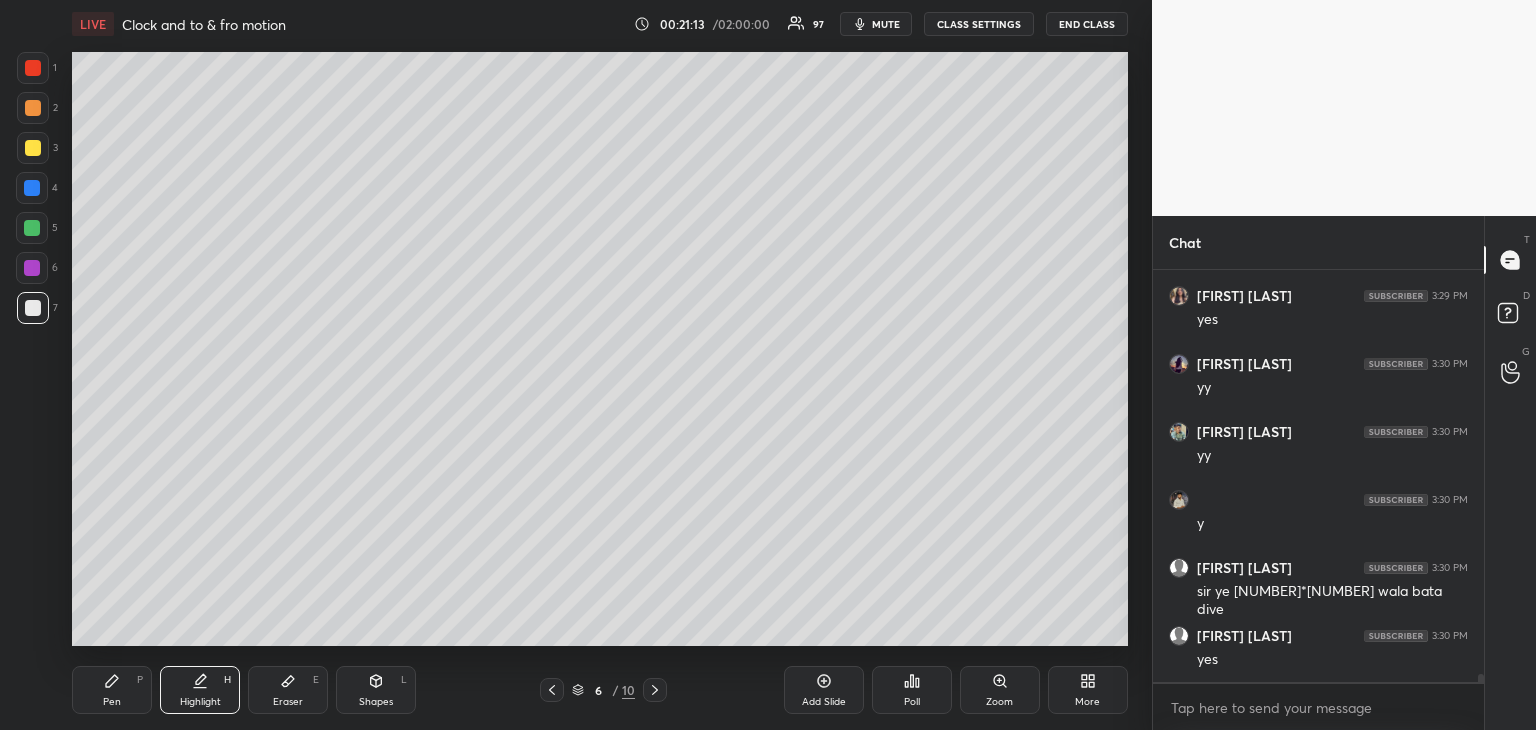 click on "Pen" at bounding box center (112, 702) 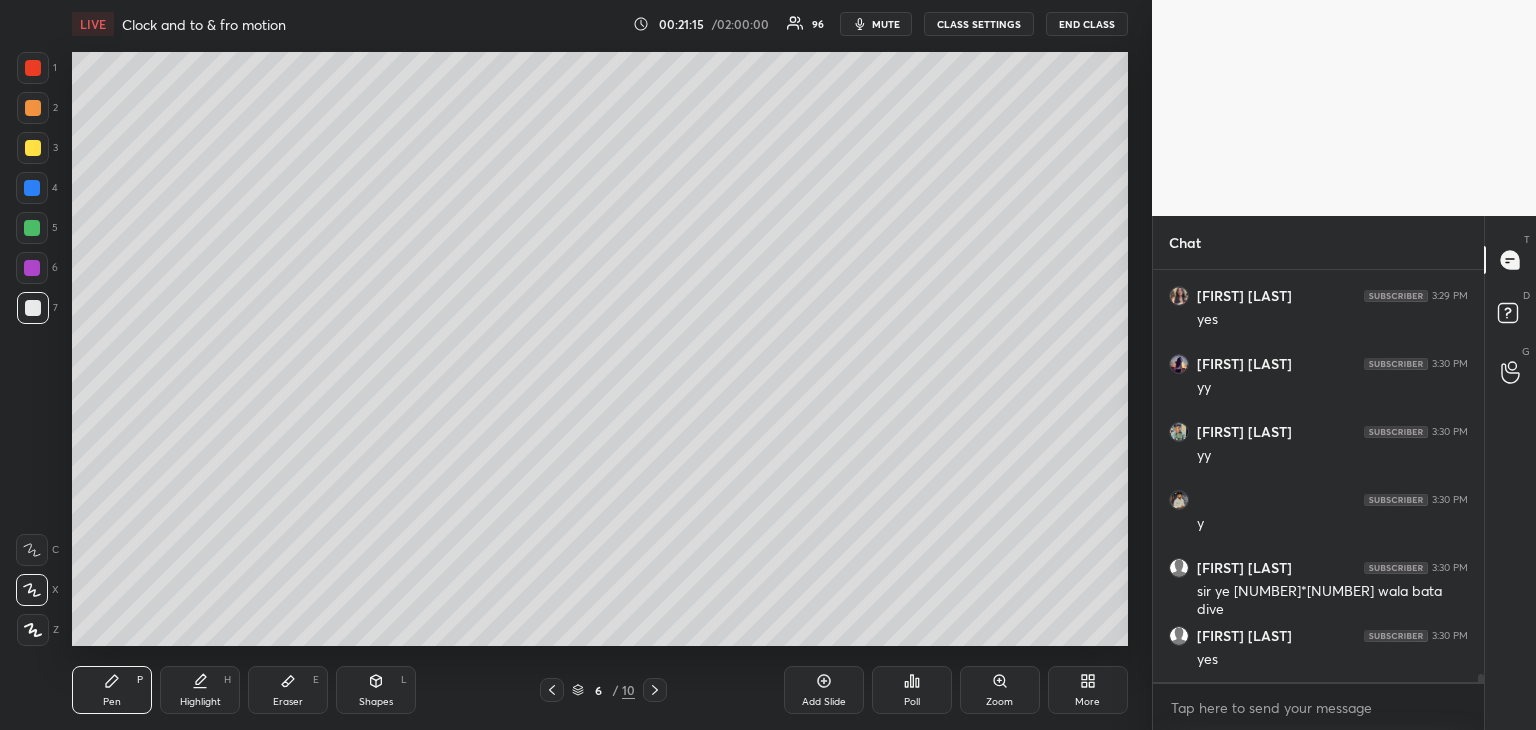 click on "Pen P" at bounding box center (112, 690) 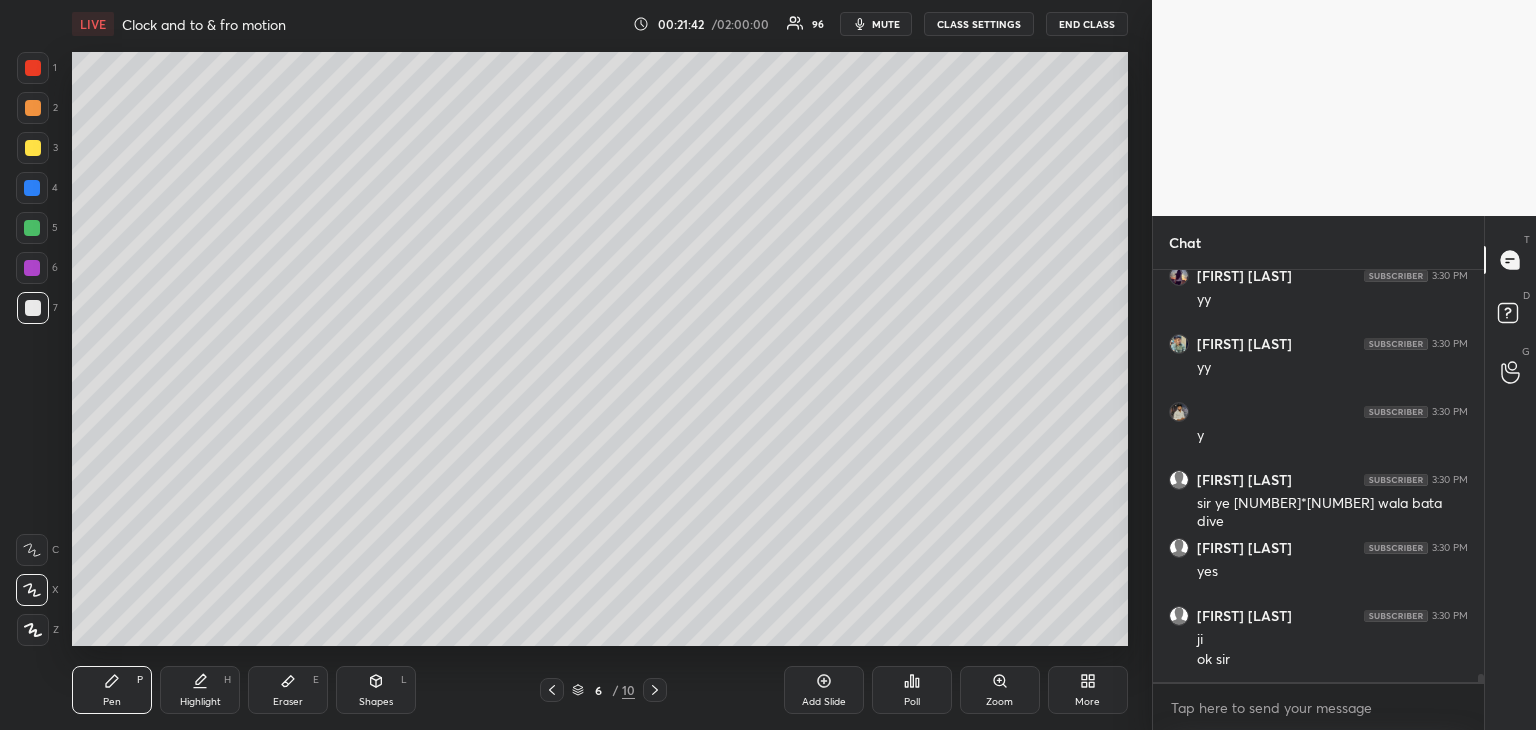 scroll, scrollTop: 21516, scrollLeft: 0, axis: vertical 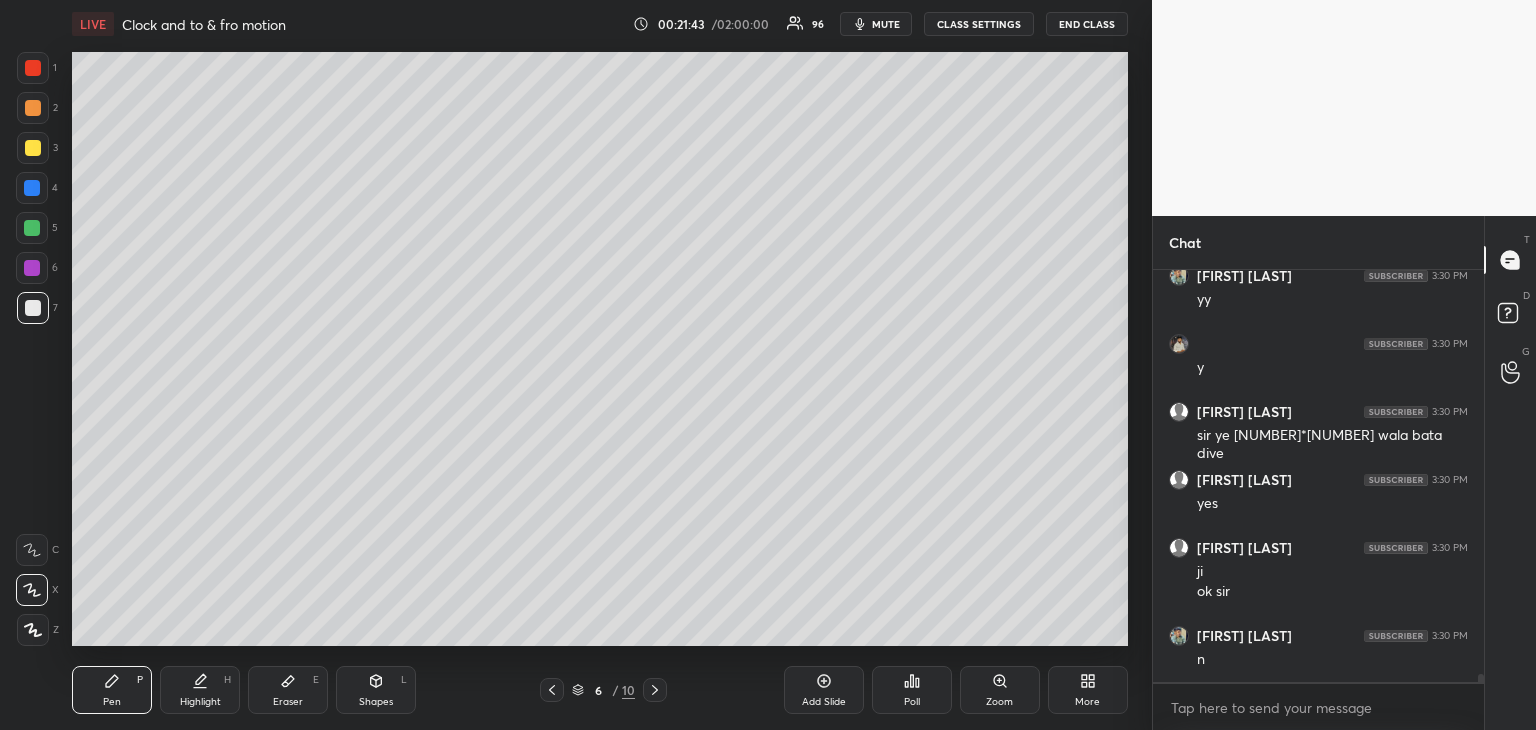click at bounding box center [32, 268] 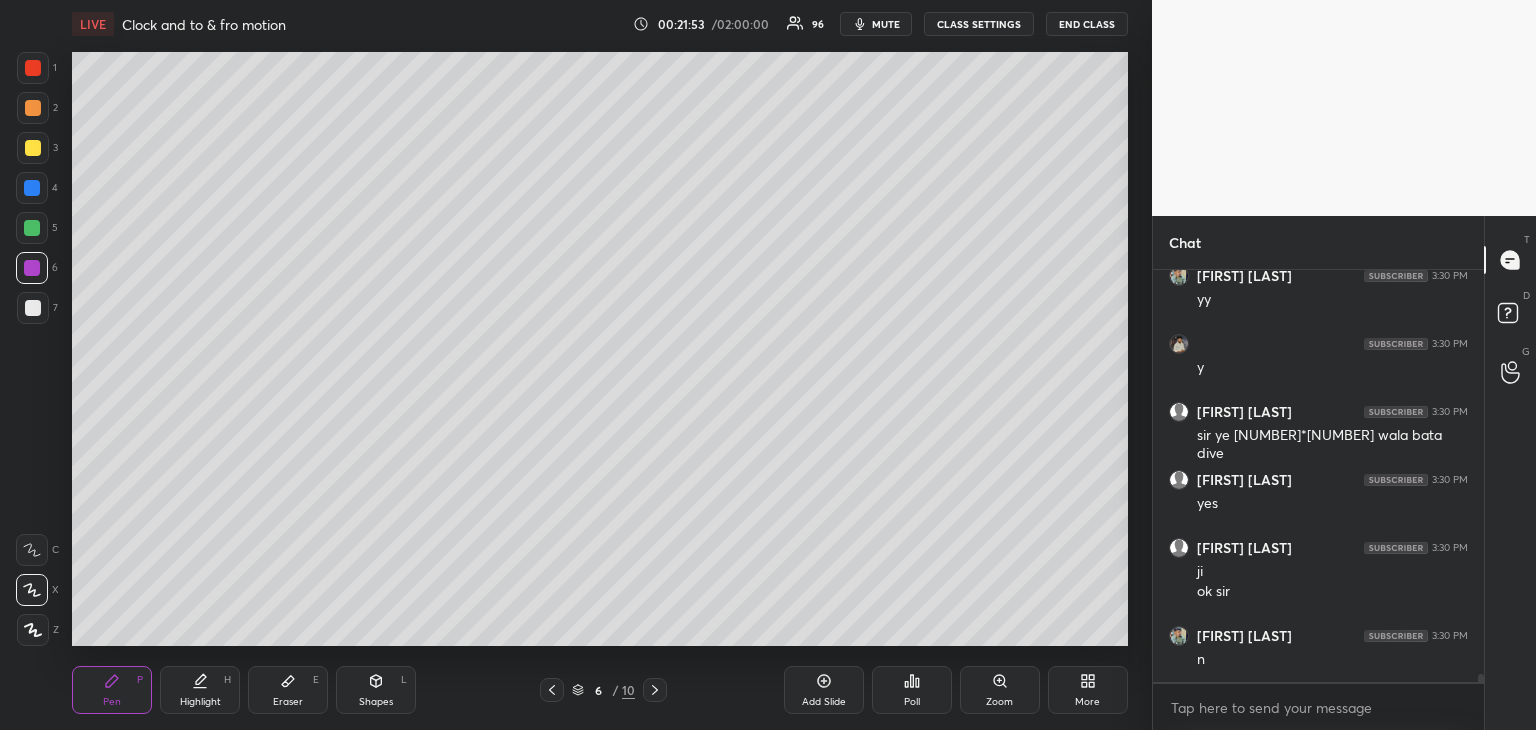 click at bounding box center [33, 308] 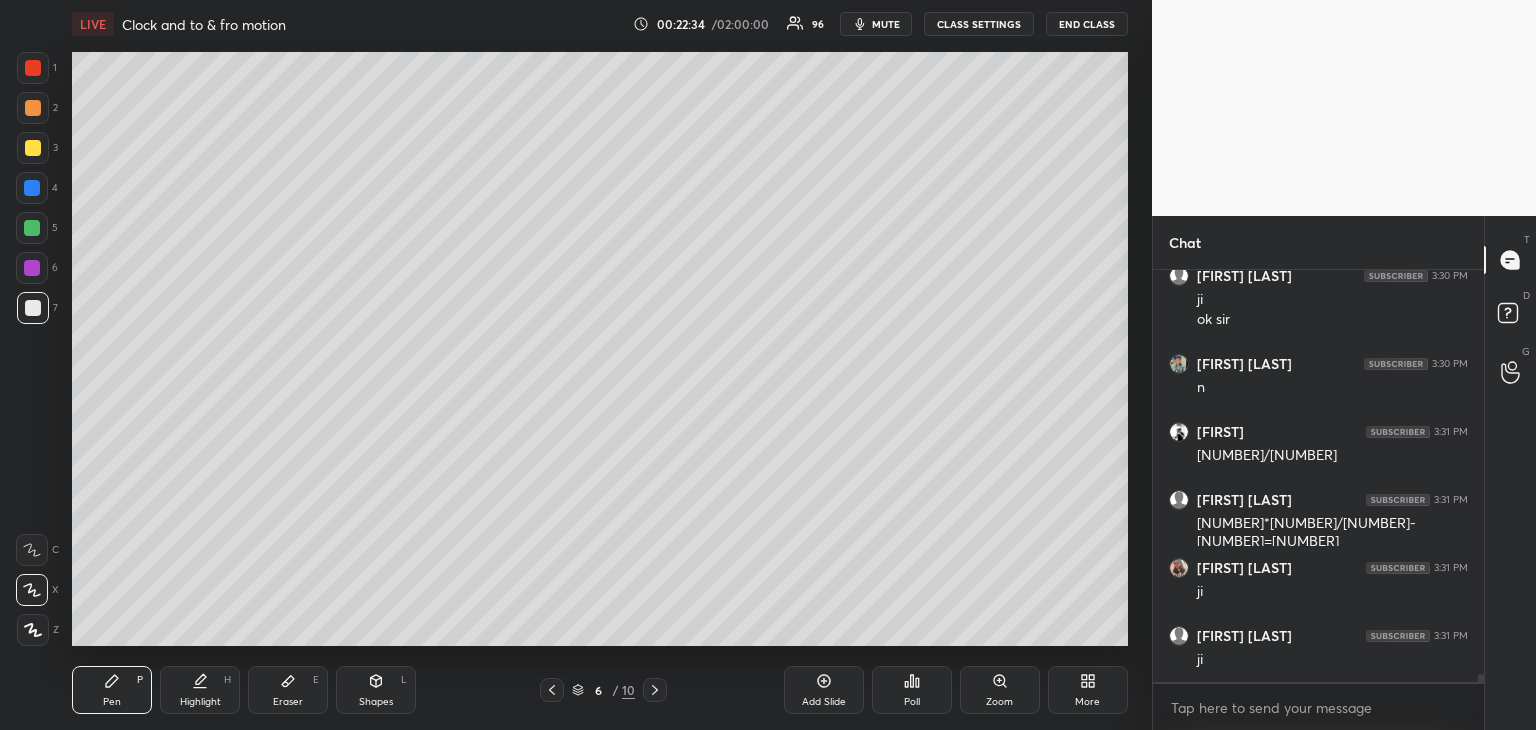 scroll, scrollTop: 21856, scrollLeft: 0, axis: vertical 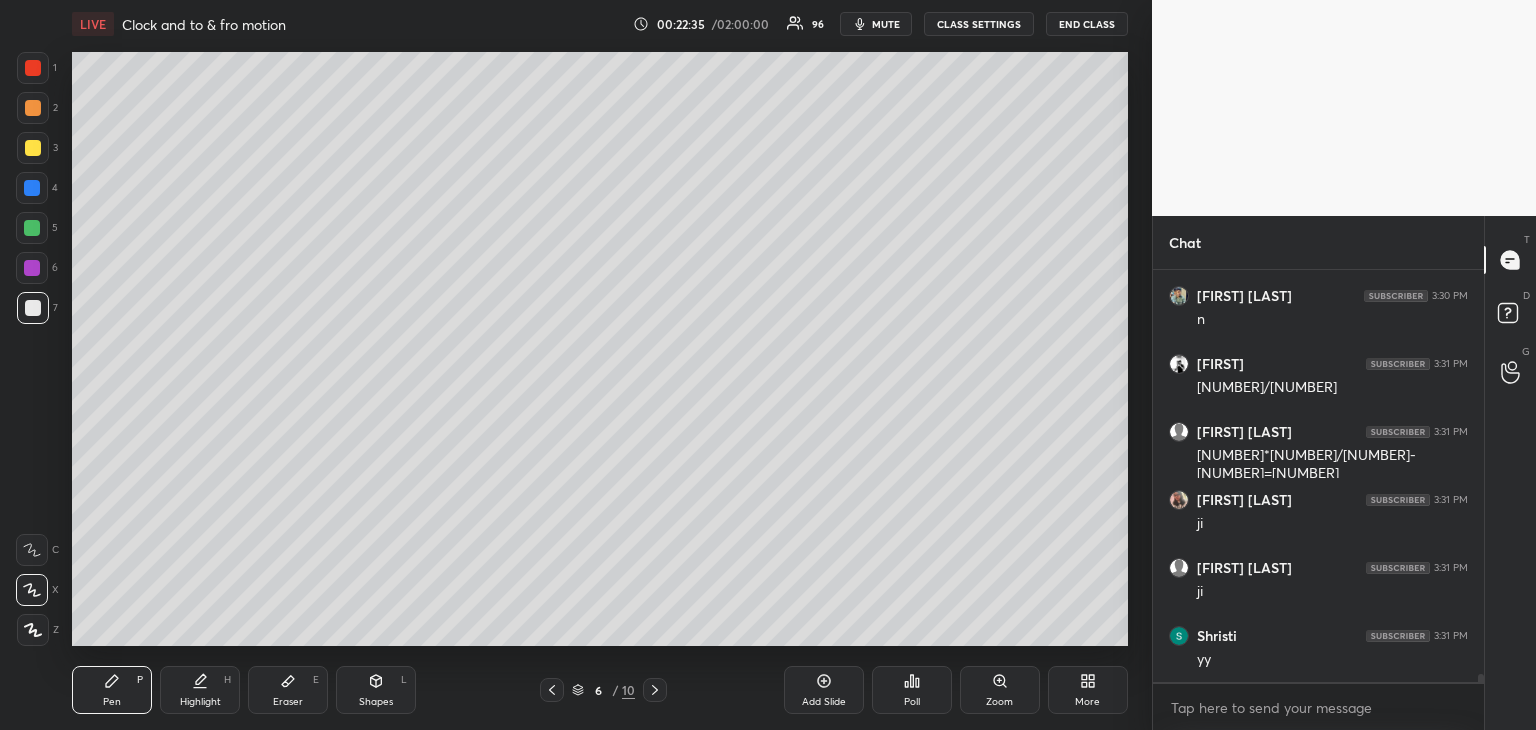 click at bounding box center (33, 148) 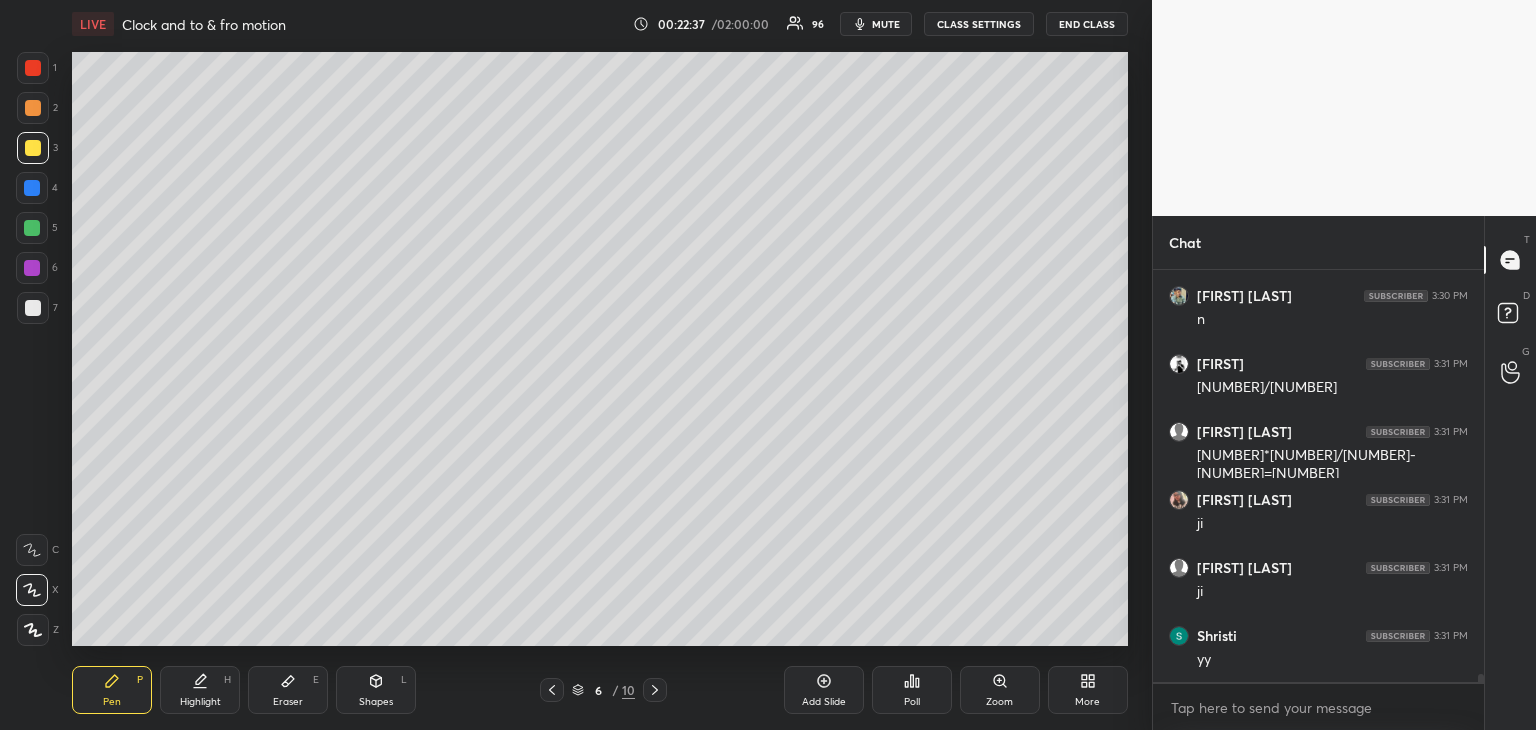 click at bounding box center [32, 228] 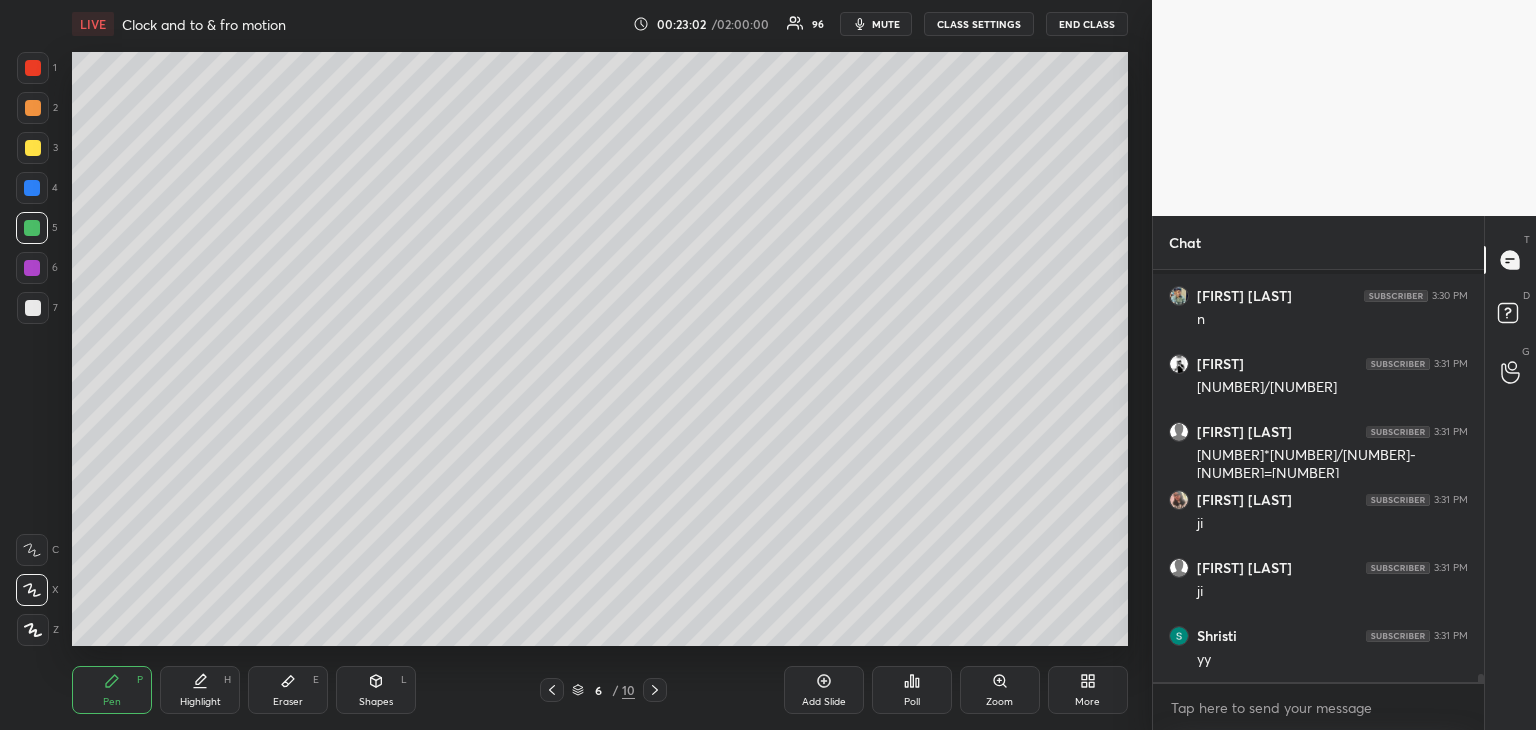 scroll, scrollTop: 21928, scrollLeft: 0, axis: vertical 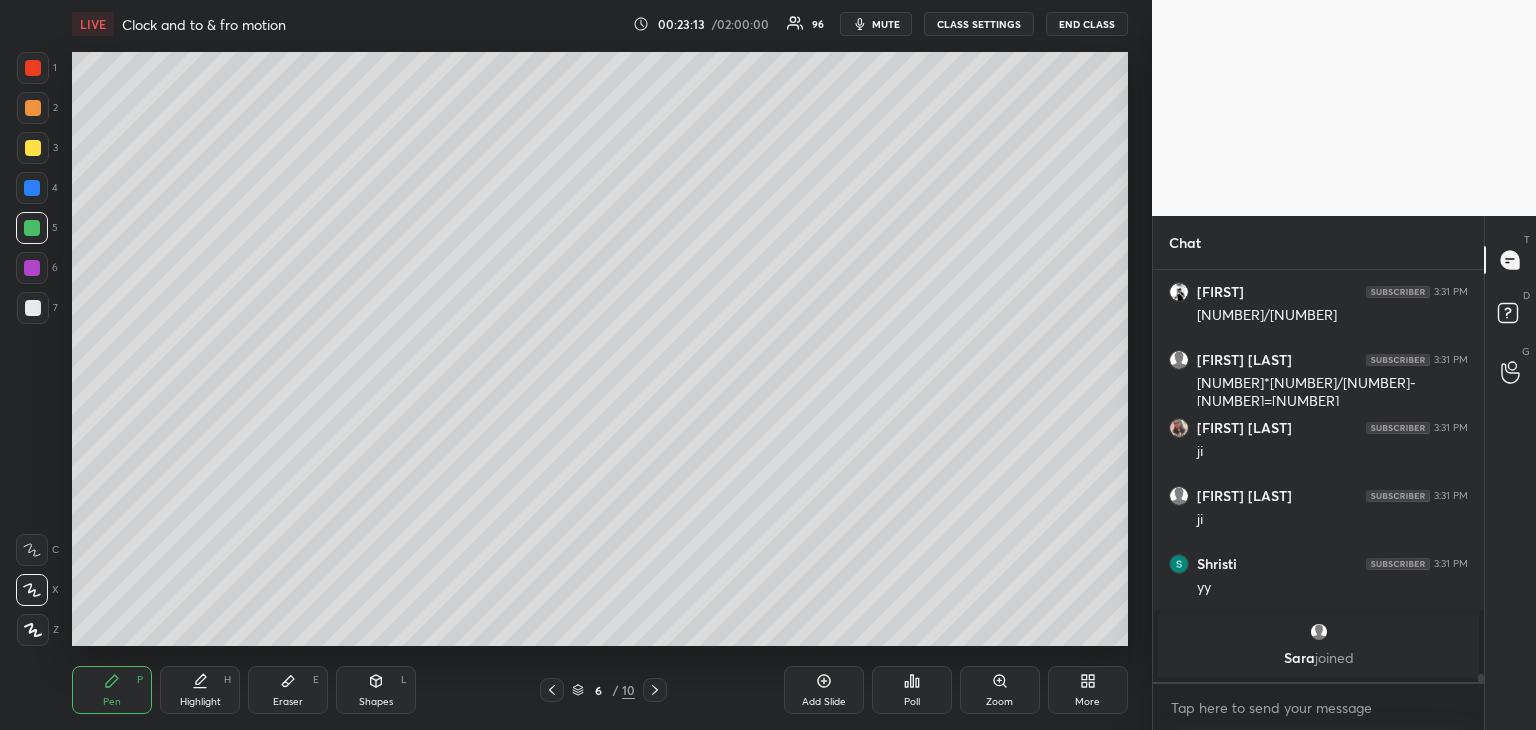 click on "Highlight H" at bounding box center [200, 690] 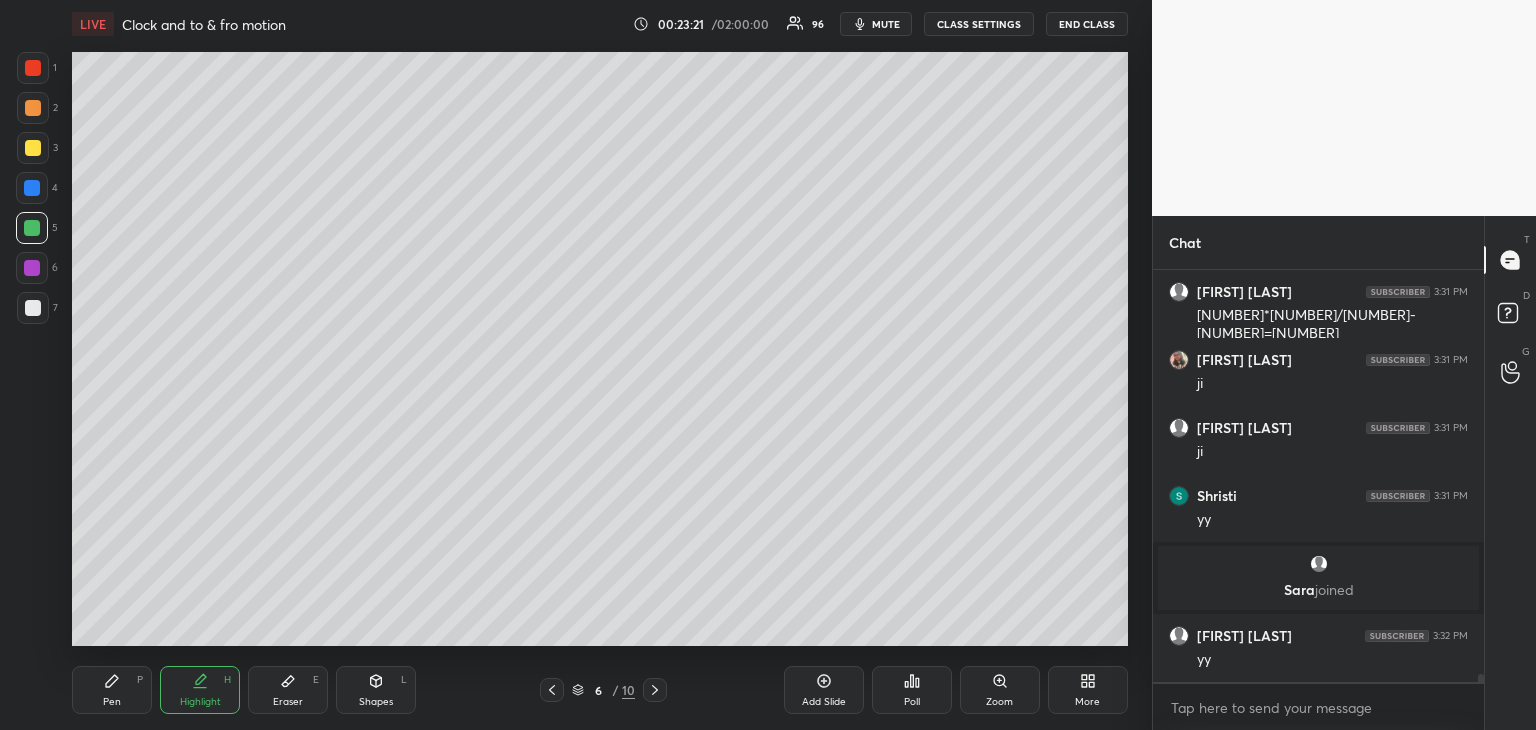 scroll, scrollTop: 20804, scrollLeft: 0, axis: vertical 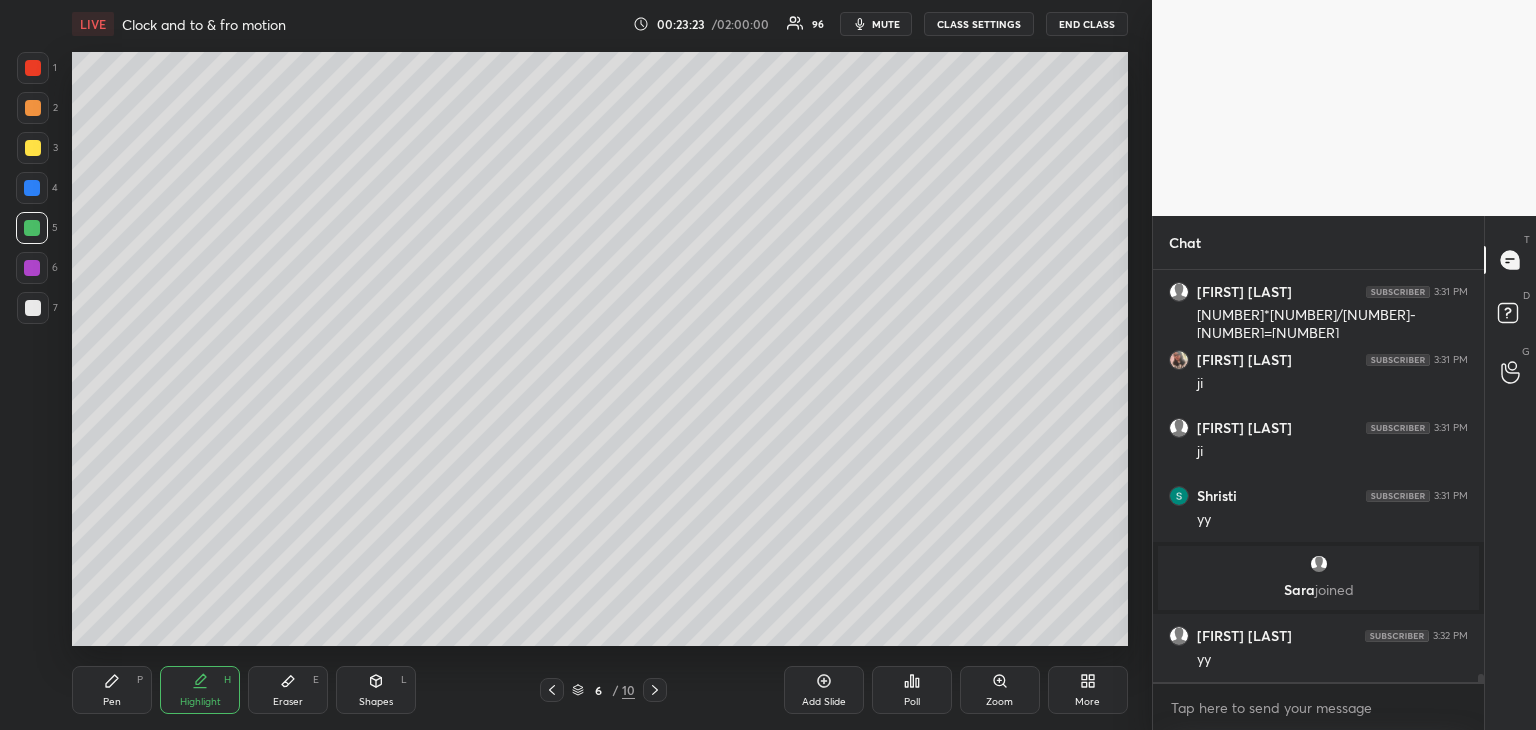 click on "Pen P" at bounding box center [112, 690] 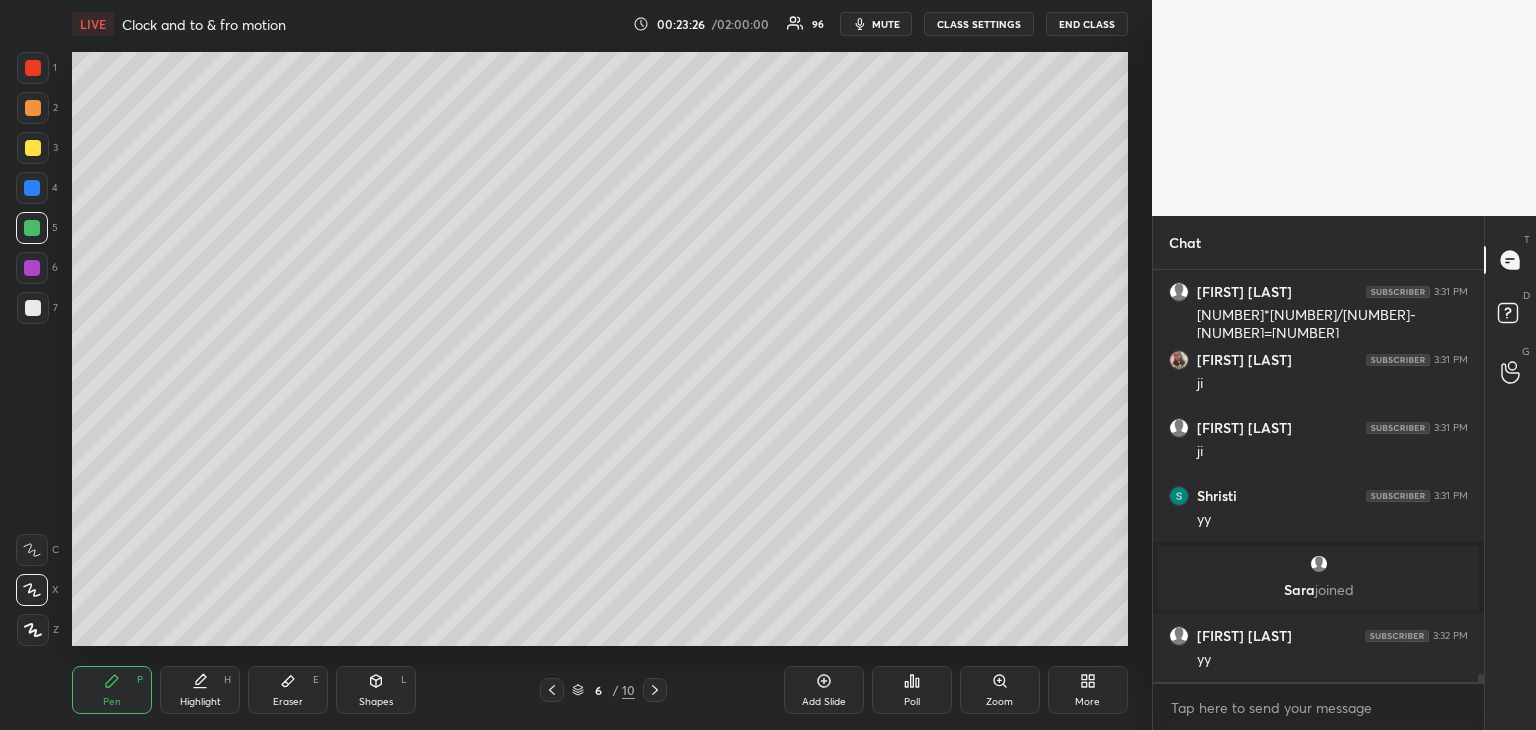 click on "Add Slide" at bounding box center (824, 702) 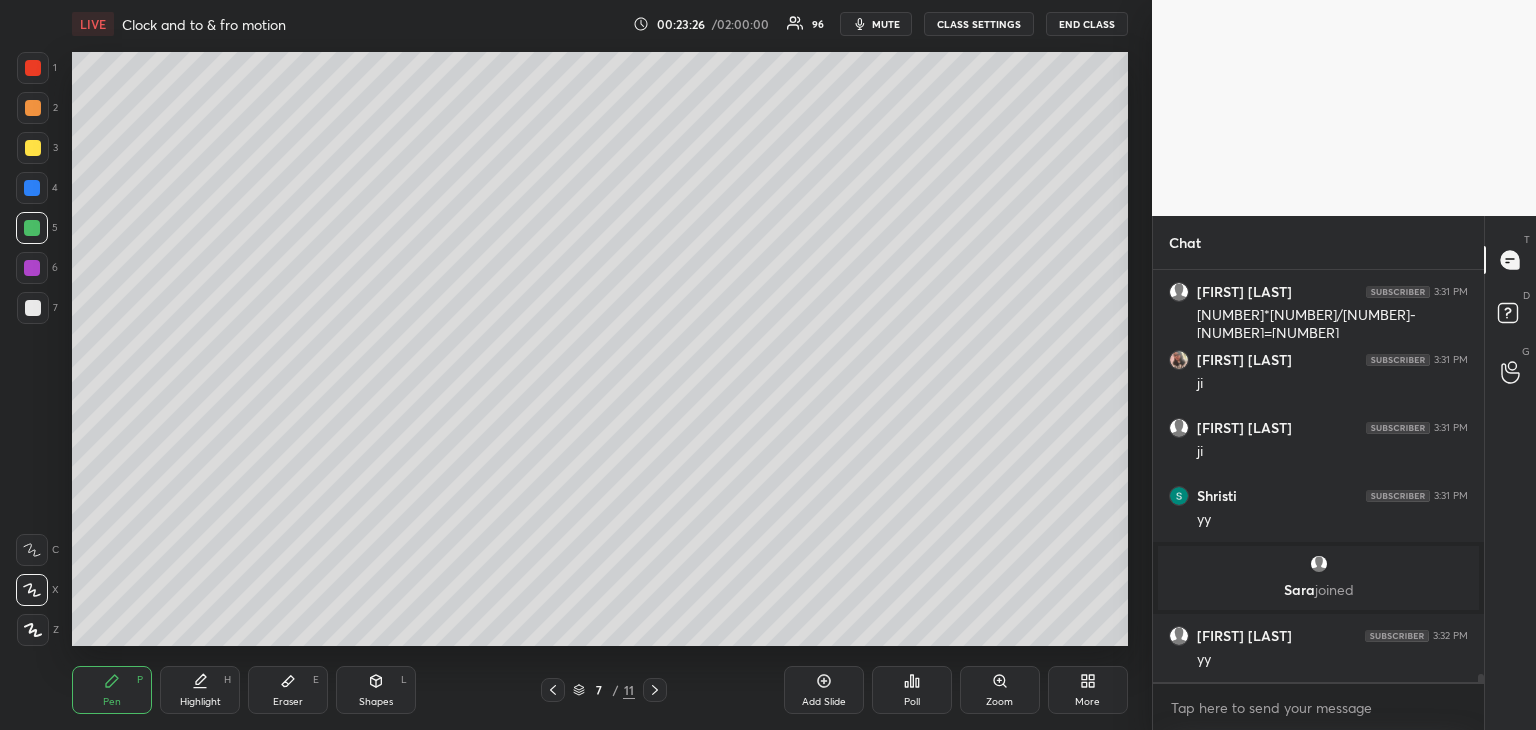scroll, scrollTop: 20872, scrollLeft: 0, axis: vertical 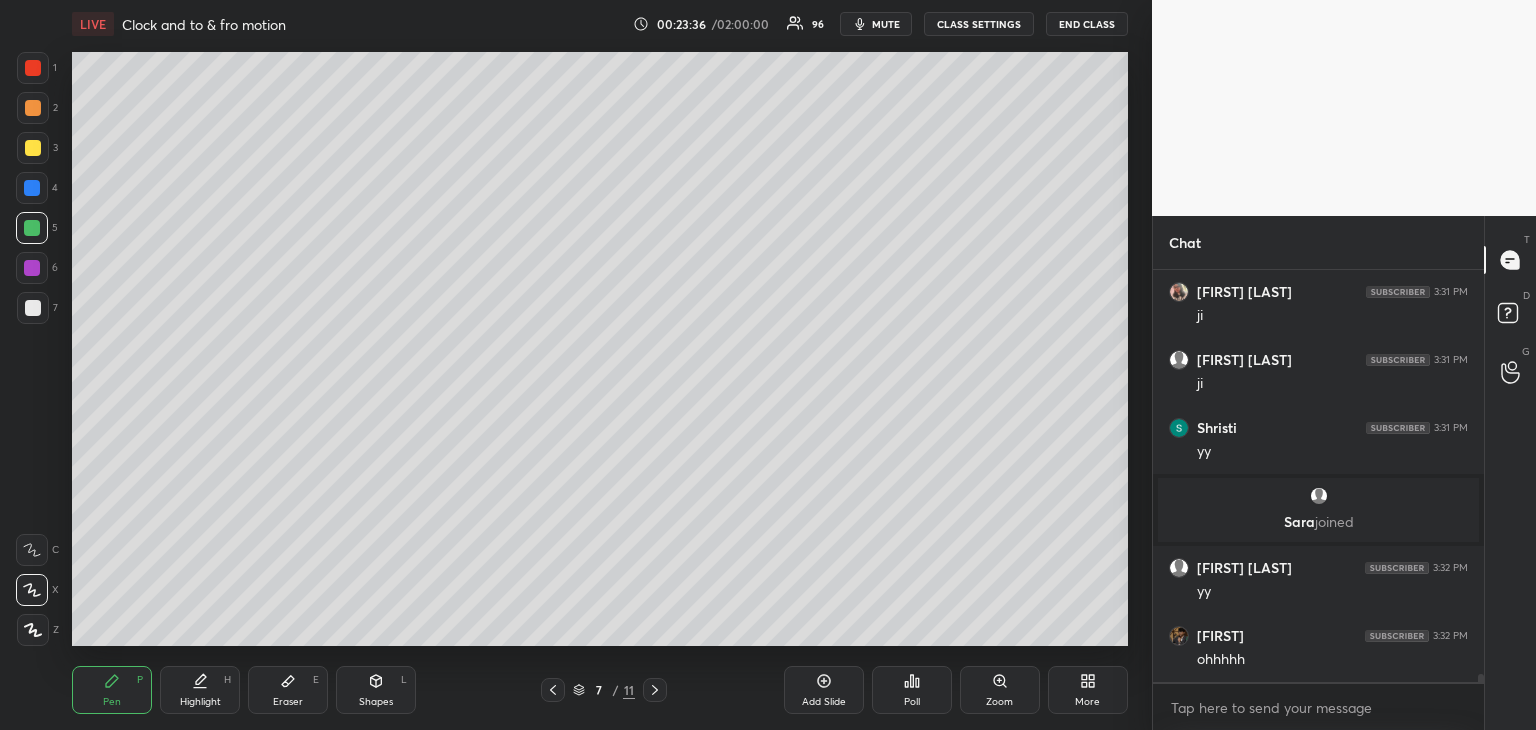 click at bounding box center [553, 690] 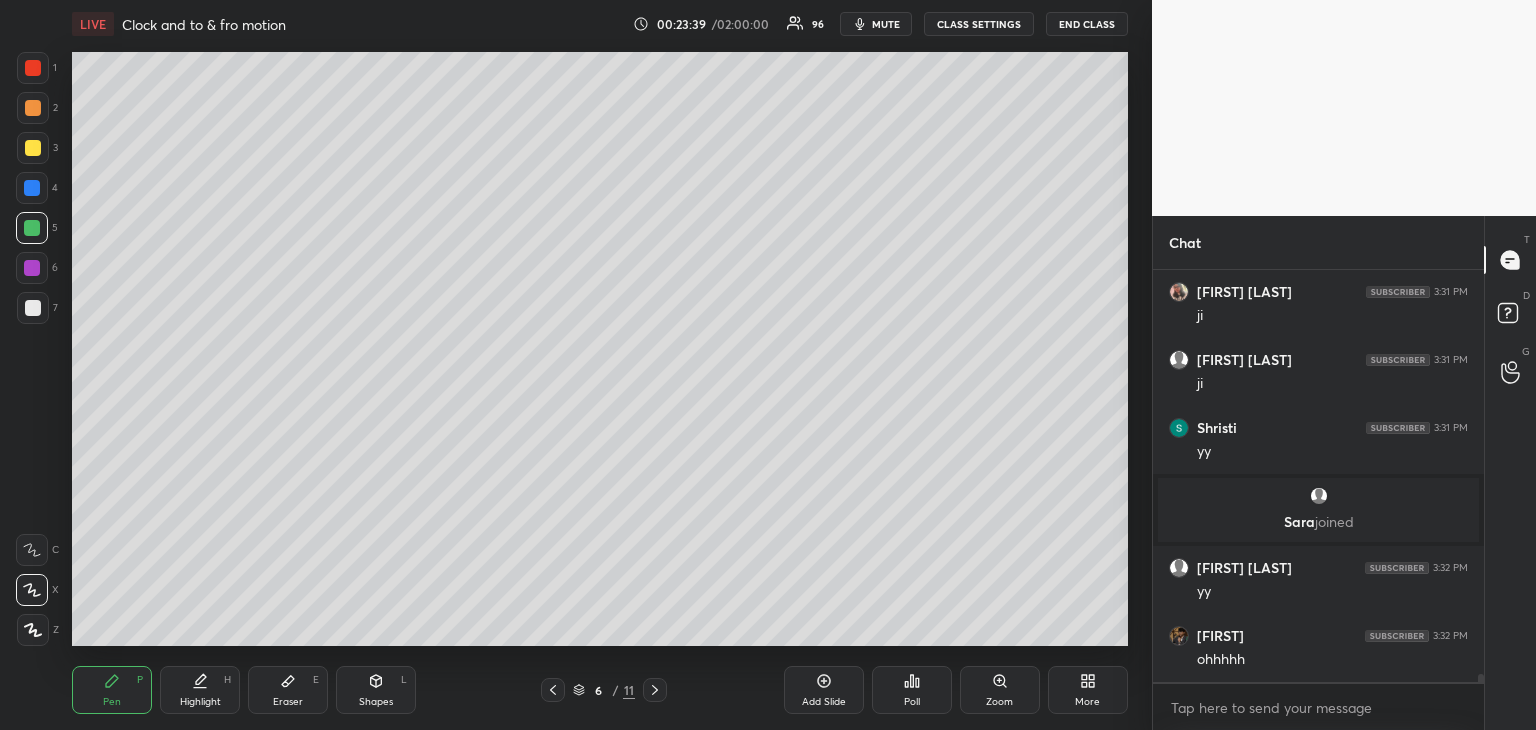 click 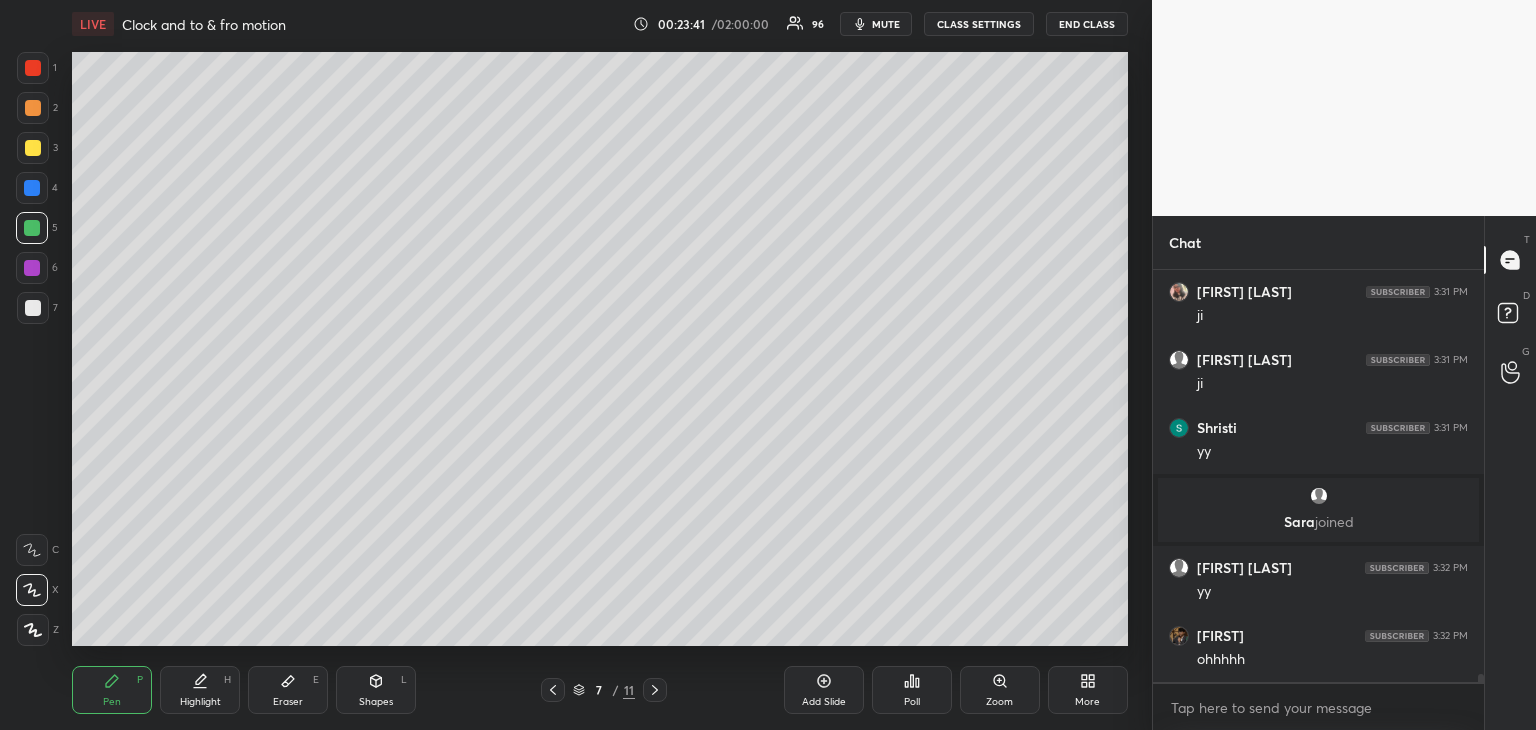 click 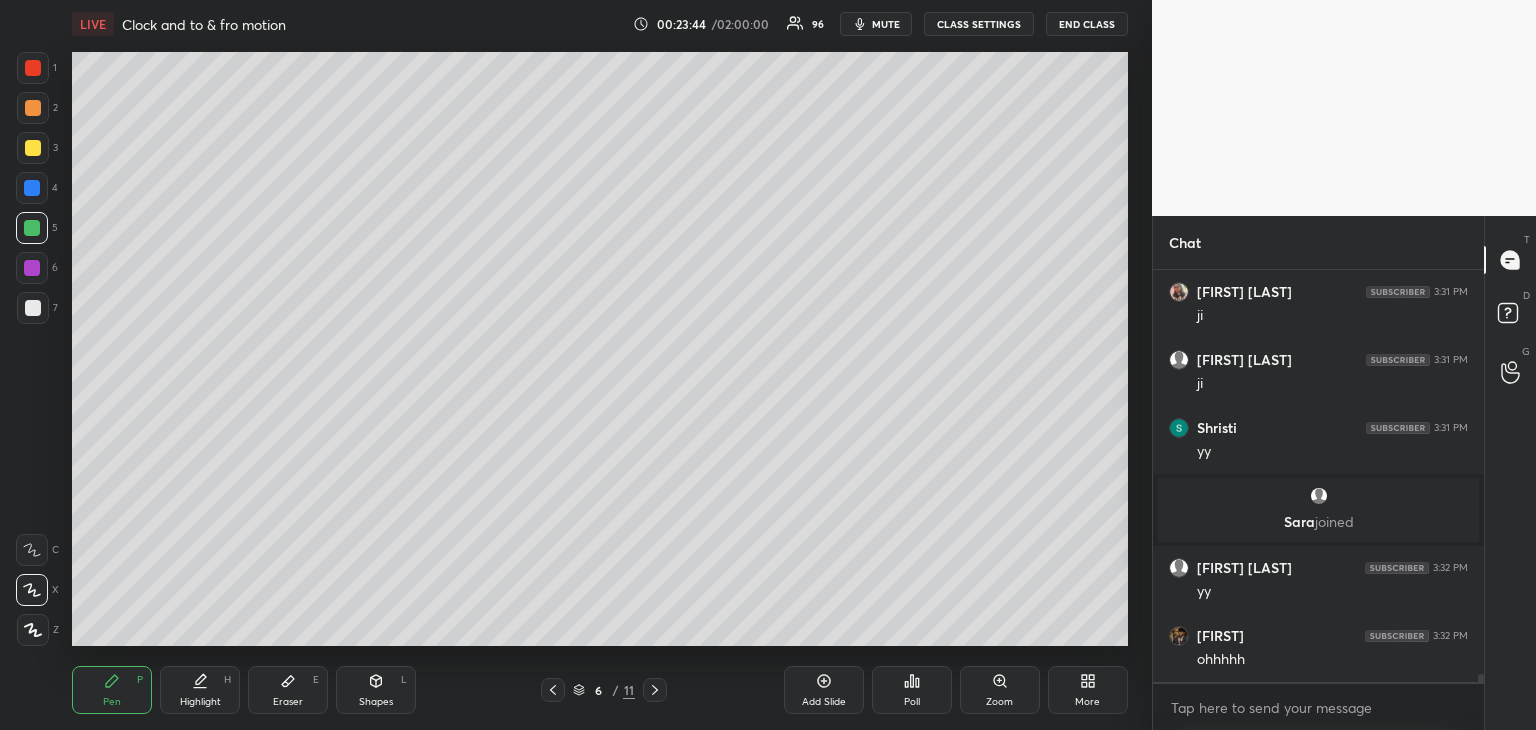 click 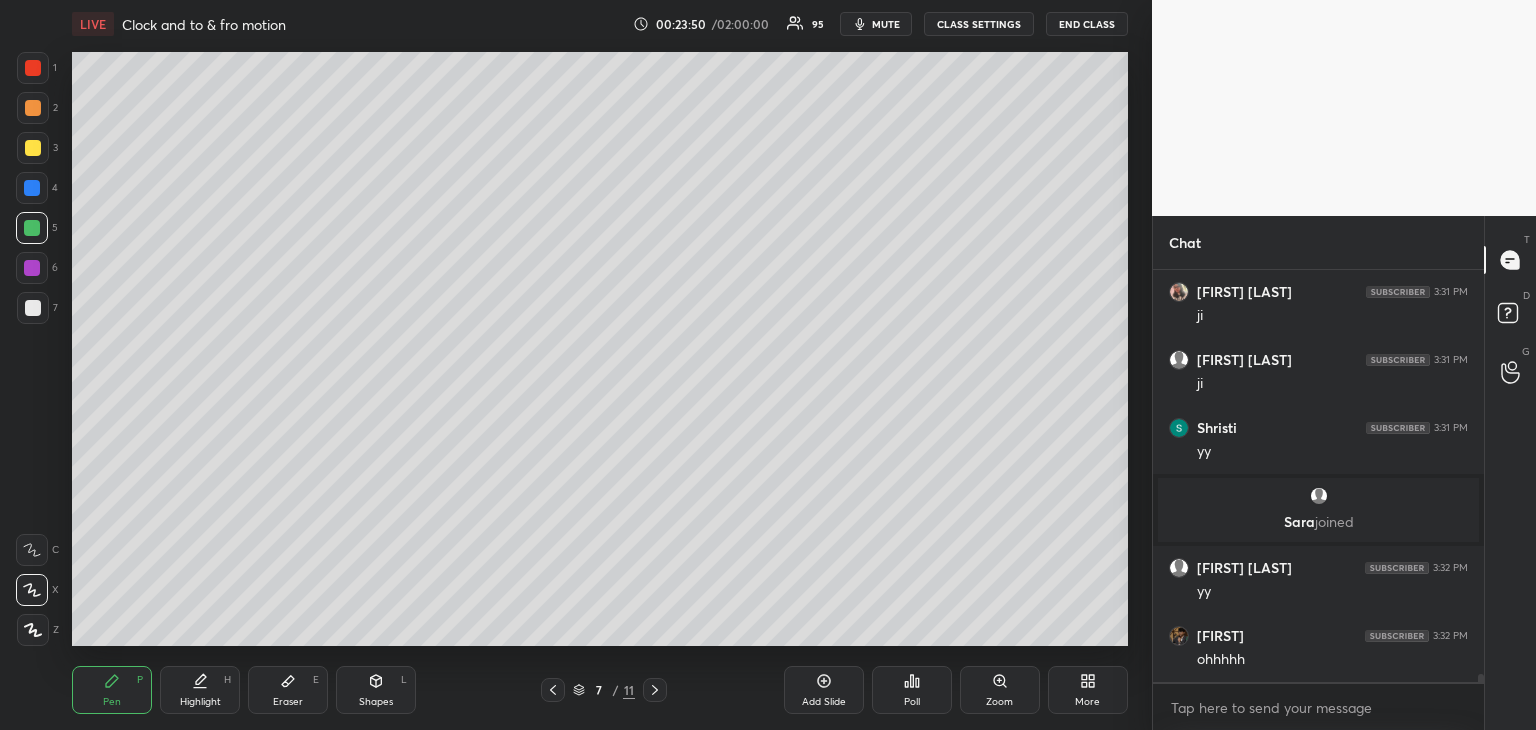 click 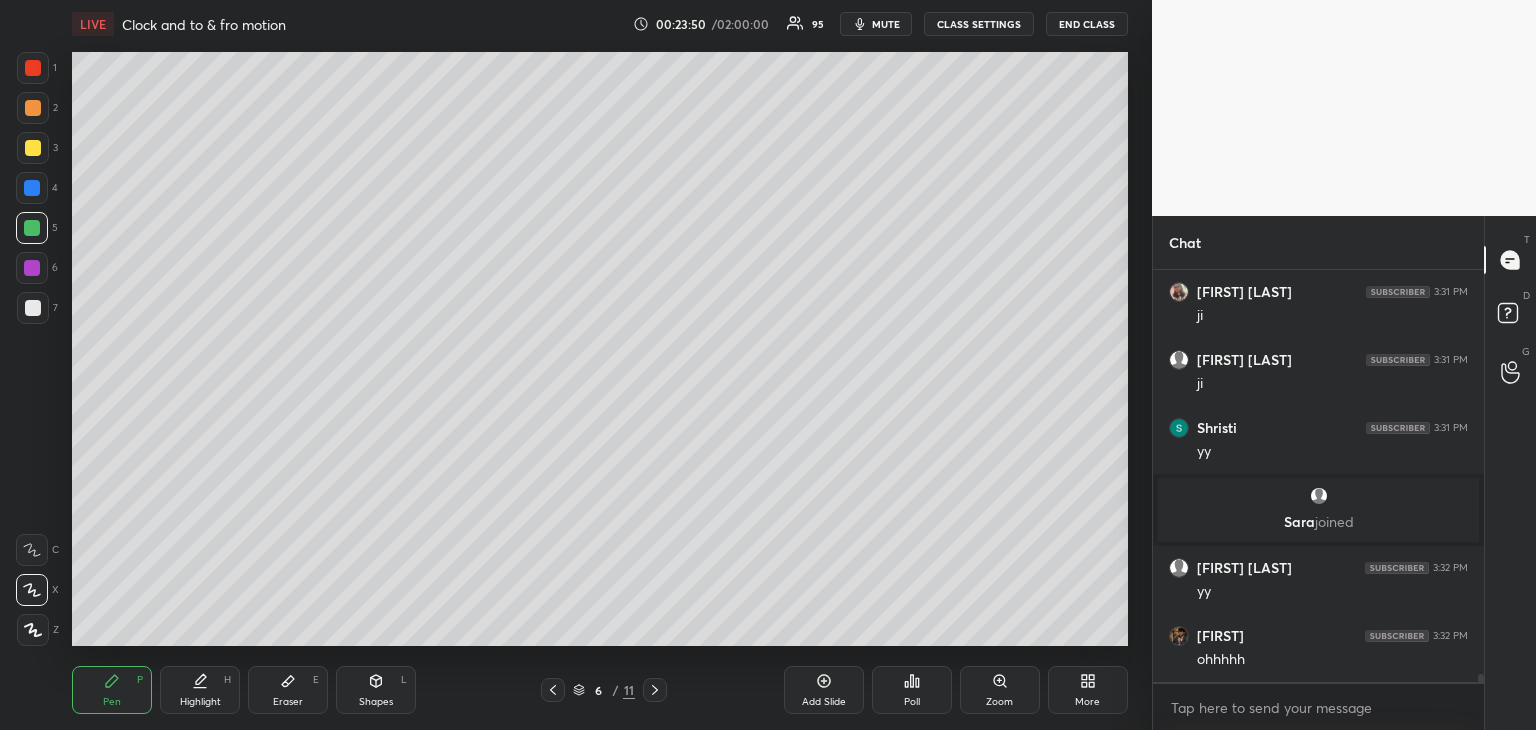 click on "Highlight" at bounding box center [200, 702] 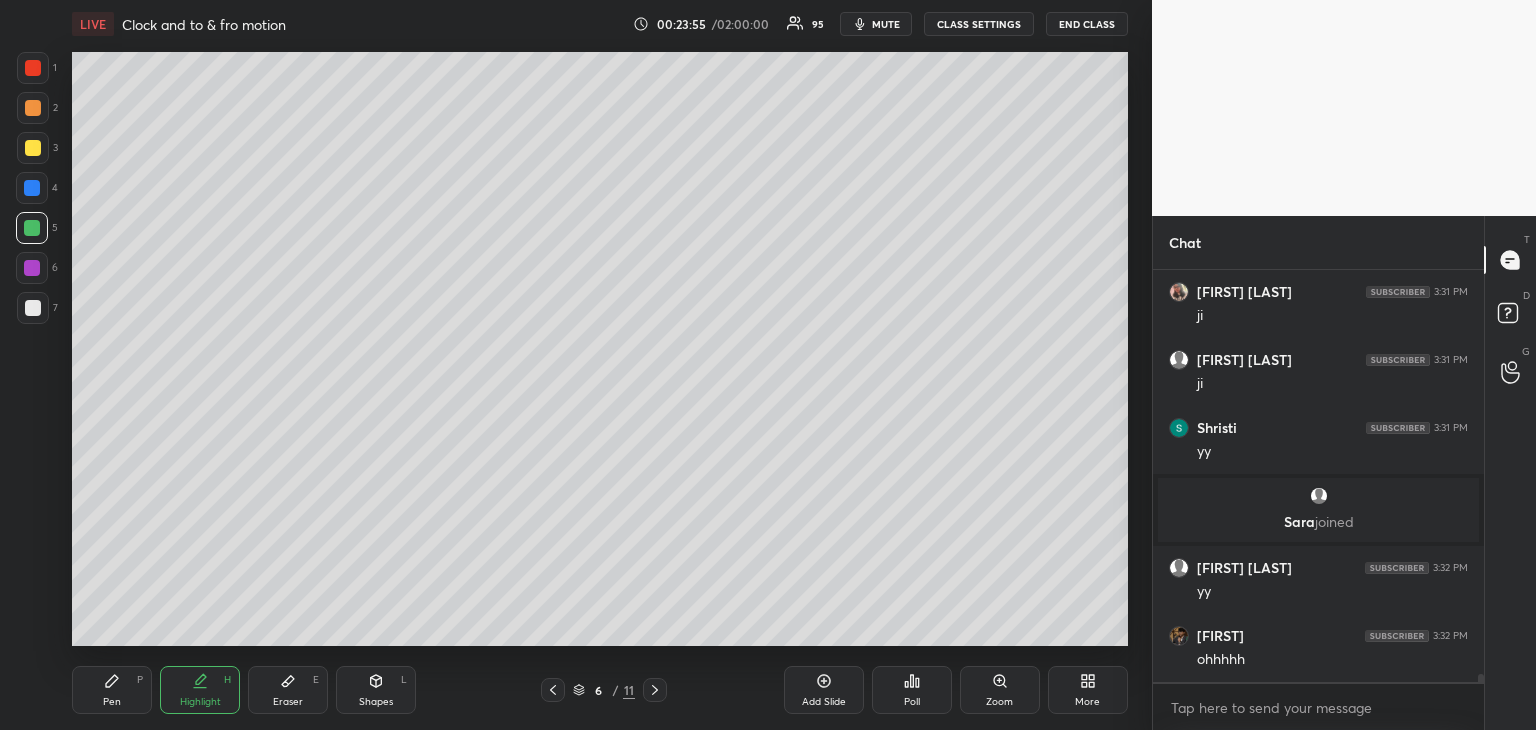 click 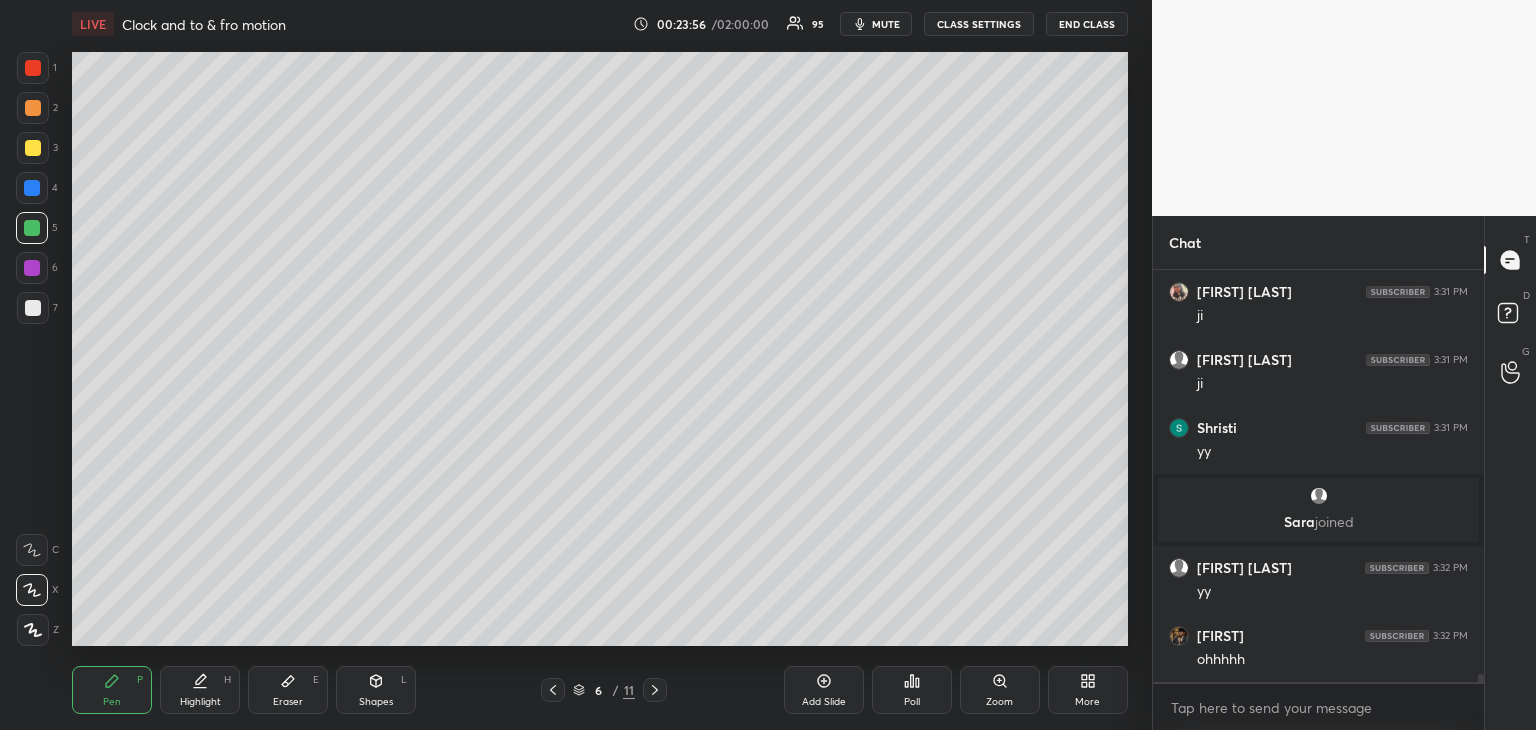 click 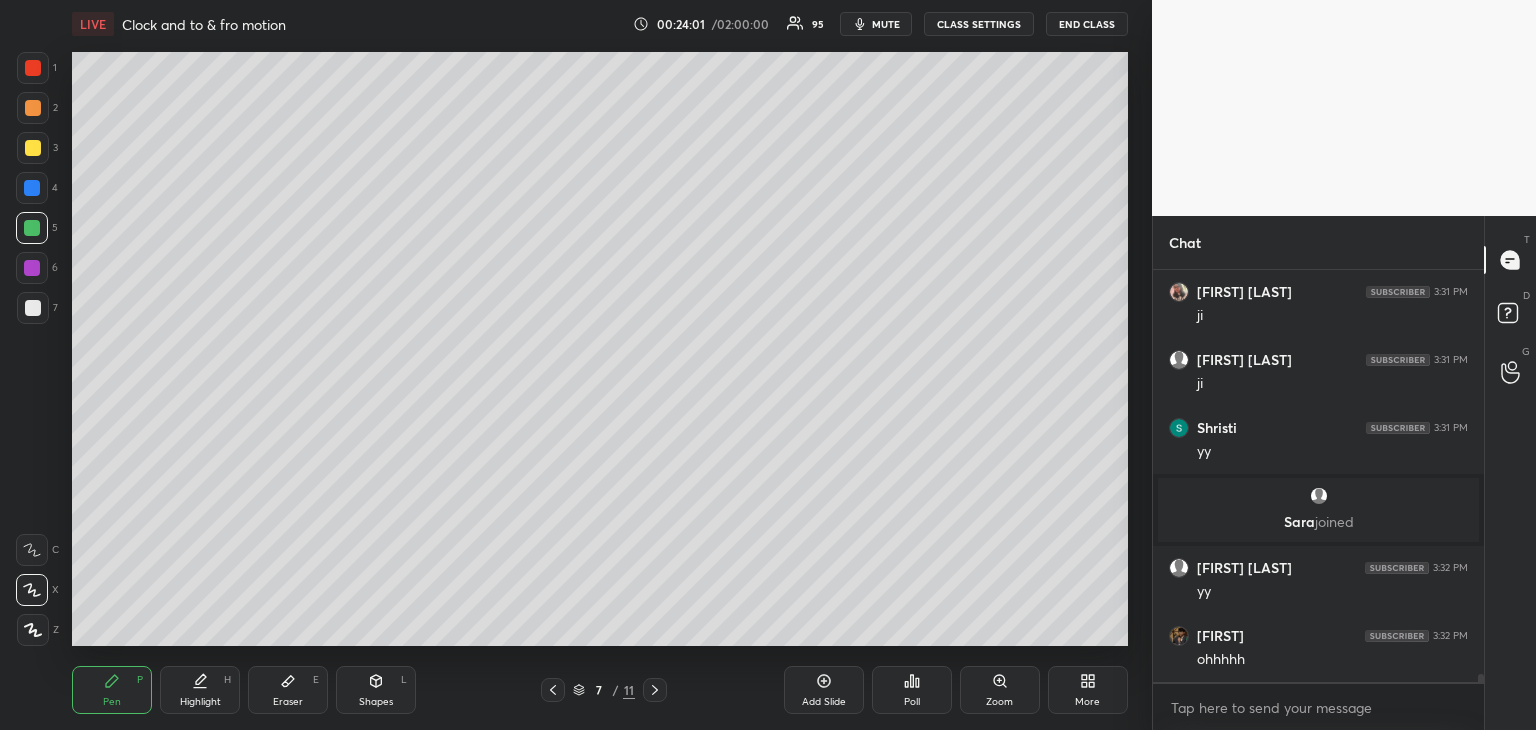 click 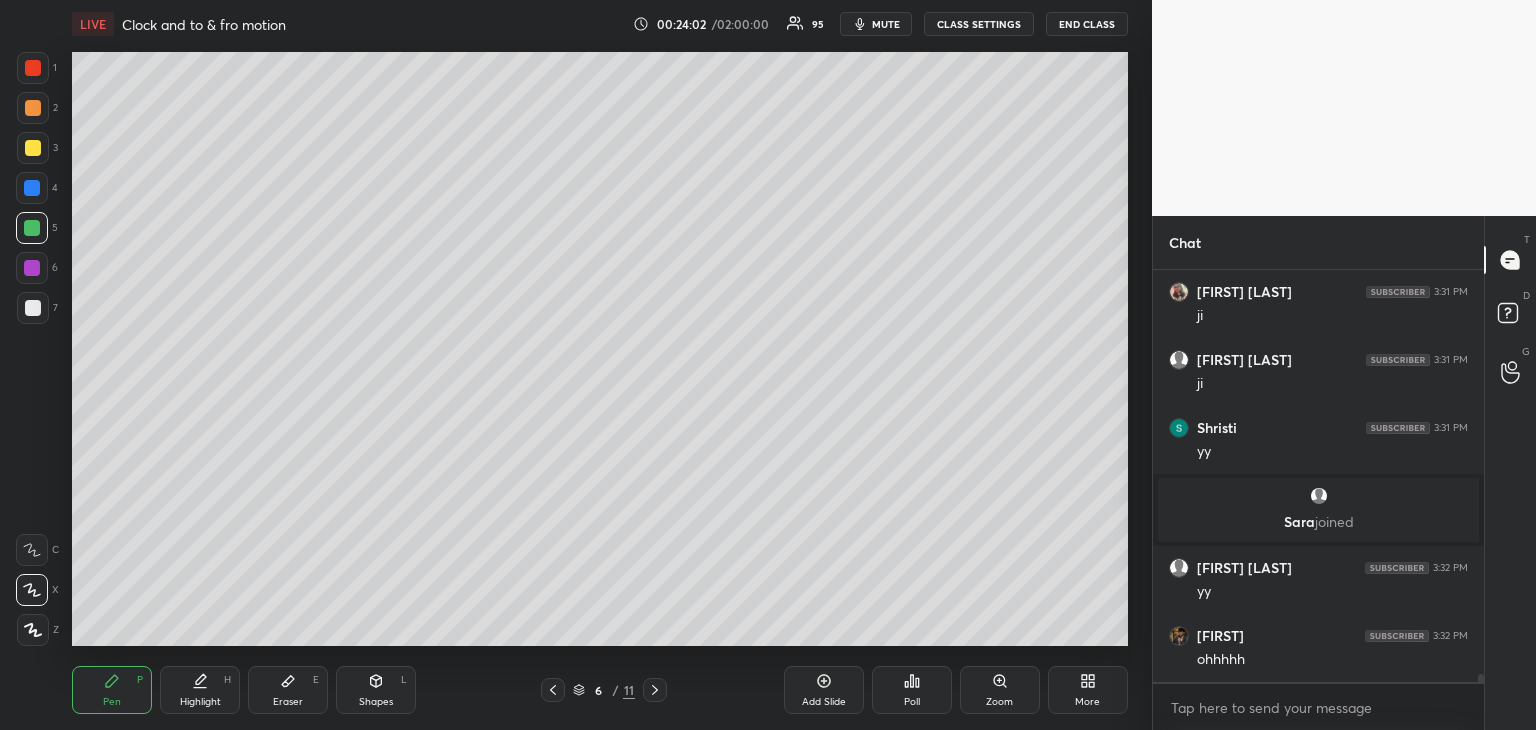 click on "Highlight" at bounding box center (200, 702) 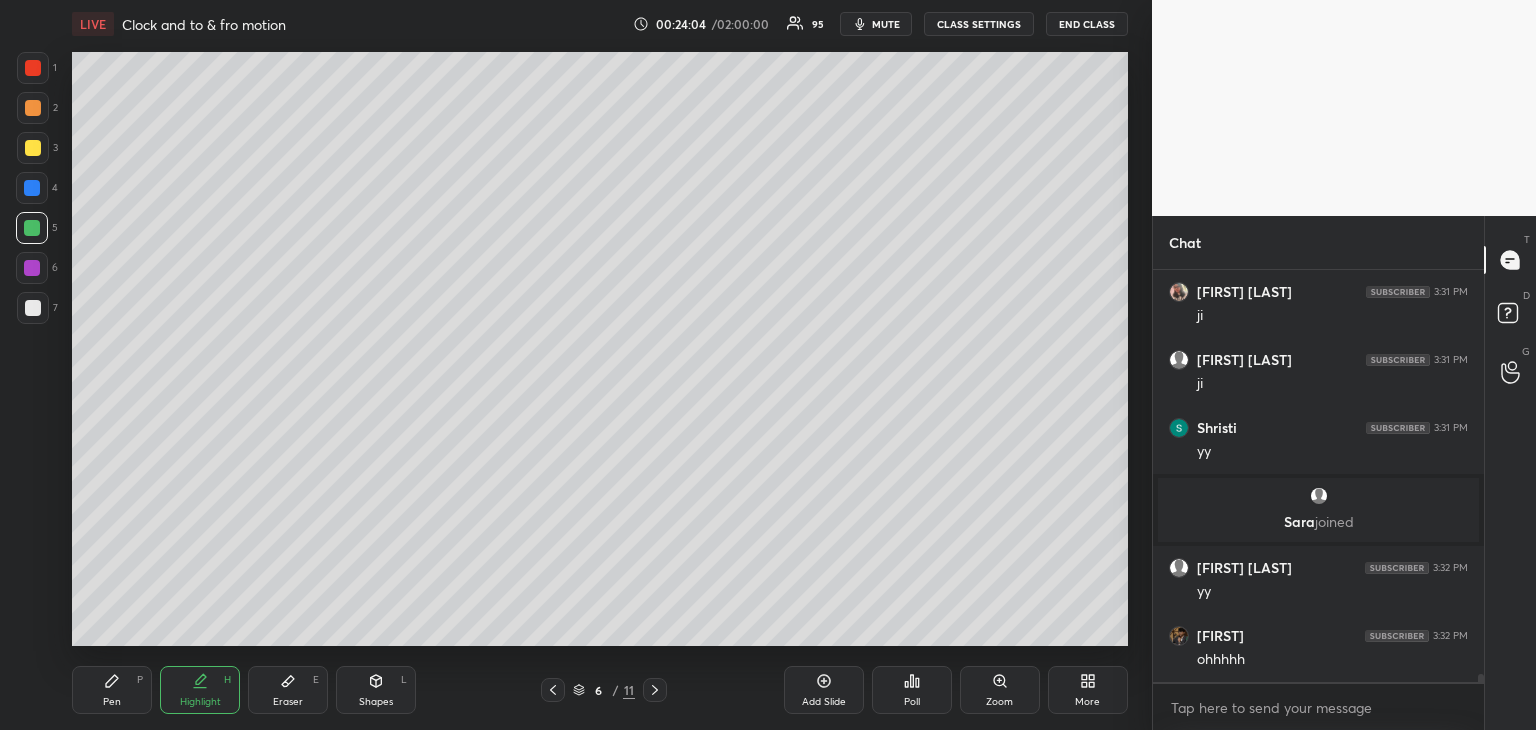 click on "Pen P" at bounding box center [112, 690] 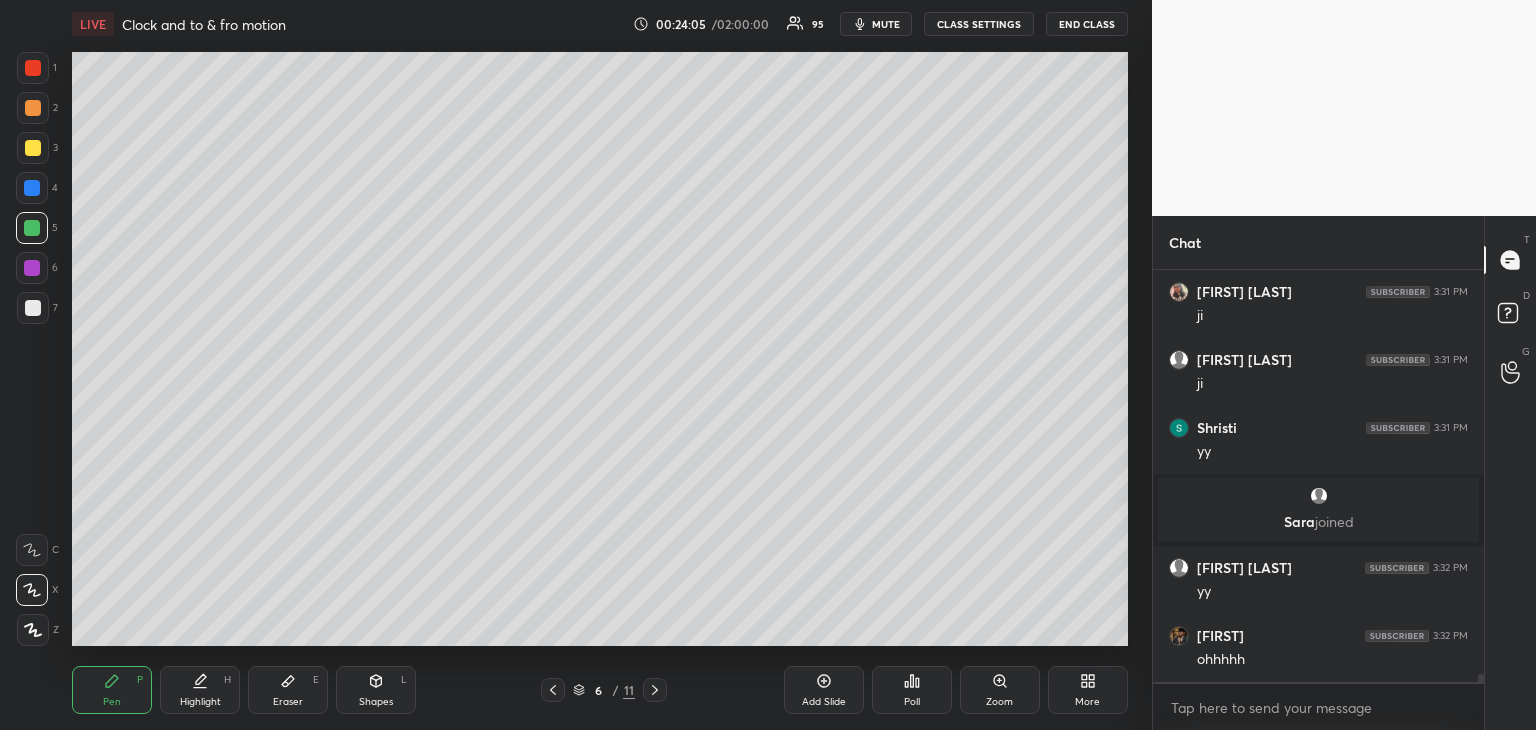 click 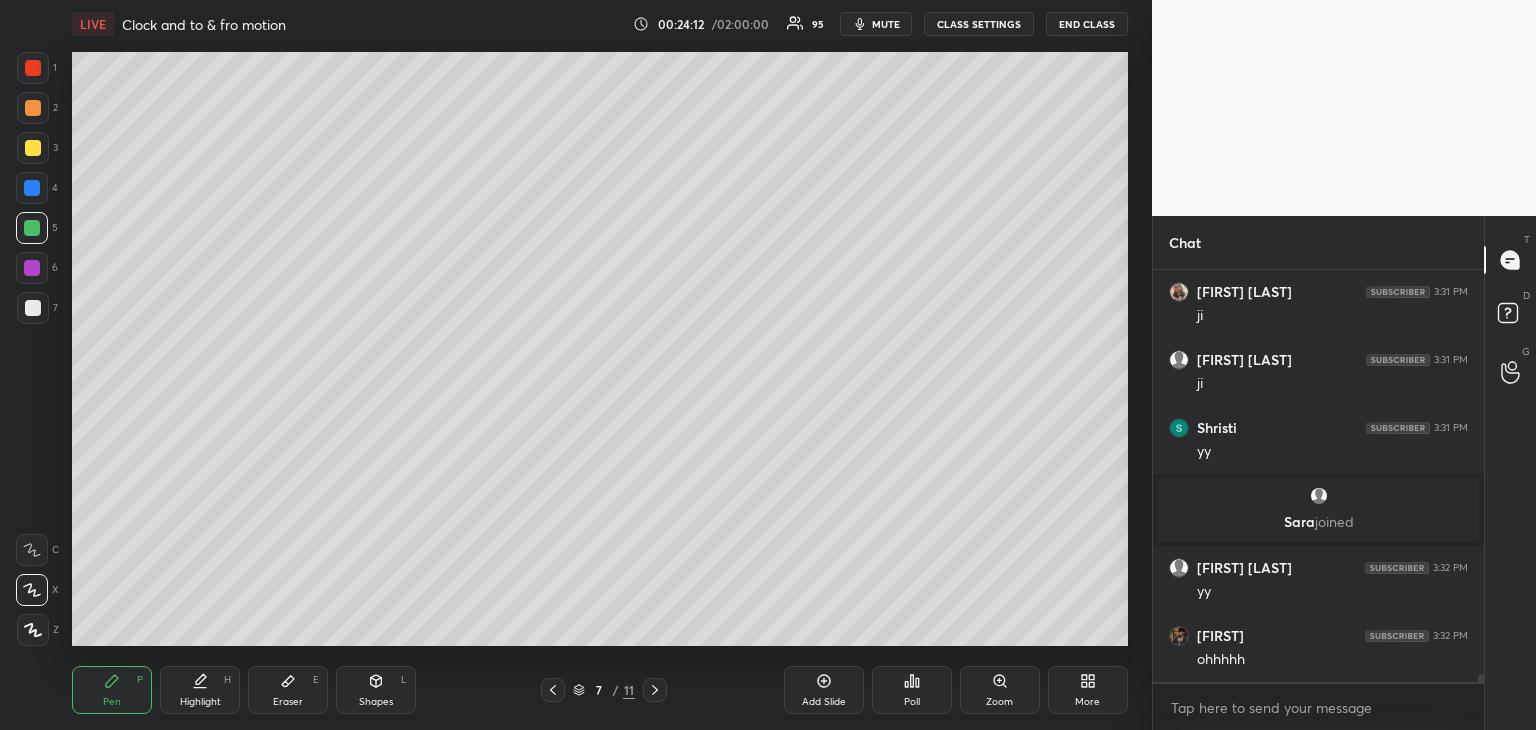 scroll, scrollTop: 20940, scrollLeft: 0, axis: vertical 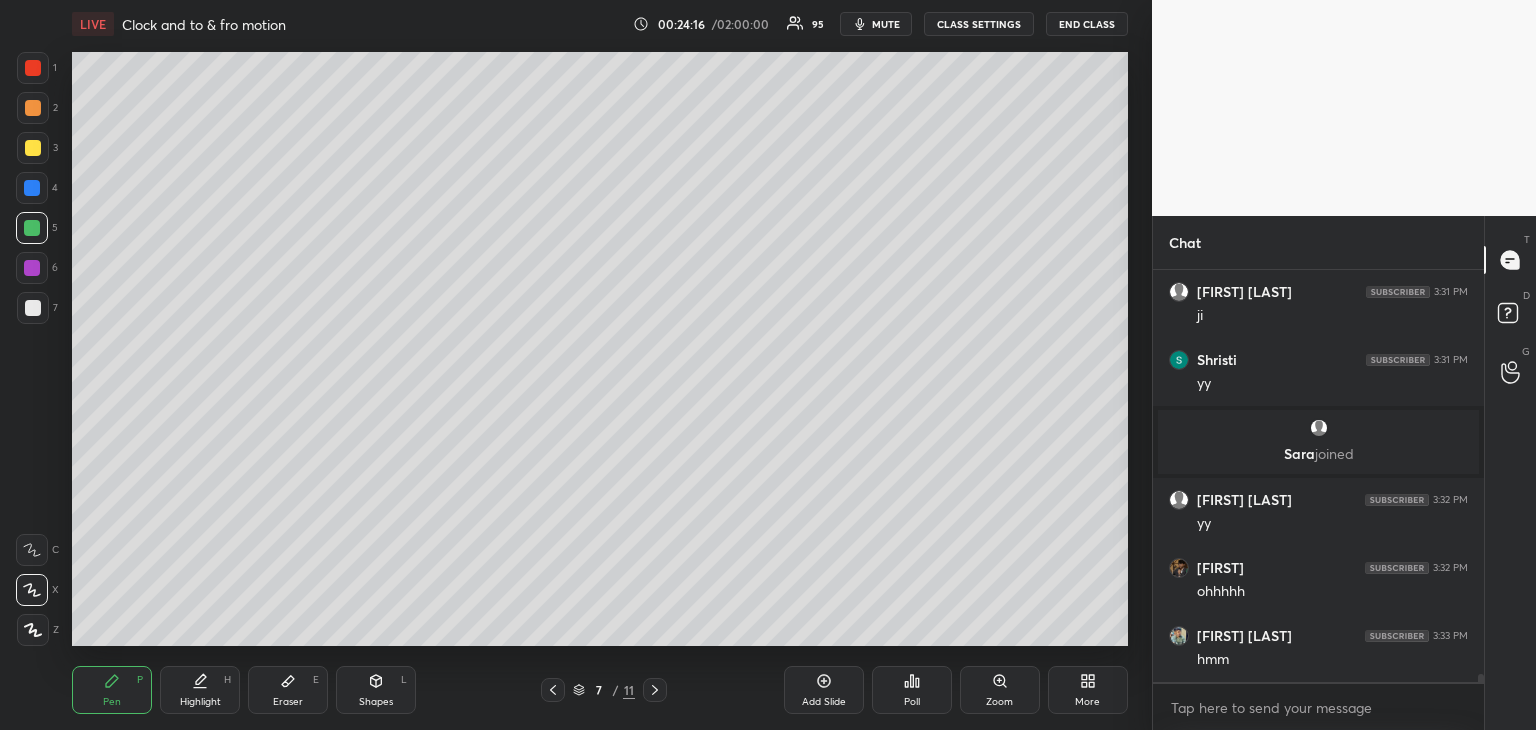 click 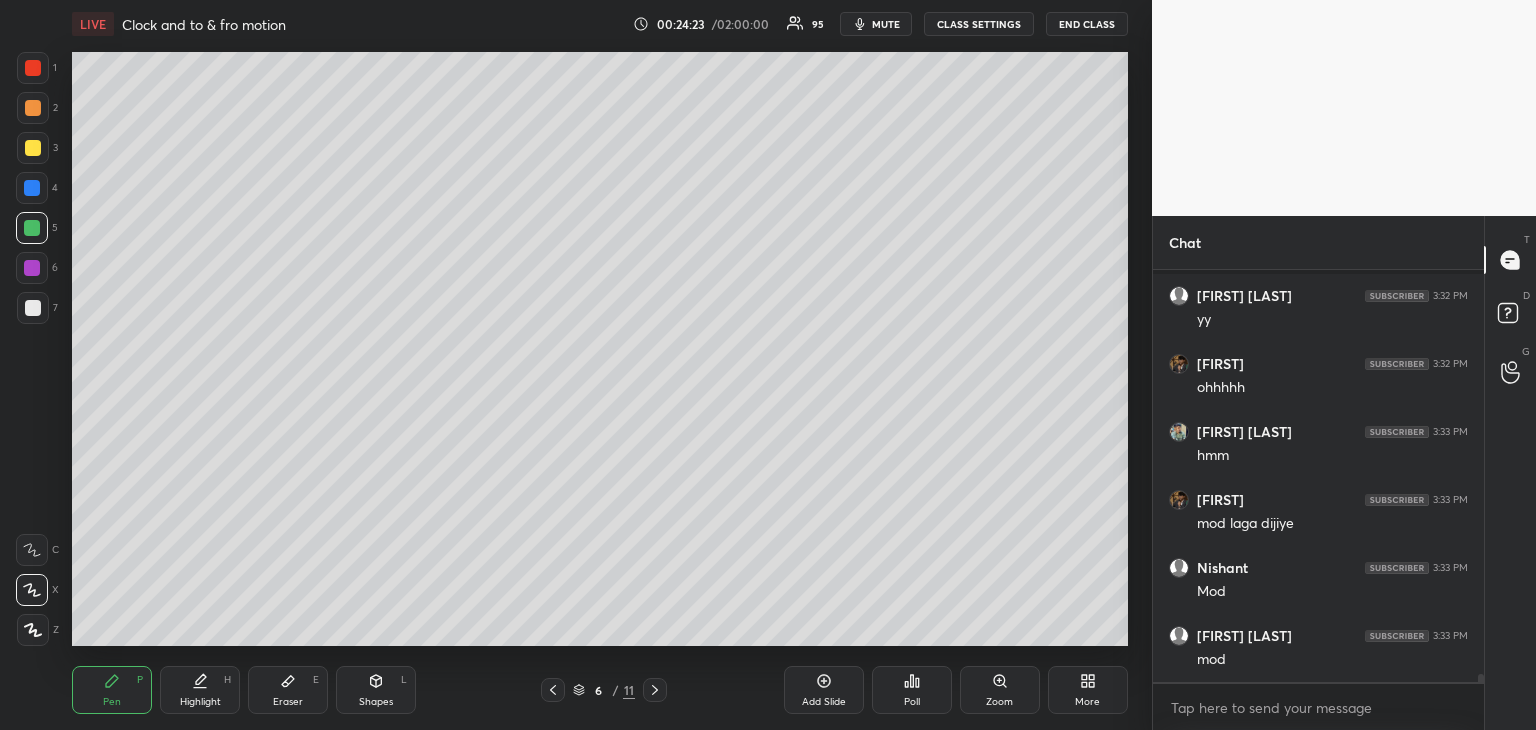 scroll, scrollTop: 21212, scrollLeft: 0, axis: vertical 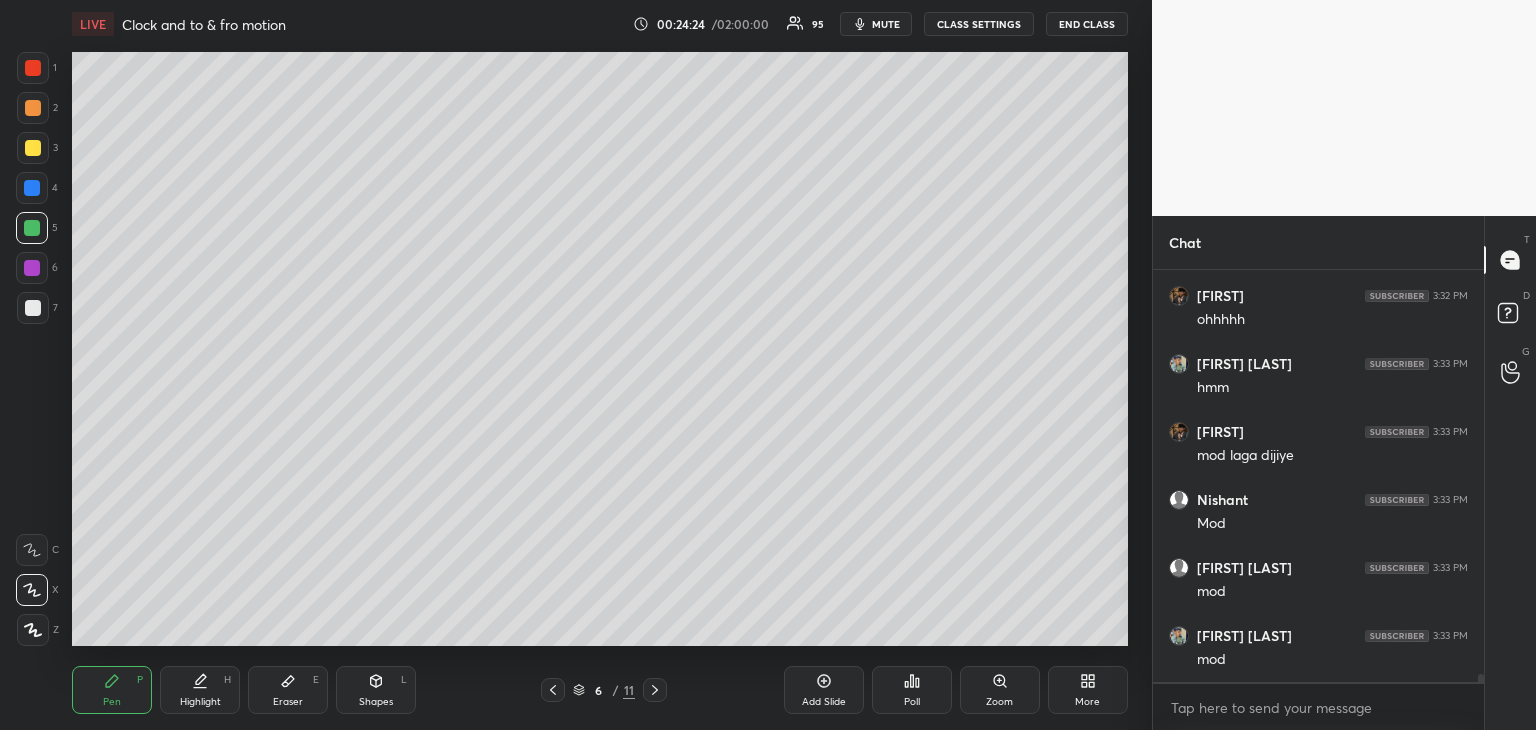 click 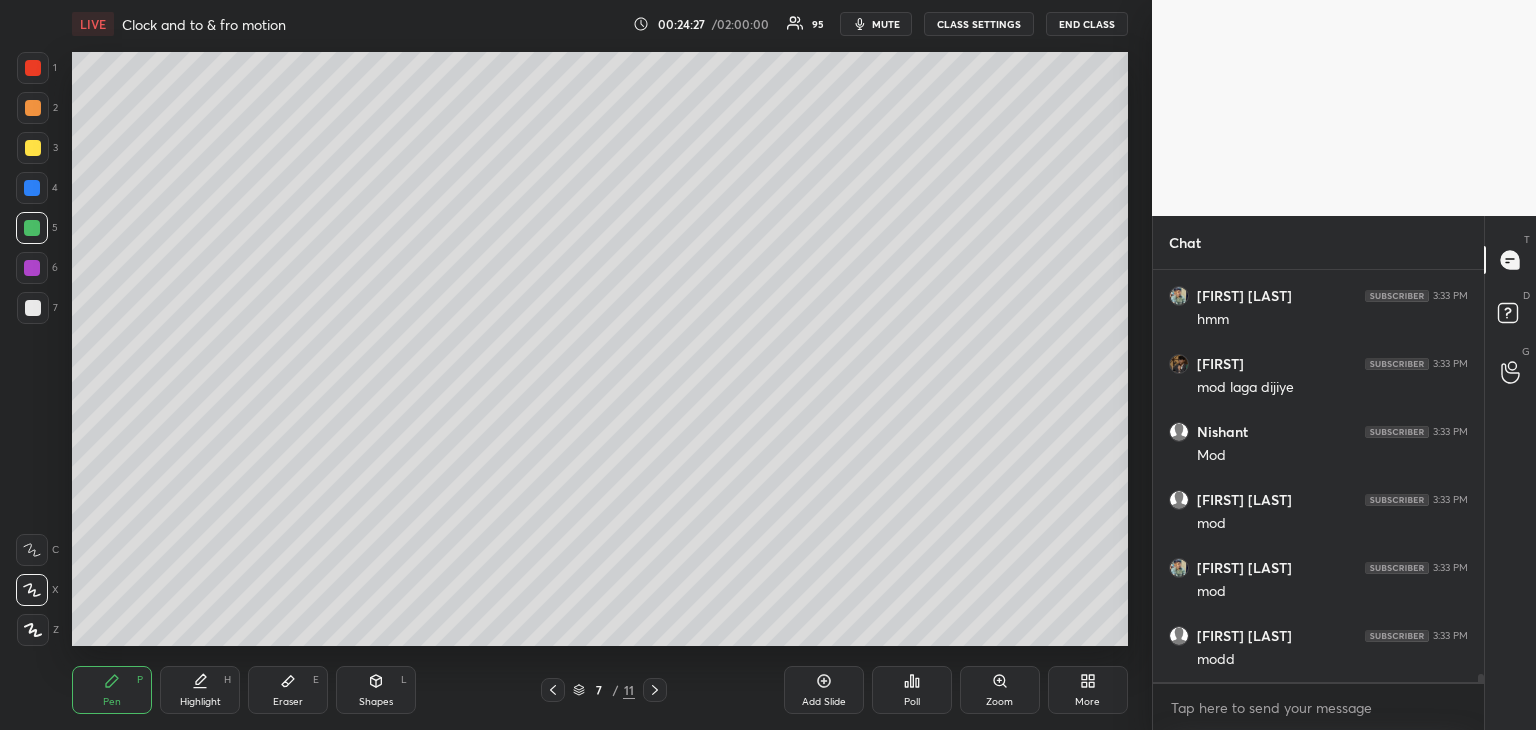 scroll, scrollTop: 21348, scrollLeft: 0, axis: vertical 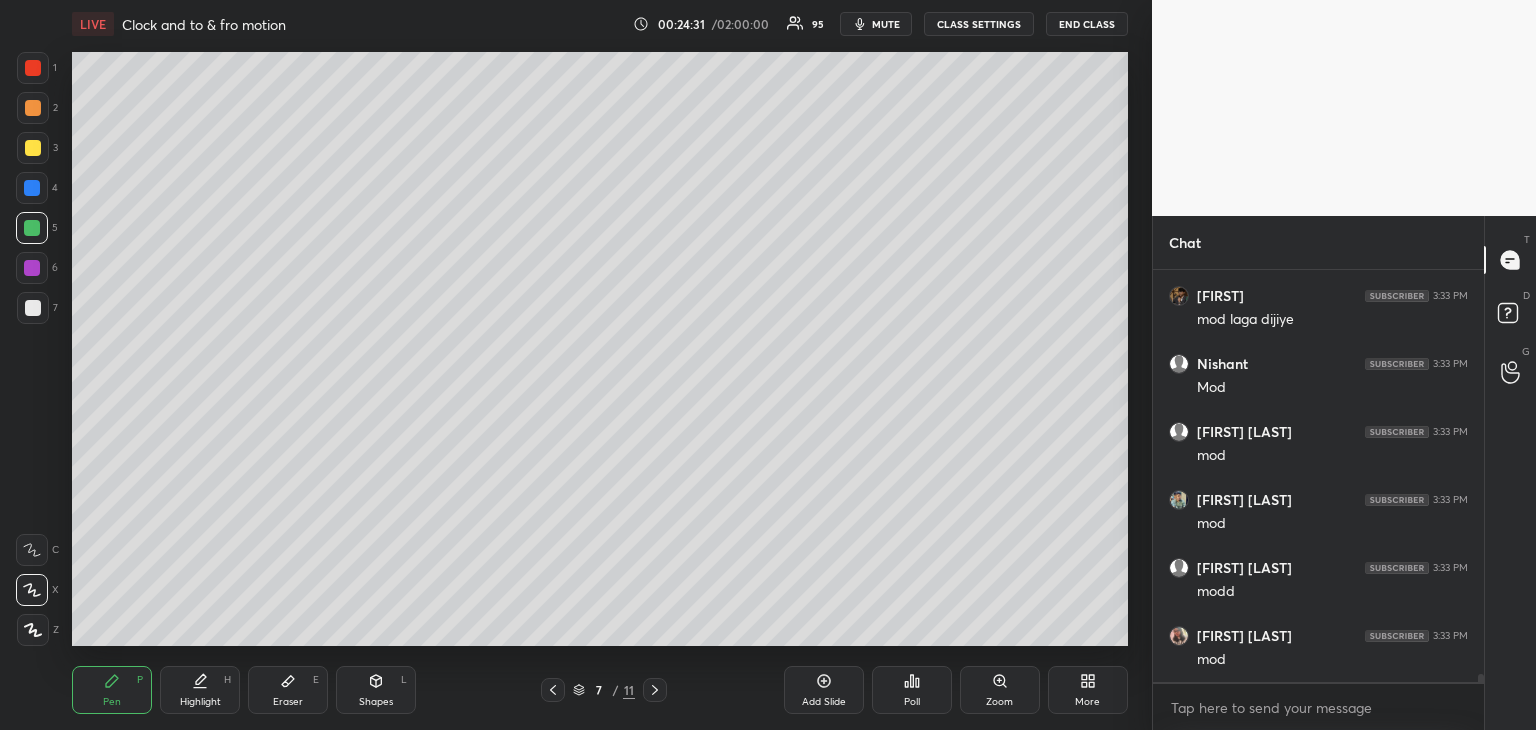 click at bounding box center [33, 148] 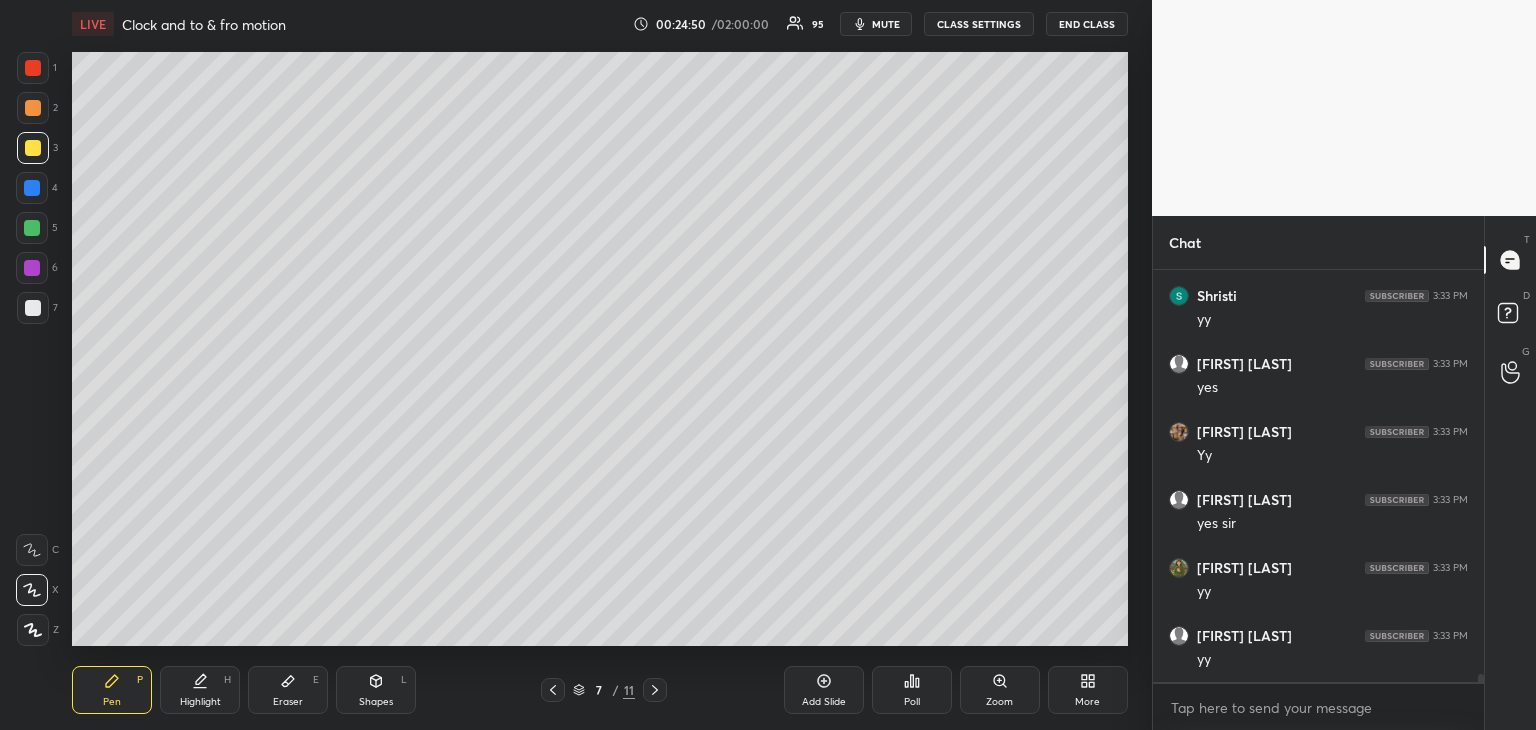 scroll, scrollTop: 22096, scrollLeft: 0, axis: vertical 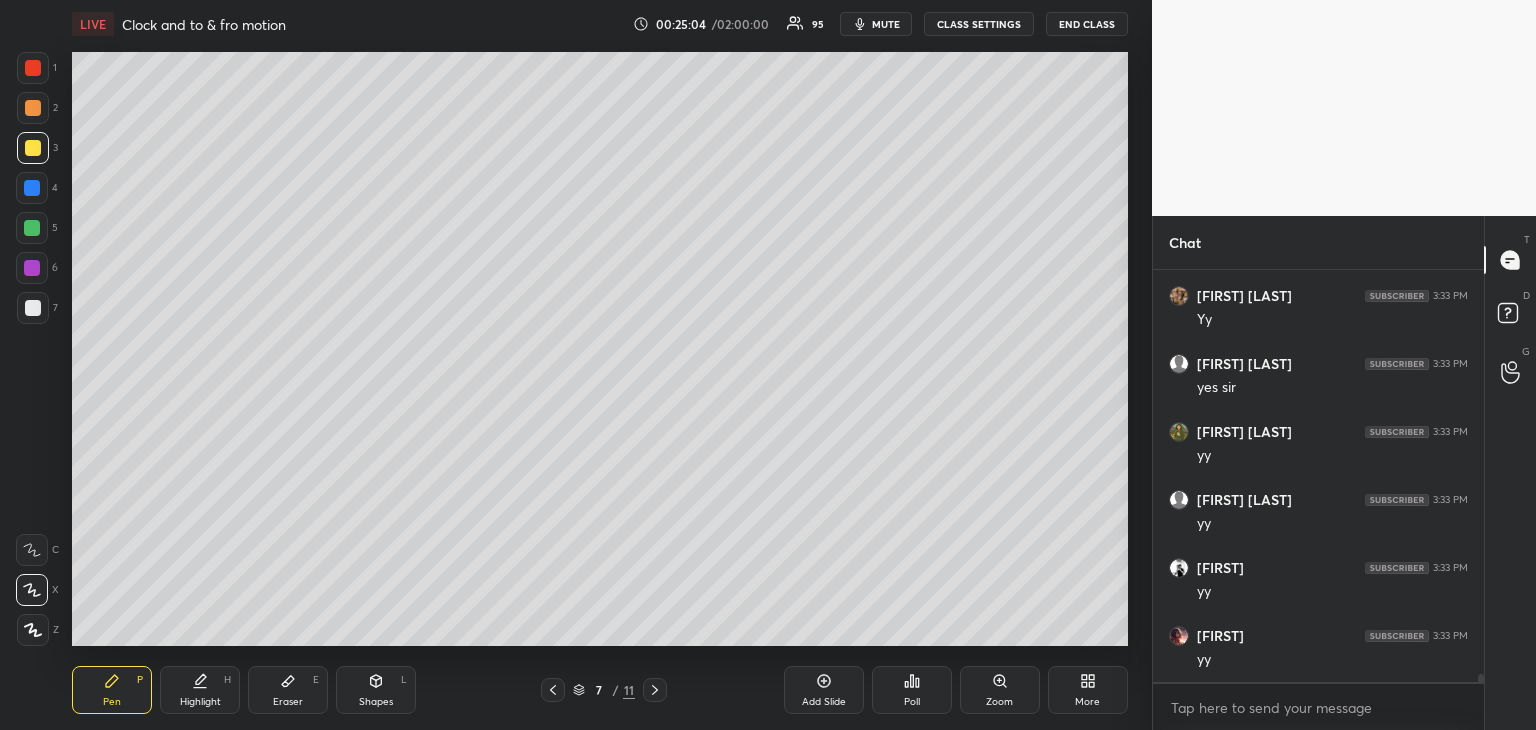 click at bounding box center [32, 268] 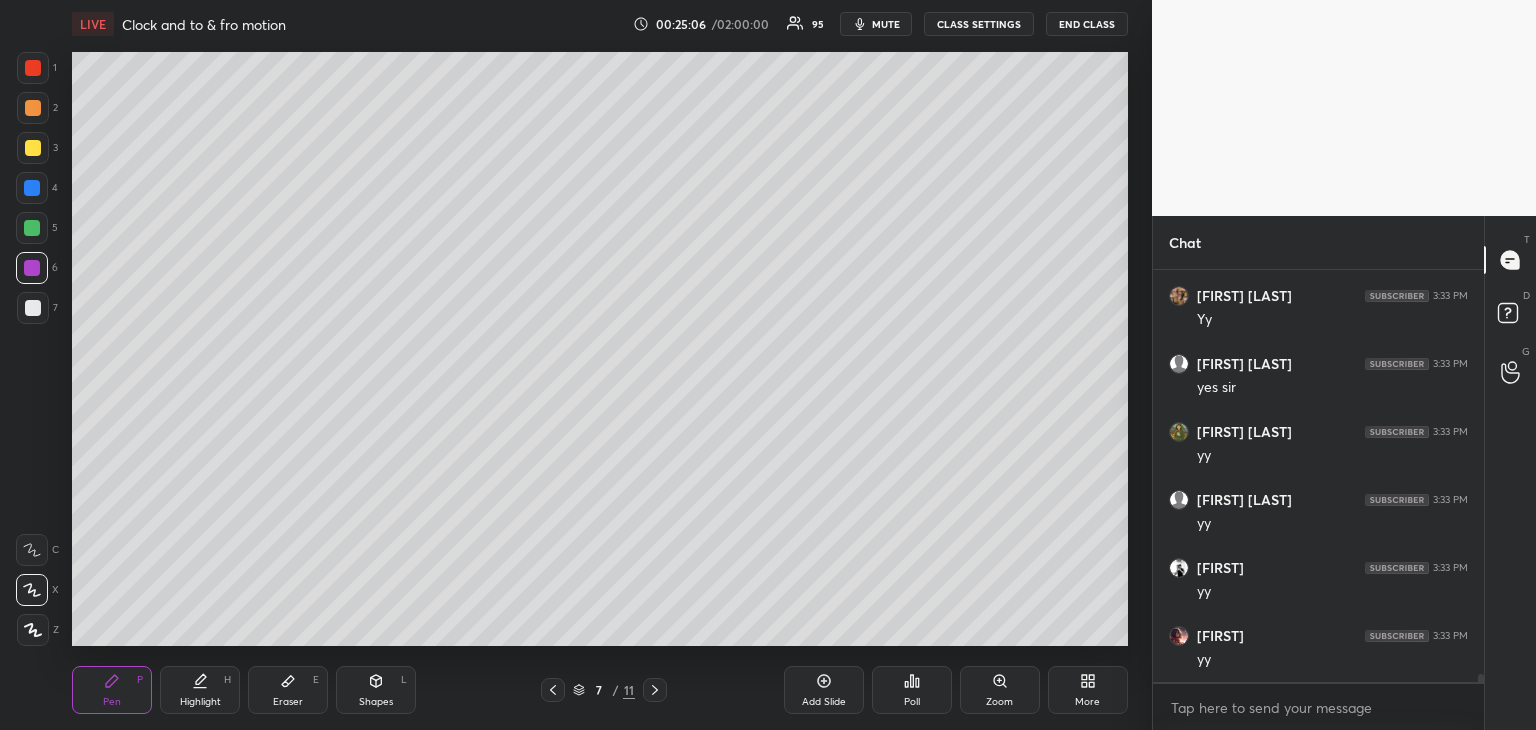 click 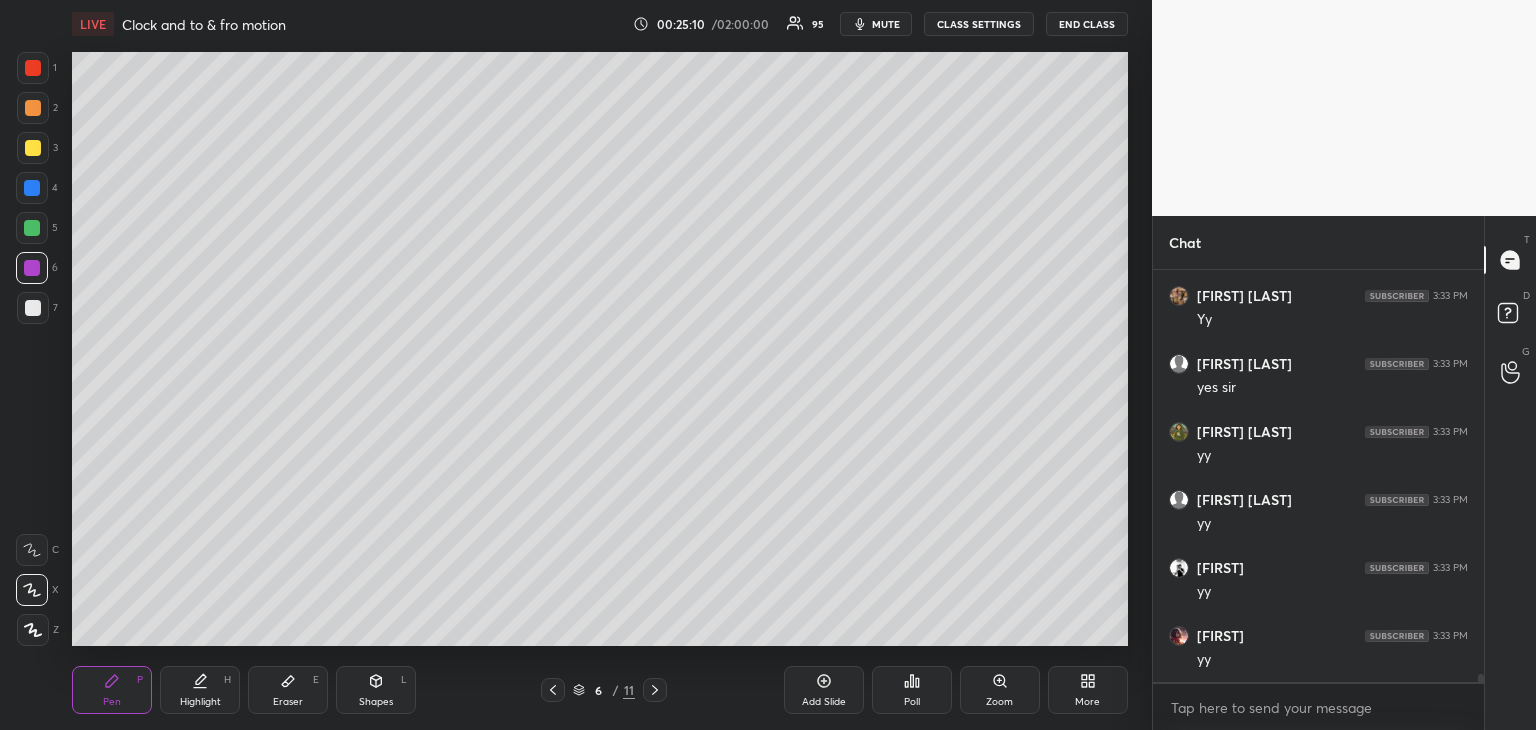 click at bounding box center (33, 68) 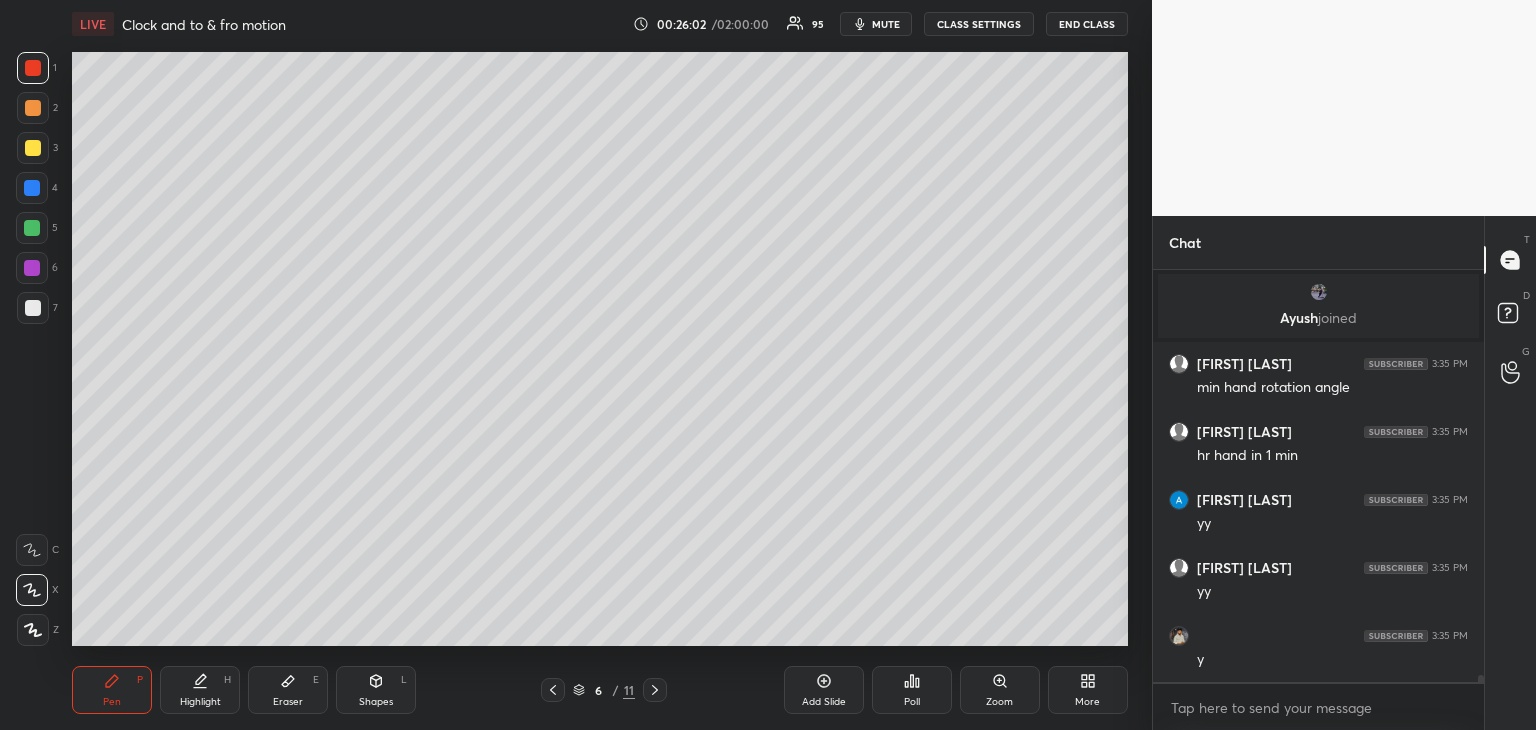 scroll, scrollTop: 23288, scrollLeft: 0, axis: vertical 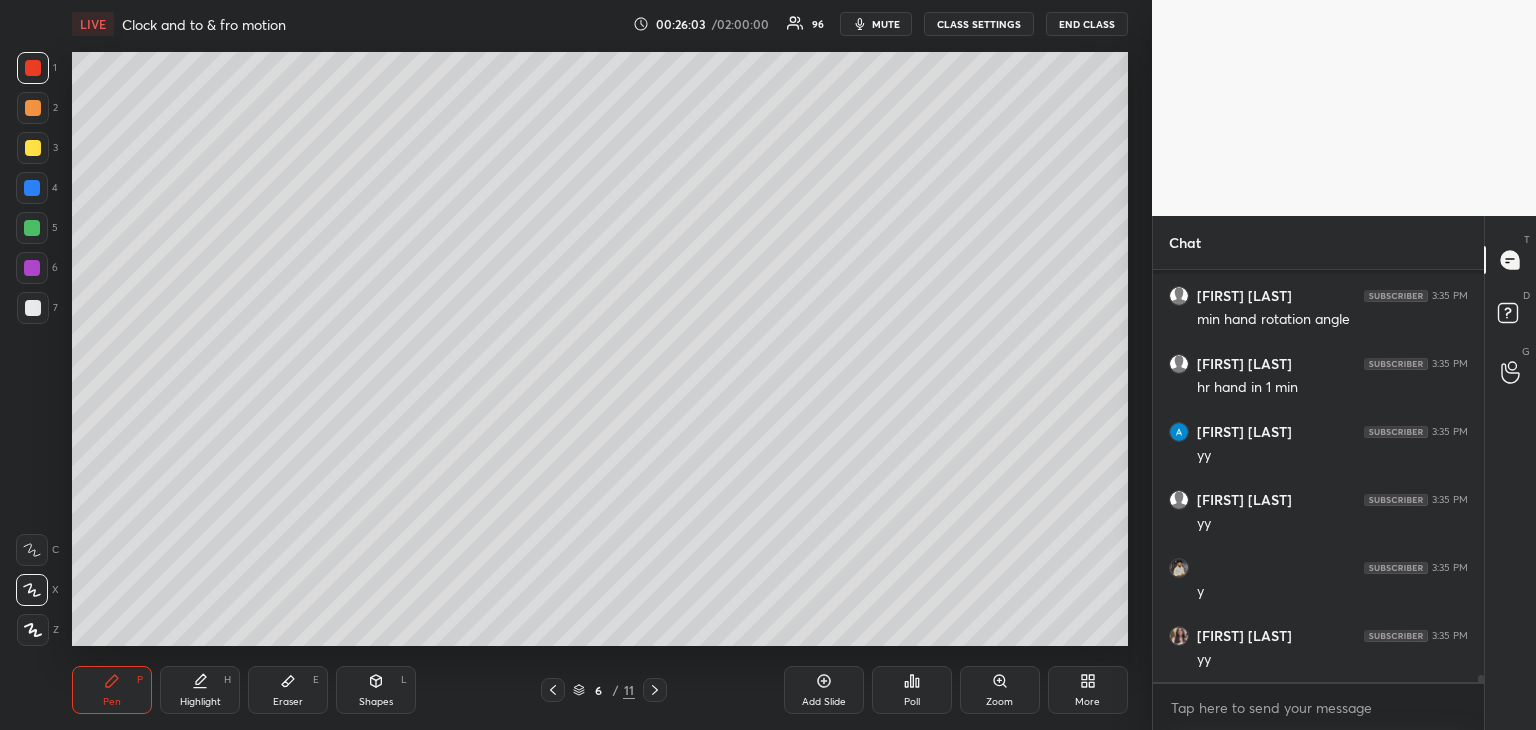 click 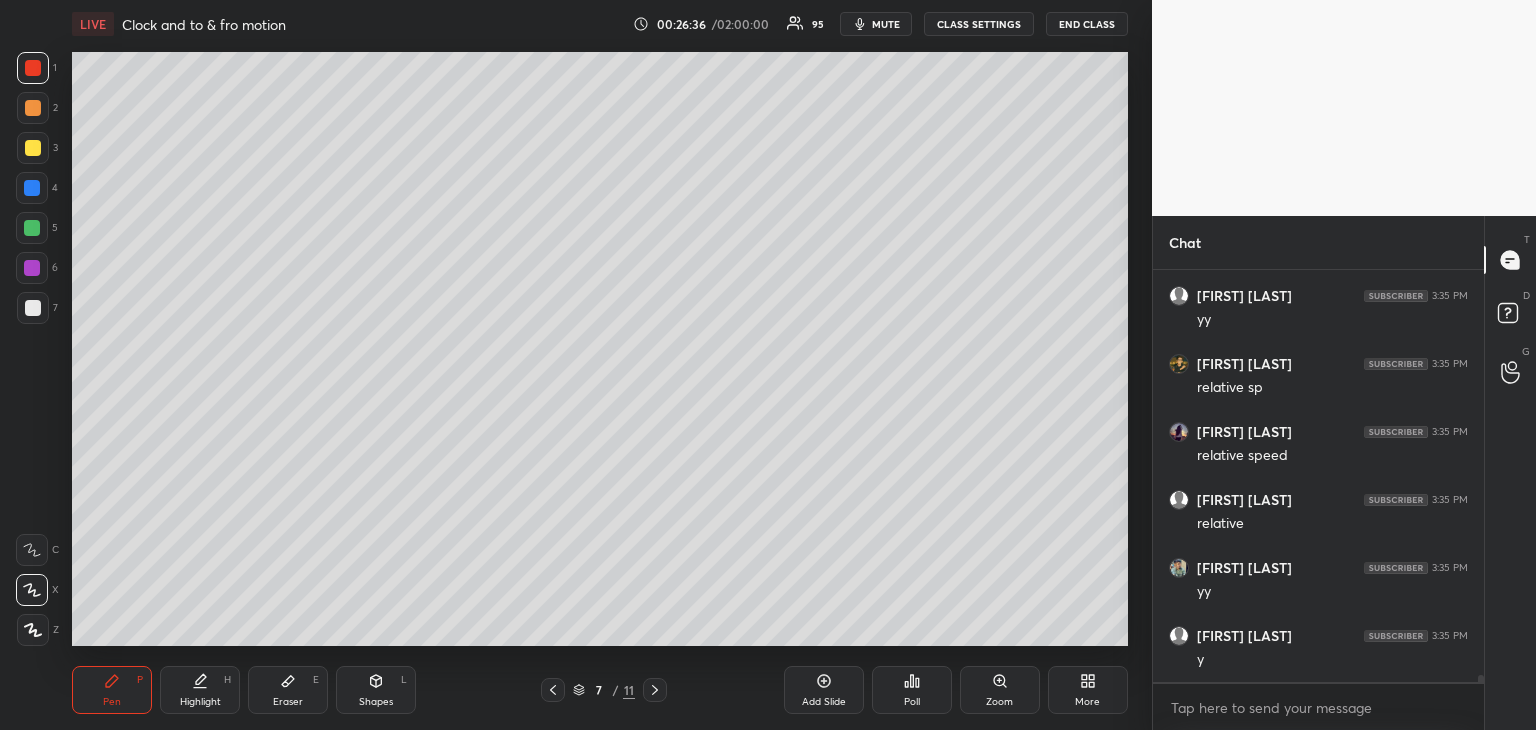 scroll, scrollTop: 24036, scrollLeft: 0, axis: vertical 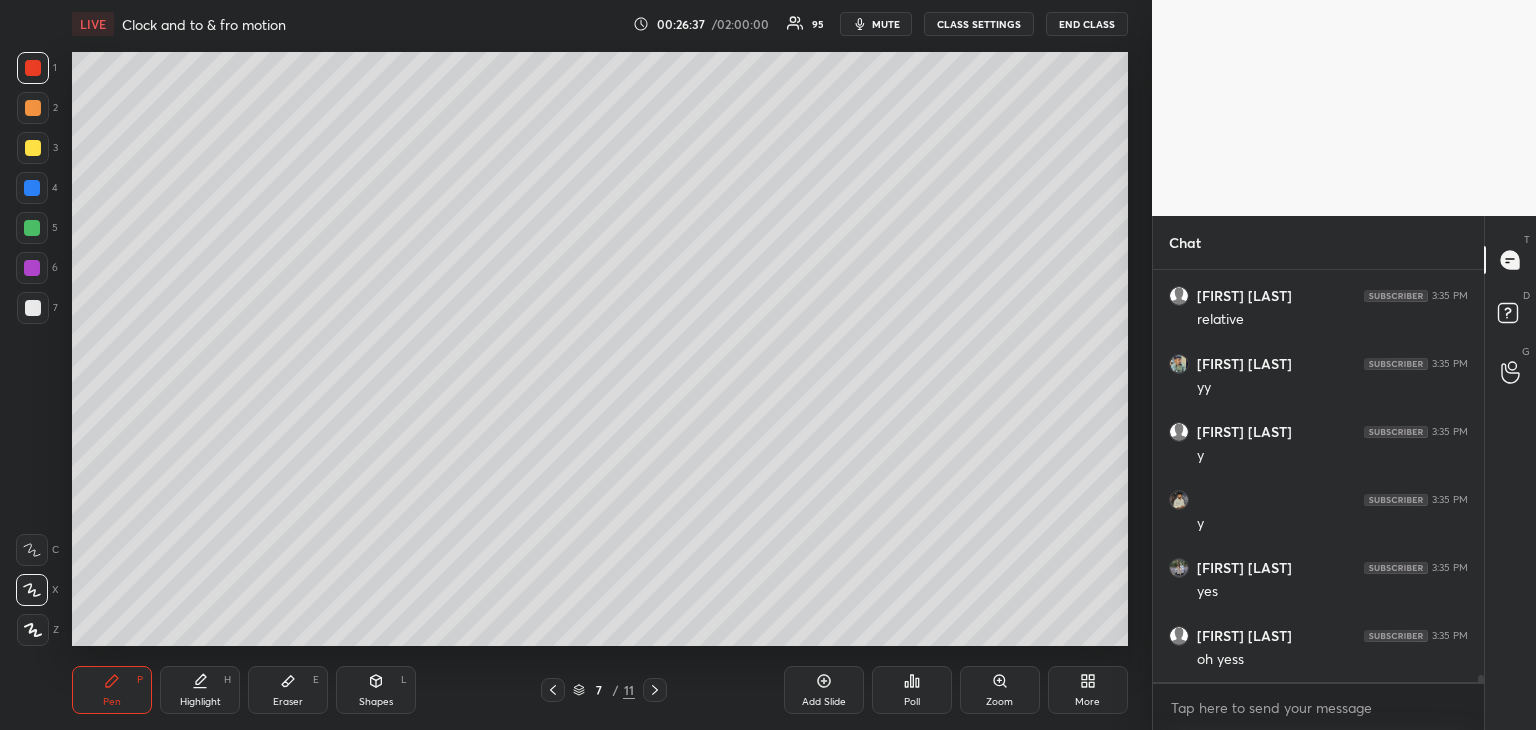 click on "Eraser E" at bounding box center [288, 690] 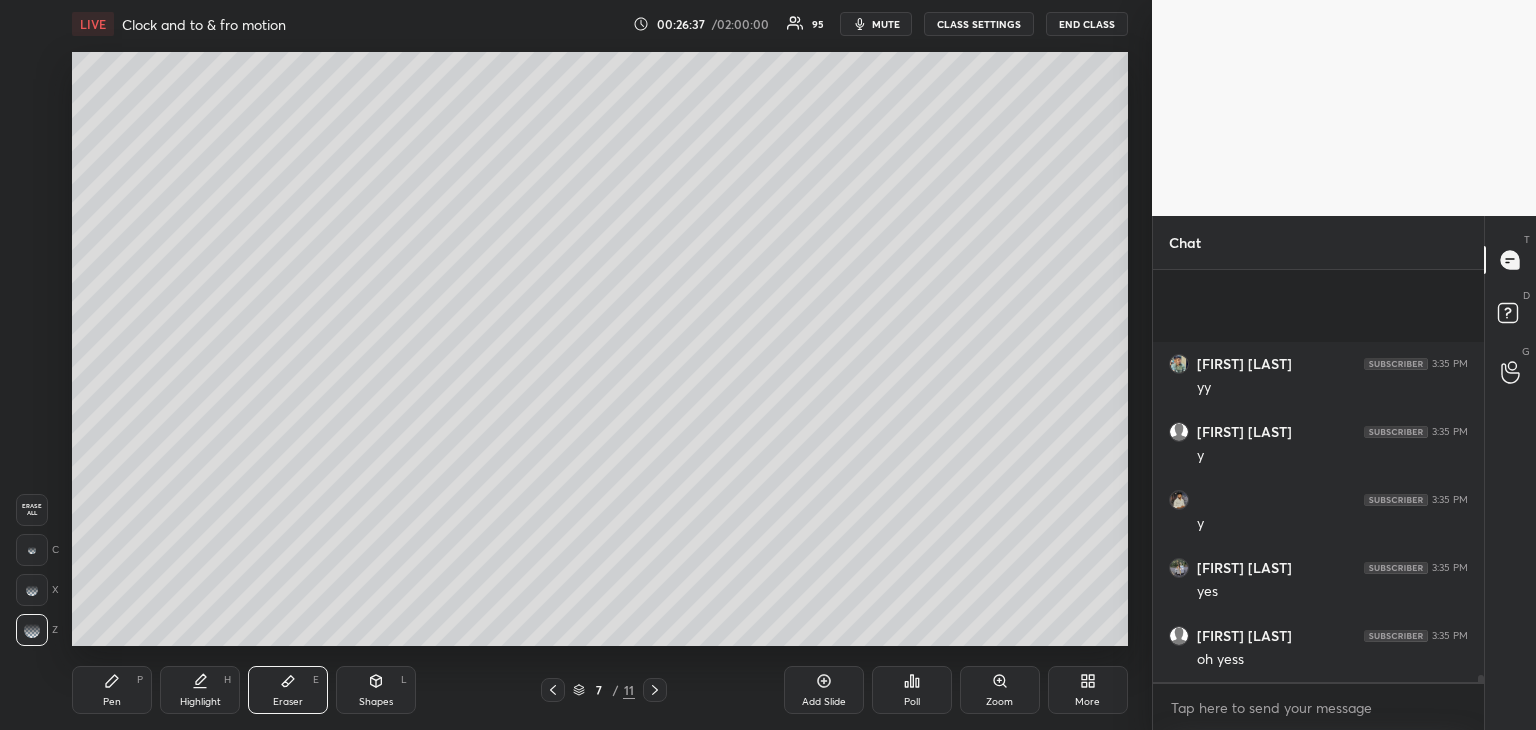 scroll, scrollTop: 24240, scrollLeft: 0, axis: vertical 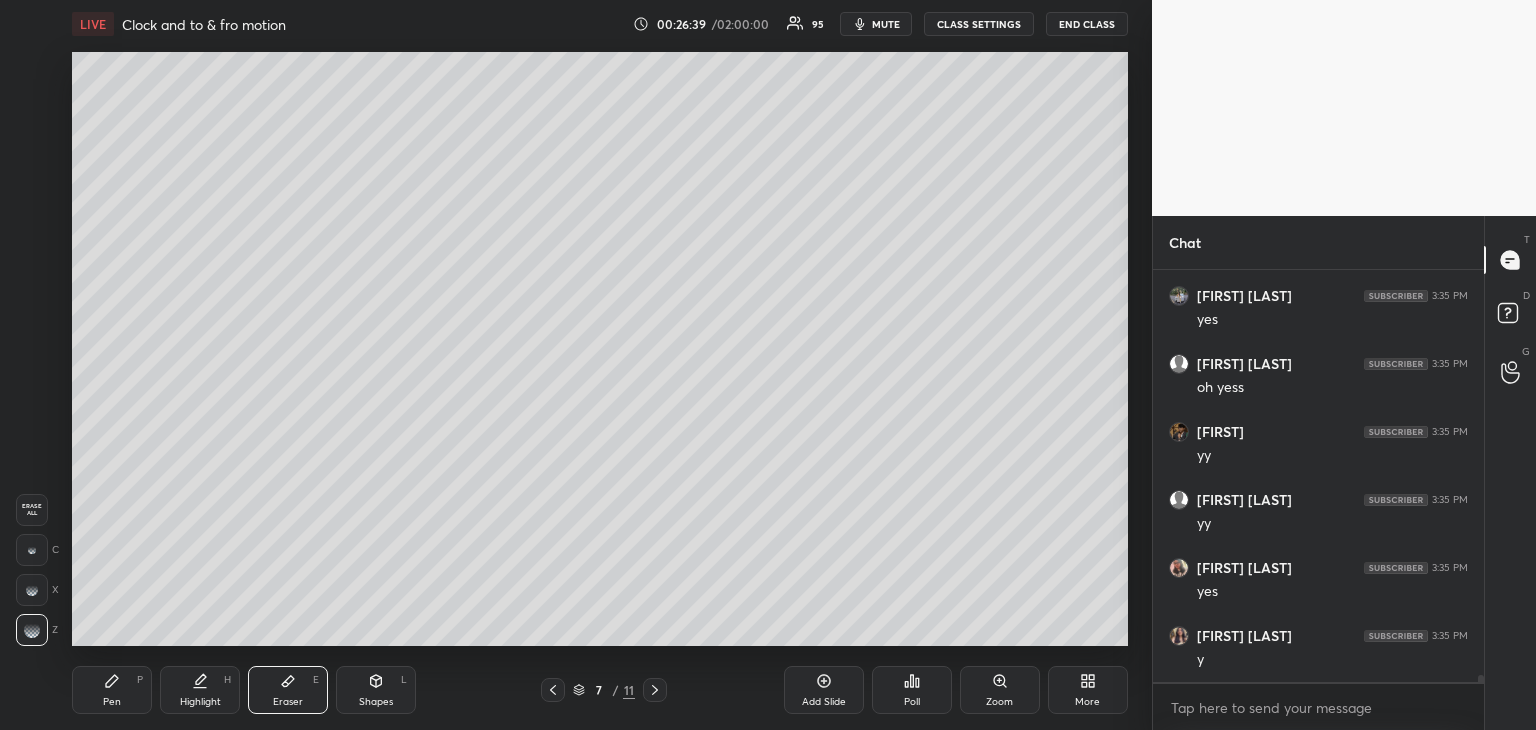 click on "Pen" at bounding box center (112, 702) 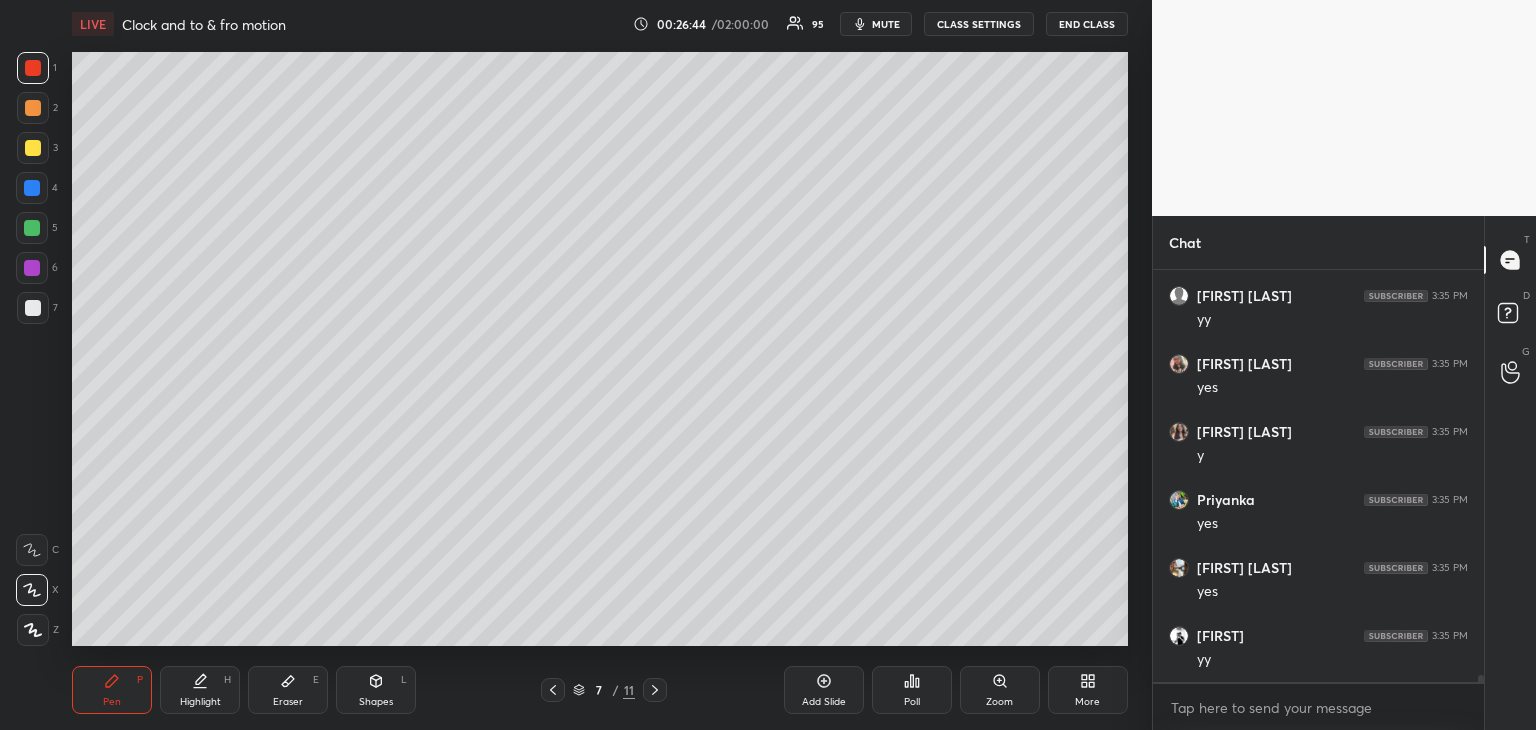 scroll, scrollTop: 24580, scrollLeft: 0, axis: vertical 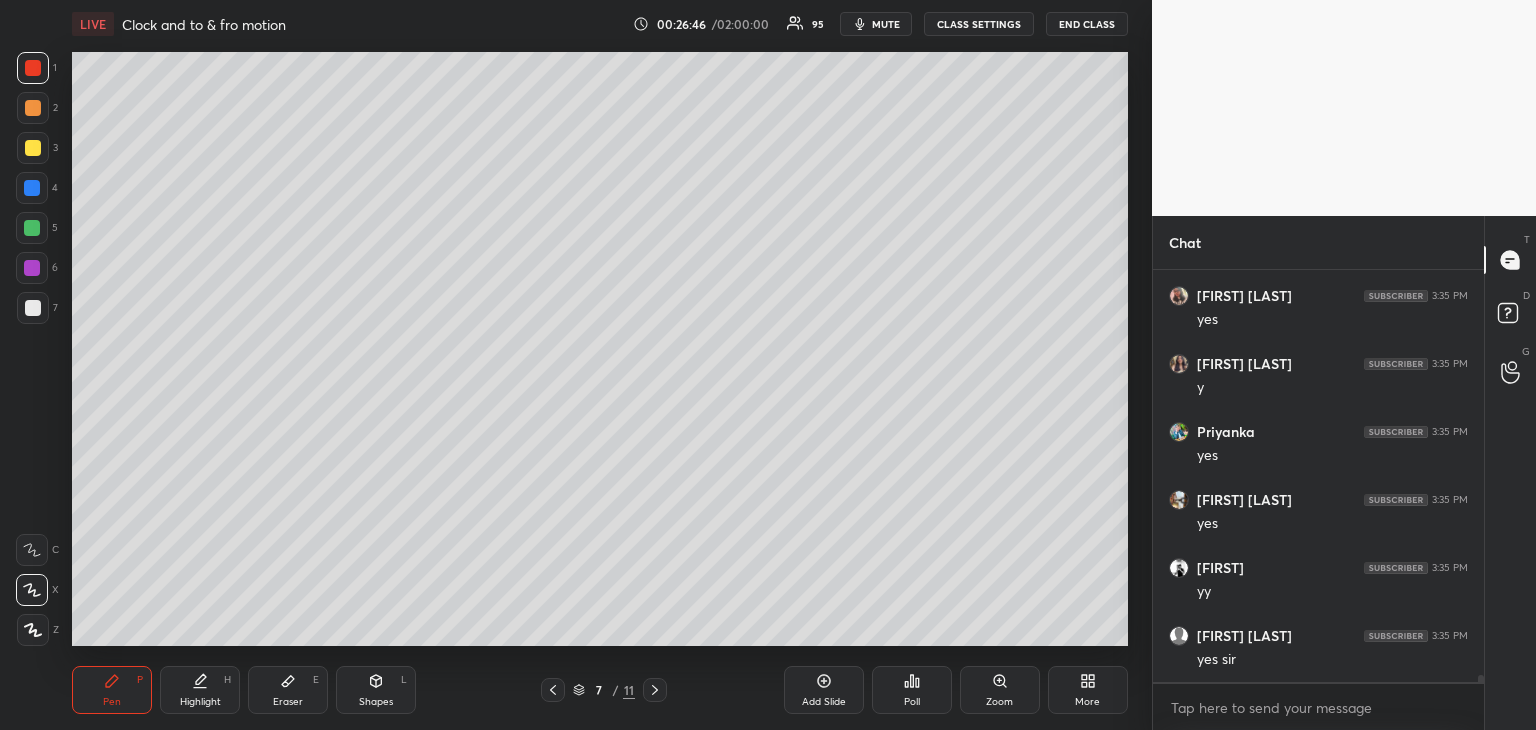 click on "Highlight H" at bounding box center [200, 690] 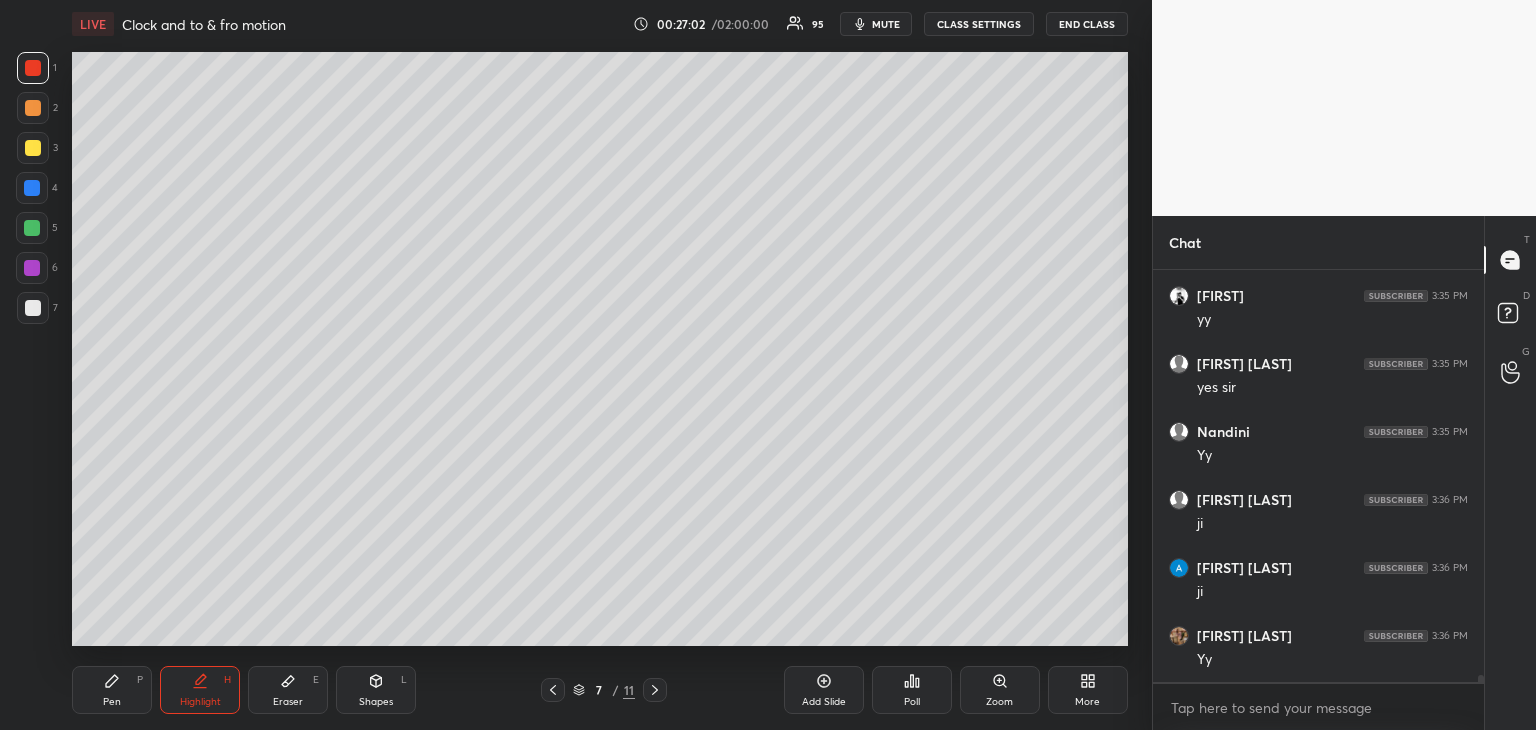 scroll, scrollTop: 24920, scrollLeft: 0, axis: vertical 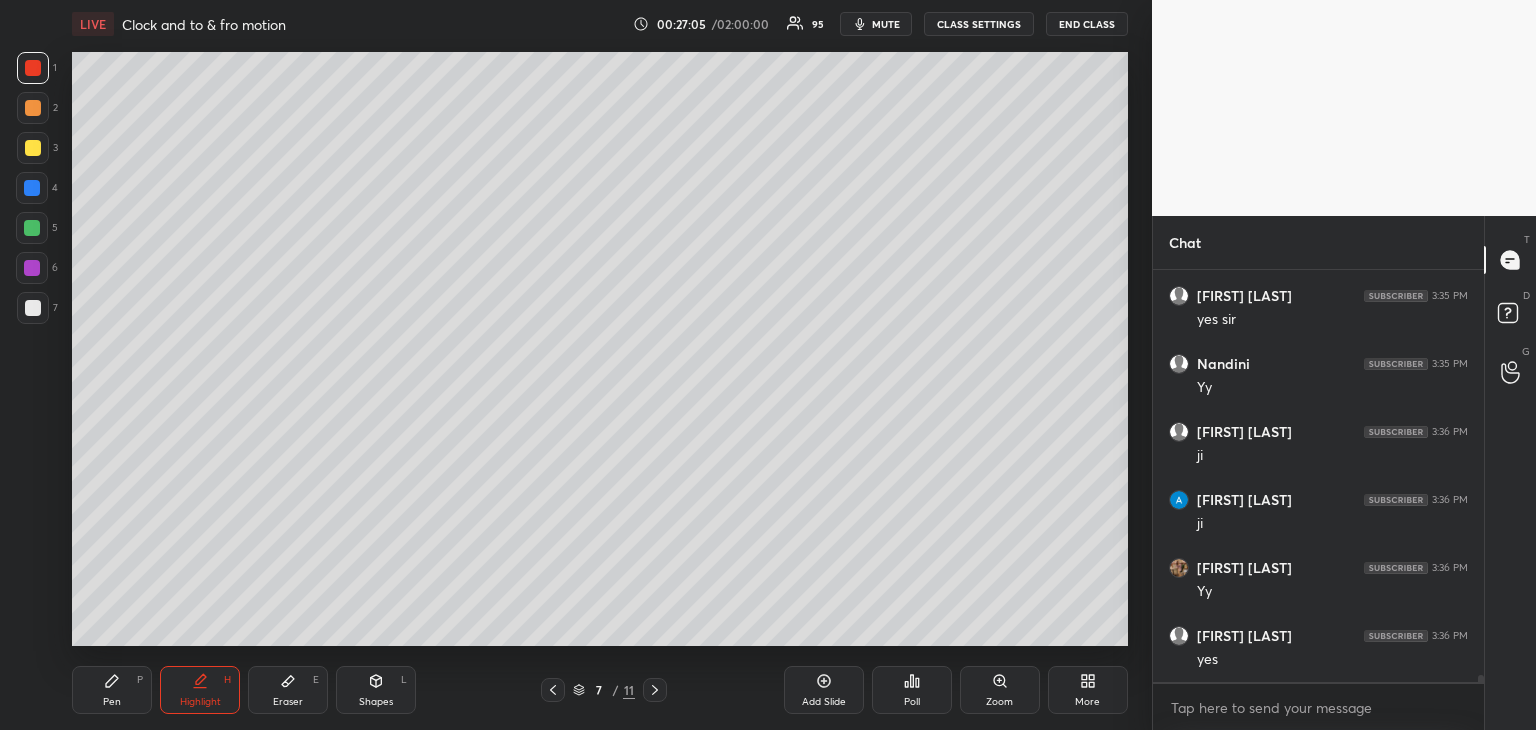 click at bounding box center [33, 308] 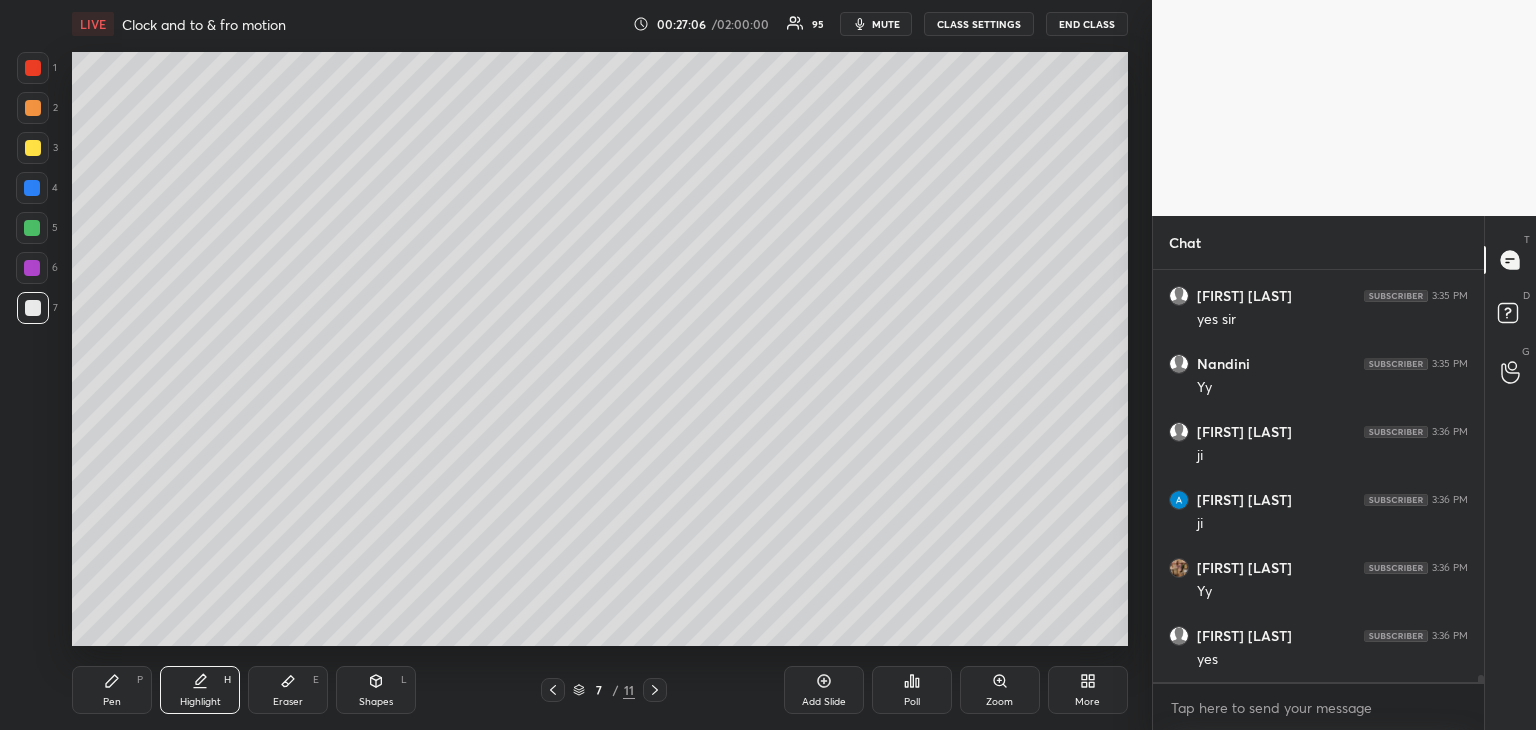 click on "Pen P" at bounding box center (112, 690) 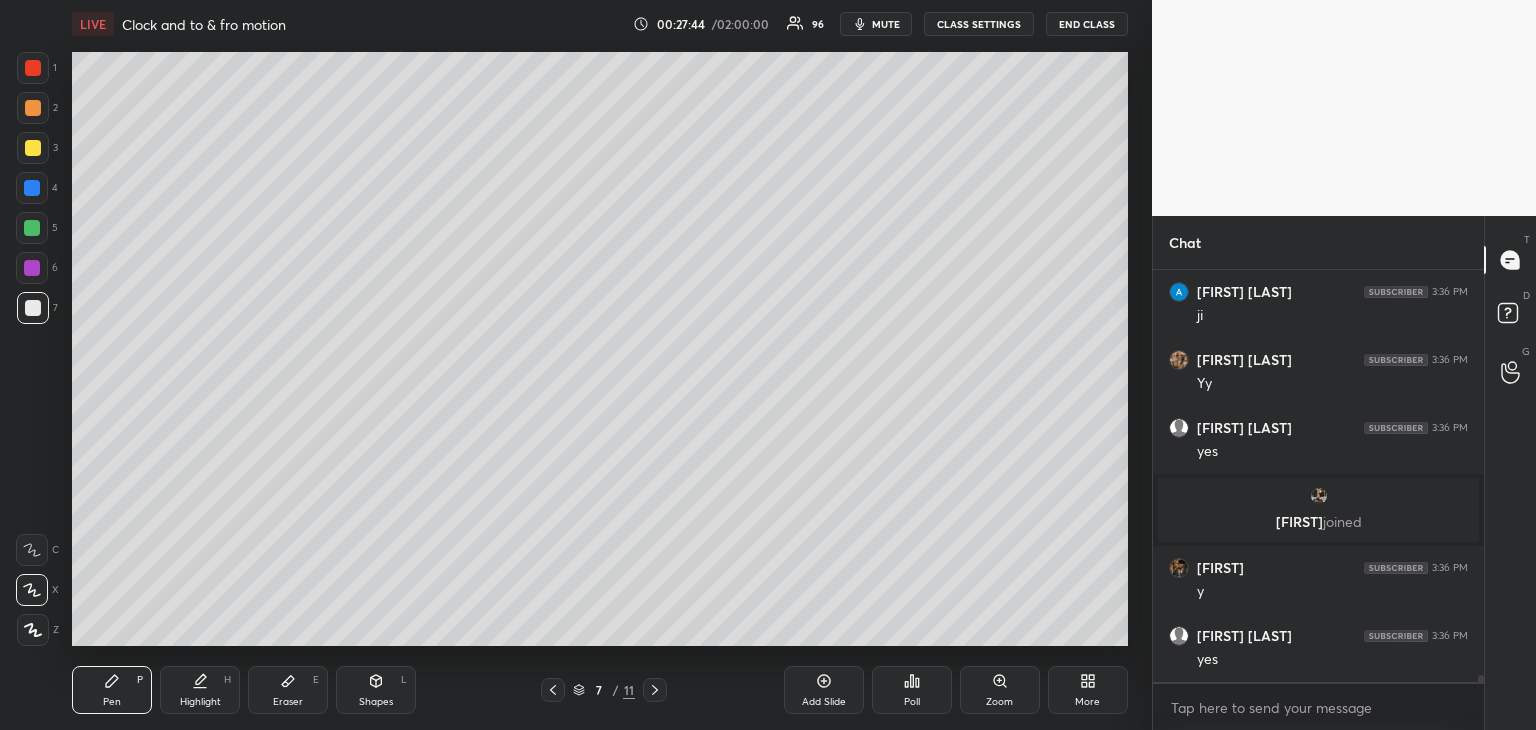 scroll, scrollTop: 24670, scrollLeft: 0, axis: vertical 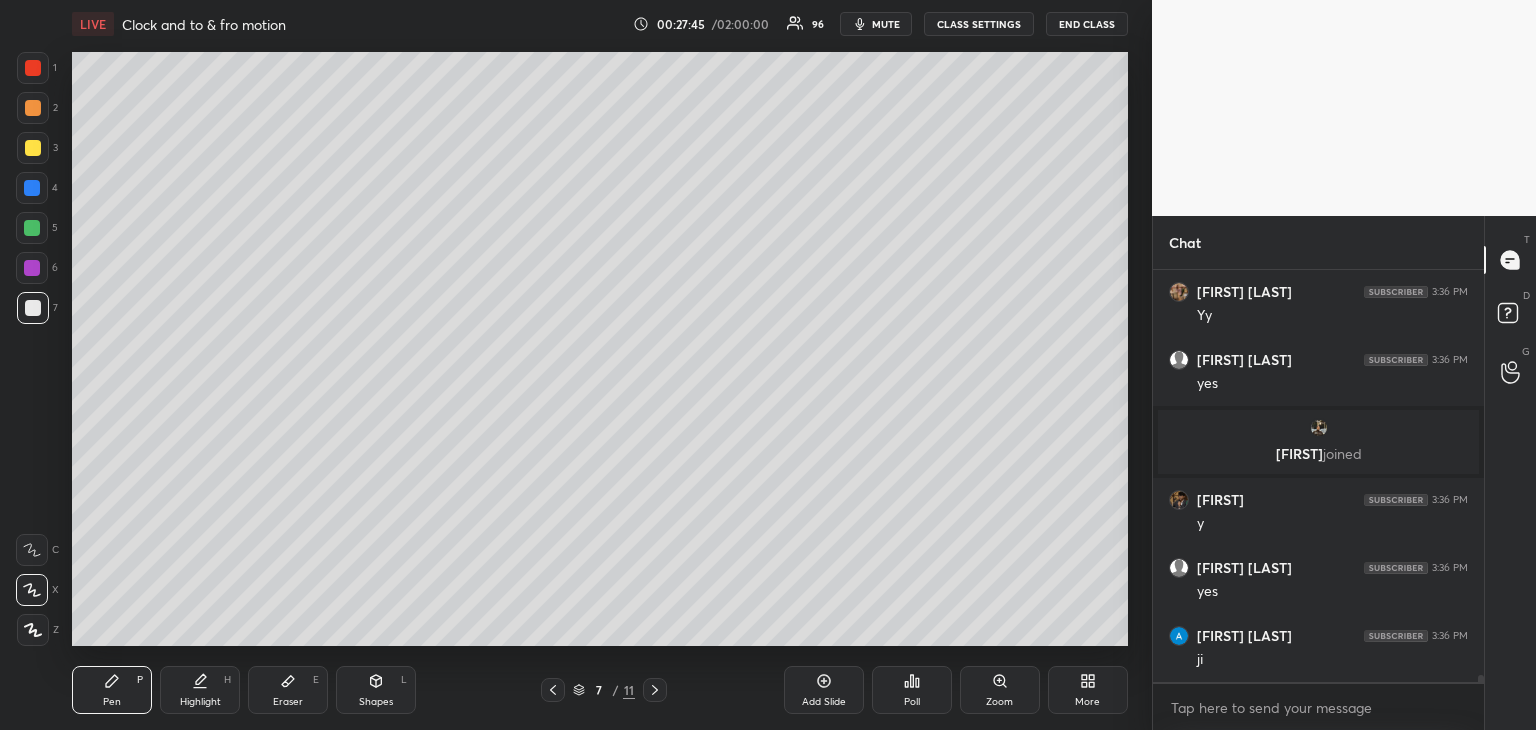 click on "Pen P Highlight H Eraser E Shapes L 7 / 11 Add Slide Poll Zoom More" at bounding box center (600, 690) 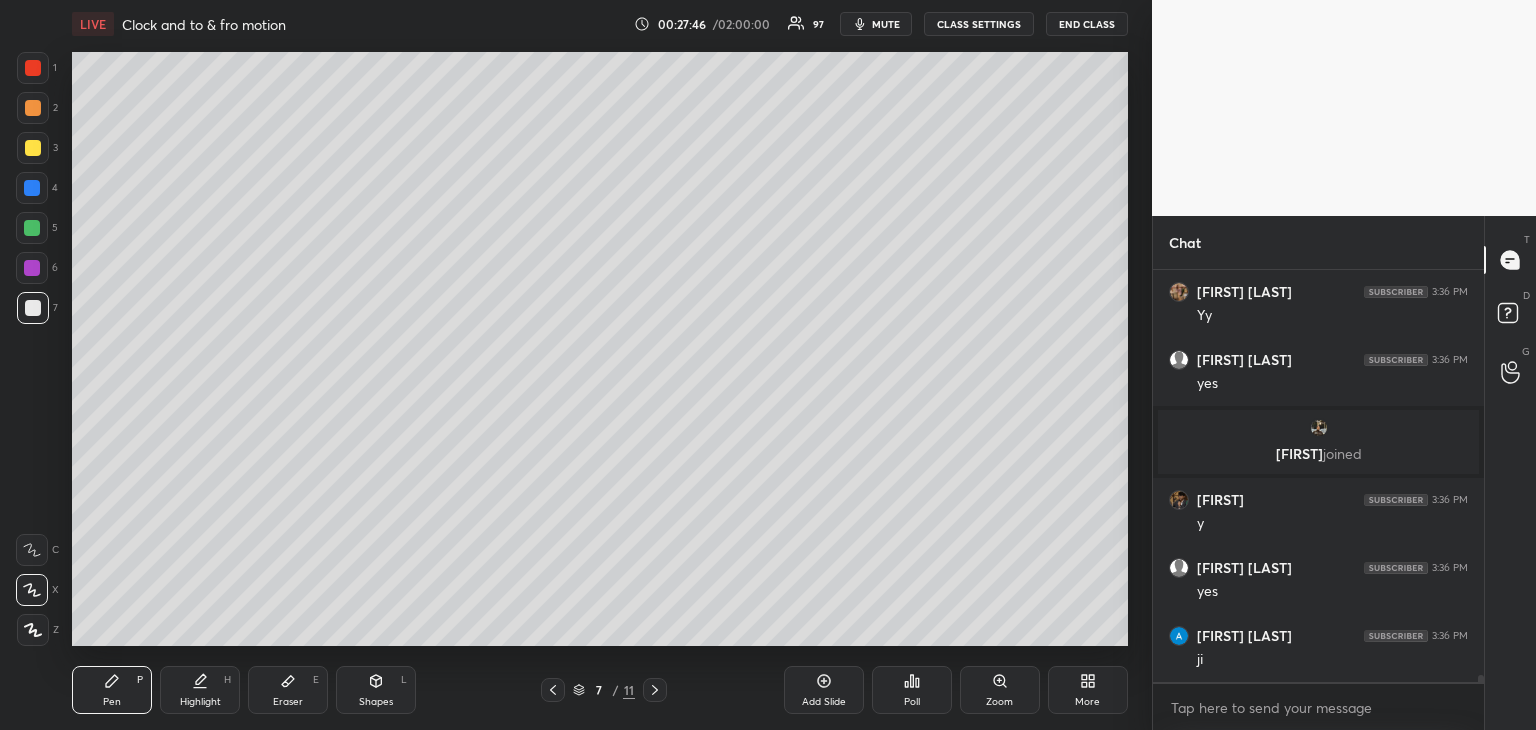 click 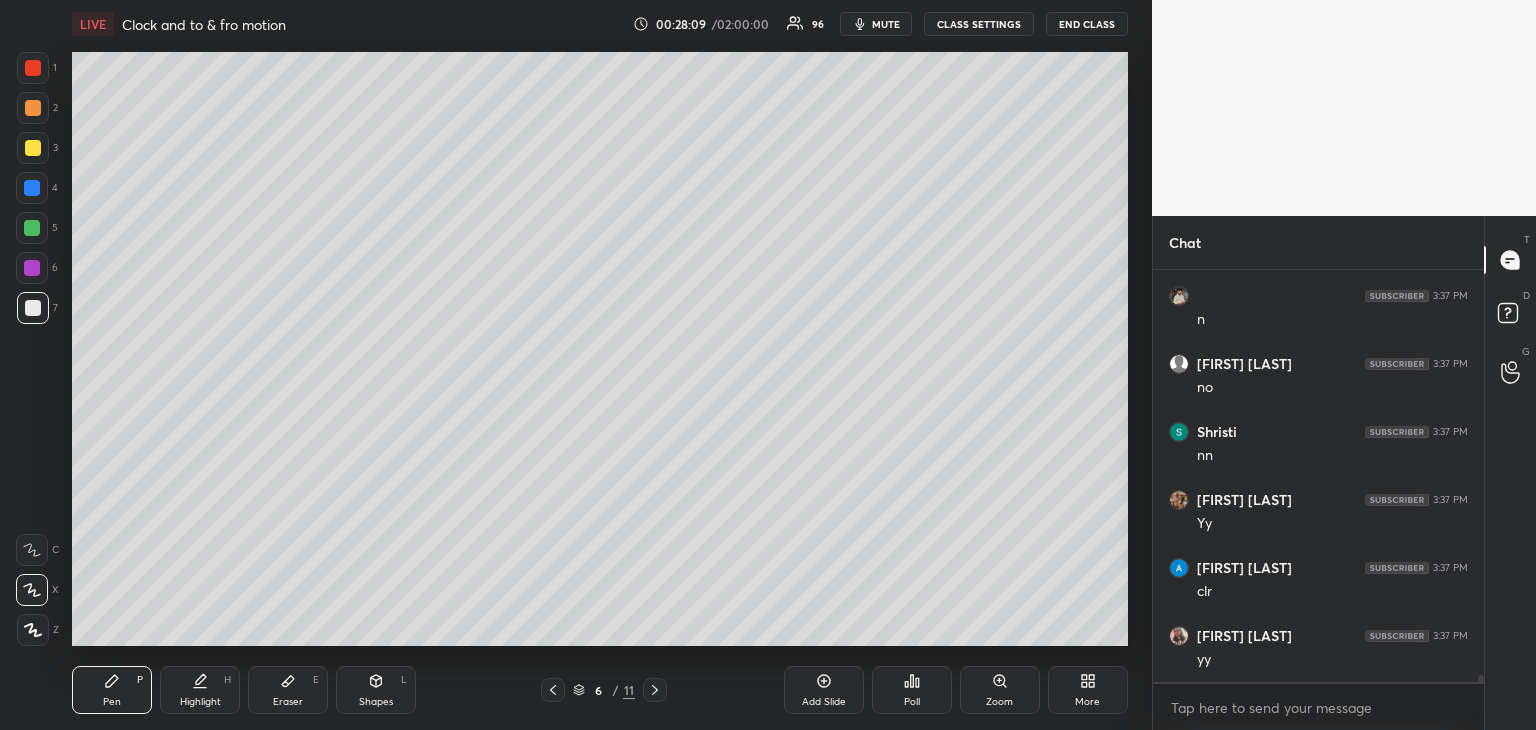 scroll, scrollTop: 25350, scrollLeft: 0, axis: vertical 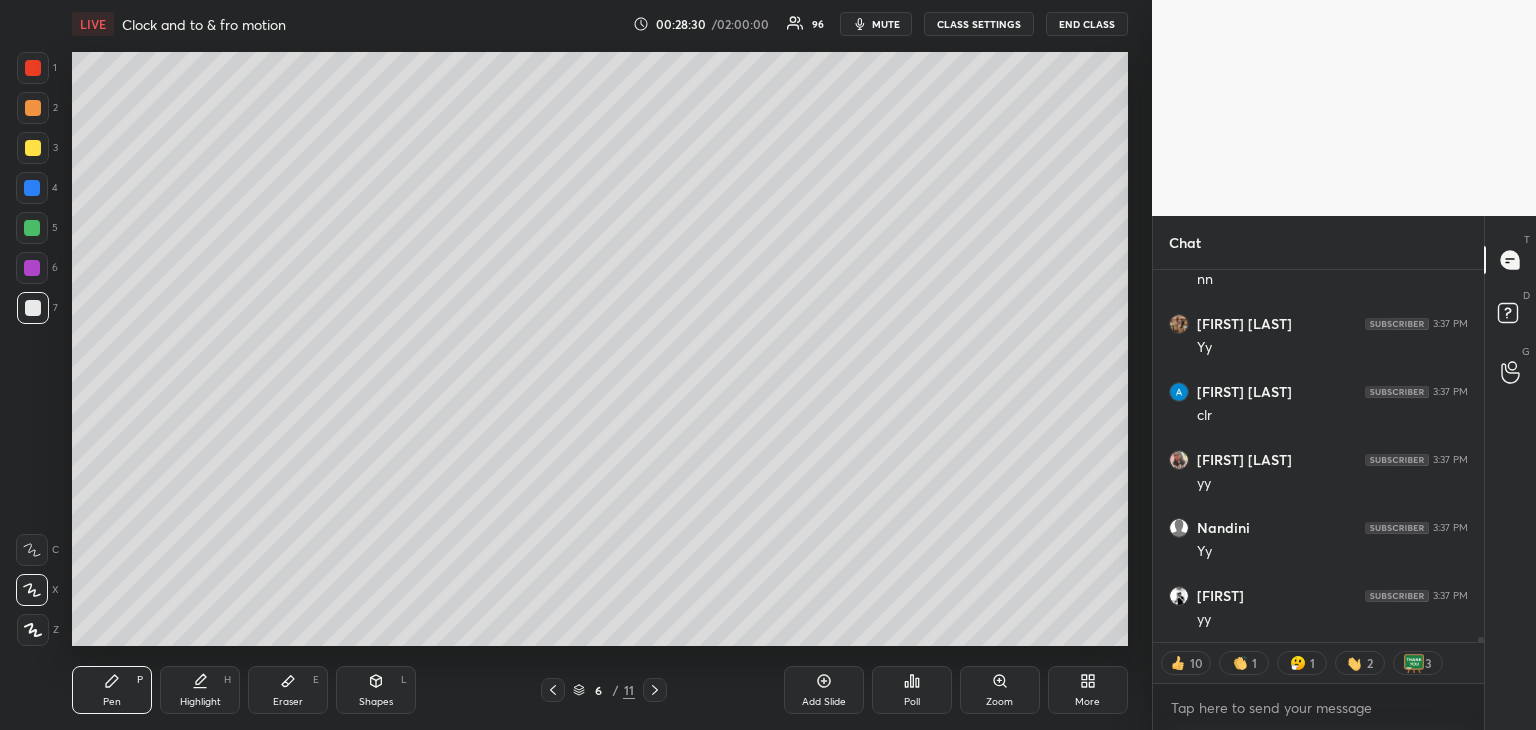 click 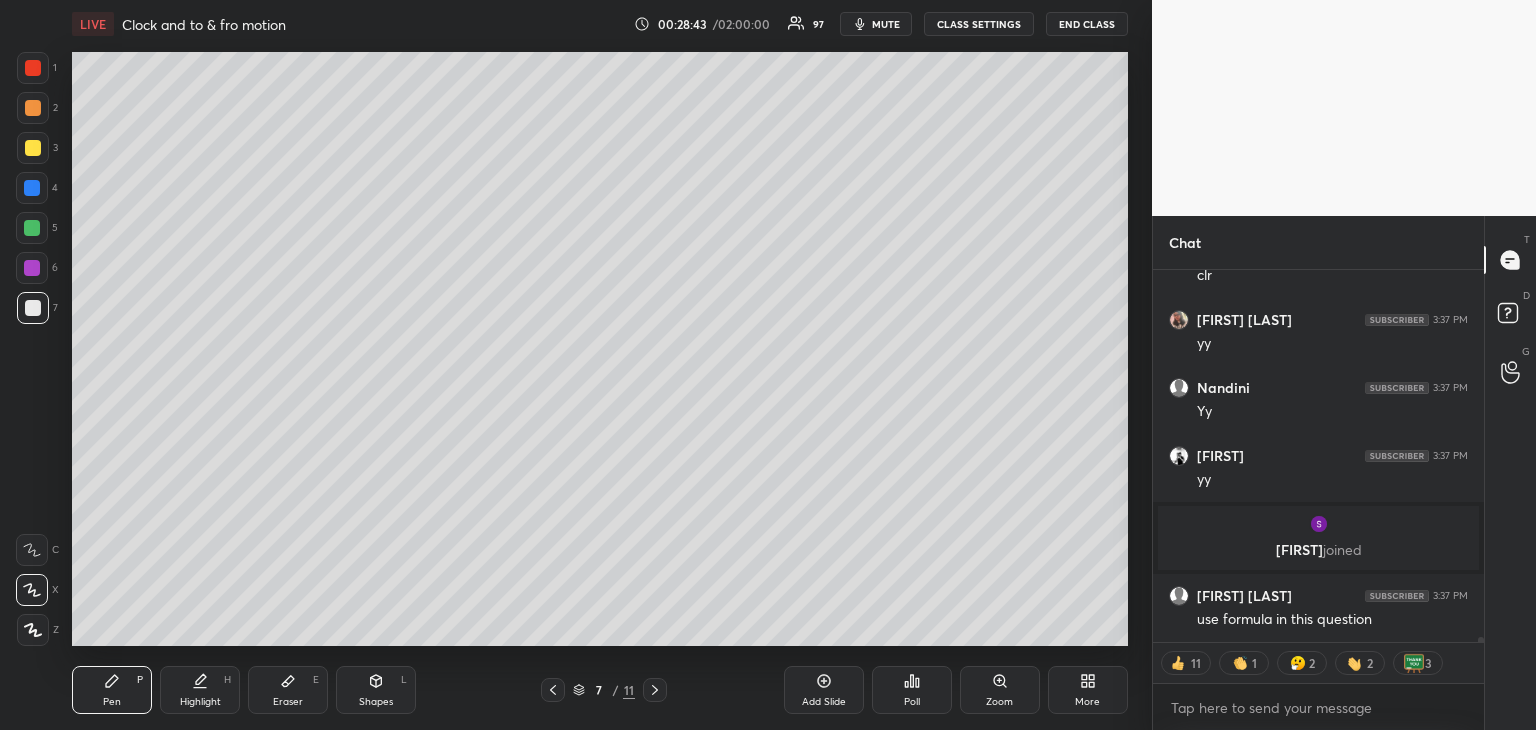 scroll, scrollTop: 25310, scrollLeft: 0, axis: vertical 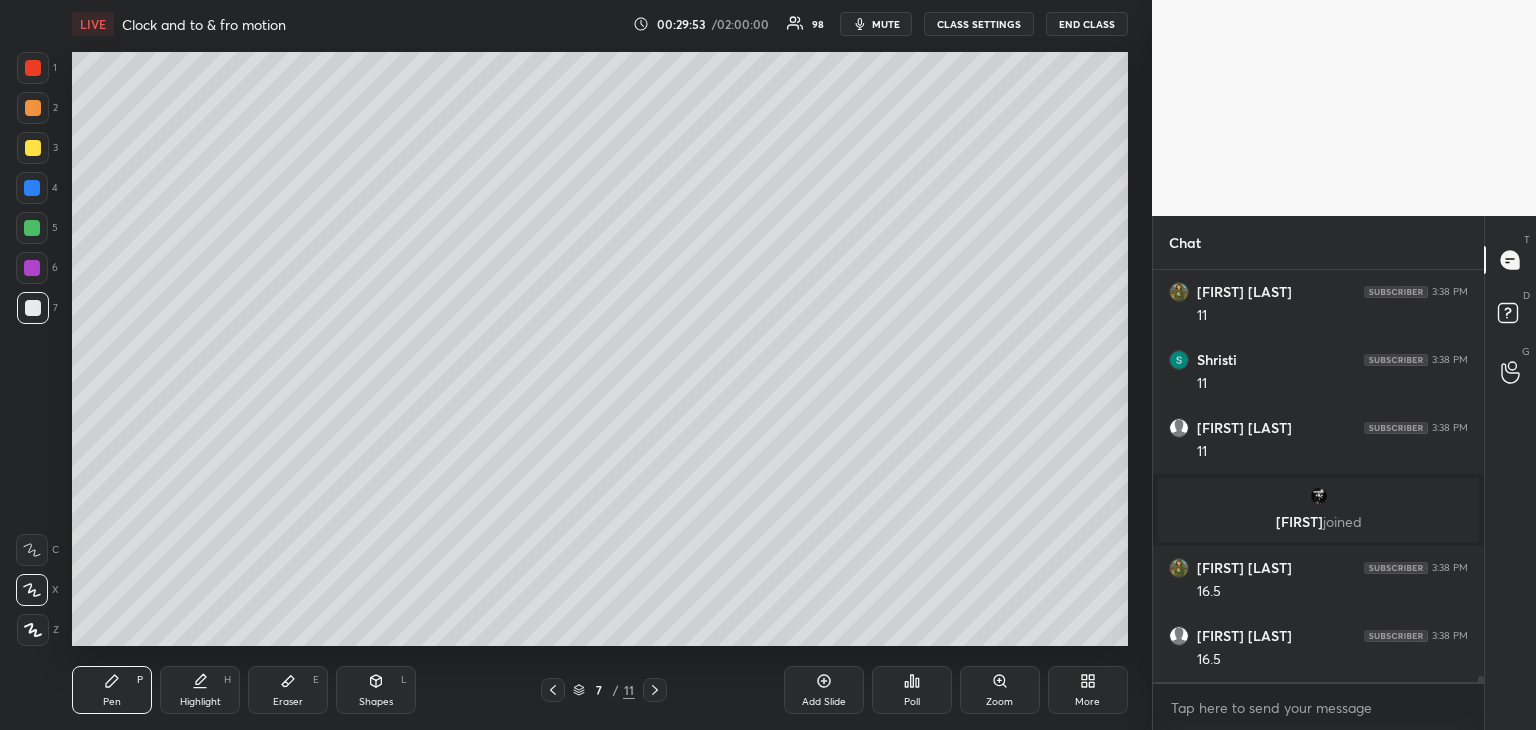 click 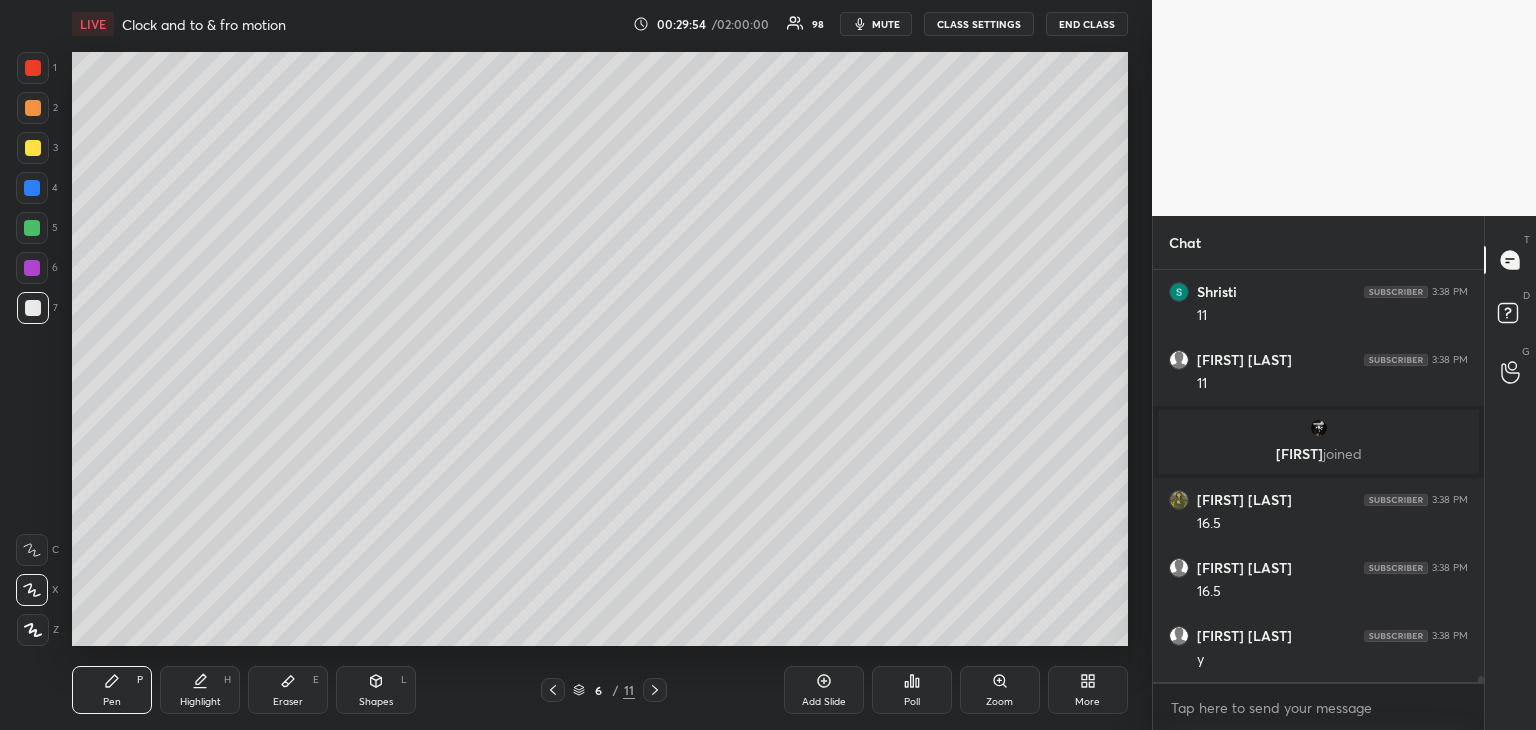 scroll, scrollTop: 26888, scrollLeft: 0, axis: vertical 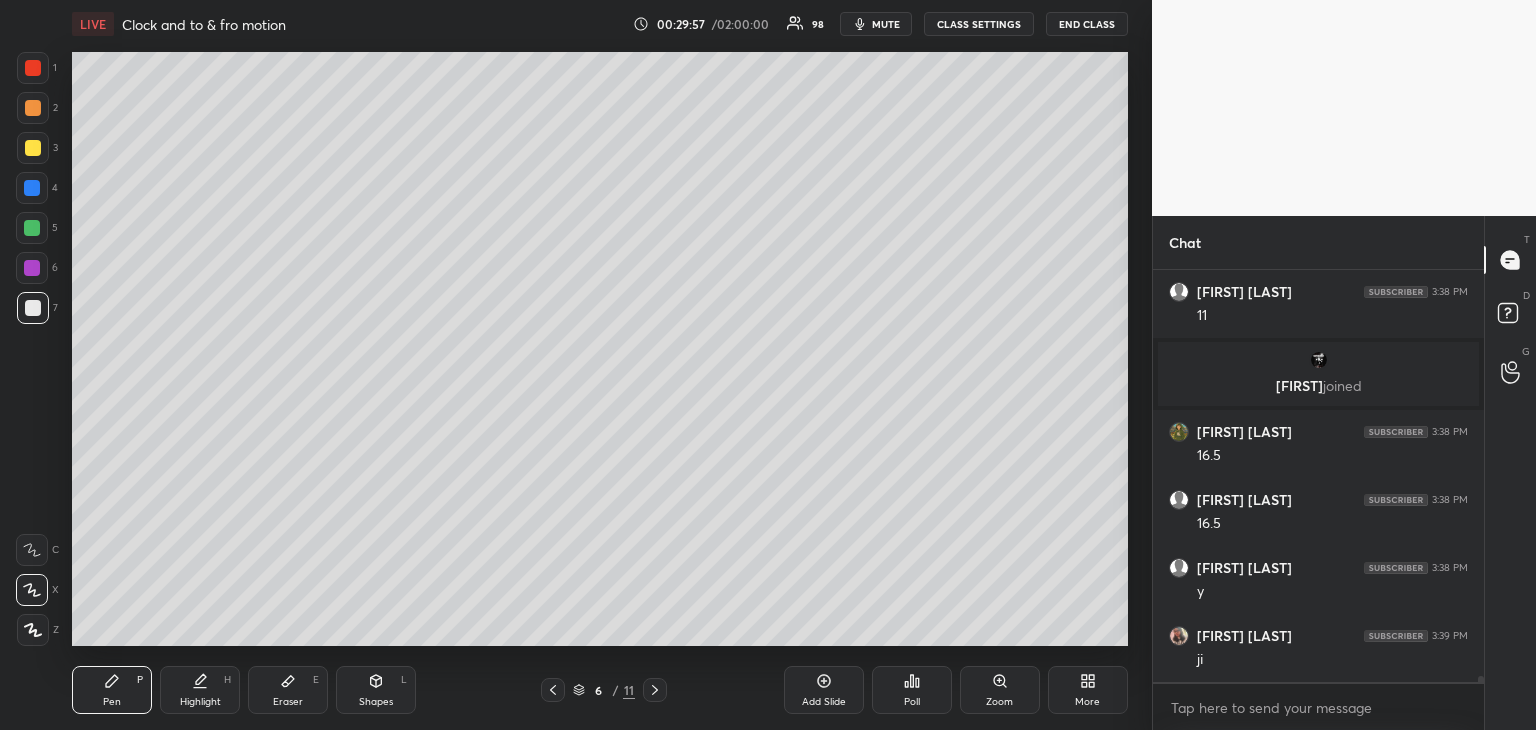 click at bounding box center (33, 68) 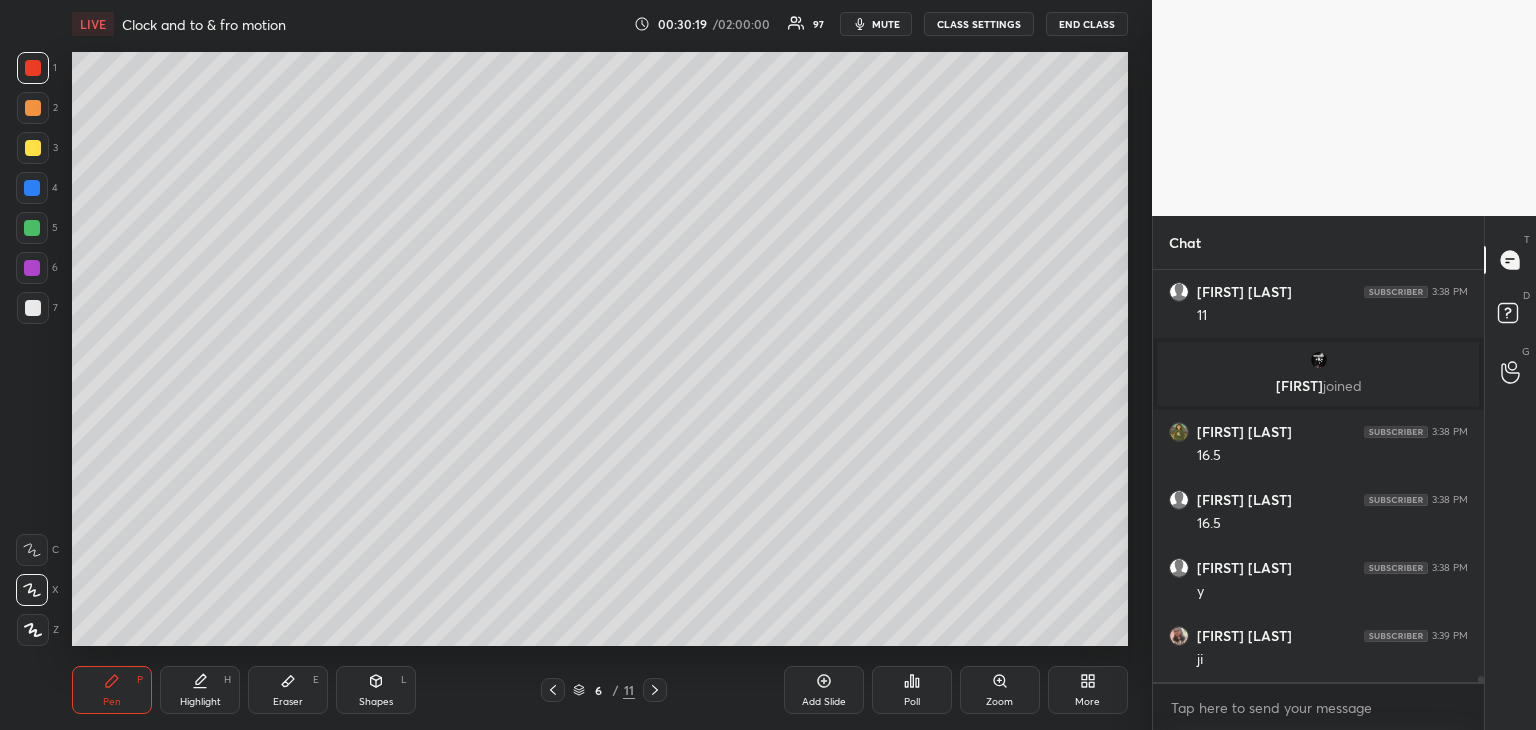 click at bounding box center (32, 228) 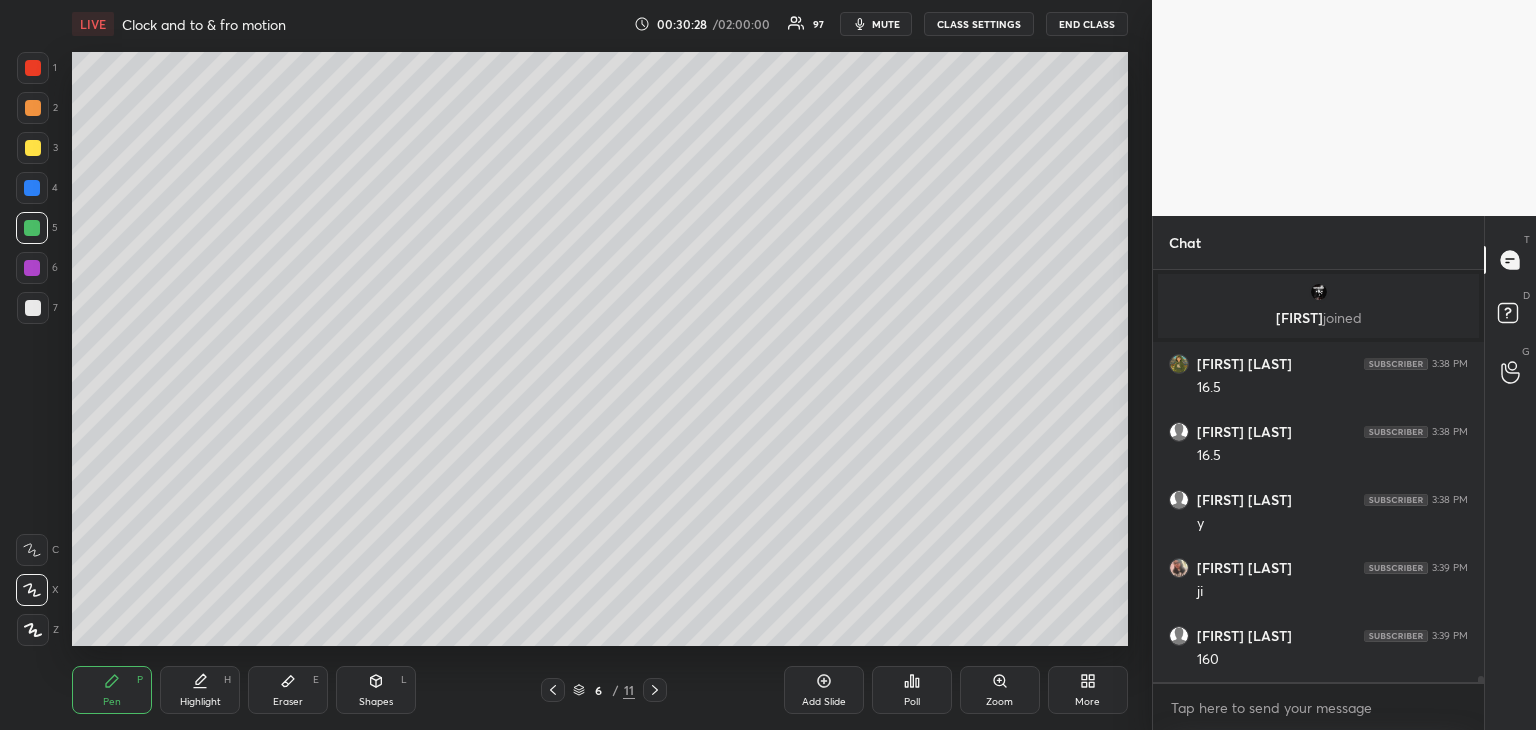 scroll, scrollTop: 27024, scrollLeft: 0, axis: vertical 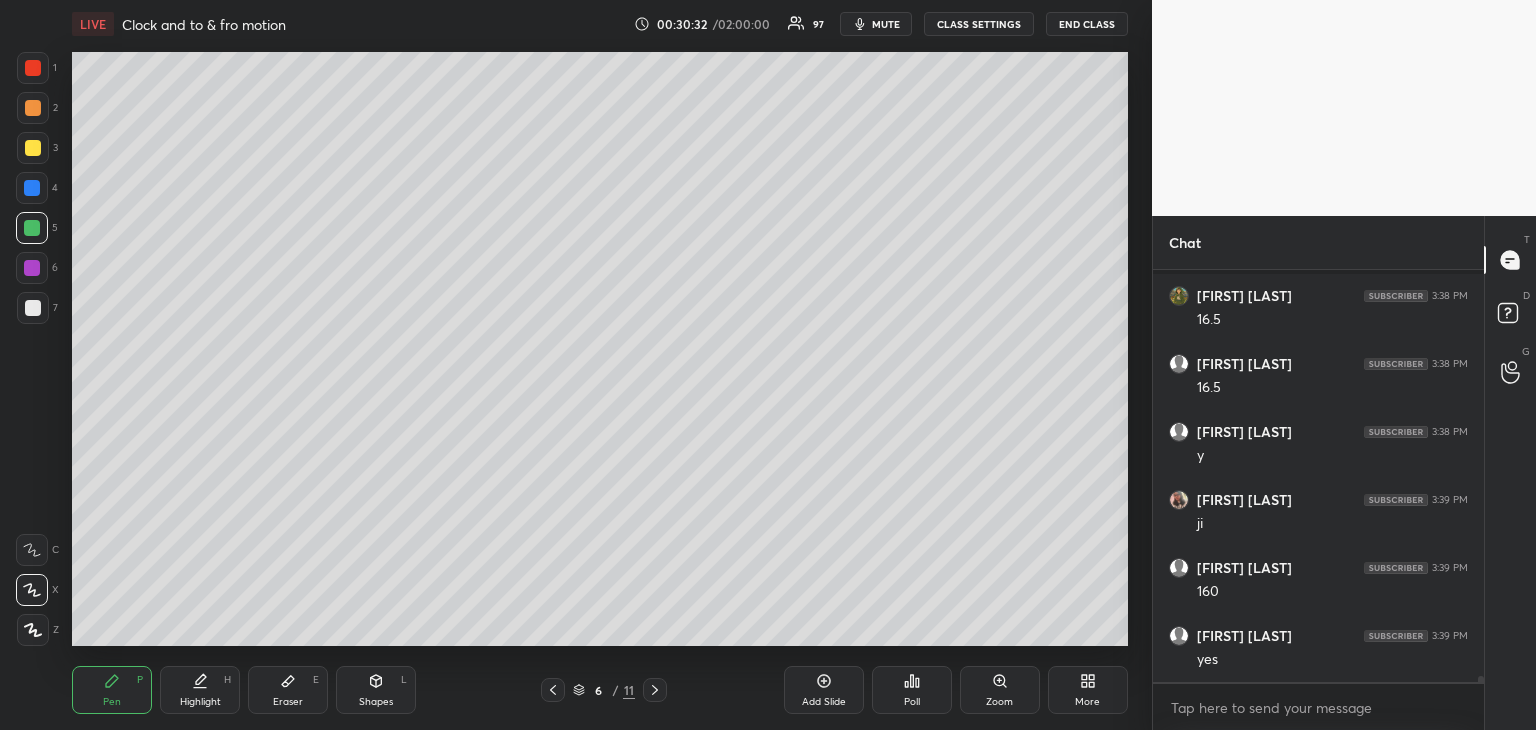 click on "Eraser" at bounding box center (288, 702) 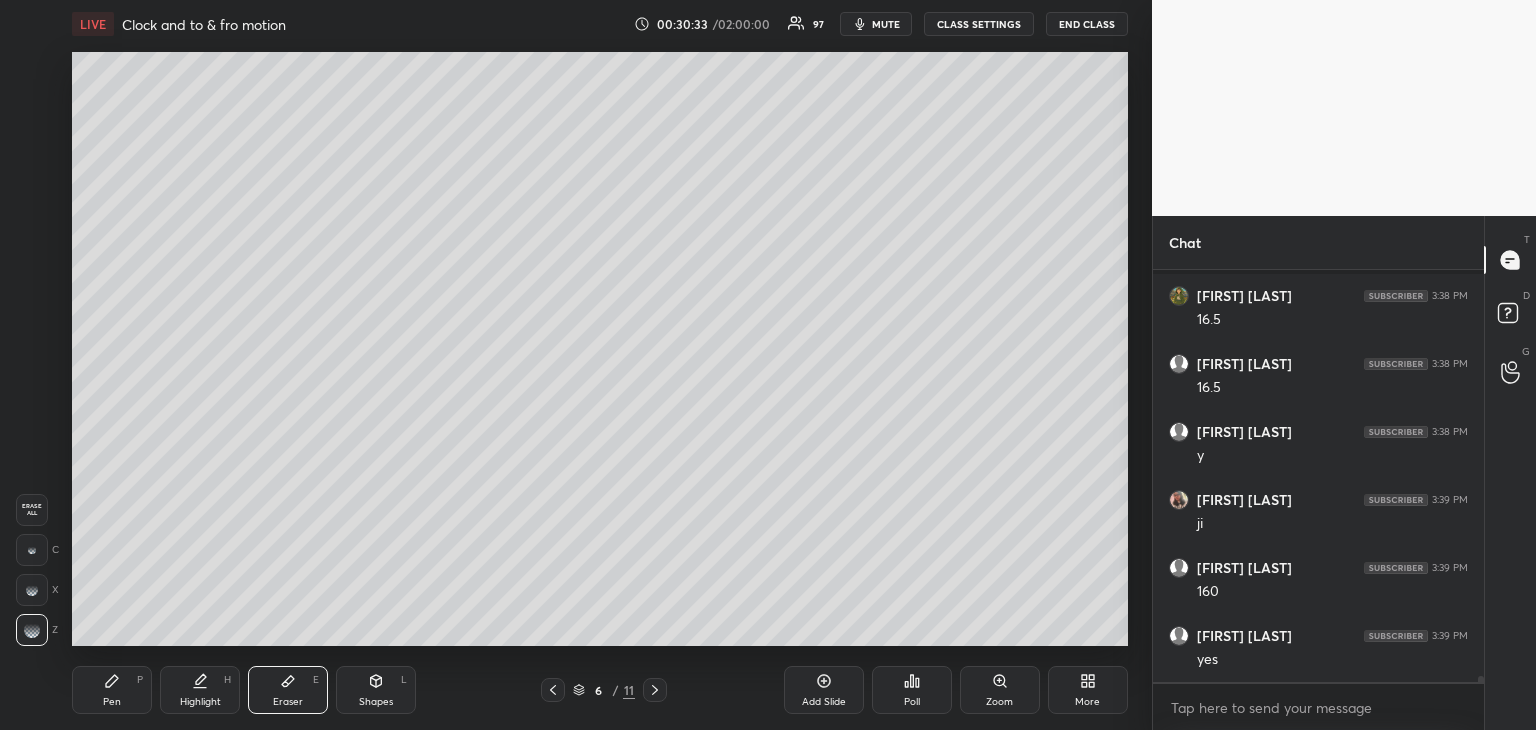 scroll, scrollTop: 27092, scrollLeft: 0, axis: vertical 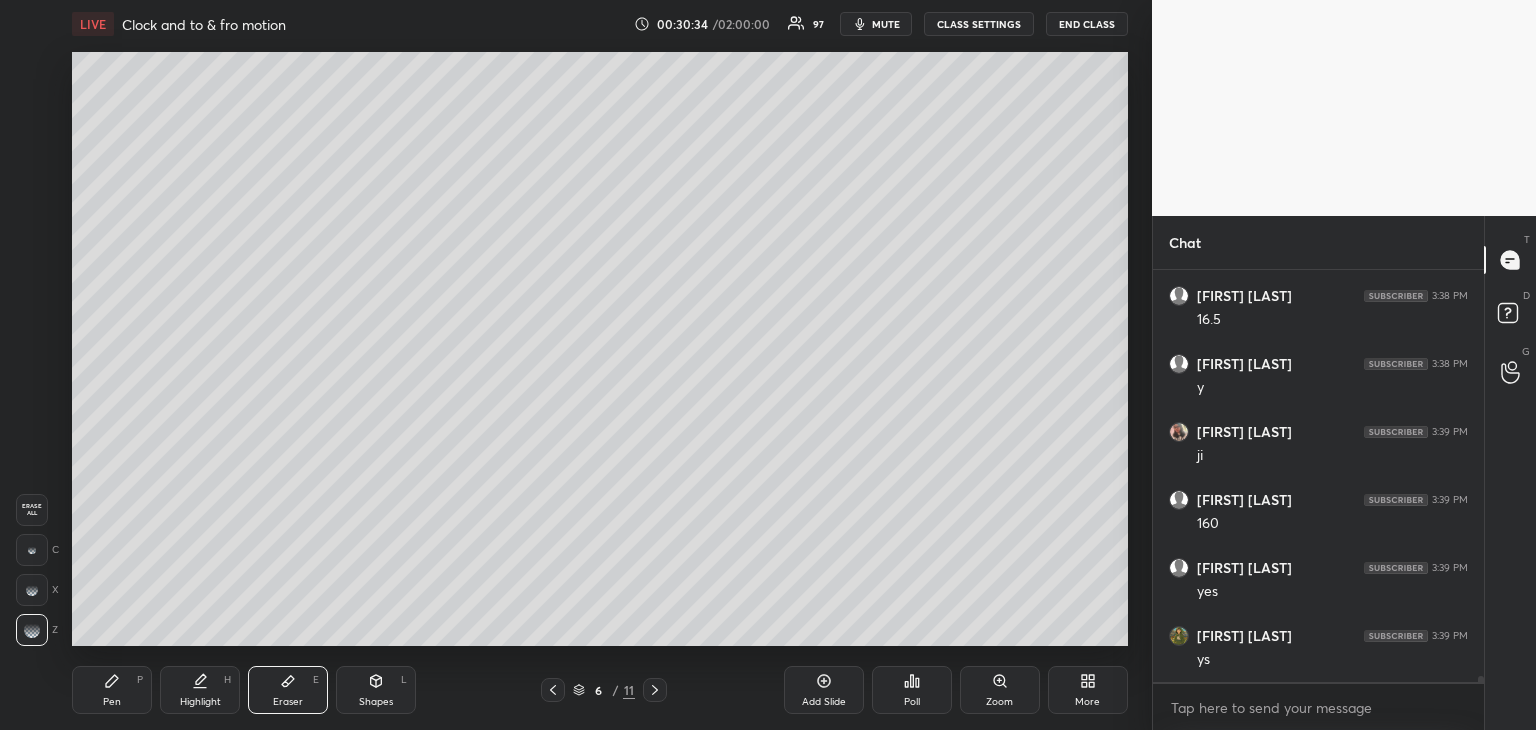 click on "Pen P" at bounding box center [112, 690] 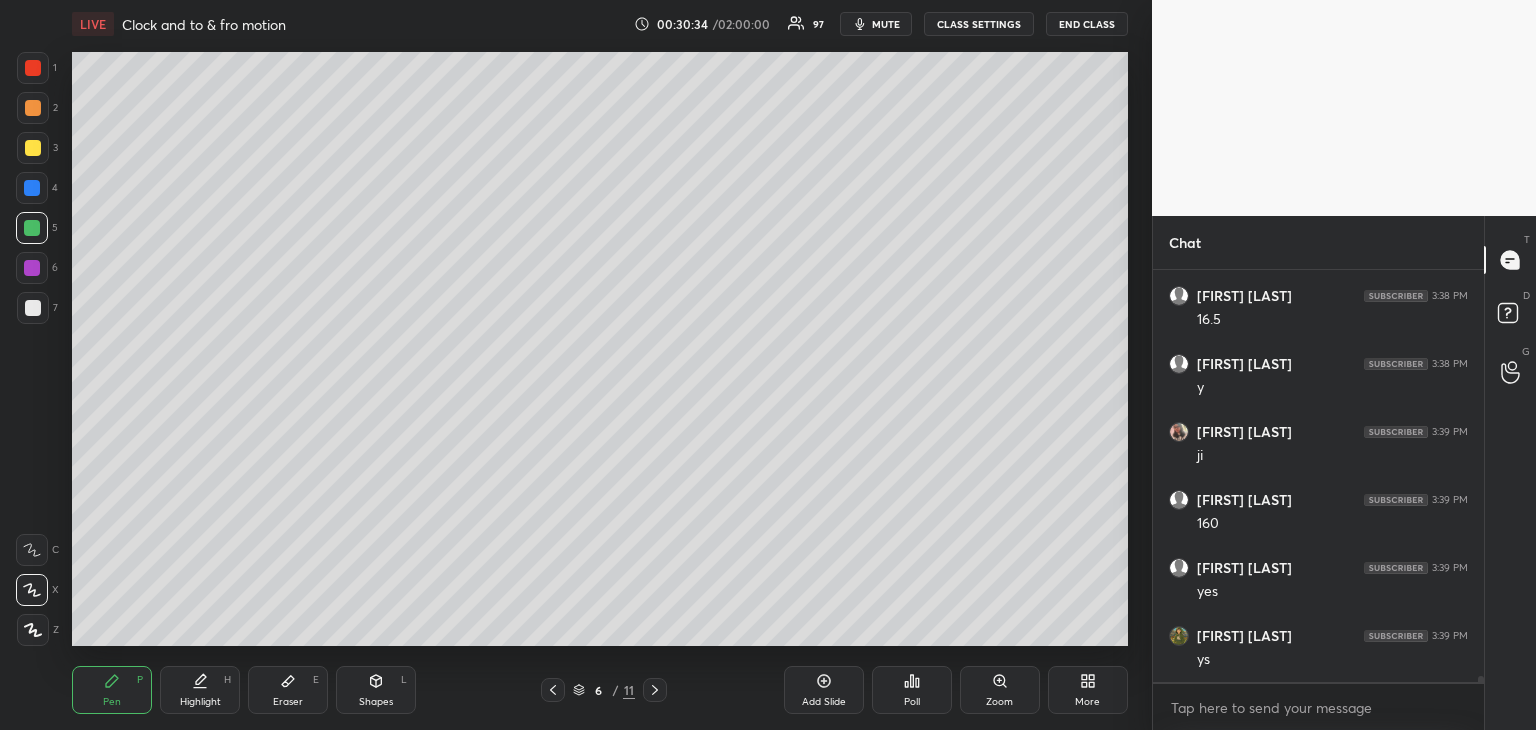 scroll, scrollTop: 27160, scrollLeft: 0, axis: vertical 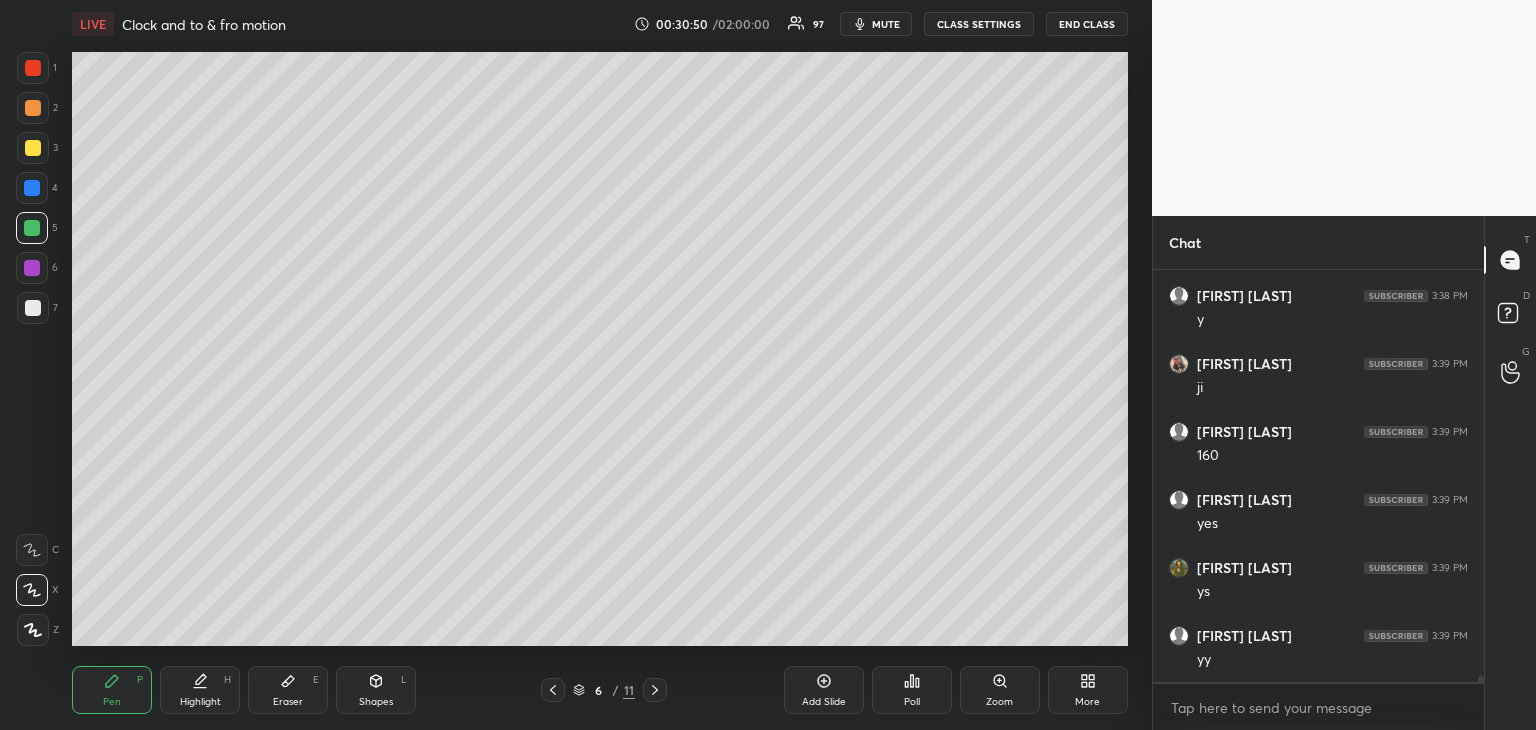 click 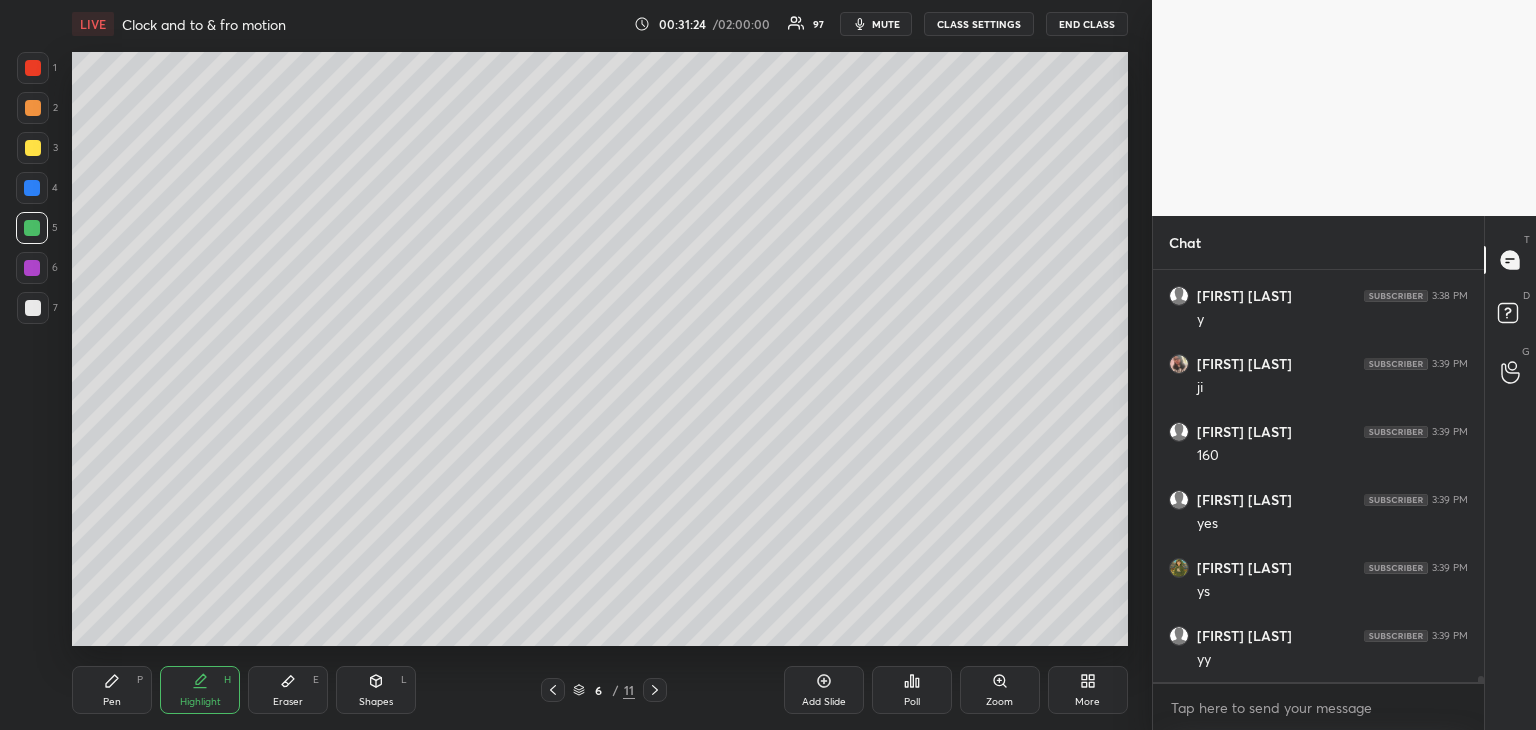click 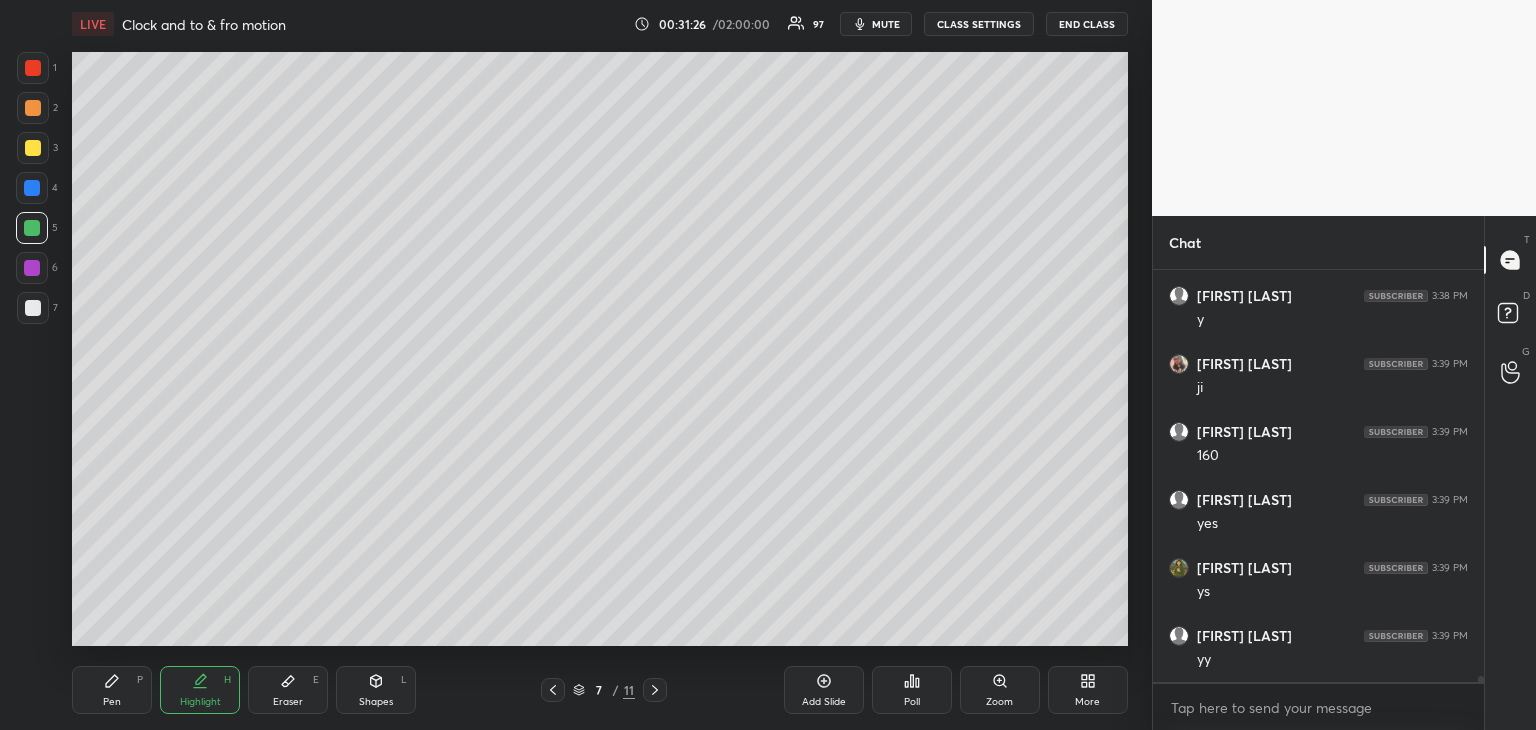 click on "Pen P" at bounding box center [112, 690] 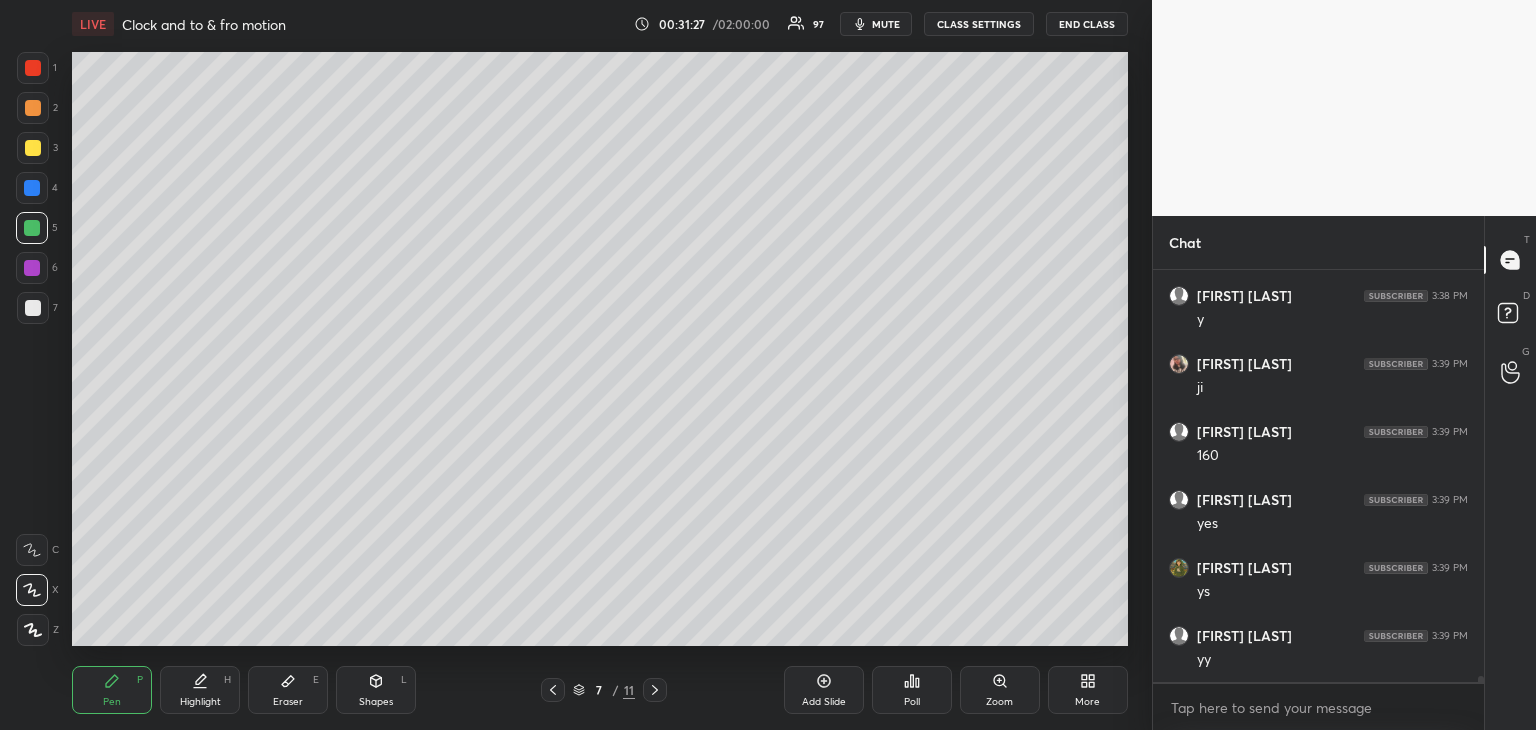 click at bounding box center (33, 148) 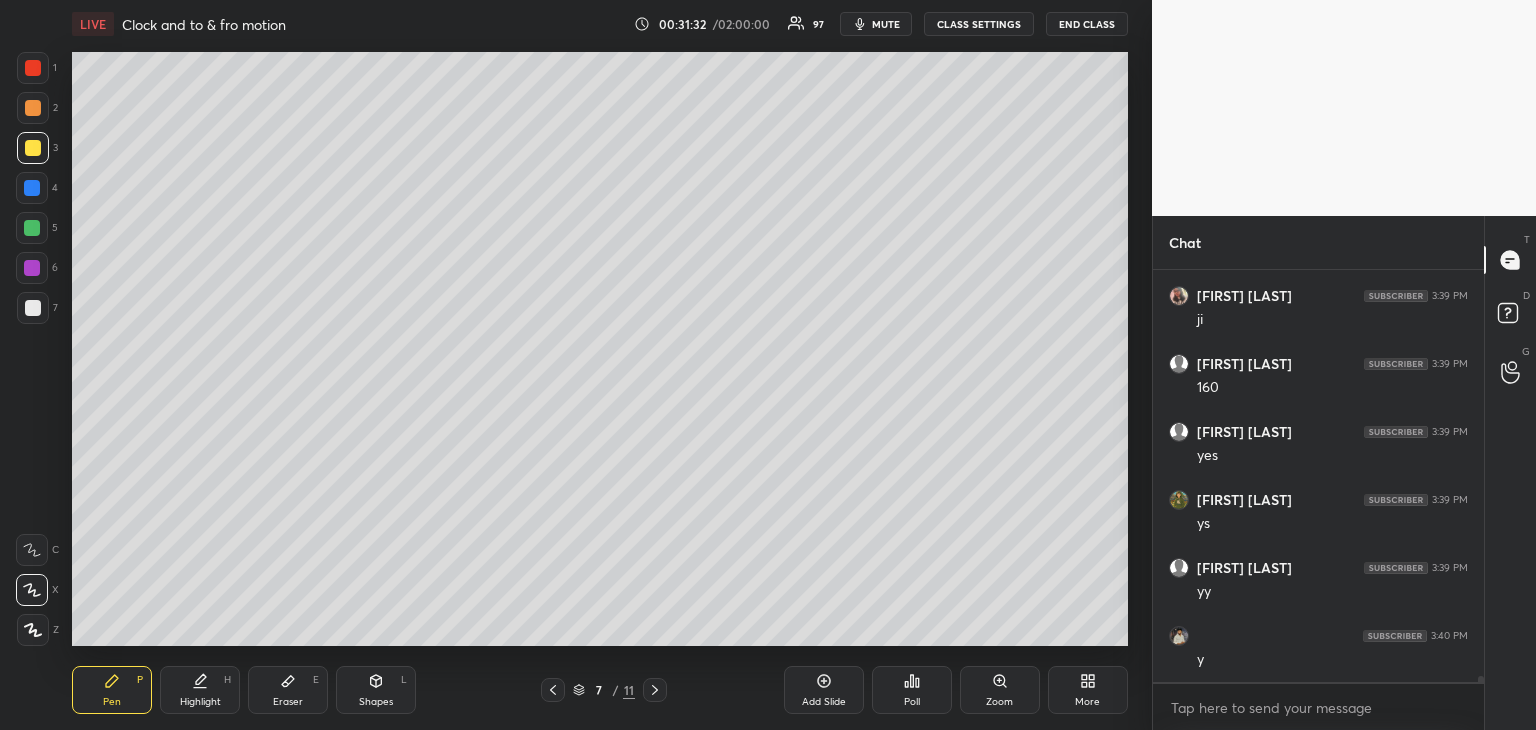 scroll, scrollTop: 27296, scrollLeft: 0, axis: vertical 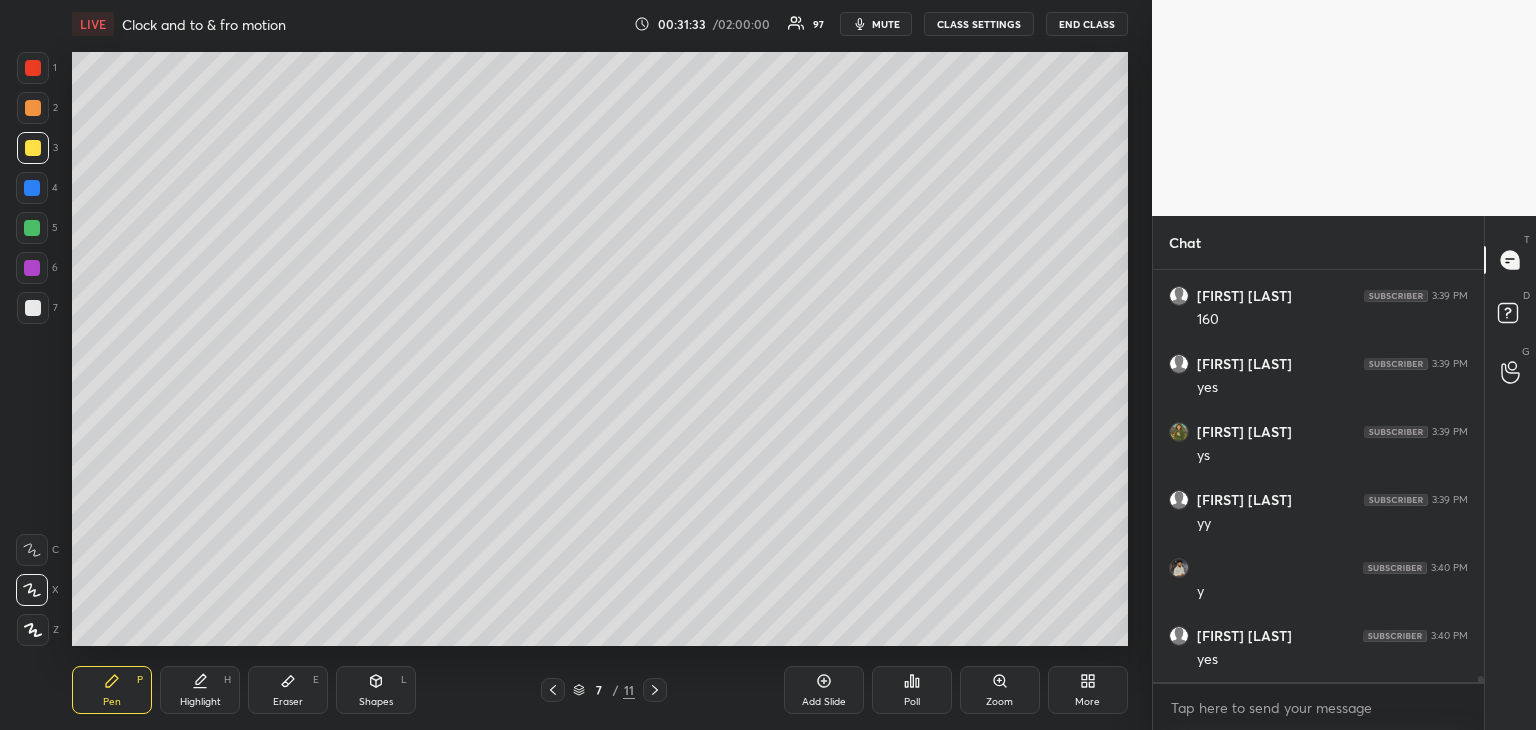 click at bounding box center [655, 690] 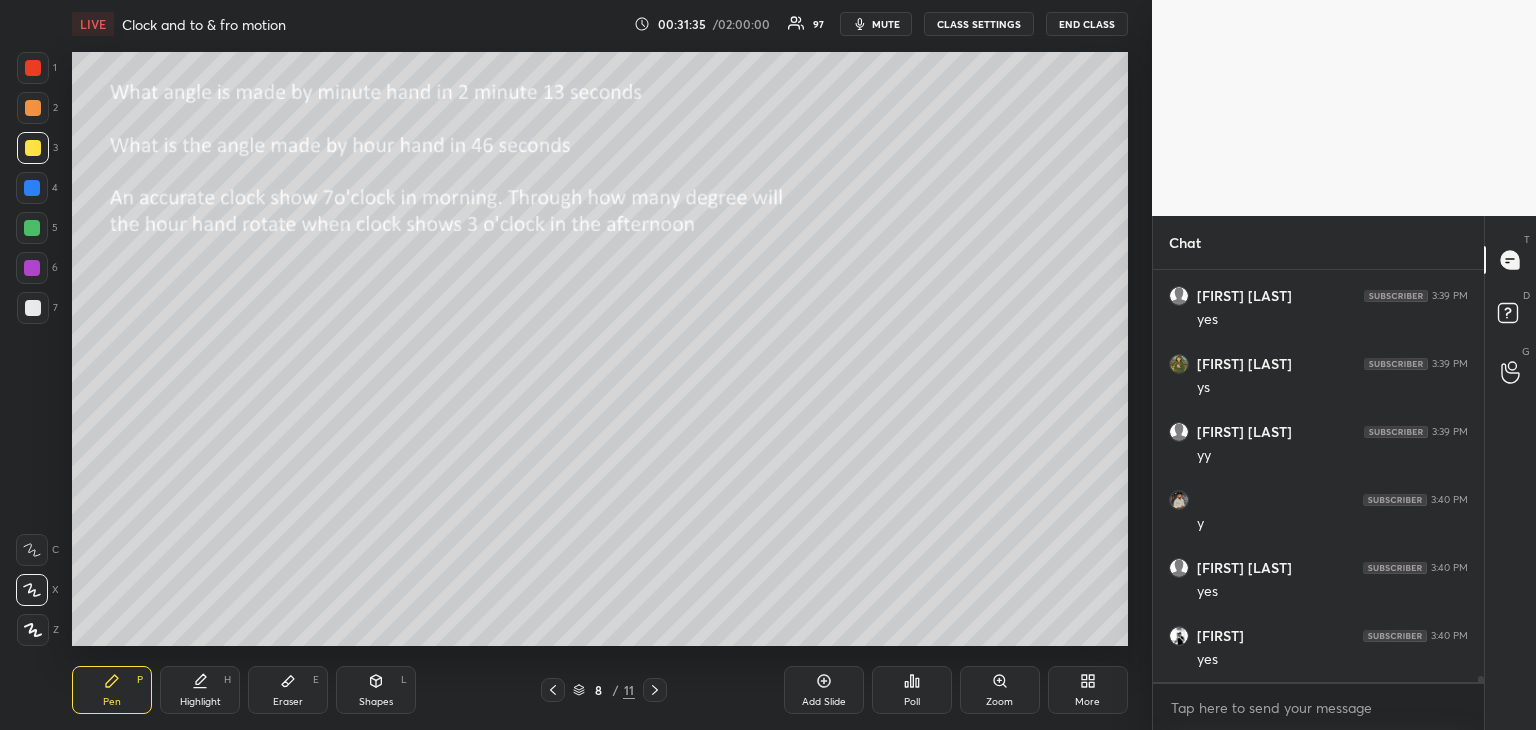 scroll, scrollTop: 27432, scrollLeft: 0, axis: vertical 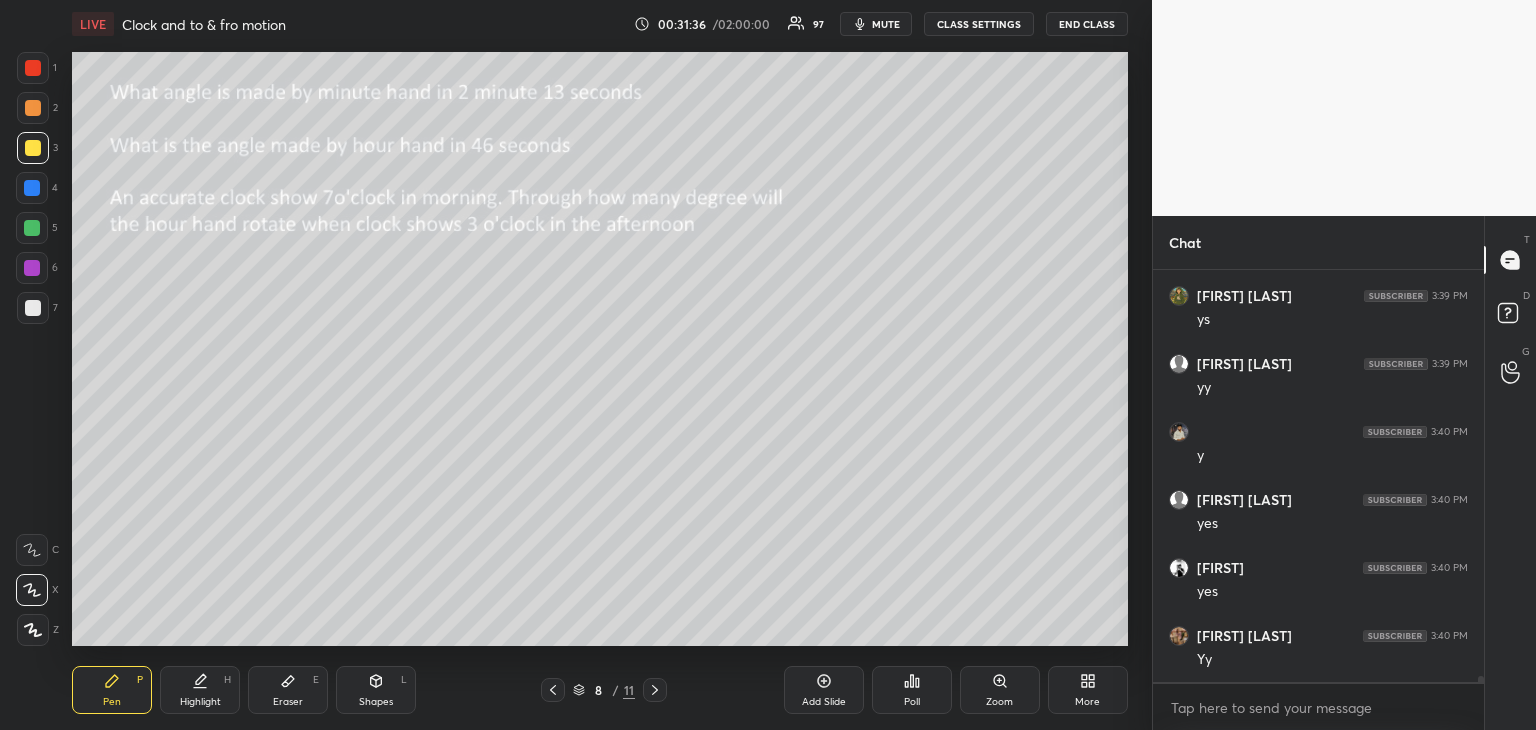 click at bounding box center [33, 68] 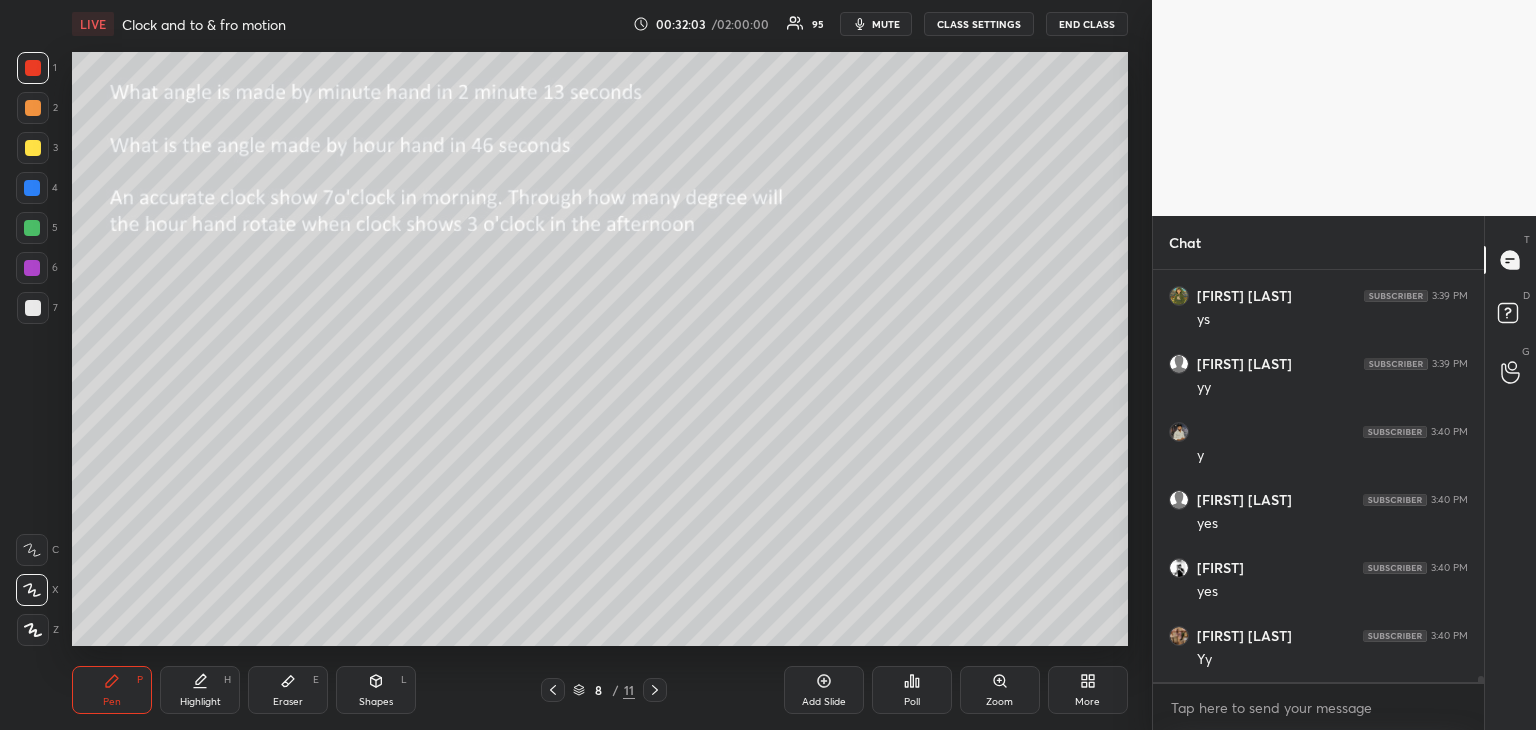 scroll, scrollTop: 27504, scrollLeft: 0, axis: vertical 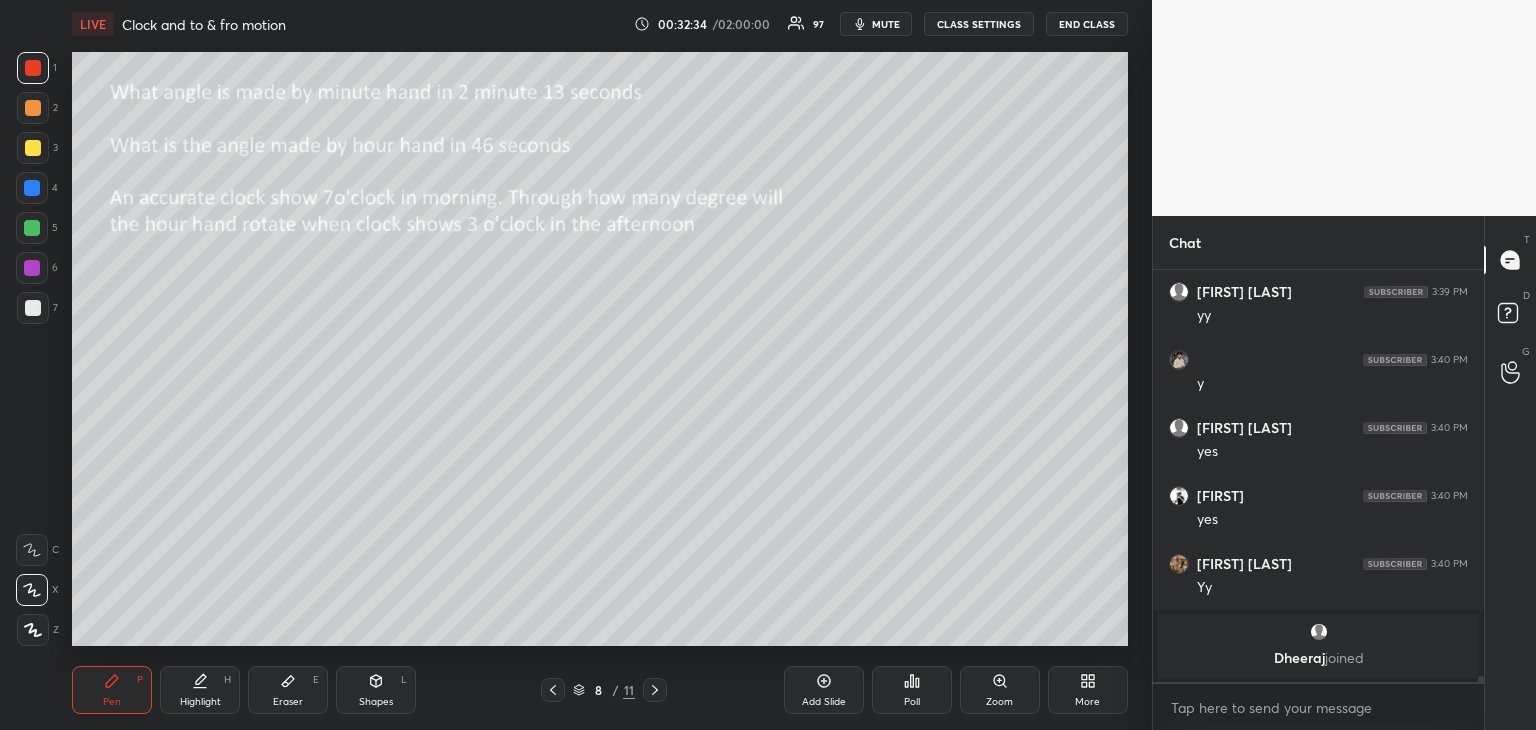 click at bounding box center (33, 148) 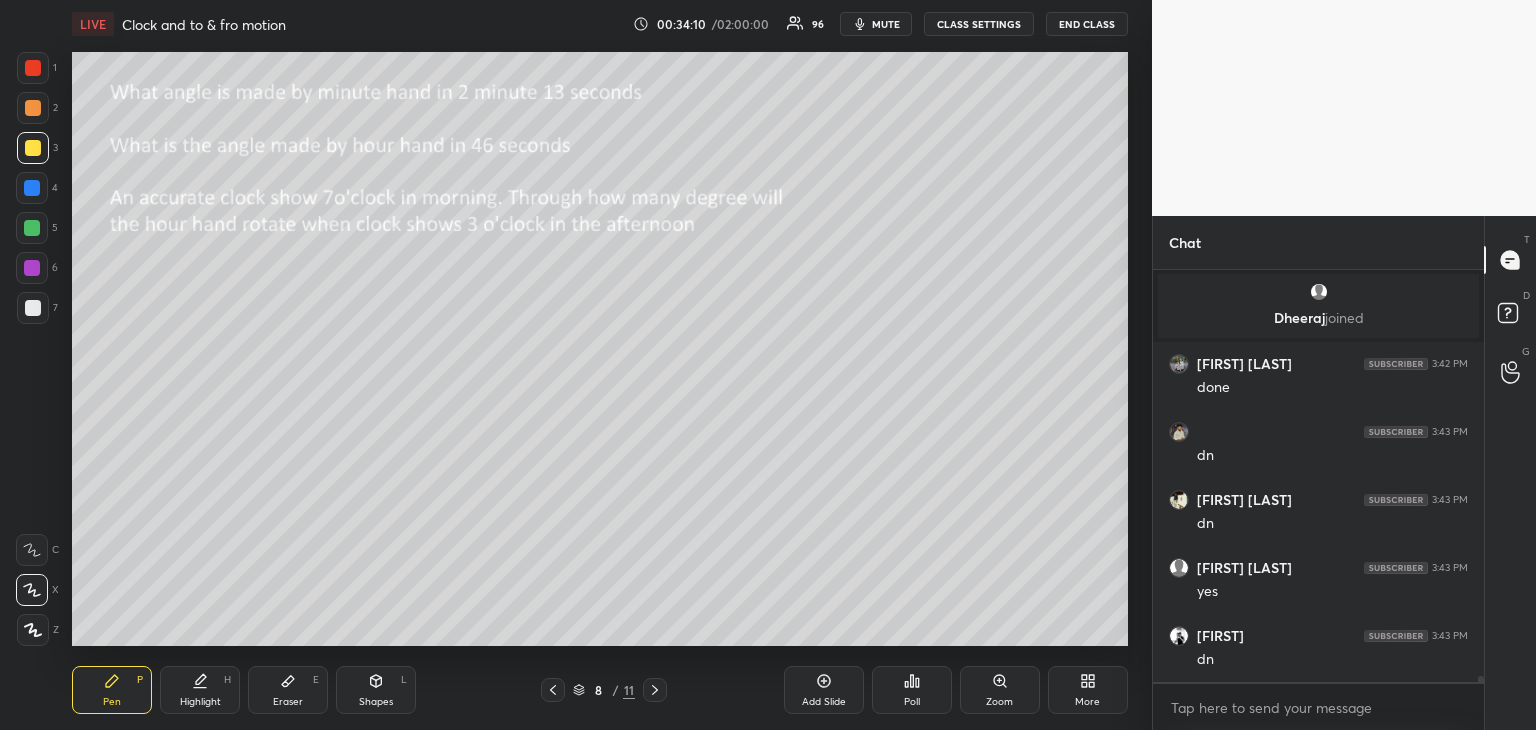 scroll, scrollTop: 27678, scrollLeft: 0, axis: vertical 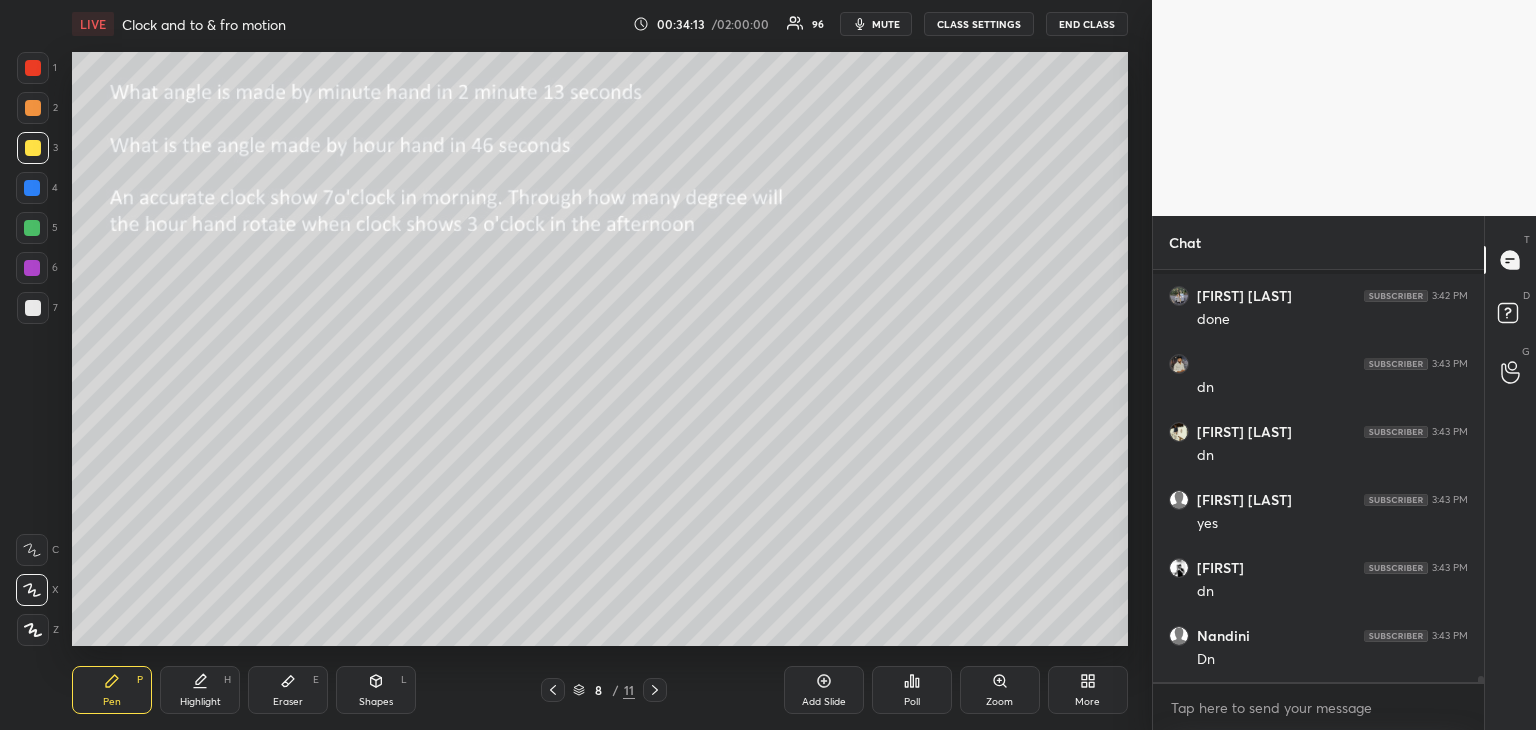 click at bounding box center (32, 228) 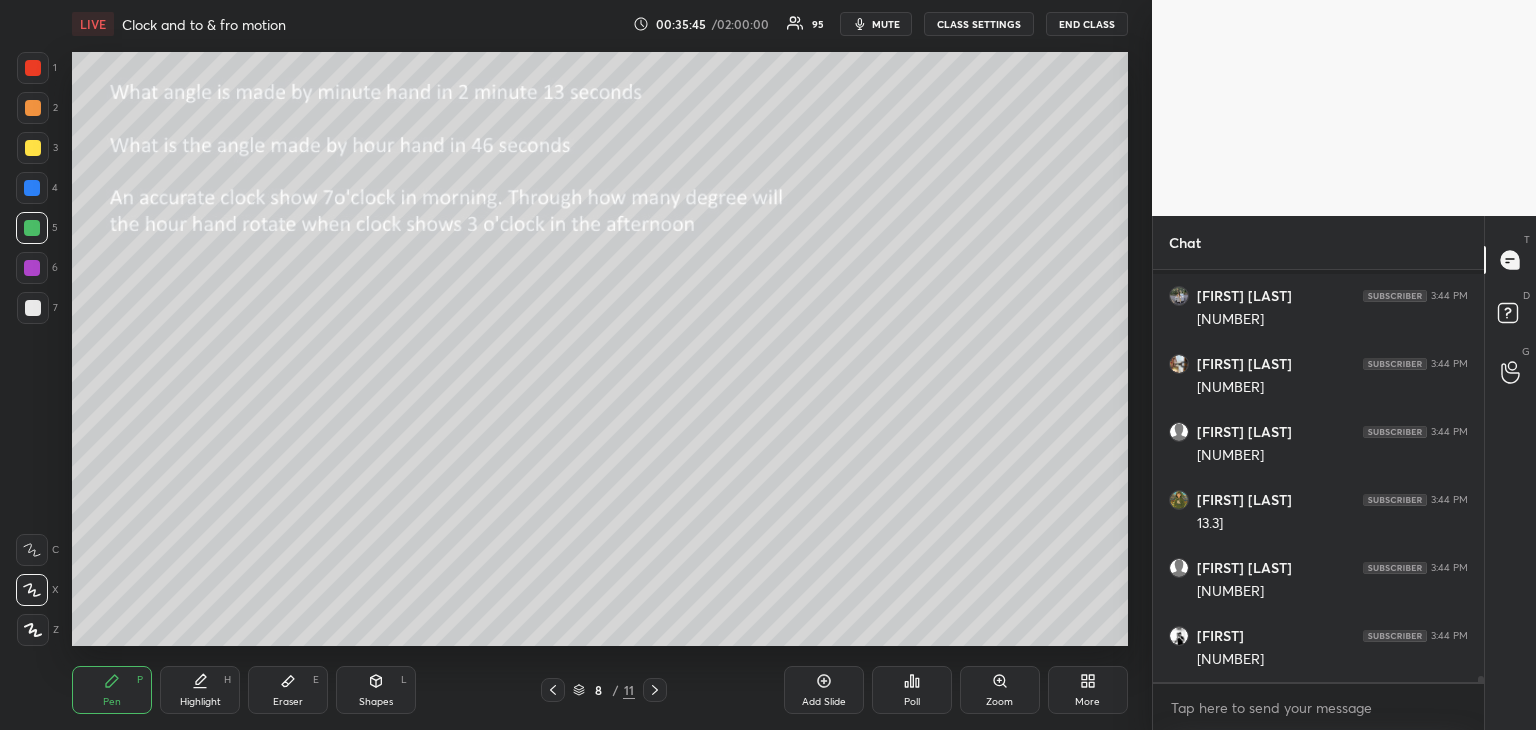 scroll, scrollTop: 29514, scrollLeft: 0, axis: vertical 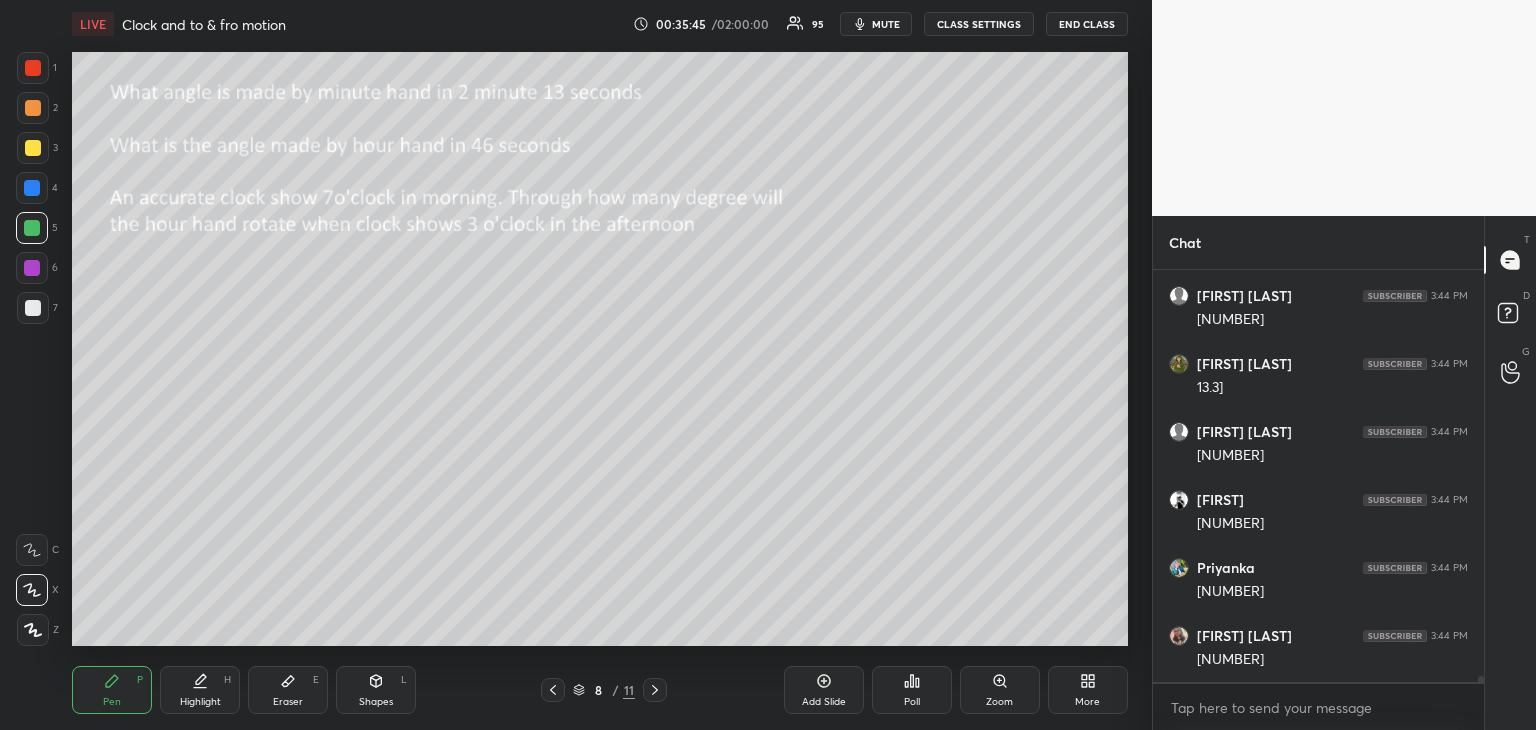 click on "Eraser" at bounding box center [288, 702] 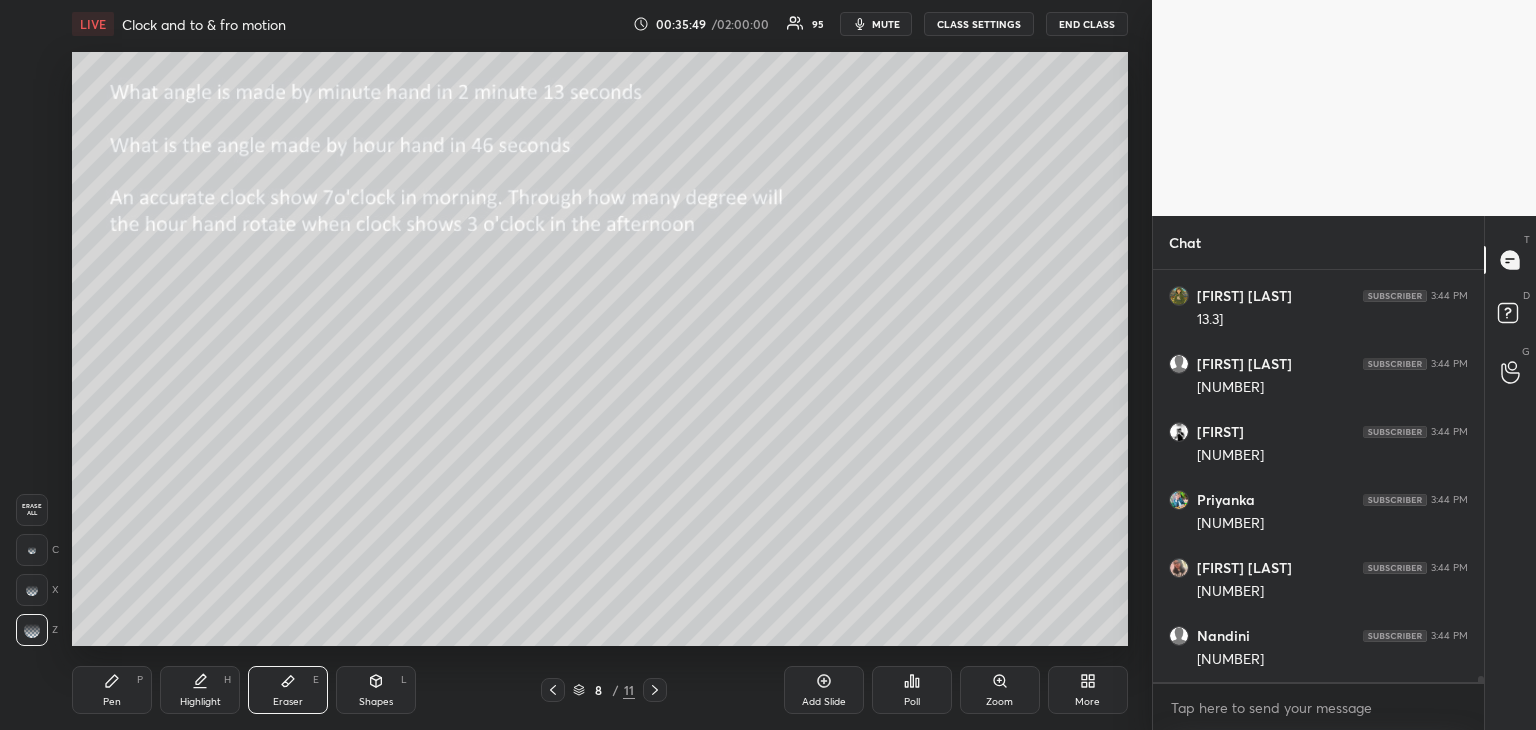 scroll, scrollTop: 29650, scrollLeft: 0, axis: vertical 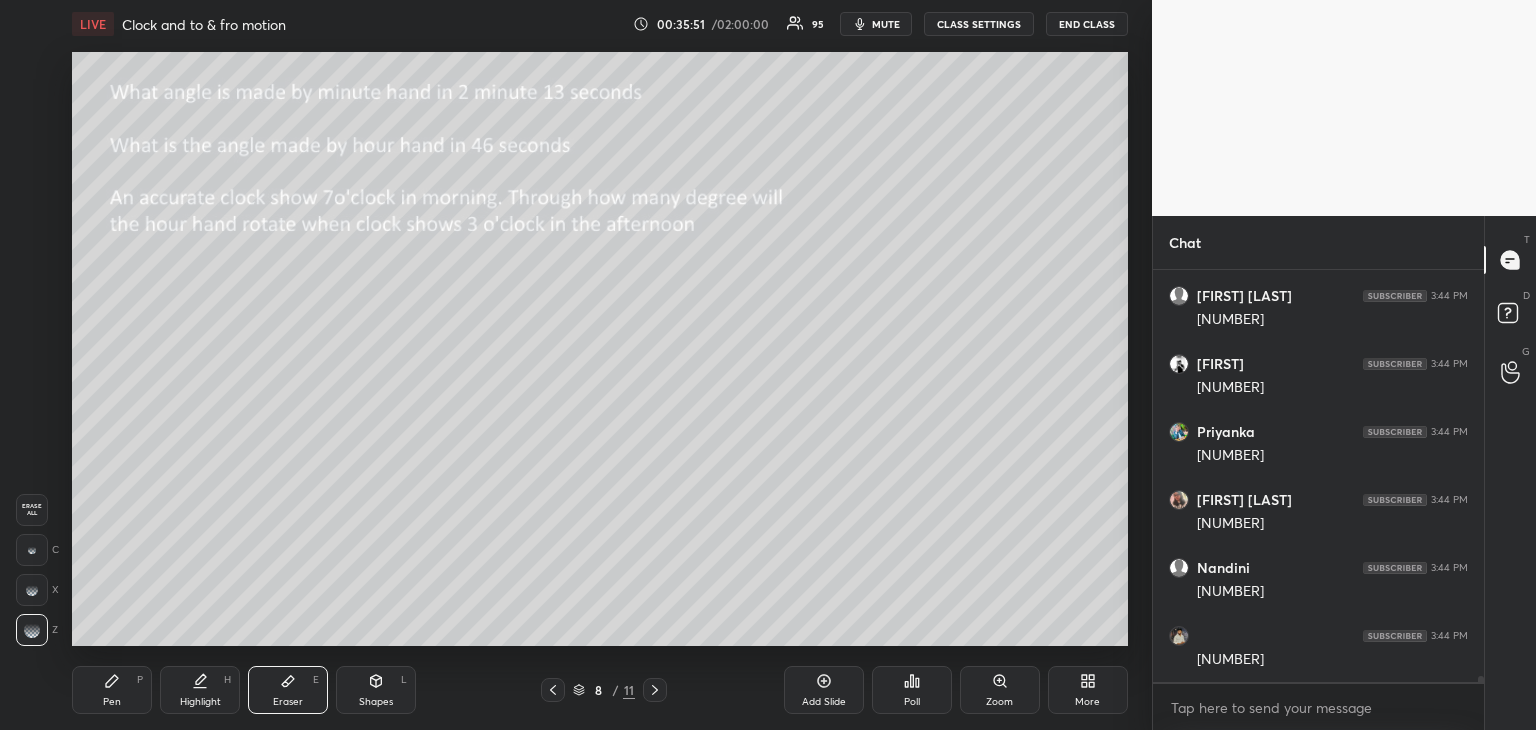 click 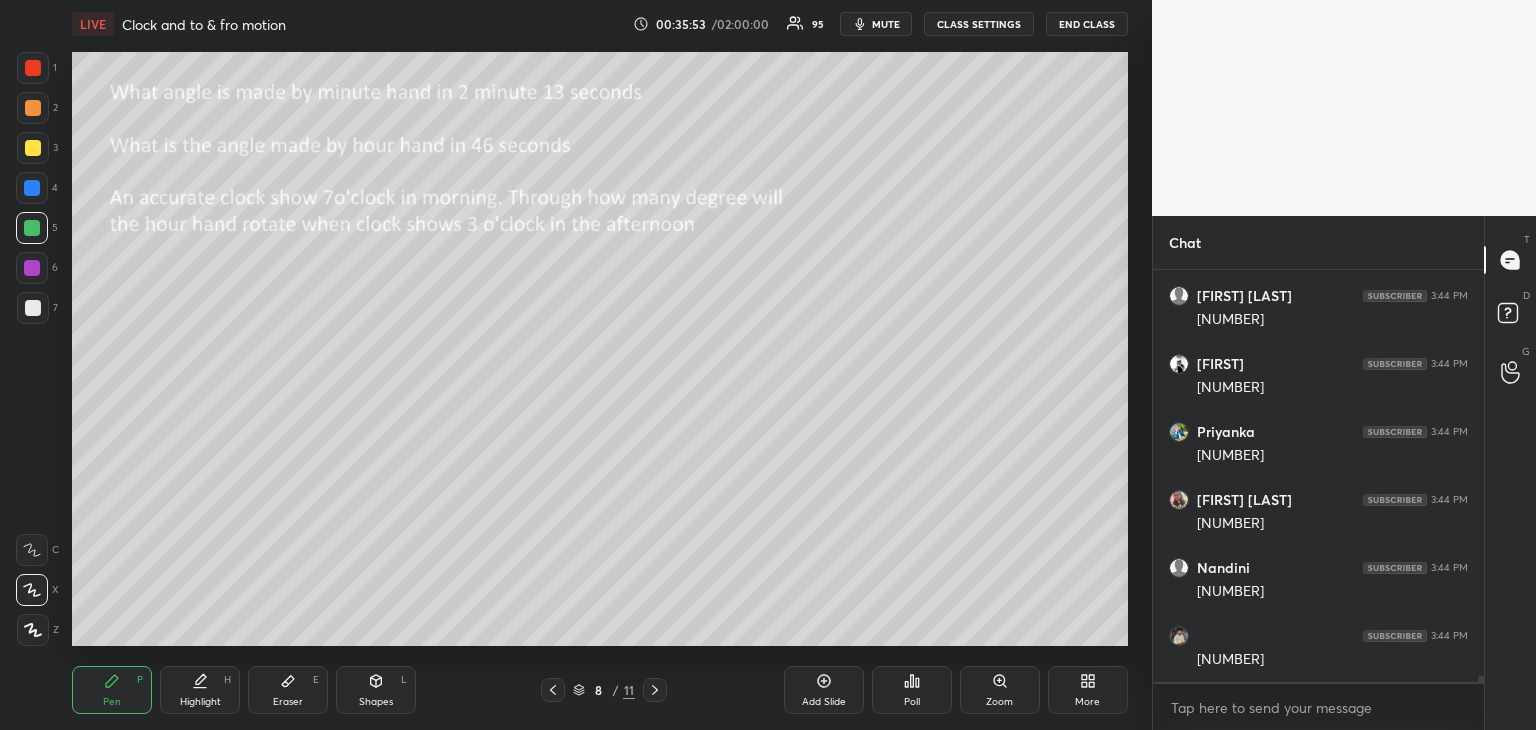 scroll, scrollTop: 29670, scrollLeft: 0, axis: vertical 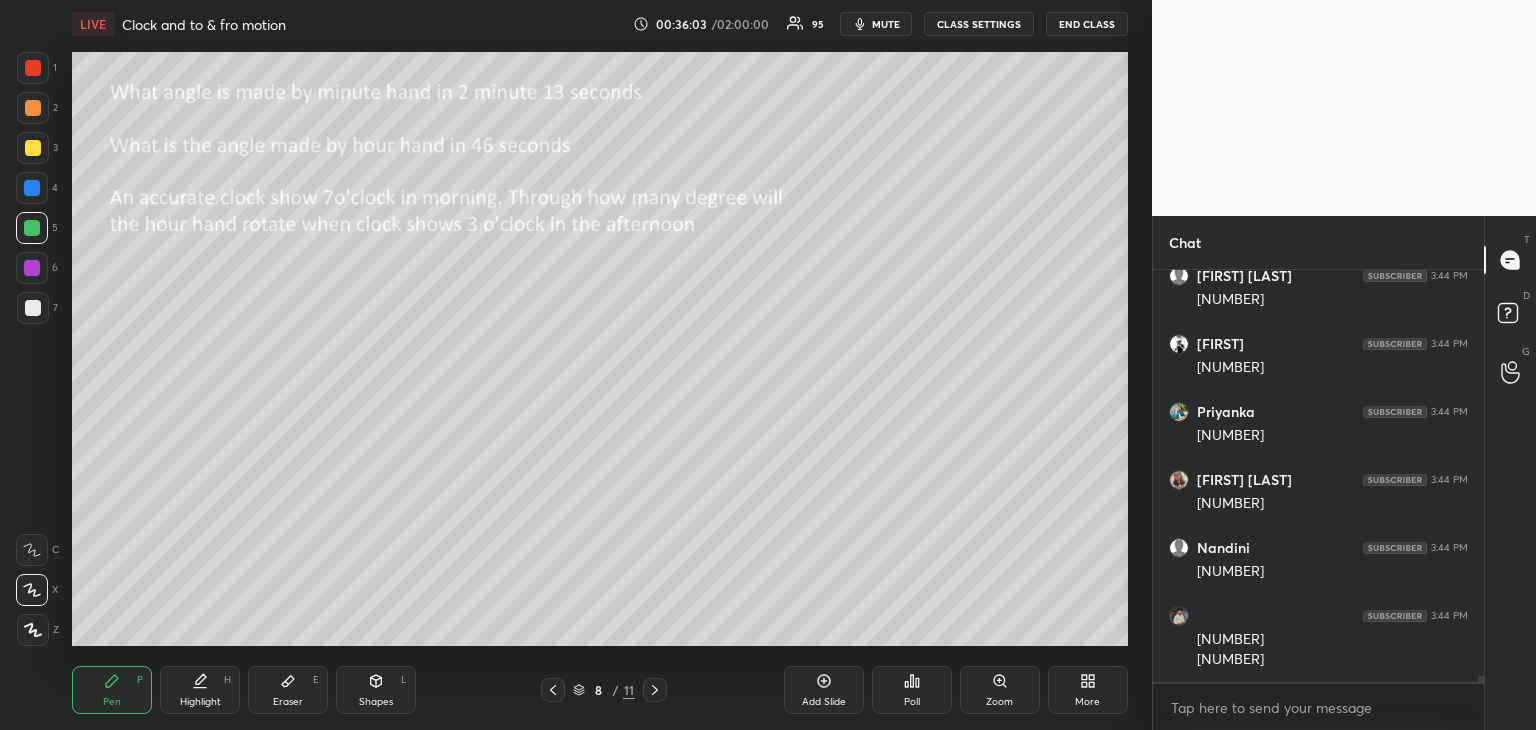 click at bounding box center (32, 268) 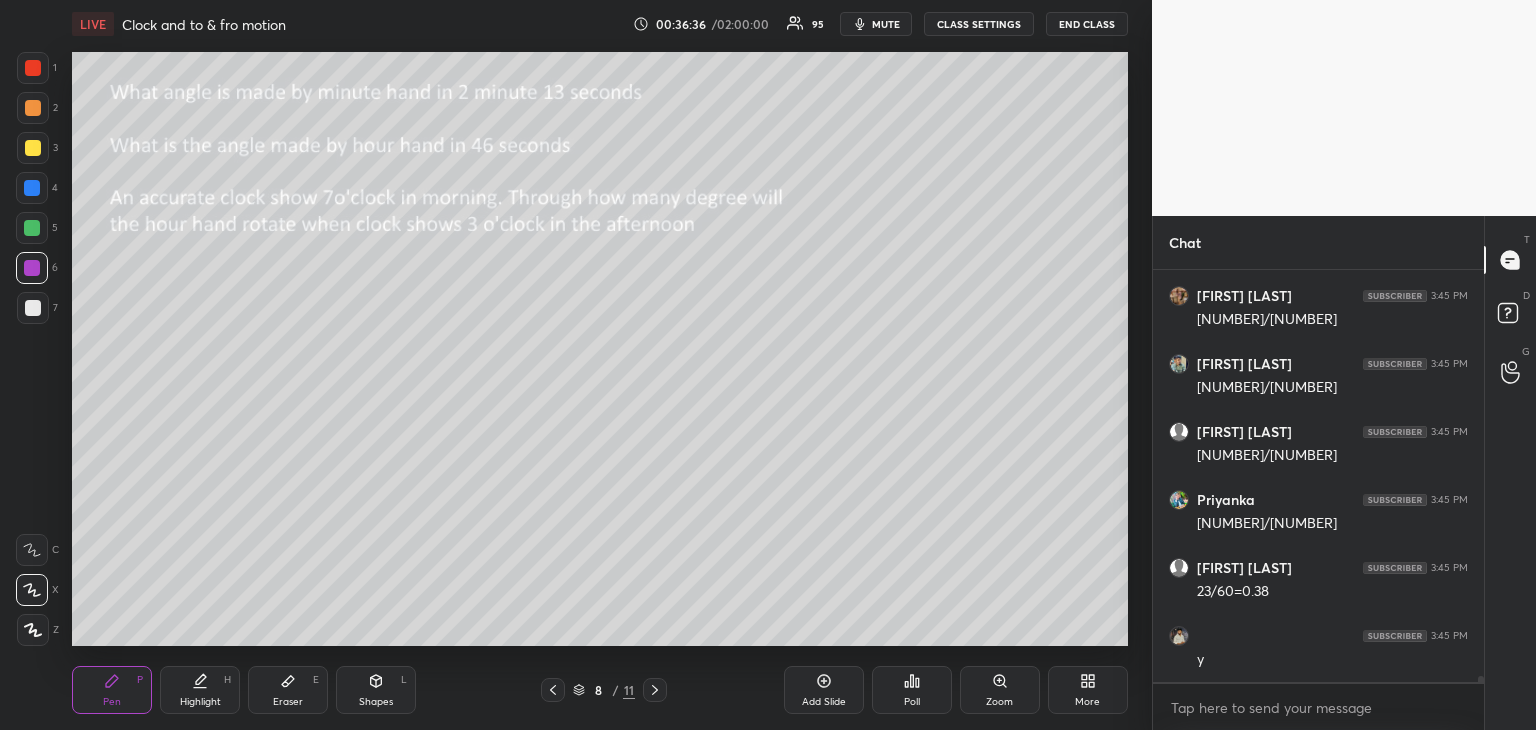 scroll, scrollTop: 30350, scrollLeft: 0, axis: vertical 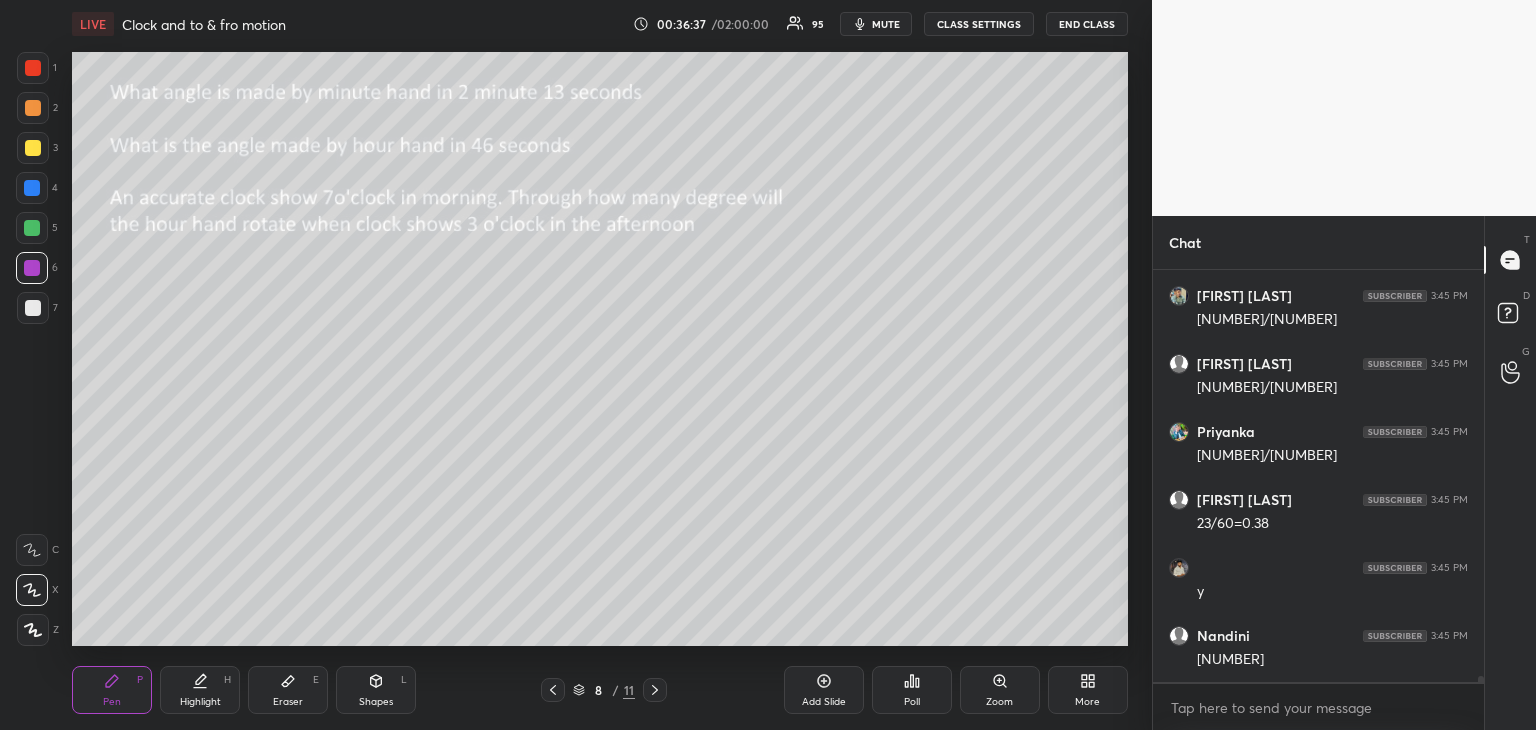 click on "Eraser E" at bounding box center [288, 690] 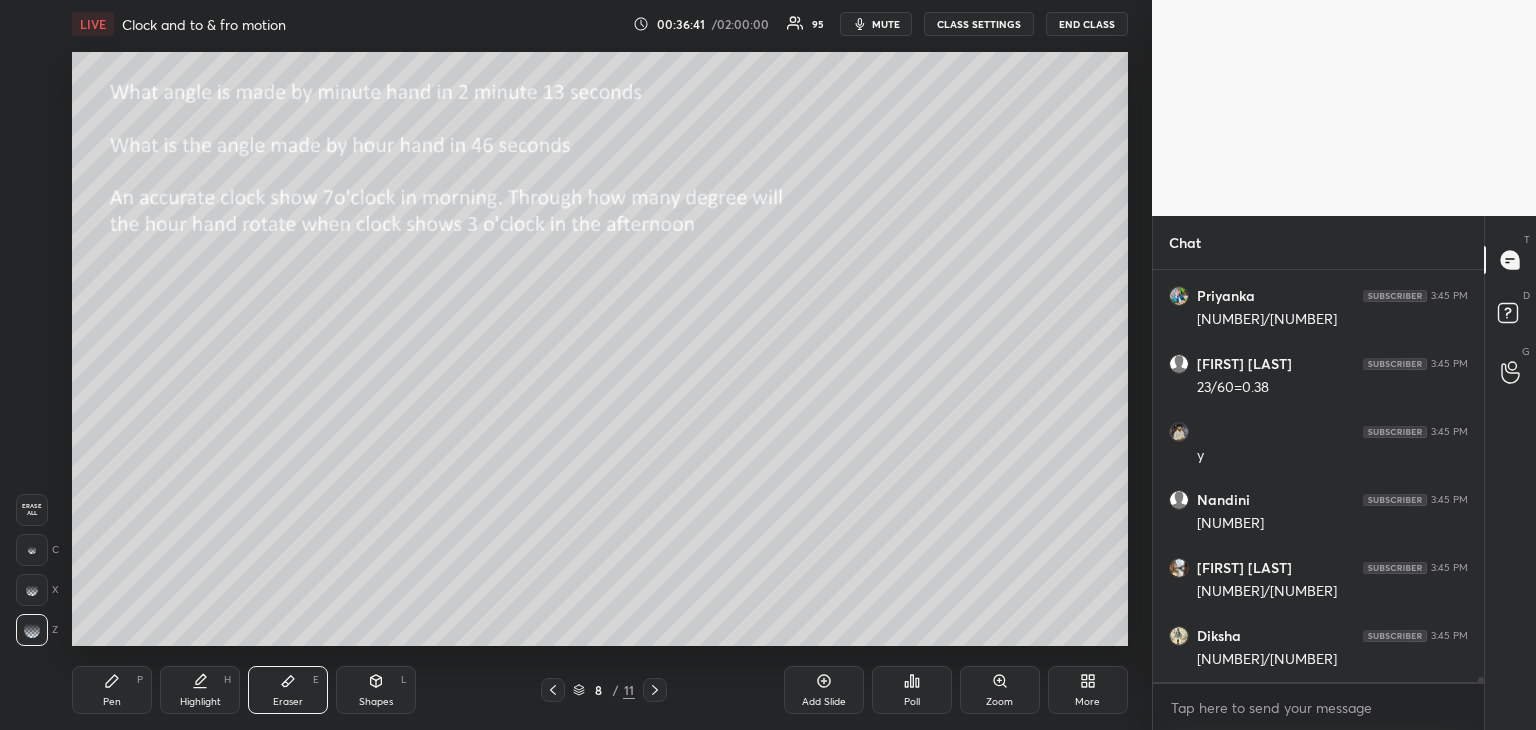 scroll, scrollTop: 30554, scrollLeft: 0, axis: vertical 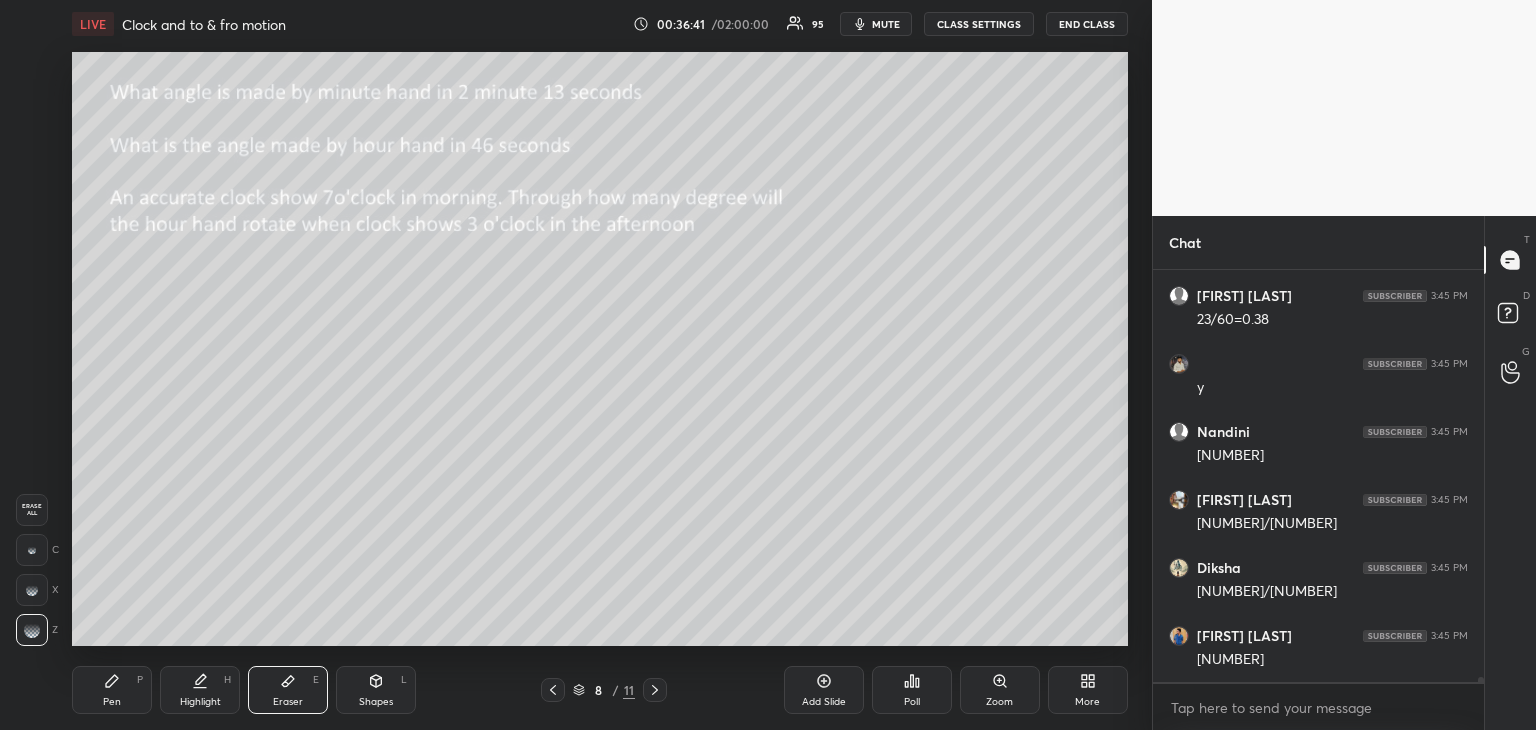 click on "Pen P" at bounding box center (112, 690) 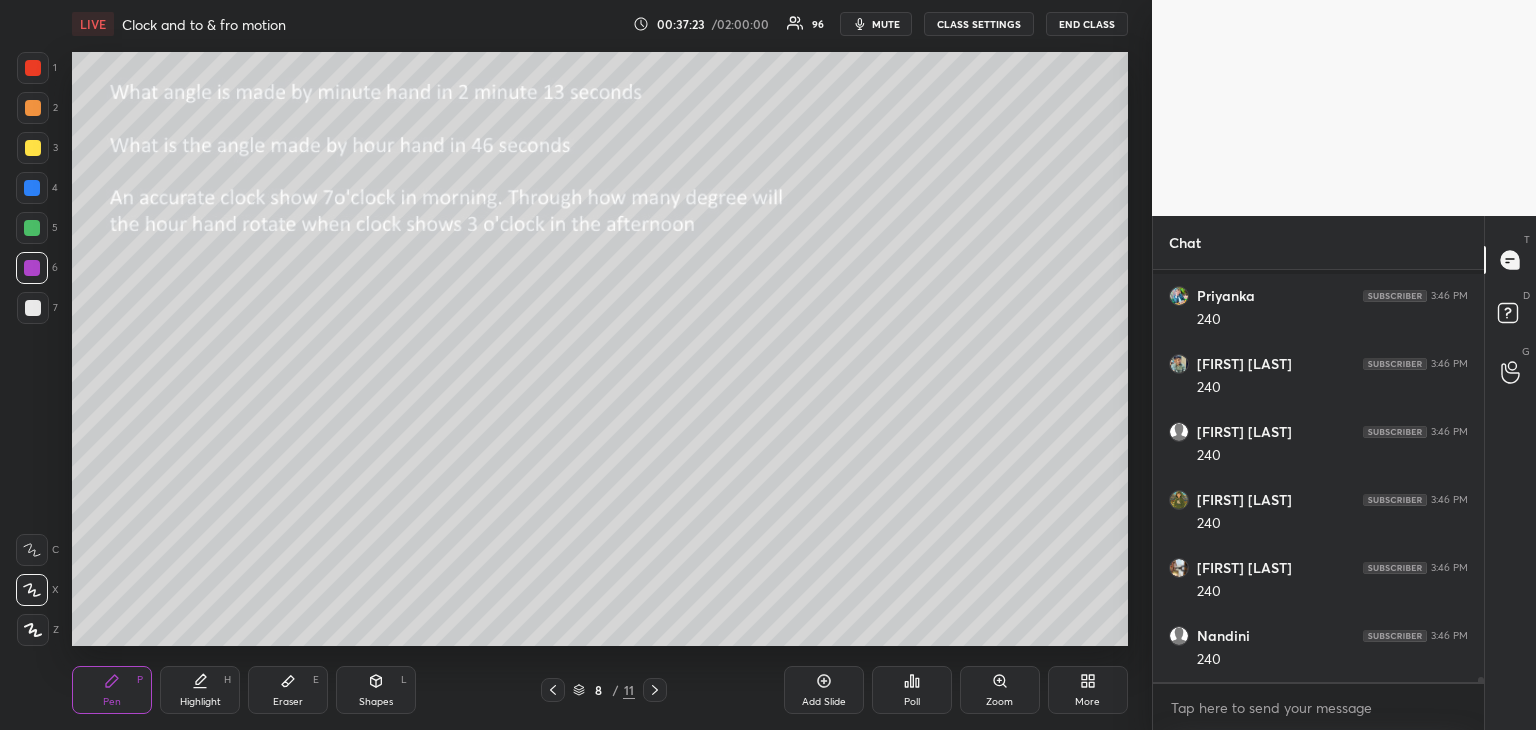 scroll, scrollTop: 31916, scrollLeft: 0, axis: vertical 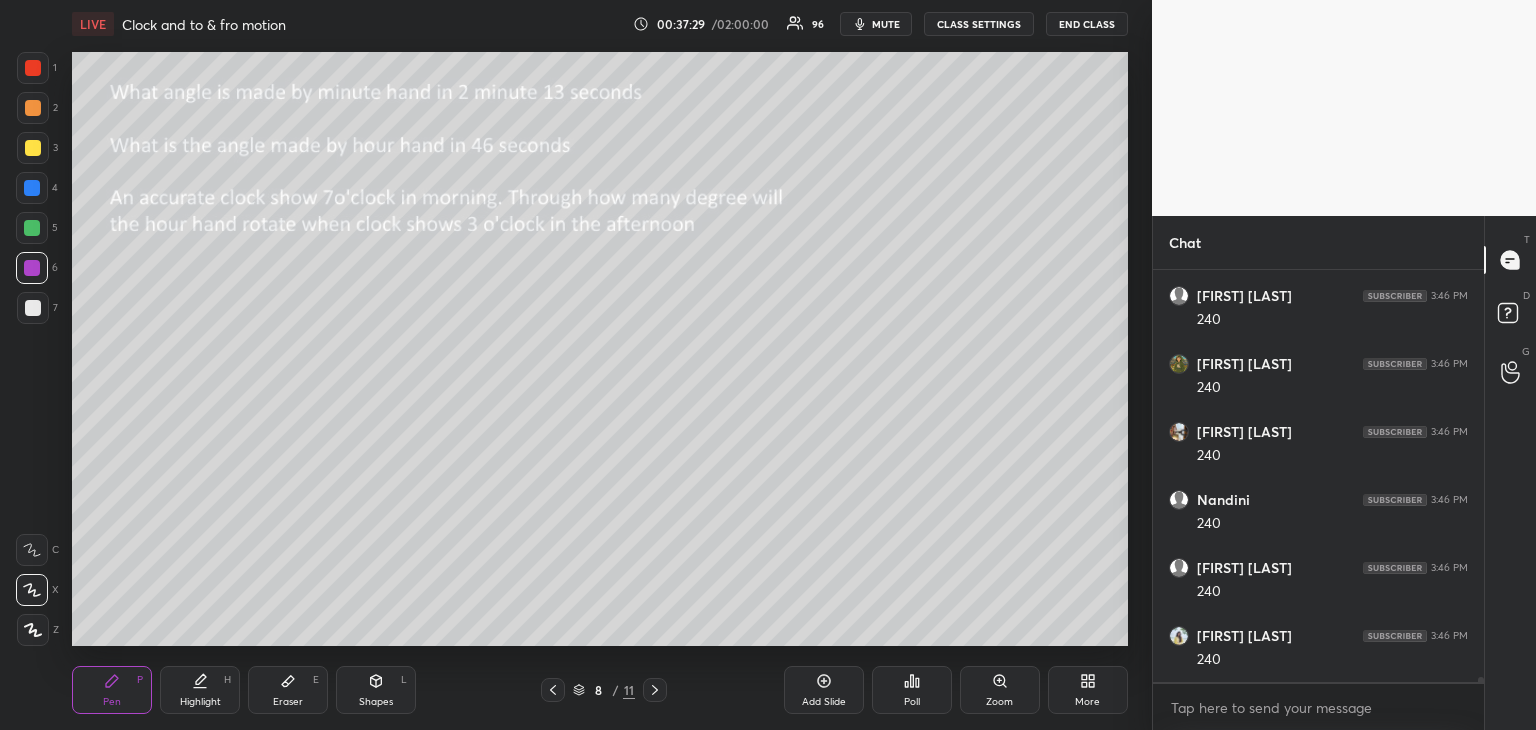 click 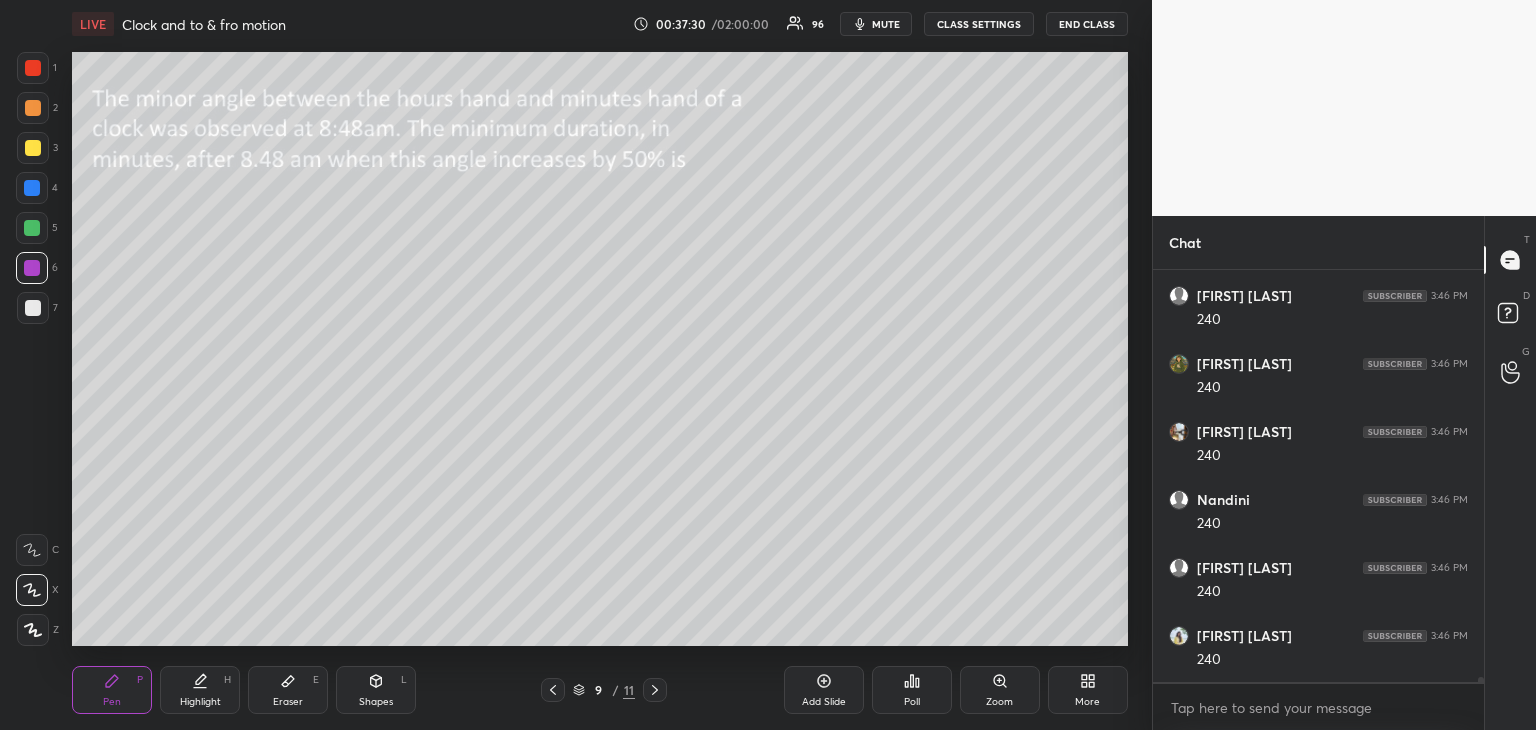 click 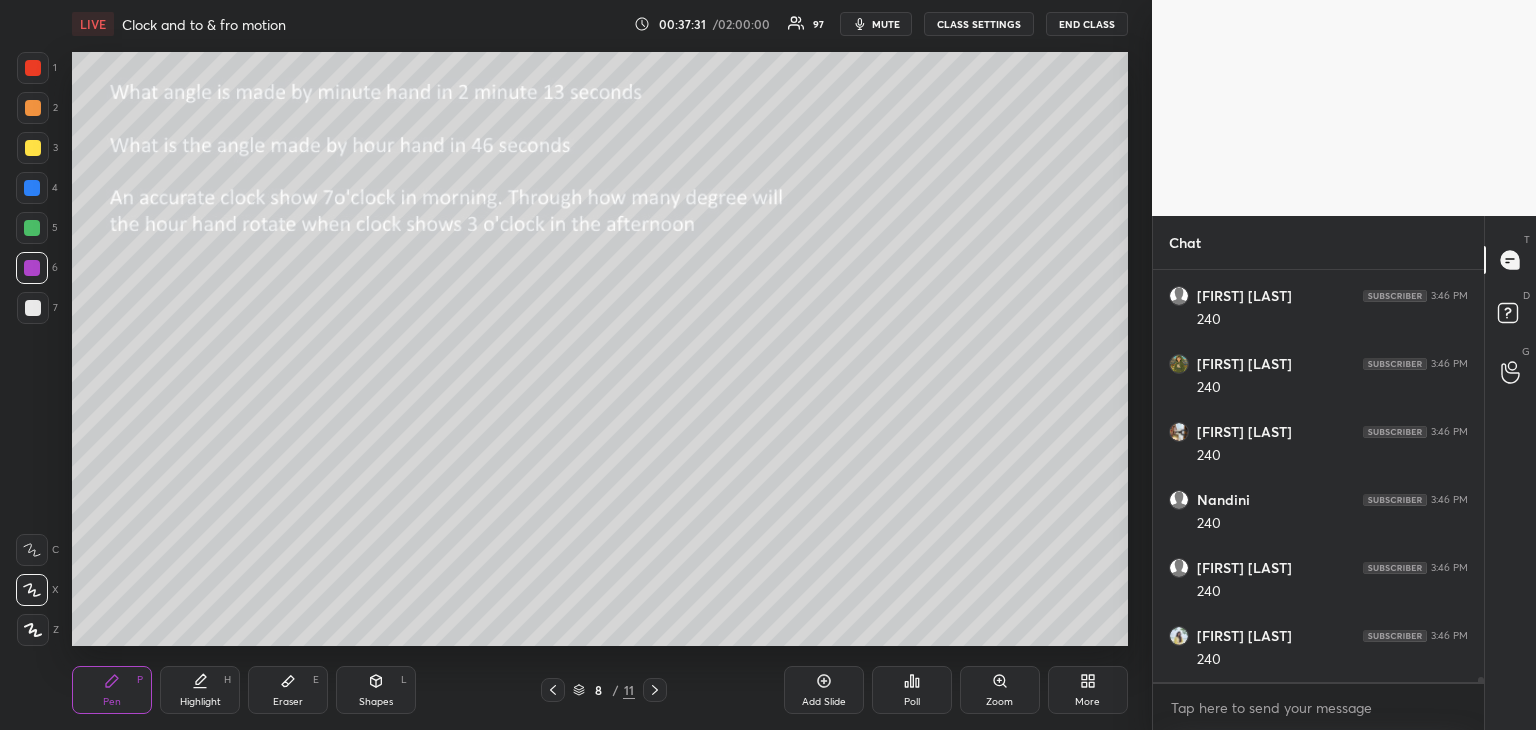 click on "Add Slide" at bounding box center [824, 690] 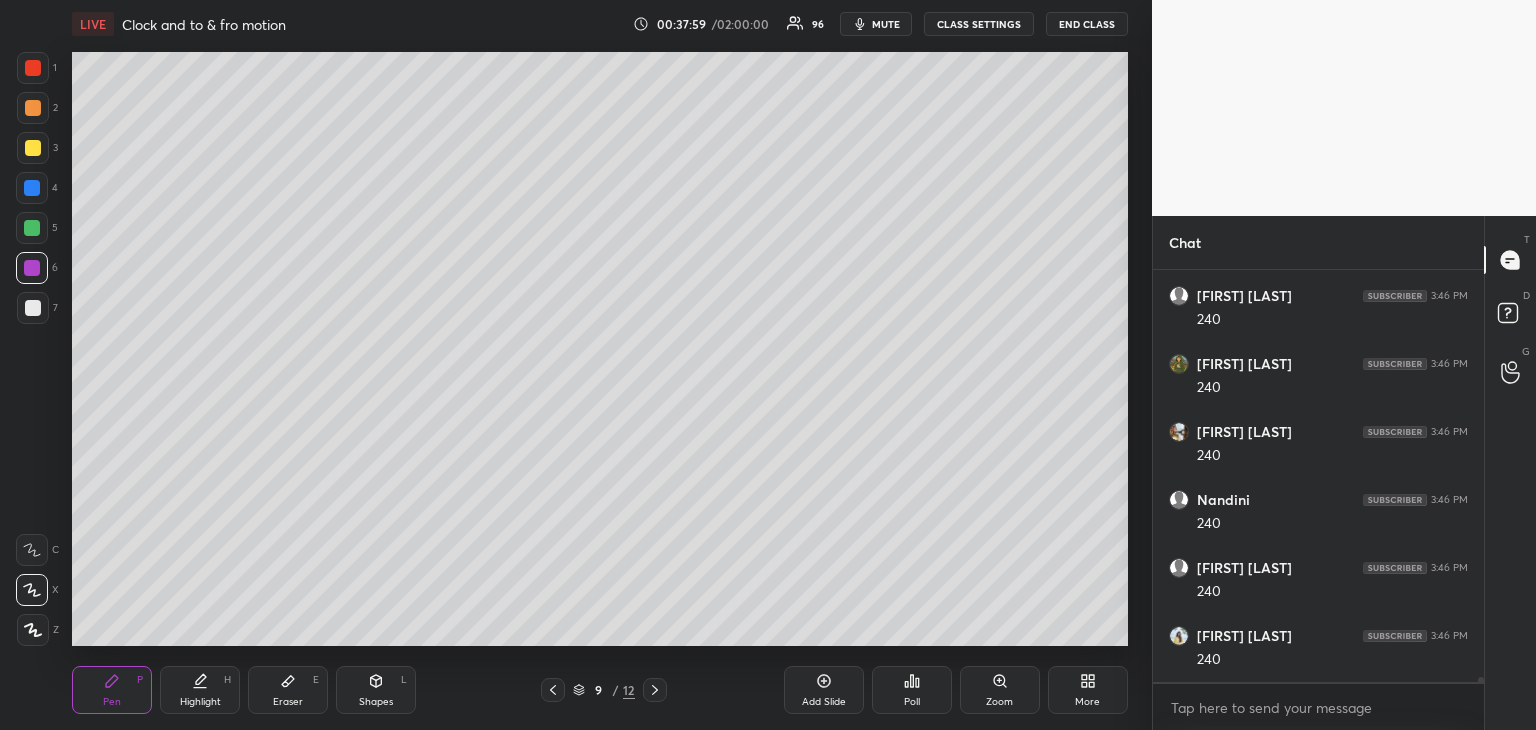 click at bounding box center (33, 148) 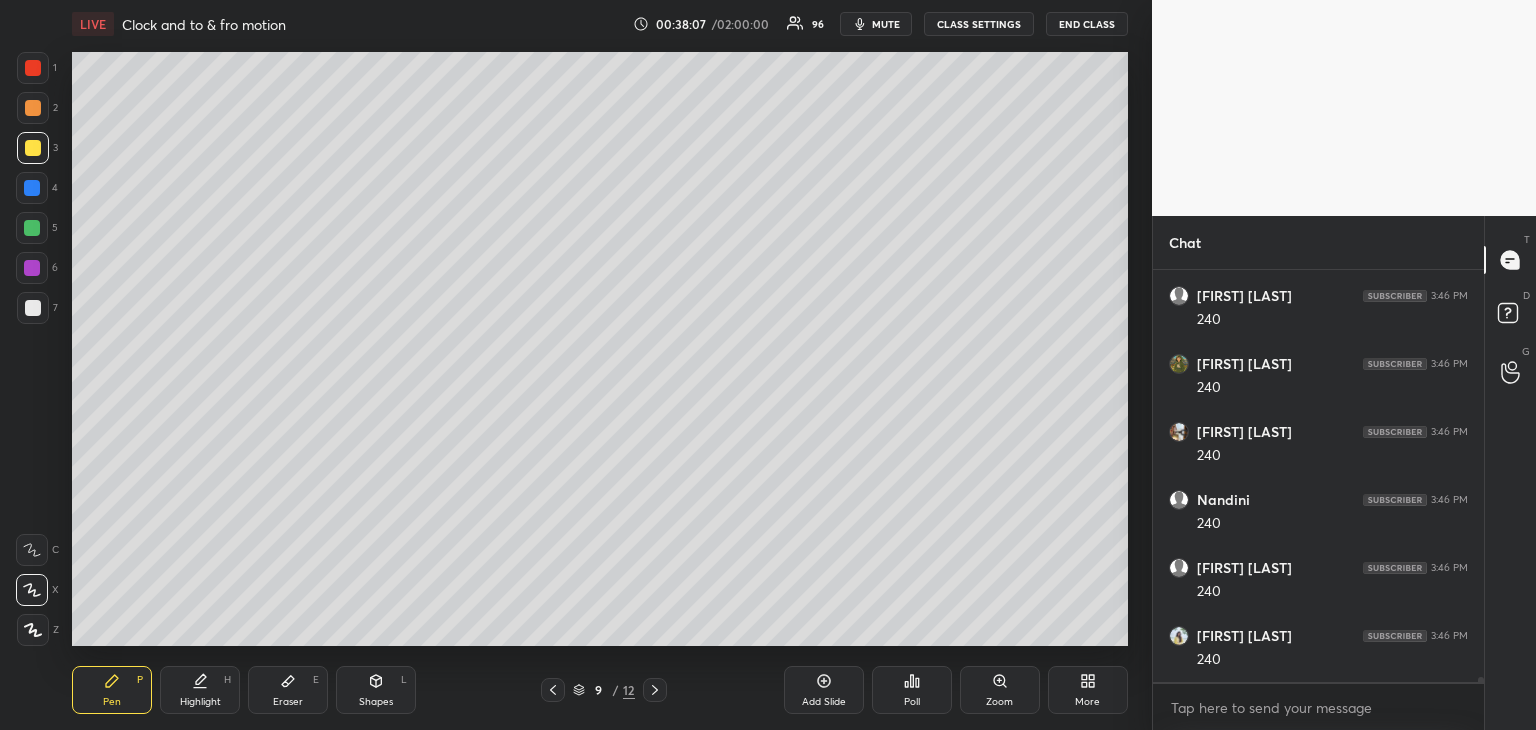click on "Eraser" at bounding box center (288, 702) 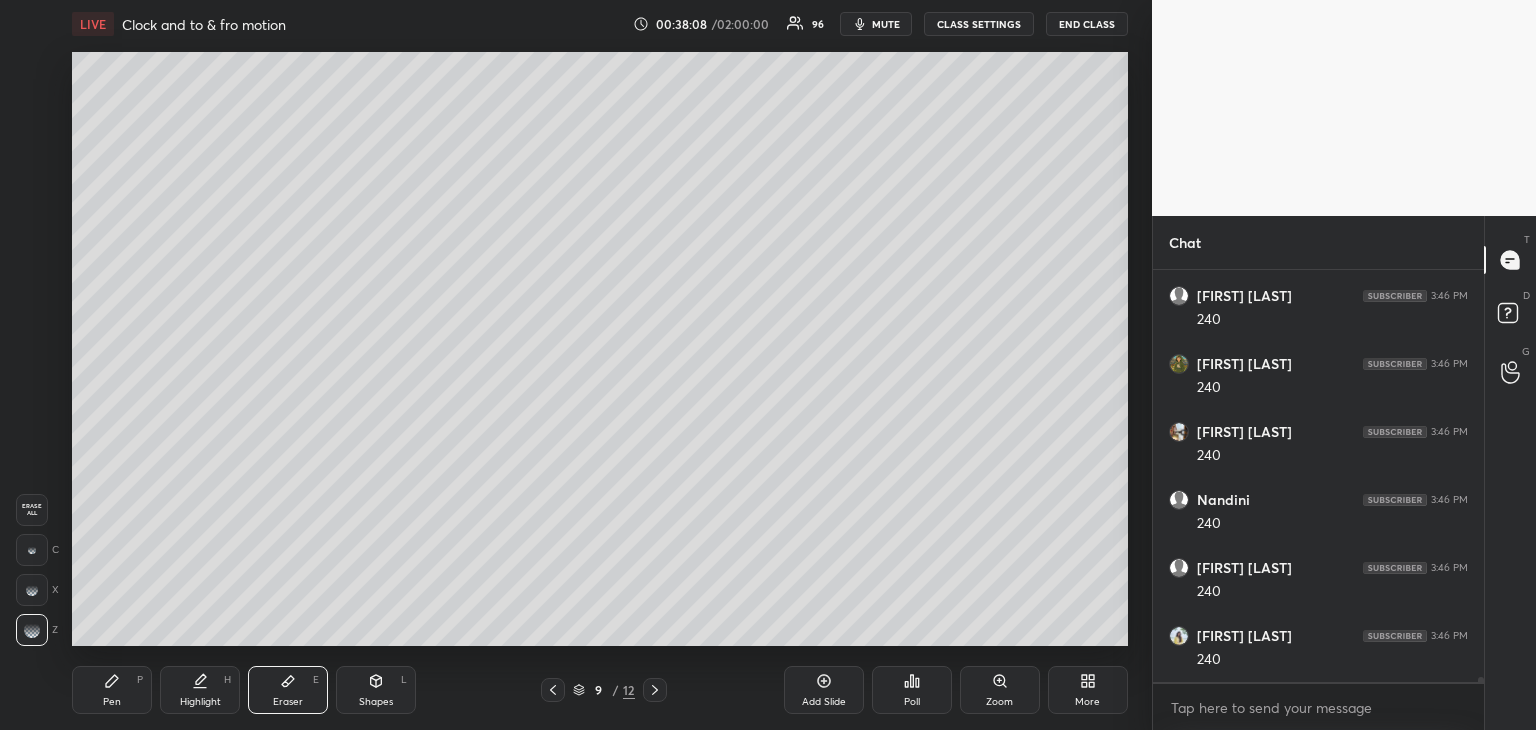 click 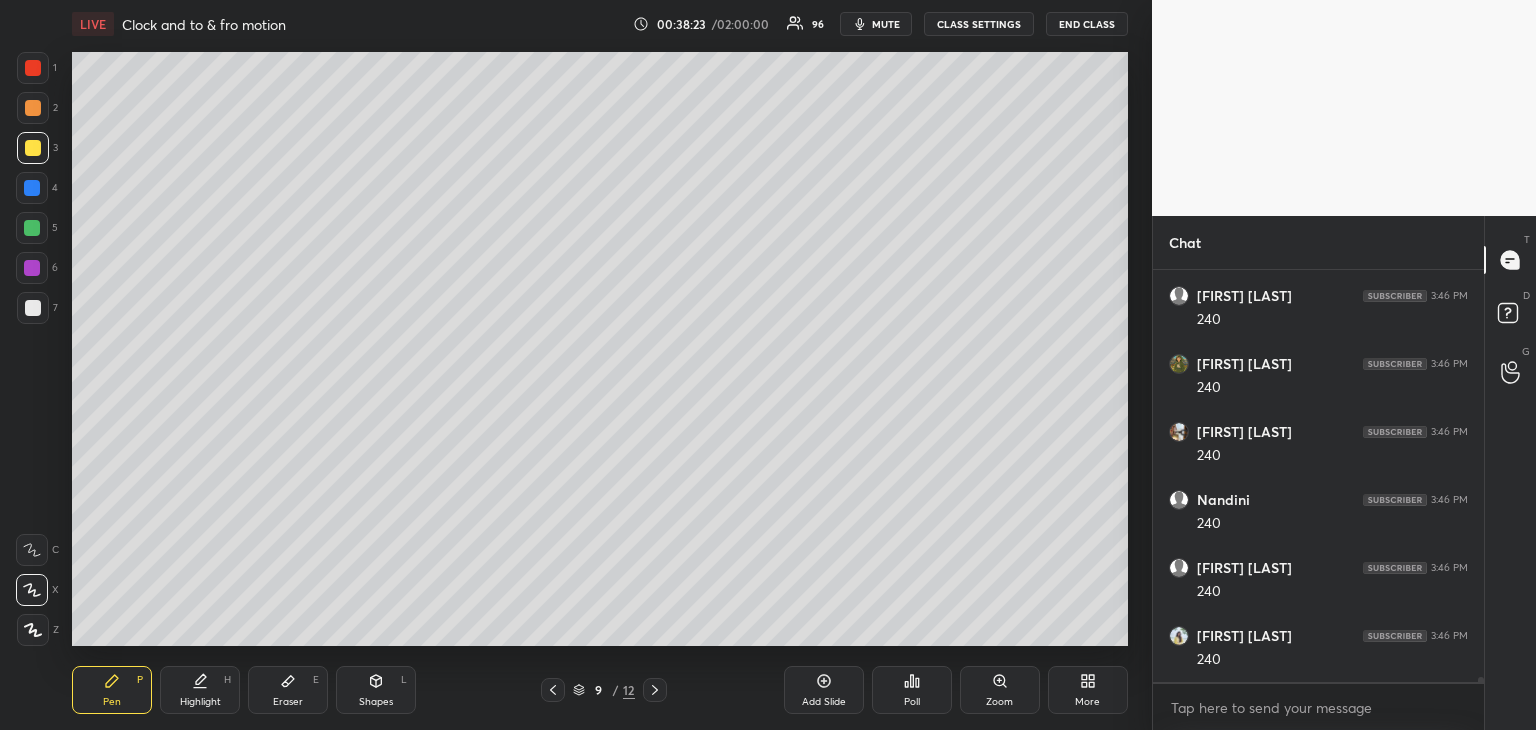 click on "Eraser E" at bounding box center (288, 690) 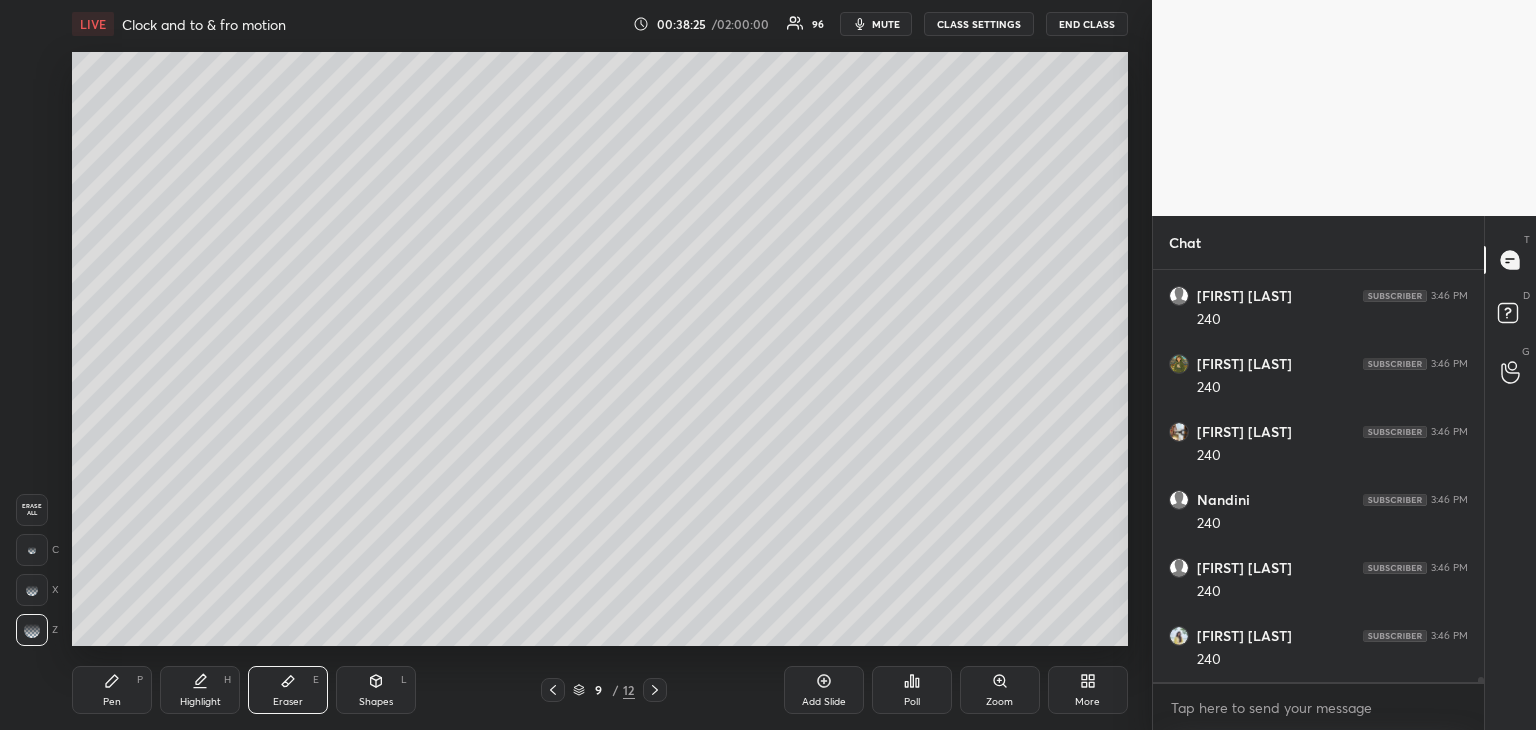 click on "Pen P" at bounding box center (112, 690) 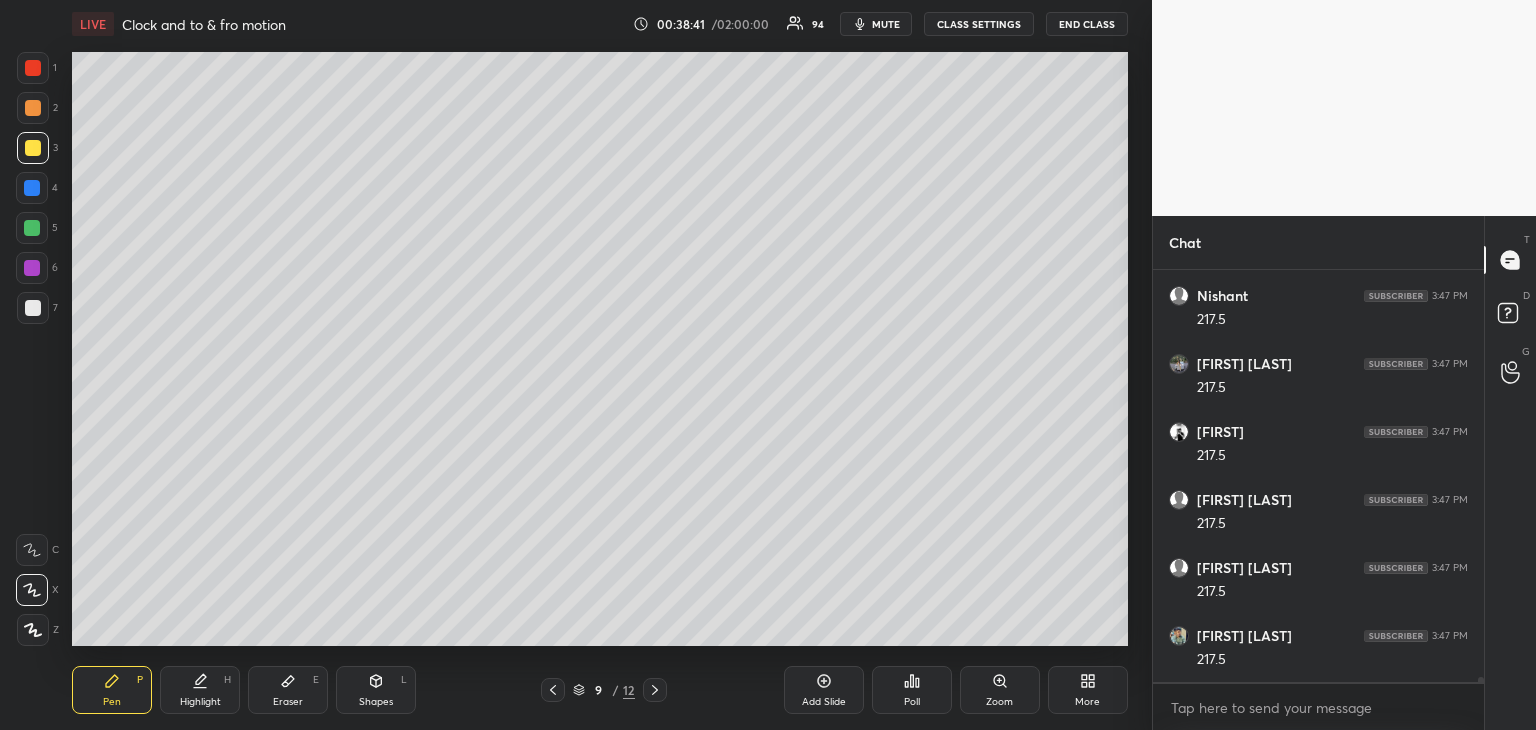 scroll, scrollTop: 32528, scrollLeft: 0, axis: vertical 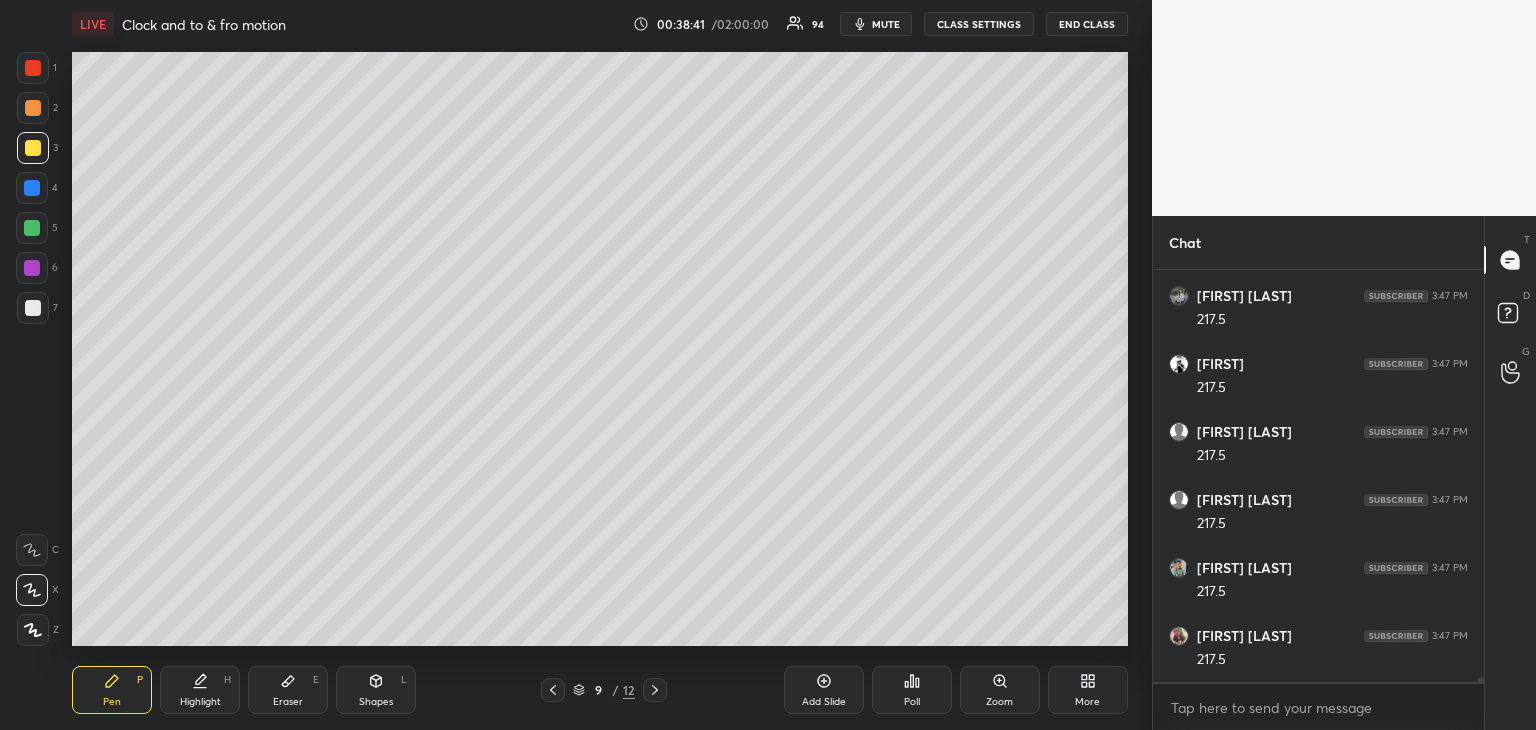 click at bounding box center [32, 188] 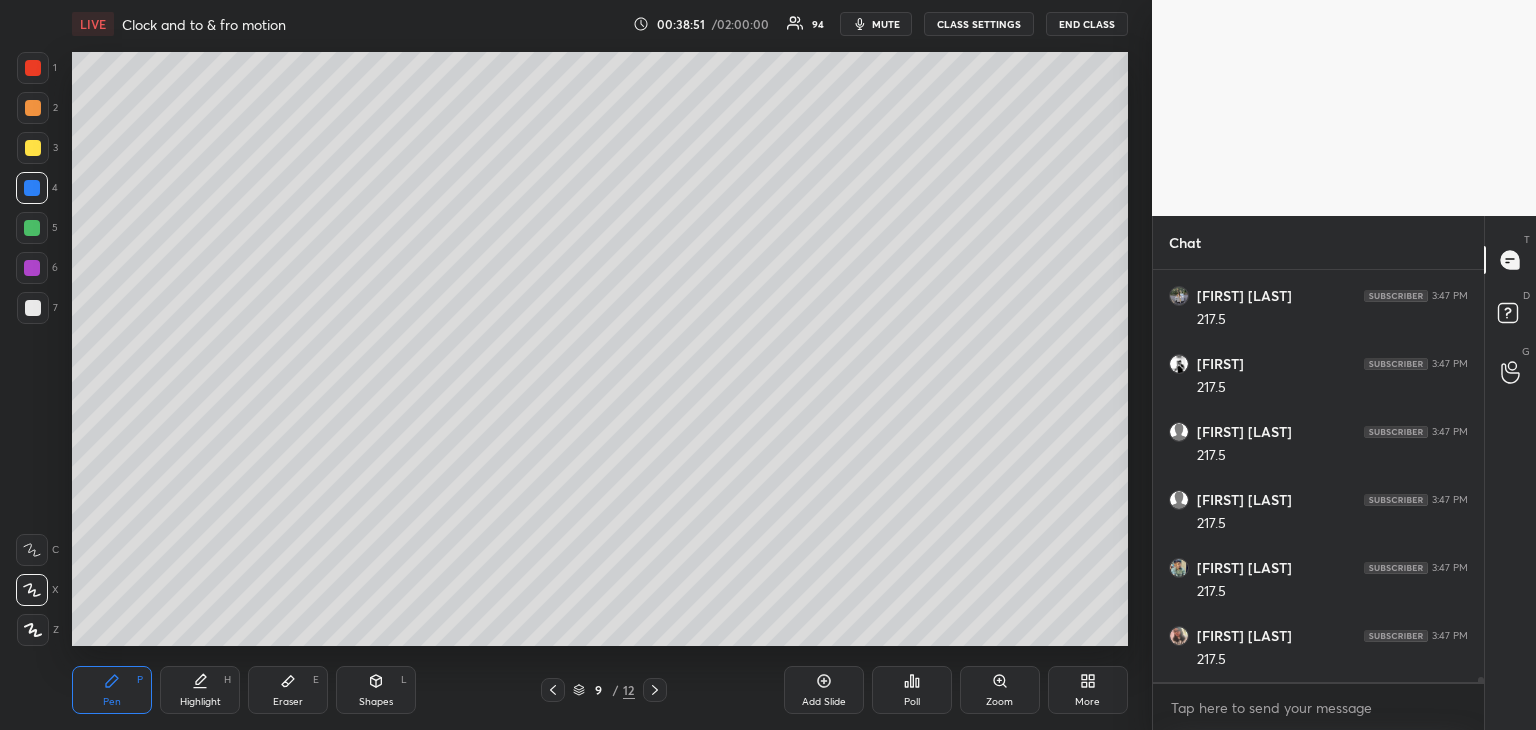 scroll, scrollTop: 32596, scrollLeft: 0, axis: vertical 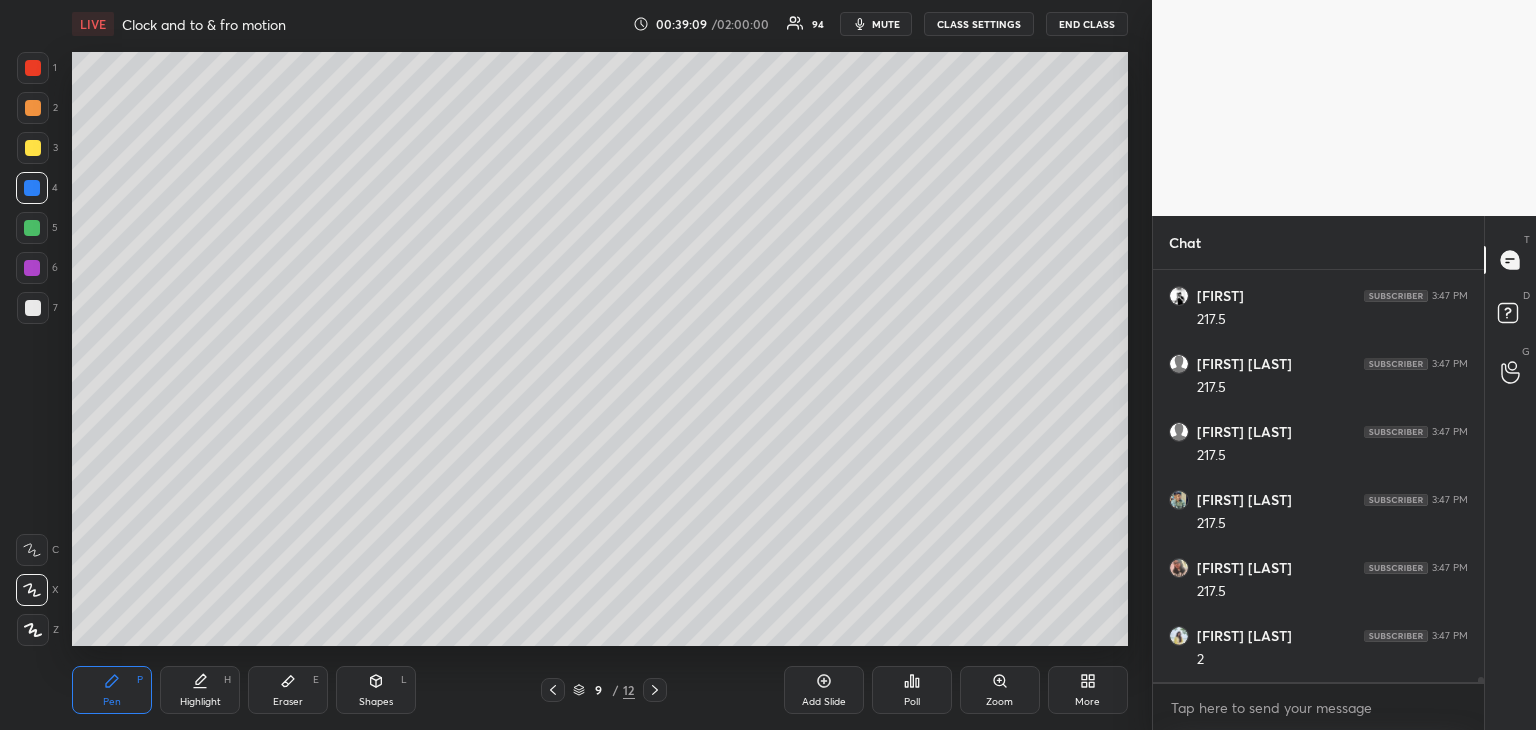 click at bounding box center [32, 268] 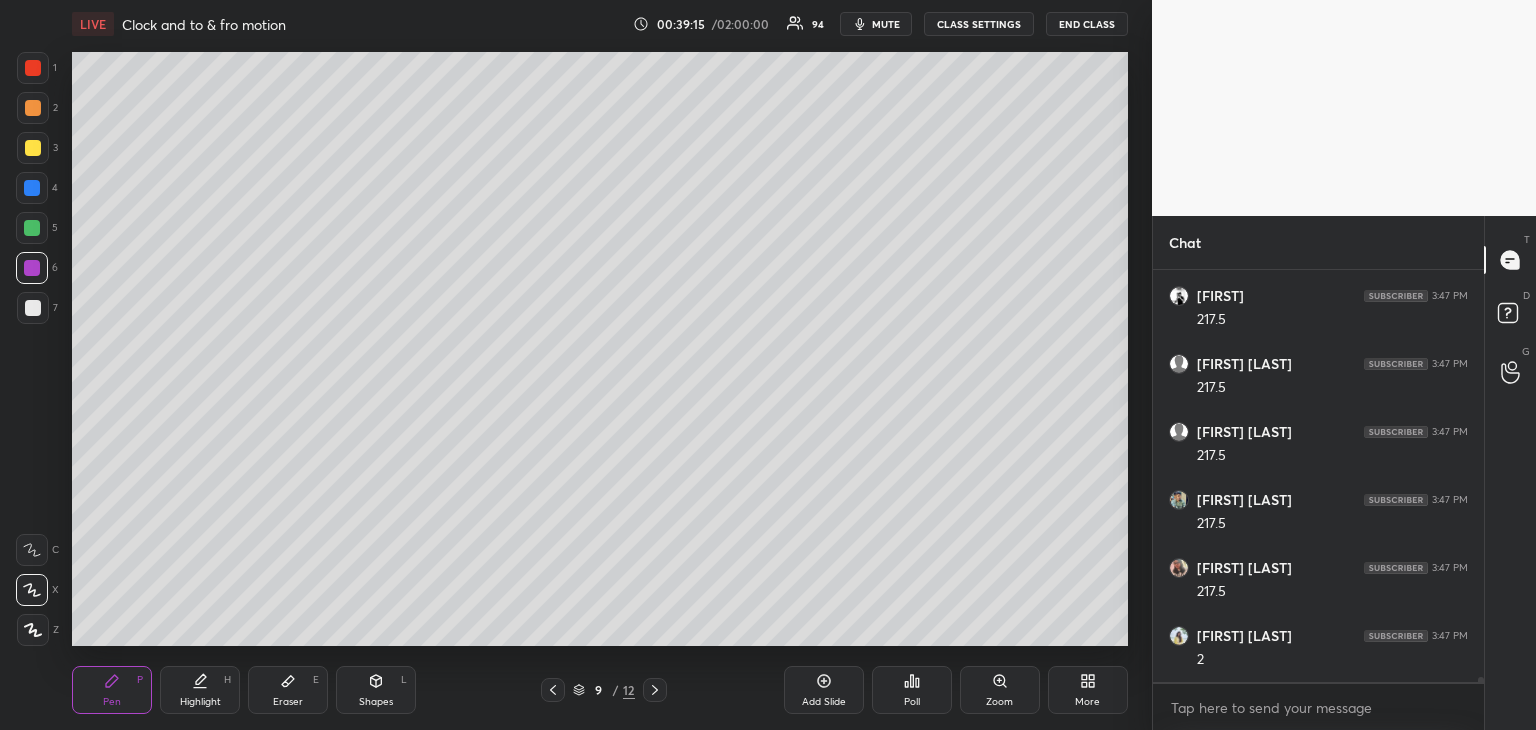 scroll, scrollTop: 32664, scrollLeft: 0, axis: vertical 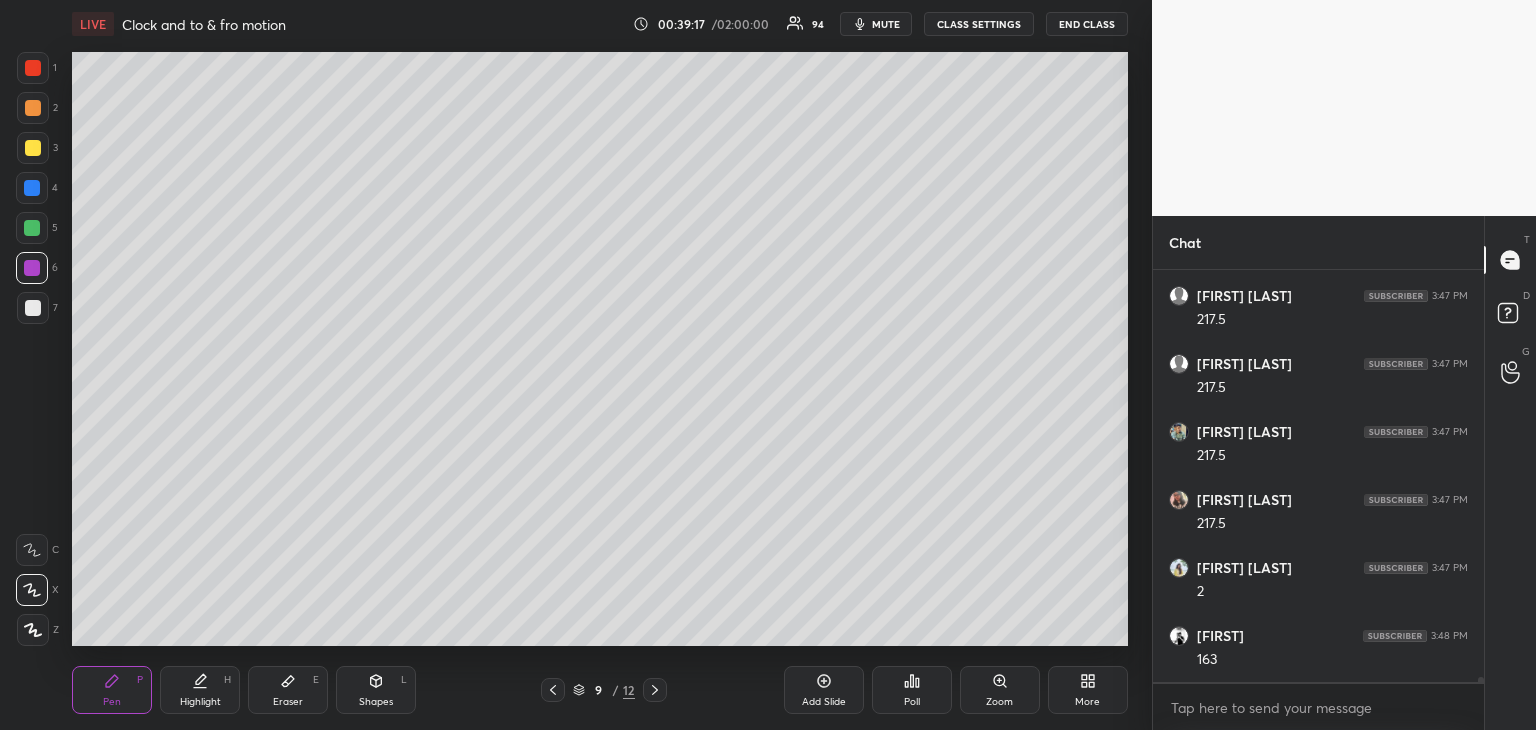 click at bounding box center (33, 308) 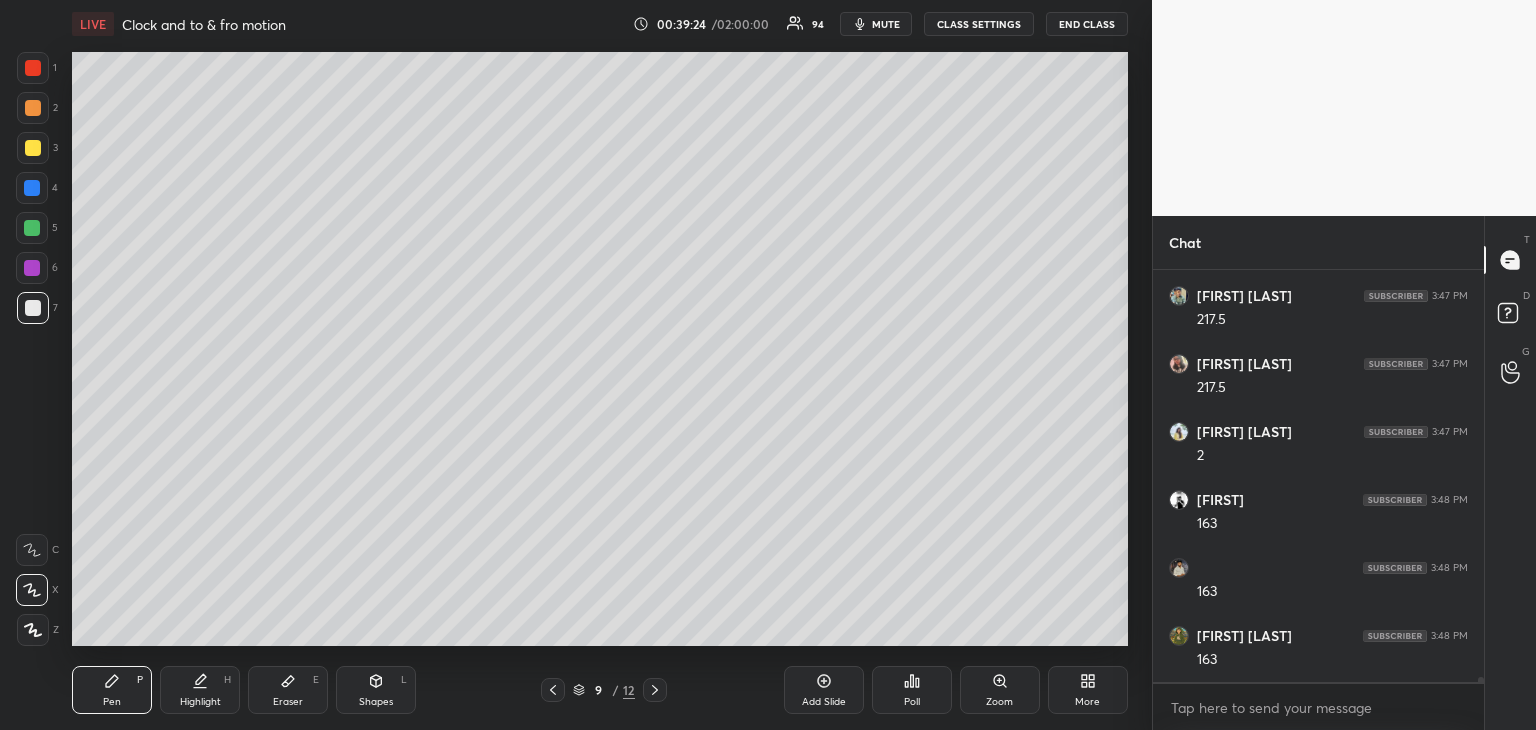 scroll, scrollTop: 32868, scrollLeft: 0, axis: vertical 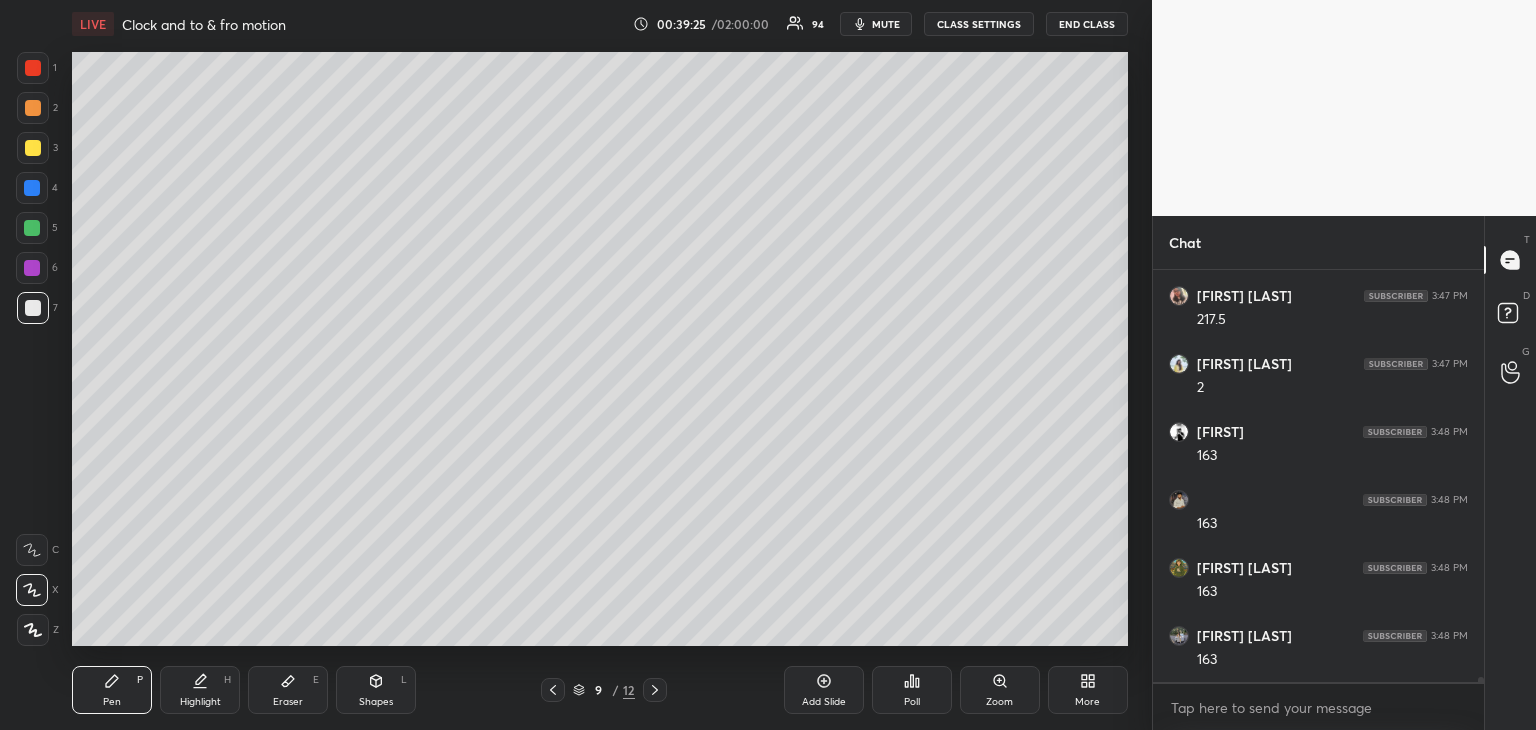 click on "Eraser" at bounding box center [288, 702] 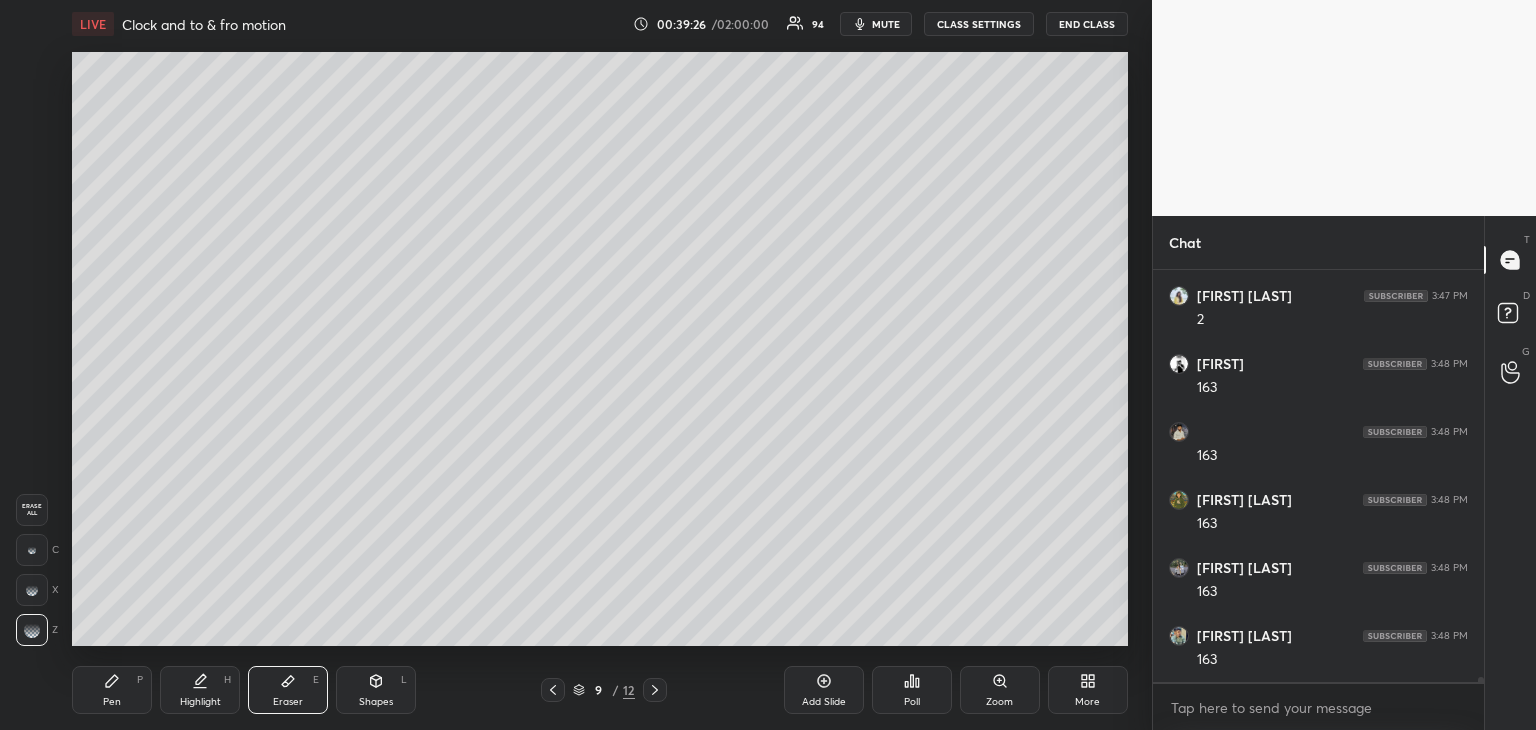 click on "Pen" at bounding box center (112, 702) 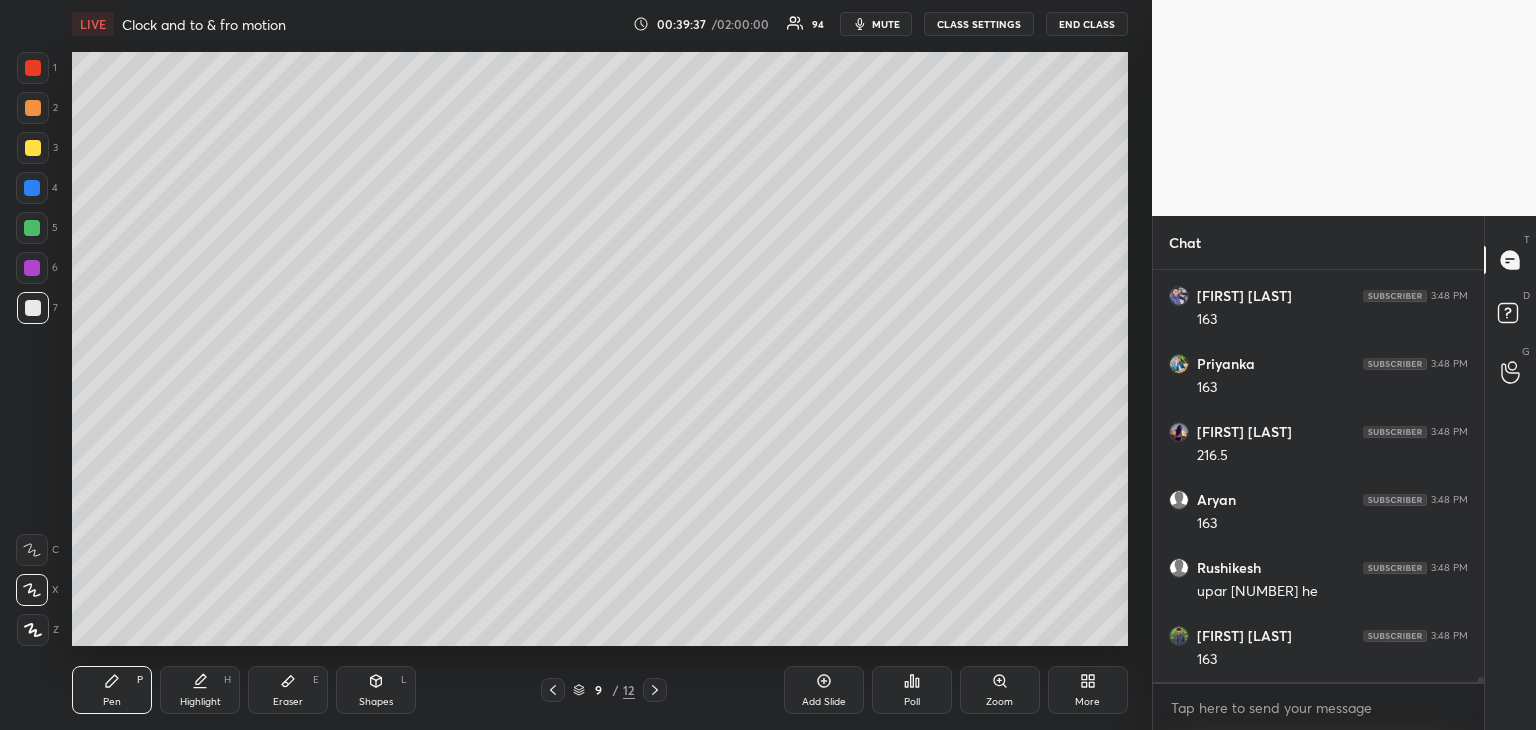 scroll, scrollTop: 33616, scrollLeft: 0, axis: vertical 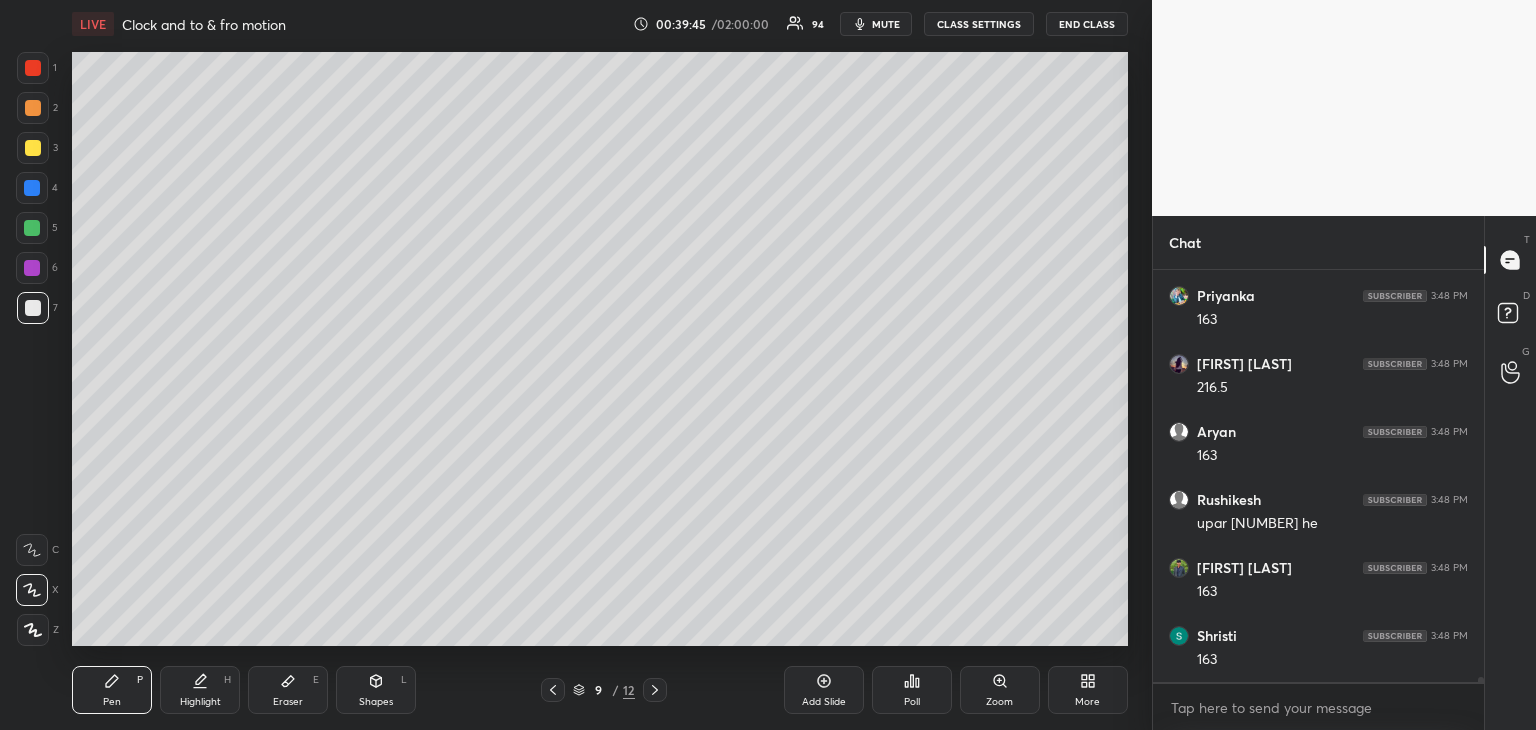 click 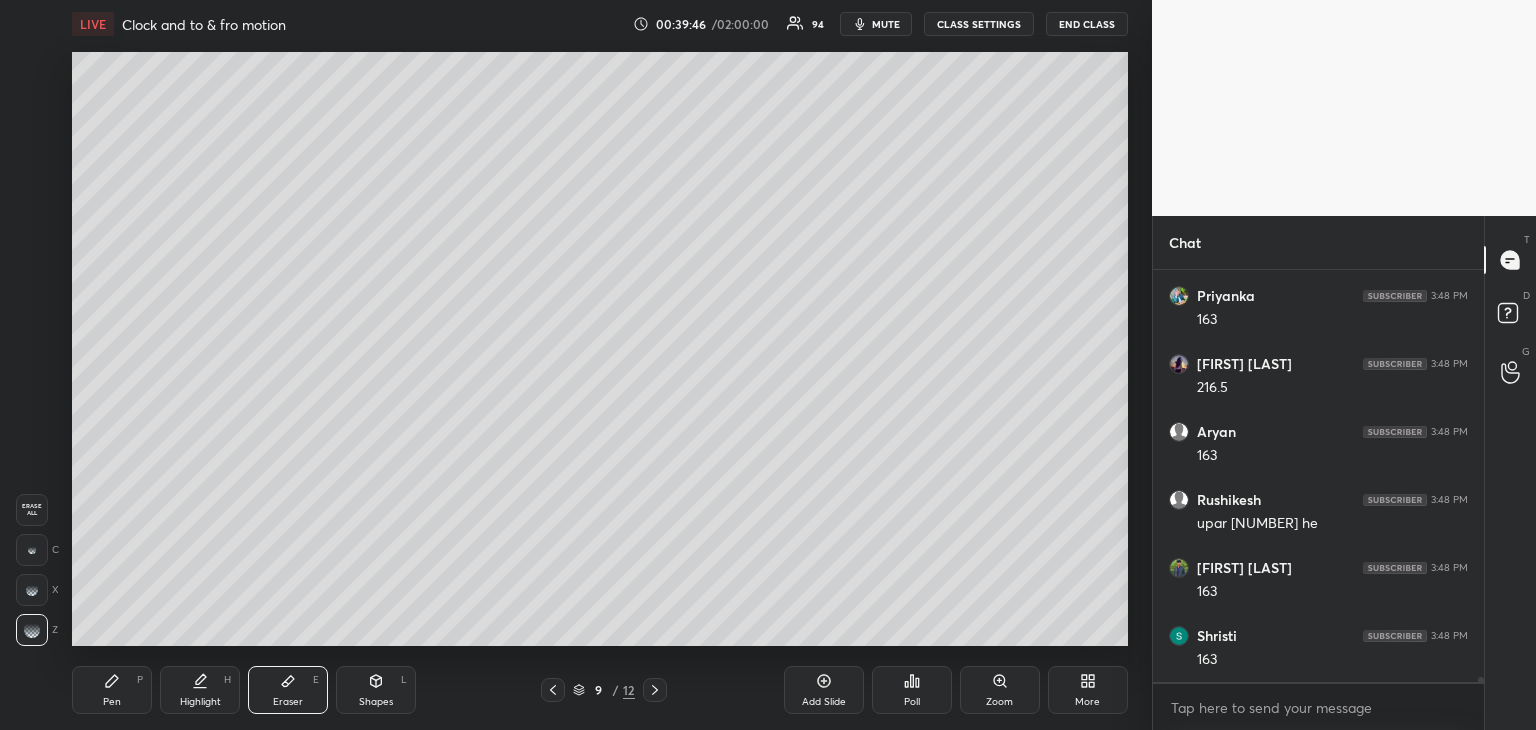 click at bounding box center (32, 550) 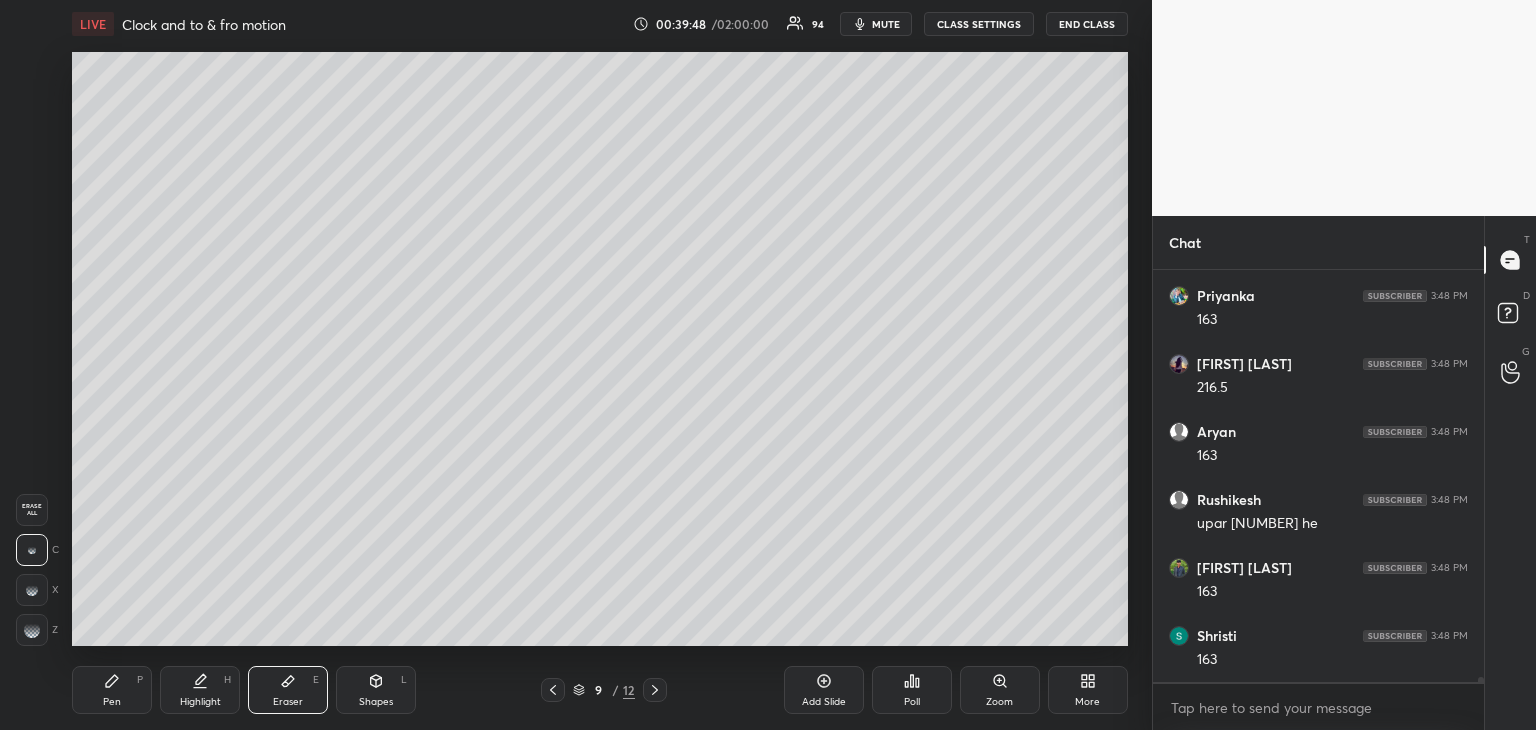click on "Pen P" at bounding box center (112, 690) 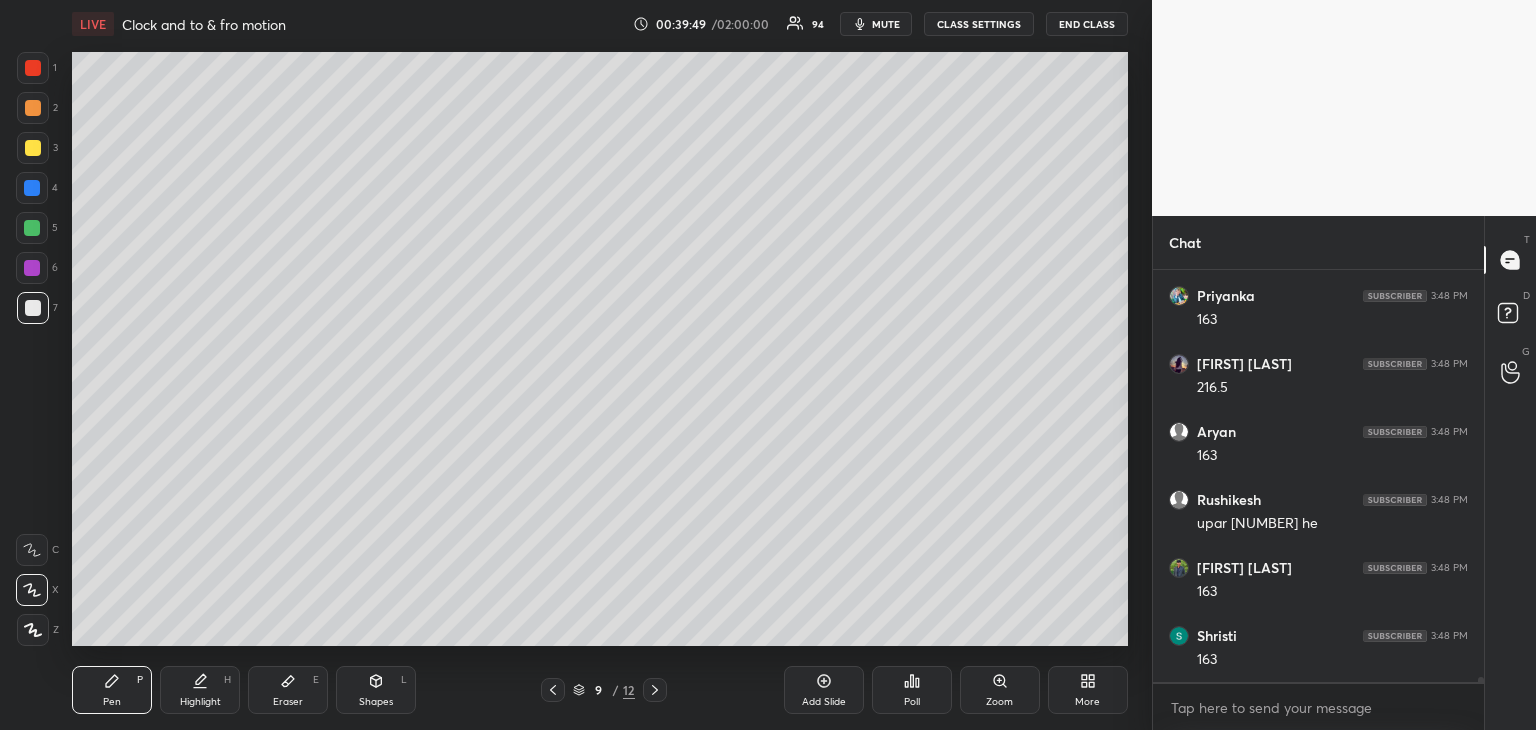 click at bounding box center [33, 148] 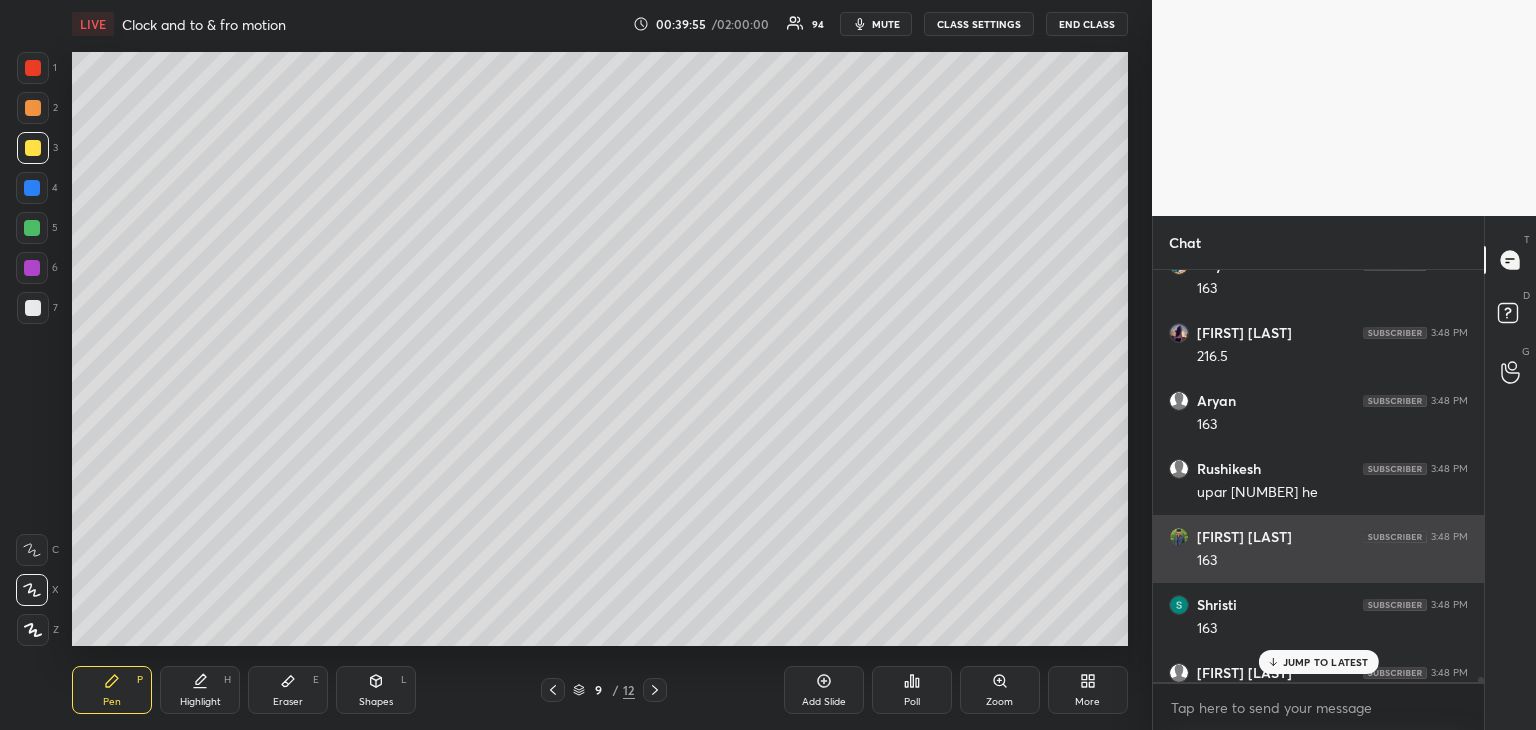 scroll, scrollTop: 33684, scrollLeft: 0, axis: vertical 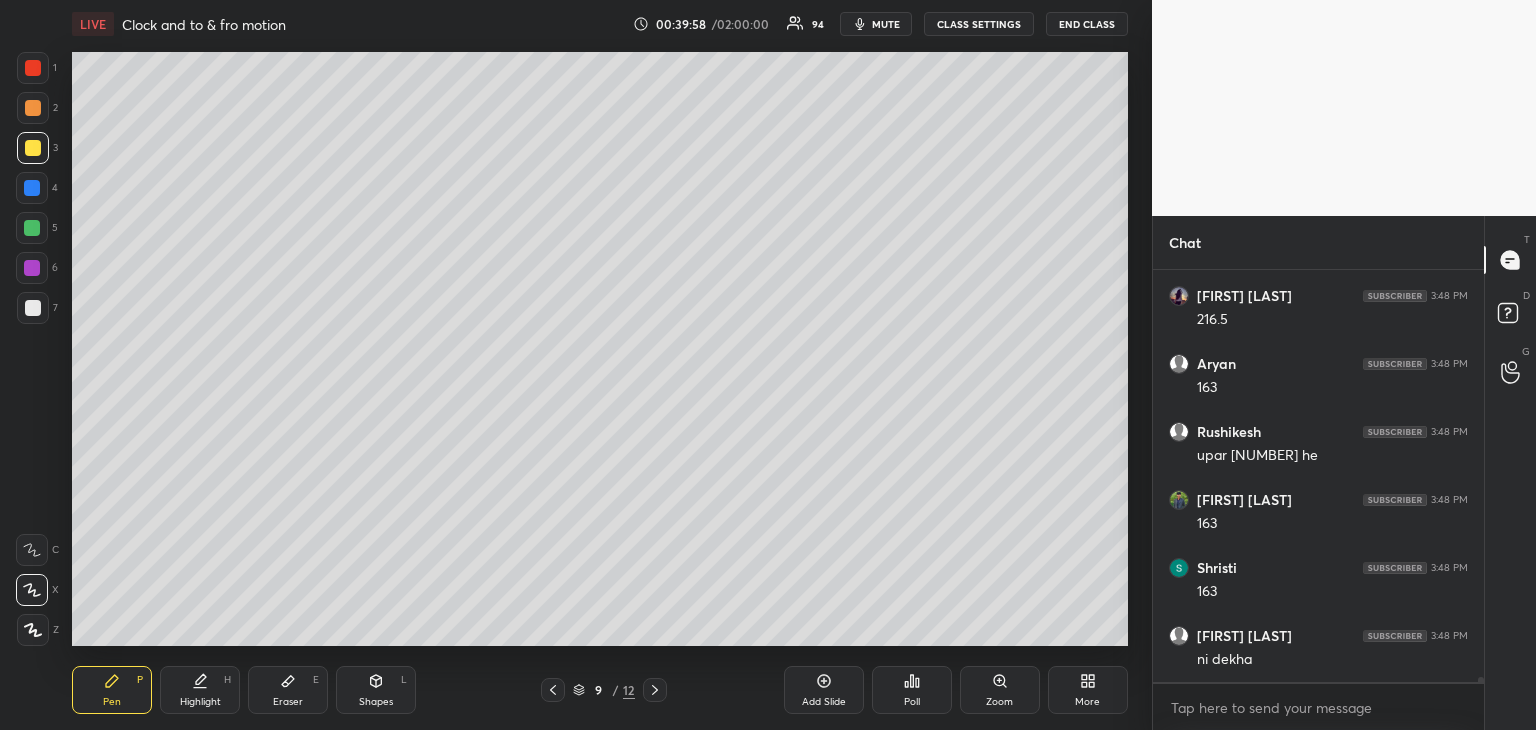 click at bounding box center (32, 228) 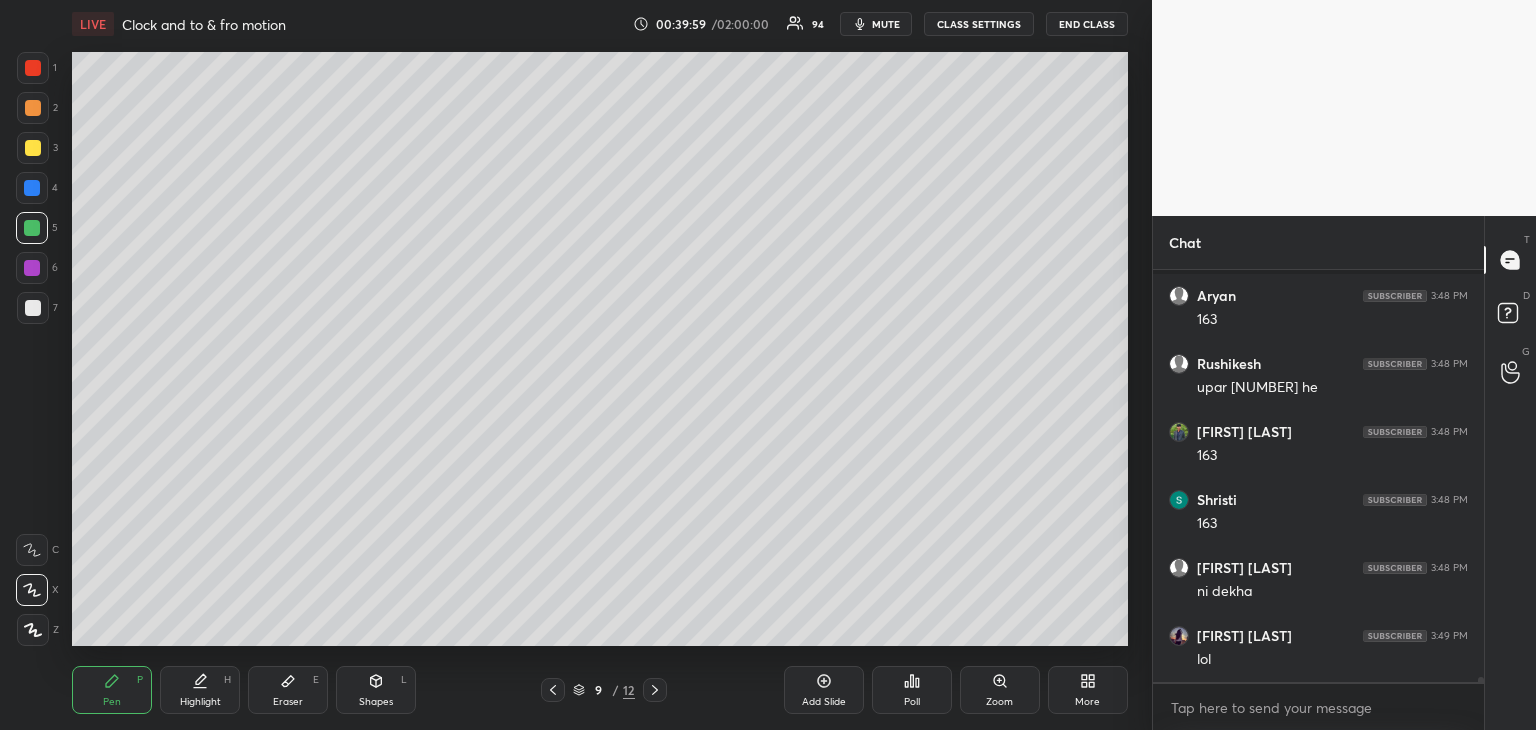 scroll, scrollTop: 33888, scrollLeft: 0, axis: vertical 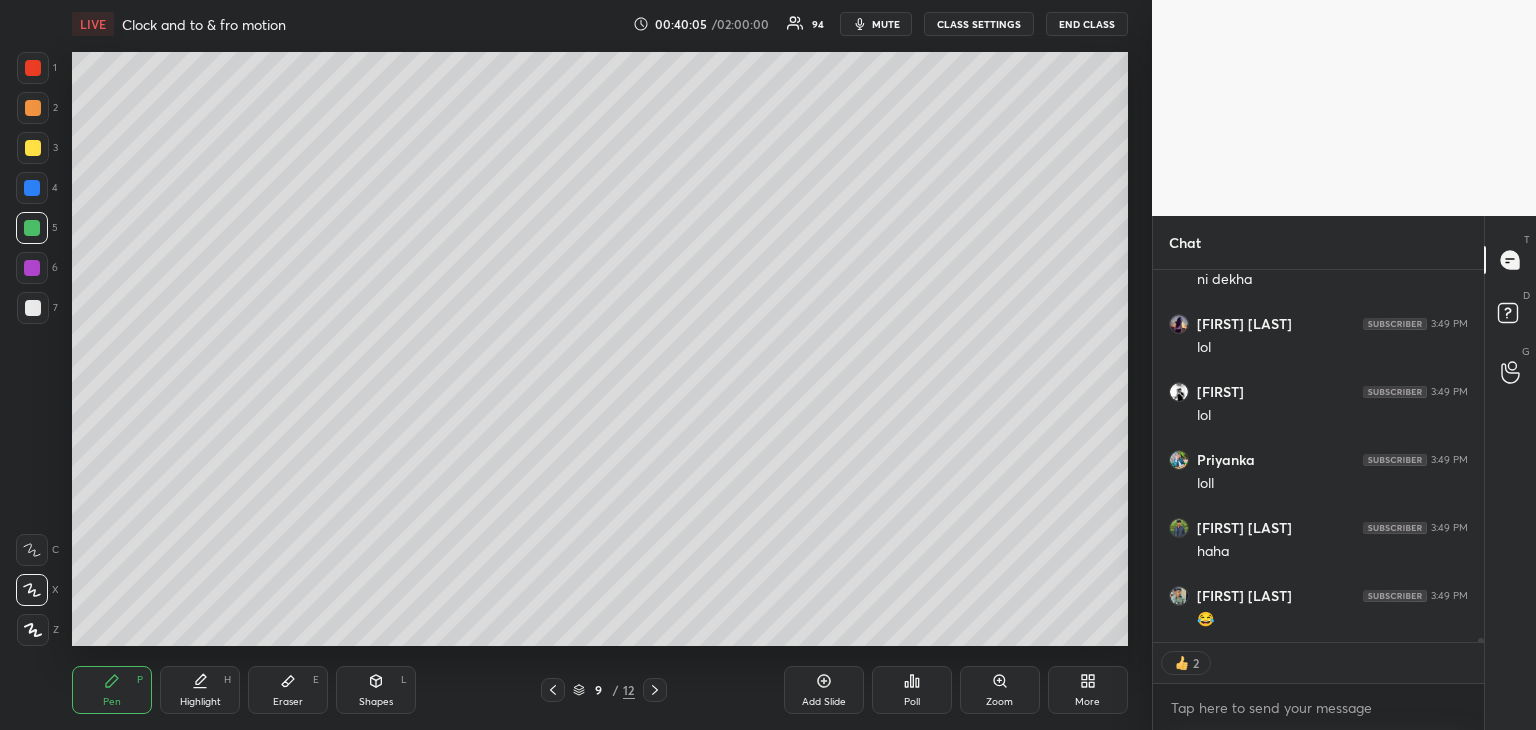 click 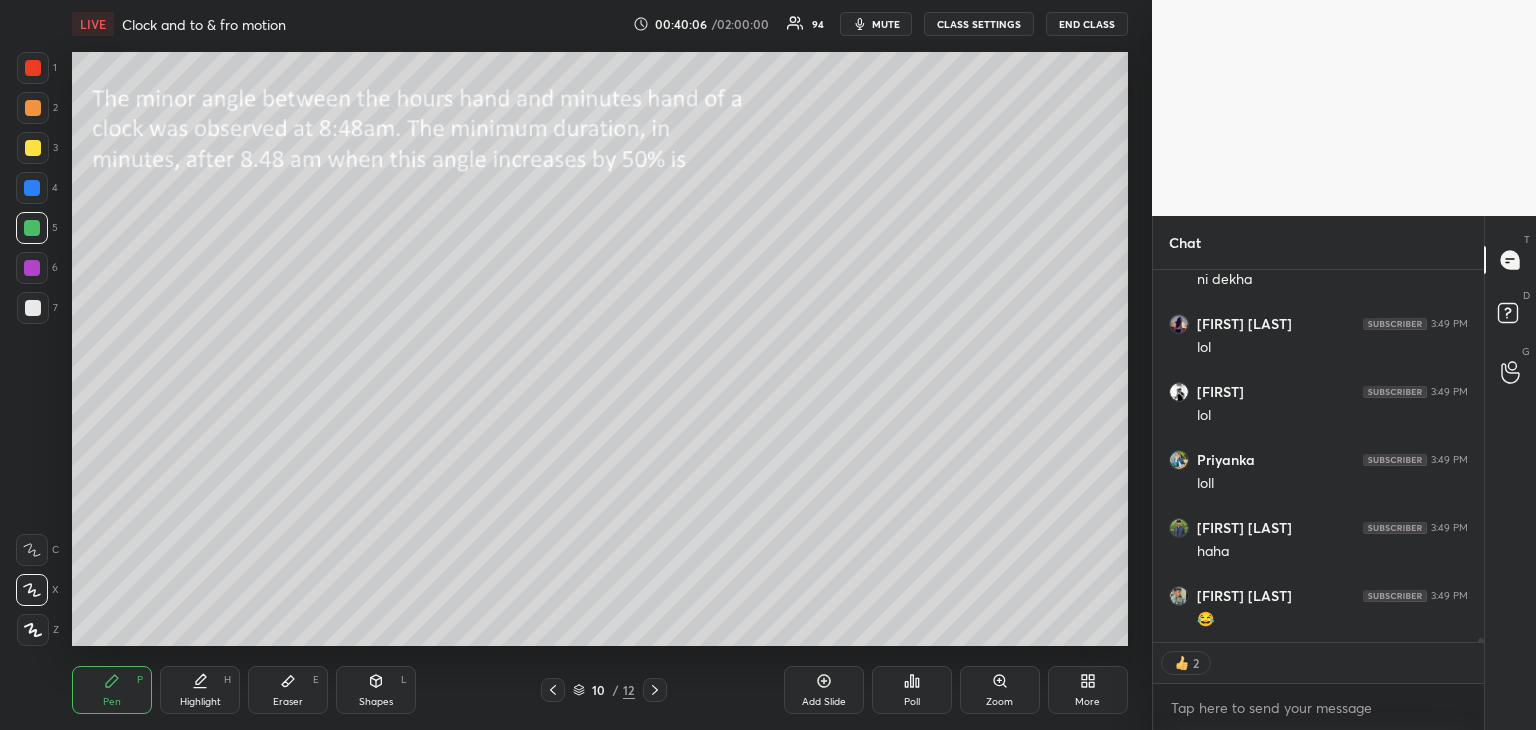 click 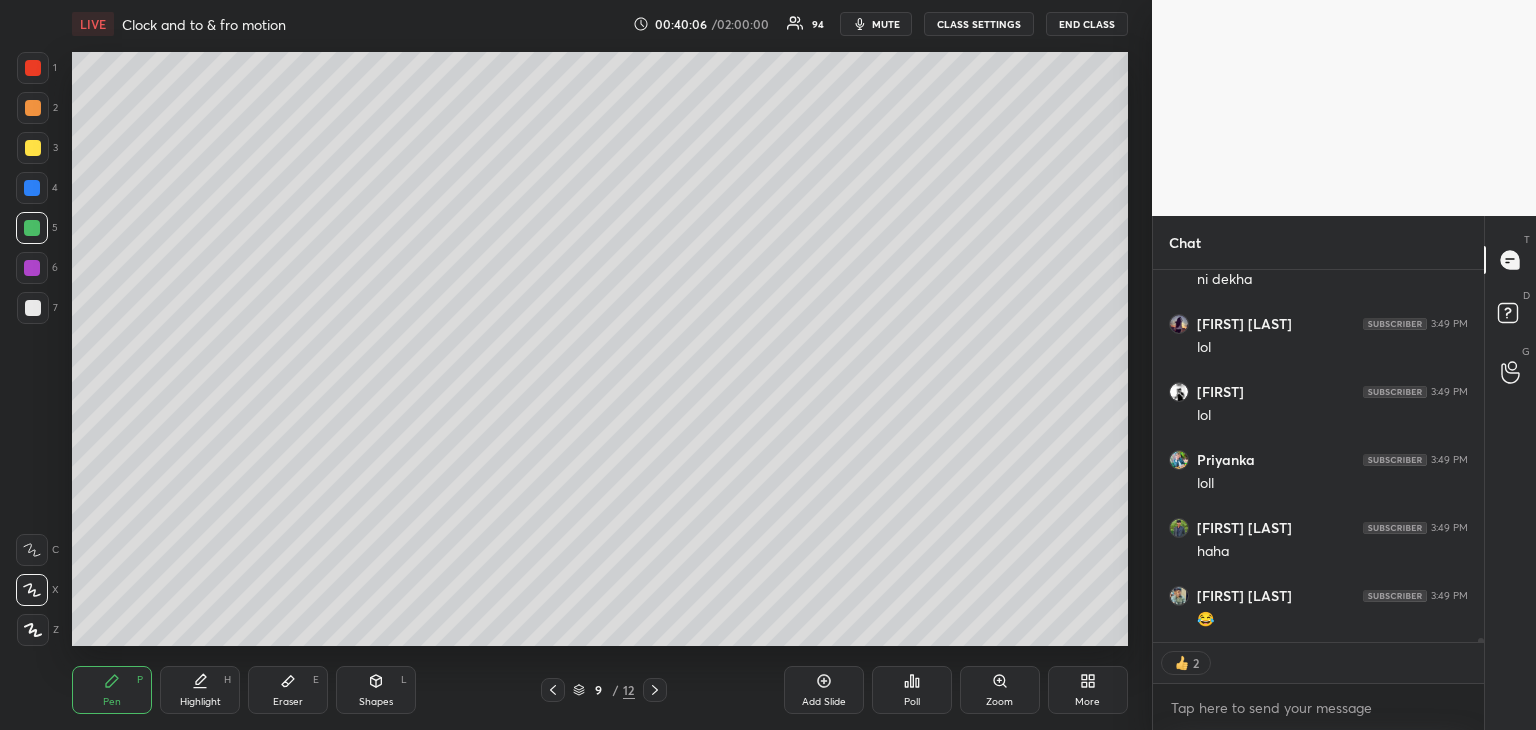 click on "Add Slide" at bounding box center [824, 690] 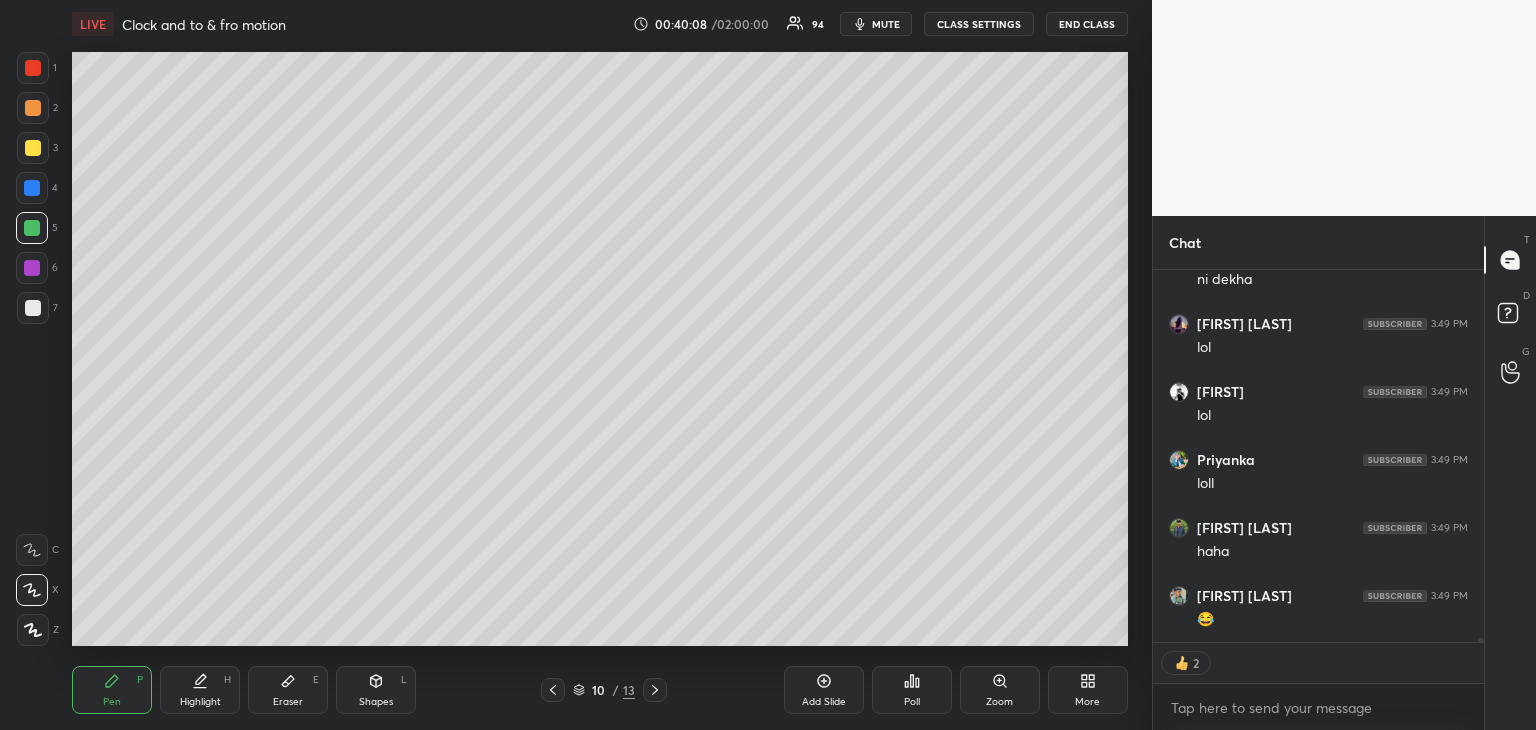 click at bounding box center [33, 148] 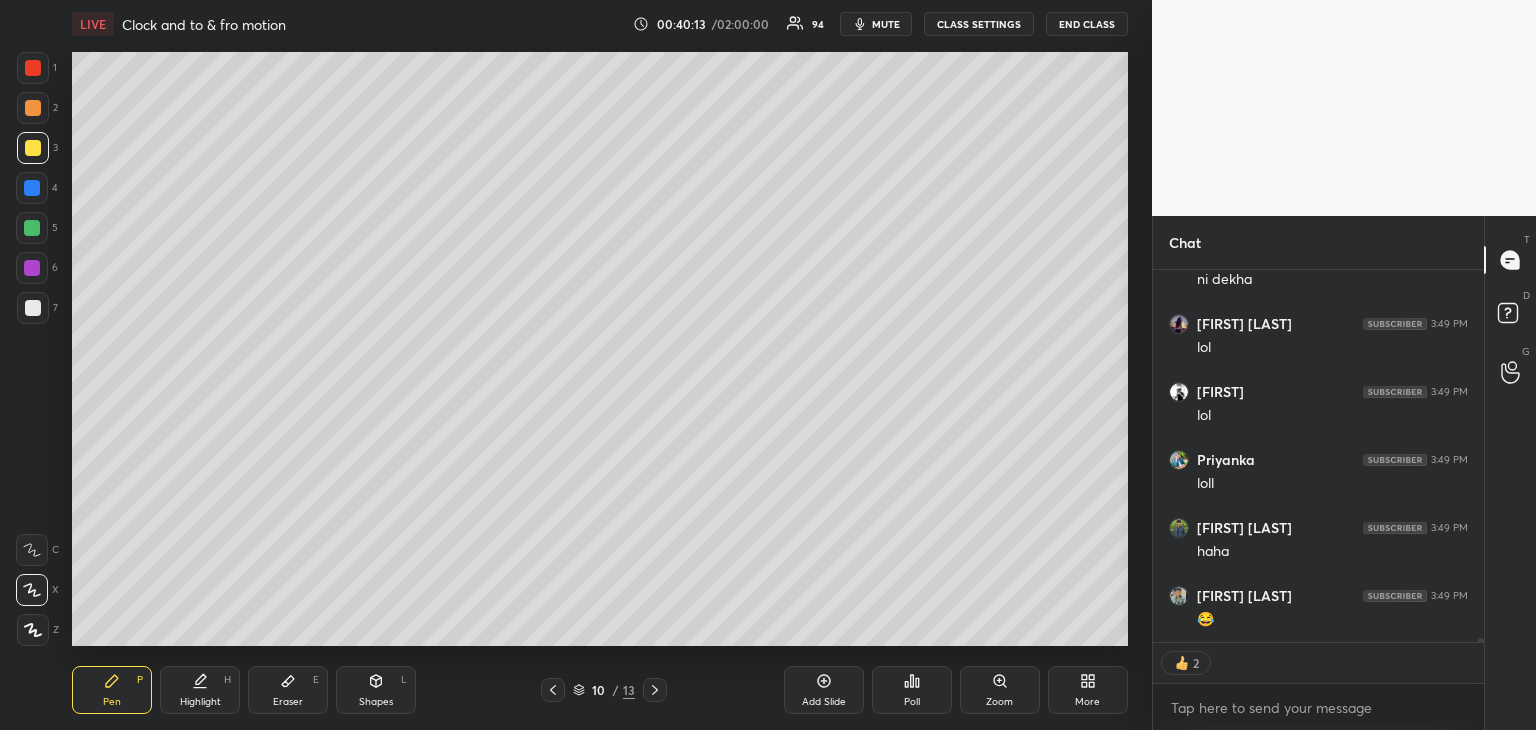 scroll, scrollTop: 5, scrollLeft: 6, axis: both 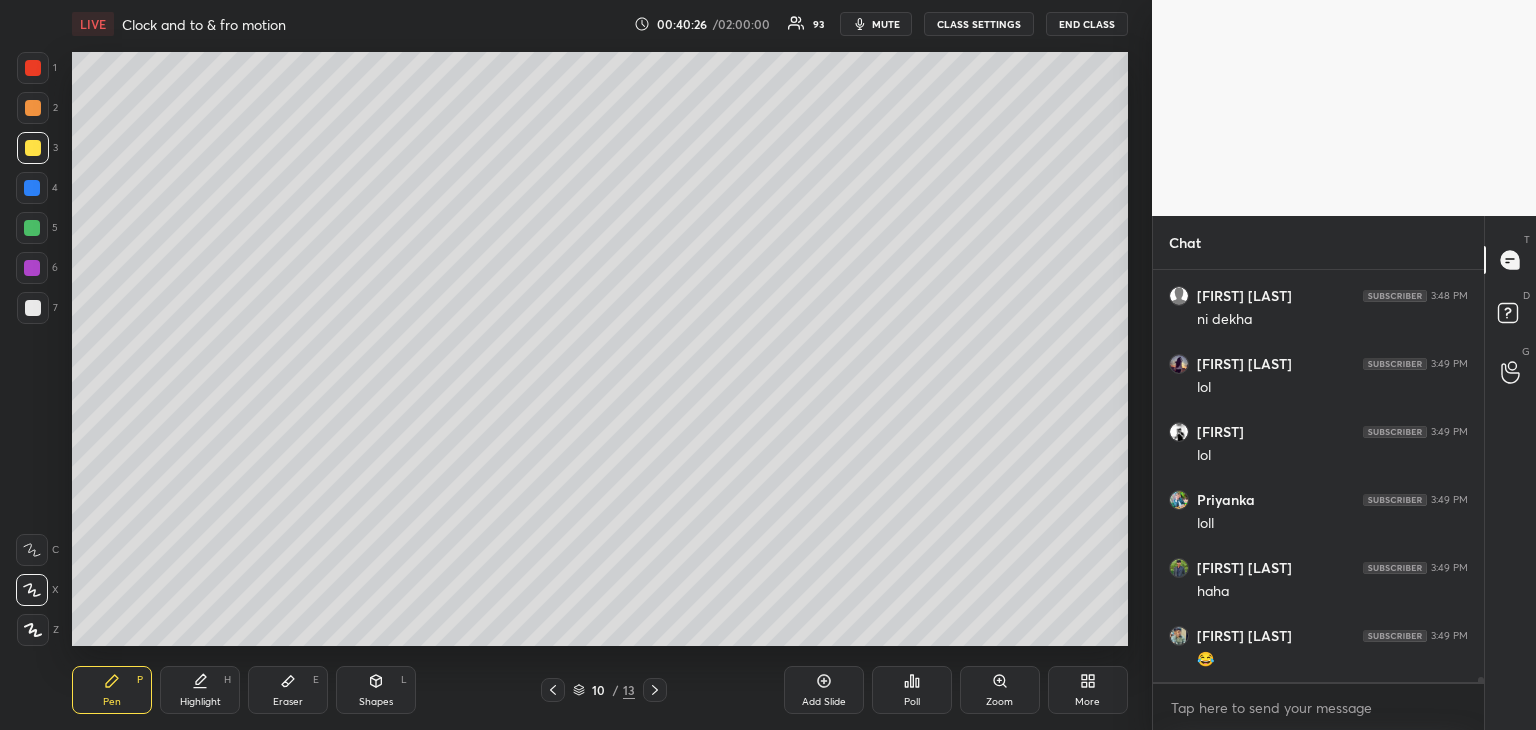 click 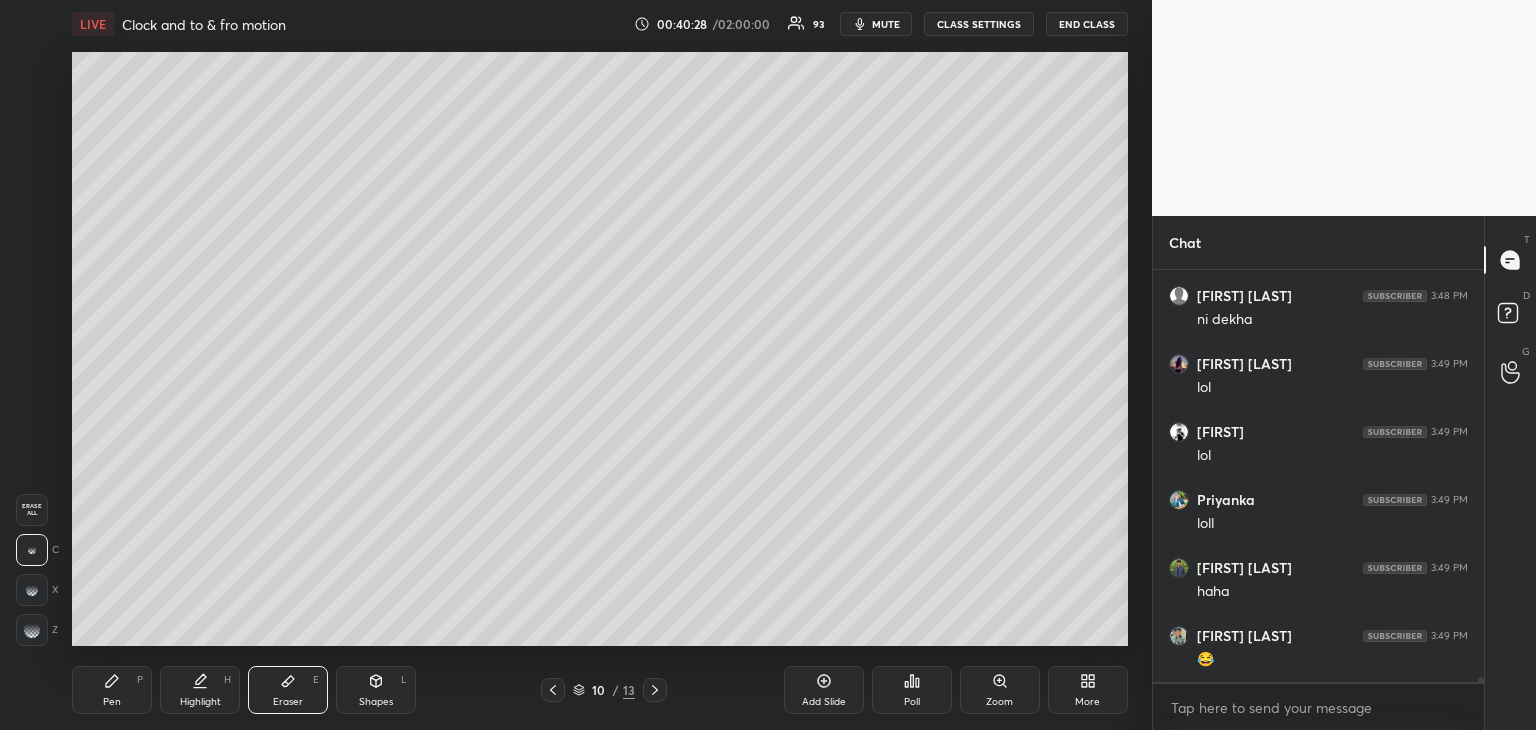 click 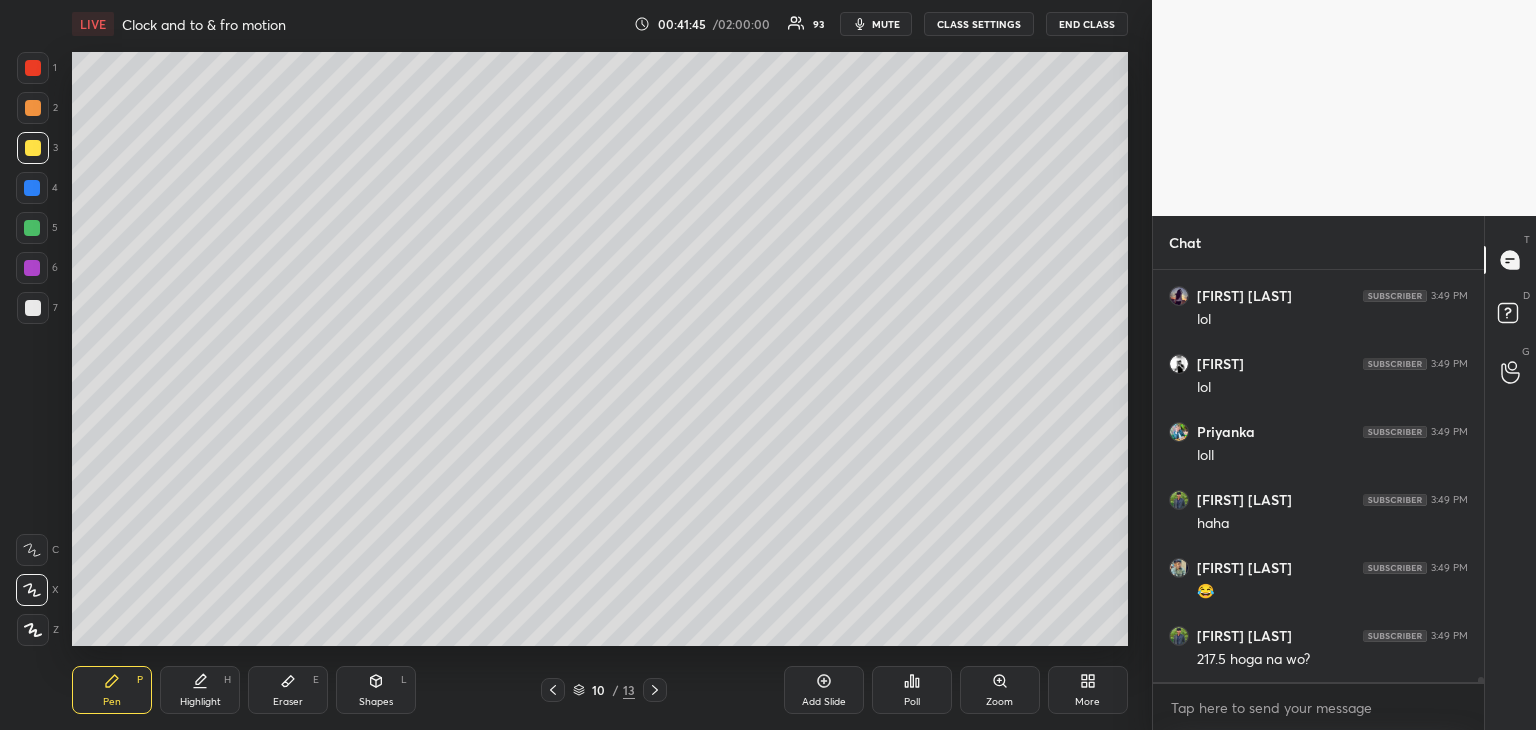 scroll, scrollTop: 34160, scrollLeft: 0, axis: vertical 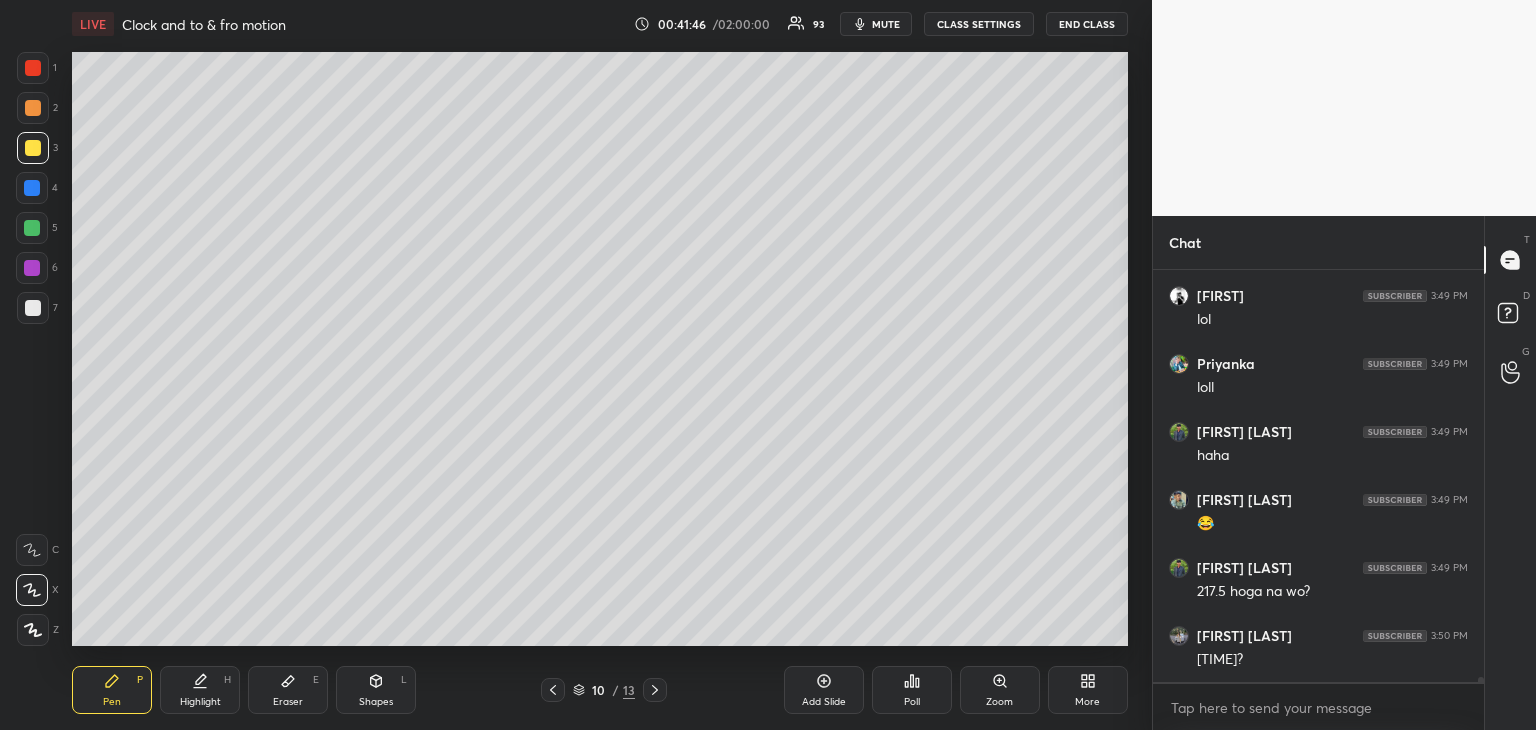 click at bounding box center [32, 228] 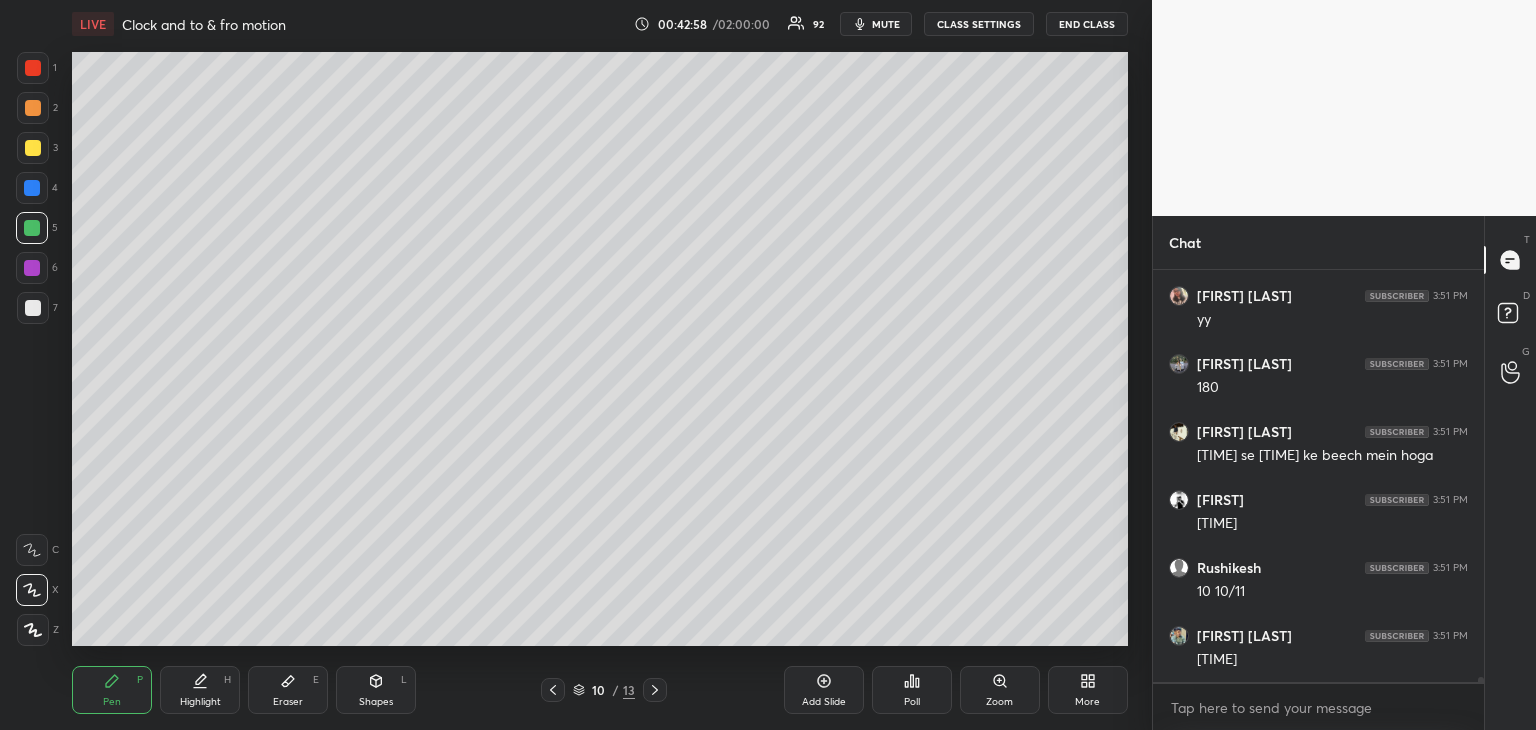 scroll, scrollTop: 35588, scrollLeft: 0, axis: vertical 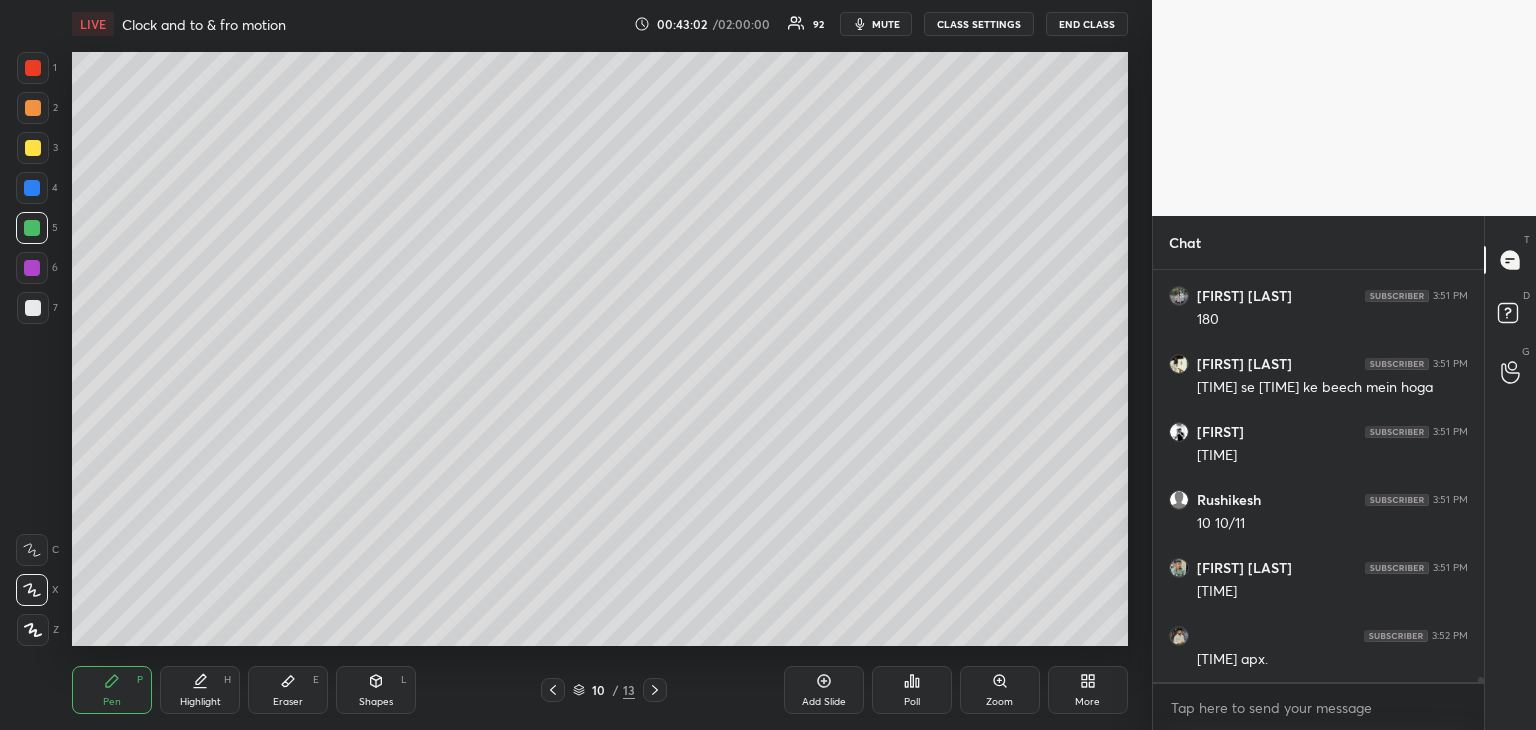 click at bounding box center (32, 268) 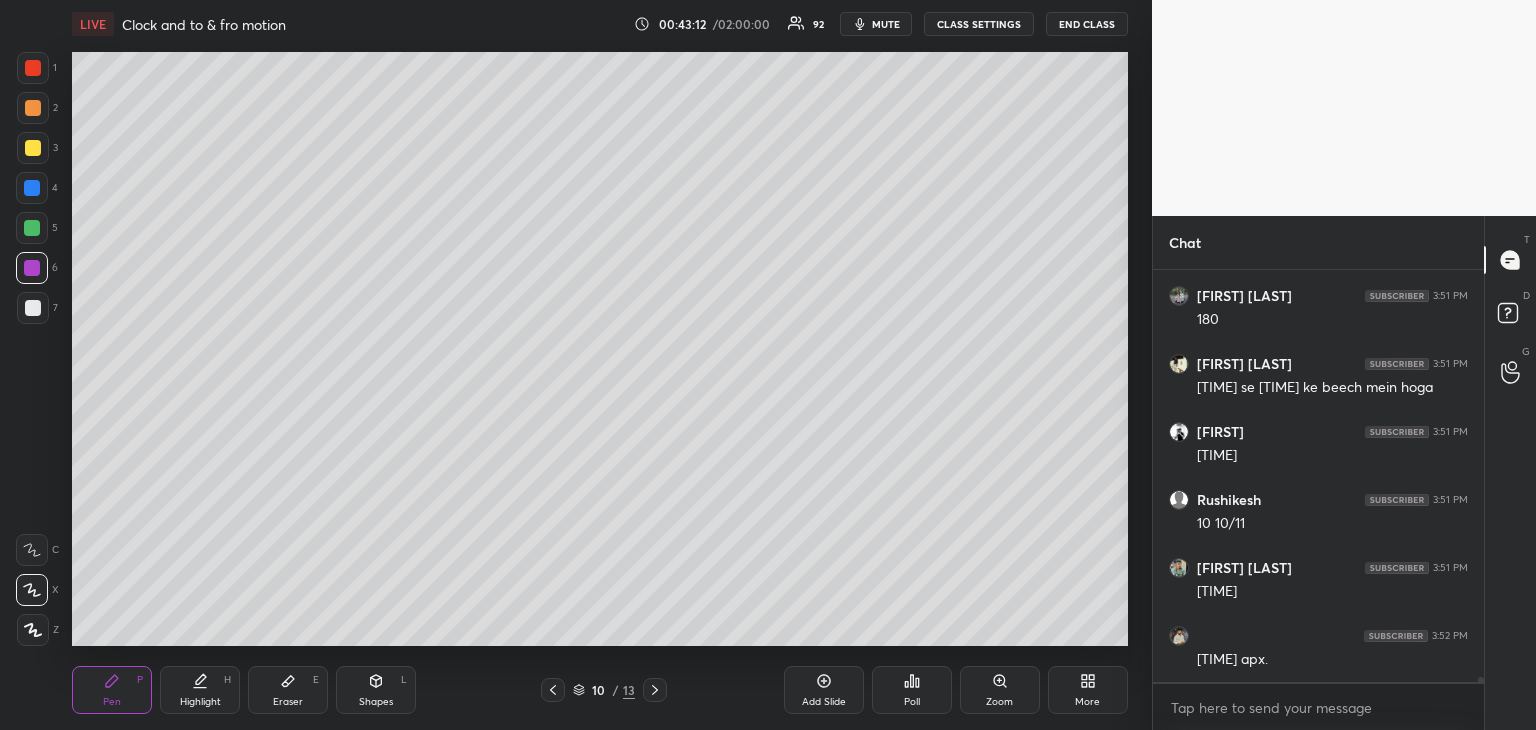 click on "Eraser" at bounding box center (288, 702) 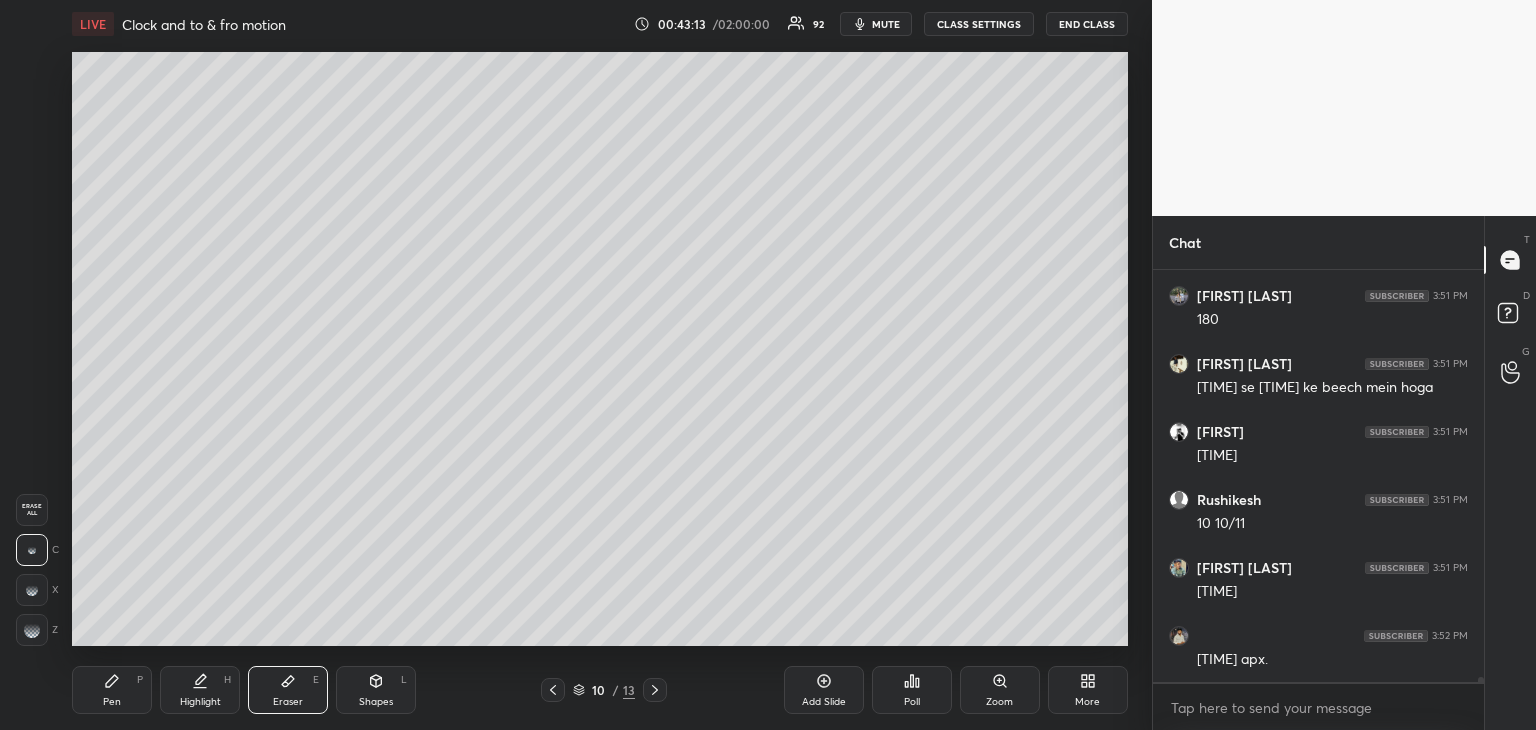 click on "Pen P" at bounding box center (112, 690) 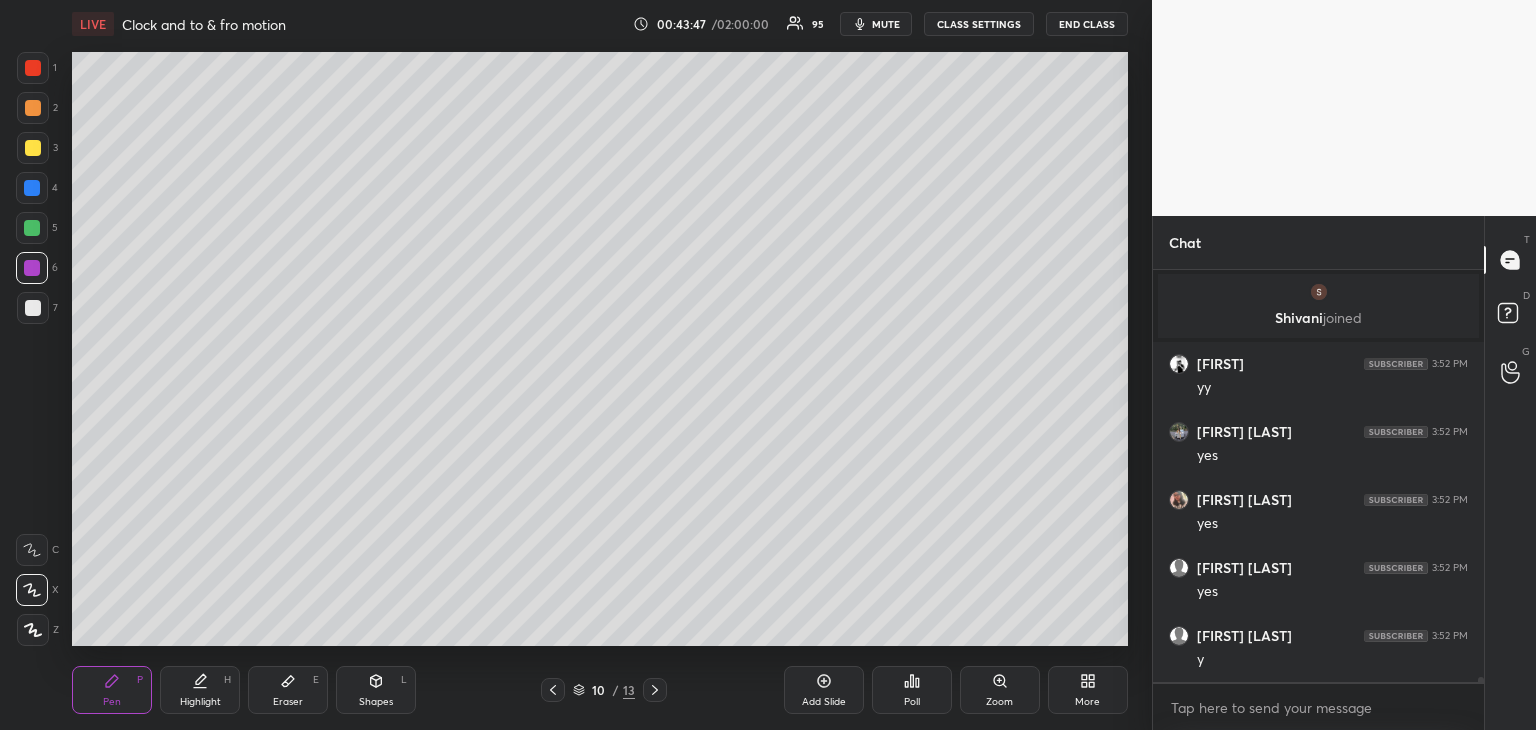 scroll, scrollTop: 34678, scrollLeft: 0, axis: vertical 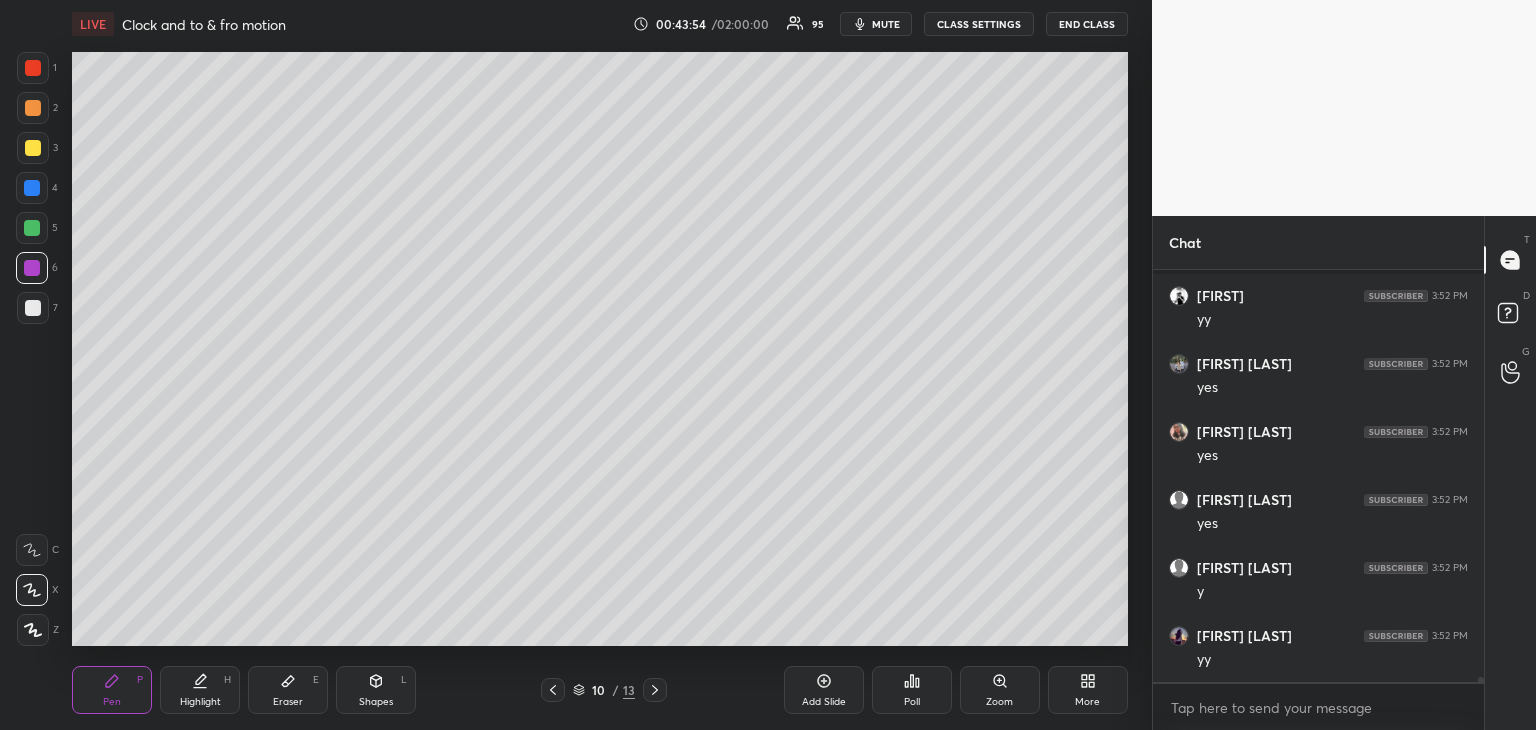 click at bounding box center (33, 148) 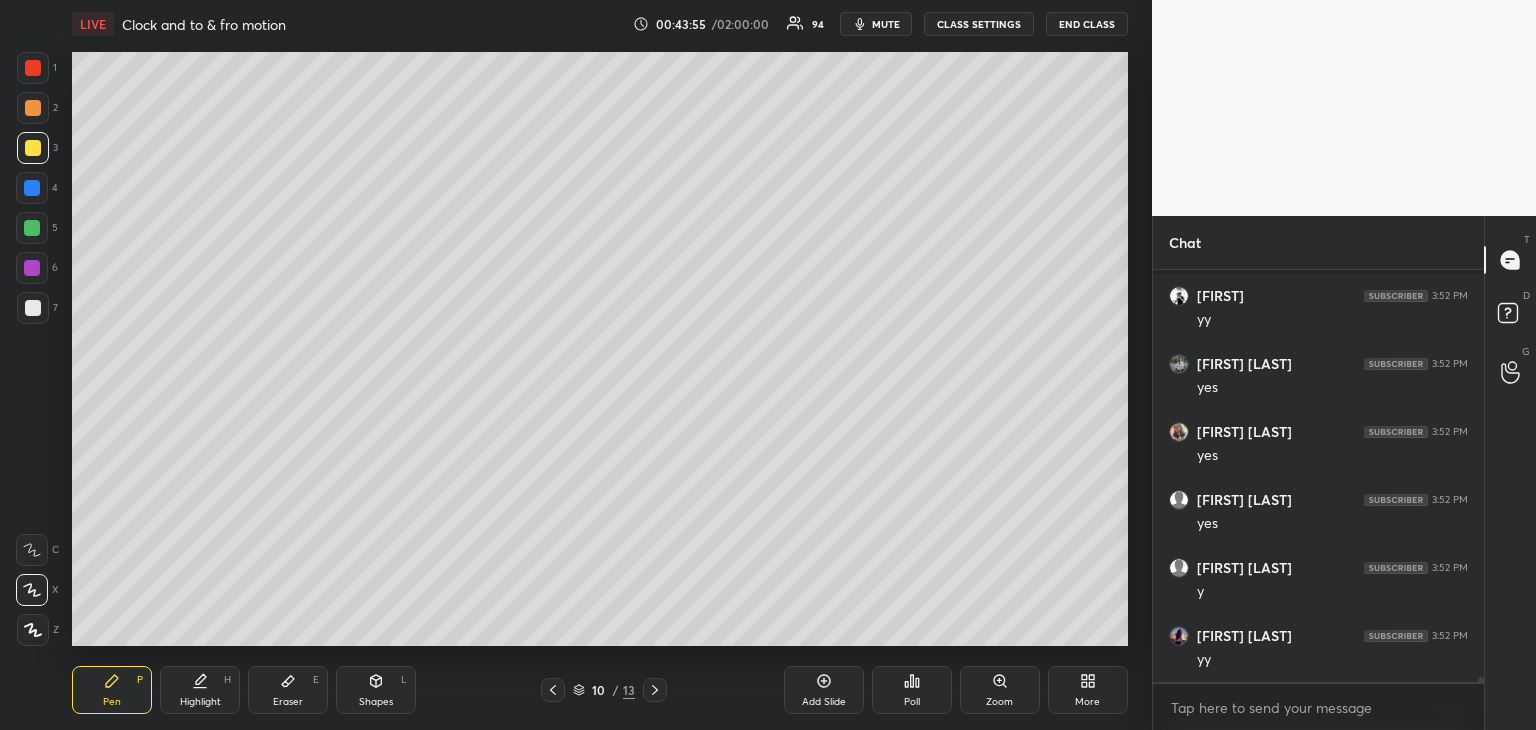 click 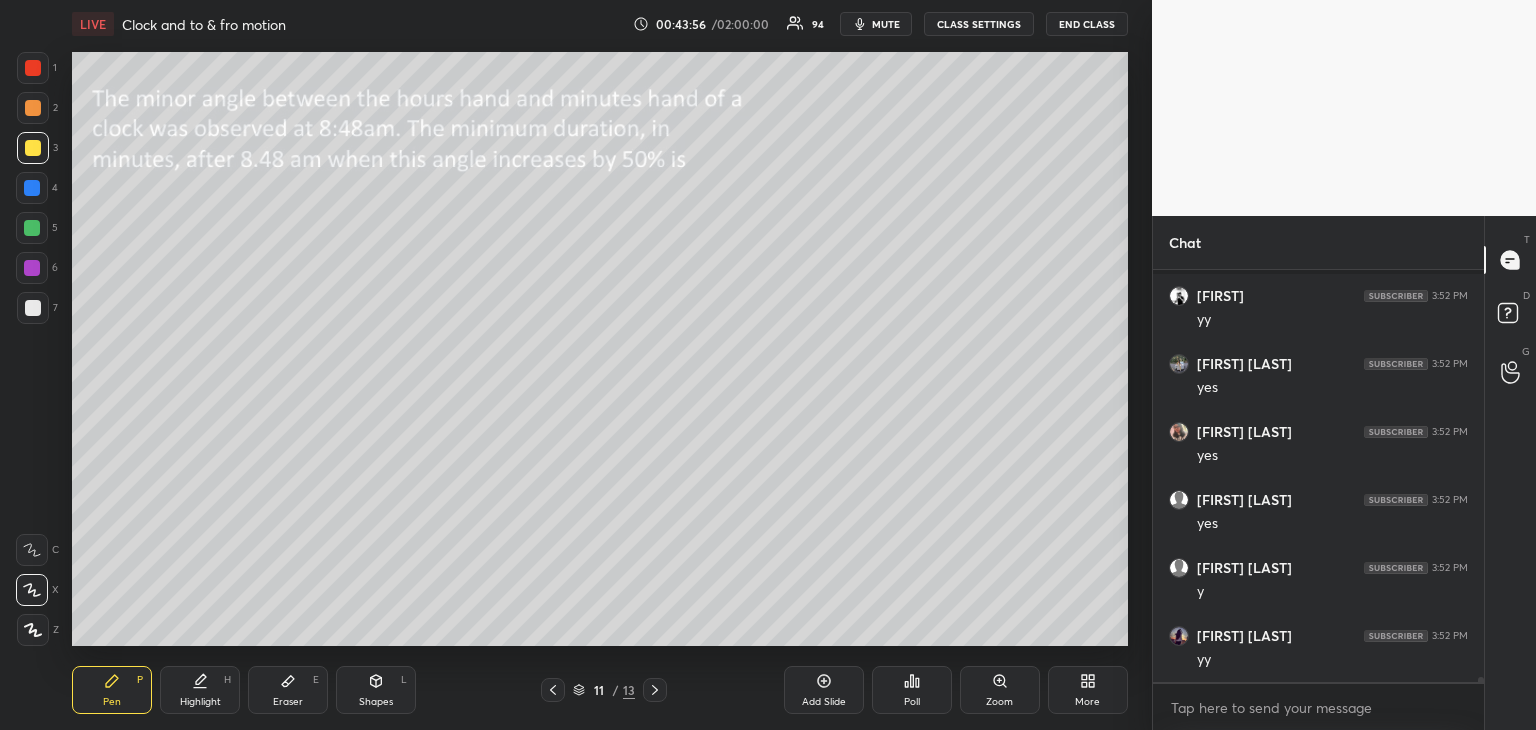 scroll, scrollTop: 34746, scrollLeft: 0, axis: vertical 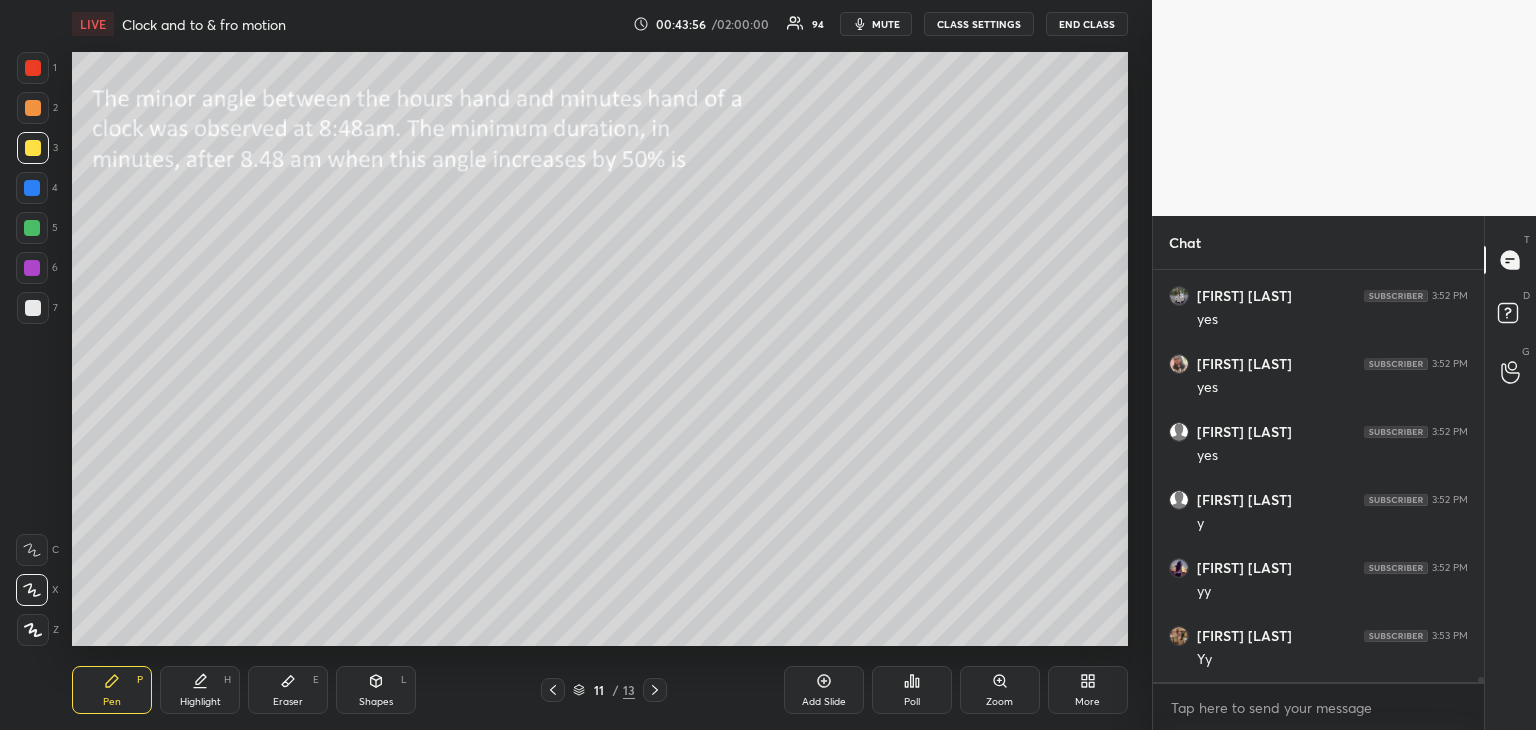 click 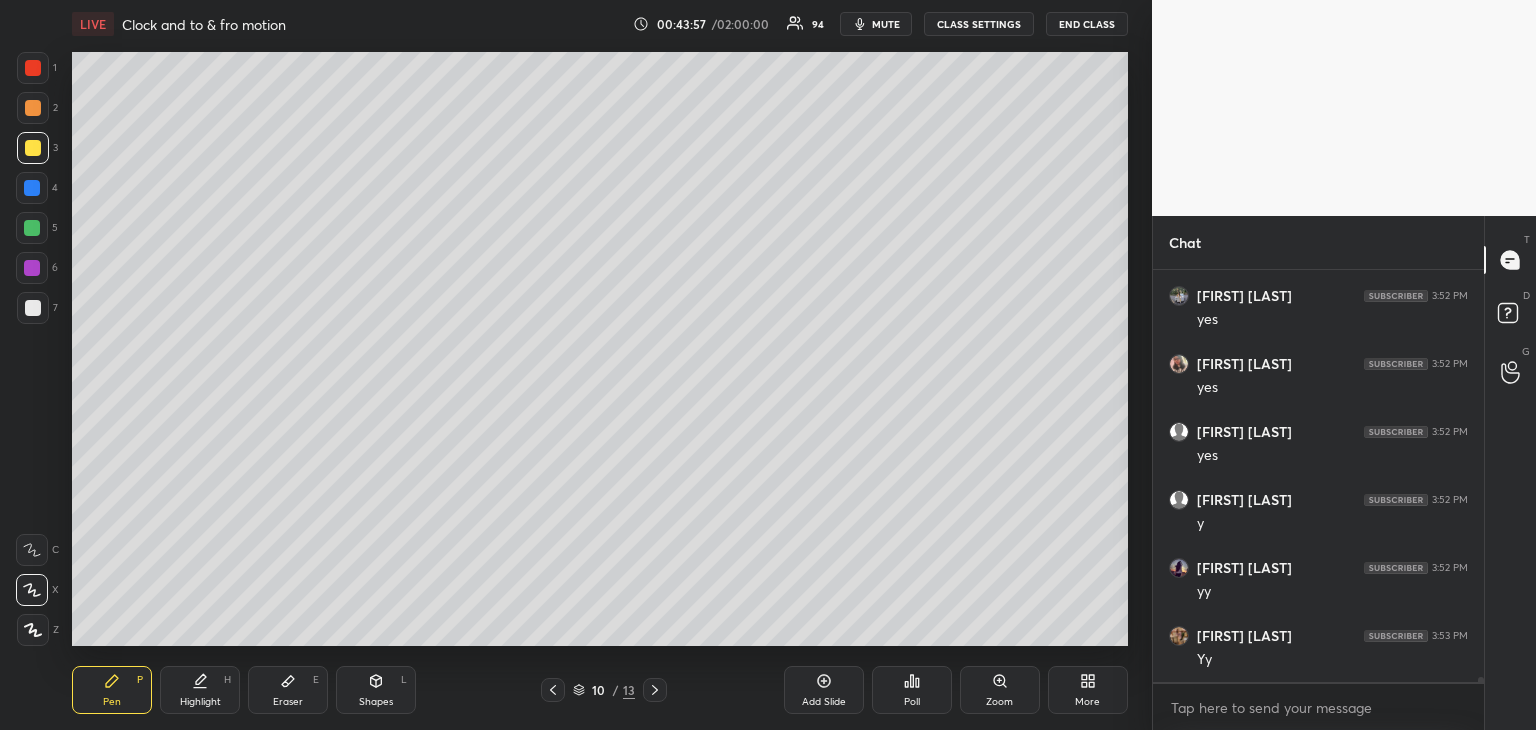 click on "Add Slide" at bounding box center (824, 690) 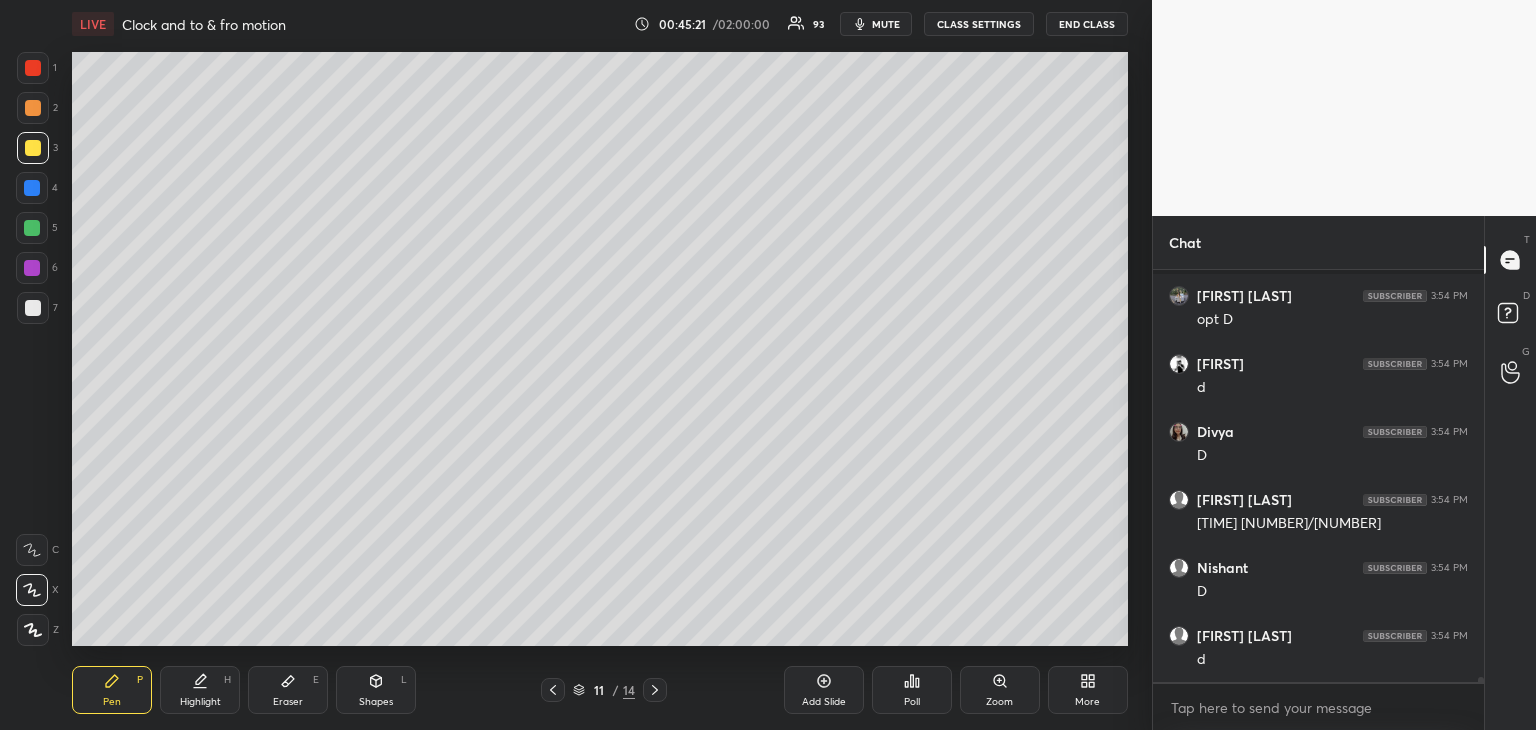 scroll, scrollTop: 35698, scrollLeft: 0, axis: vertical 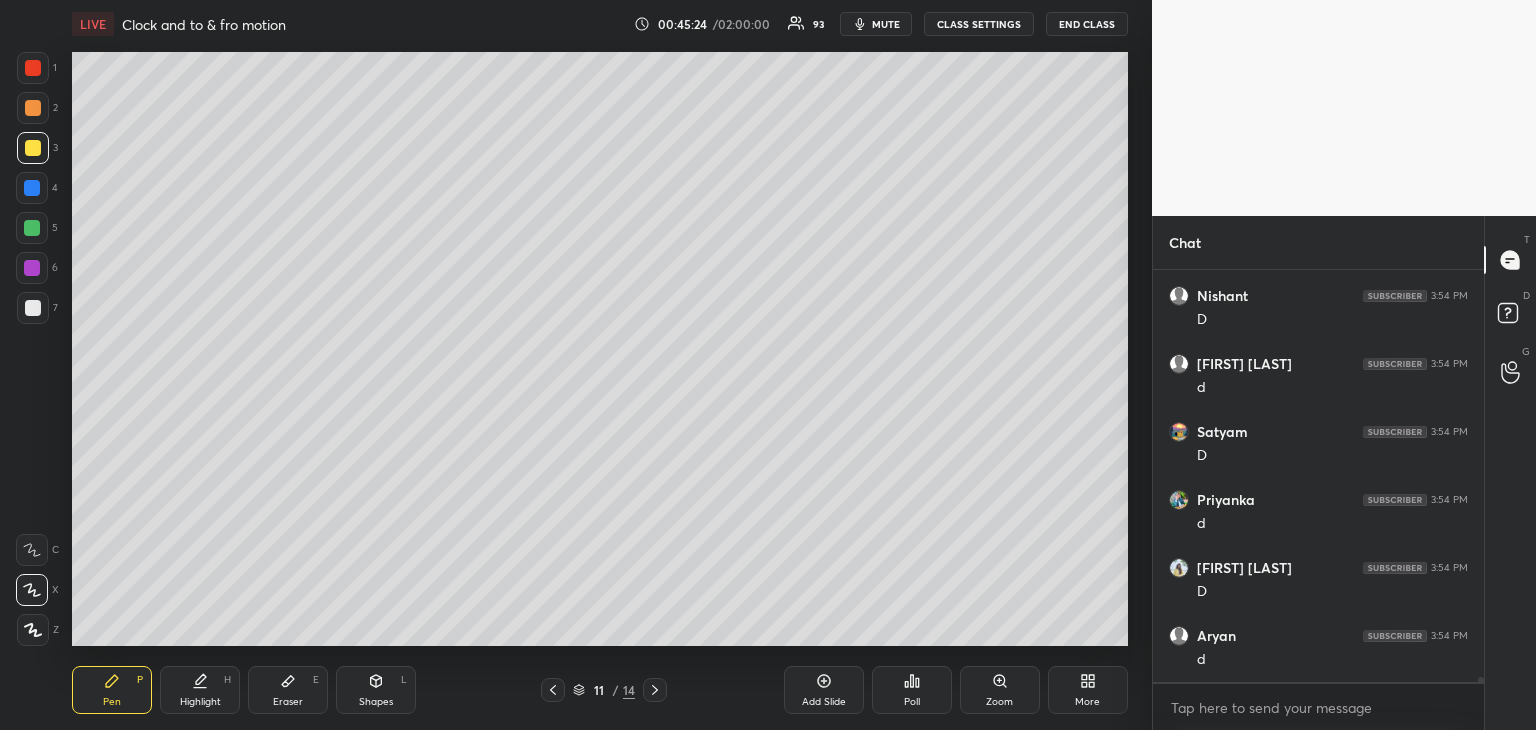 click at bounding box center (32, 228) 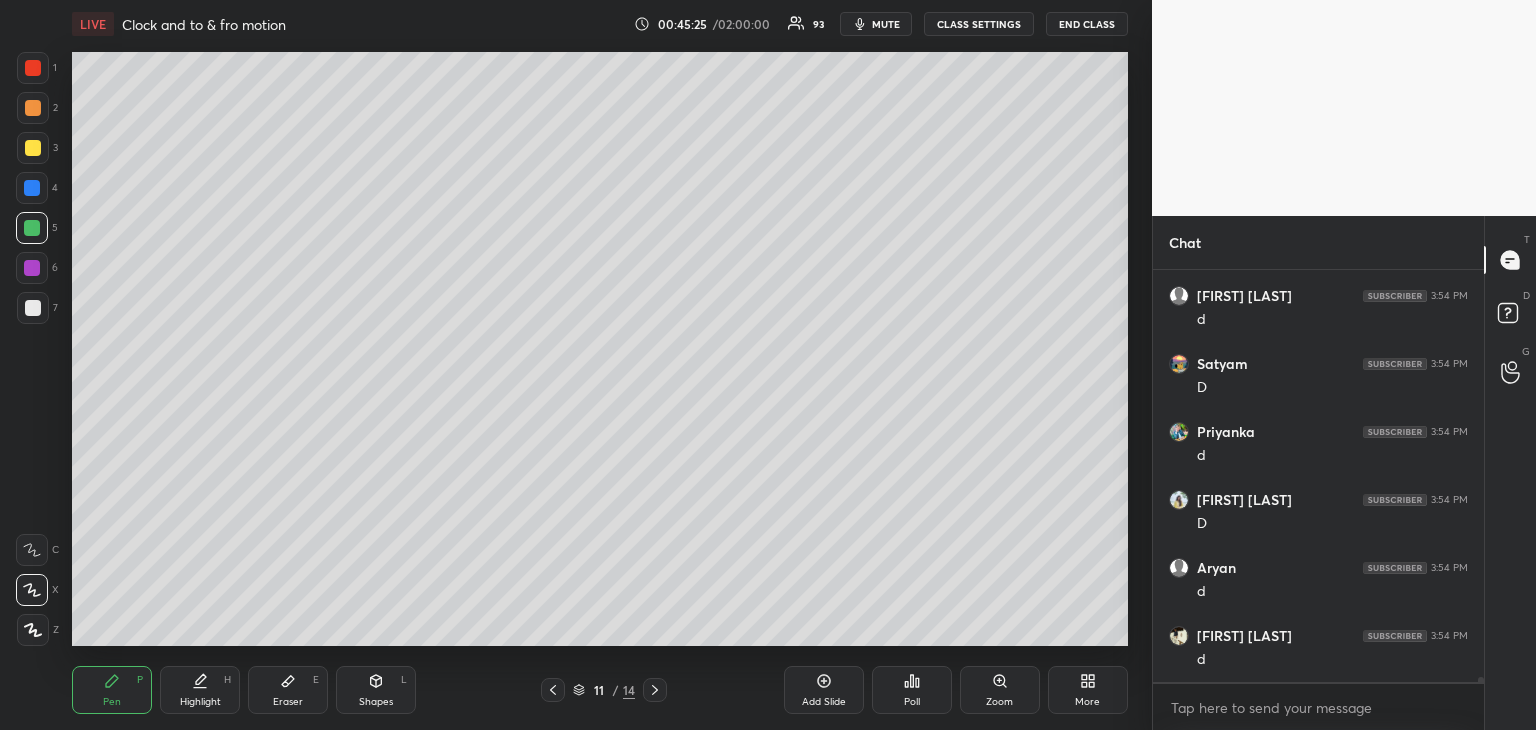 scroll, scrollTop: 35970, scrollLeft: 0, axis: vertical 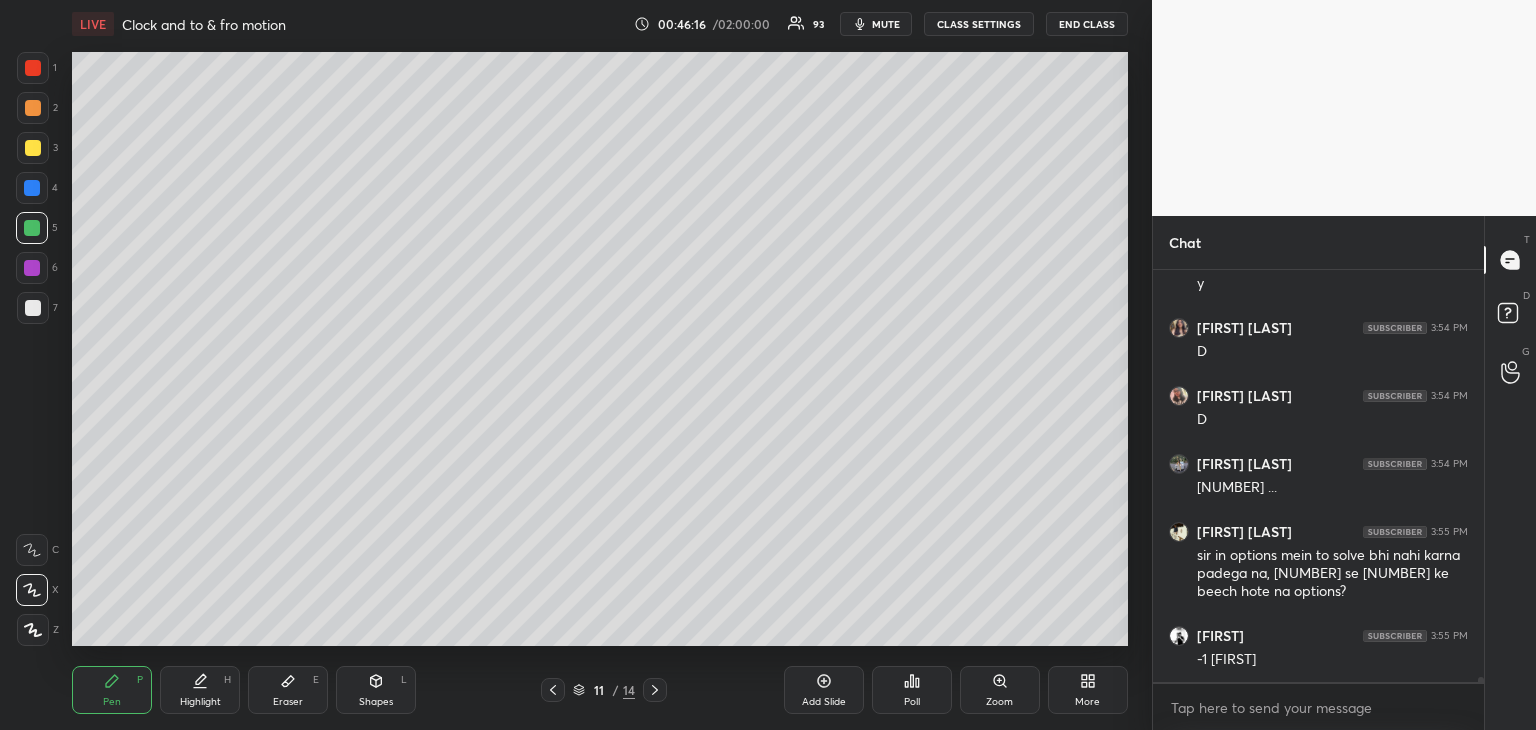click 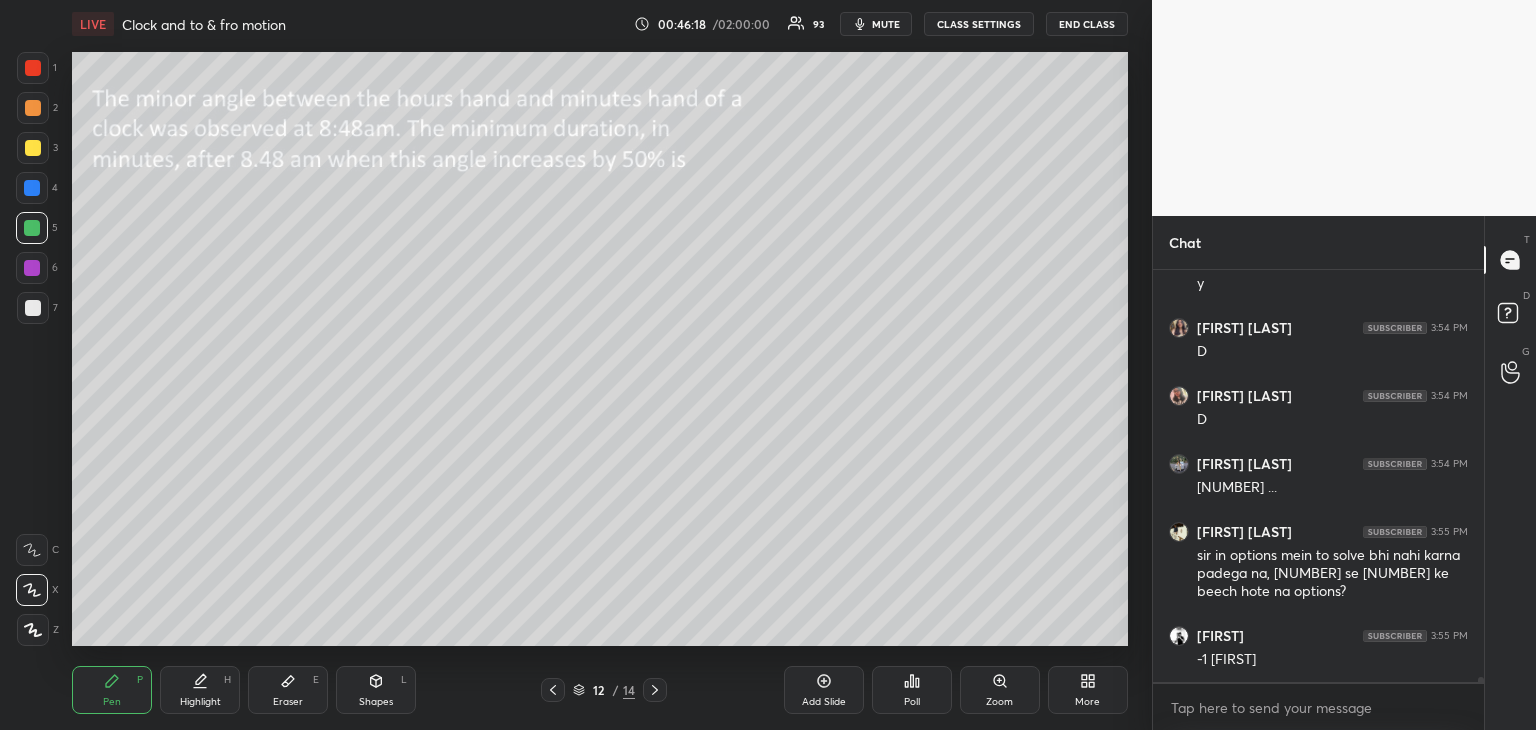 click 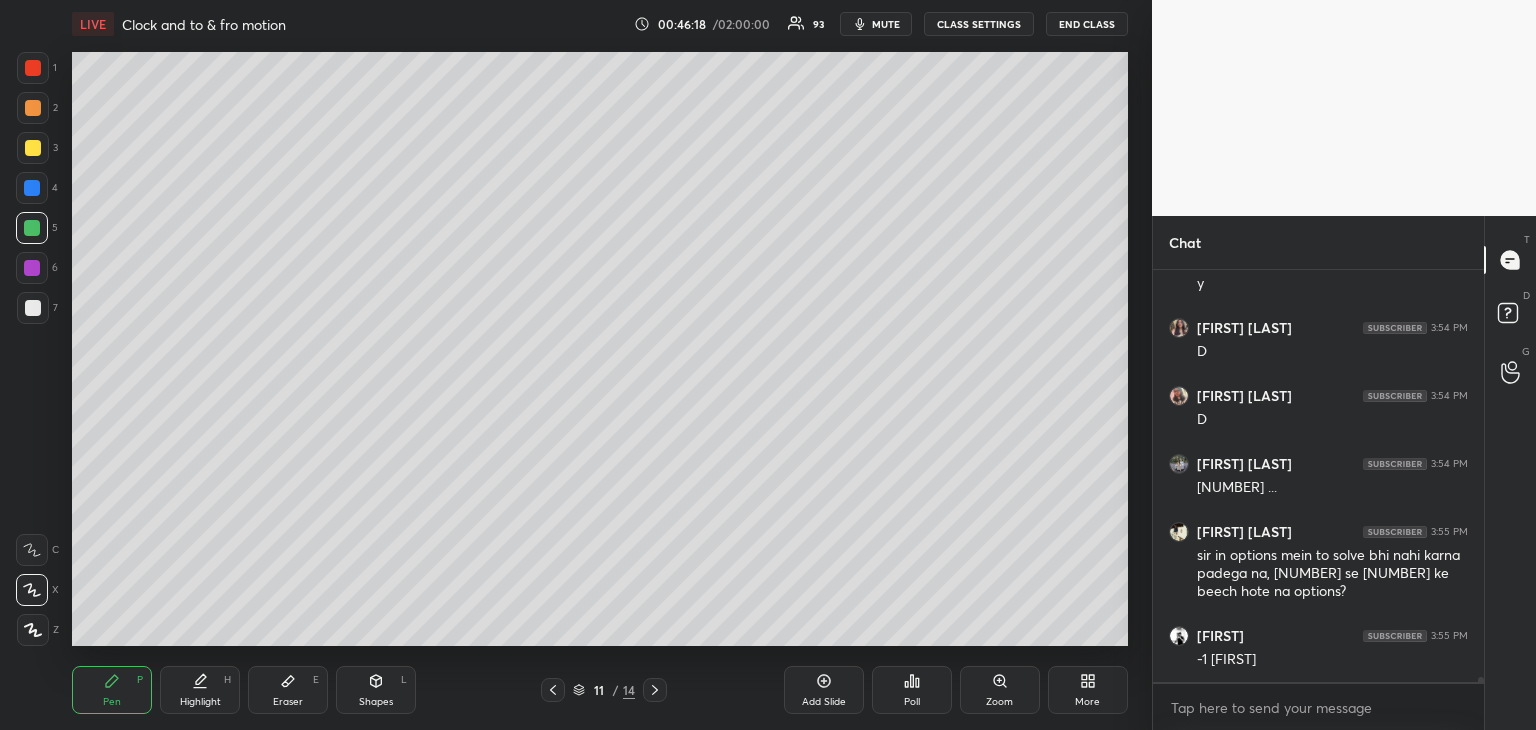 click 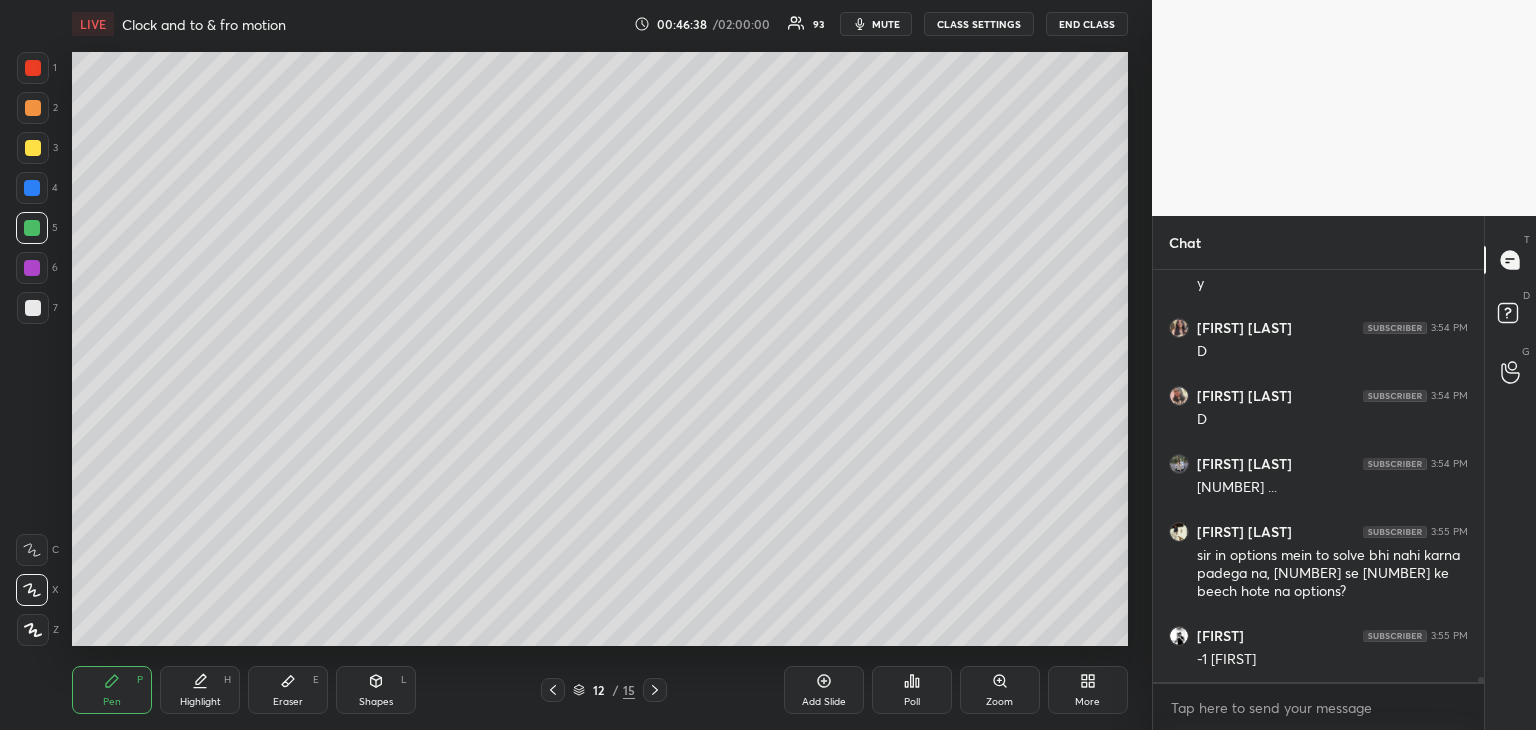 scroll, scrollTop: 36754, scrollLeft: 0, axis: vertical 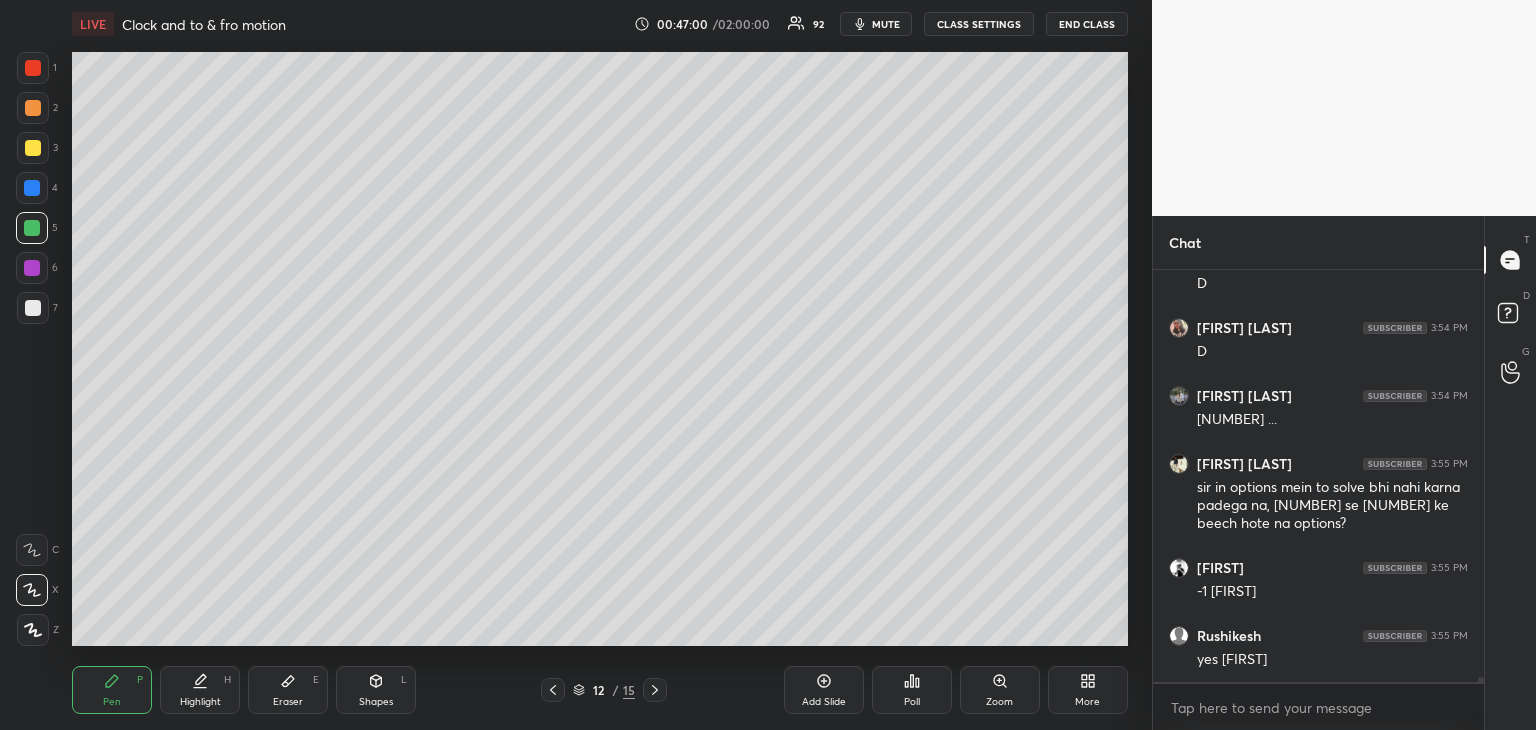 click at bounding box center [32, 188] 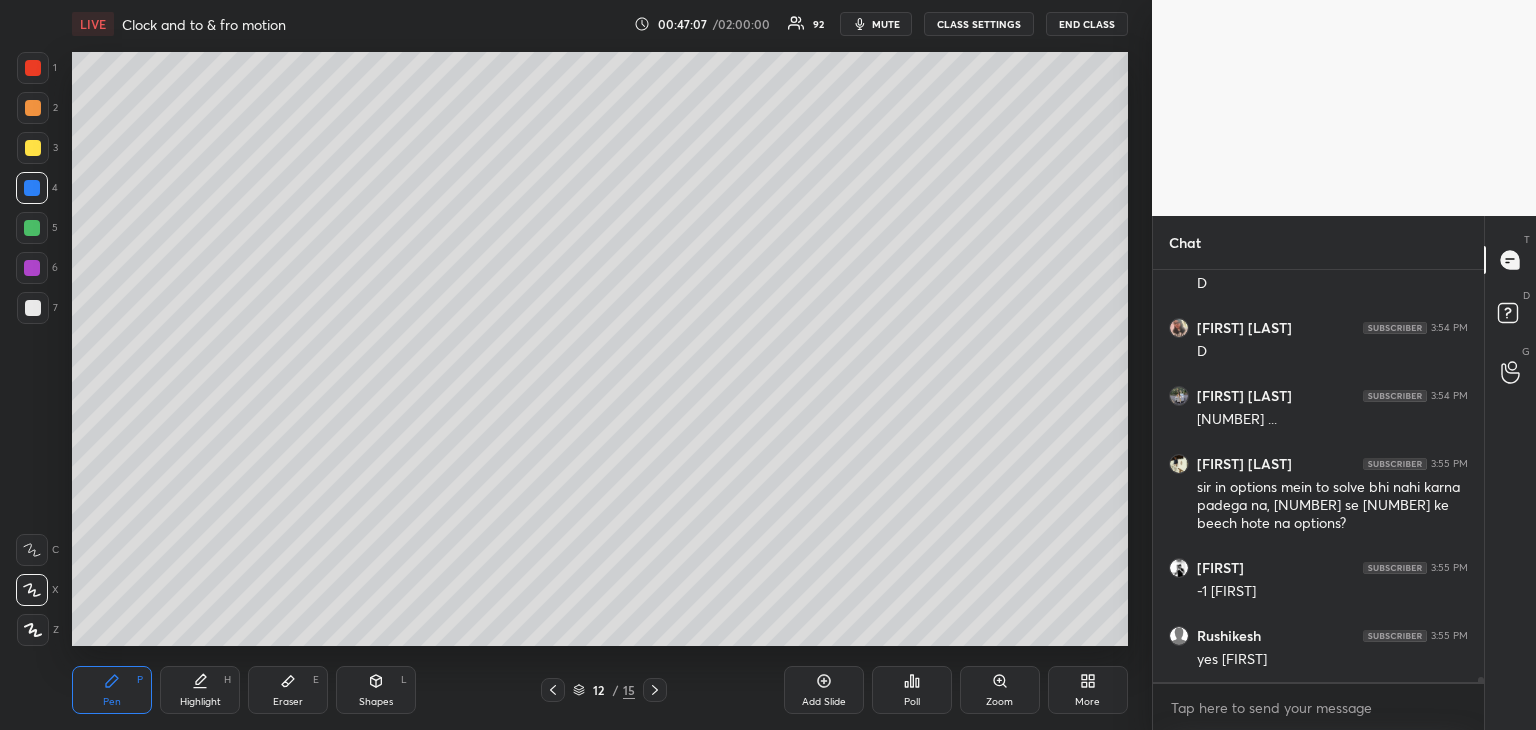 click at bounding box center [33, 308] 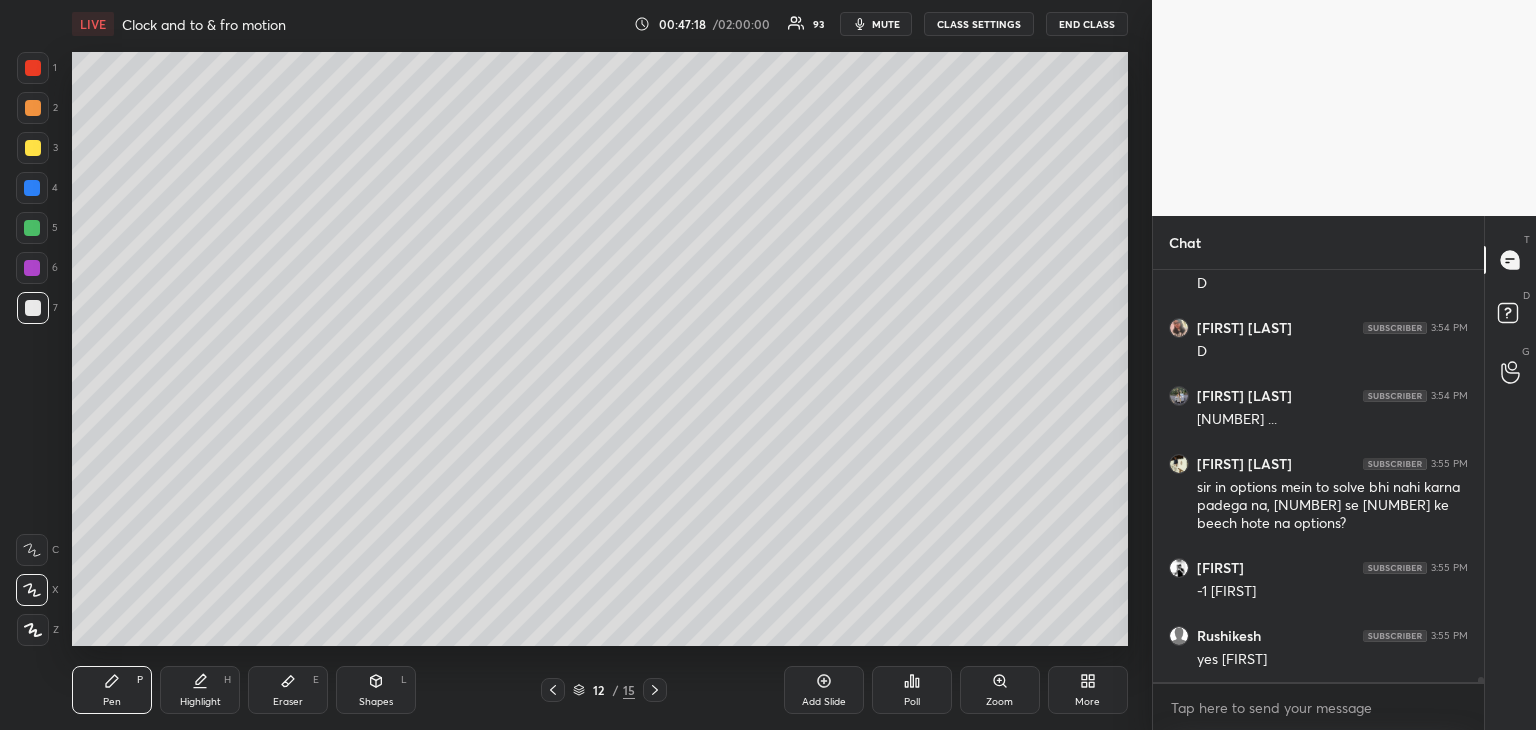 scroll, scrollTop: 36826, scrollLeft: 0, axis: vertical 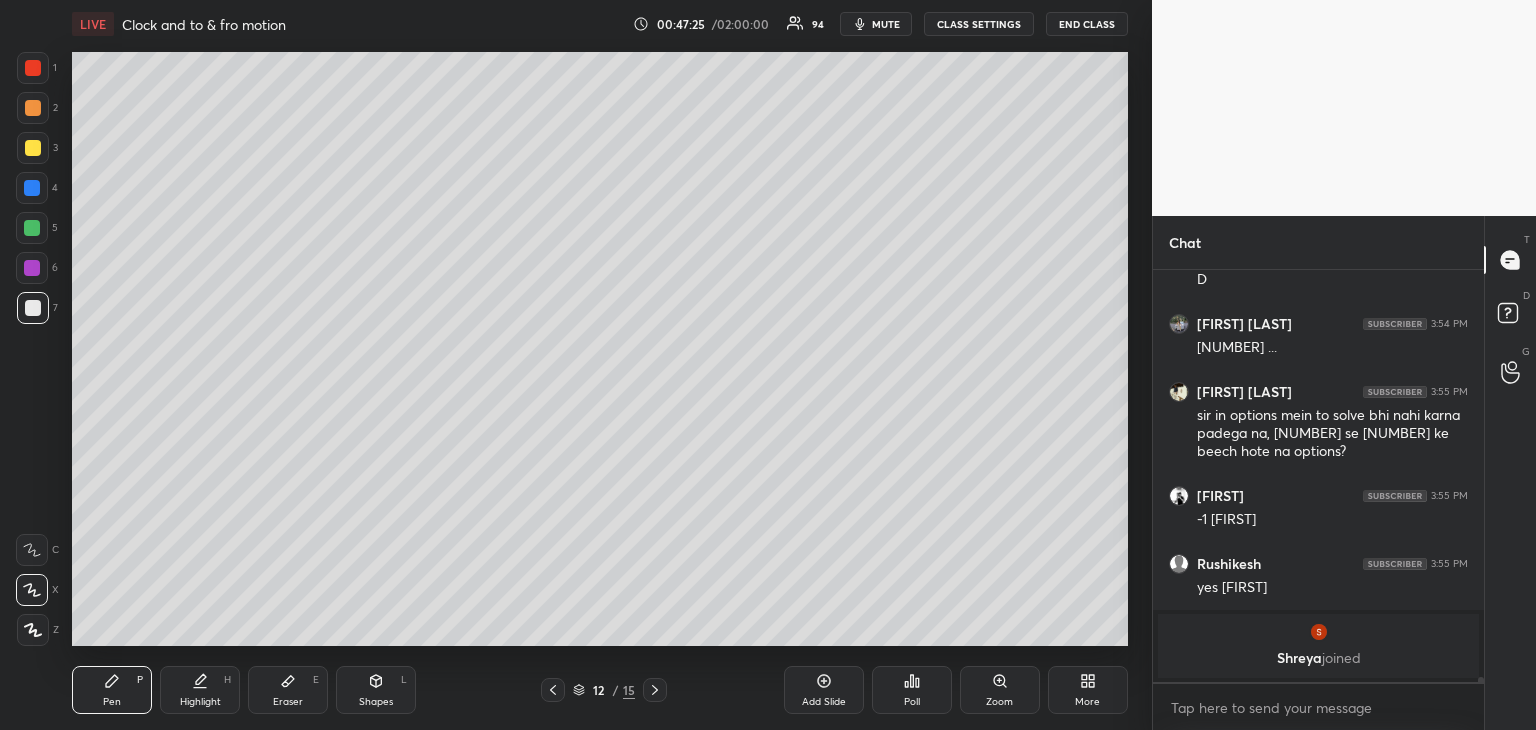 click on "Eraser E" at bounding box center [288, 690] 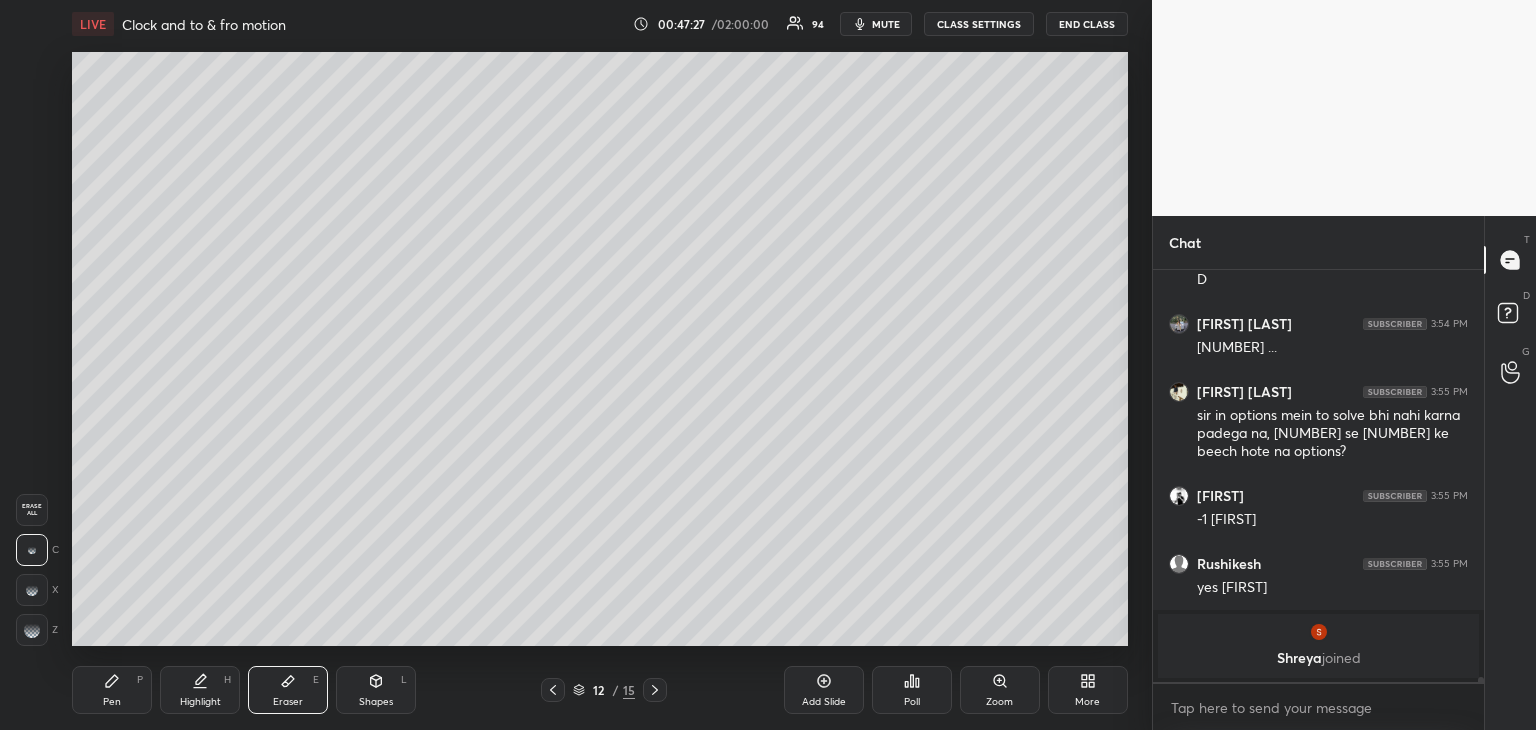 click on "Pen P" at bounding box center [112, 690] 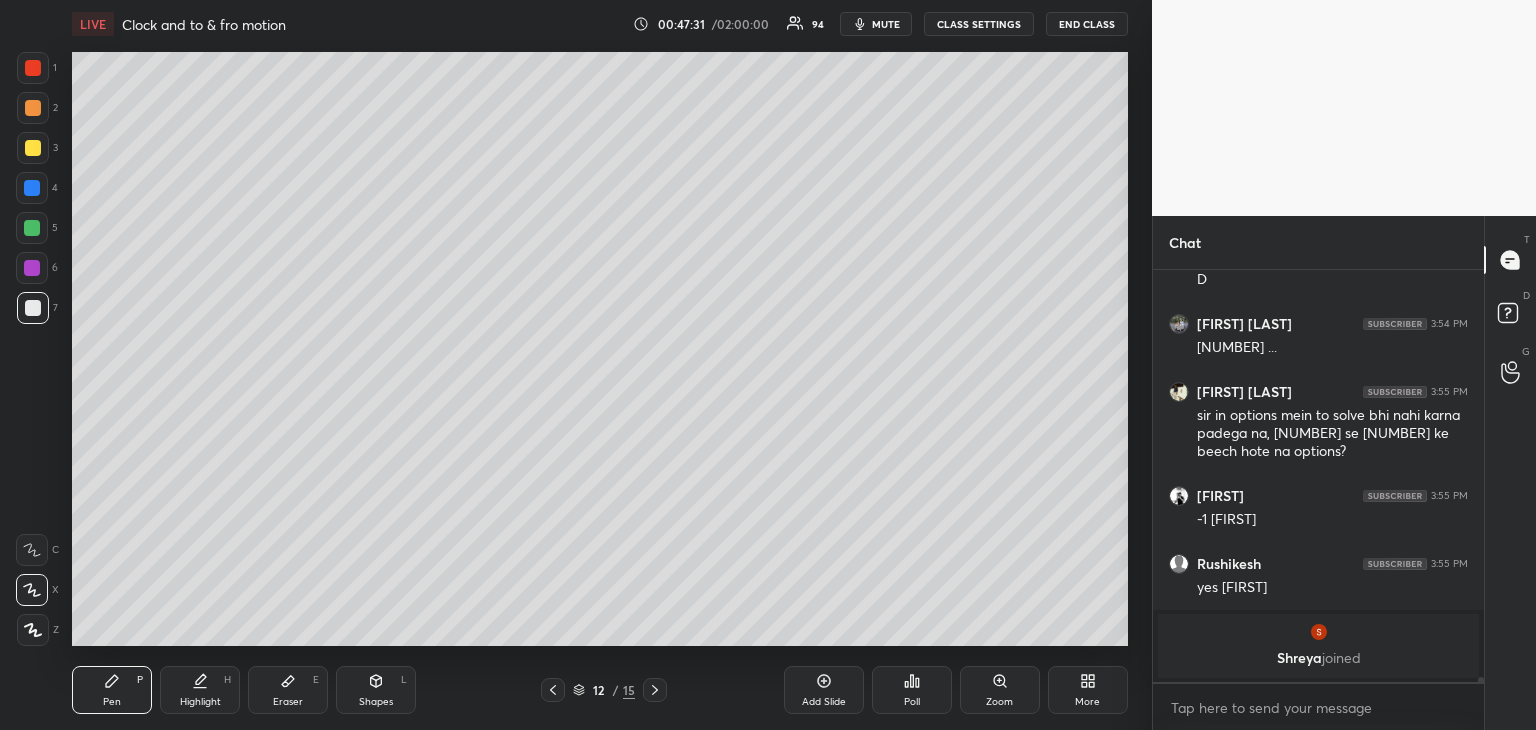 click on "Eraser E" at bounding box center [288, 690] 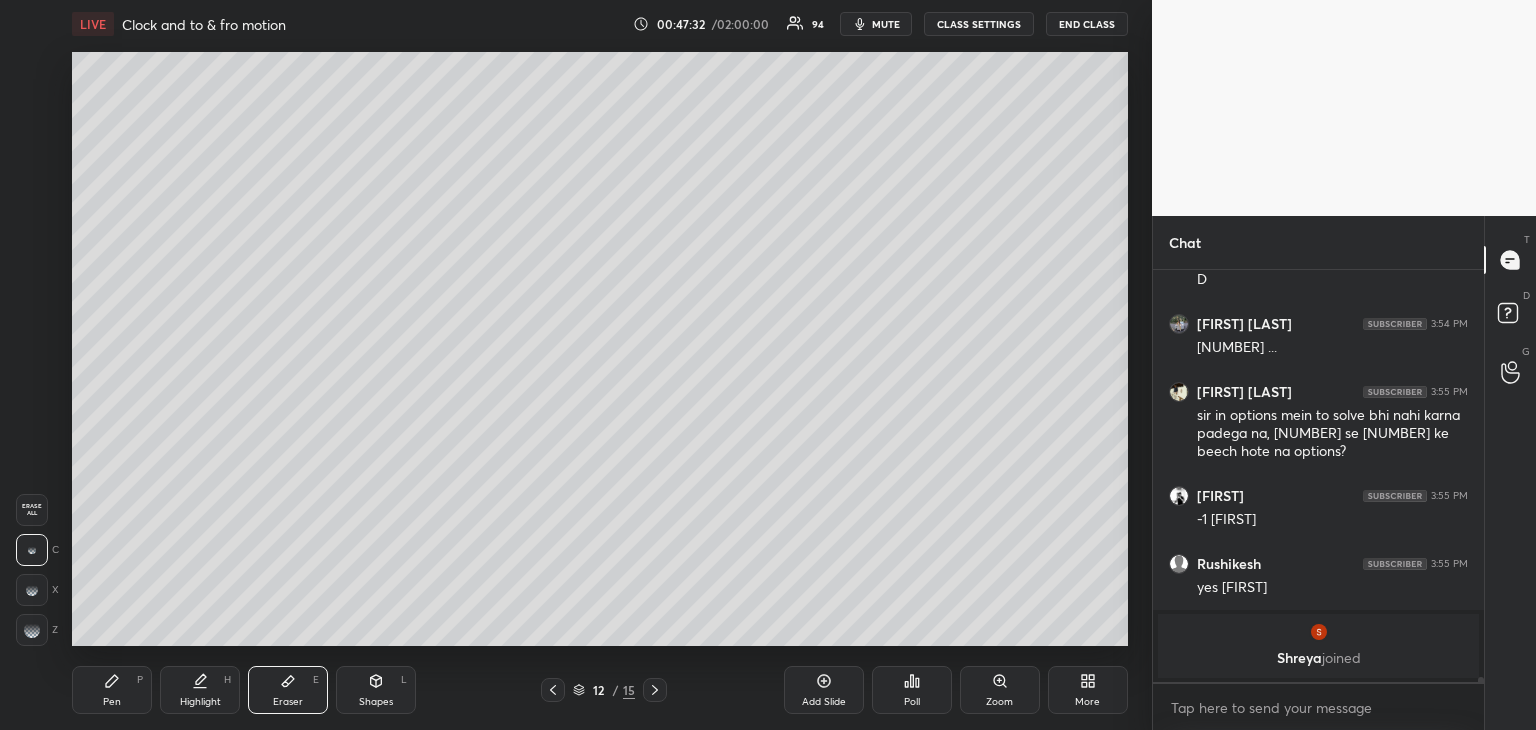 click on "Pen P" at bounding box center (112, 690) 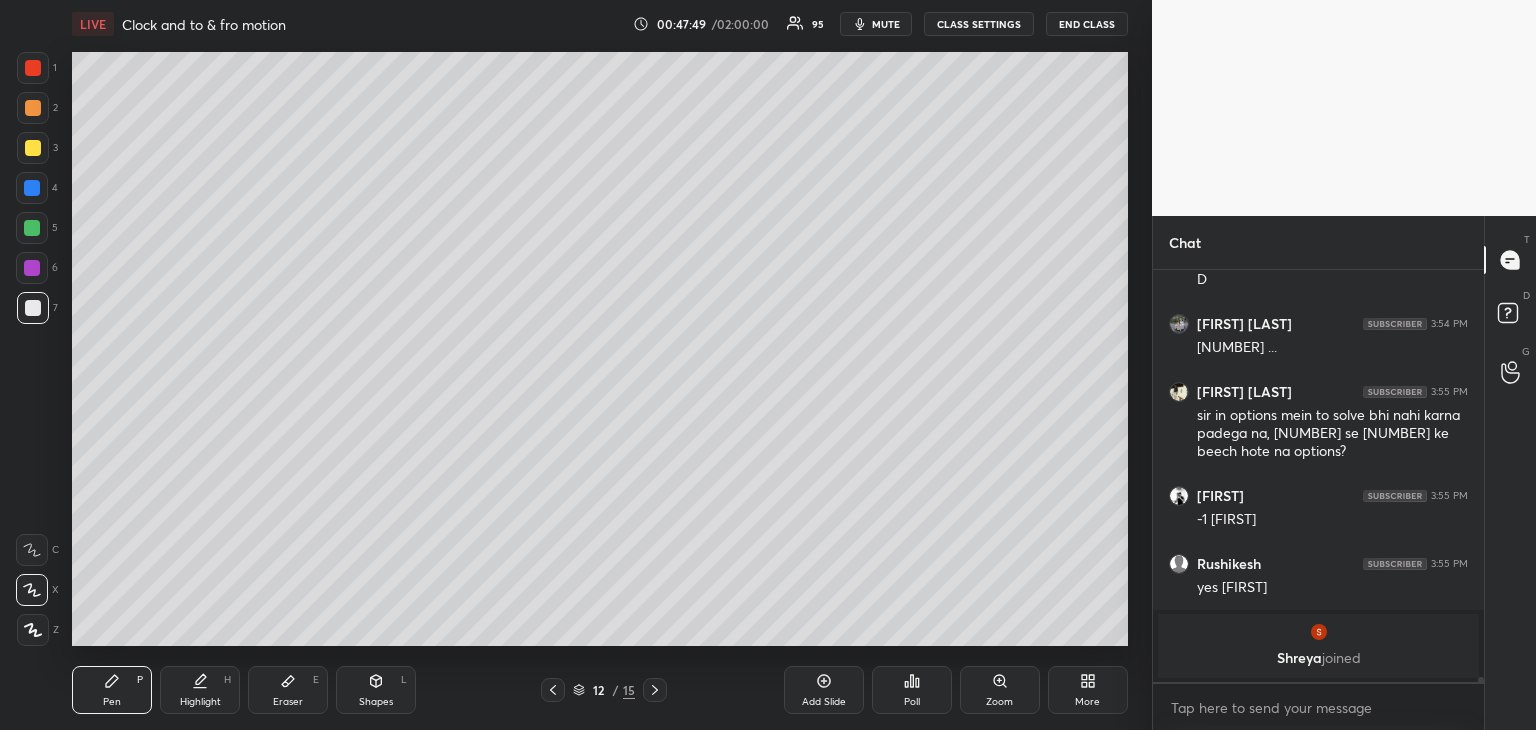 click at bounding box center (32, 268) 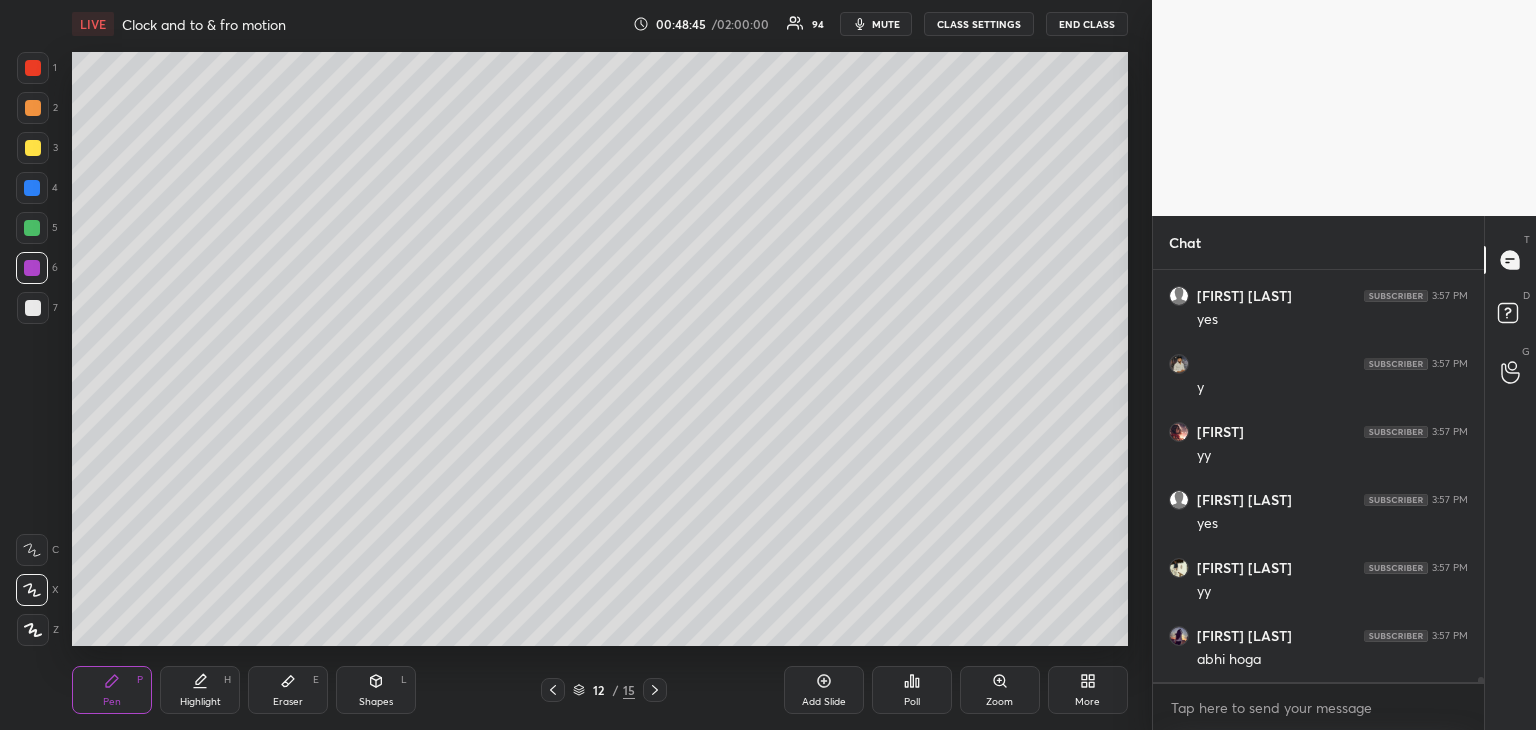 scroll, scrollTop: 37122, scrollLeft: 0, axis: vertical 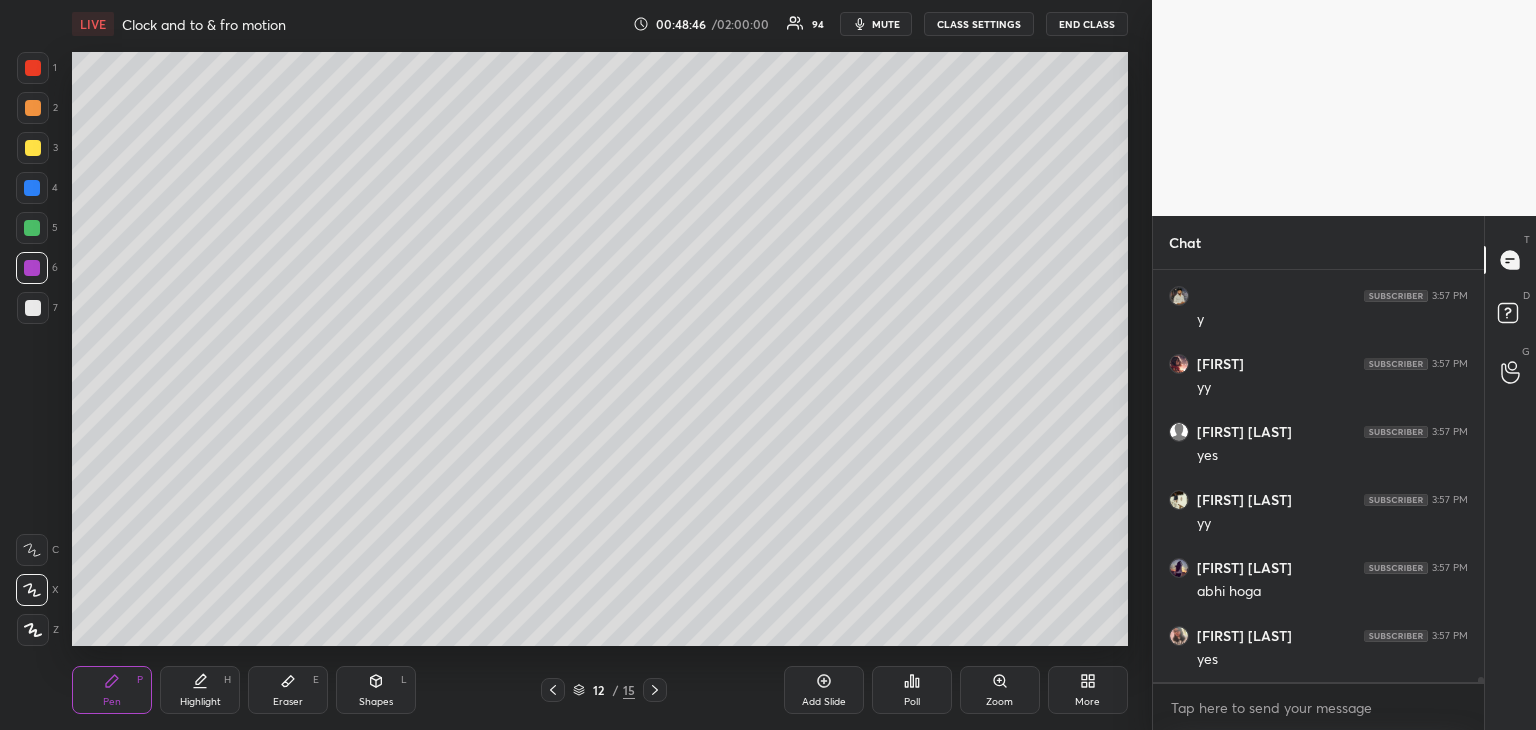 click on "Add Slide" at bounding box center [824, 702] 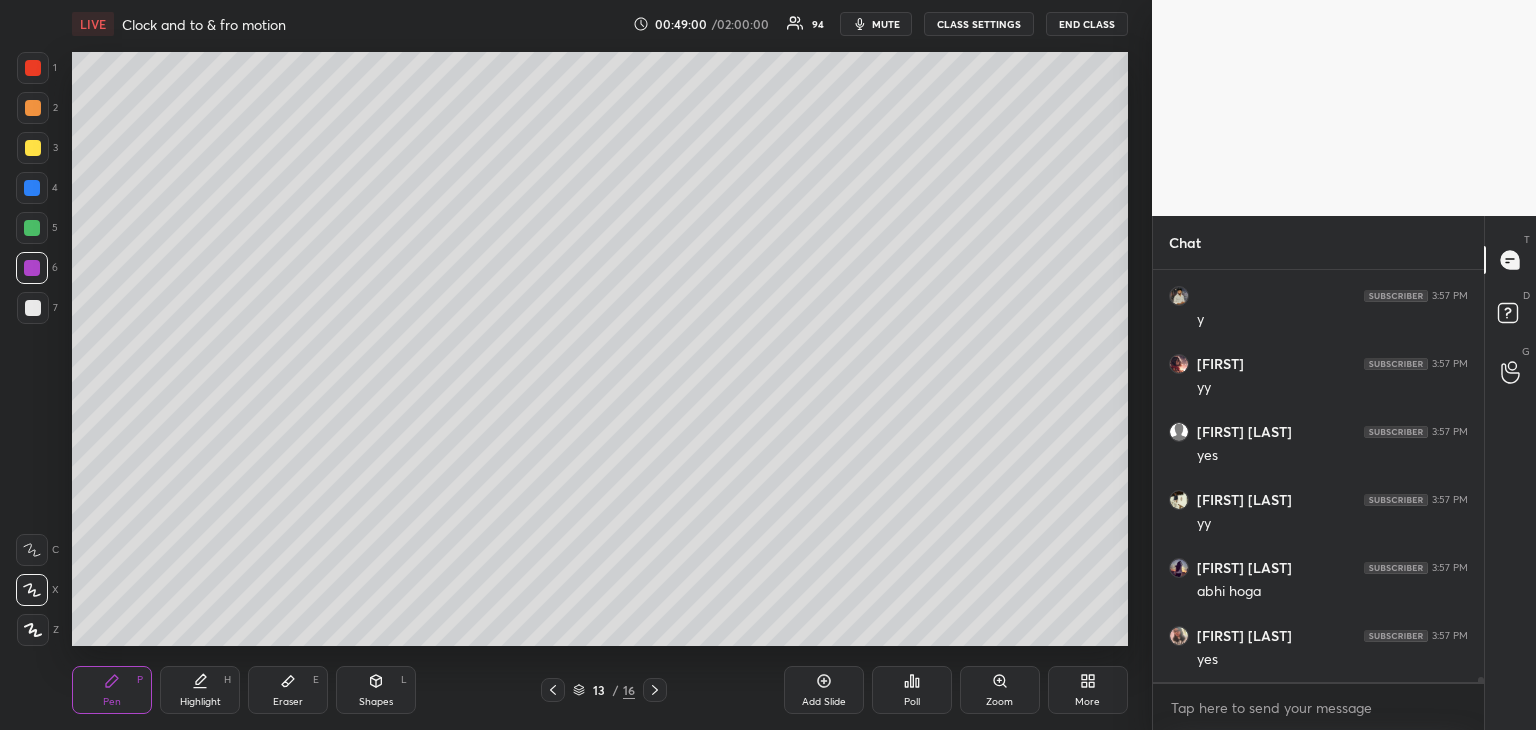 click at bounding box center [32, 228] 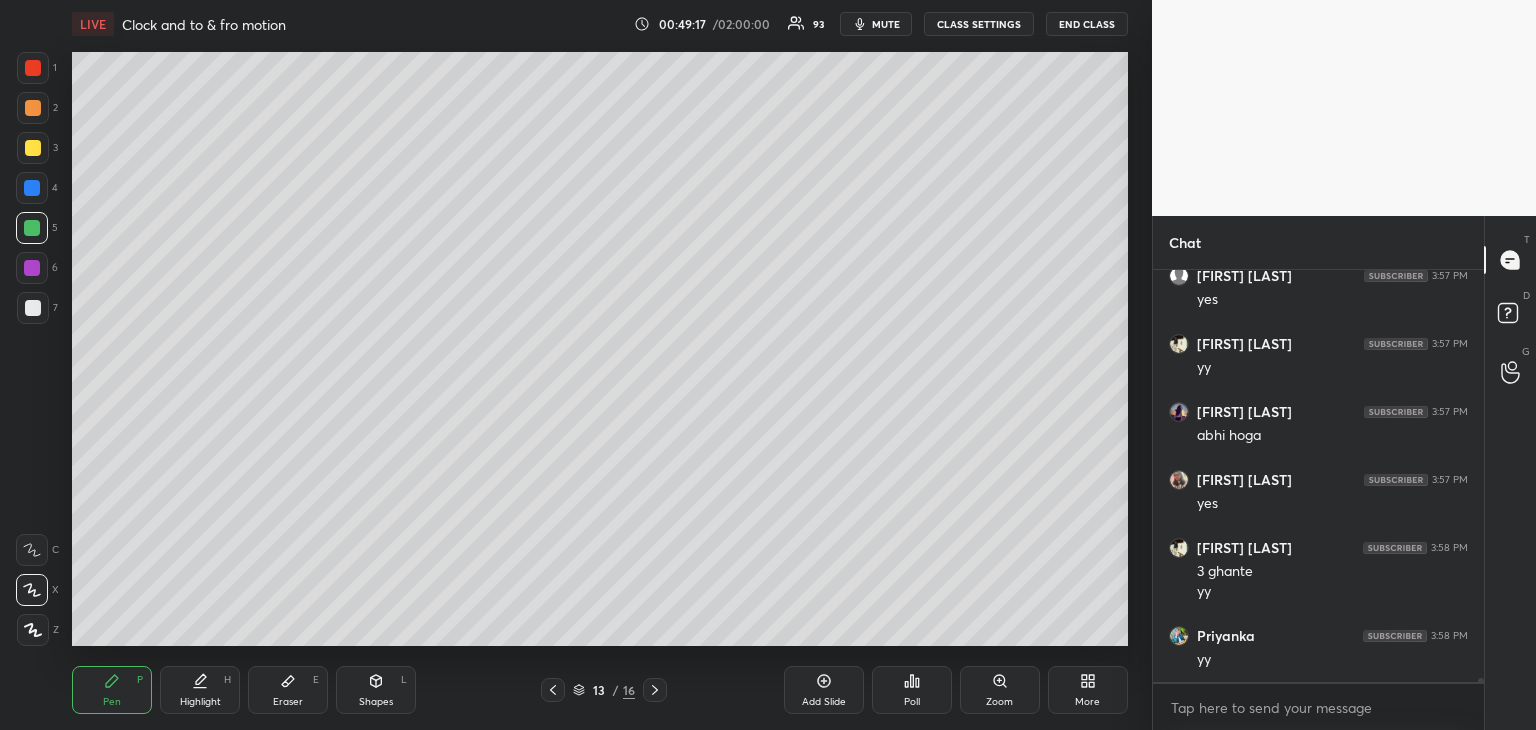 scroll, scrollTop: 37346, scrollLeft: 0, axis: vertical 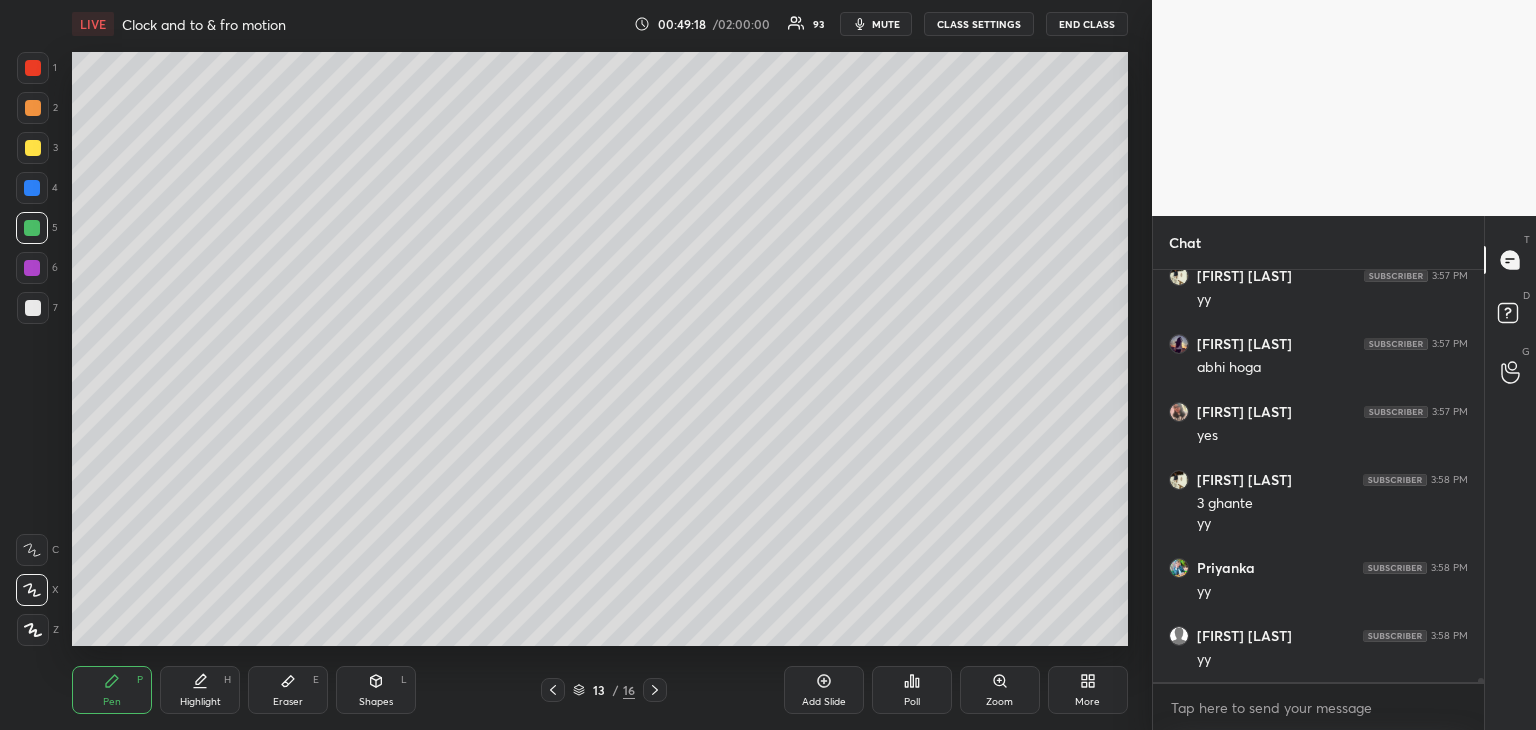 click at bounding box center (33, 108) 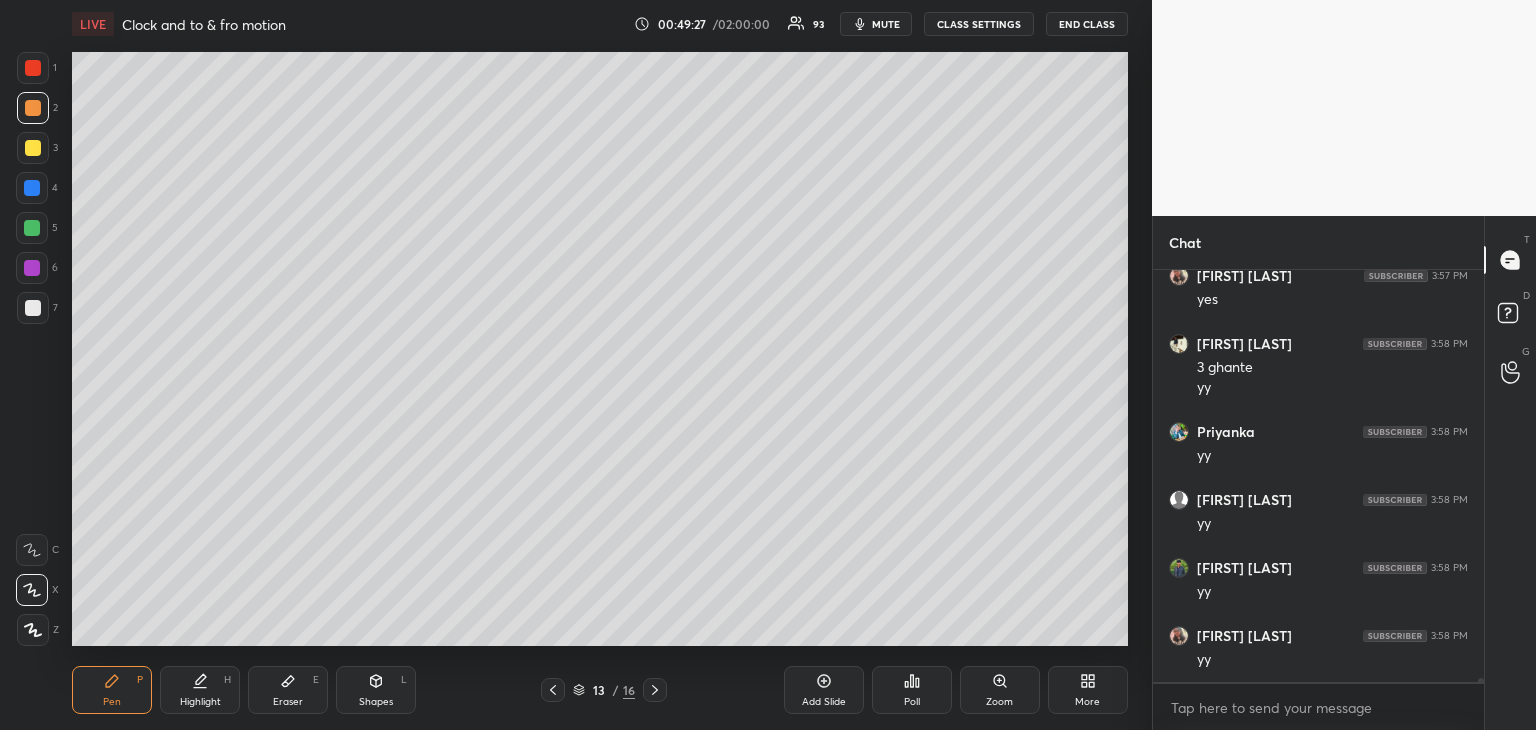scroll, scrollTop: 37550, scrollLeft: 0, axis: vertical 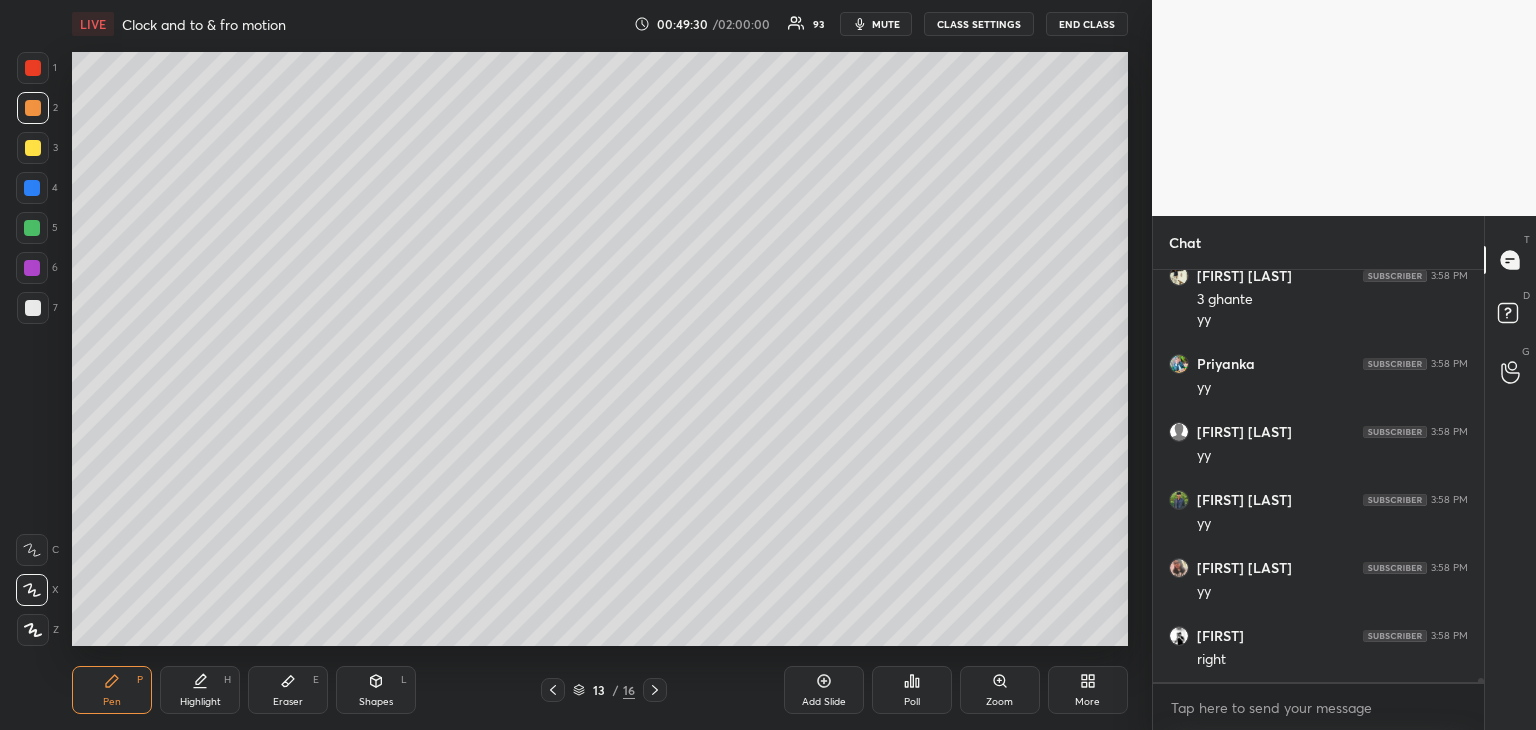 click on "Eraser E" at bounding box center (288, 690) 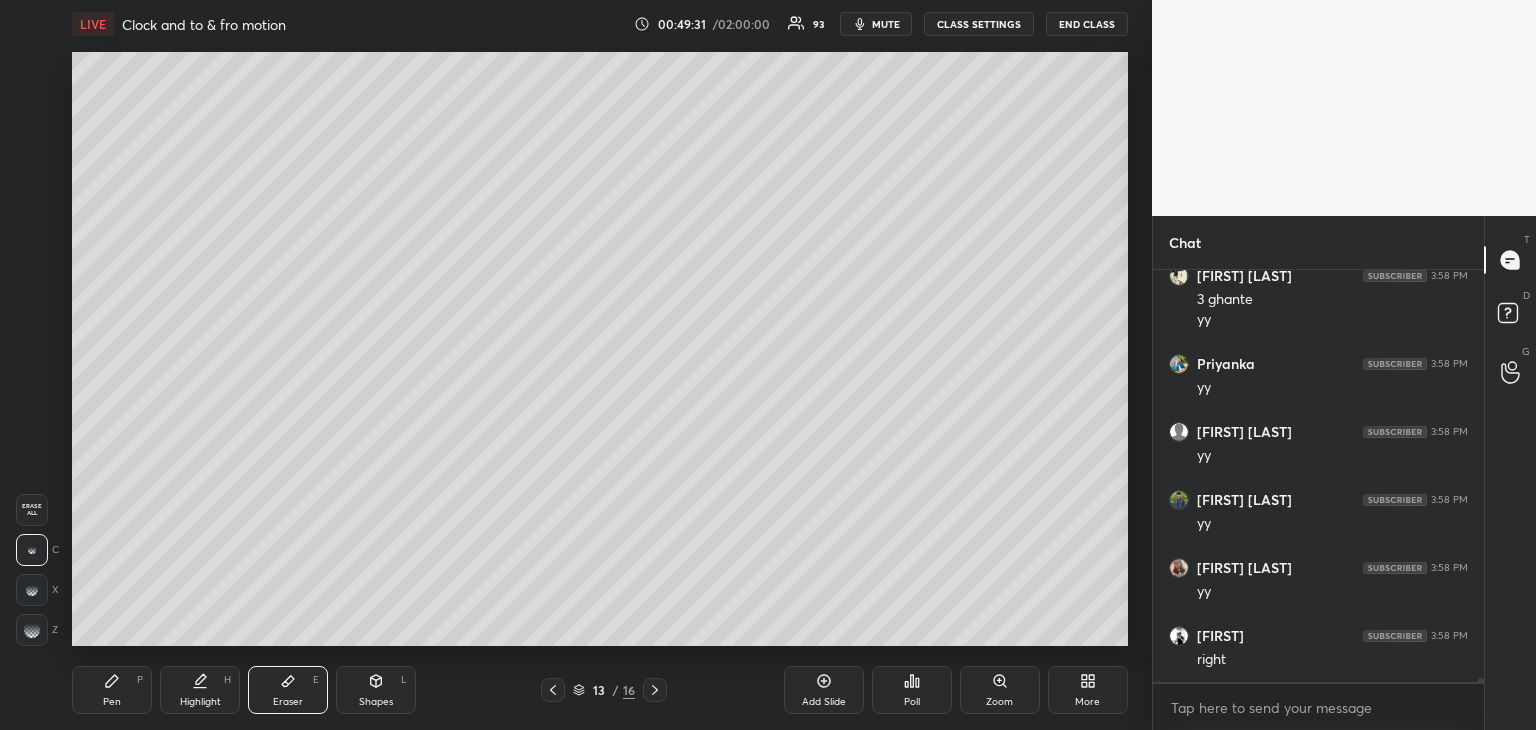 click on "Erase all" at bounding box center [32, 510] 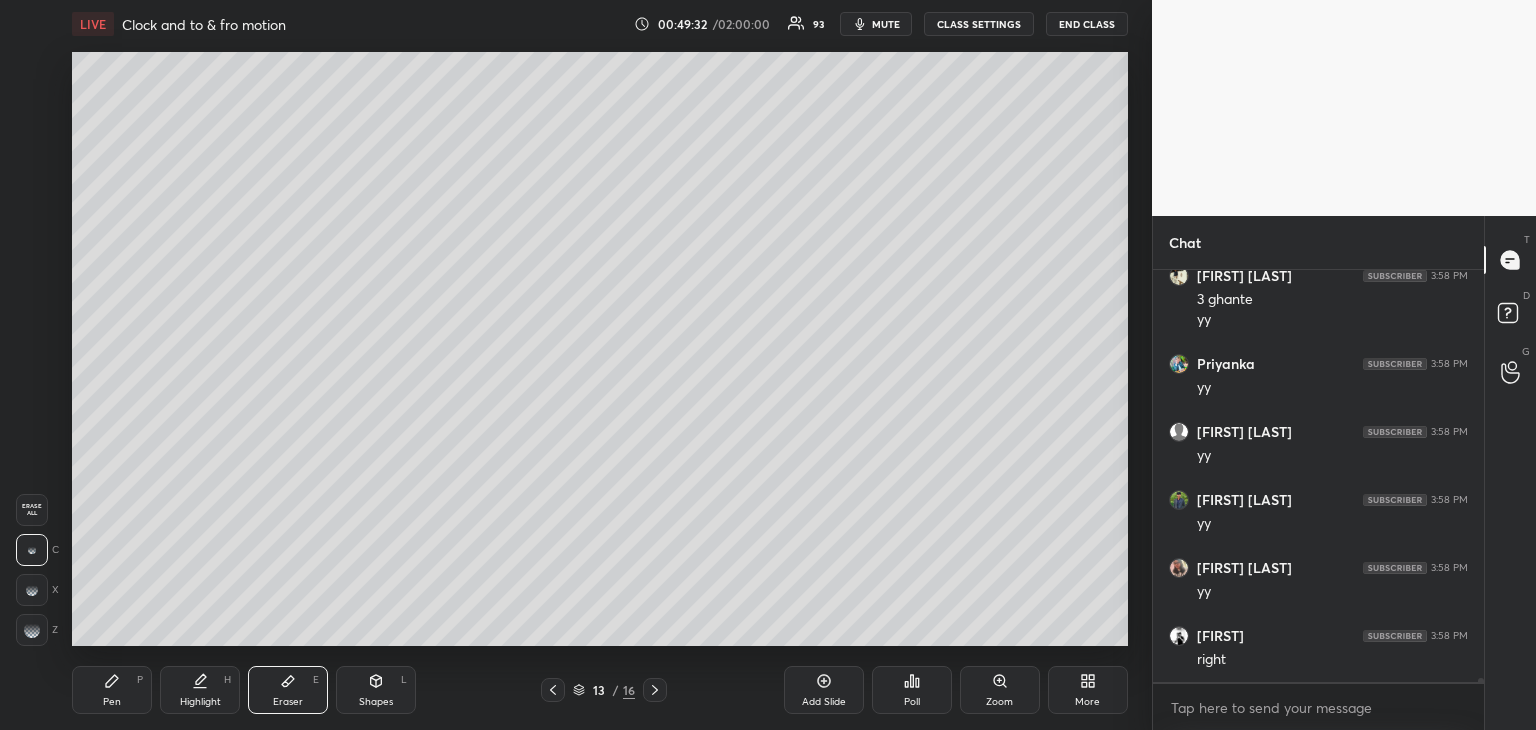 click 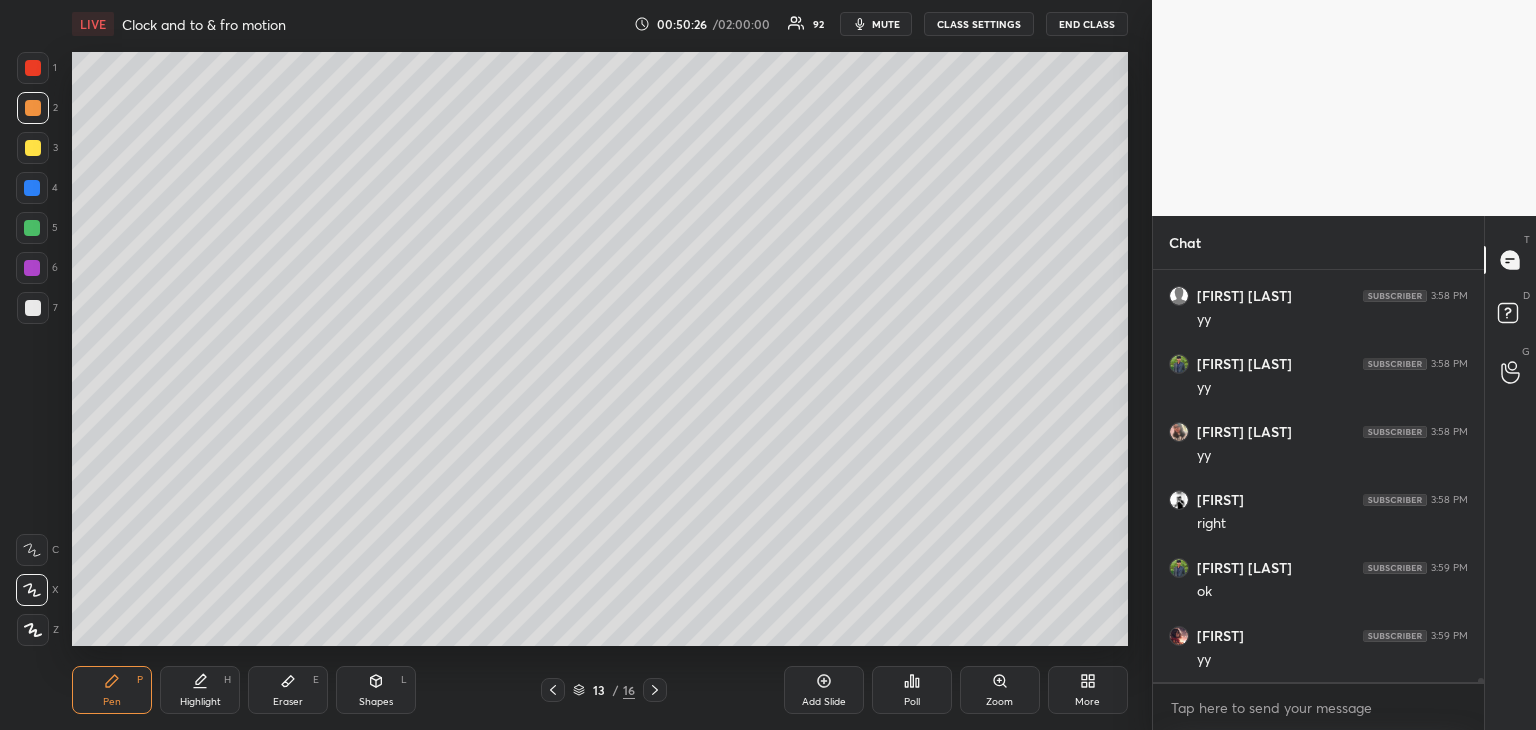 scroll, scrollTop: 37754, scrollLeft: 0, axis: vertical 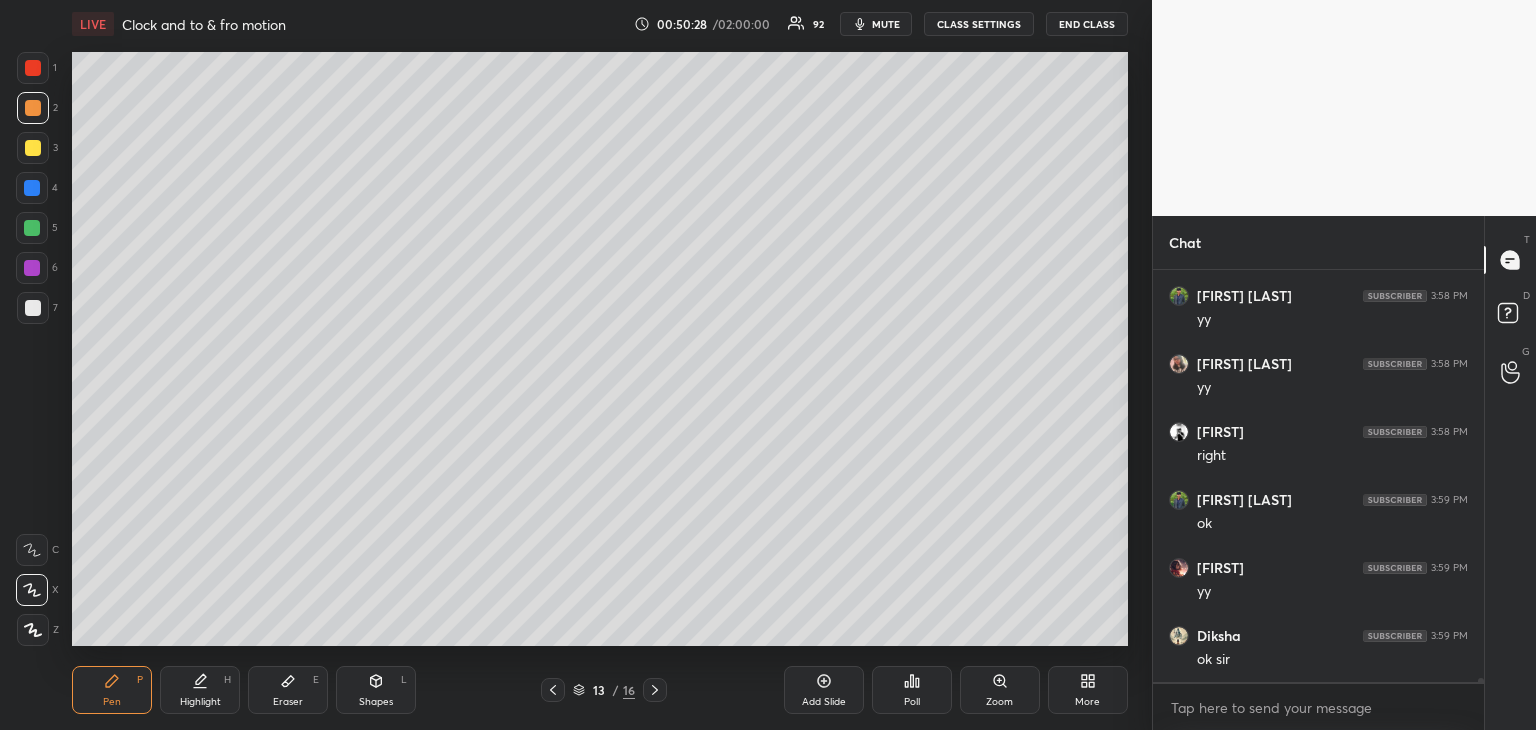 click at bounding box center [32, 228] 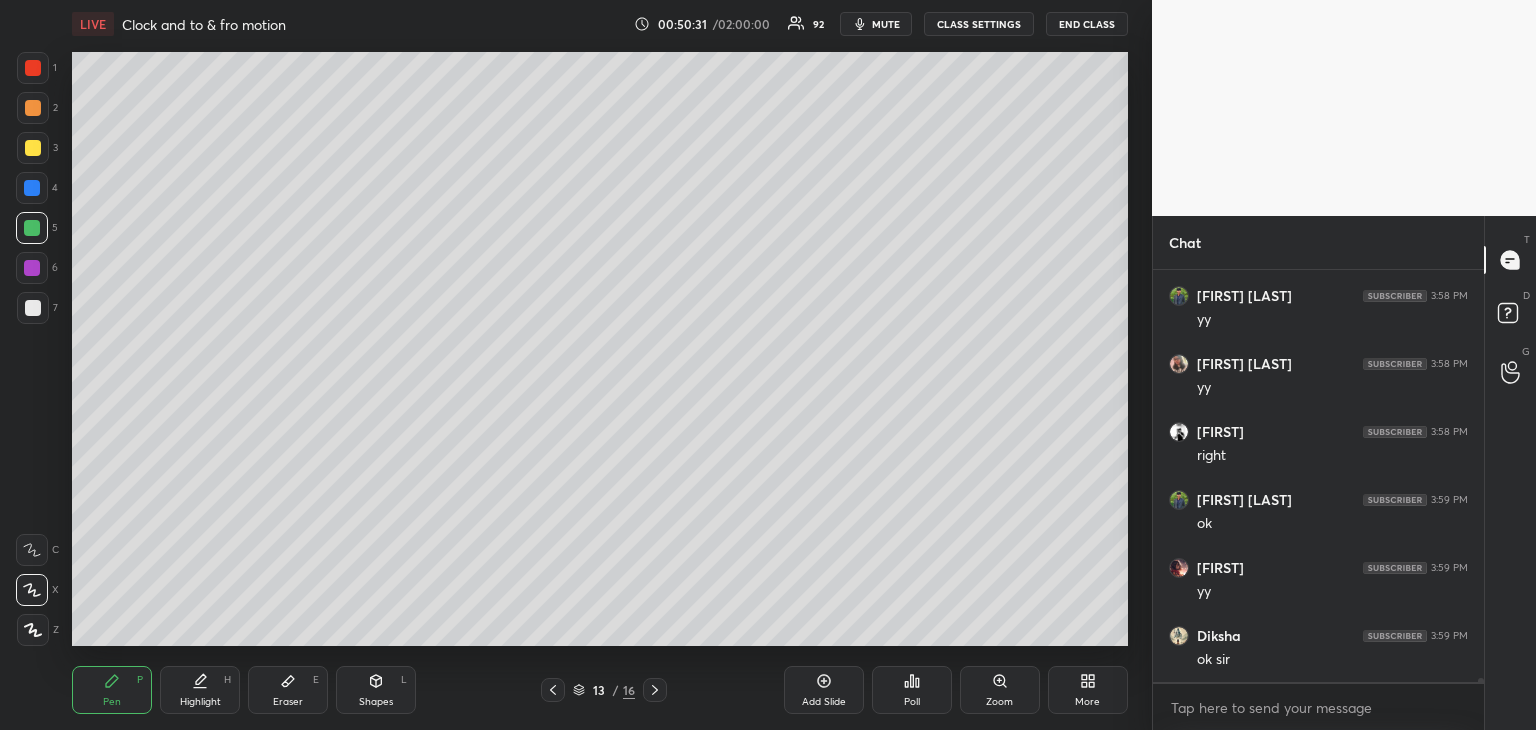 click on "Add Slide" at bounding box center (824, 702) 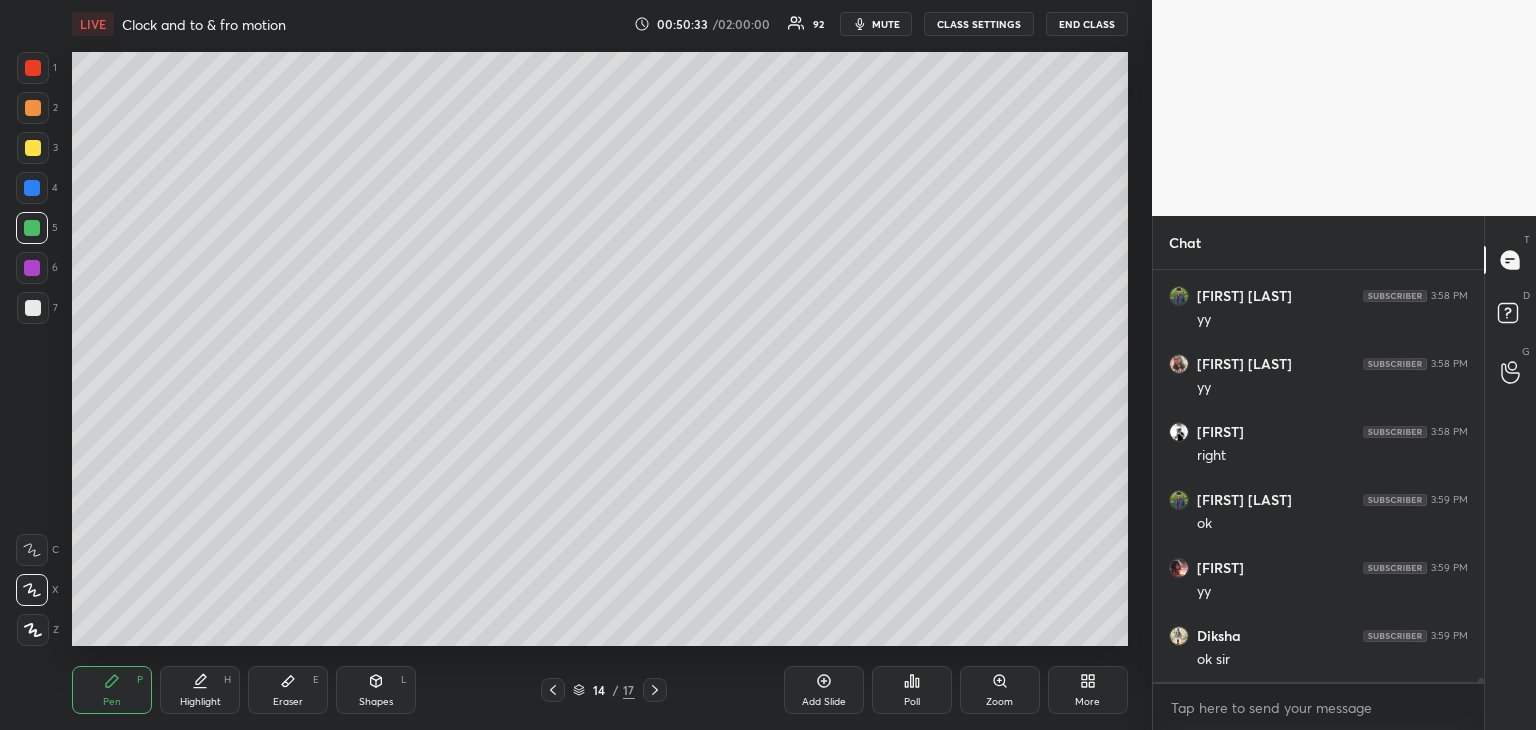 click at bounding box center [33, 148] 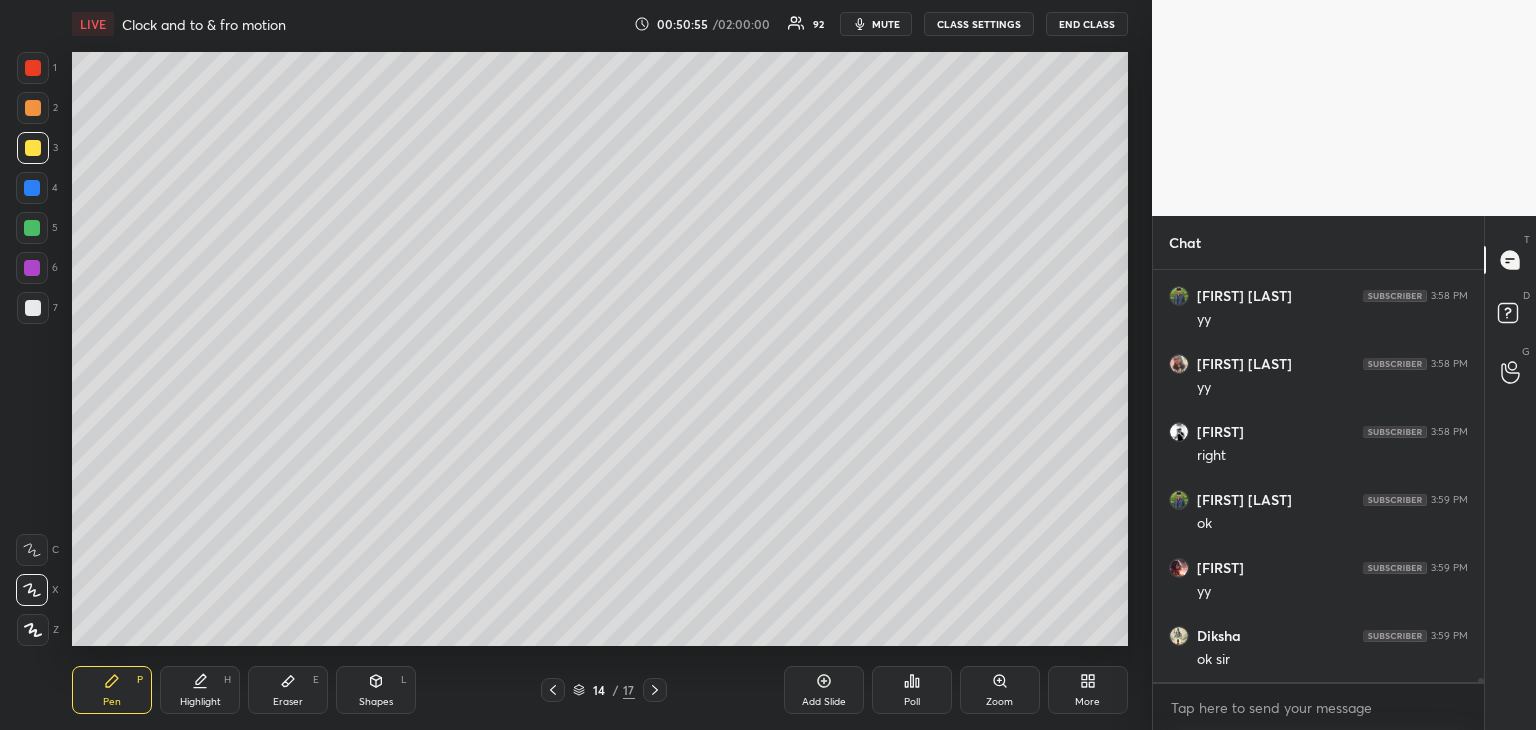 click at bounding box center [32, 268] 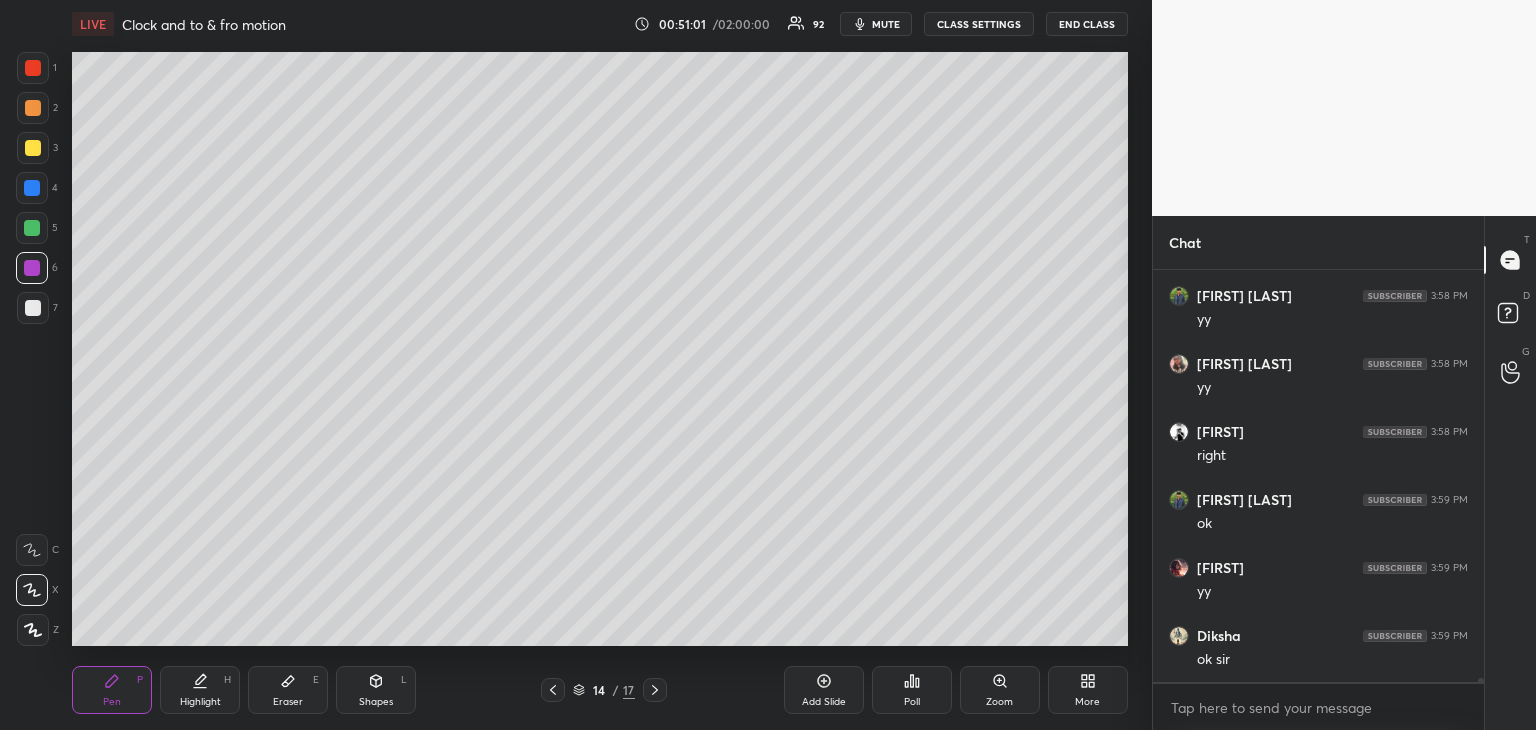 scroll, scrollTop: 37826, scrollLeft: 0, axis: vertical 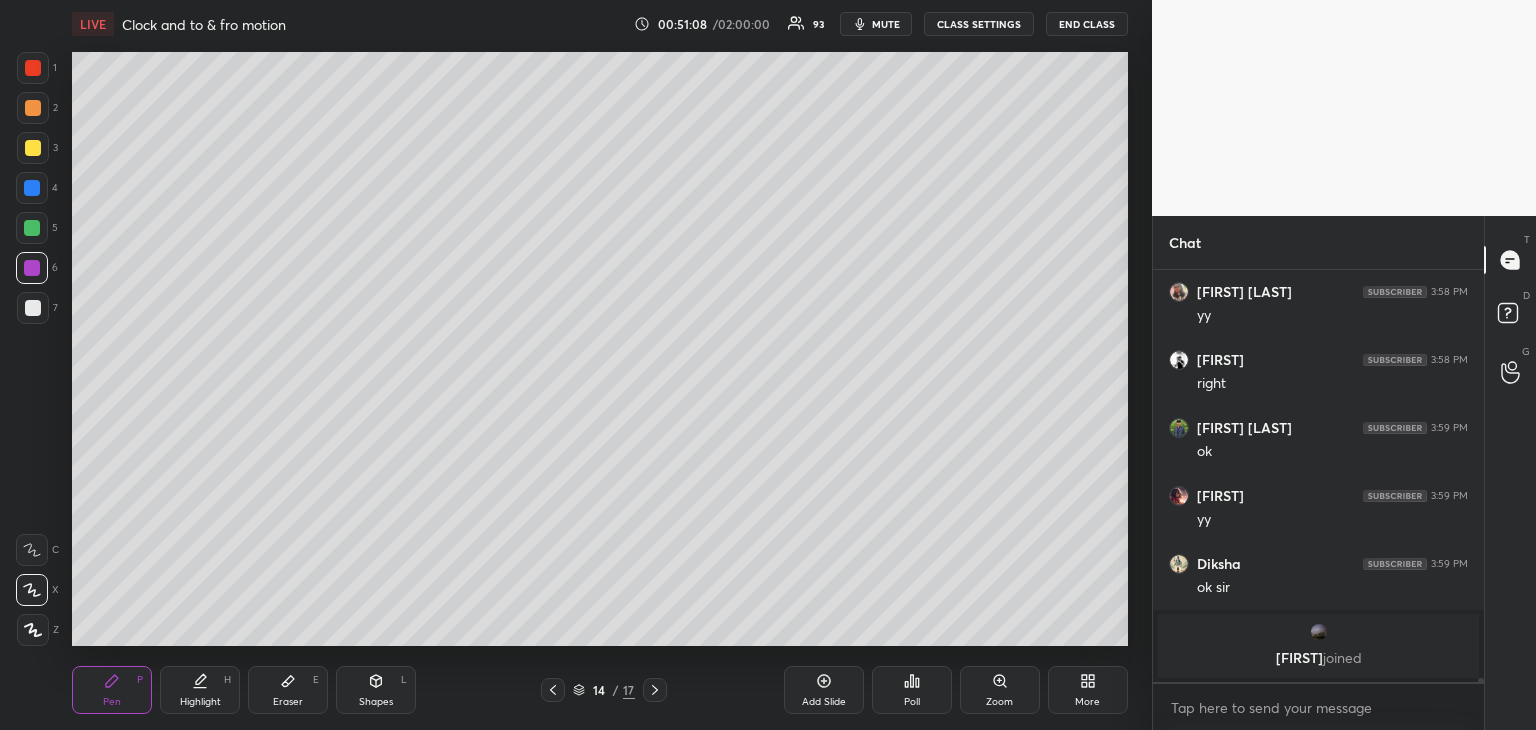 click on "Highlight H" at bounding box center (200, 690) 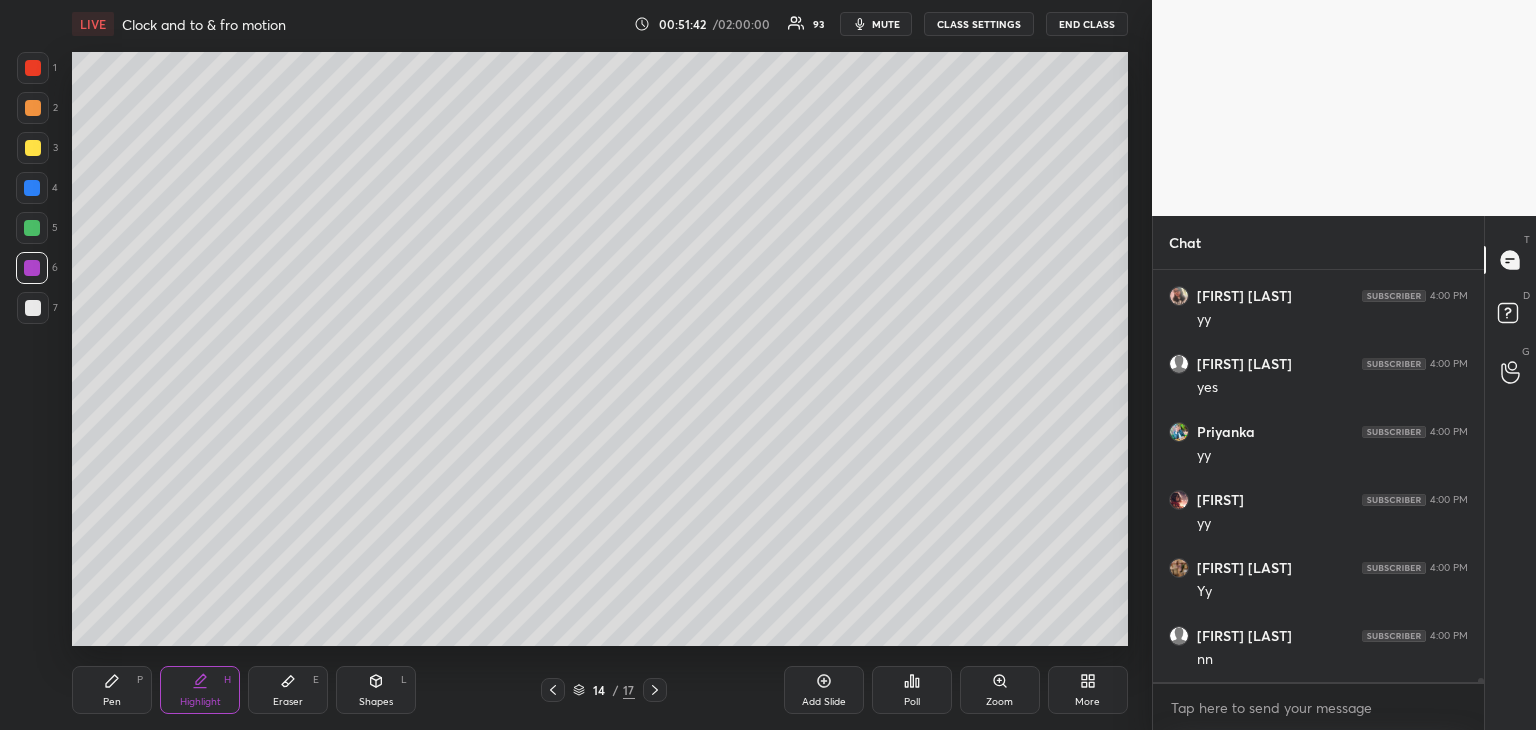 scroll, scrollTop: 37880, scrollLeft: 0, axis: vertical 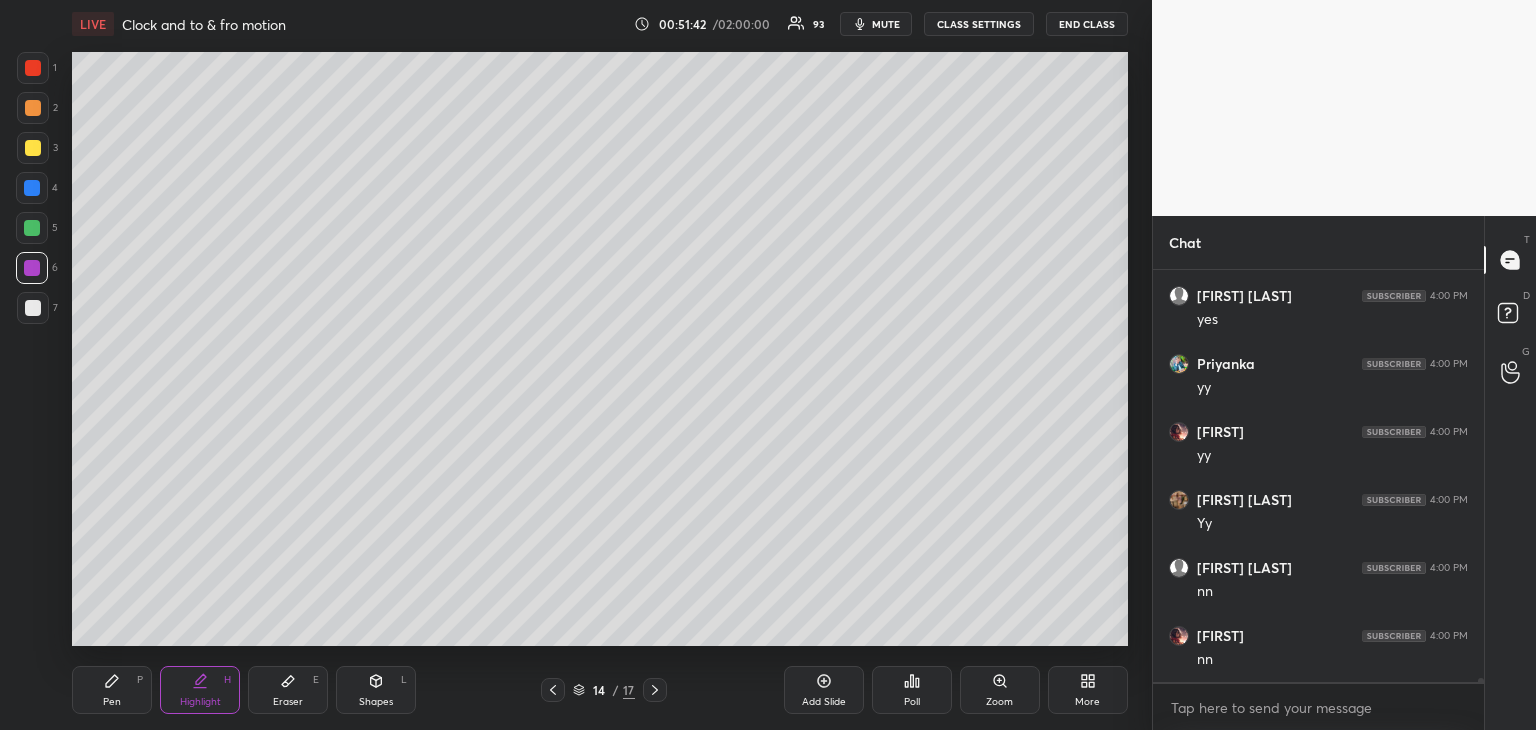 click at bounding box center (33, 308) 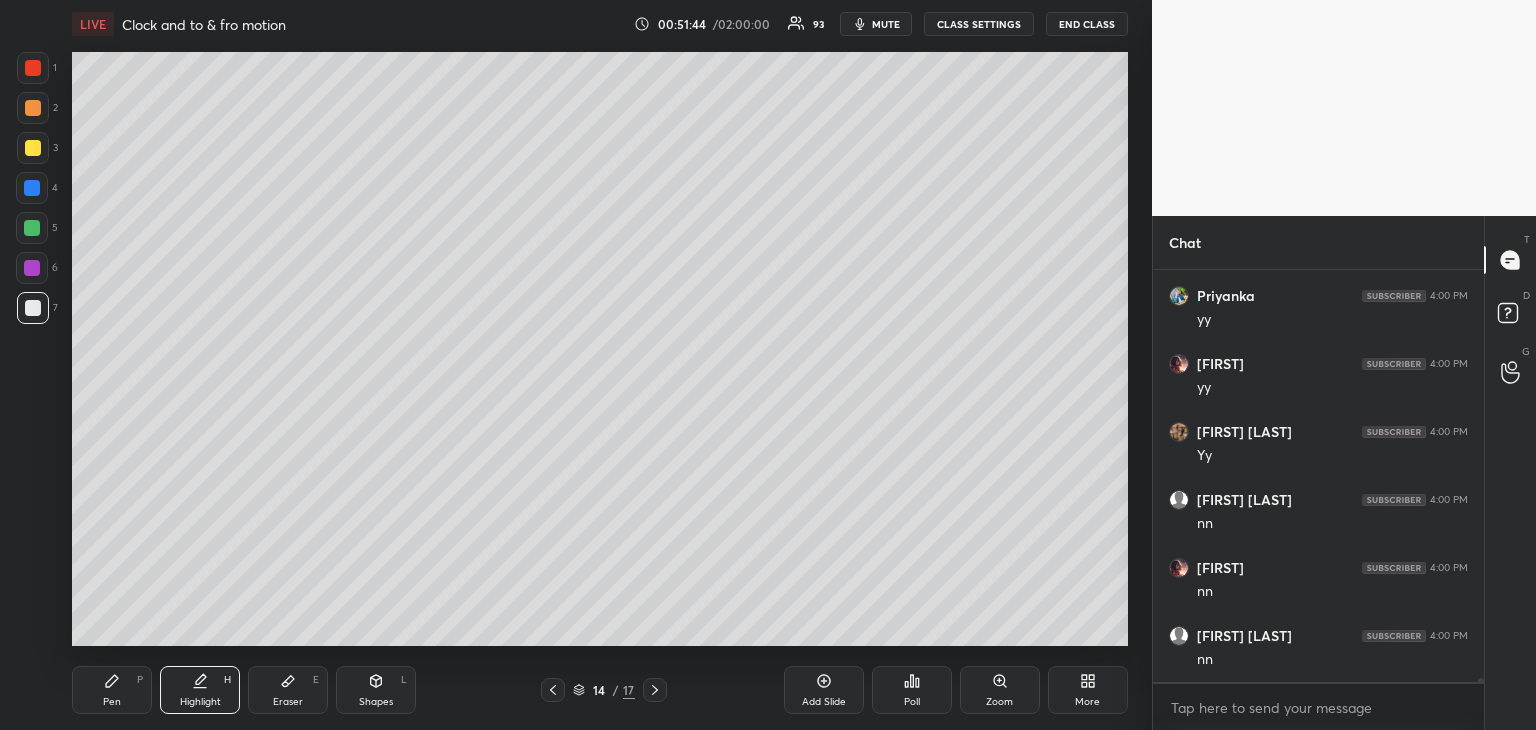 scroll, scrollTop: 38016, scrollLeft: 0, axis: vertical 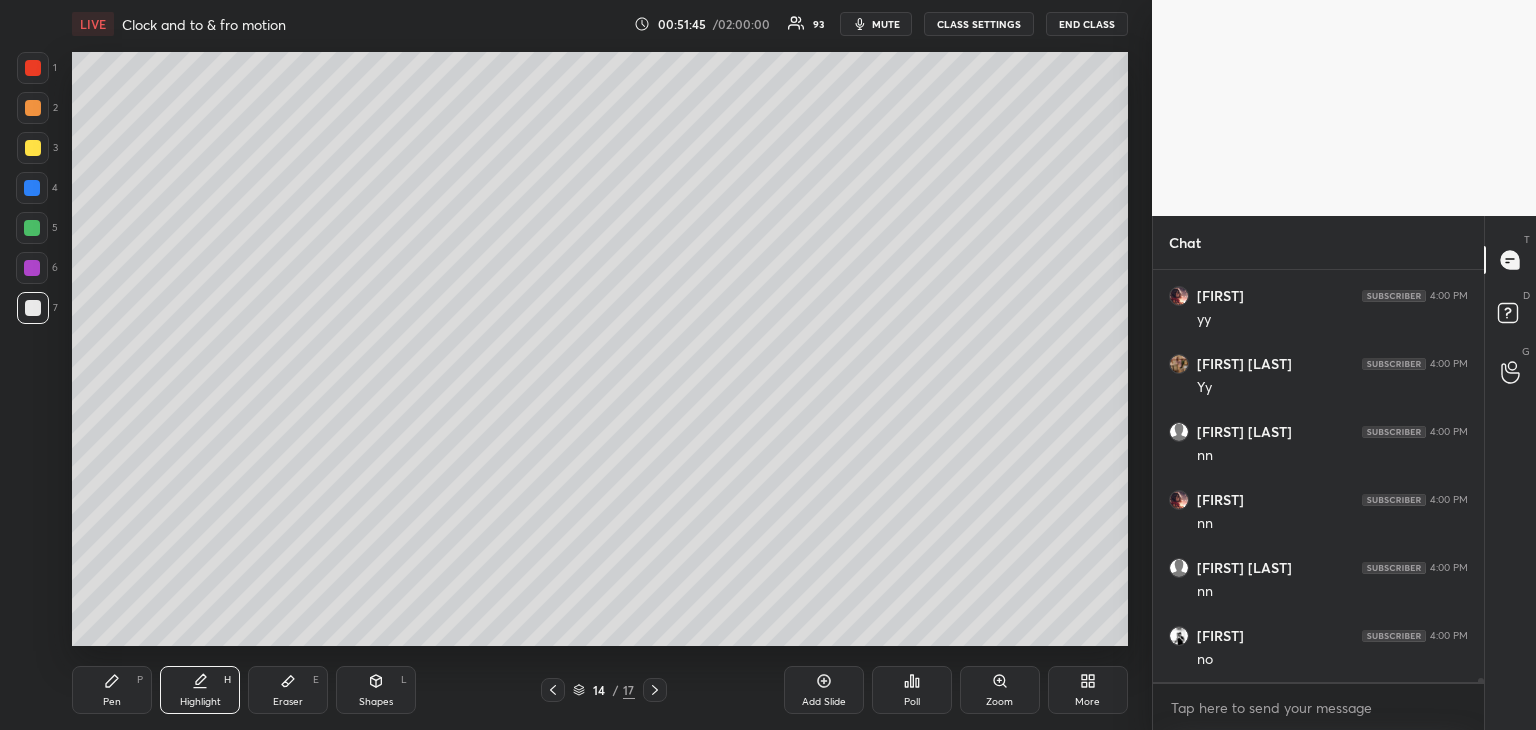 click on "Pen P" at bounding box center (112, 690) 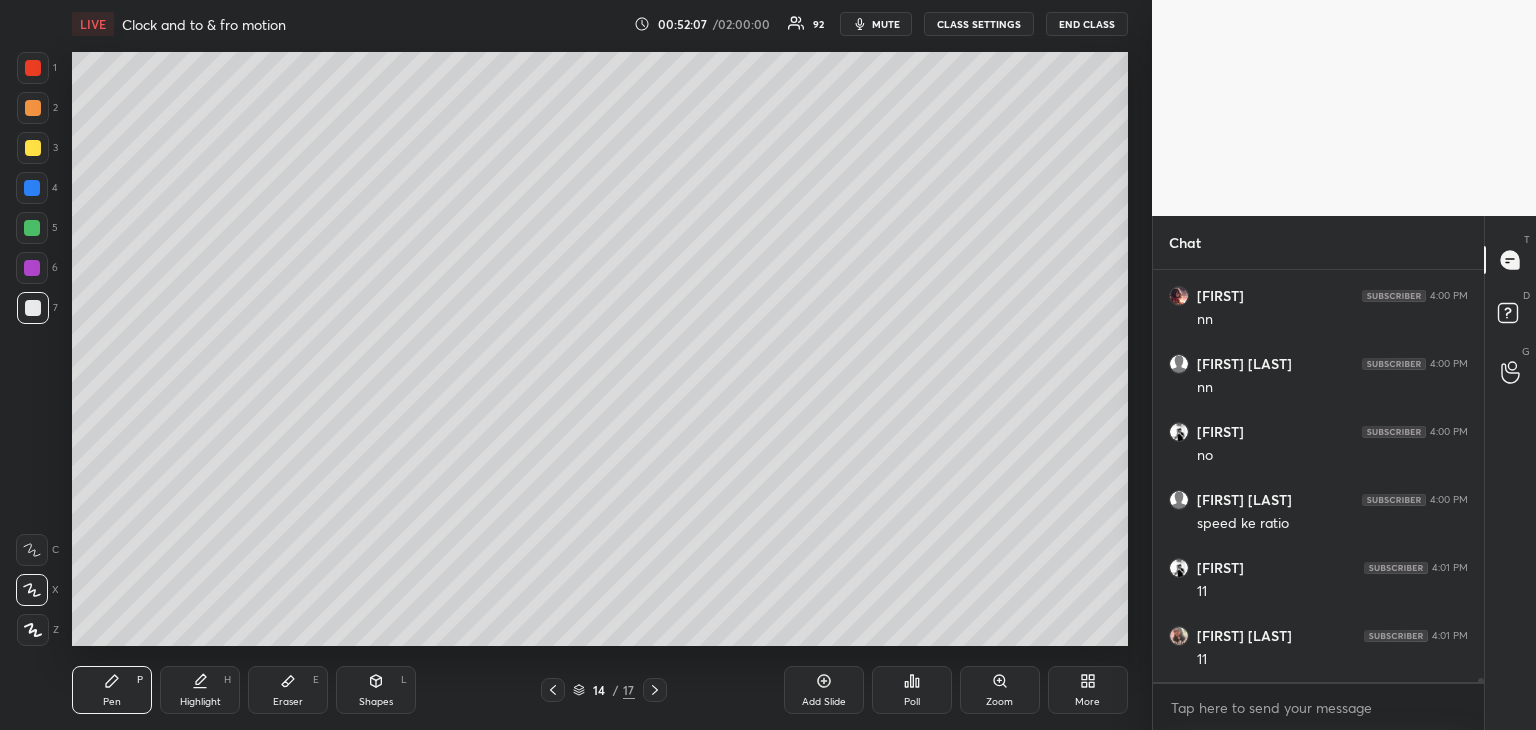 scroll, scrollTop: 38356, scrollLeft: 0, axis: vertical 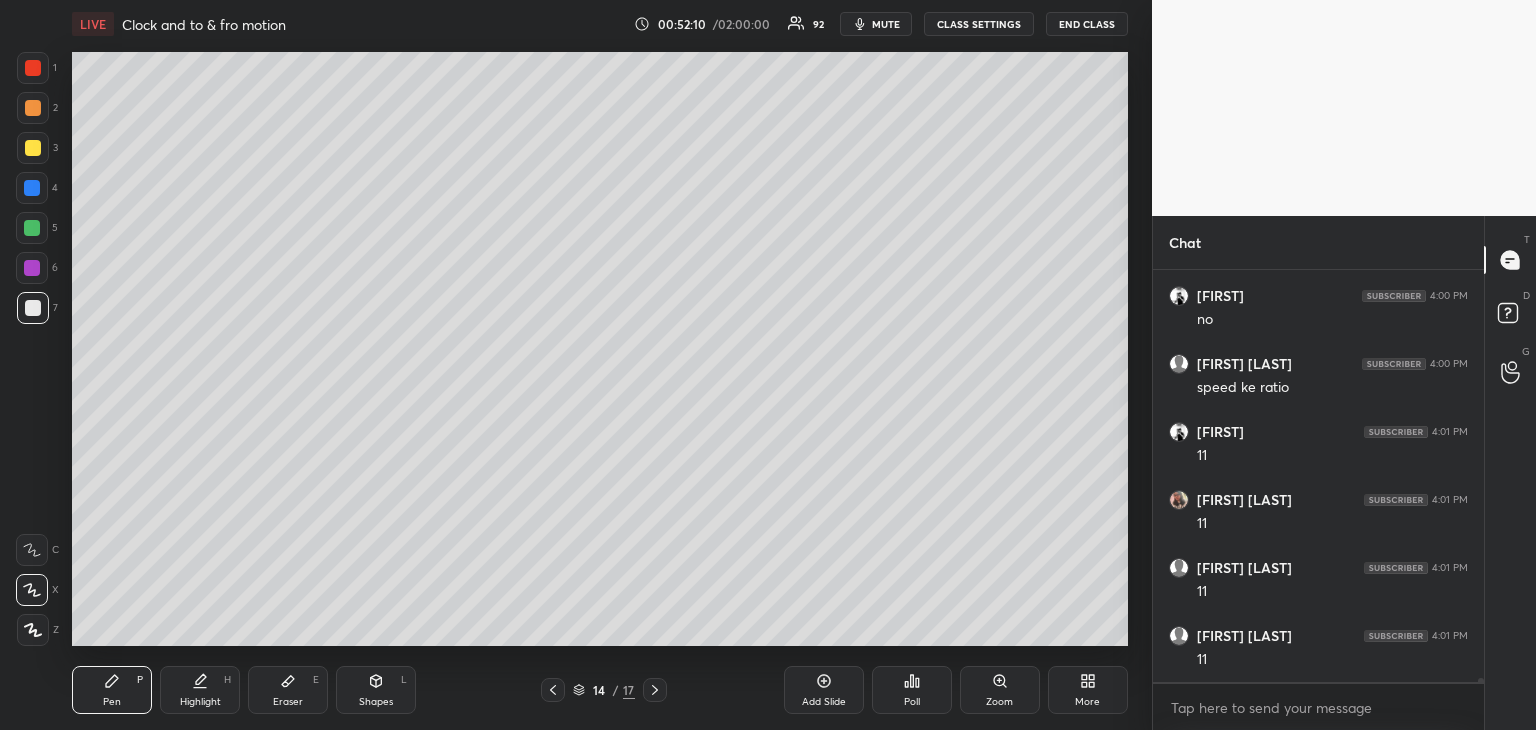 click 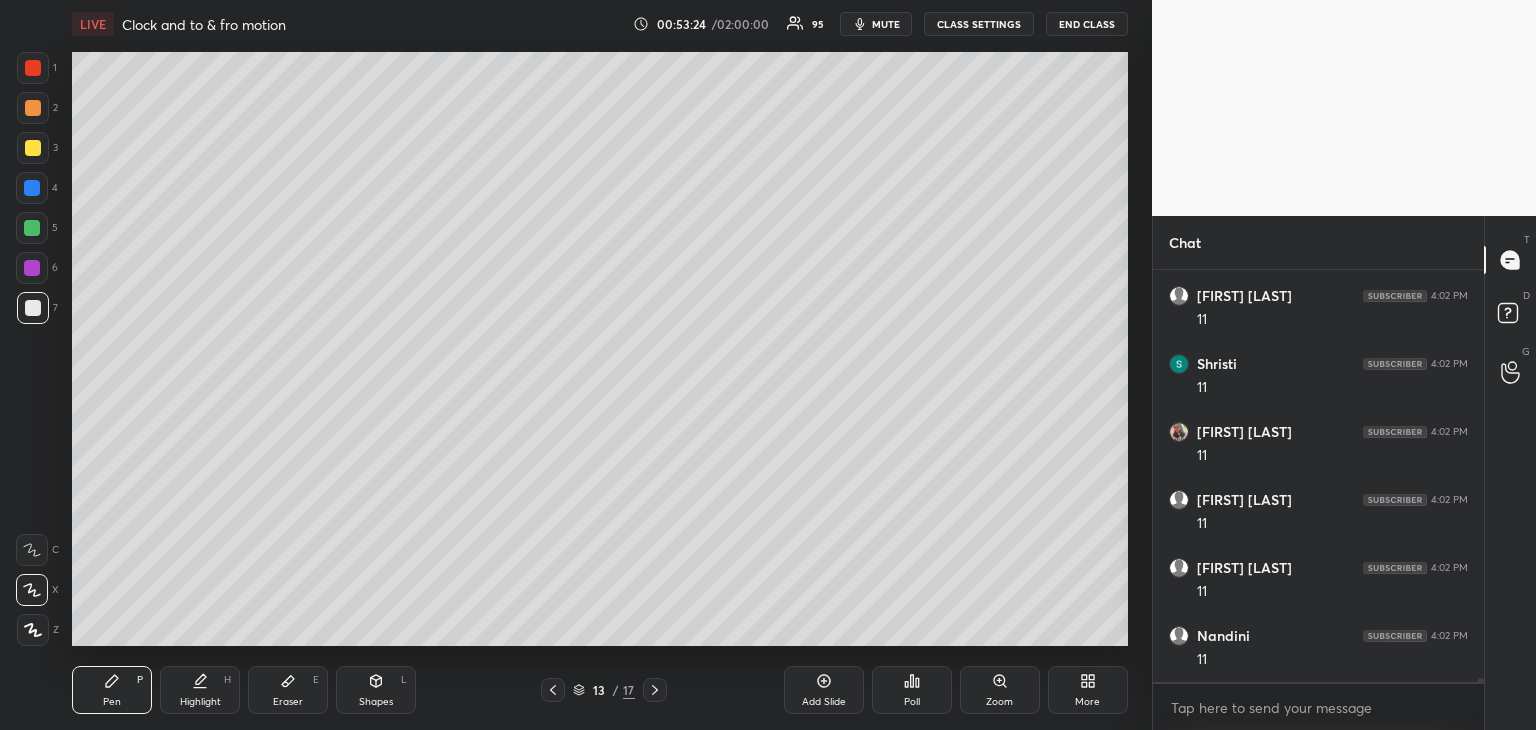 scroll, scrollTop: 41452, scrollLeft: 0, axis: vertical 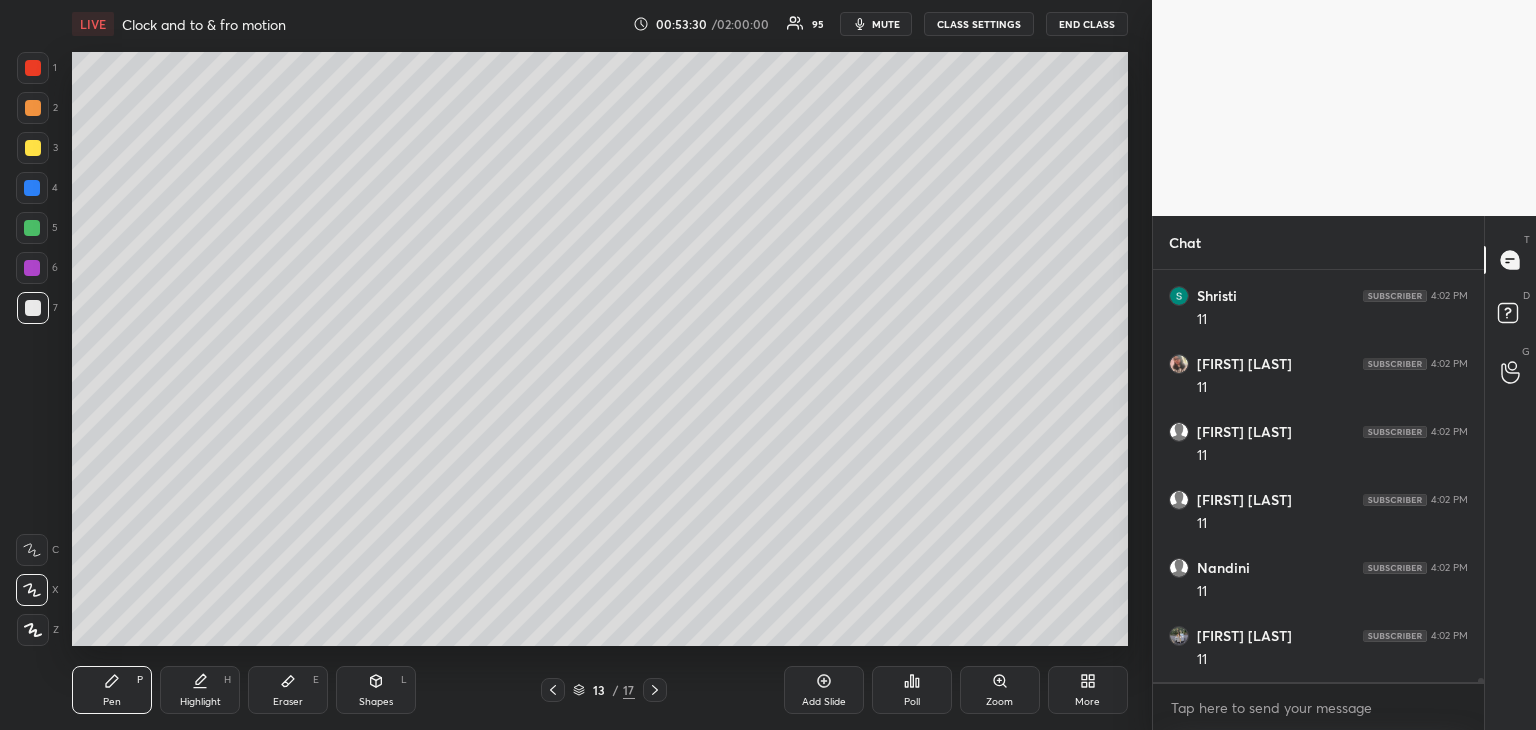 click 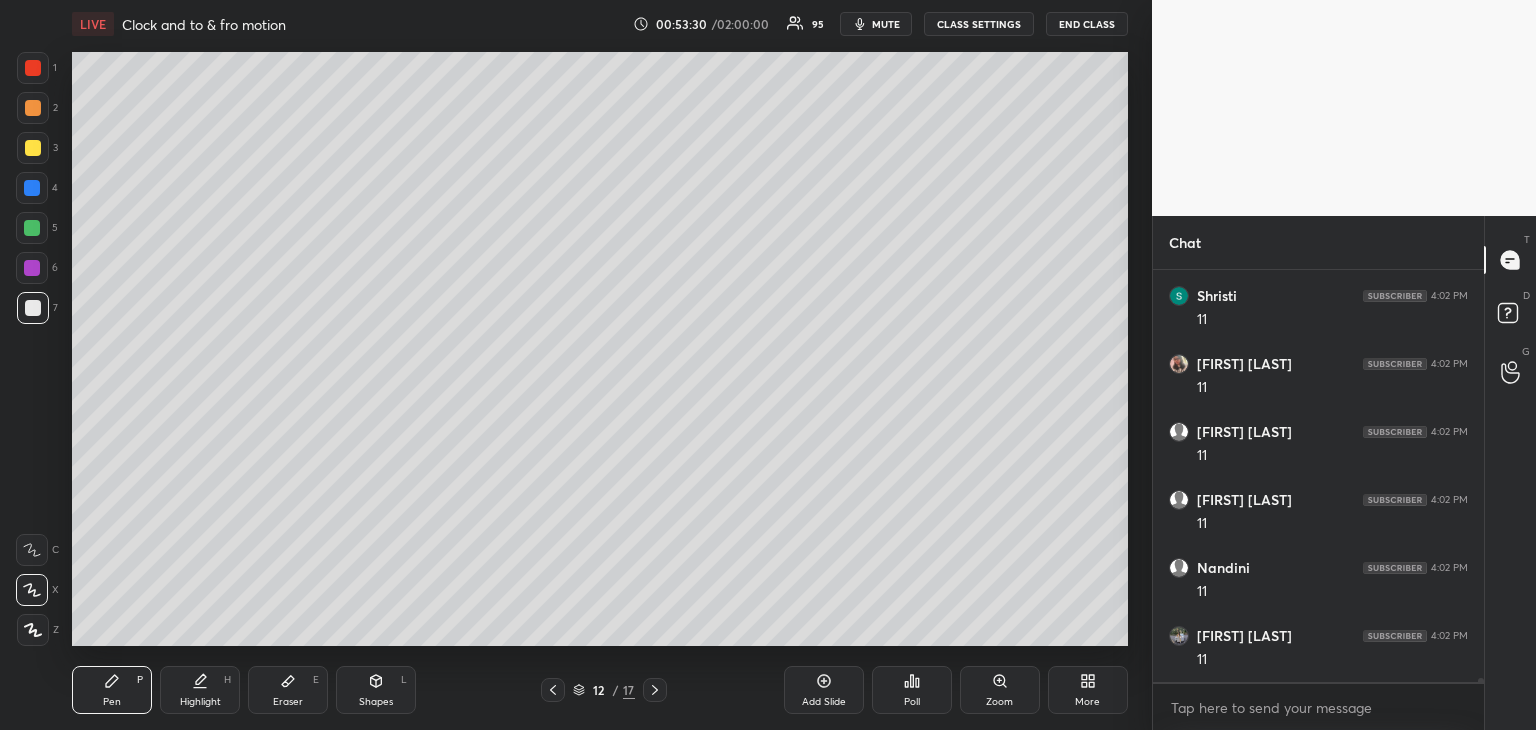 click 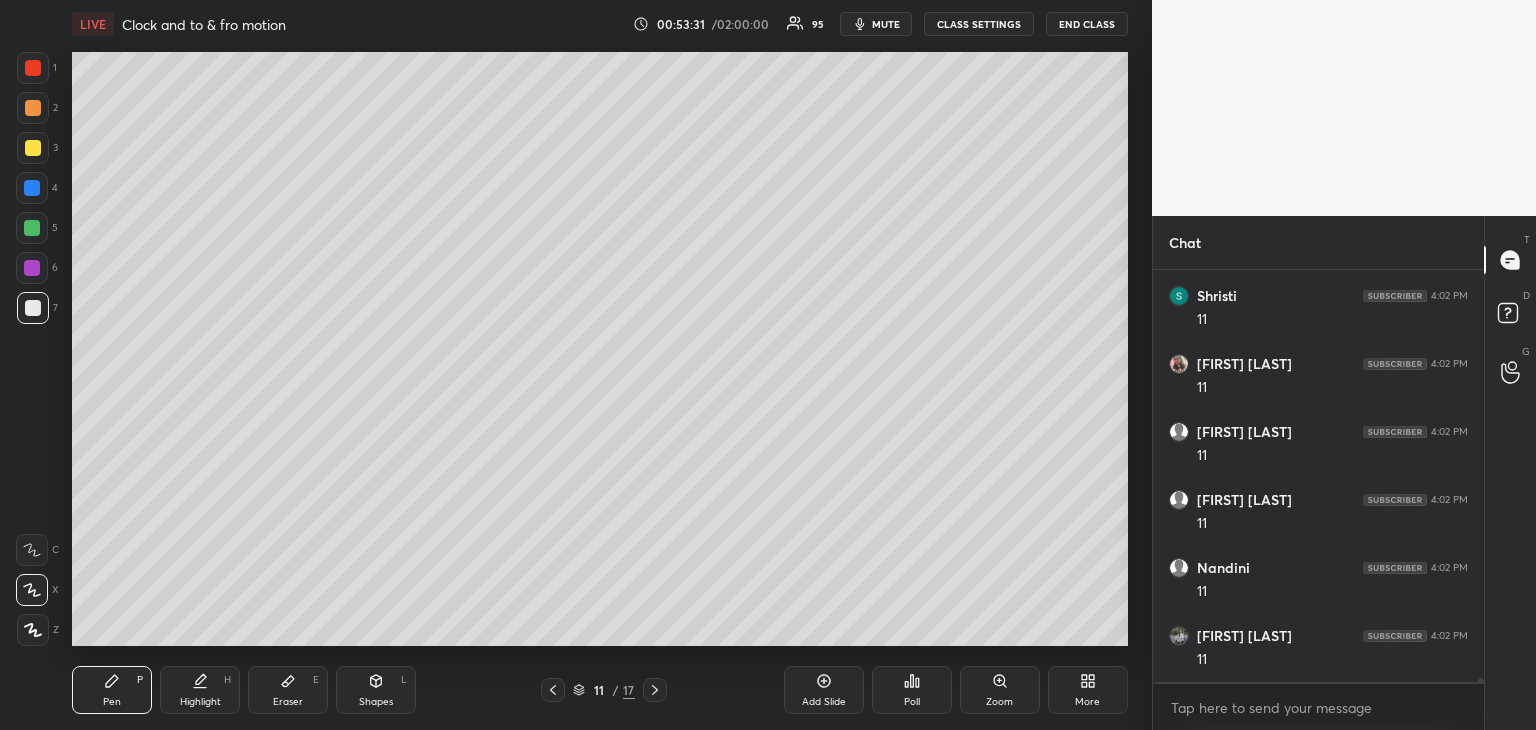 click 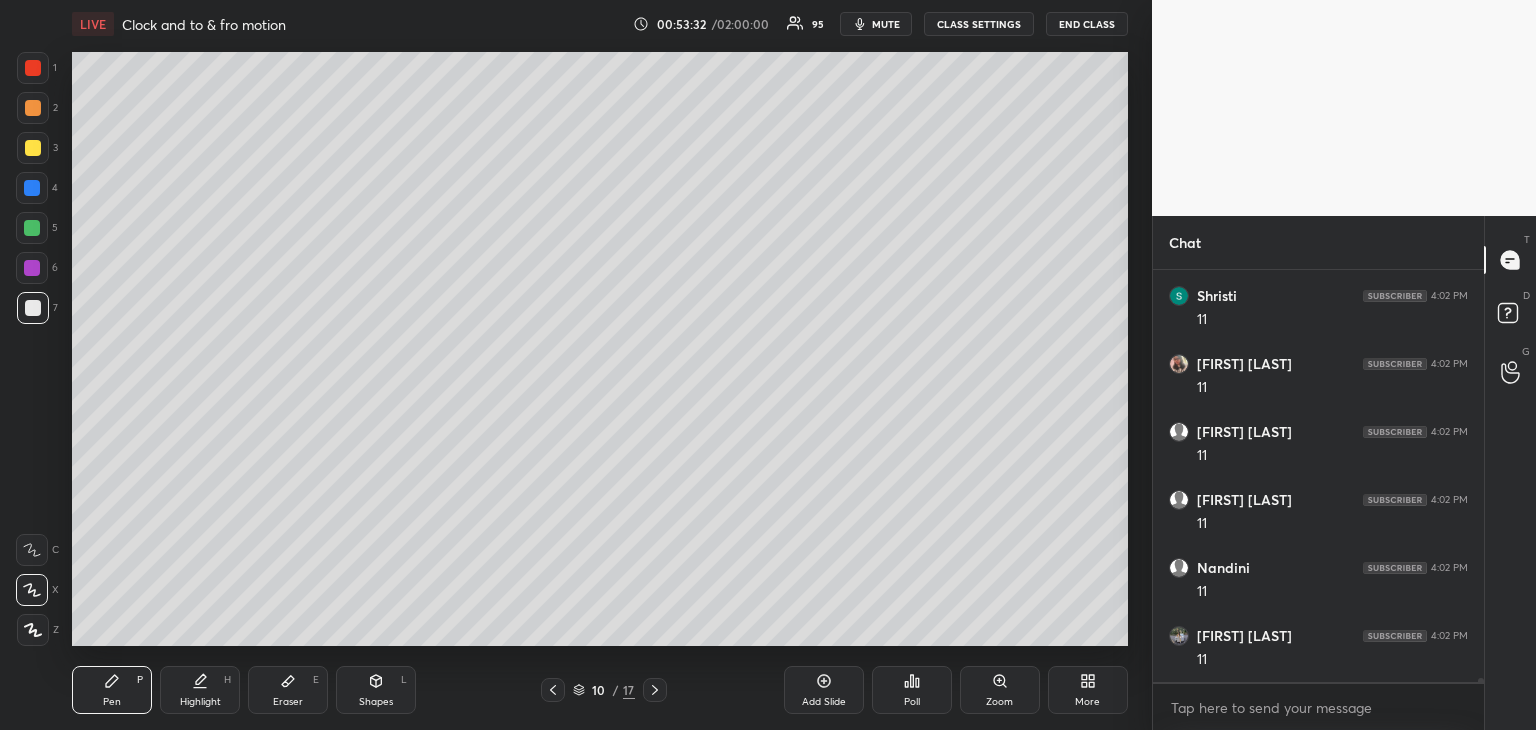 click on "Highlight H" at bounding box center [200, 690] 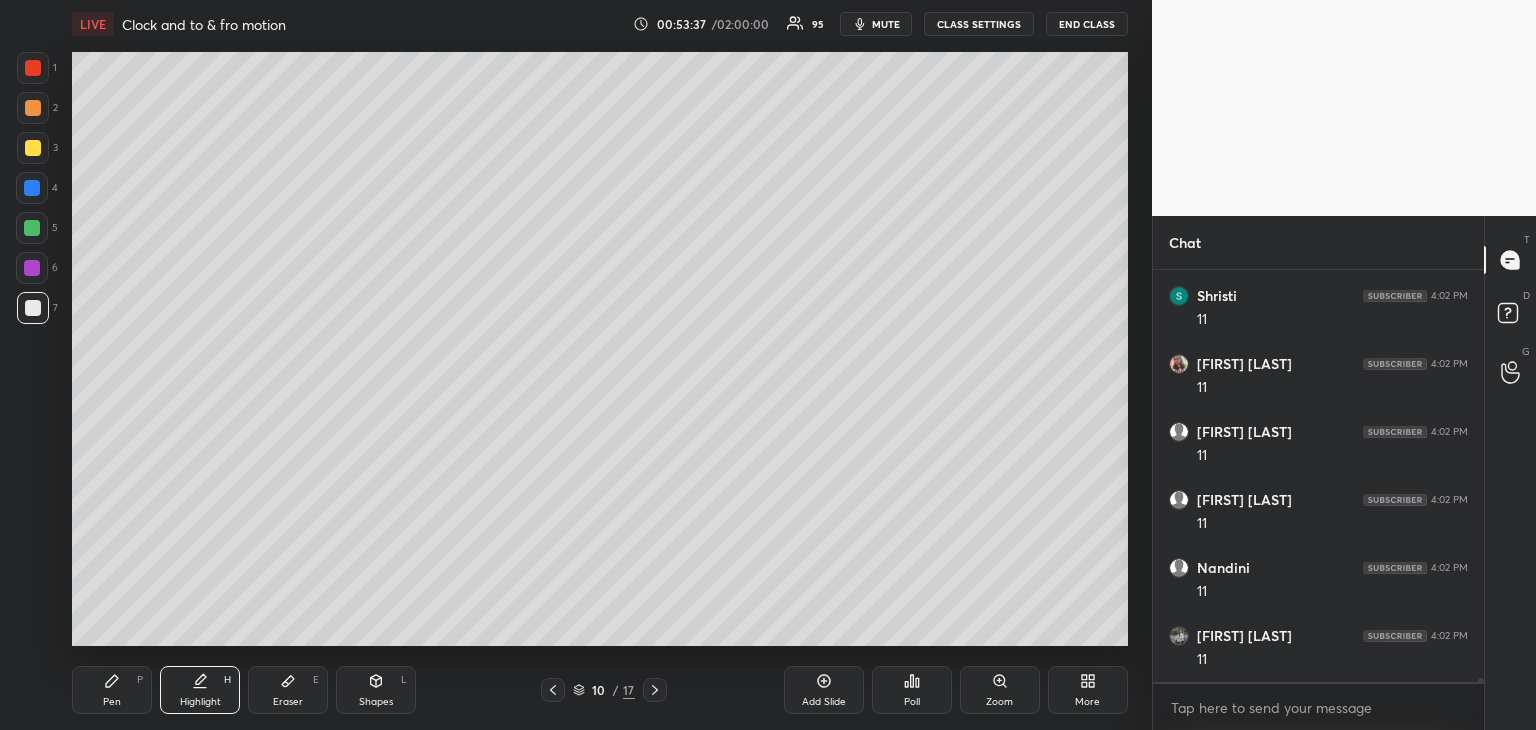 click 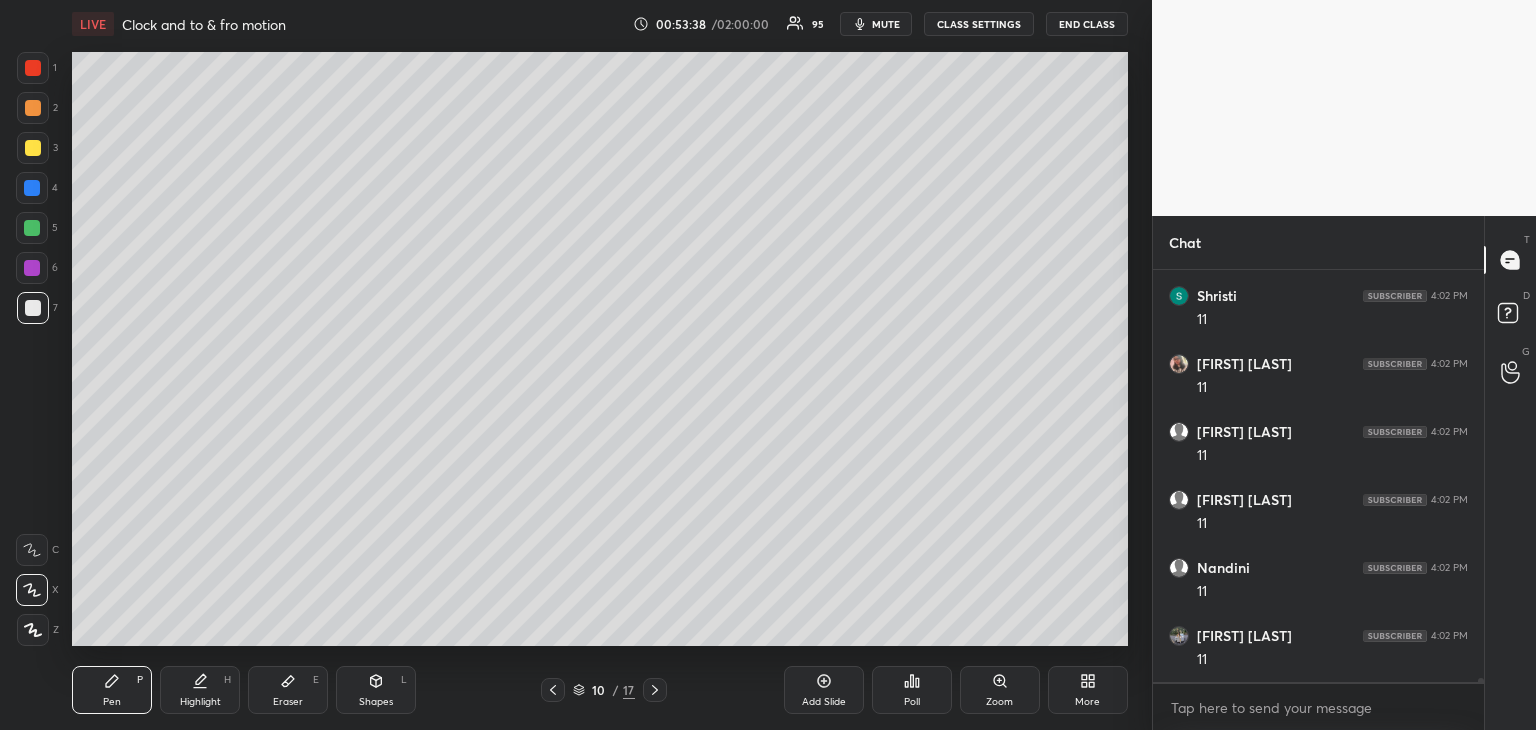 click 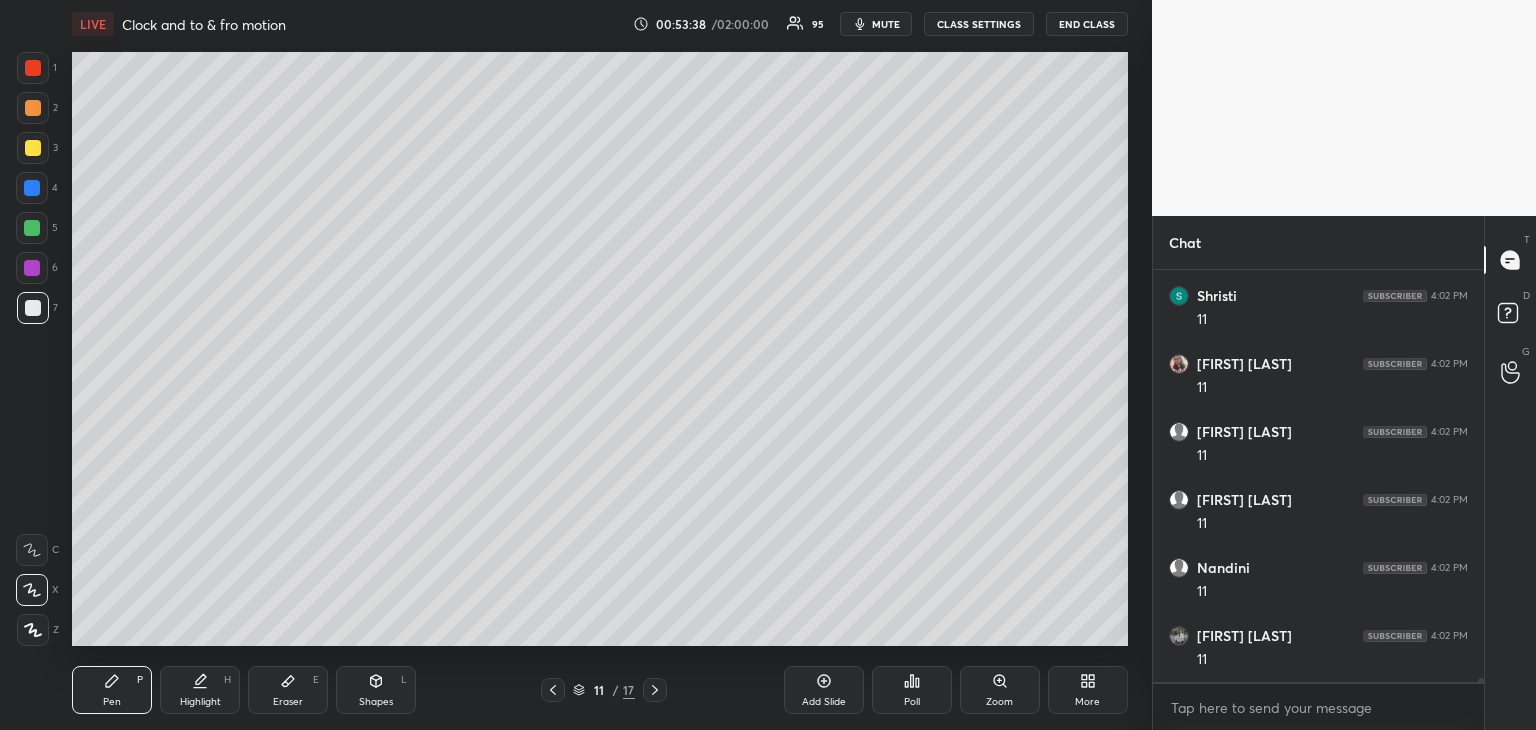 click 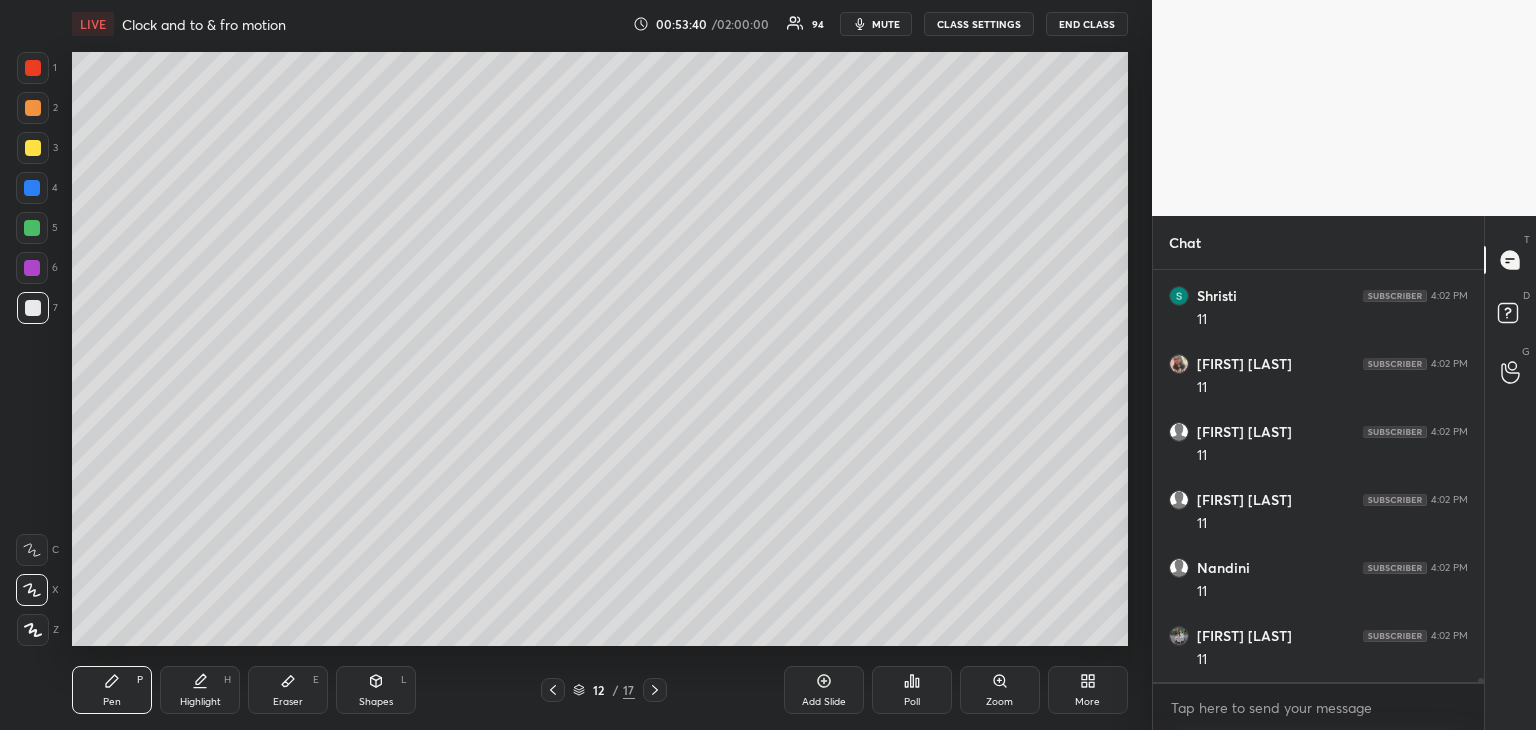 click 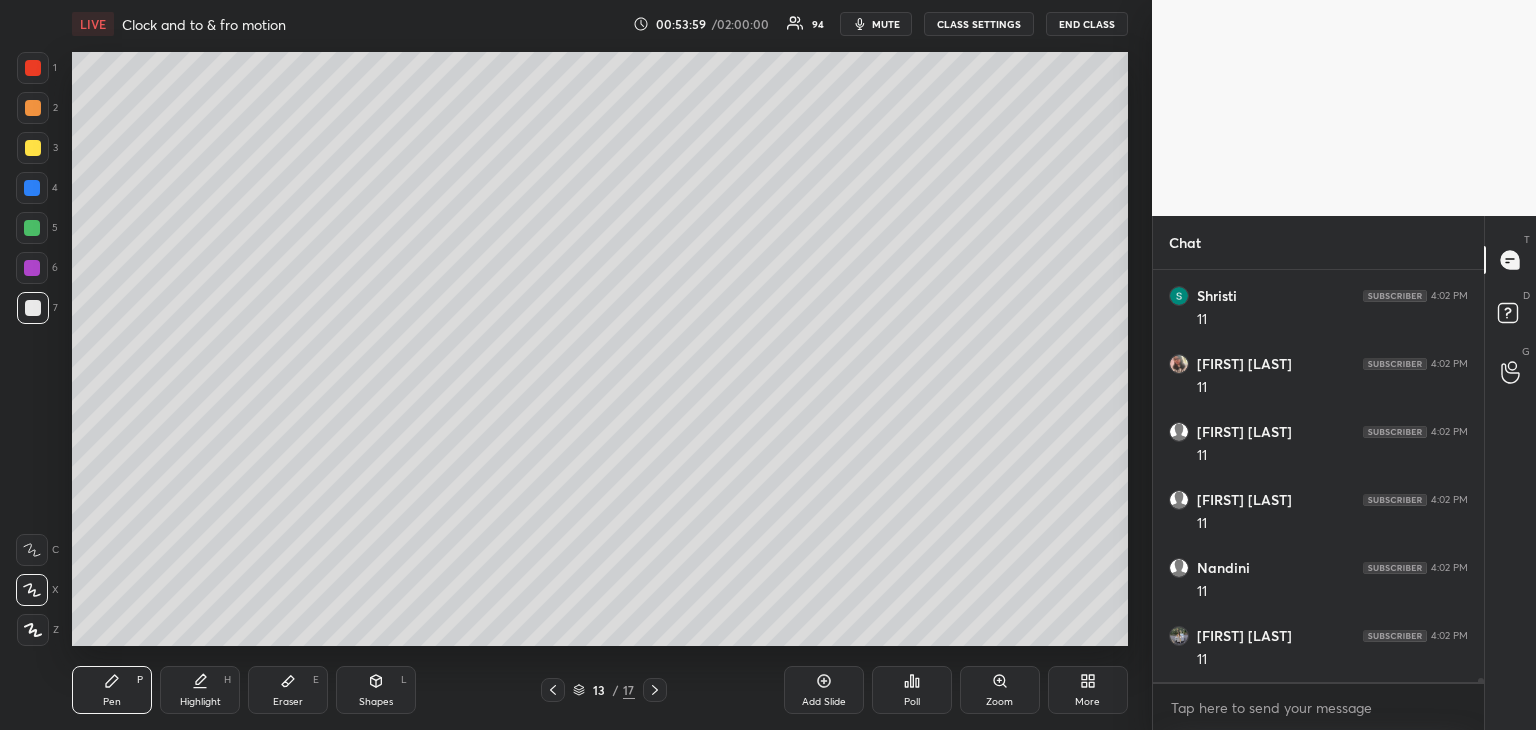 click on "Eraser E" at bounding box center [288, 690] 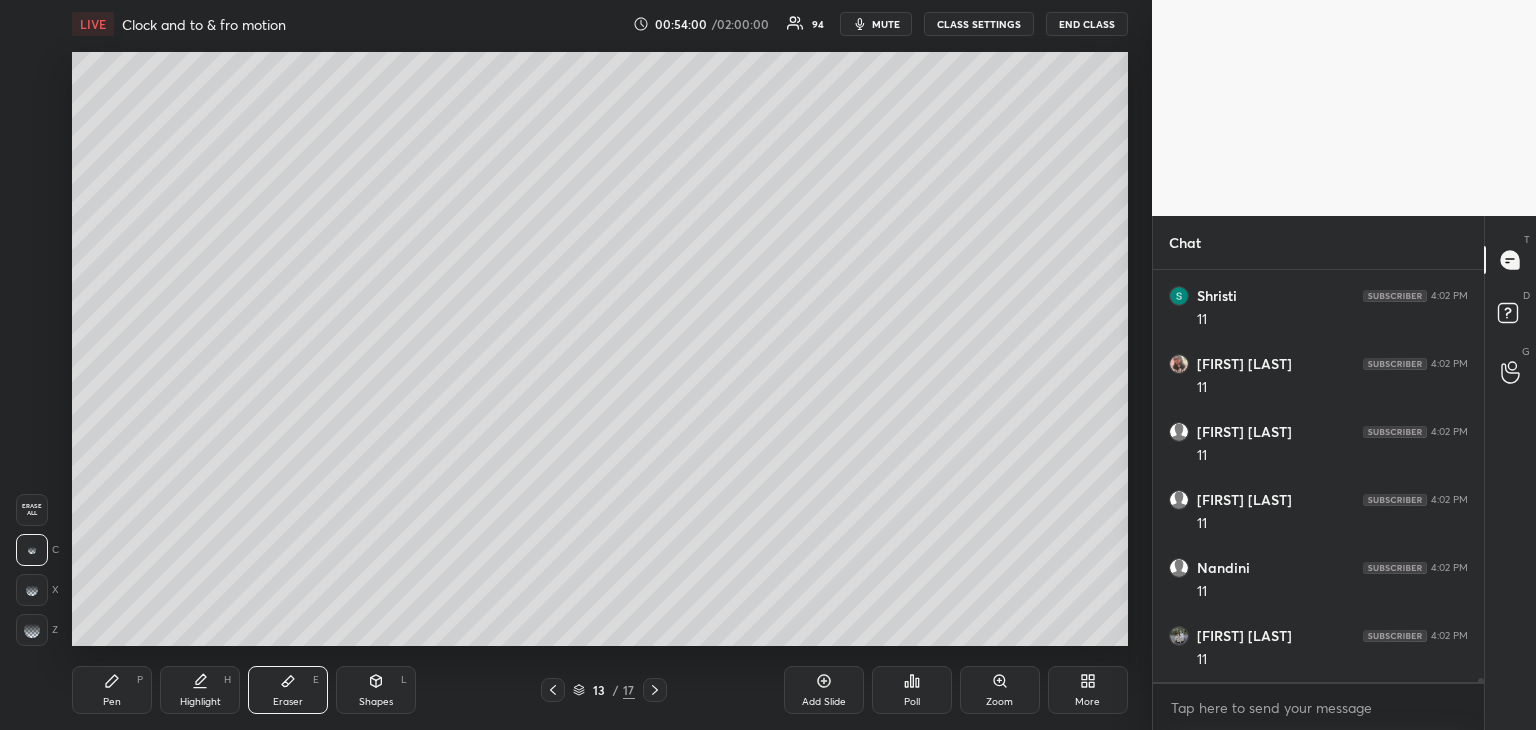 click 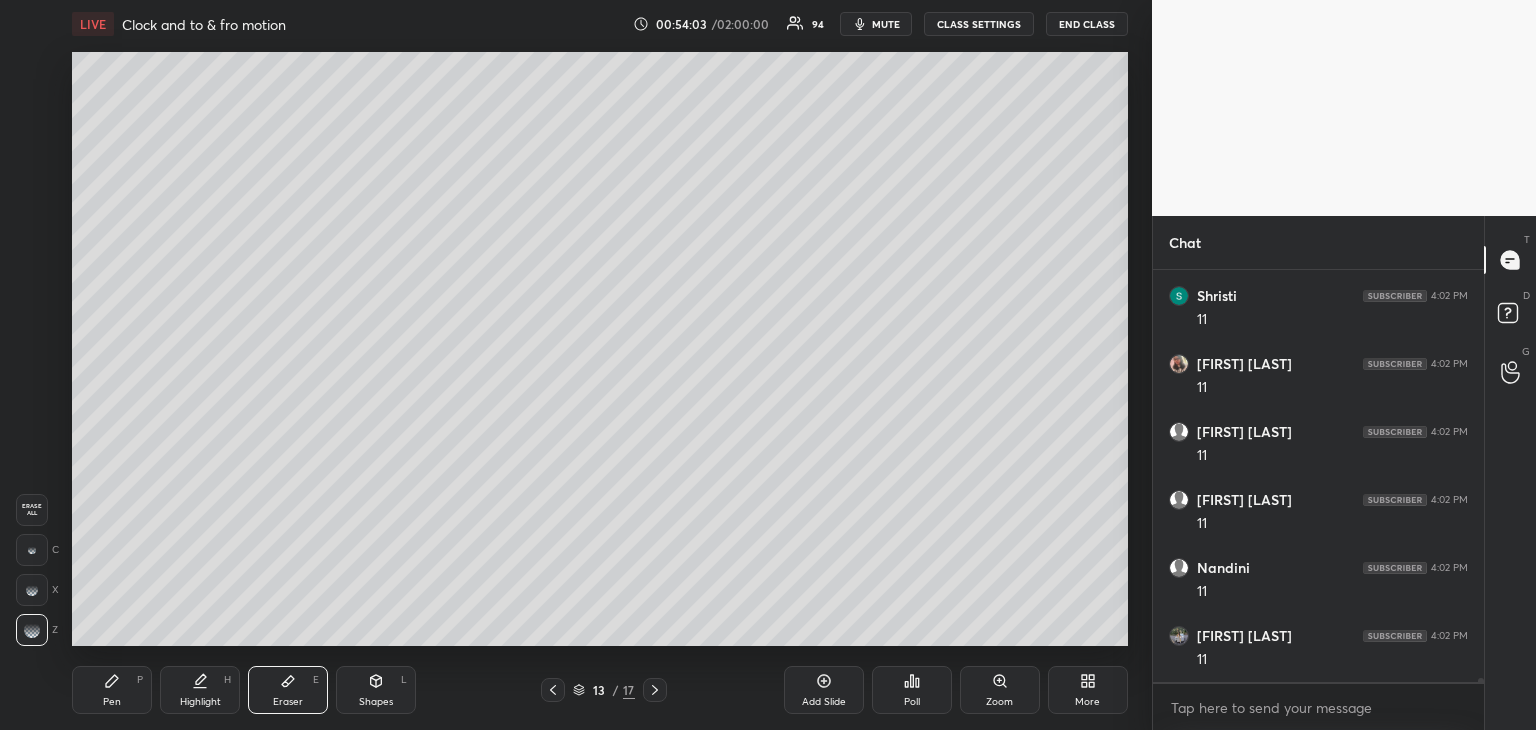 click on "Pen P" at bounding box center (112, 690) 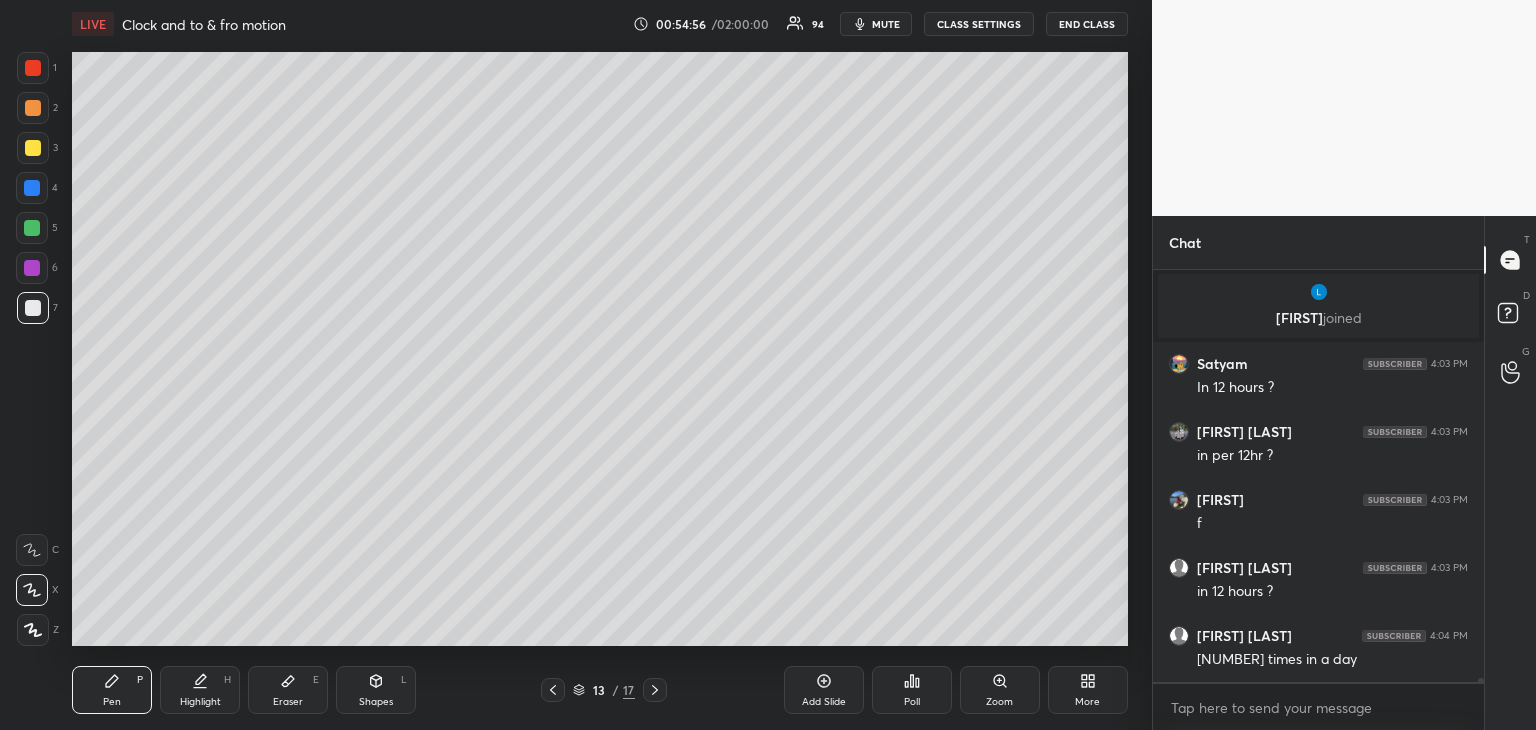 scroll, scrollTop: 41142, scrollLeft: 0, axis: vertical 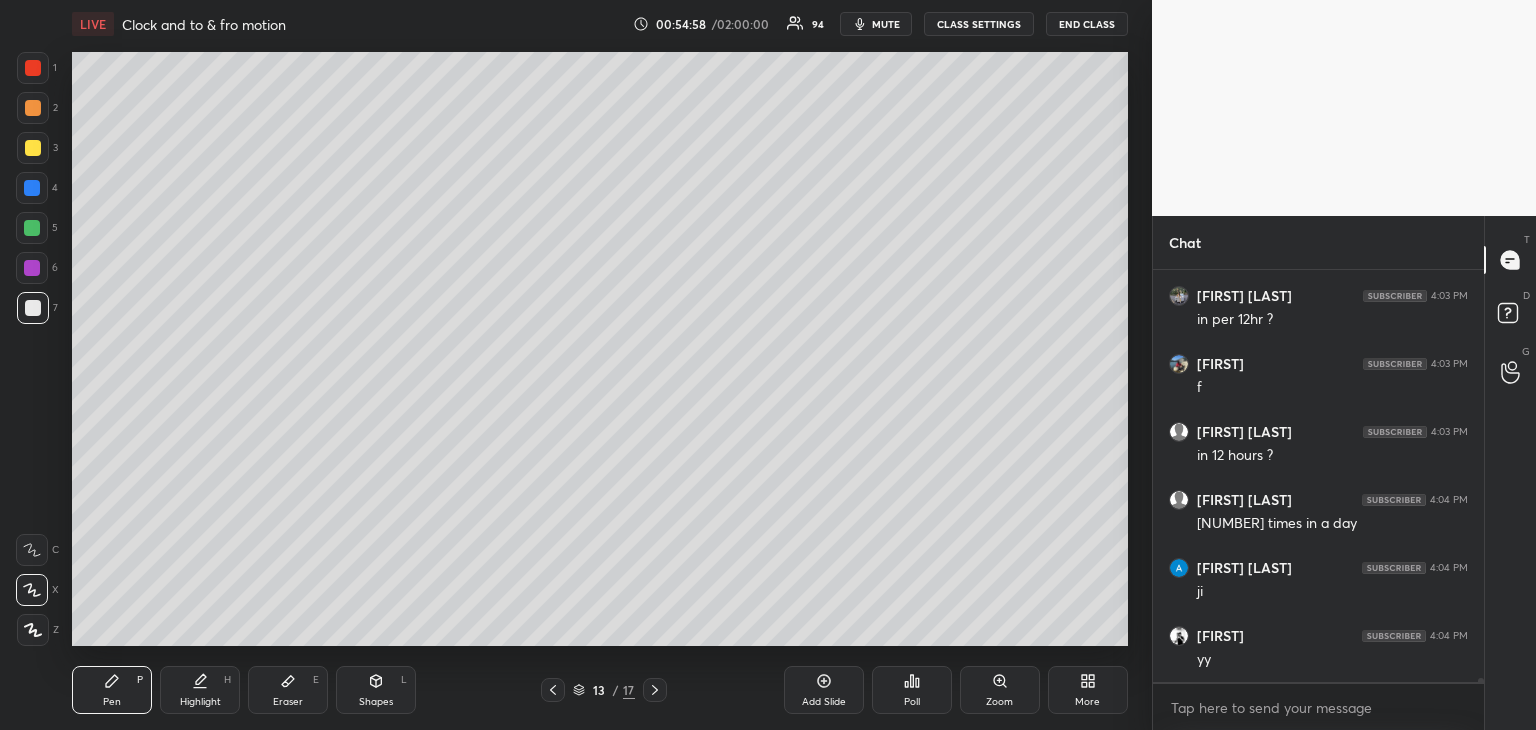 click 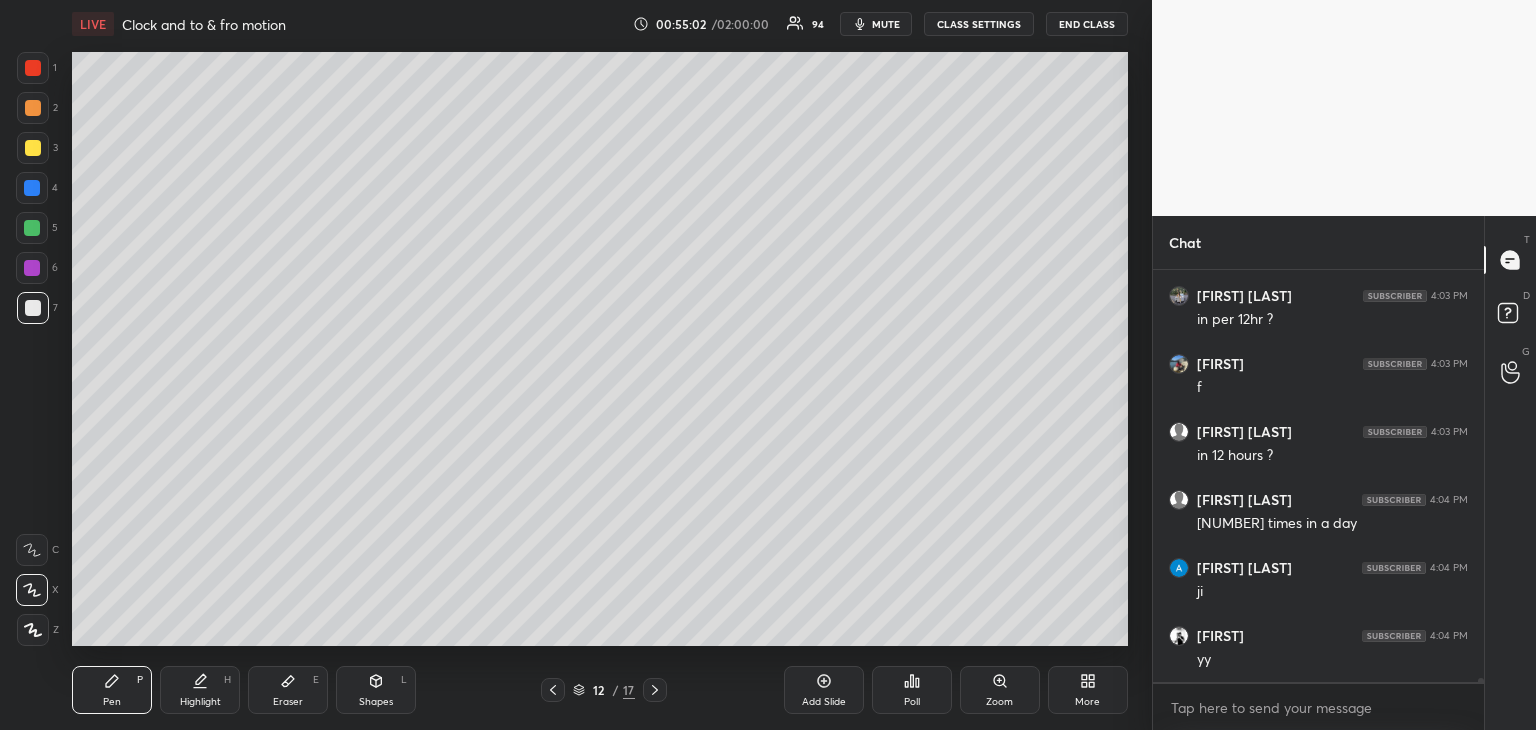 click 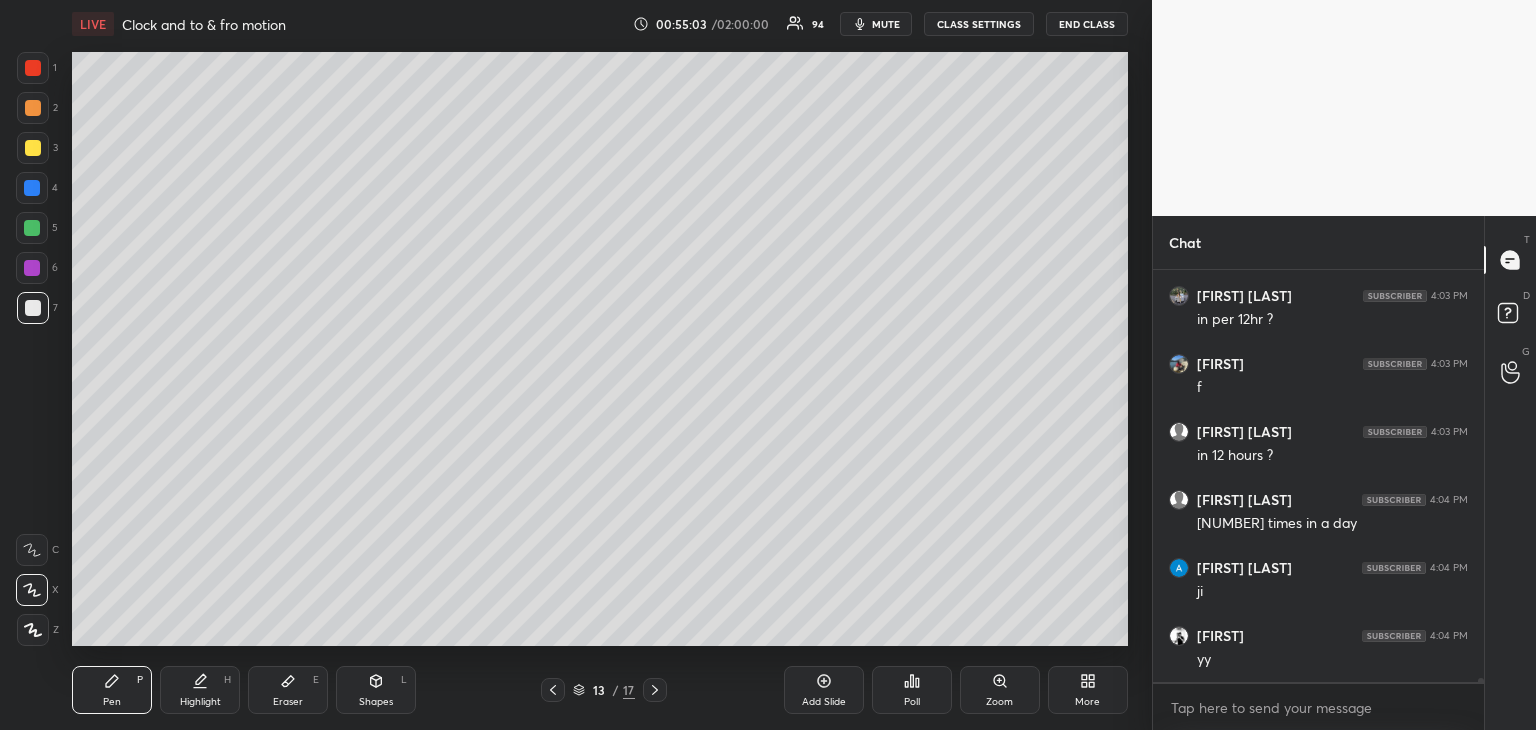 click at bounding box center [33, 148] 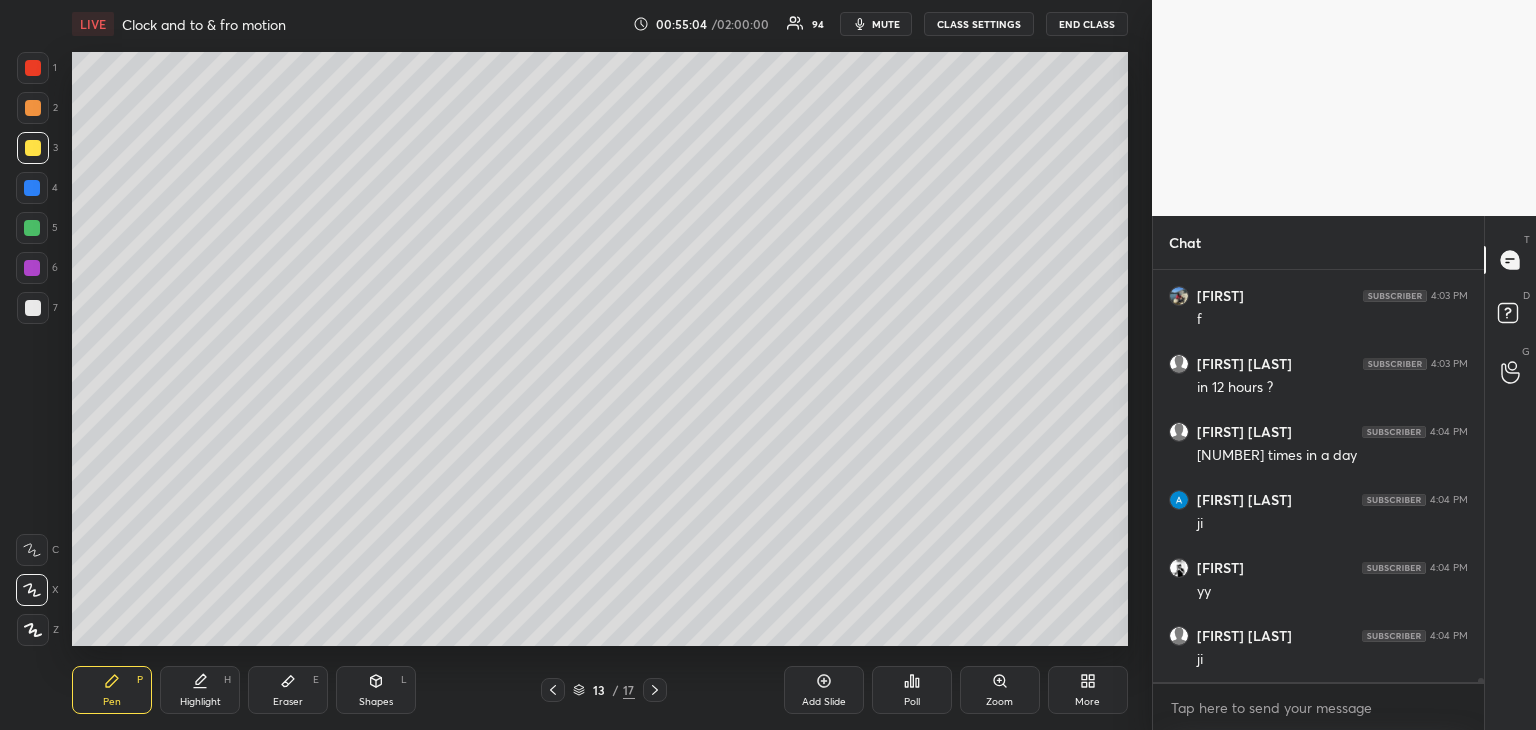 scroll, scrollTop: 41278, scrollLeft: 0, axis: vertical 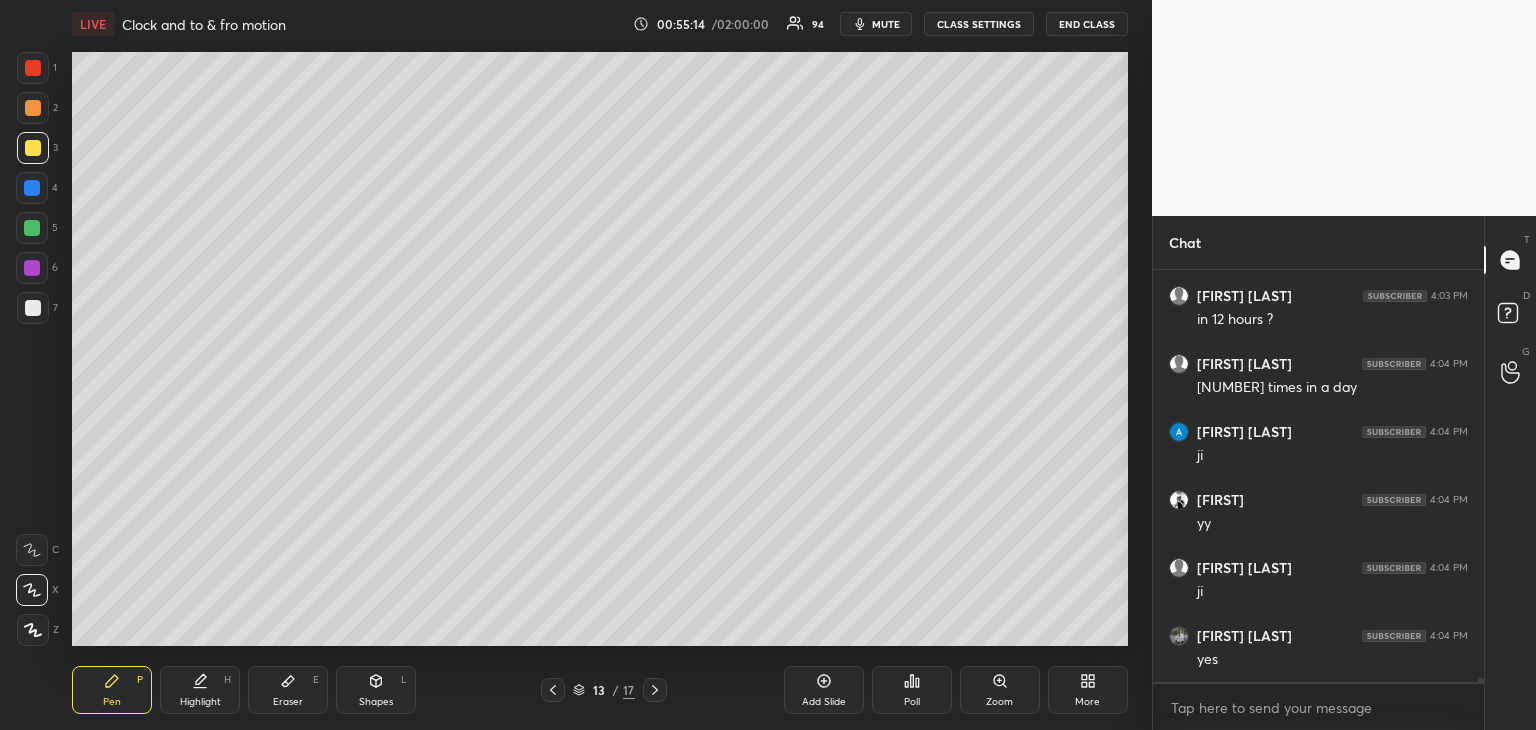 click at bounding box center (655, 690) 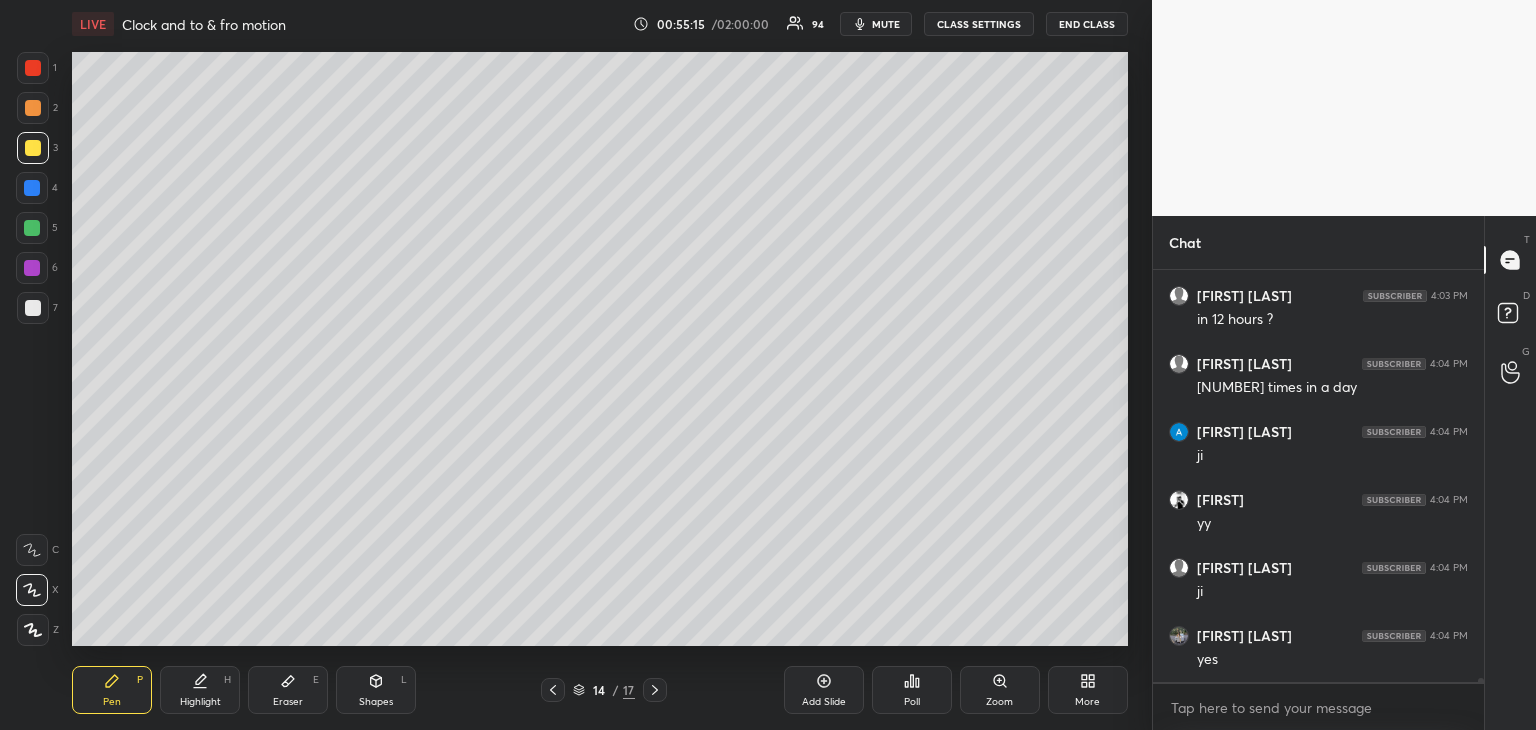 click 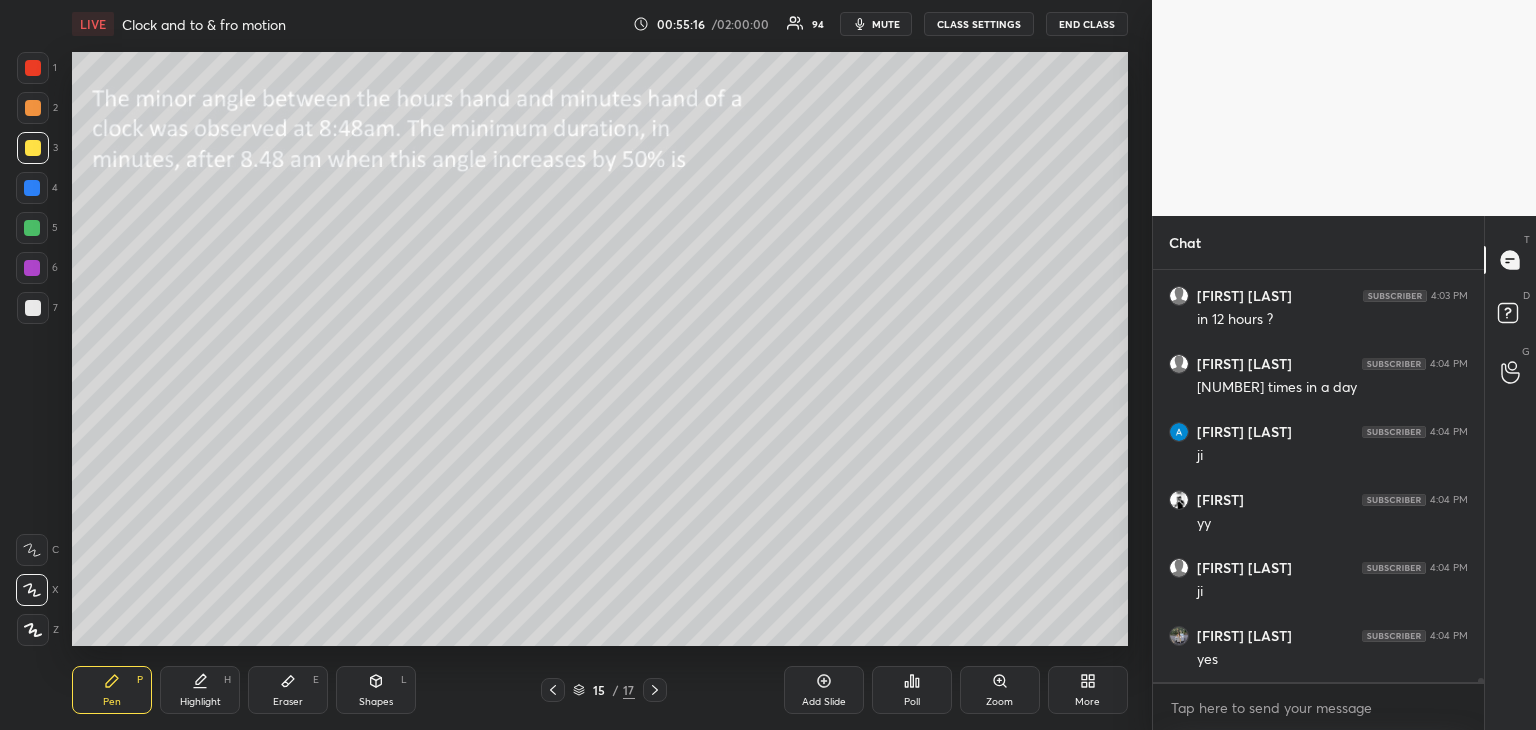 click 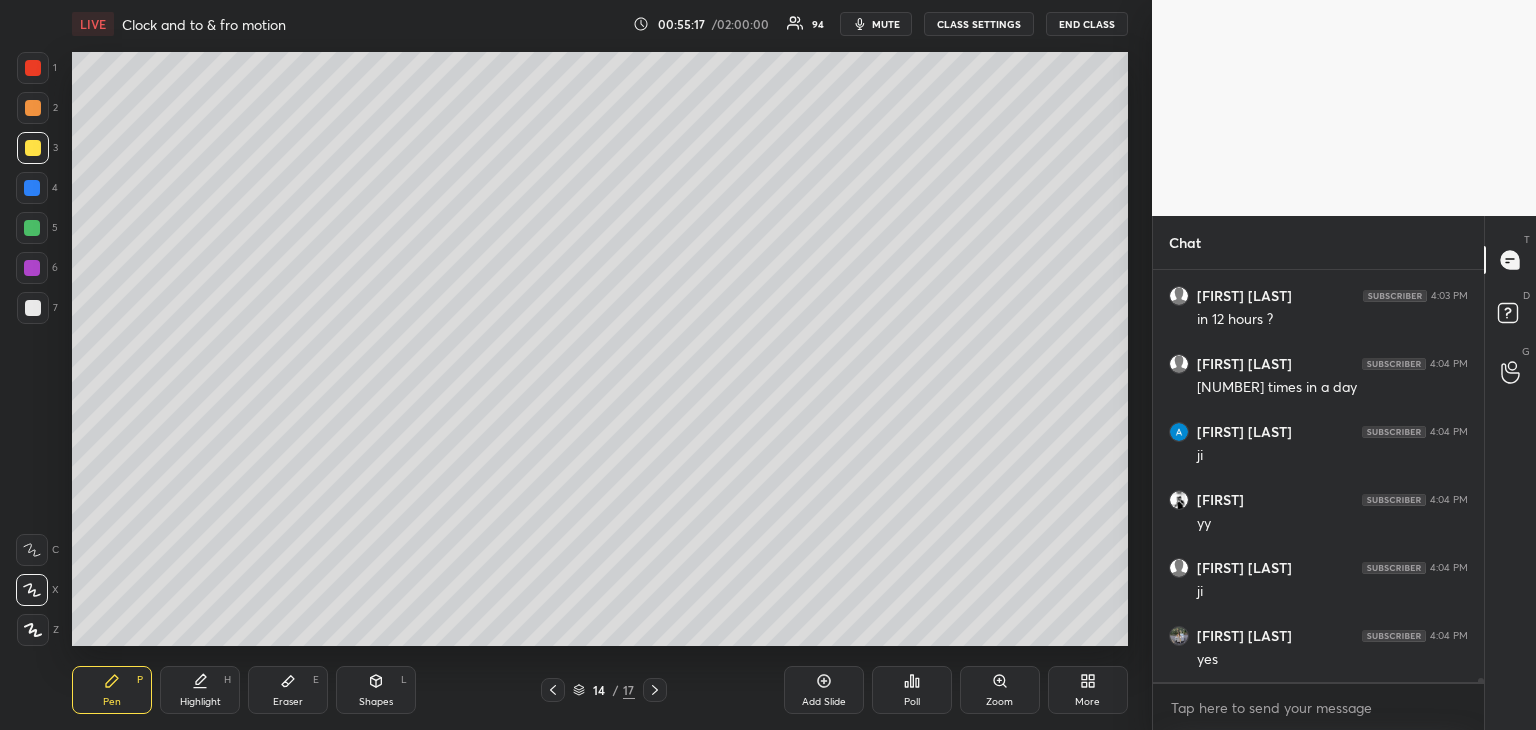 click on "Add Slide" at bounding box center [824, 690] 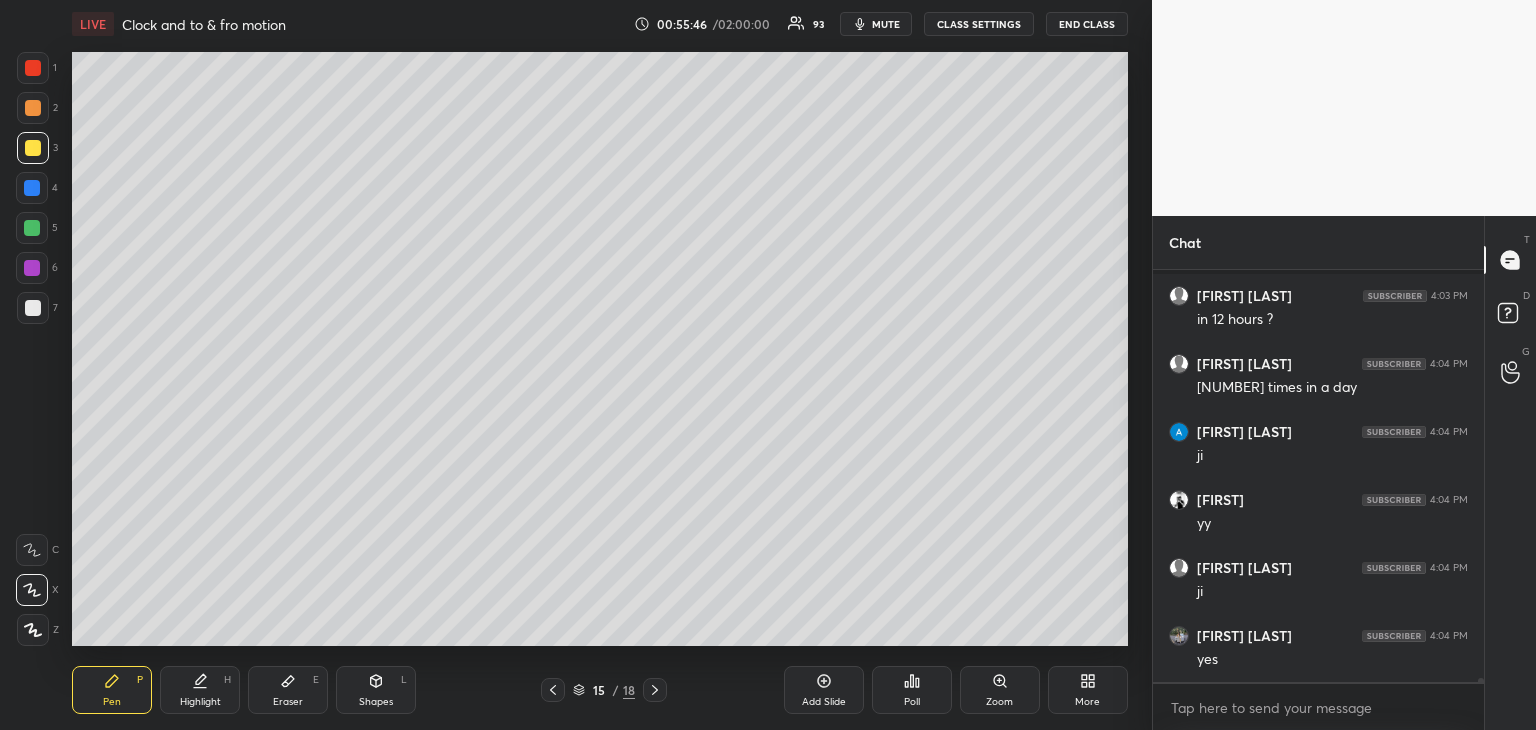 scroll, scrollTop: 41364, scrollLeft: 0, axis: vertical 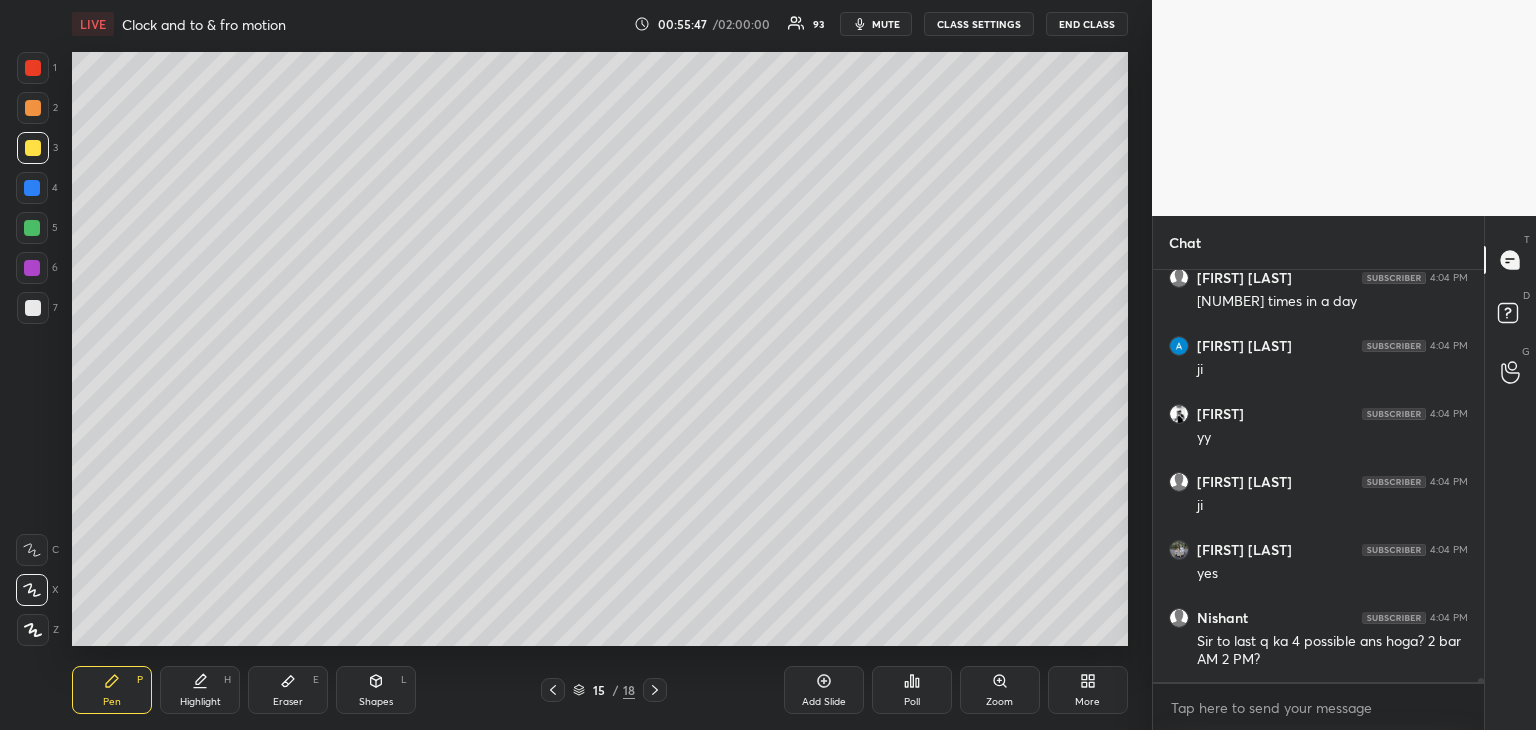 click at bounding box center [32, 268] 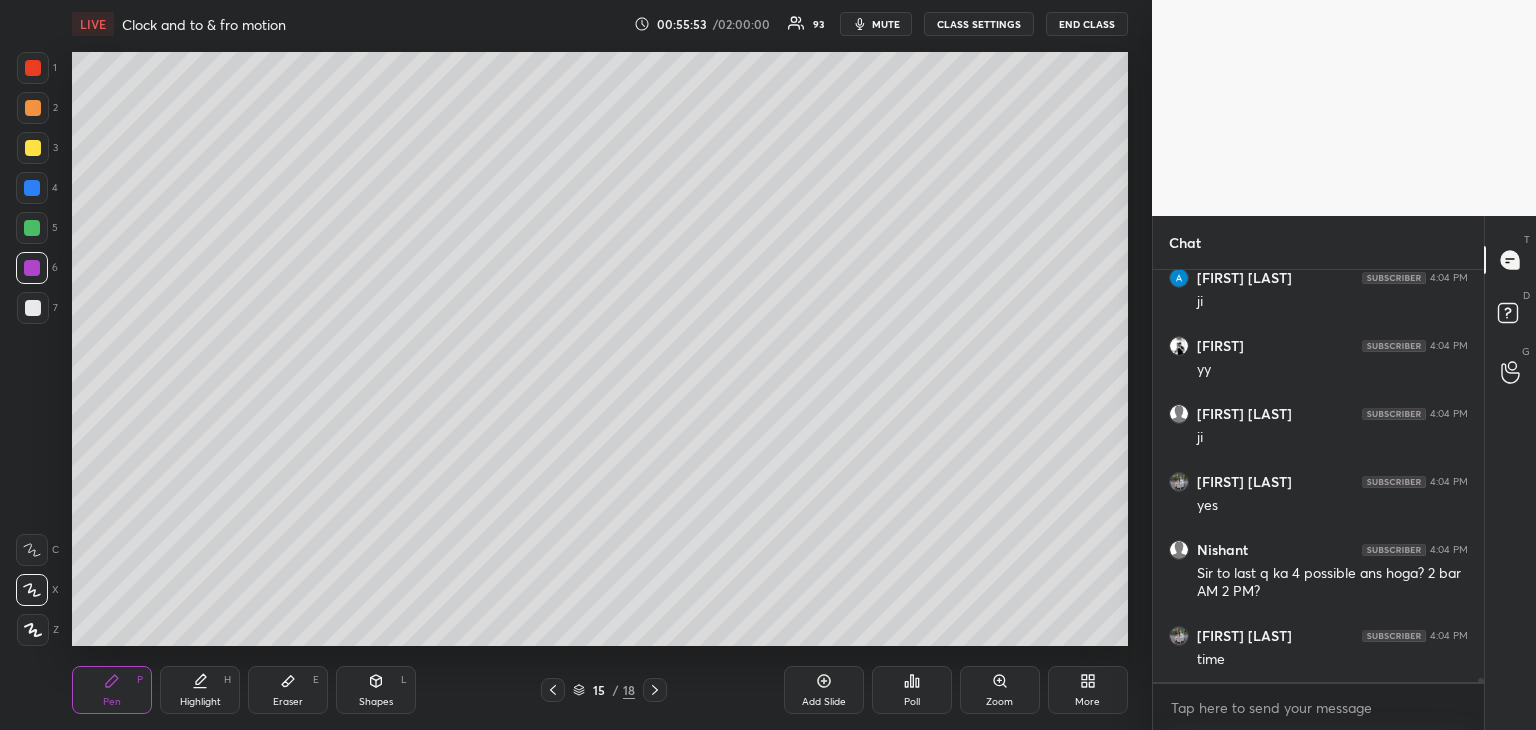 scroll, scrollTop: 41500, scrollLeft: 0, axis: vertical 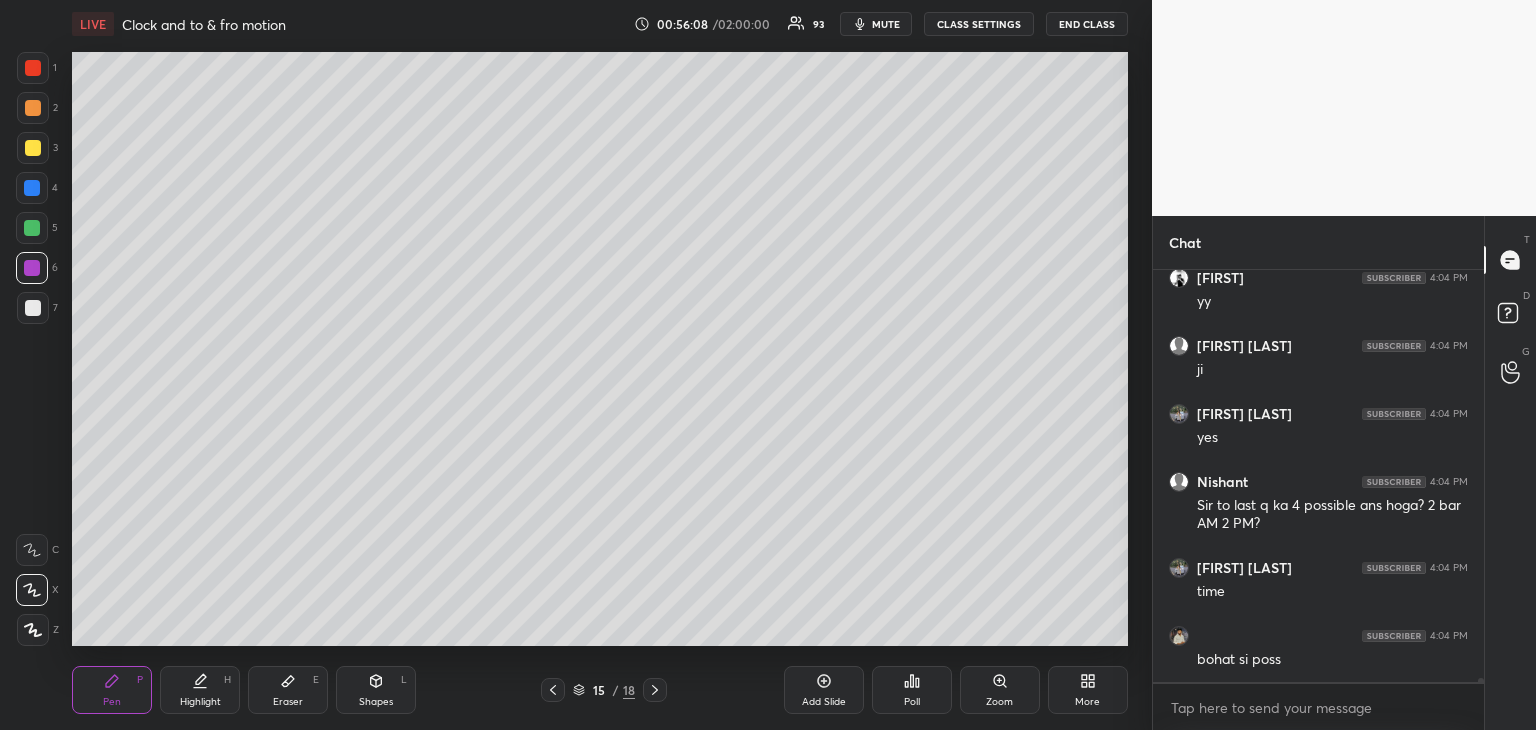 click at bounding box center (32, 188) 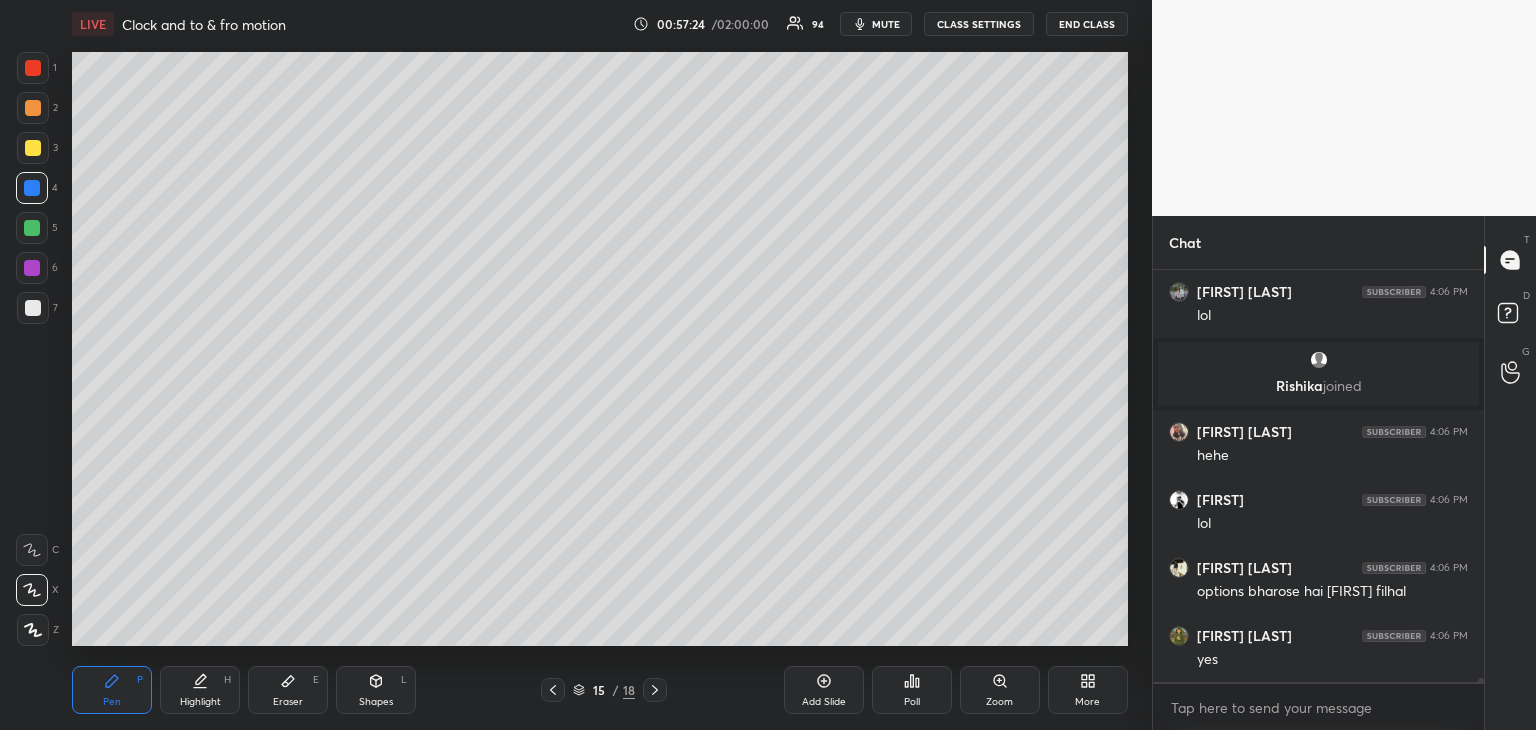 scroll, scrollTop: 41832, scrollLeft: 0, axis: vertical 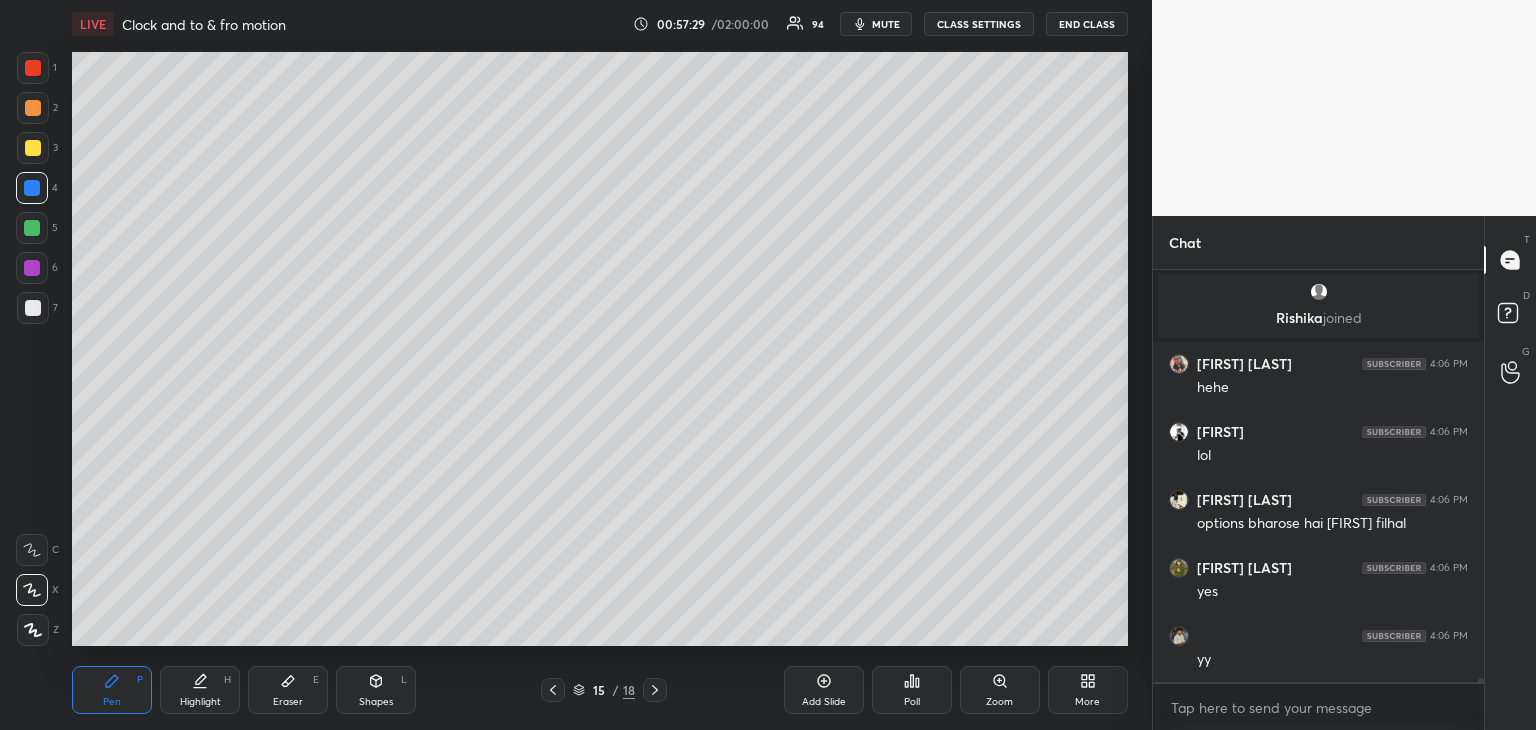 click at bounding box center [33, 308] 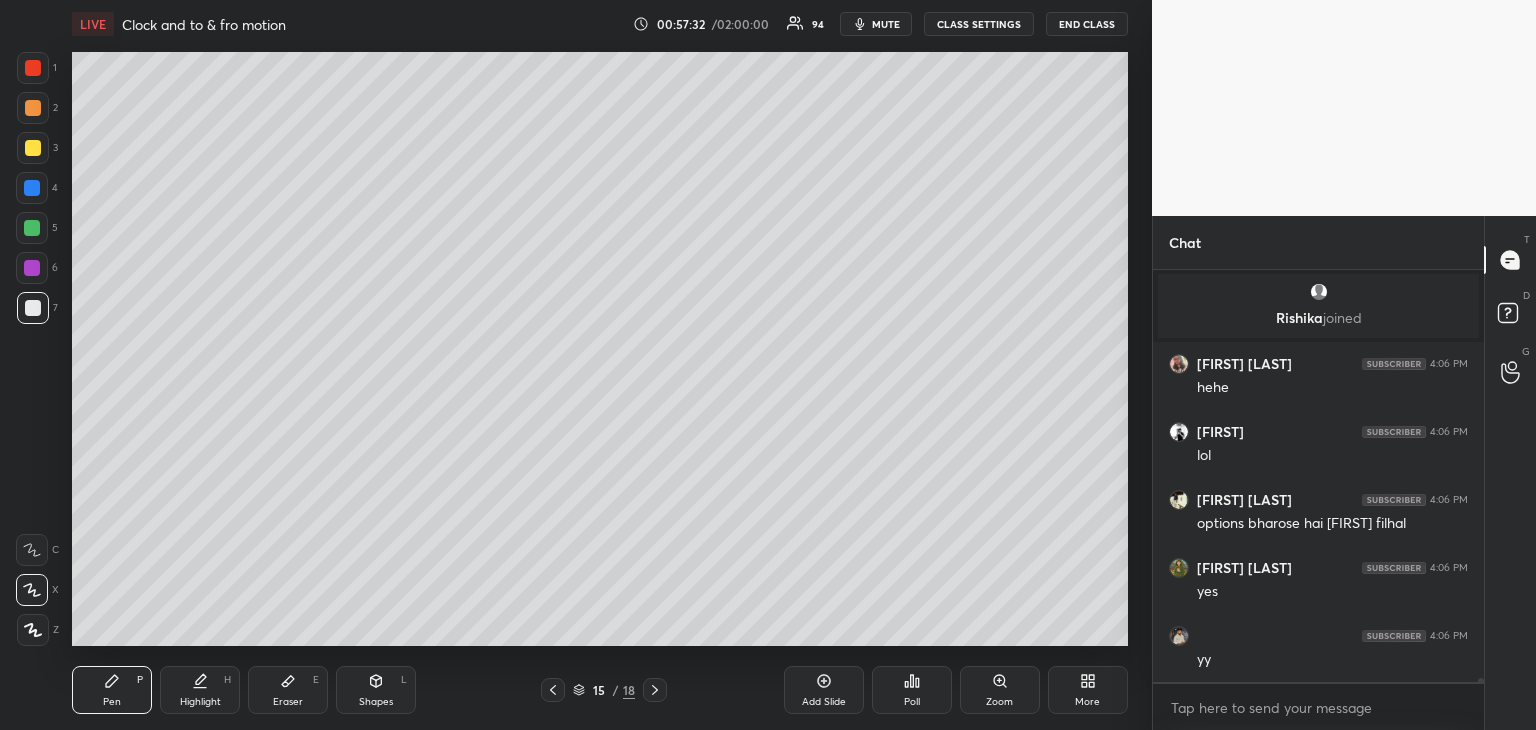click 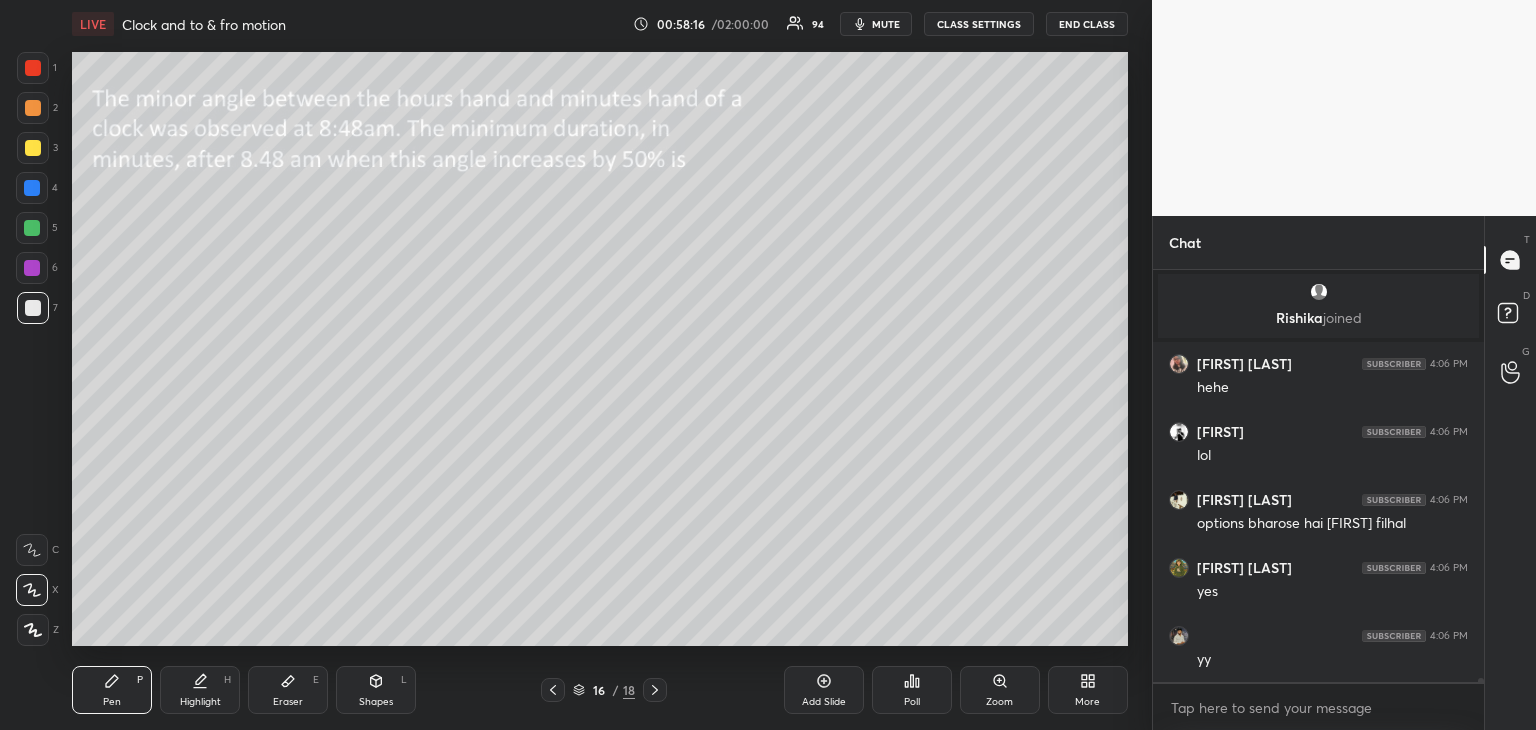 click 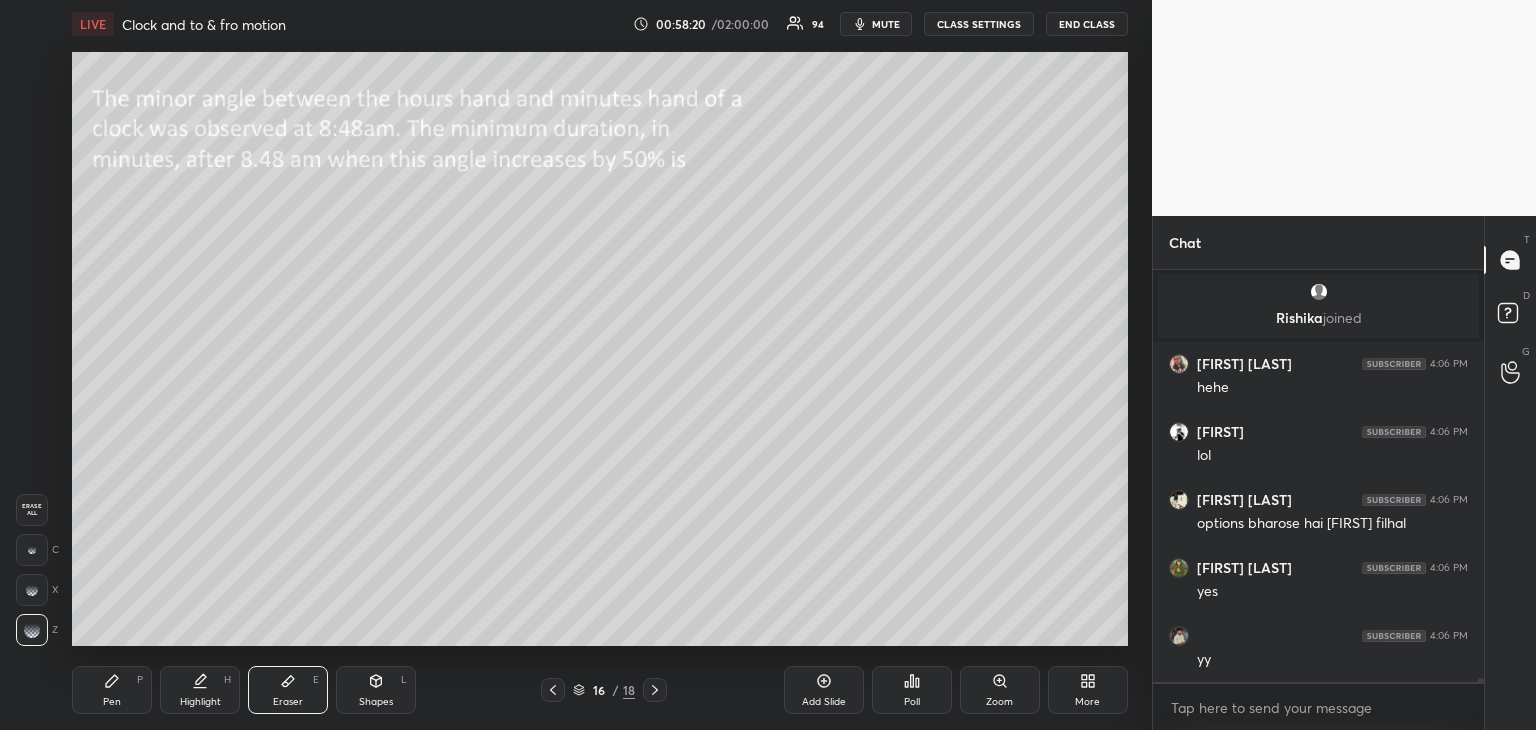 click on "Pen P" at bounding box center [112, 690] 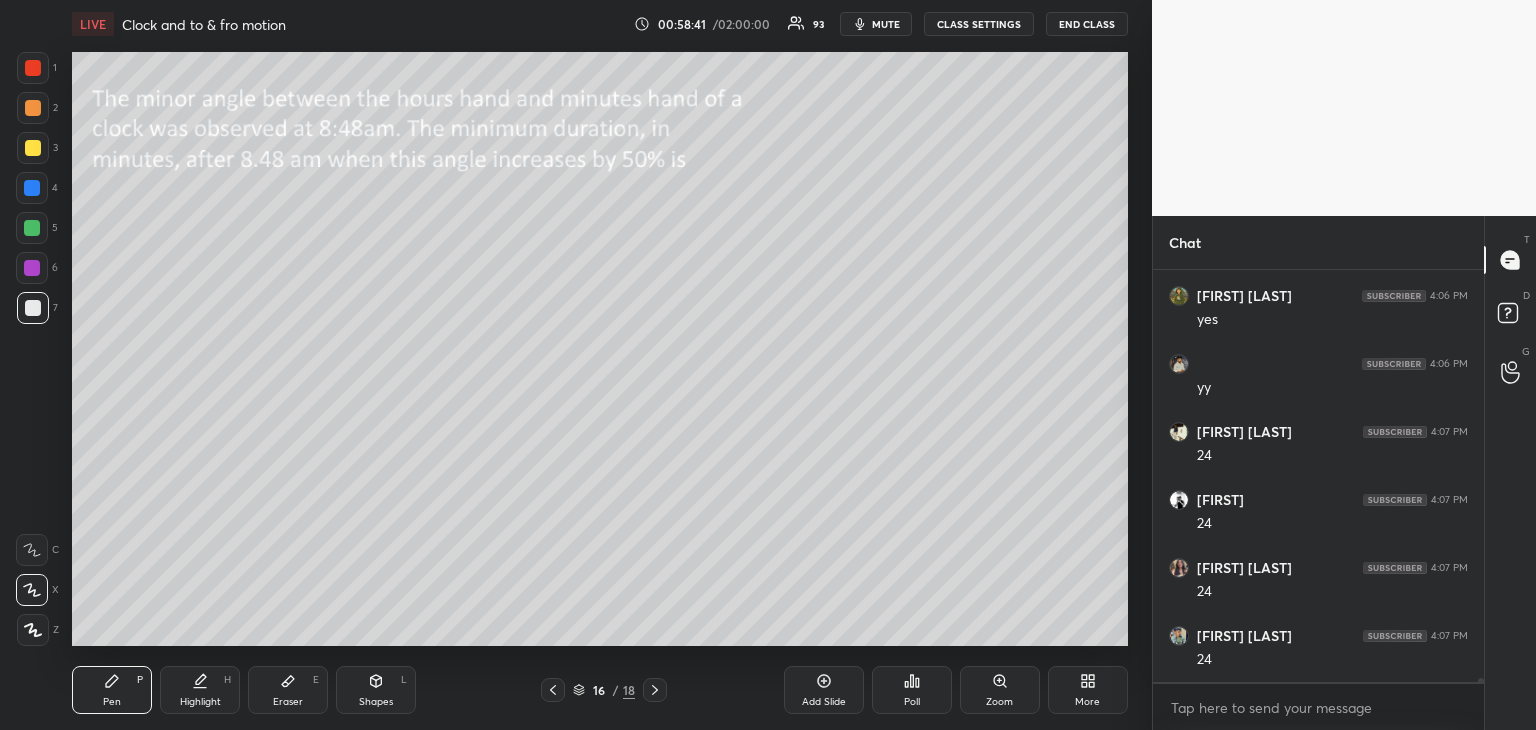 scroll, scrollTop: 42172, scrollLeft: 0, axis: vertical 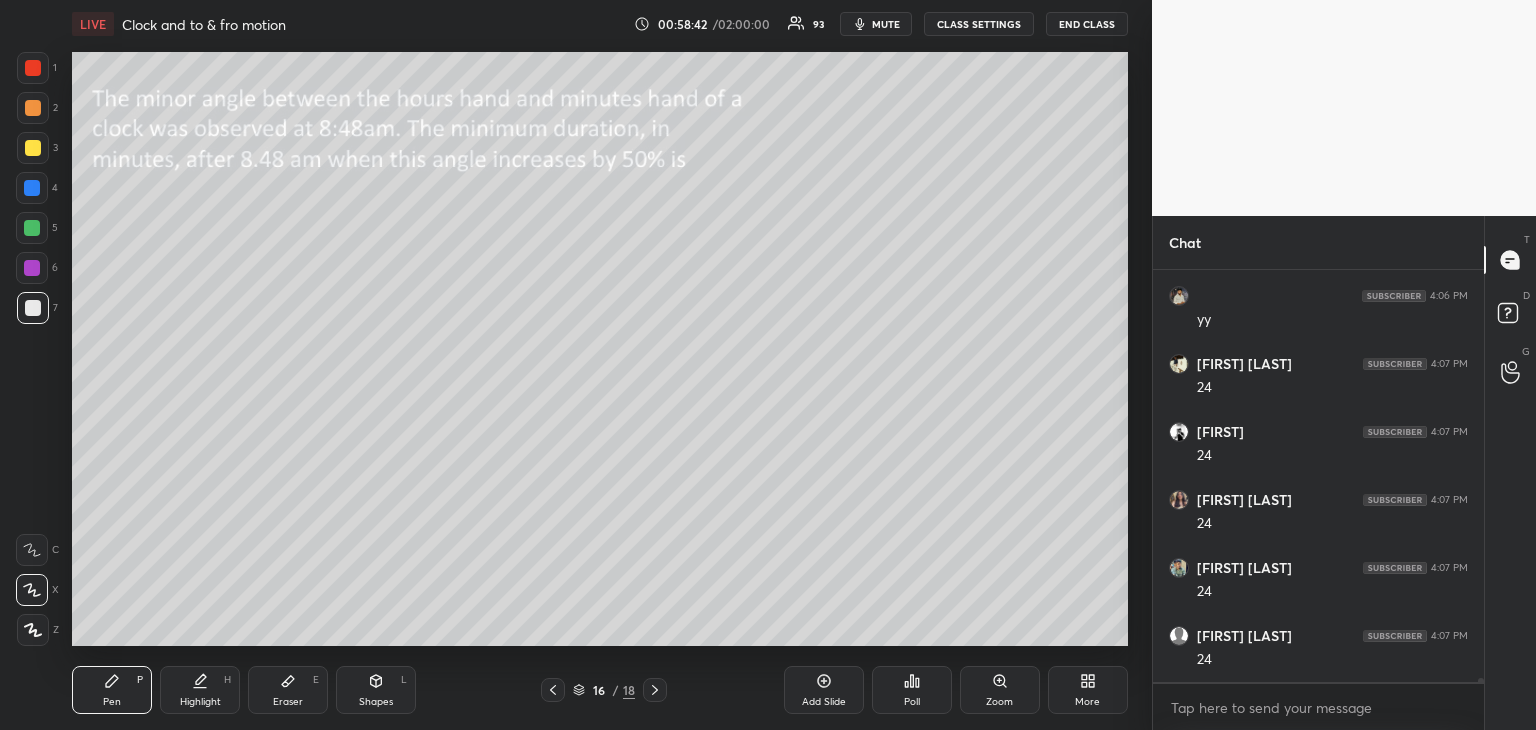click on "Eraser E" at bounding box center [288, 690] 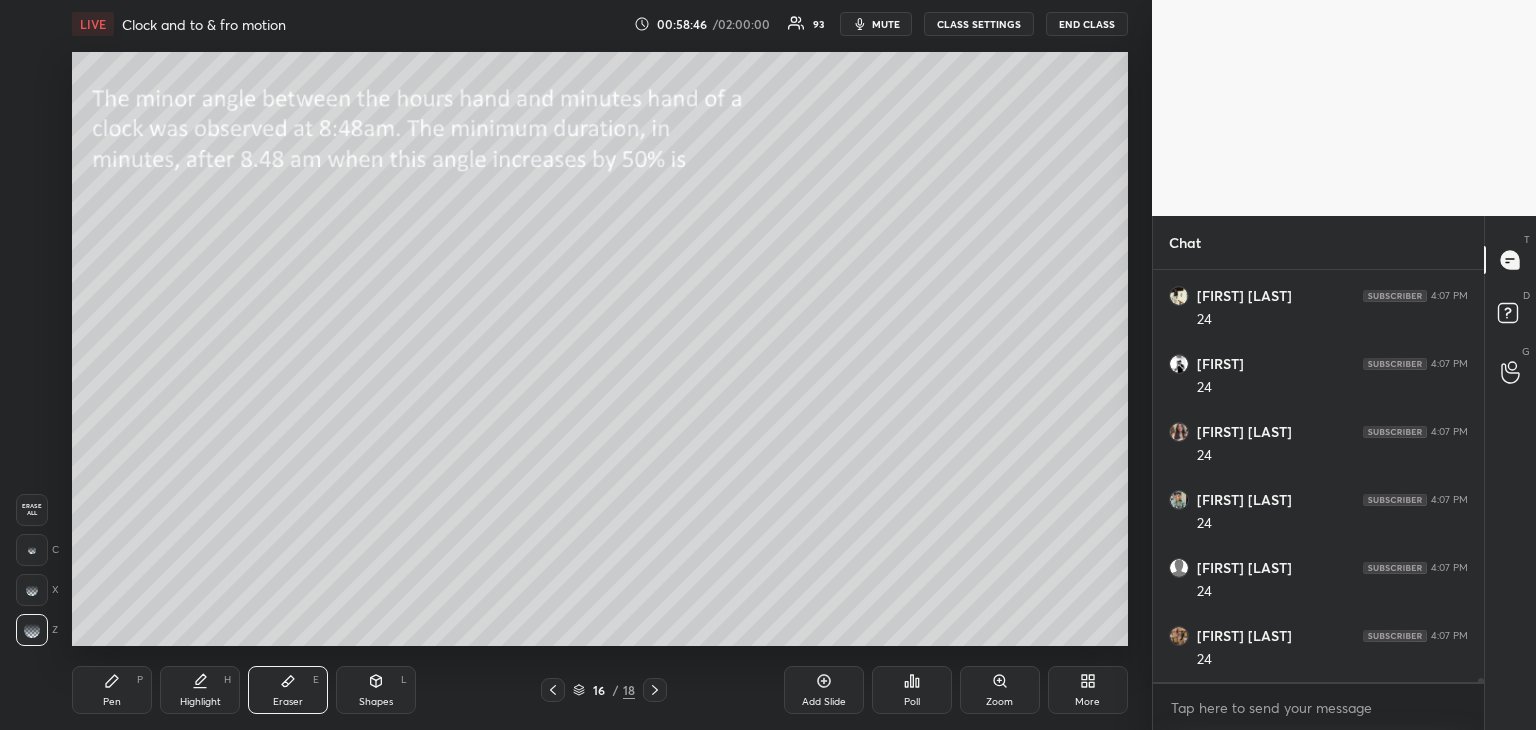 click on "Pen" at bounding box center (112, 702) 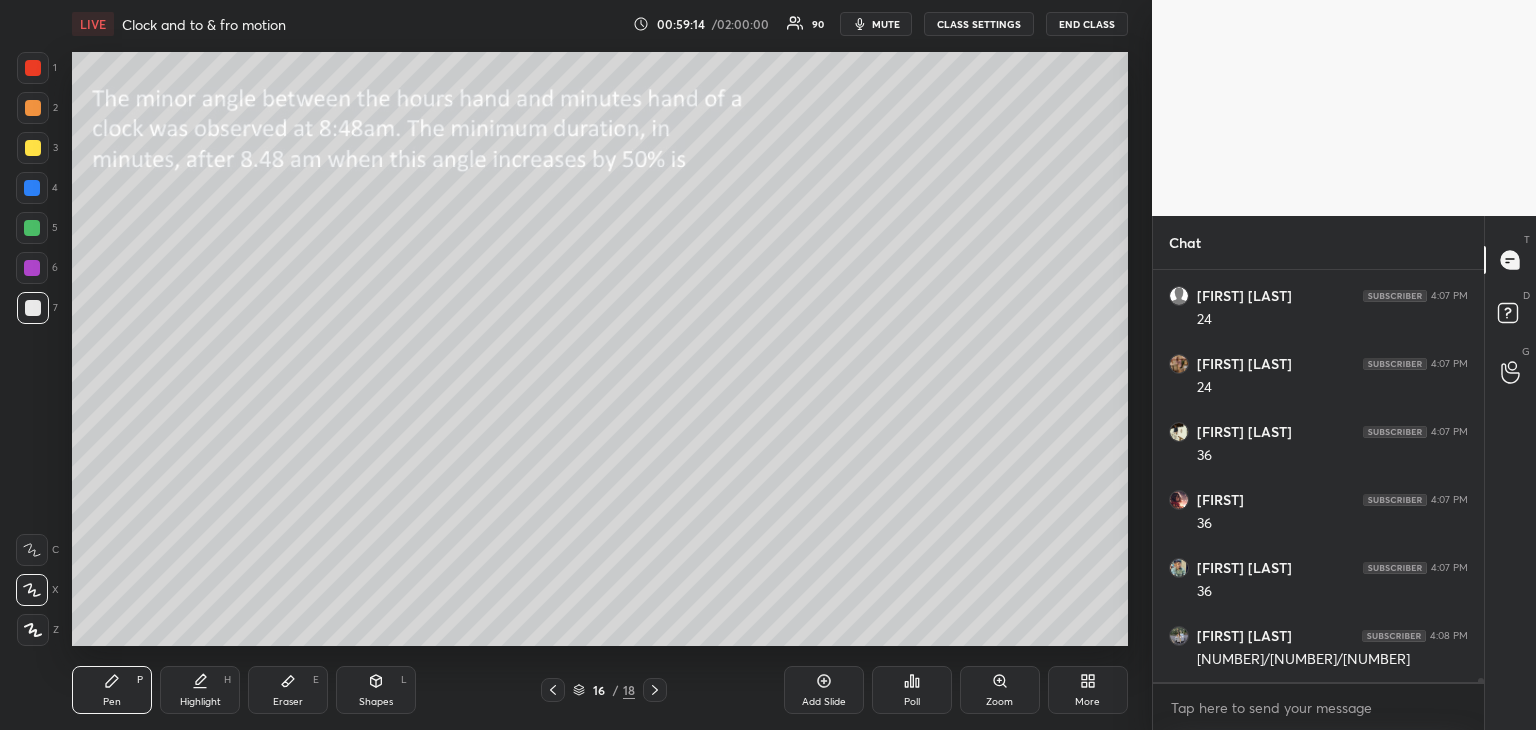 scroll, scrollTop: 42580, scrollLeft: 0, axis: vertical 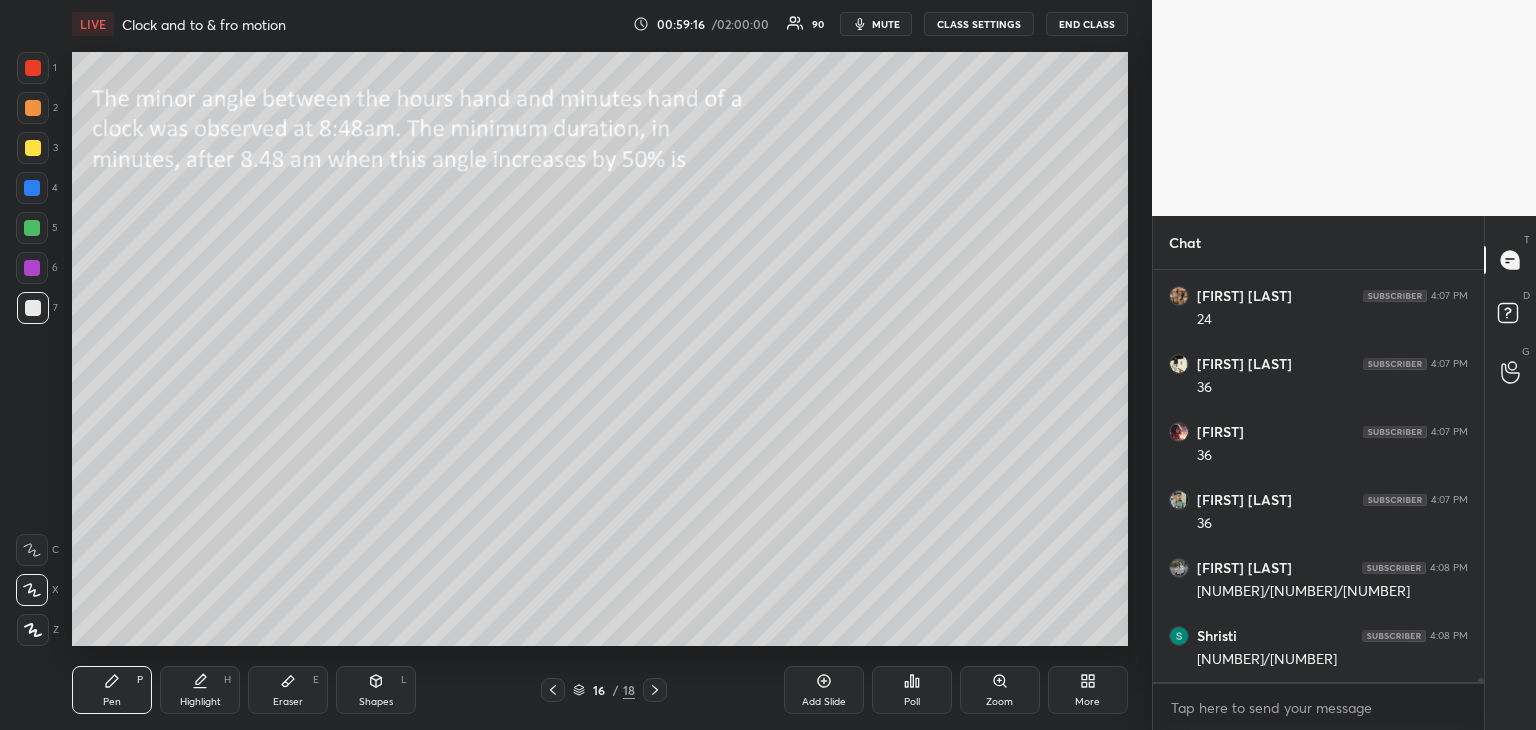 click at bounding box center (32, 268) 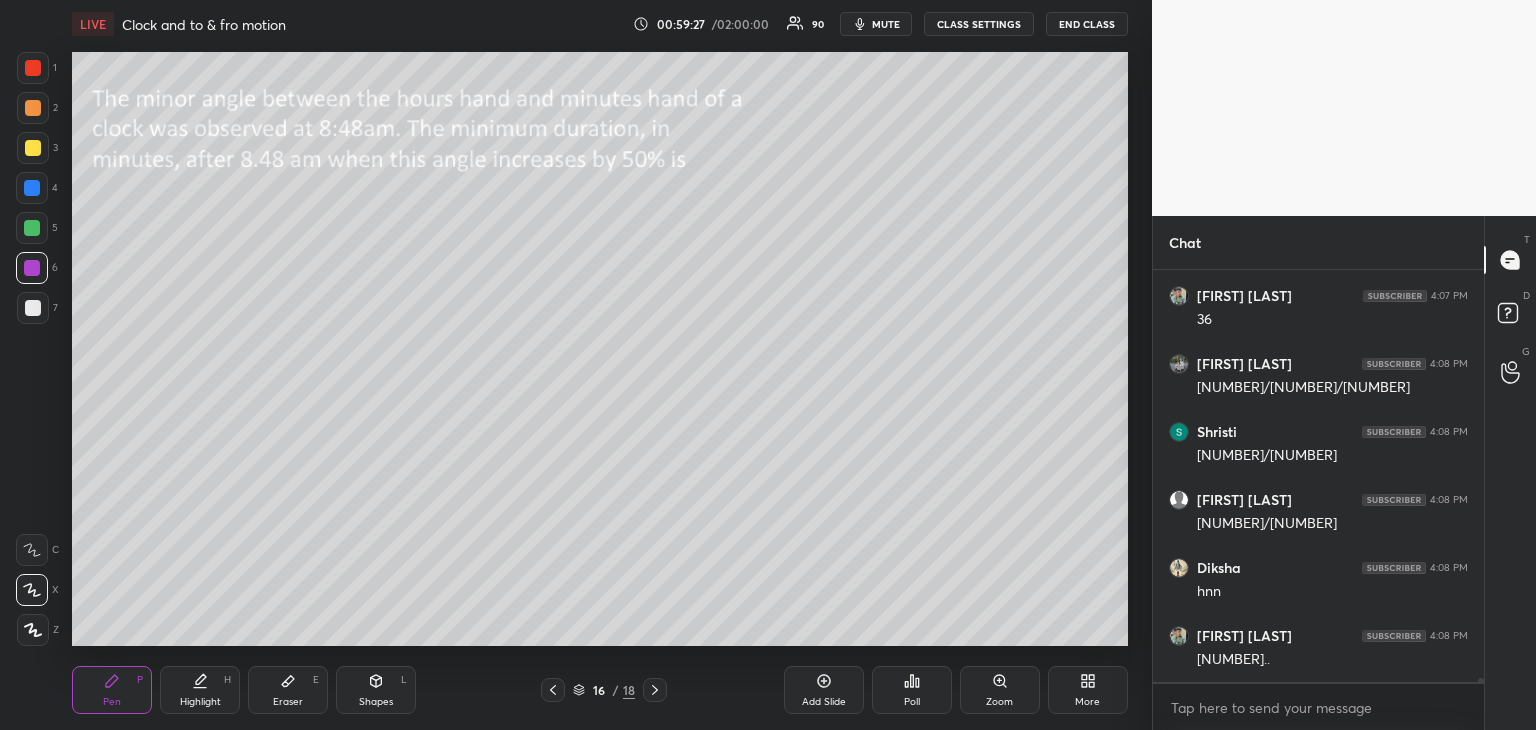scroll, scrollTop: 42852, scrollLeft: 0, axis: vertical 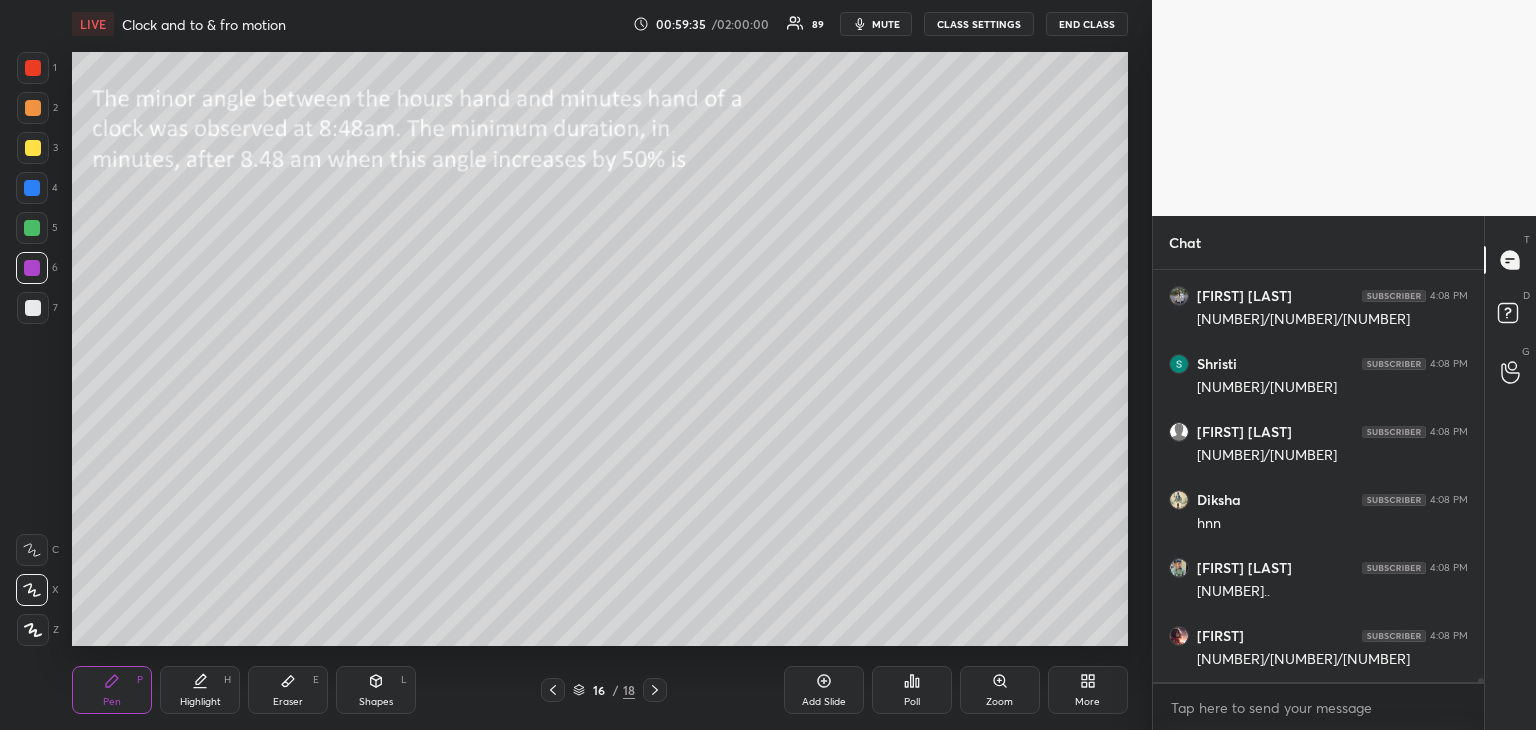 click on "Eraser" at bounding box center (288, 702) 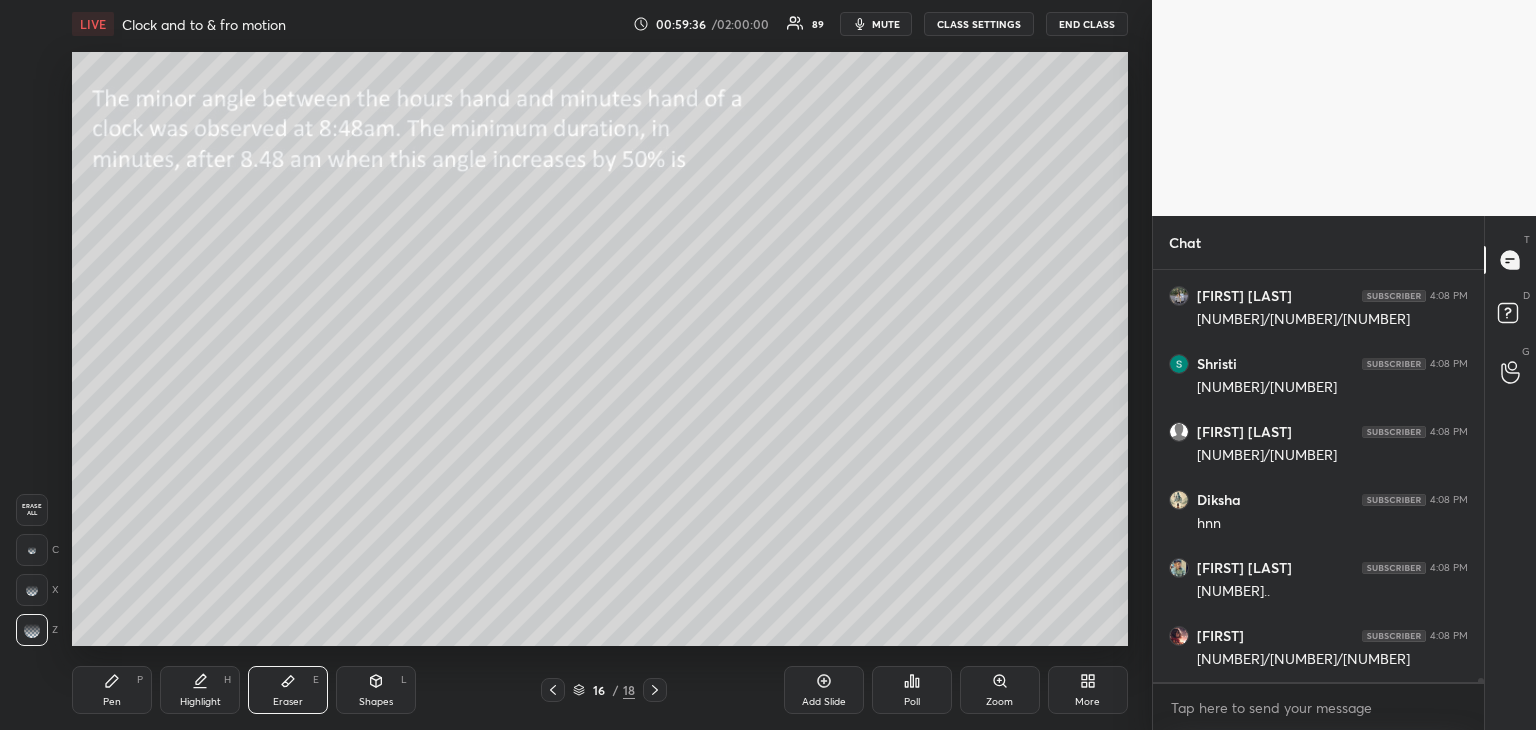 click on "Pen P" at bounding box center [112, 690] 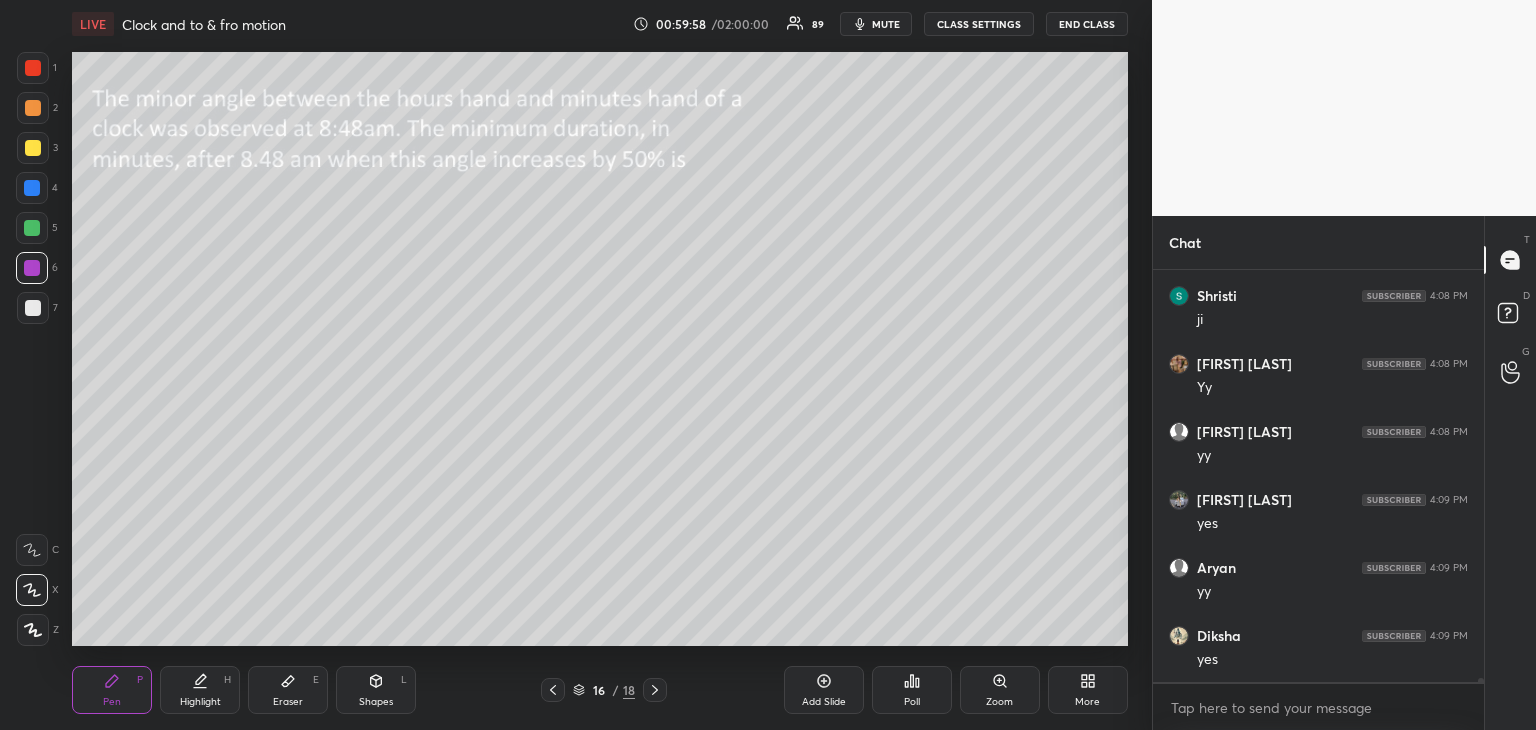 scroll, scrollTop: 43552, scrollLeft: 0, axis: vertical 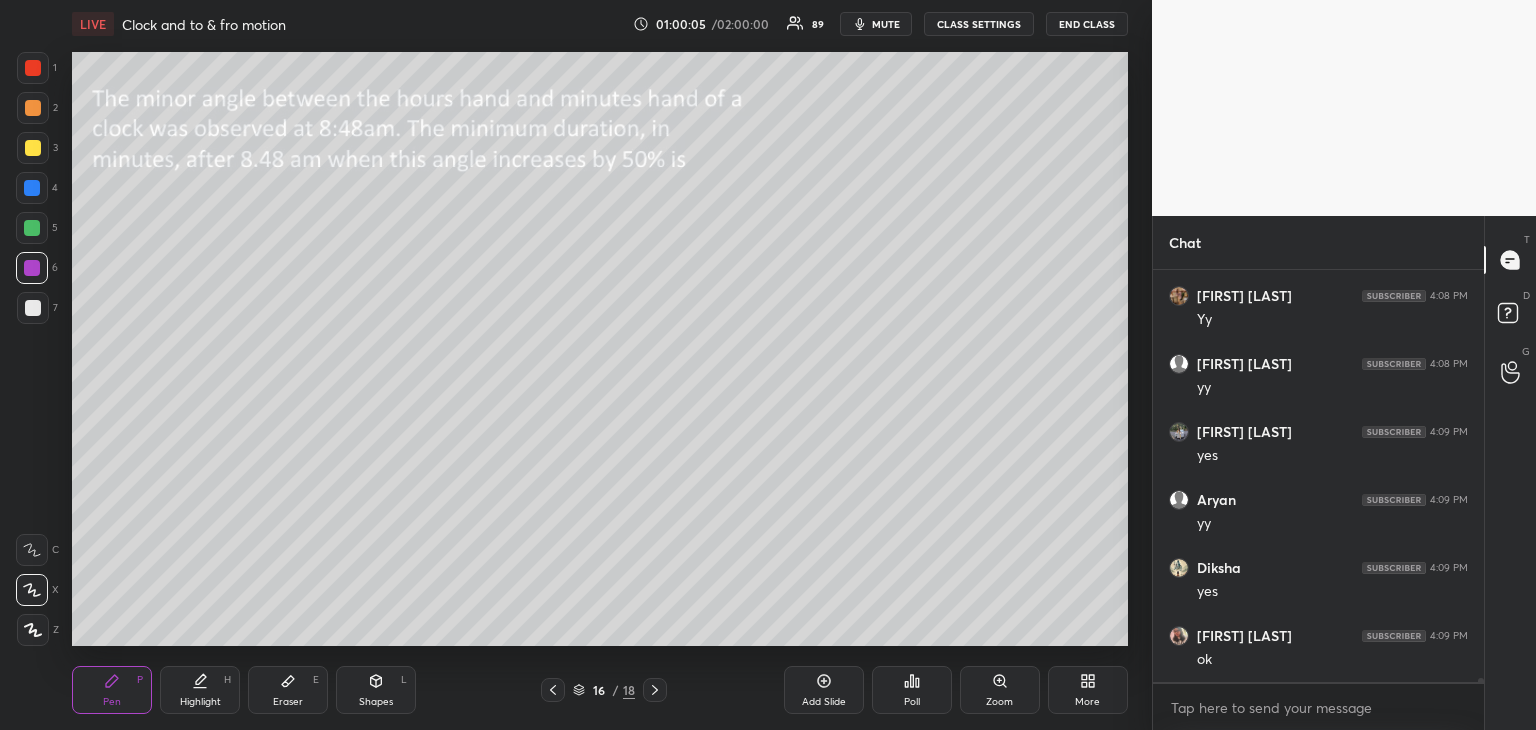 click 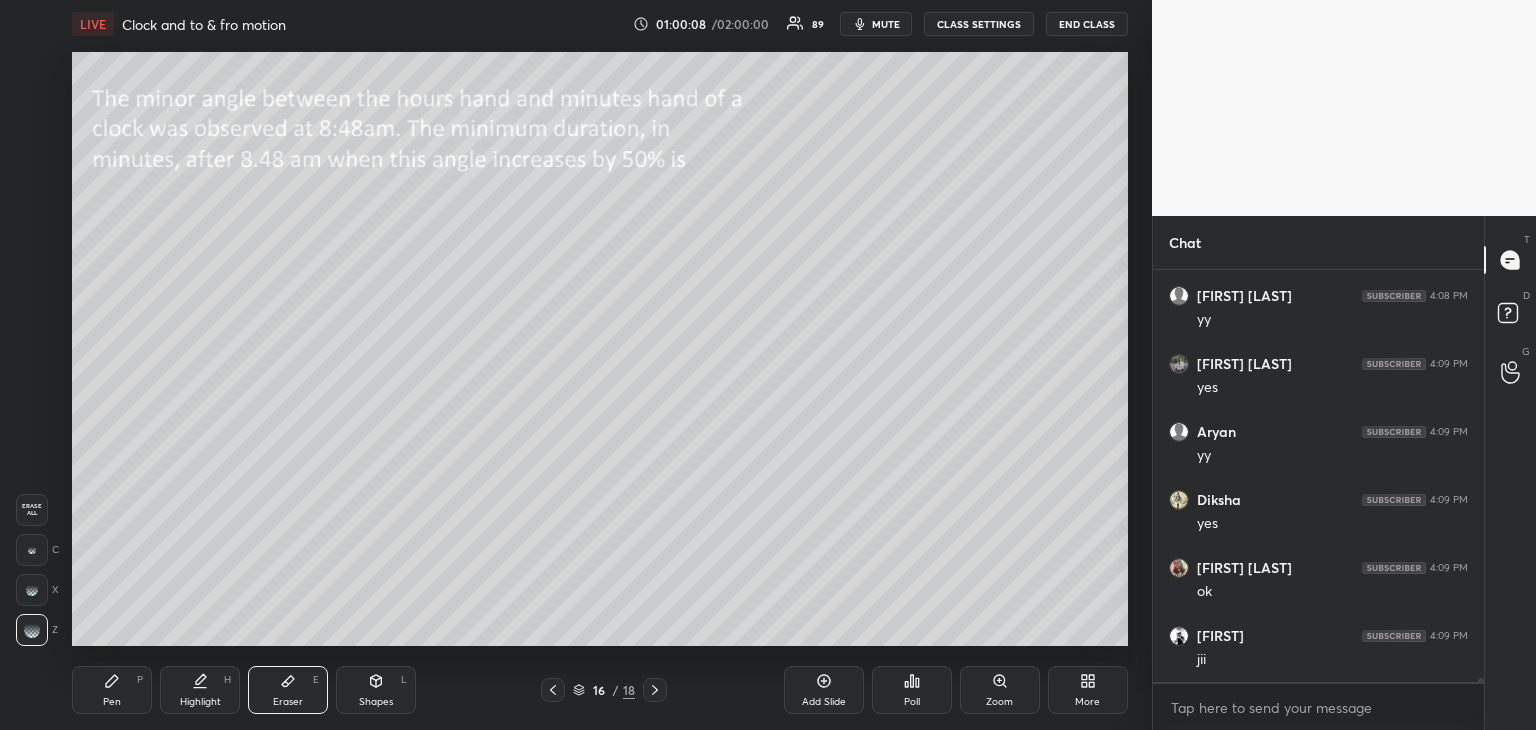 click on "Pen P" at bounding box center [112, 690] 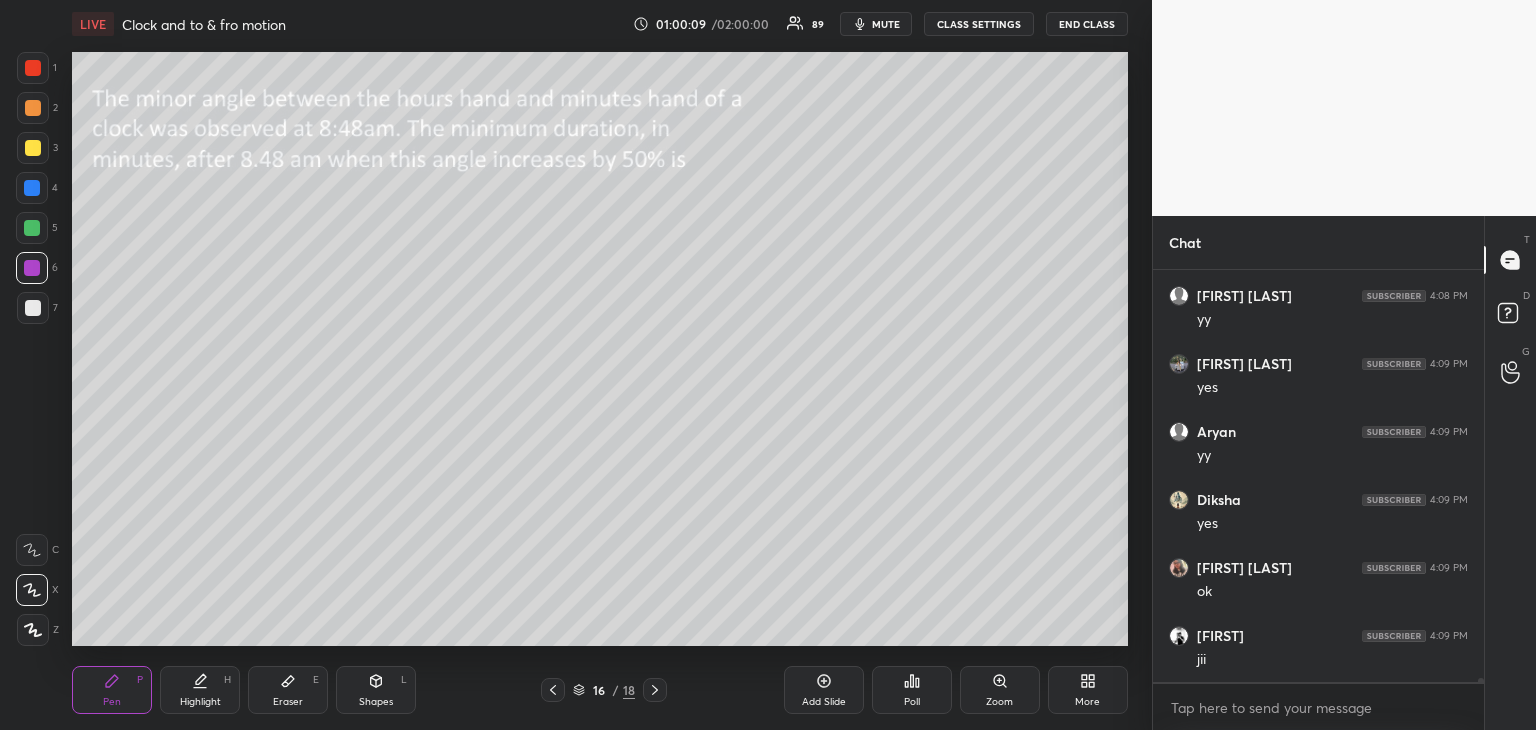 click 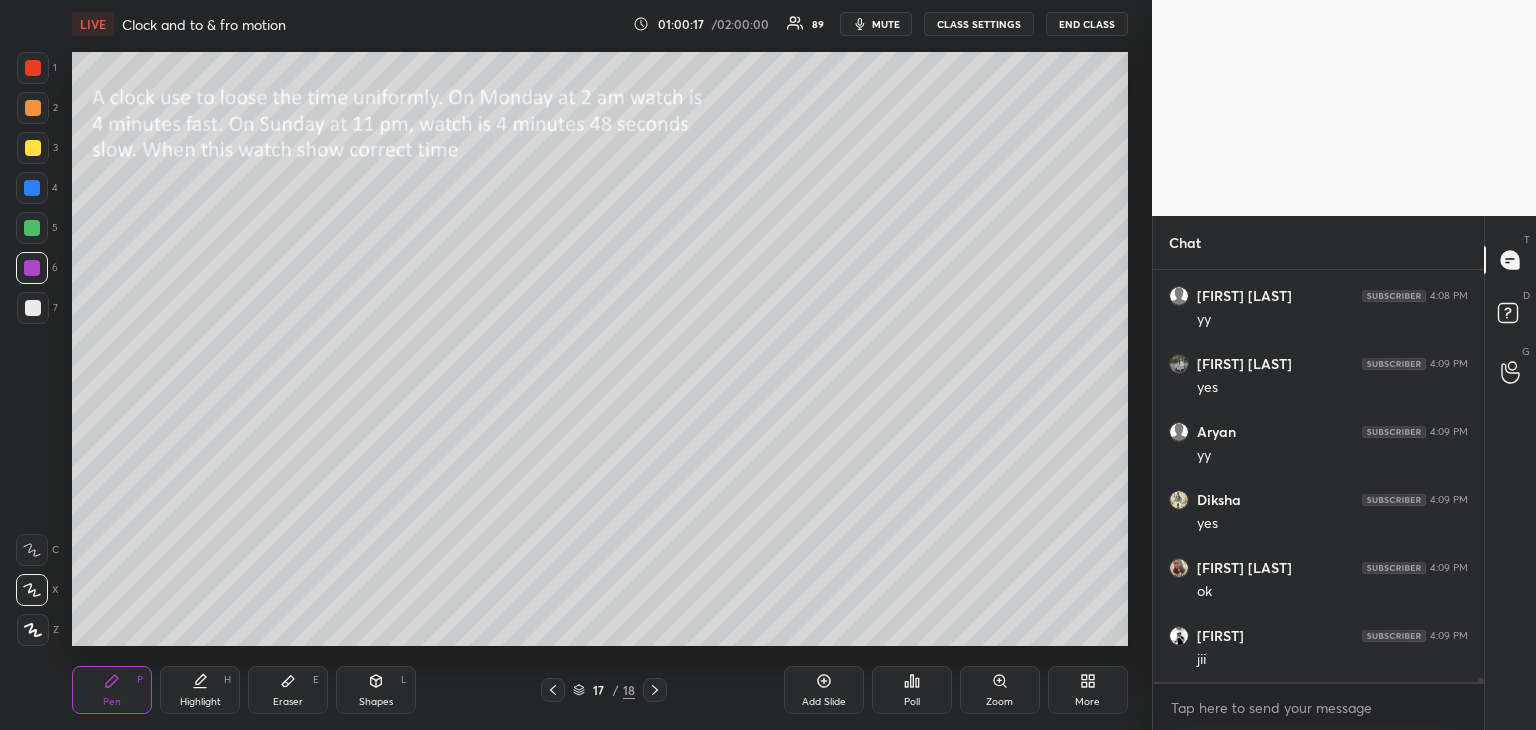 scroll, scrollTop: 43640, scrollLeft: 0, axis: vertical 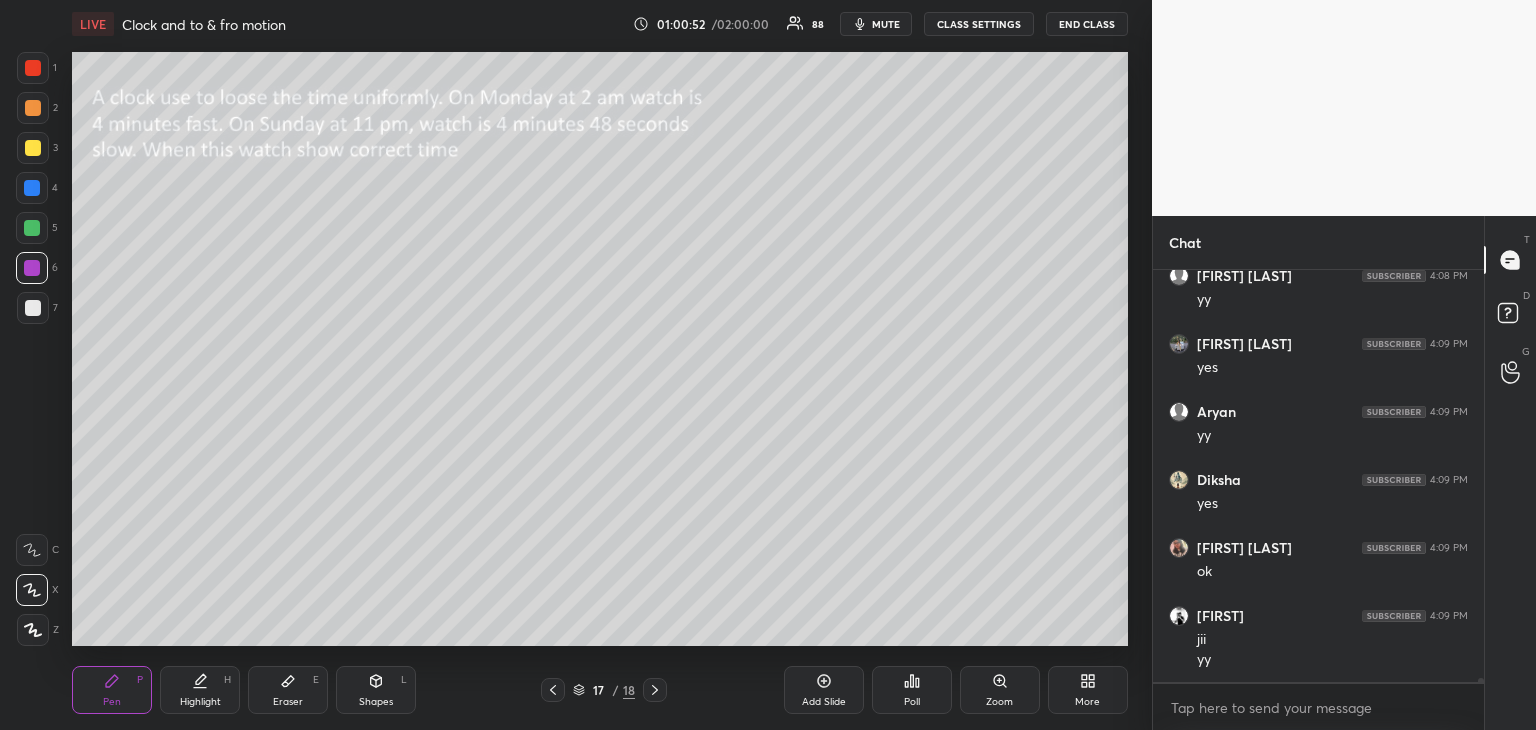 click on "Shapes L" at bounding box center [376, 690] 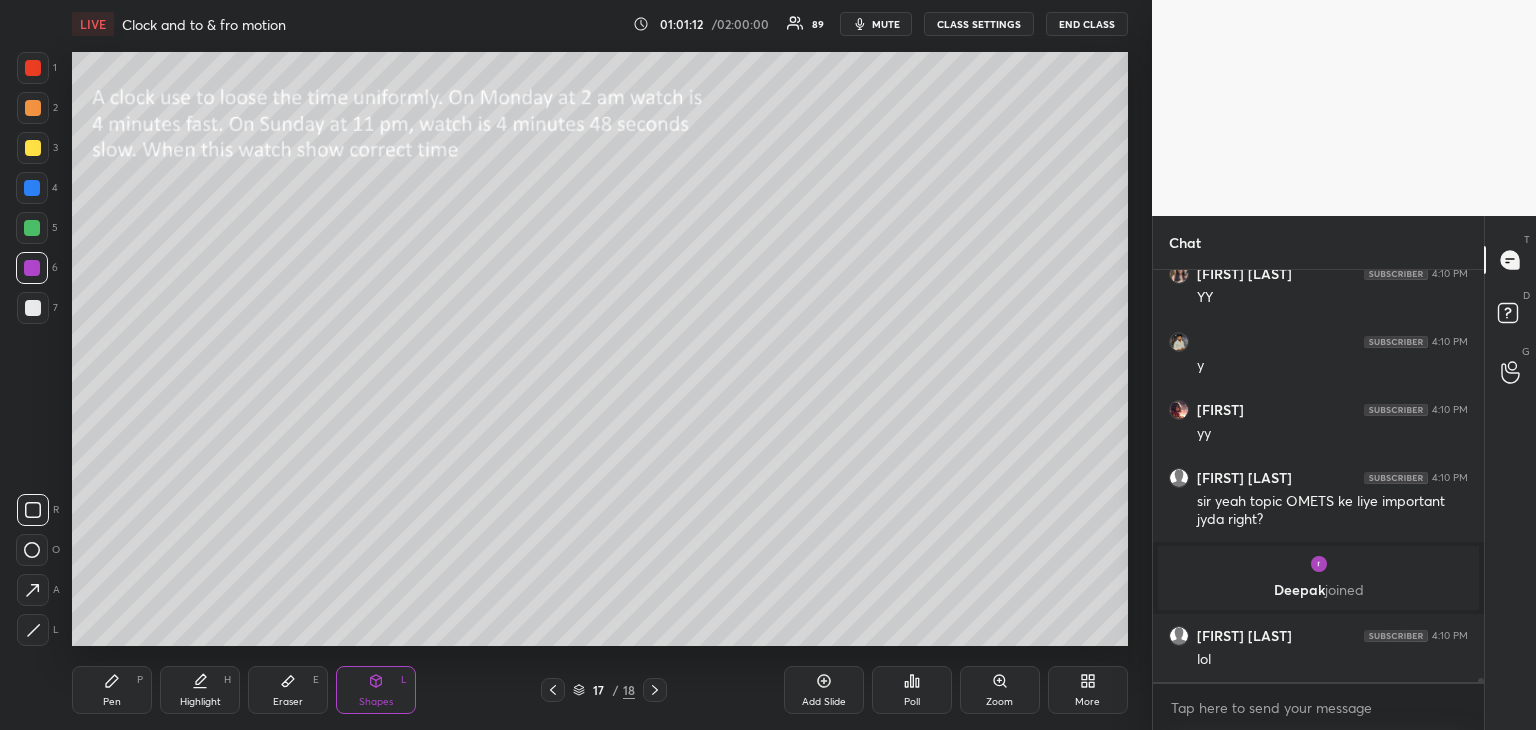 scroll, scrollTop: 43510, scrollLeft: 0, axis: vertical 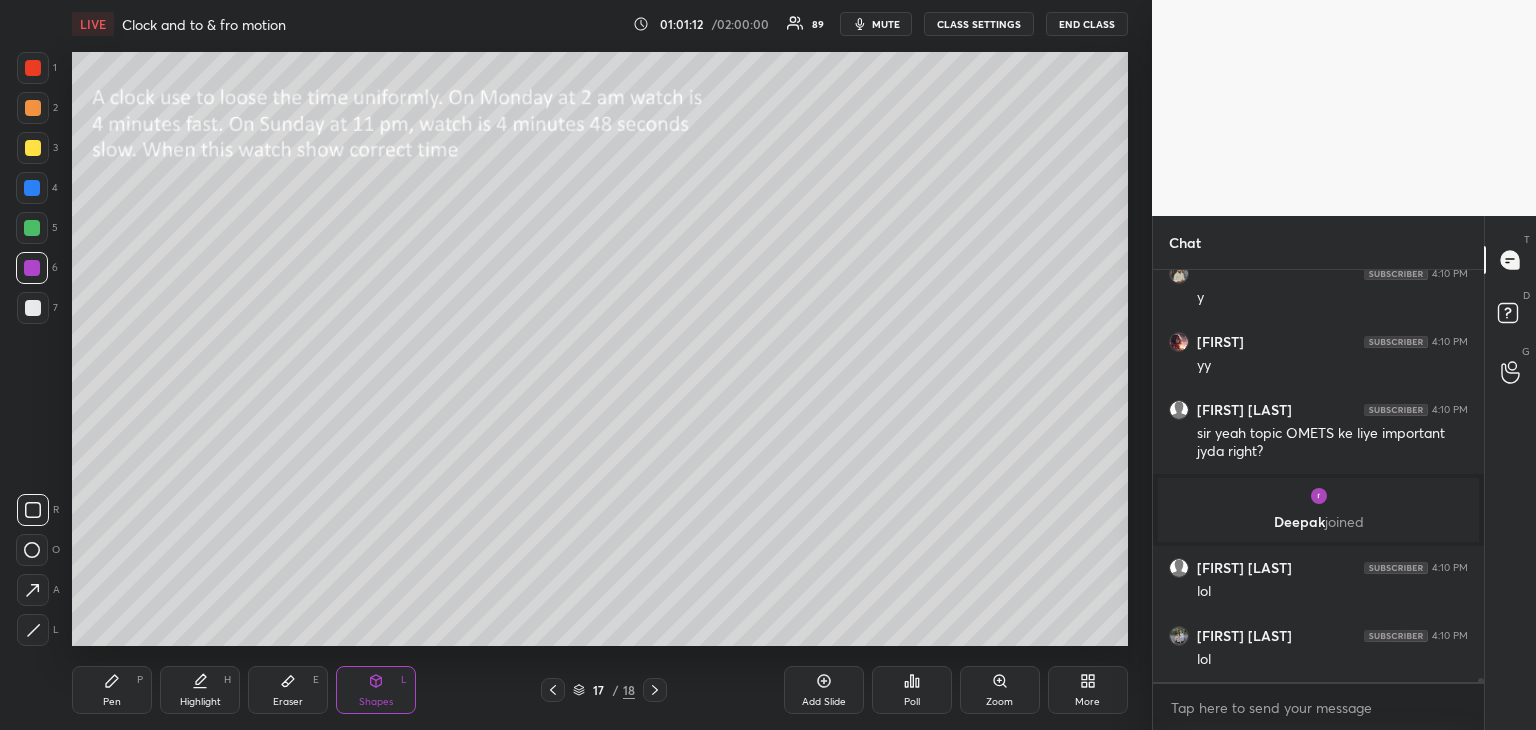 click on "Pen P" at bounding box center [112, 690] 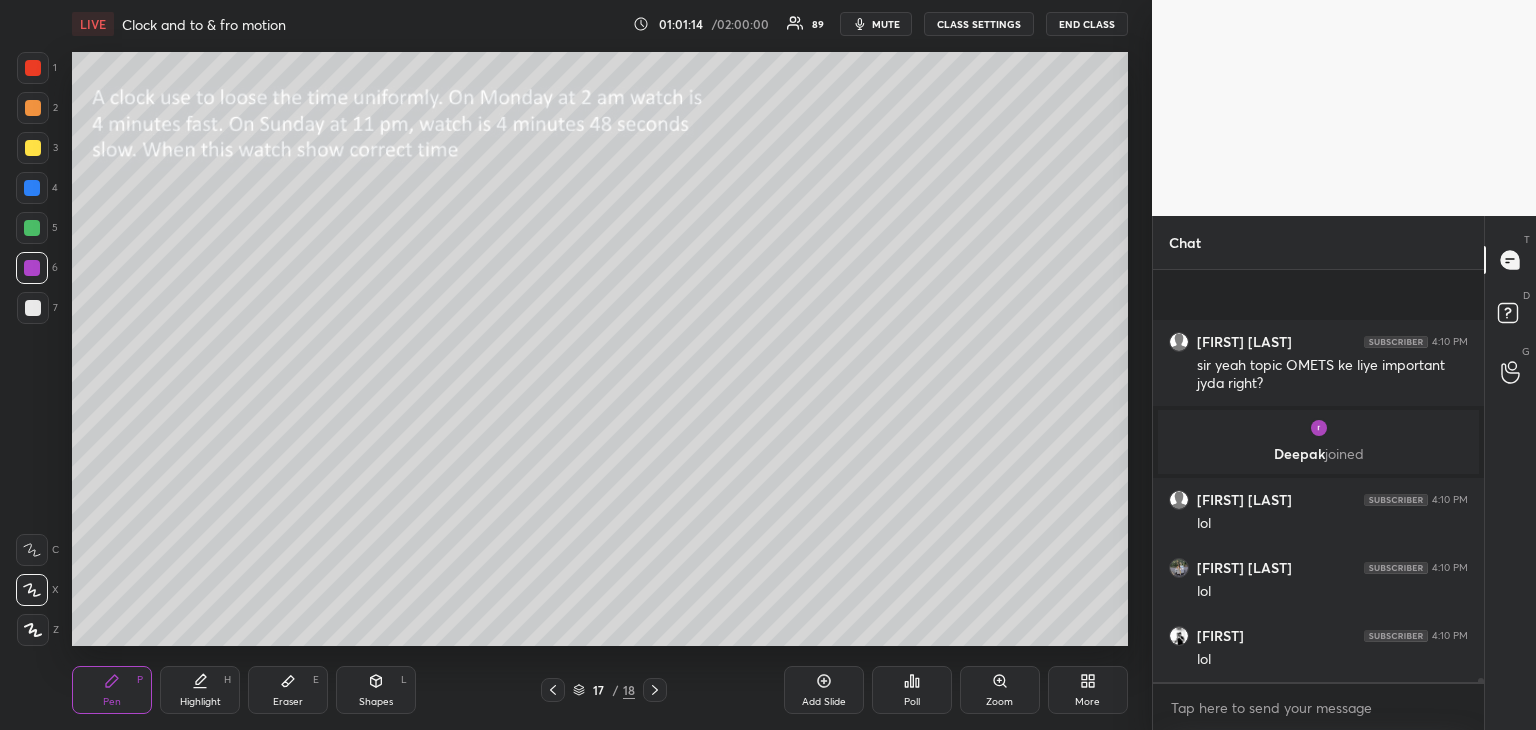 scroll, scrollTop: 43714, scrollLeft: 0, axis: vertical 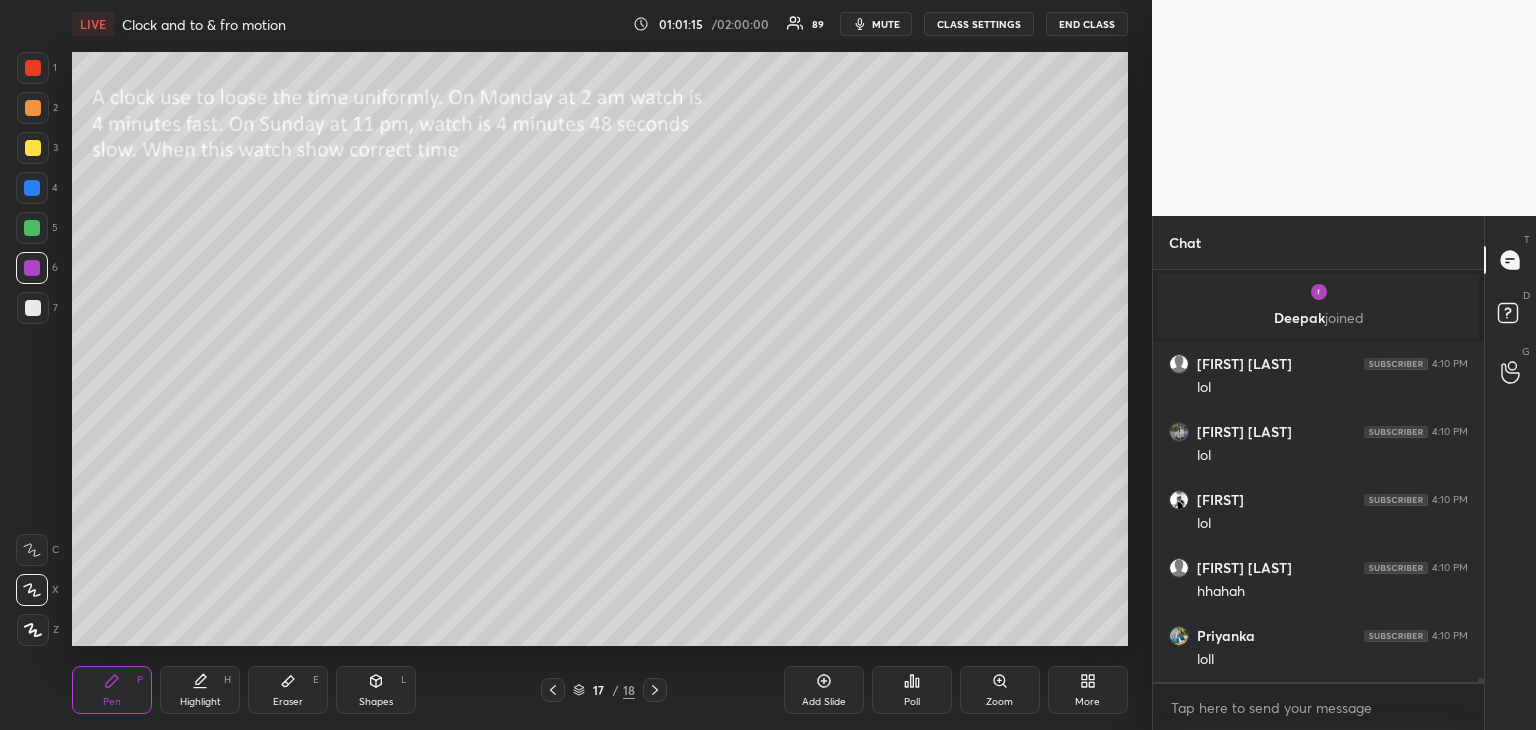 click at bounding box center [33, 148] 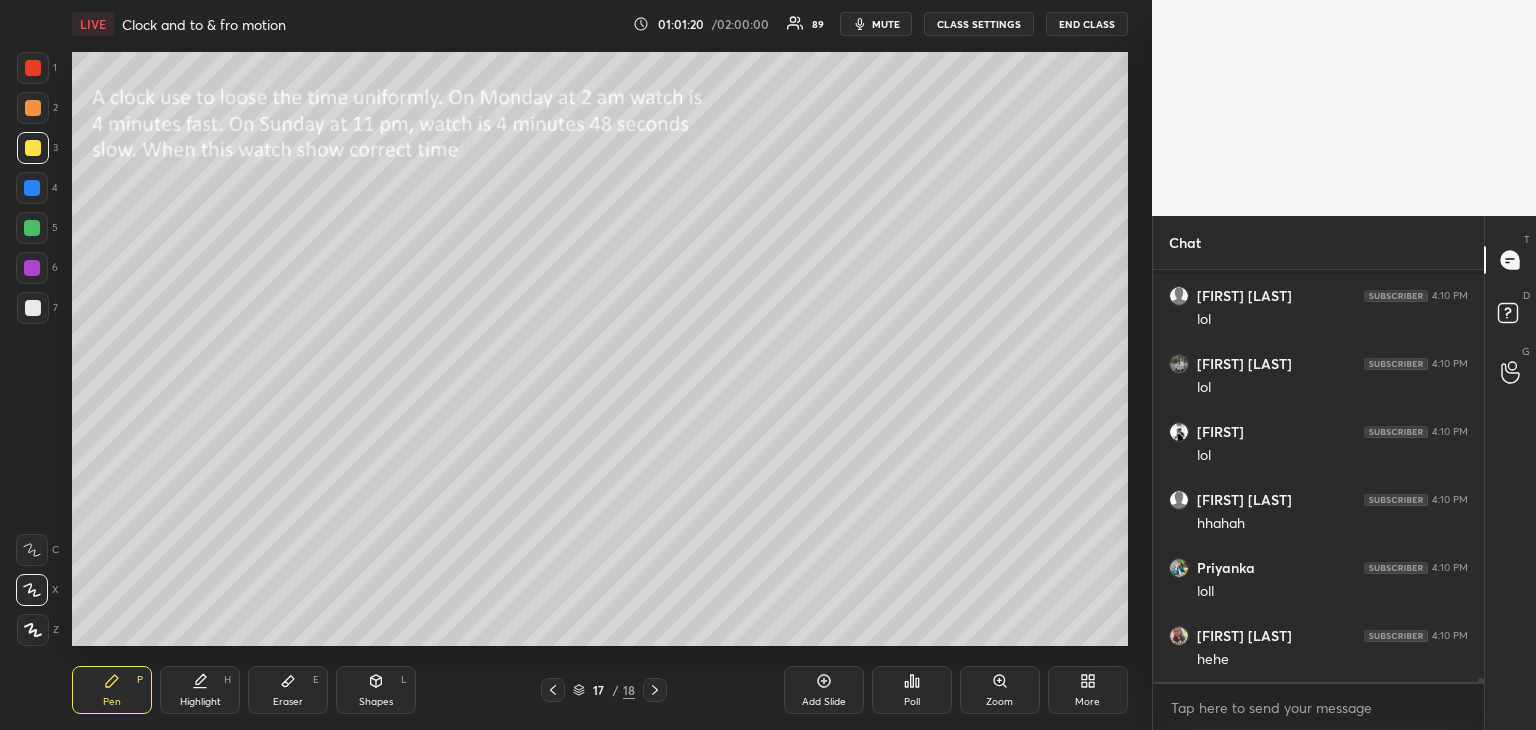 scroll, scrollTop: 43850, scrollLeft: 0, axis: vertical 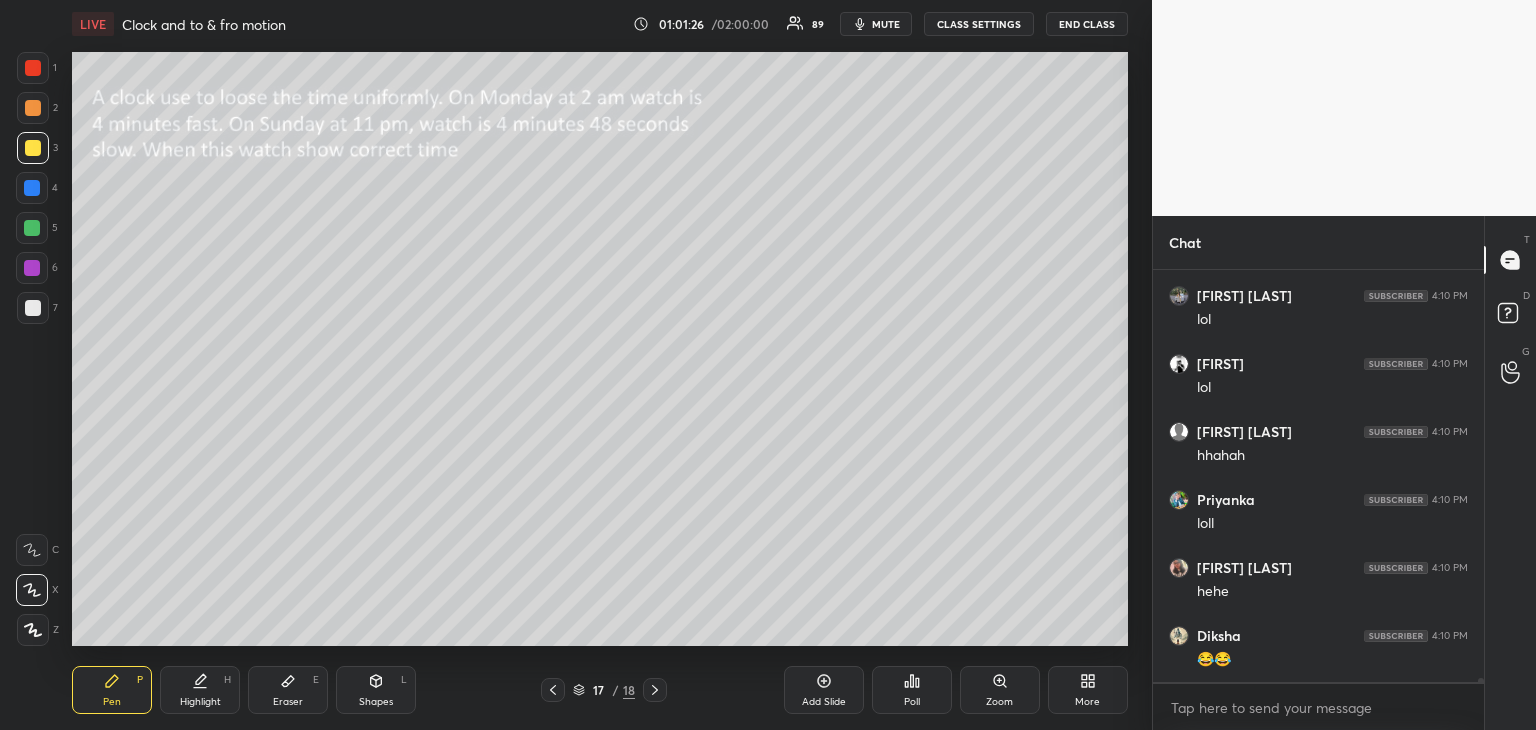click on "mute" at bounding box center (886, 24) 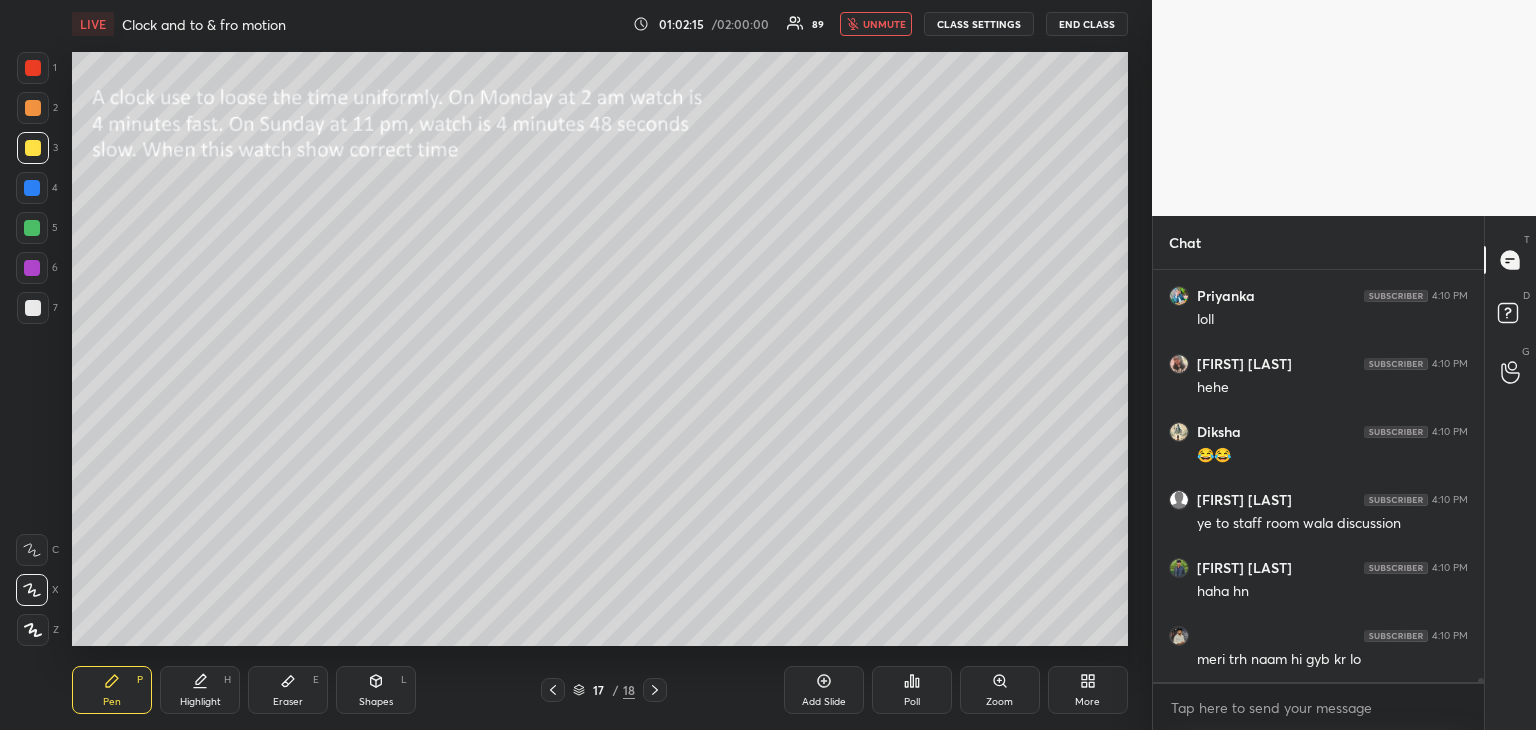 scroll, scrollTop: 44122, scrollLeft: 0, axis: vertical 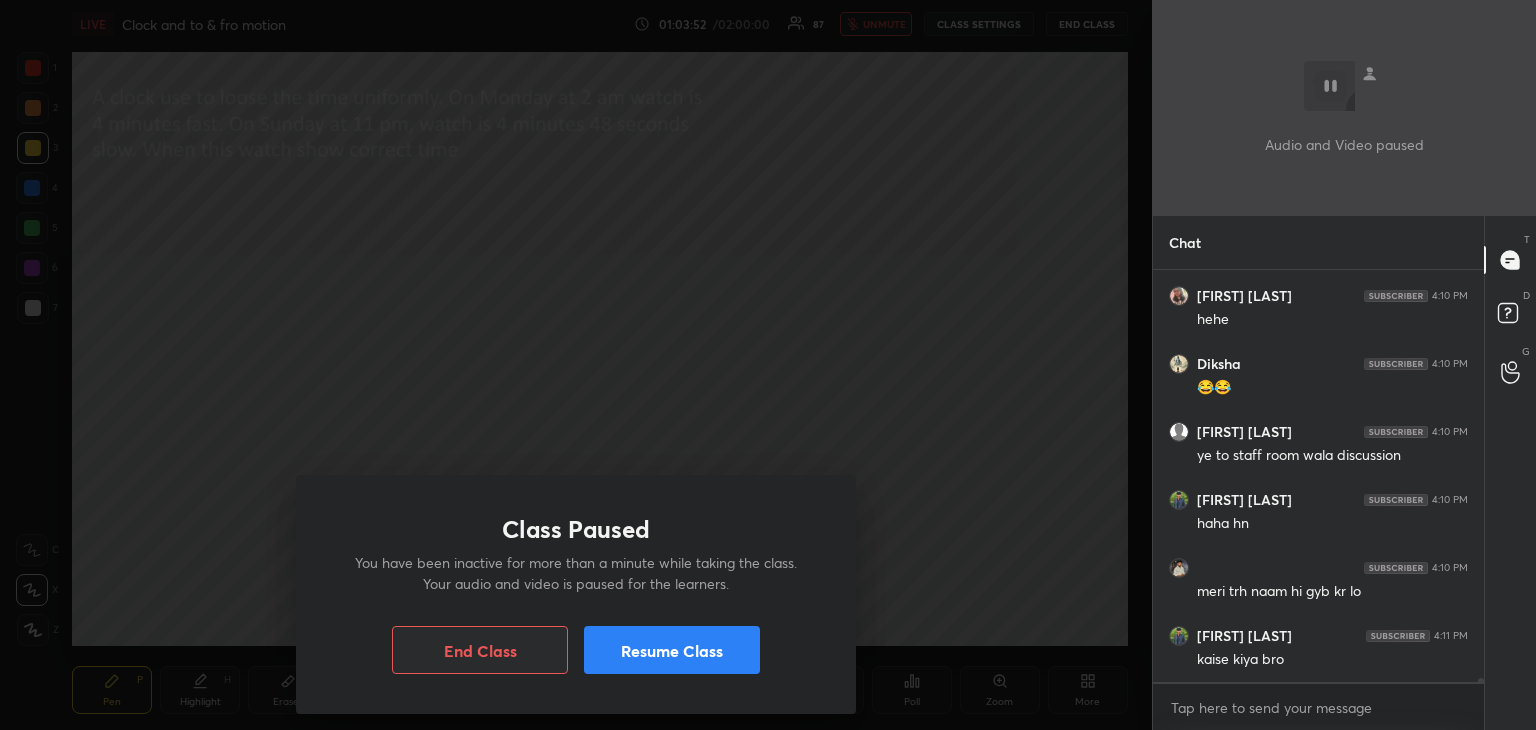 click on "Resume Class" at bounding box center (672, 650) 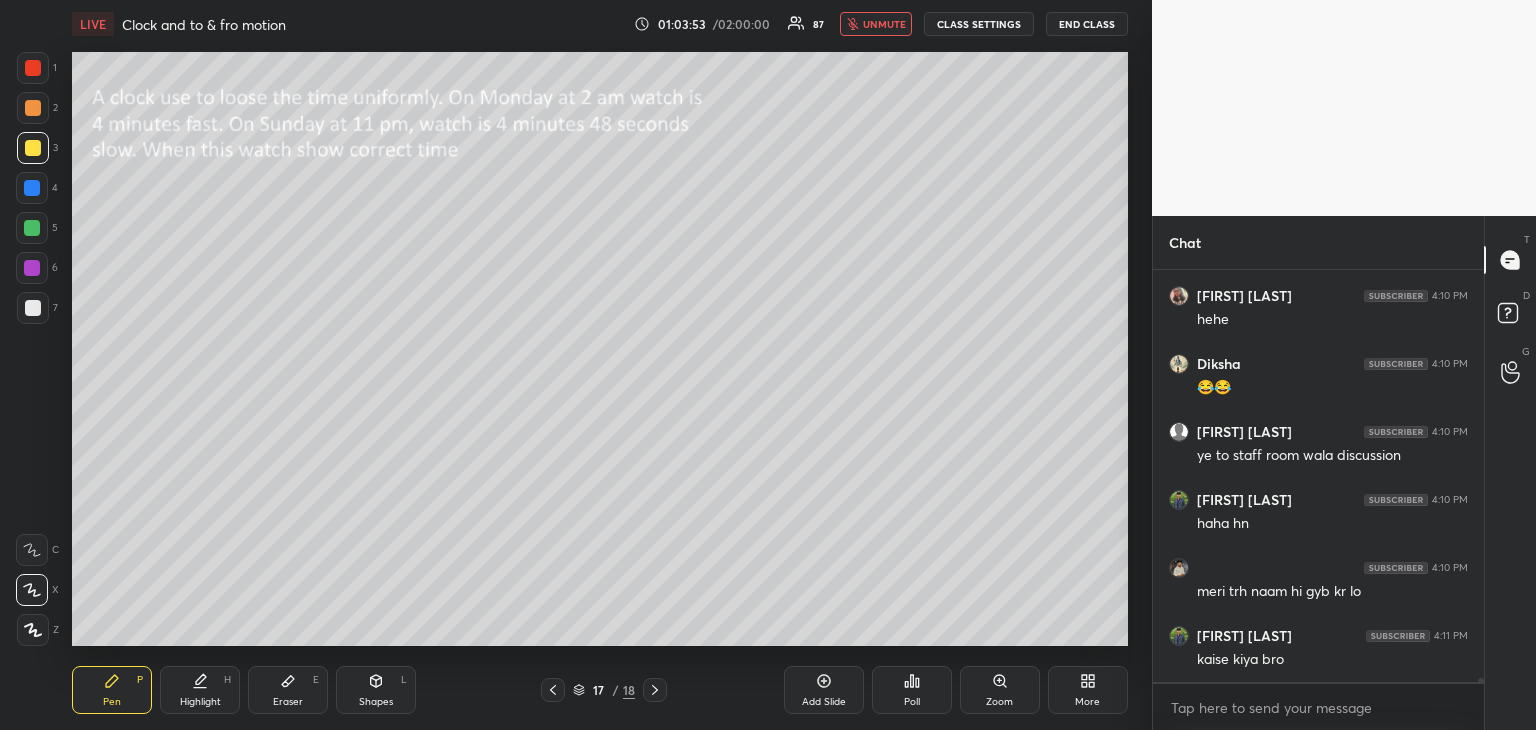 click on "unmute" at bounding box center [884, 24] 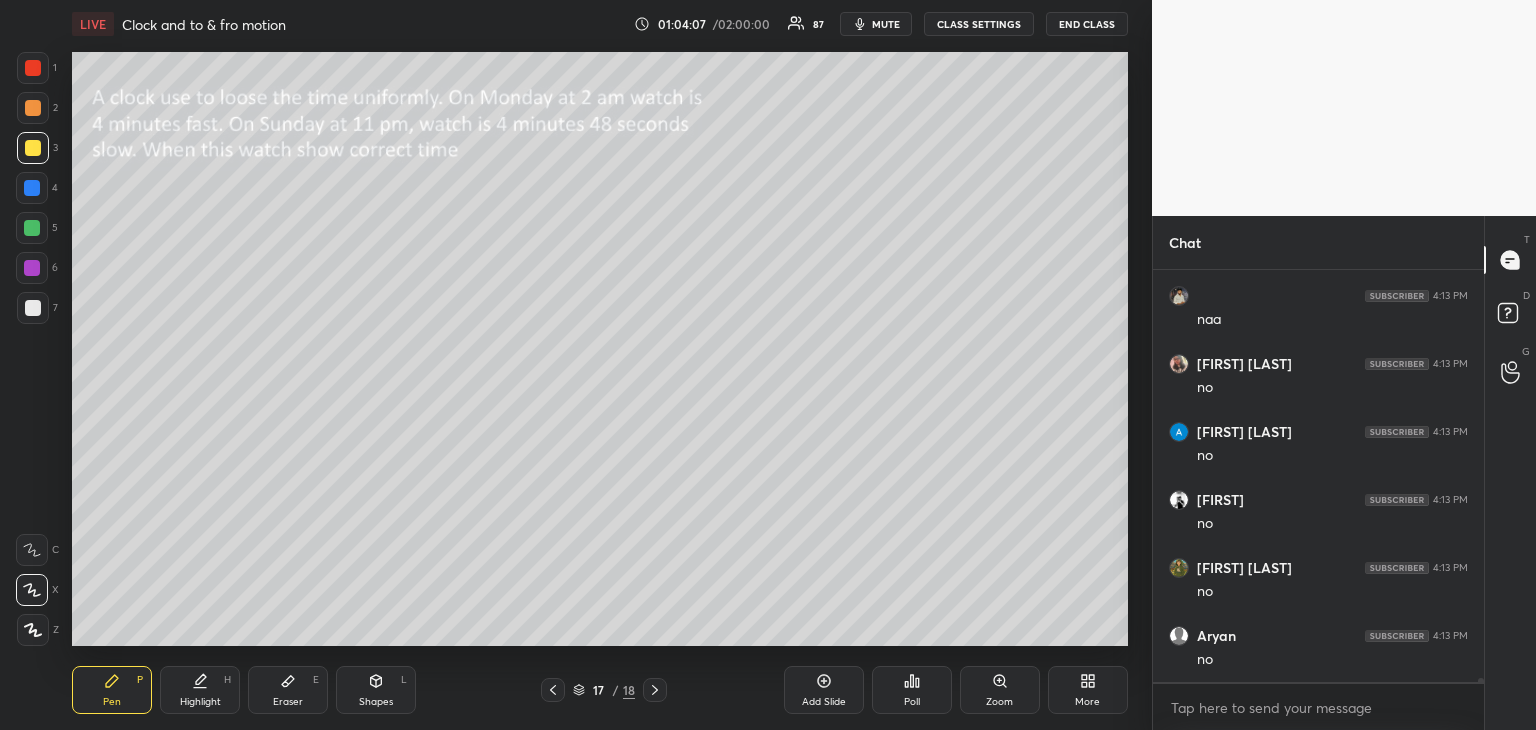 scroll, scrollTop: 44598, scrollLeft: 0, axis: vertical 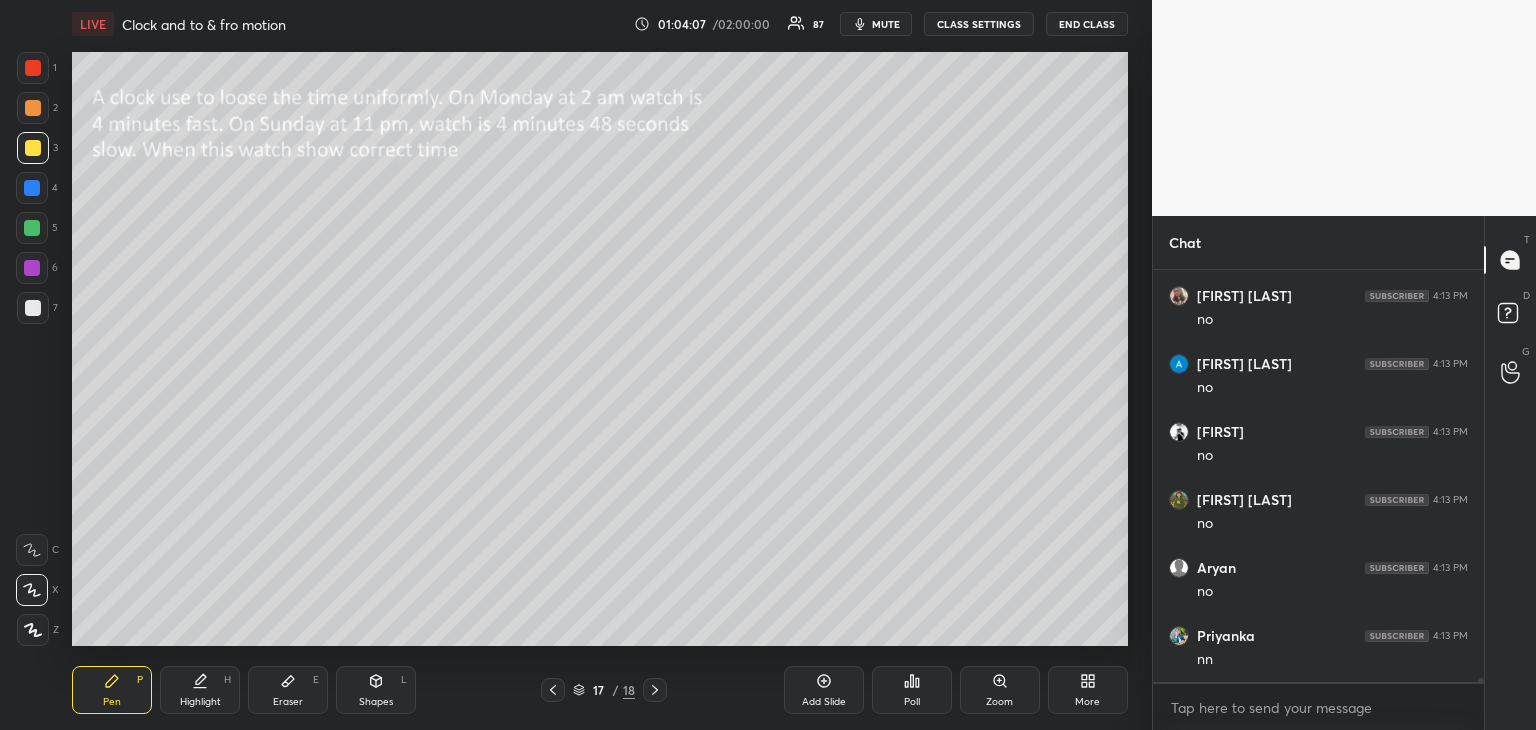 click at bounding box center [32, 188] 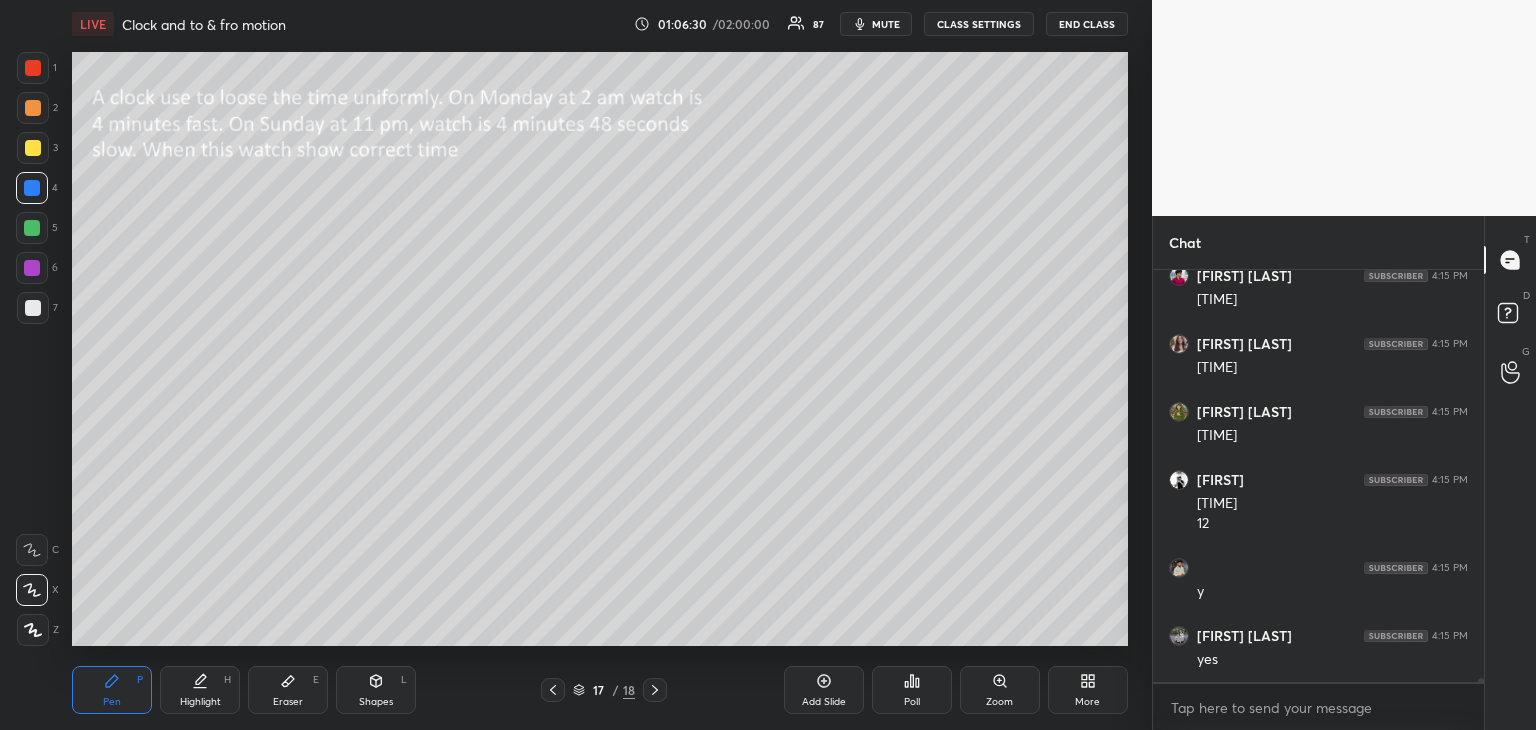 scroll, scrollTop: 46998, scrollLeft: 0, axis: vertical 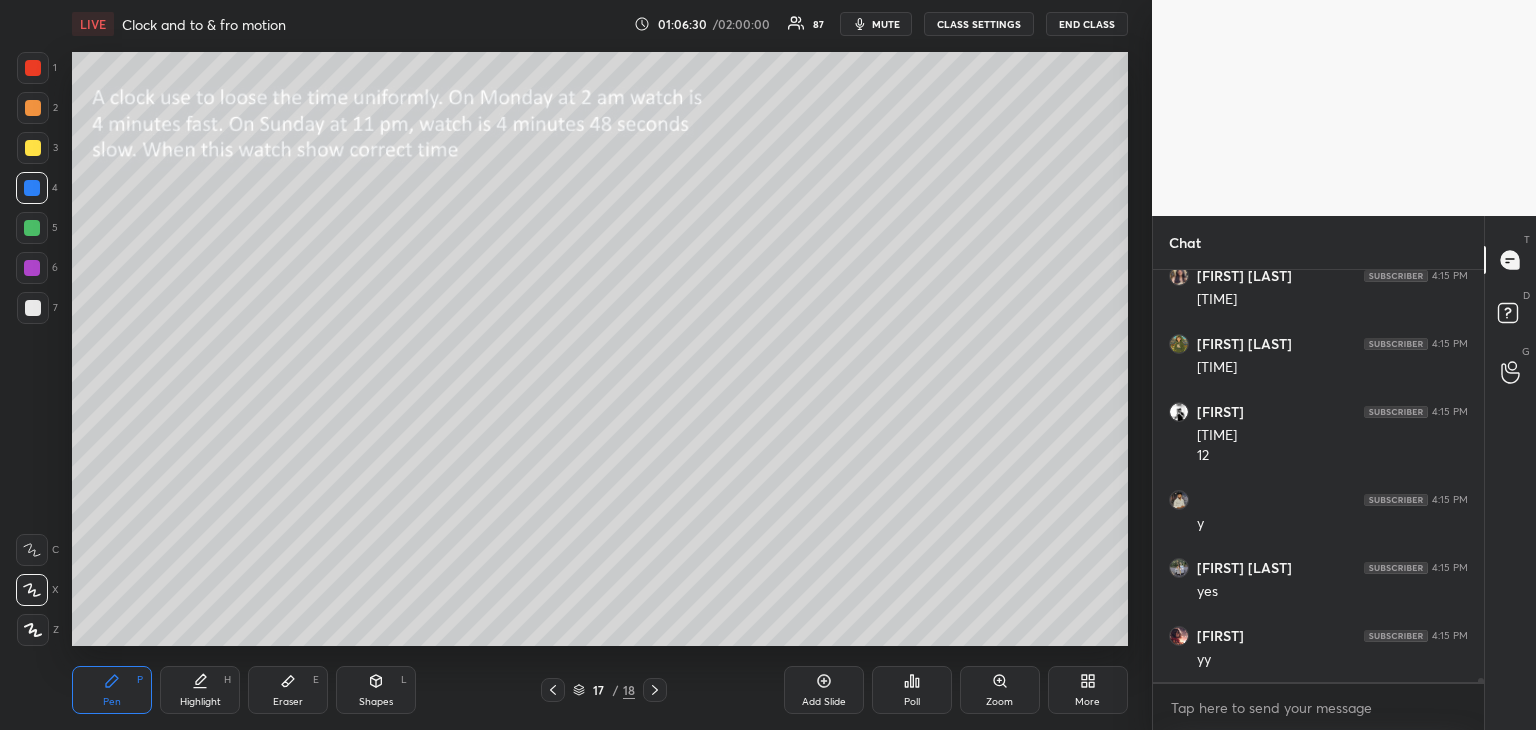 click on "Eraser" at bounding box center (288, 702) 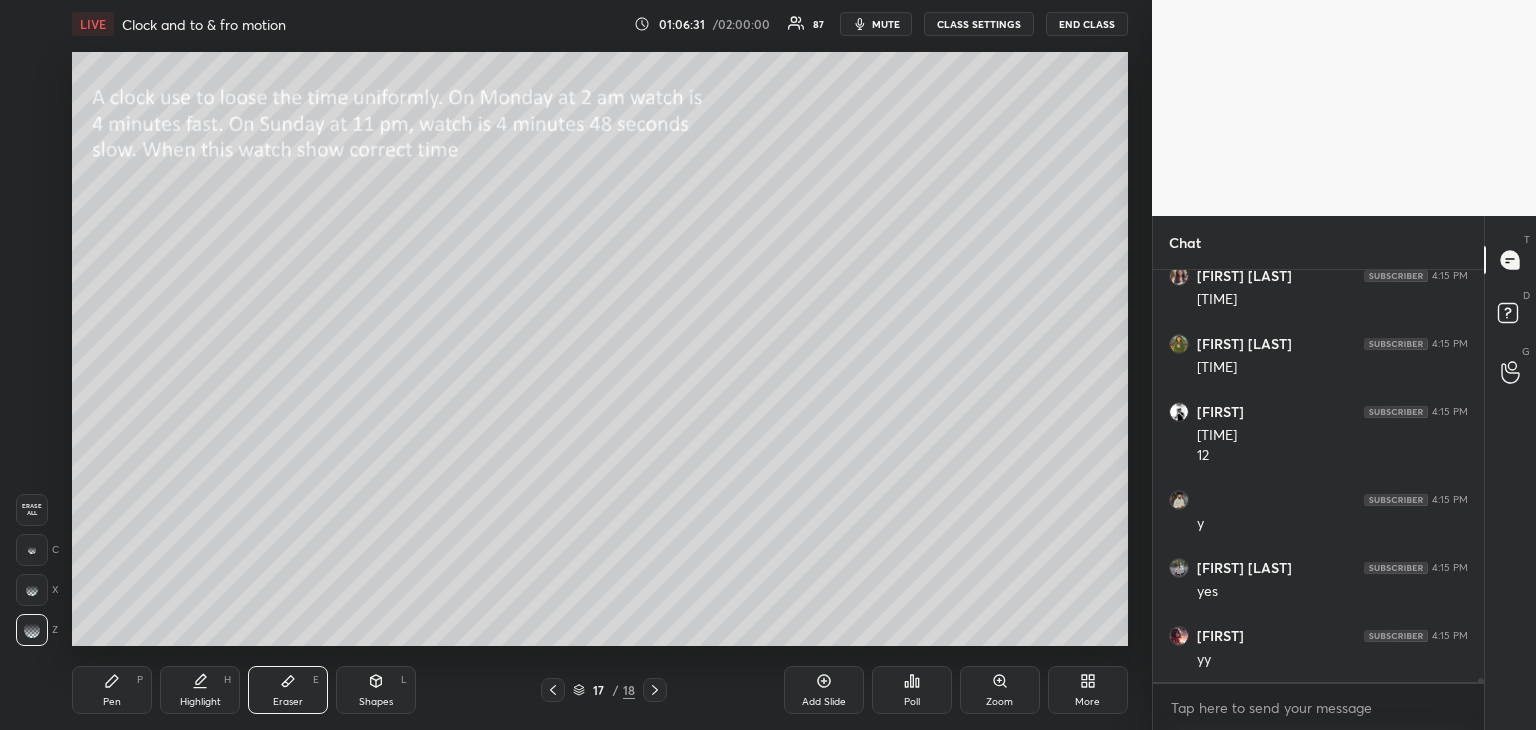 click on "Erase all" at bounding box center (32, 510) 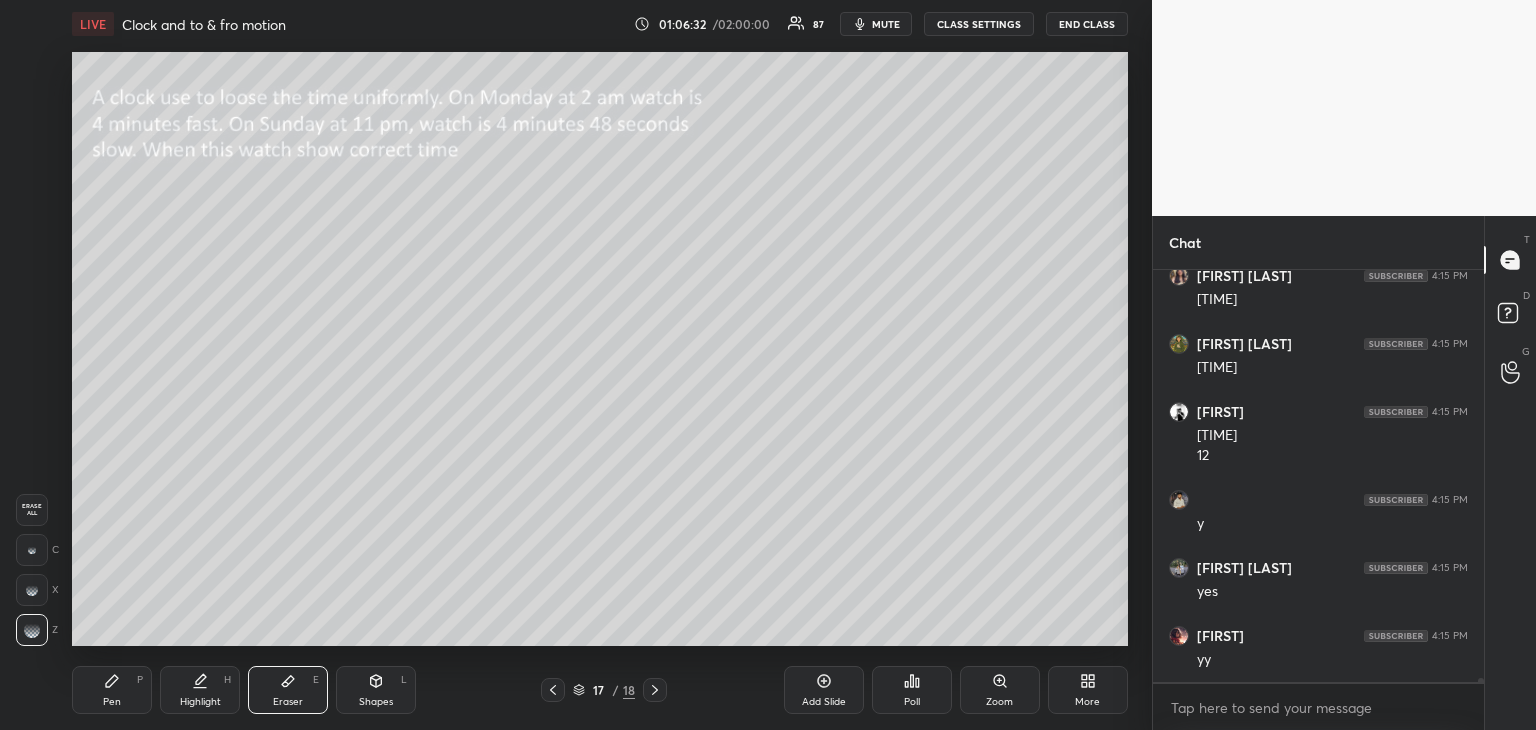 scroll, scrollTop: 47066, scrollLeft: 0, axis: vertical 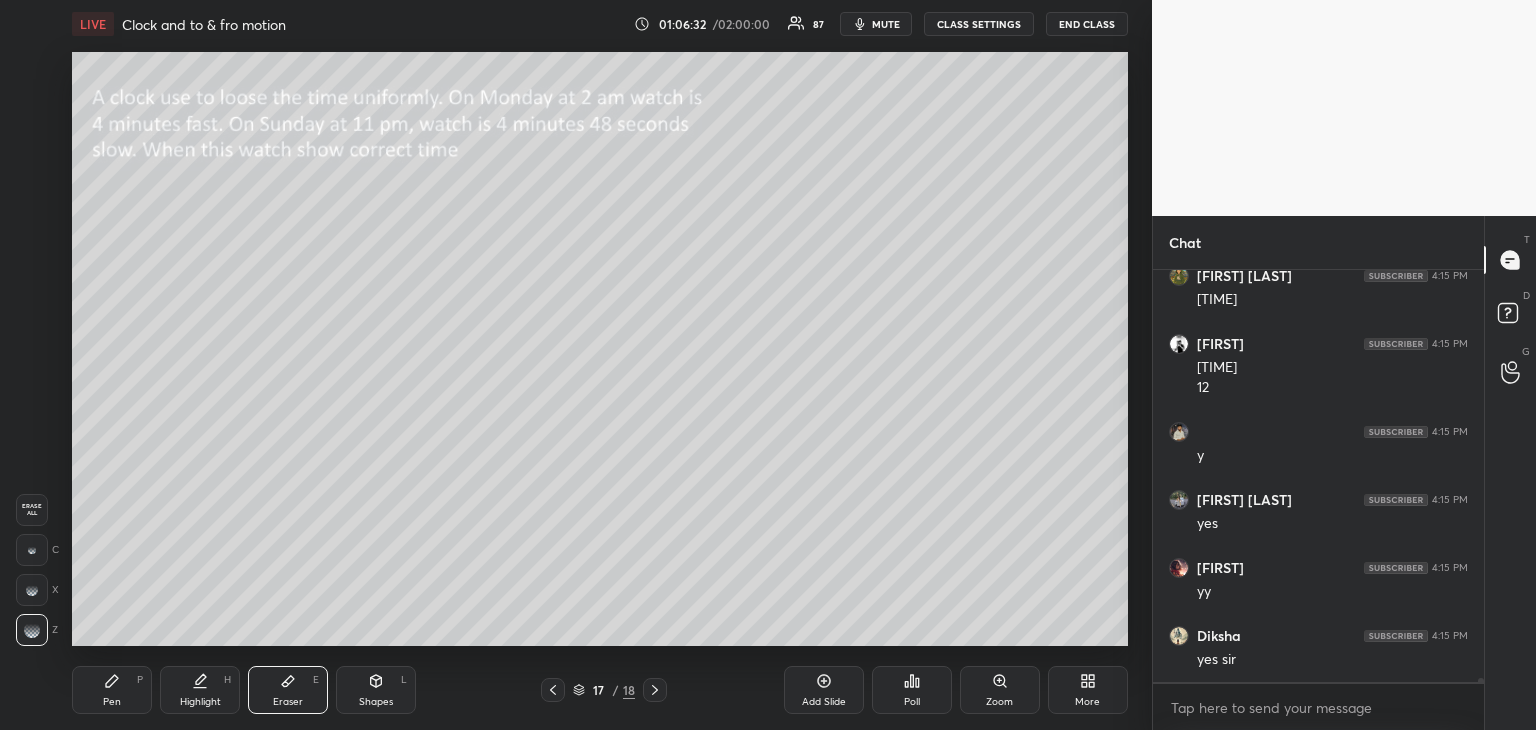 click on "Pen" at bounding box center [112, 702] 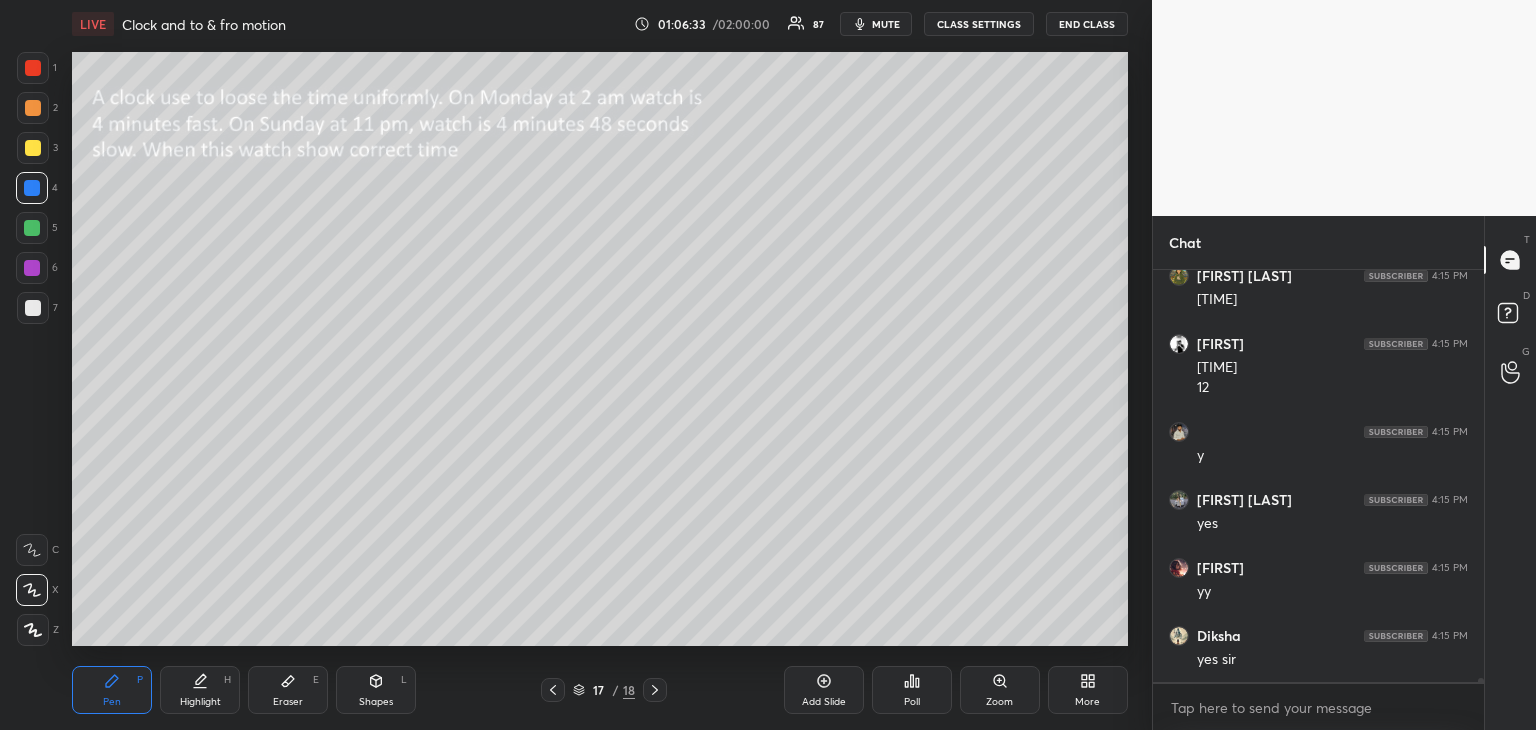 click on "Shapes" at bounding box center [376, 702] 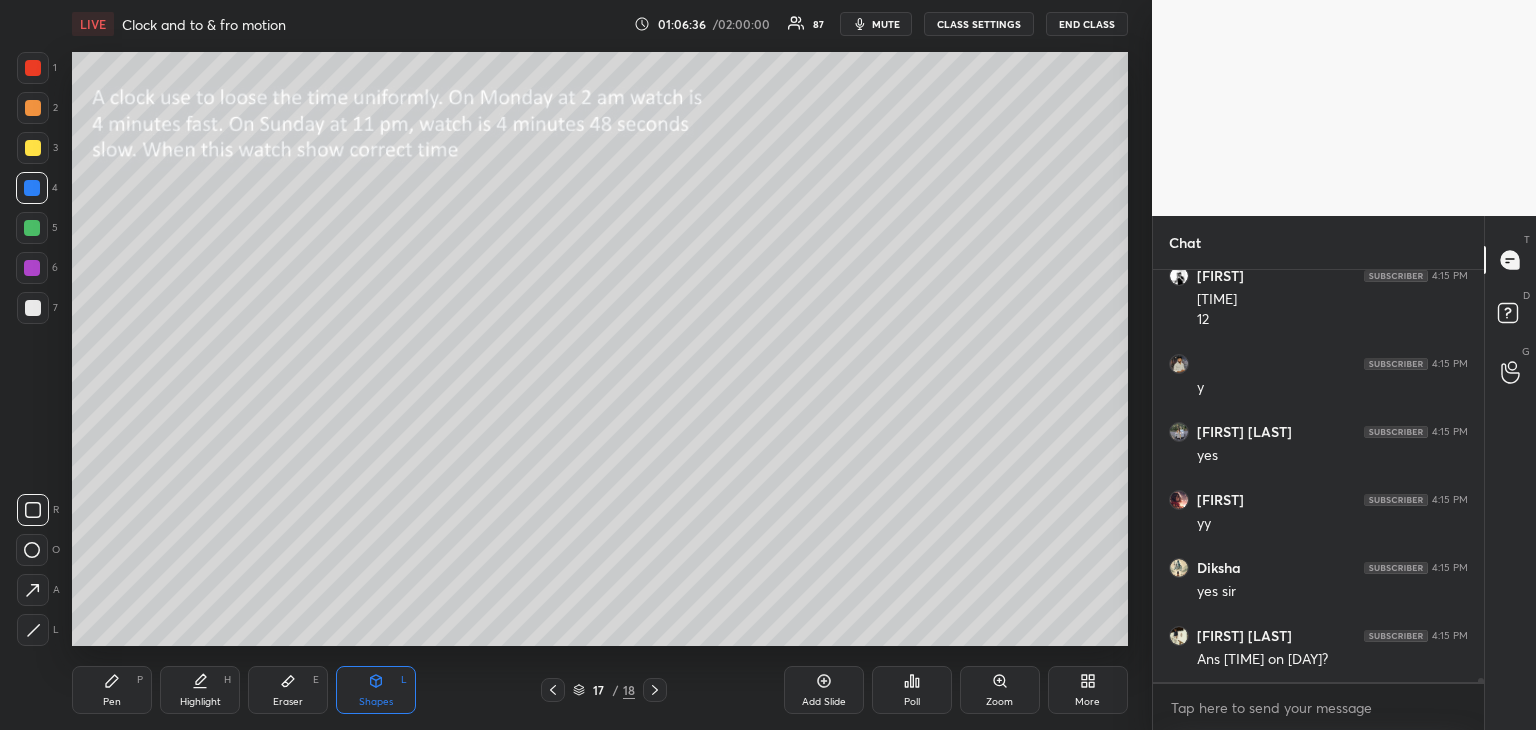 click 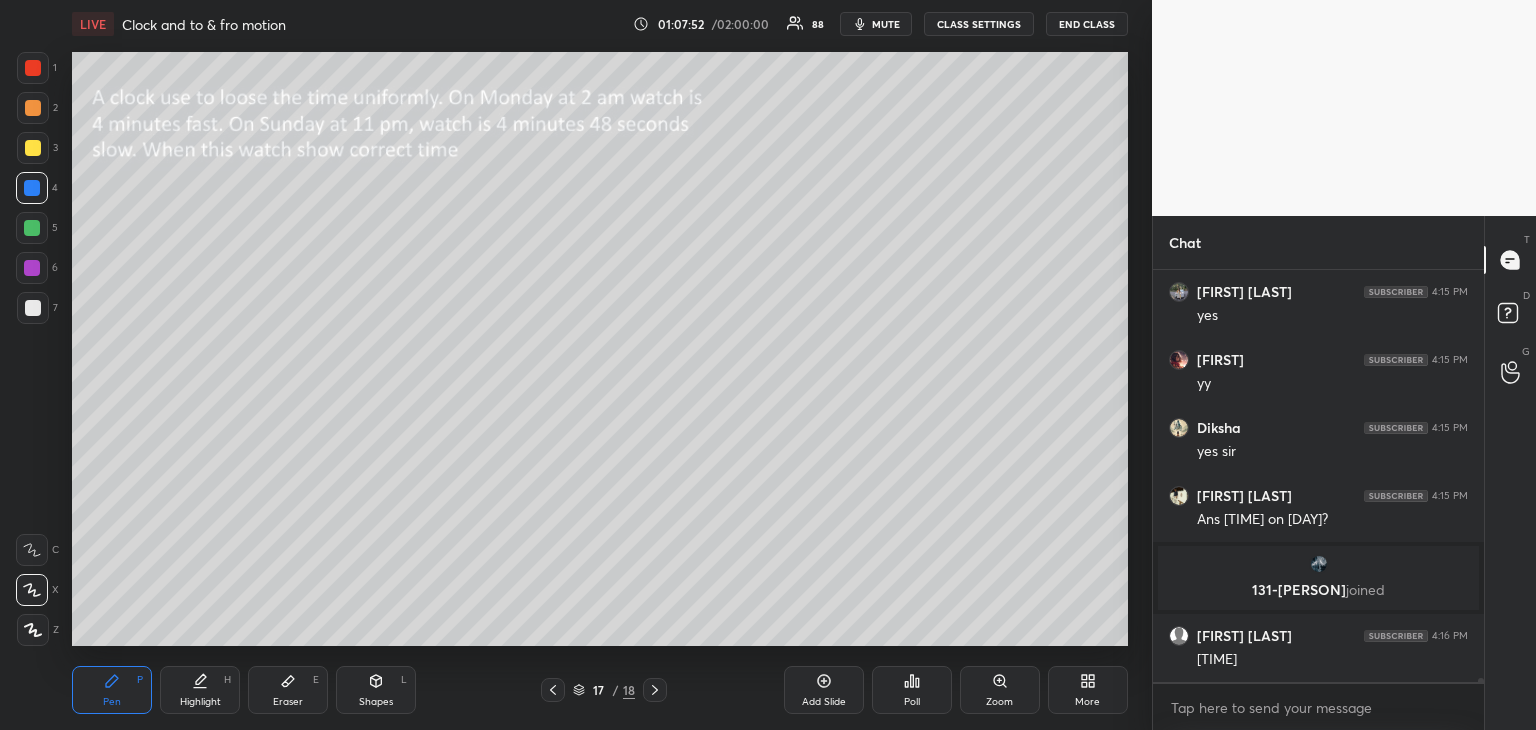scroll, scrollTop: 46204, scrollLeft: 0, axis: vertical 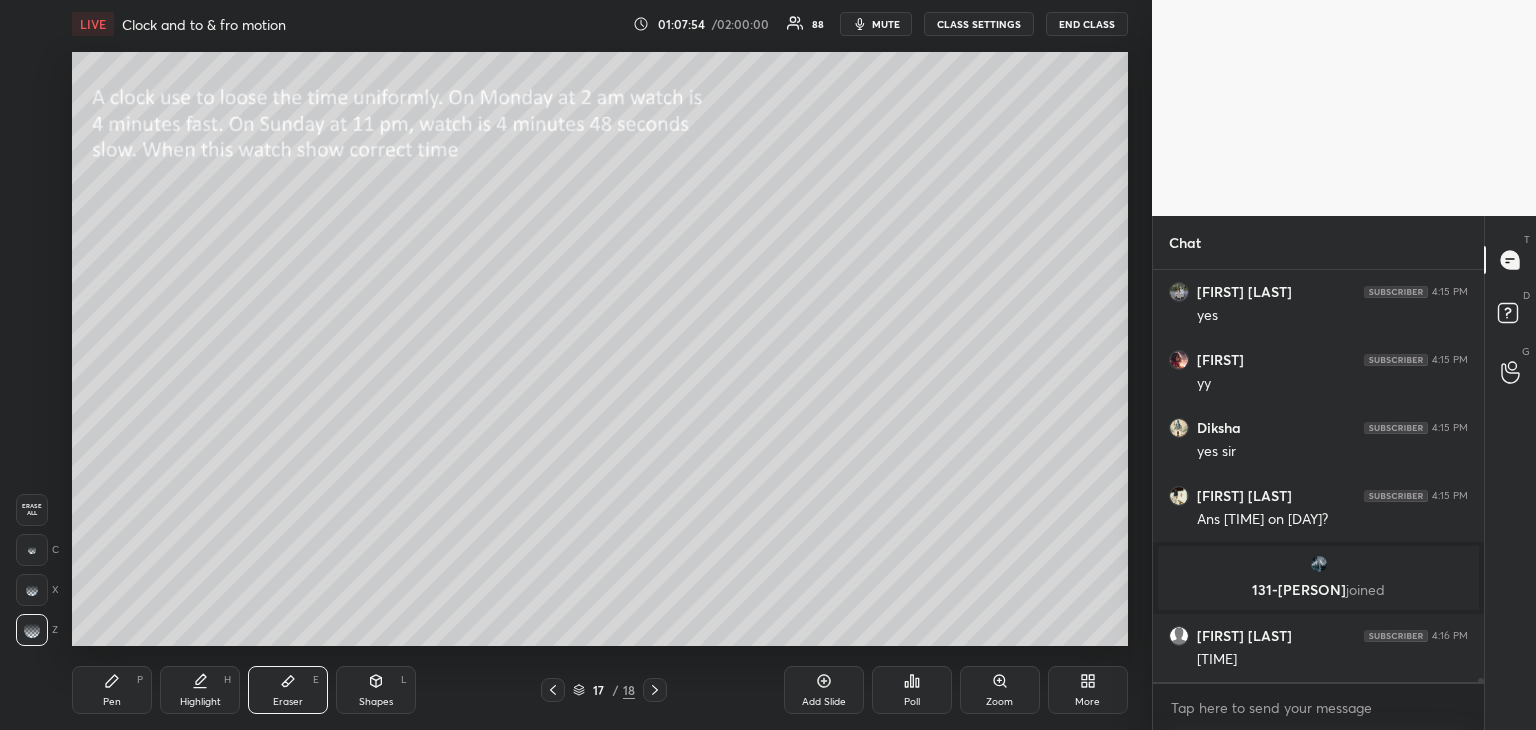 click on "Pen P" at bounding box center (112, 690) 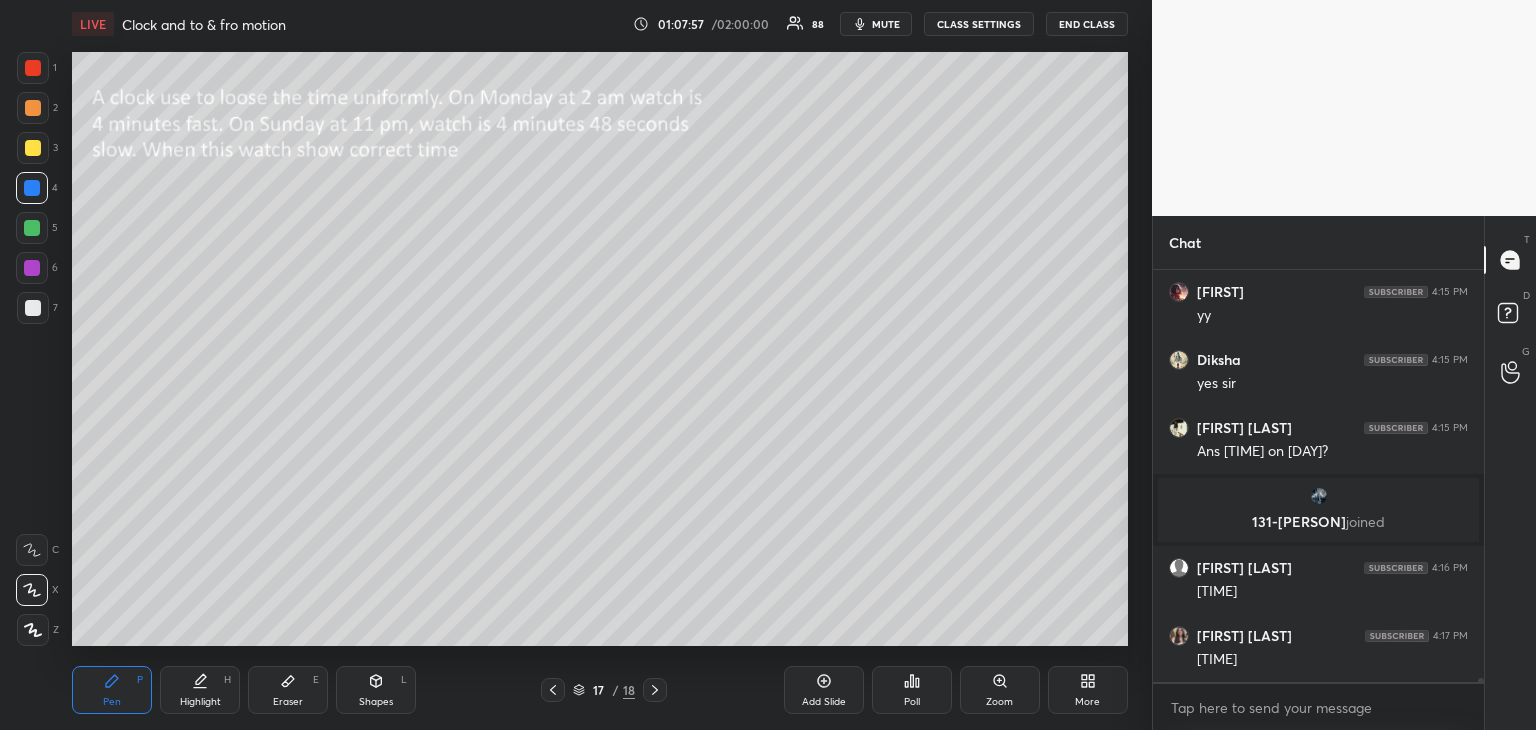 scroll, scrollTop: 46340, scrollLeft: 0, axis: vertical 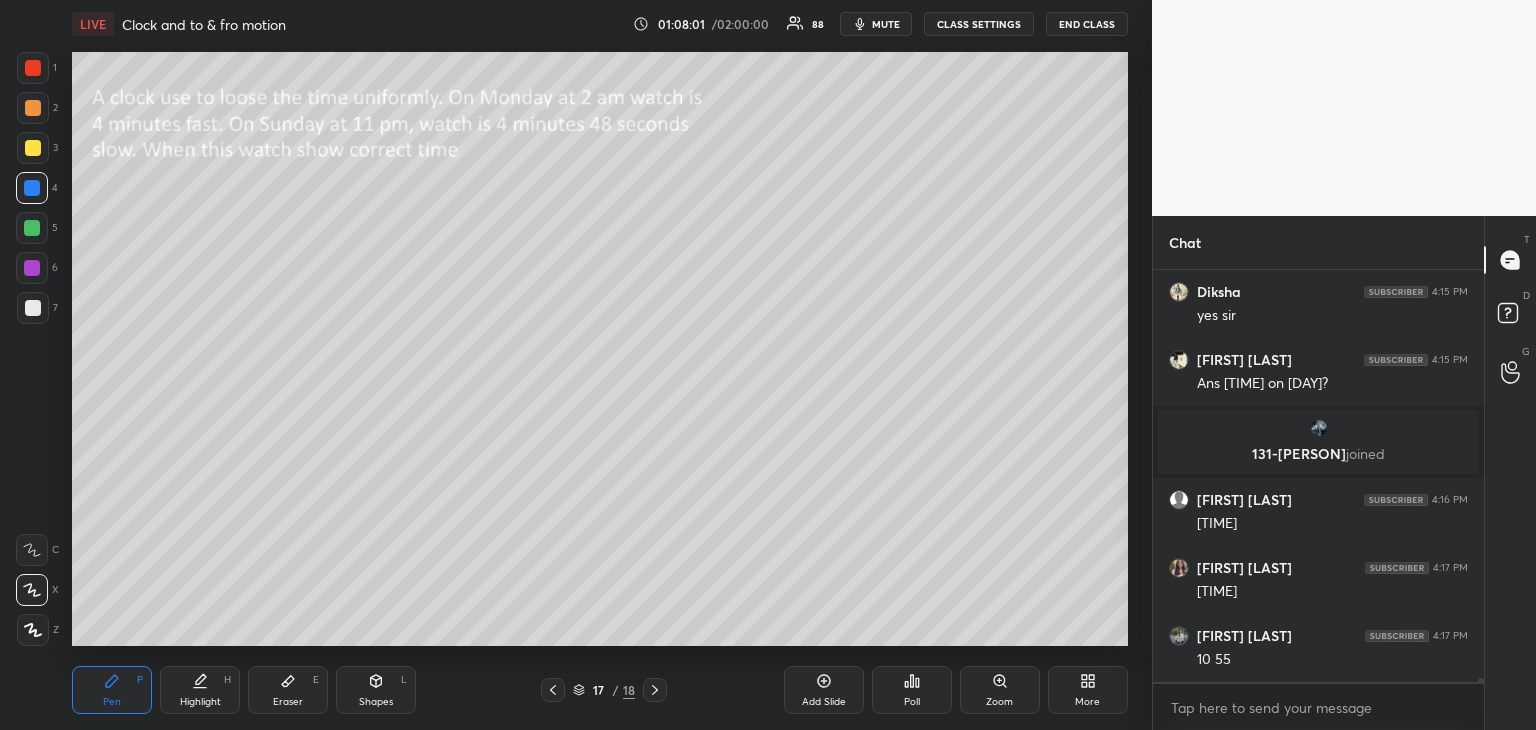click at bounding box center [32, 228] 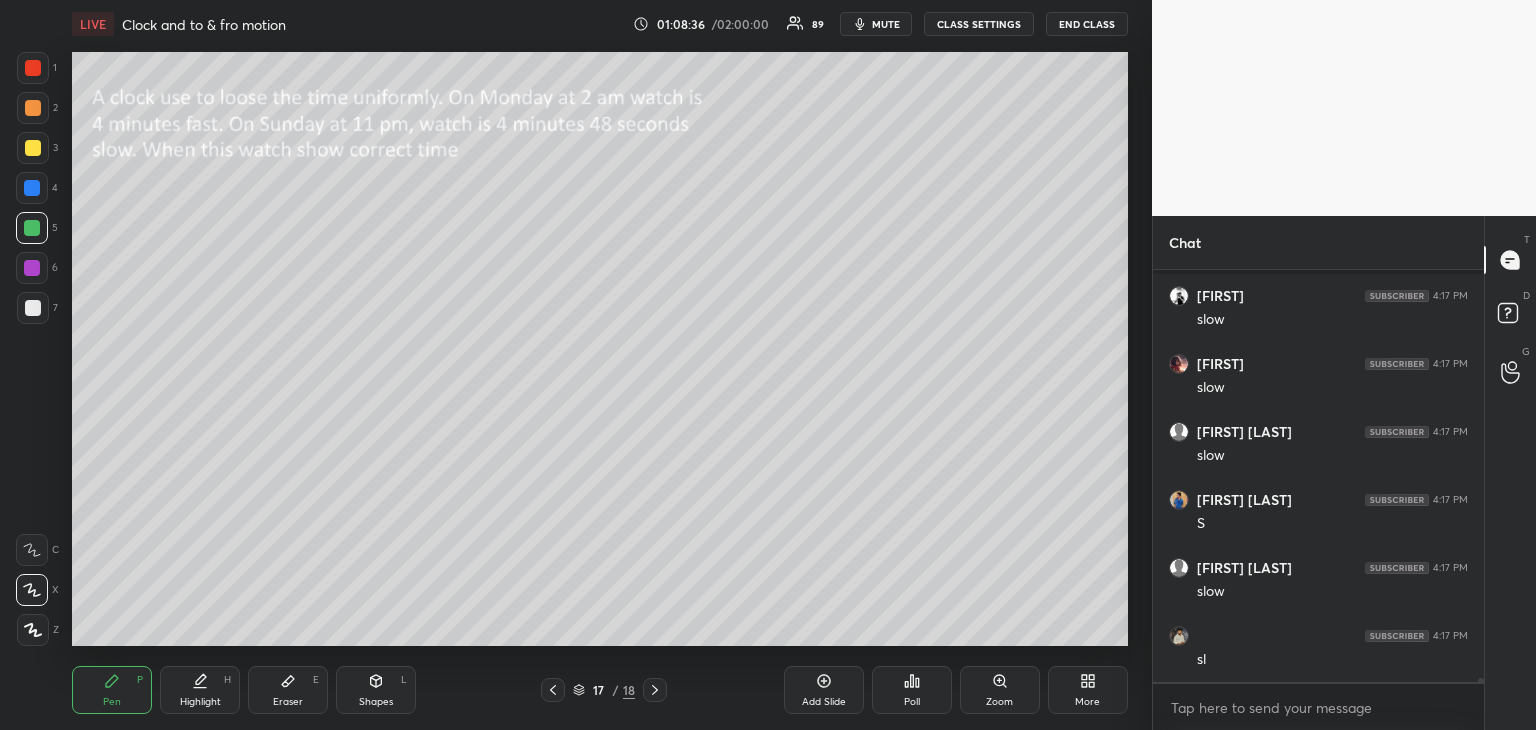 scroll, scrollTop: 47092, scrollLeft: 0, axis: vertical 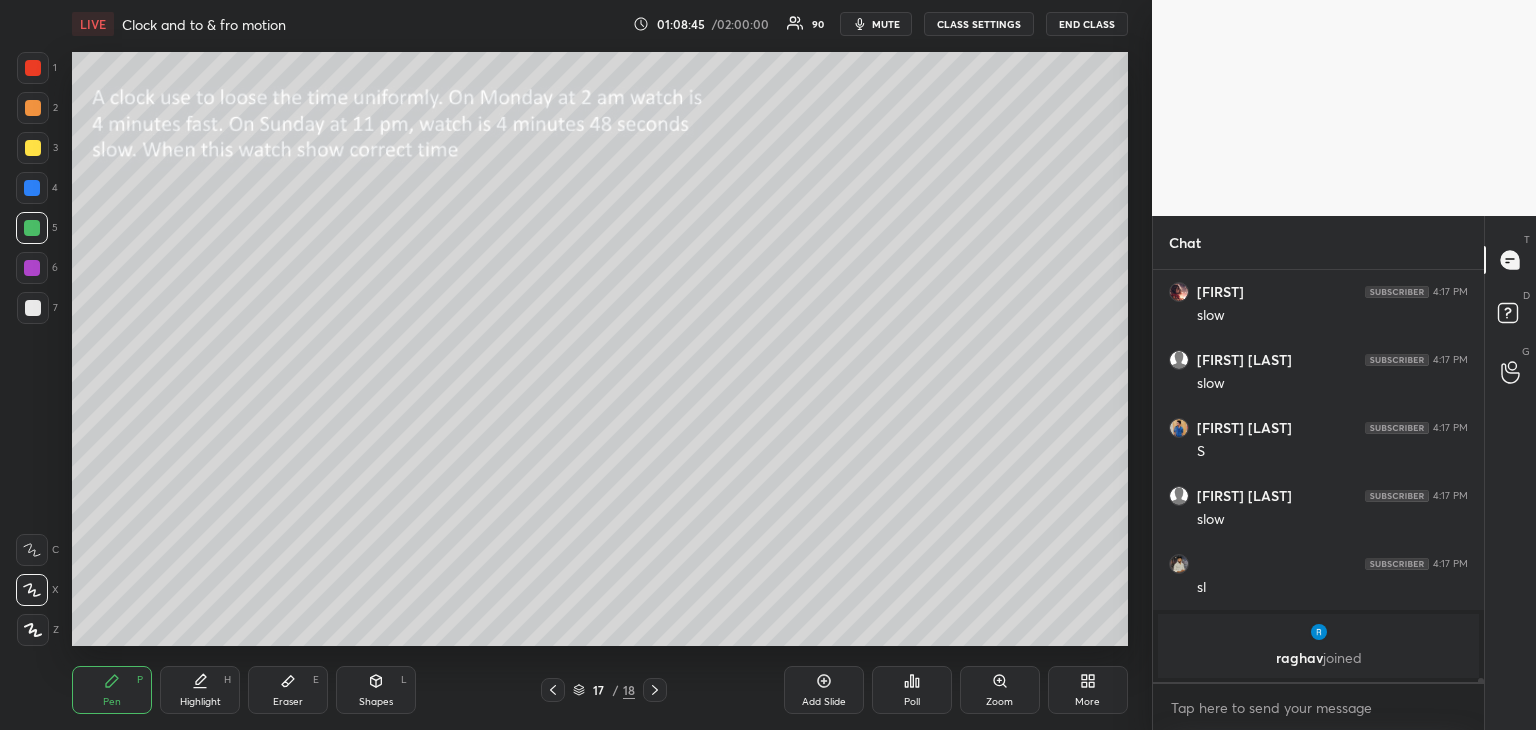 click on "Highlight" at bounding box center (200, 702) 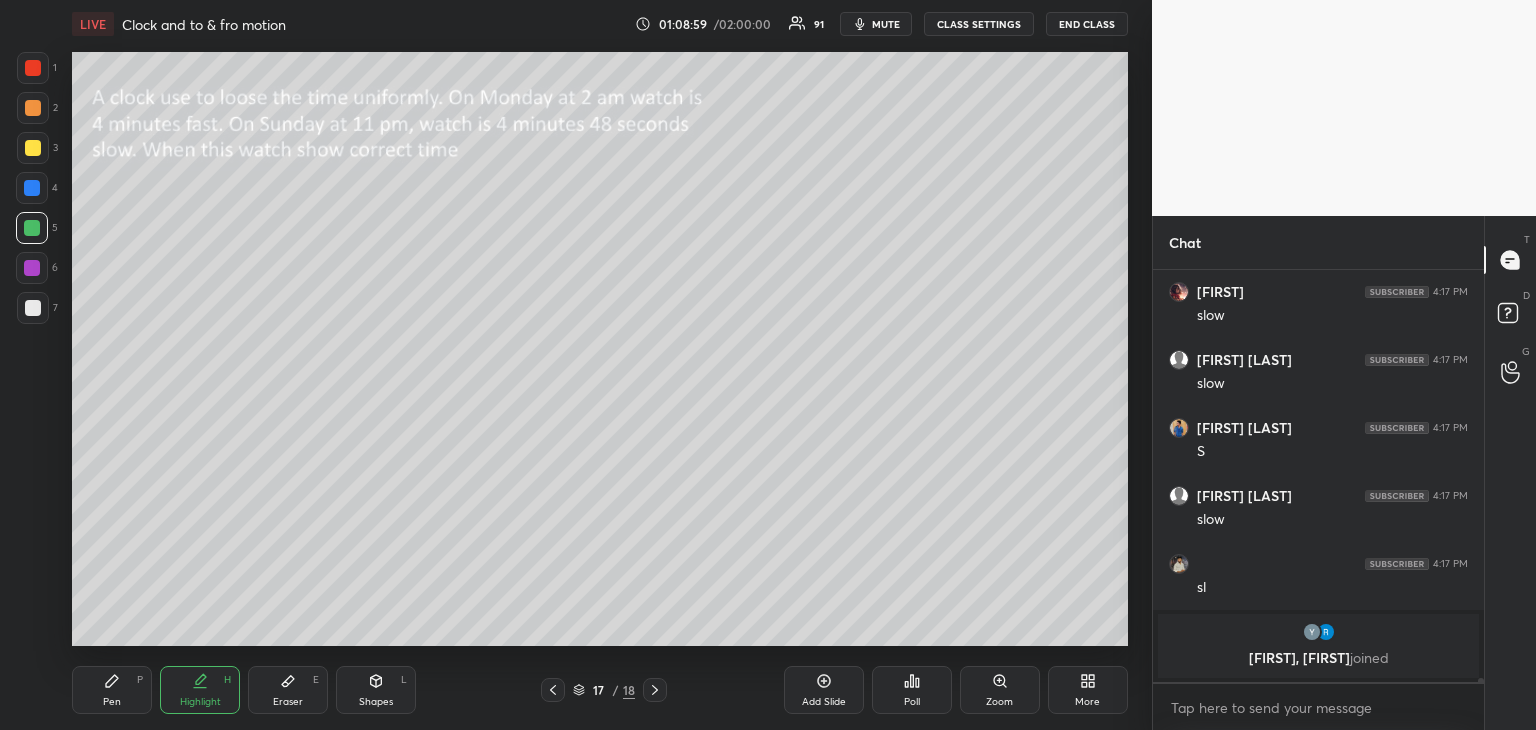 click at bounding box center [33, 148] 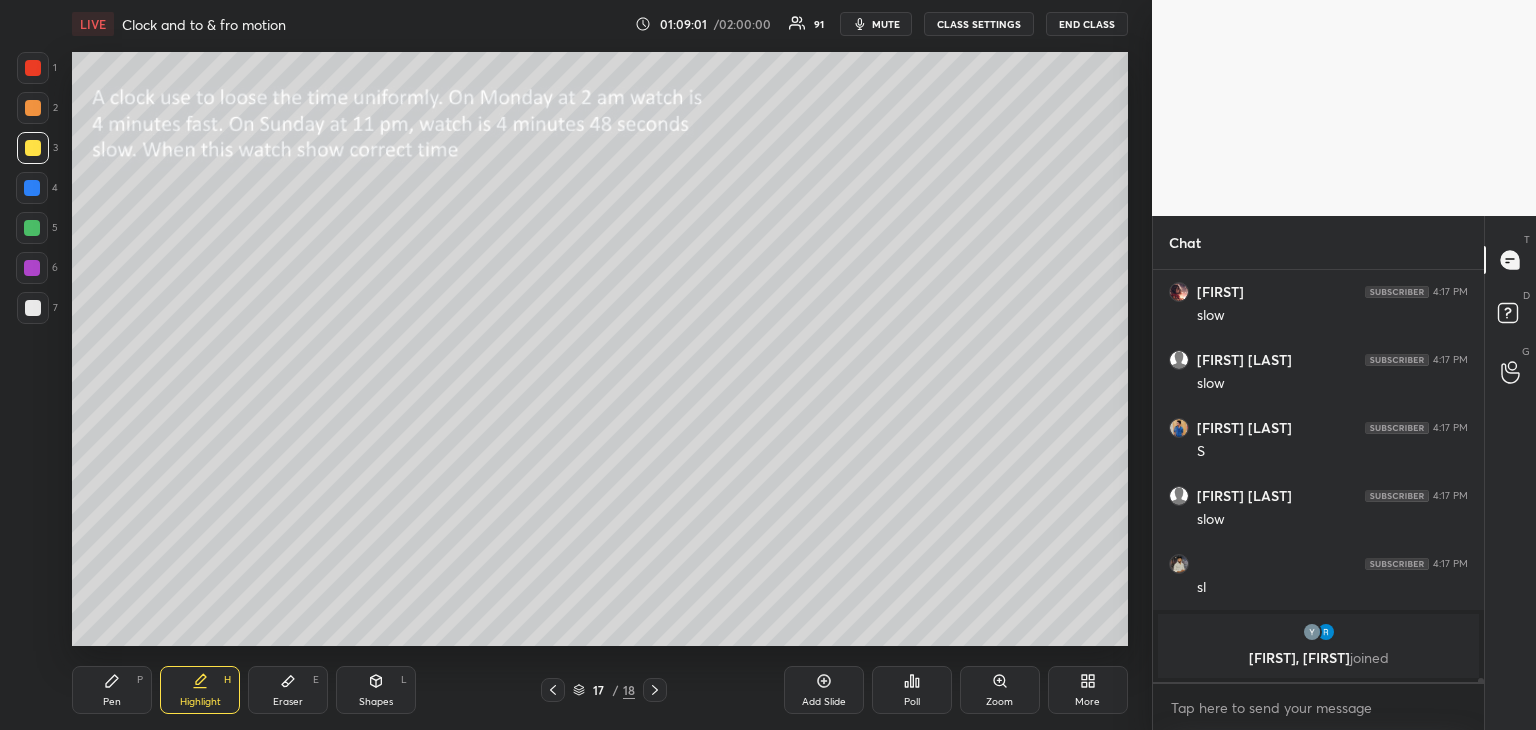 click 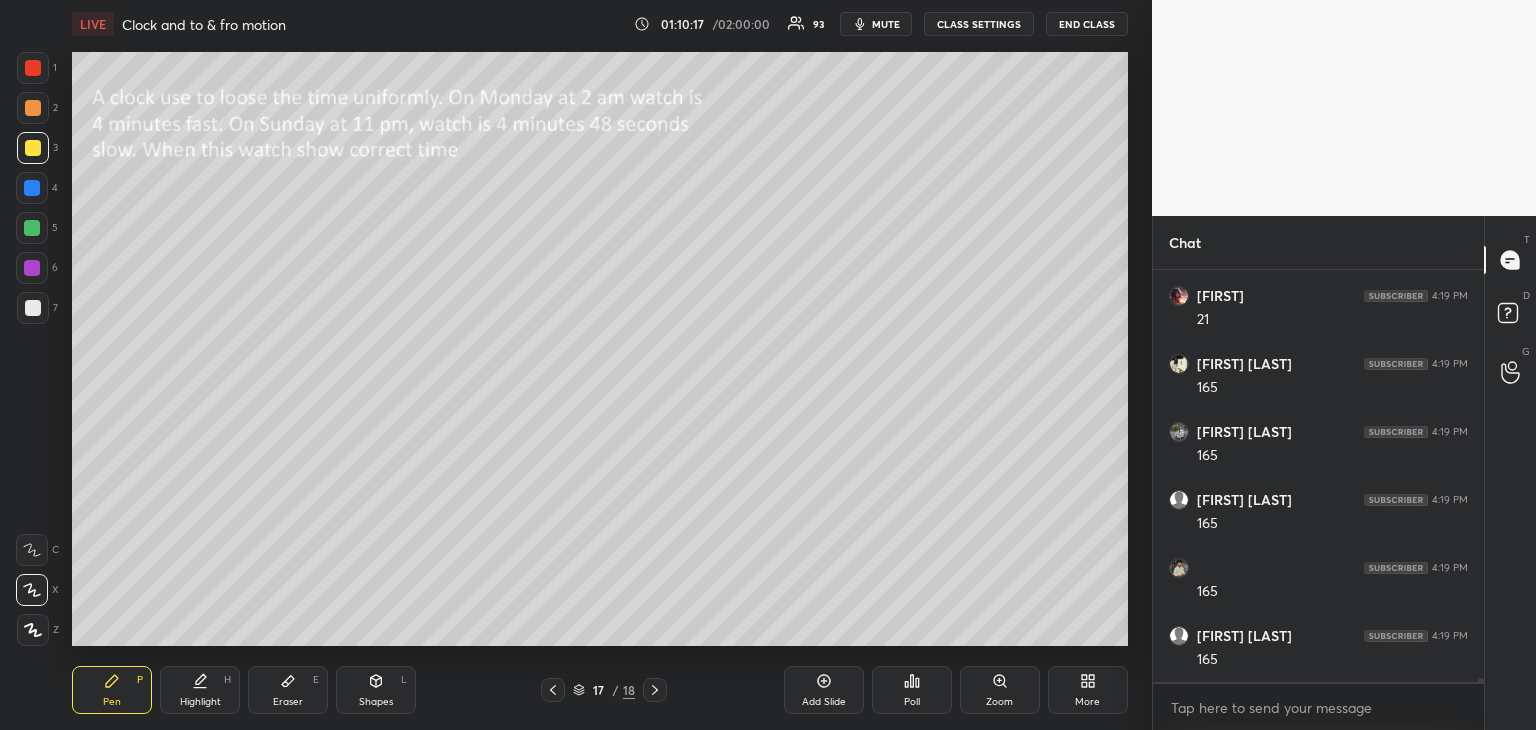scroll, scrollTop: 48022, scrollLeft: 0, axis: vertical 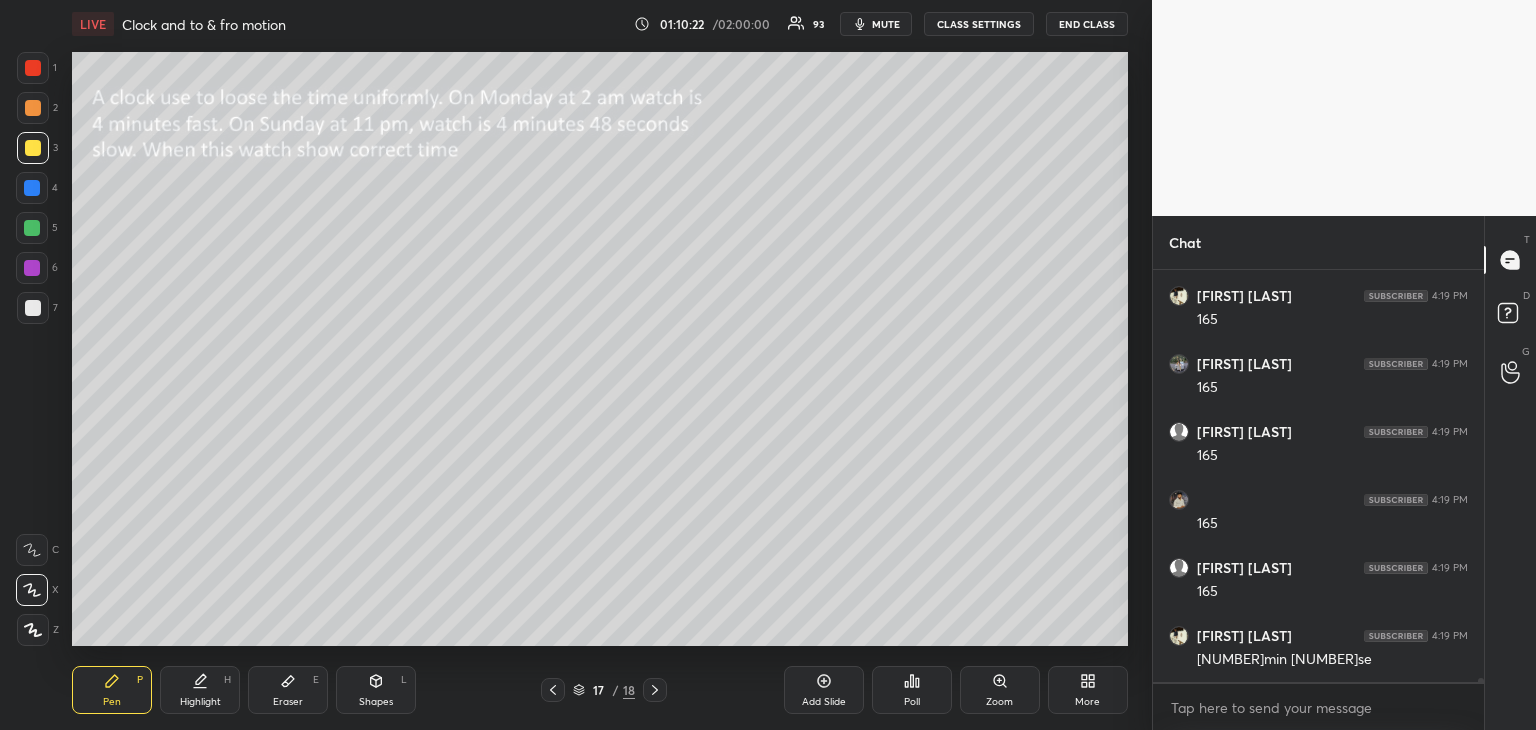 click on "Setting up your live class Poll for   secs No correct answer Start poll" at bounding box center (600, 349) 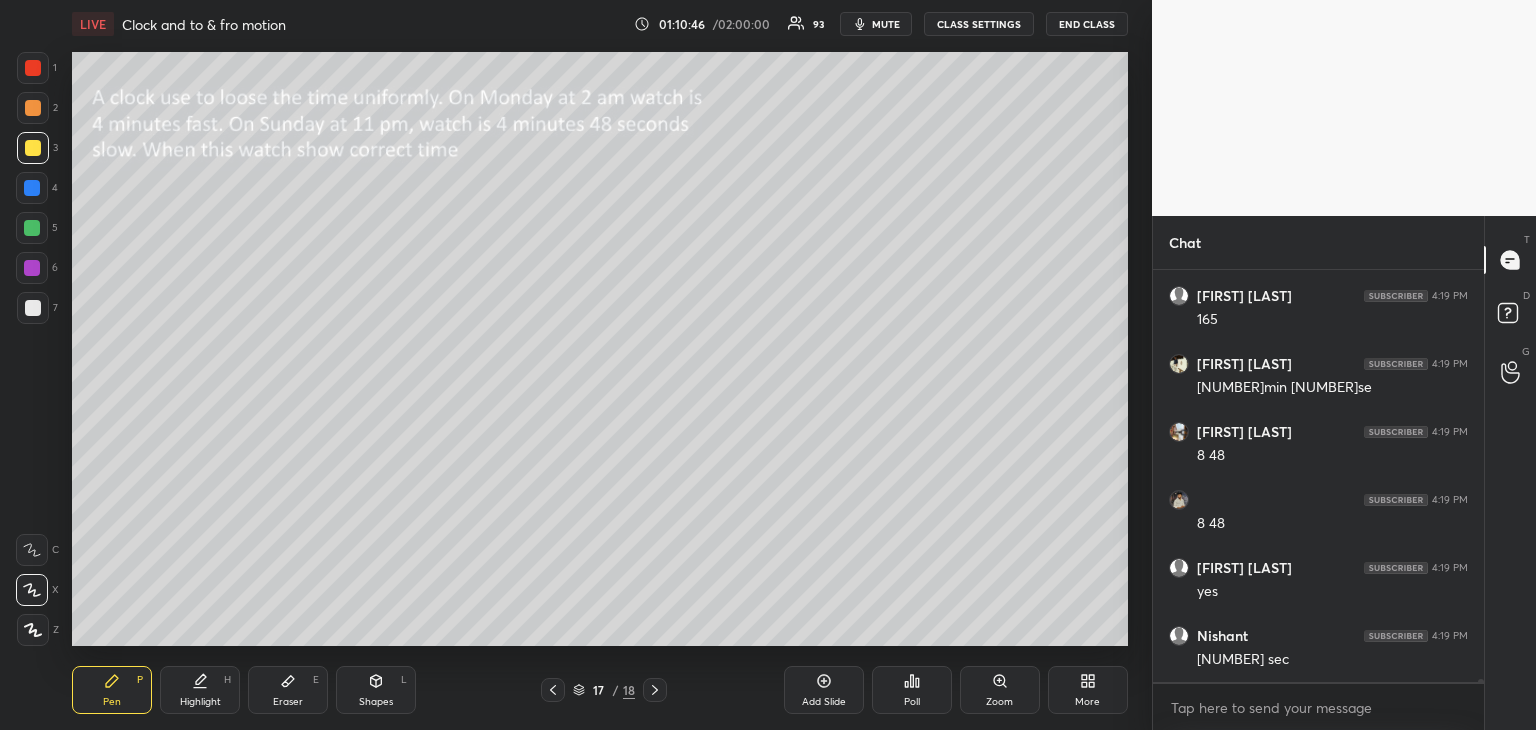 scroll, scrollTop: 48362, scrollLeft: 0, axis: vertical 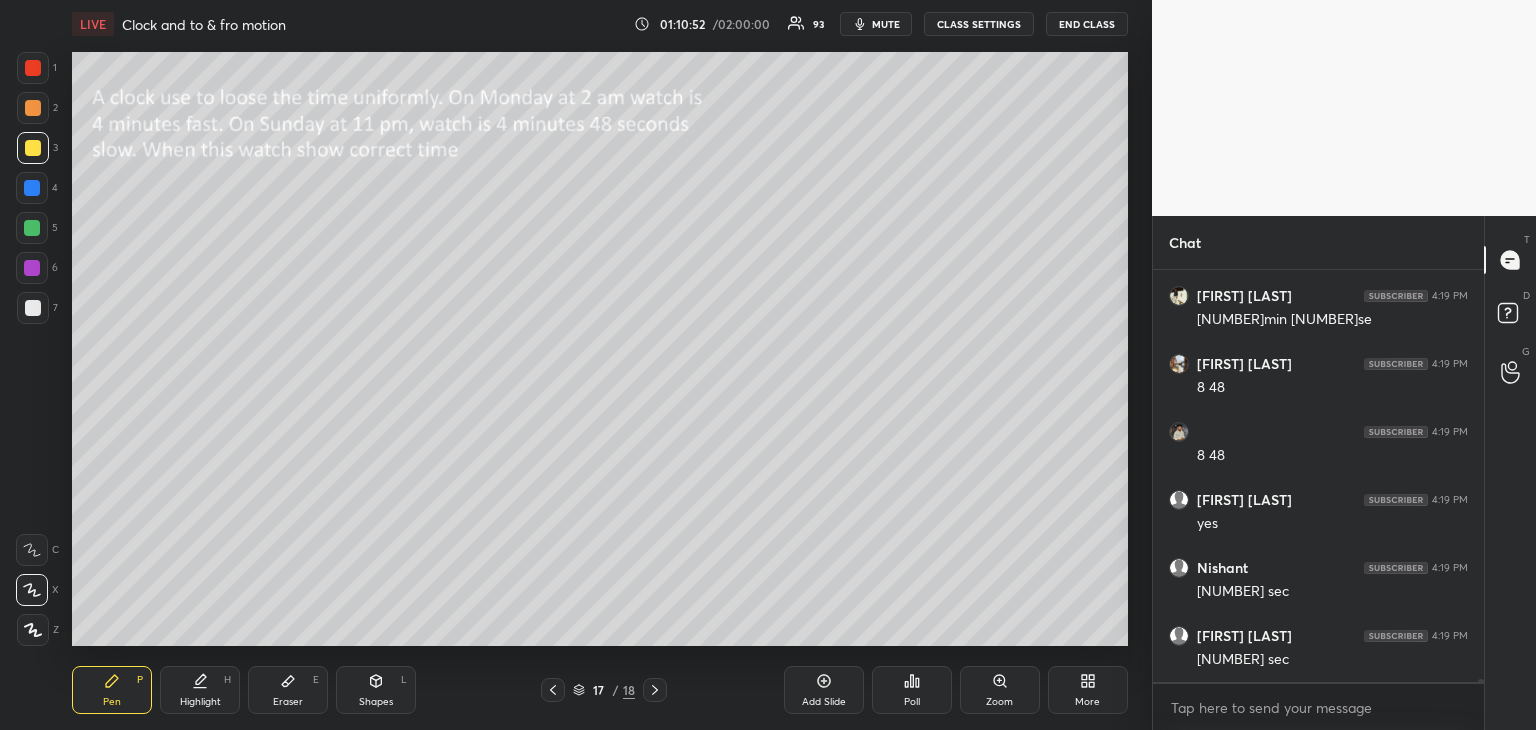 click on "mute" at bounding box center [886, 24] 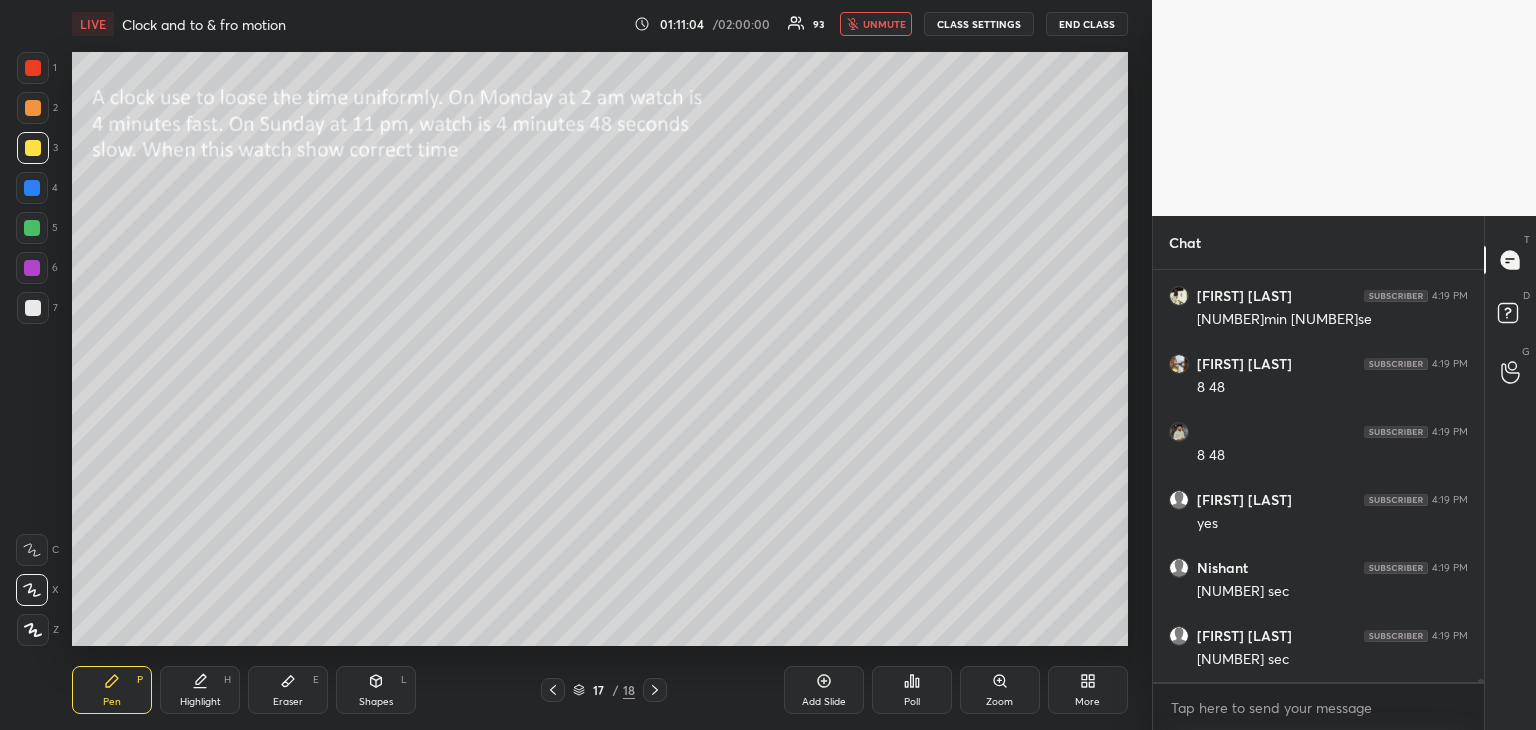 click on "unmute" at bounding box center [884, 24] 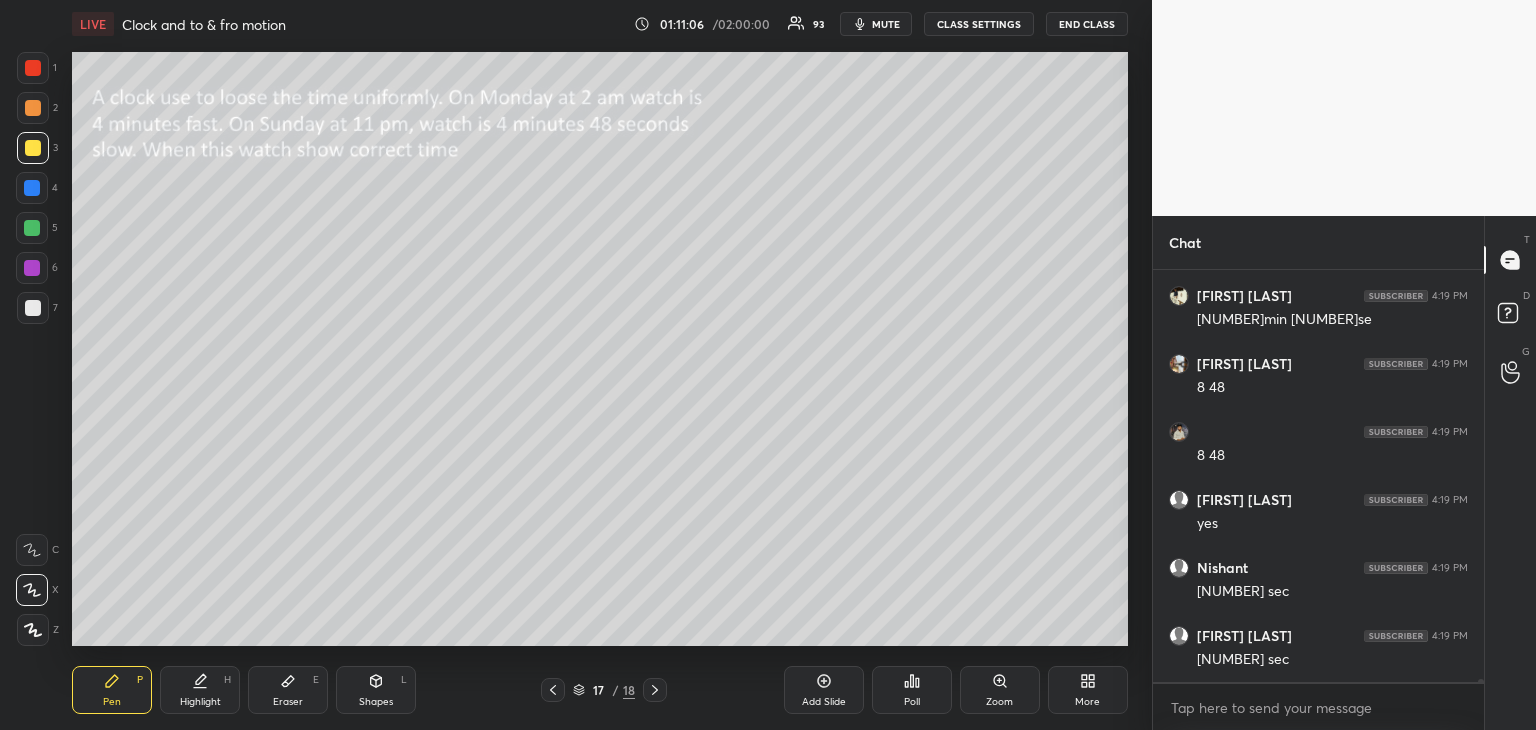 click at bounding box center (33, 68) 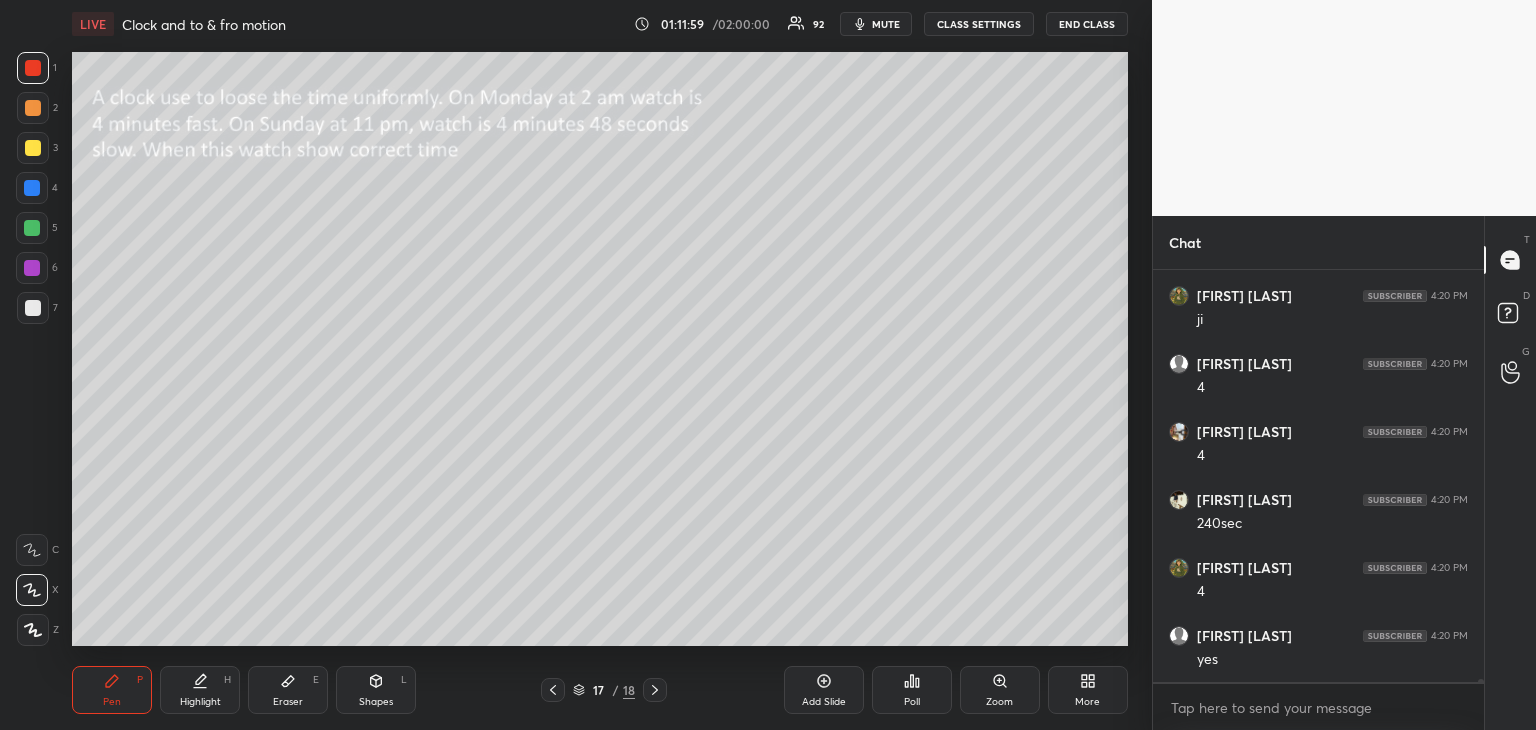 scroll, scrollTop: 48838, scrollLeft: 0, axis: vertical 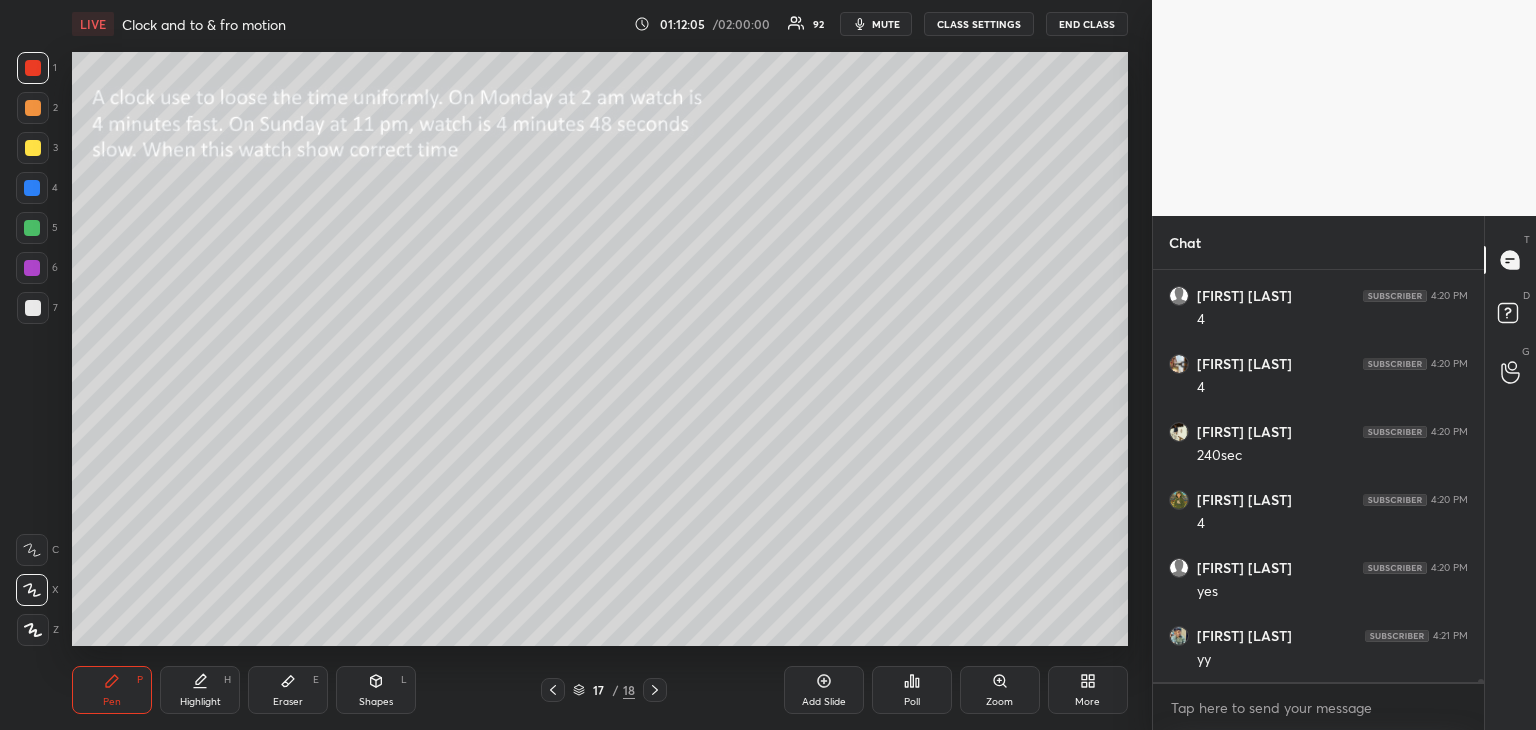 click at bounding box center [32, 268] 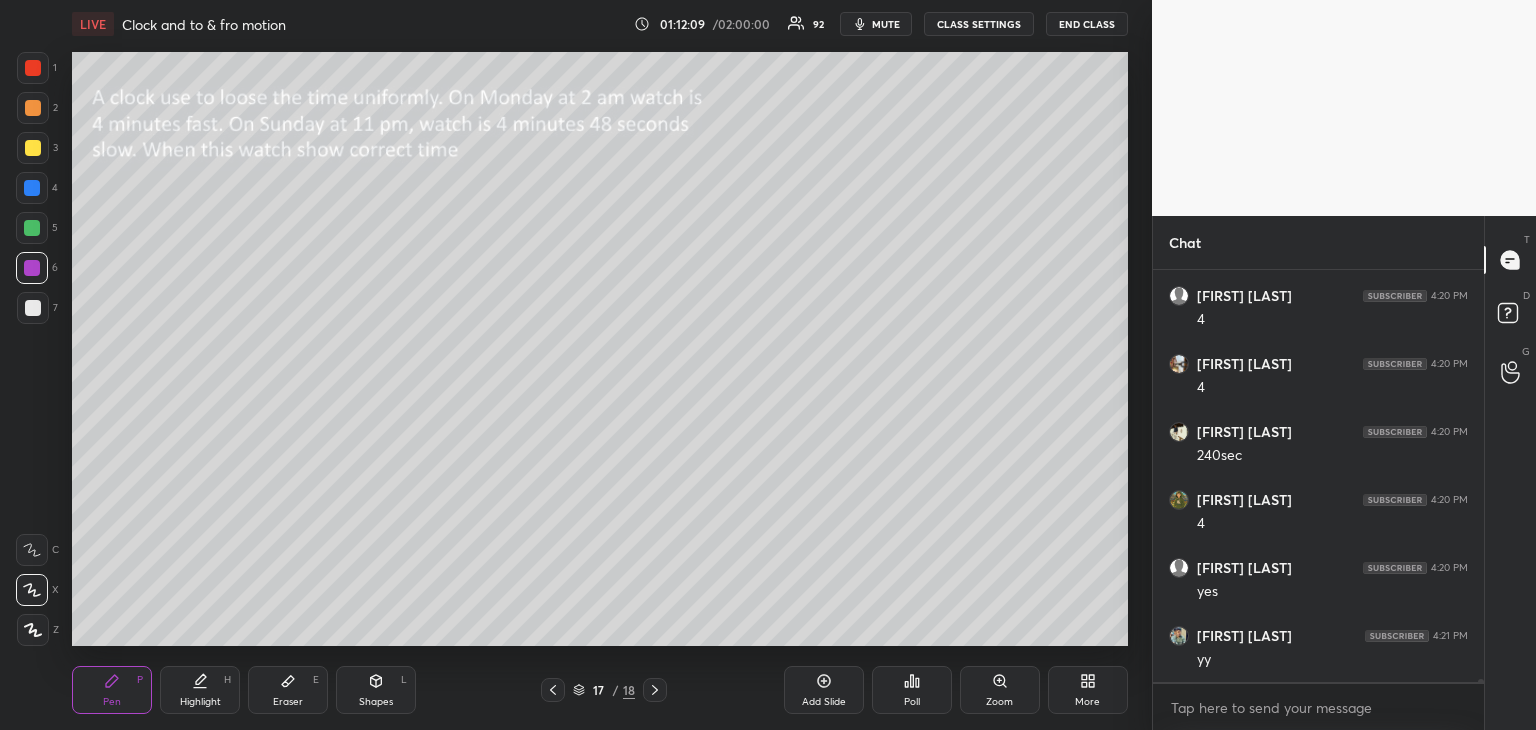 scroll, scrollTop: 48906, scrollLeft: 0, axis: vertical 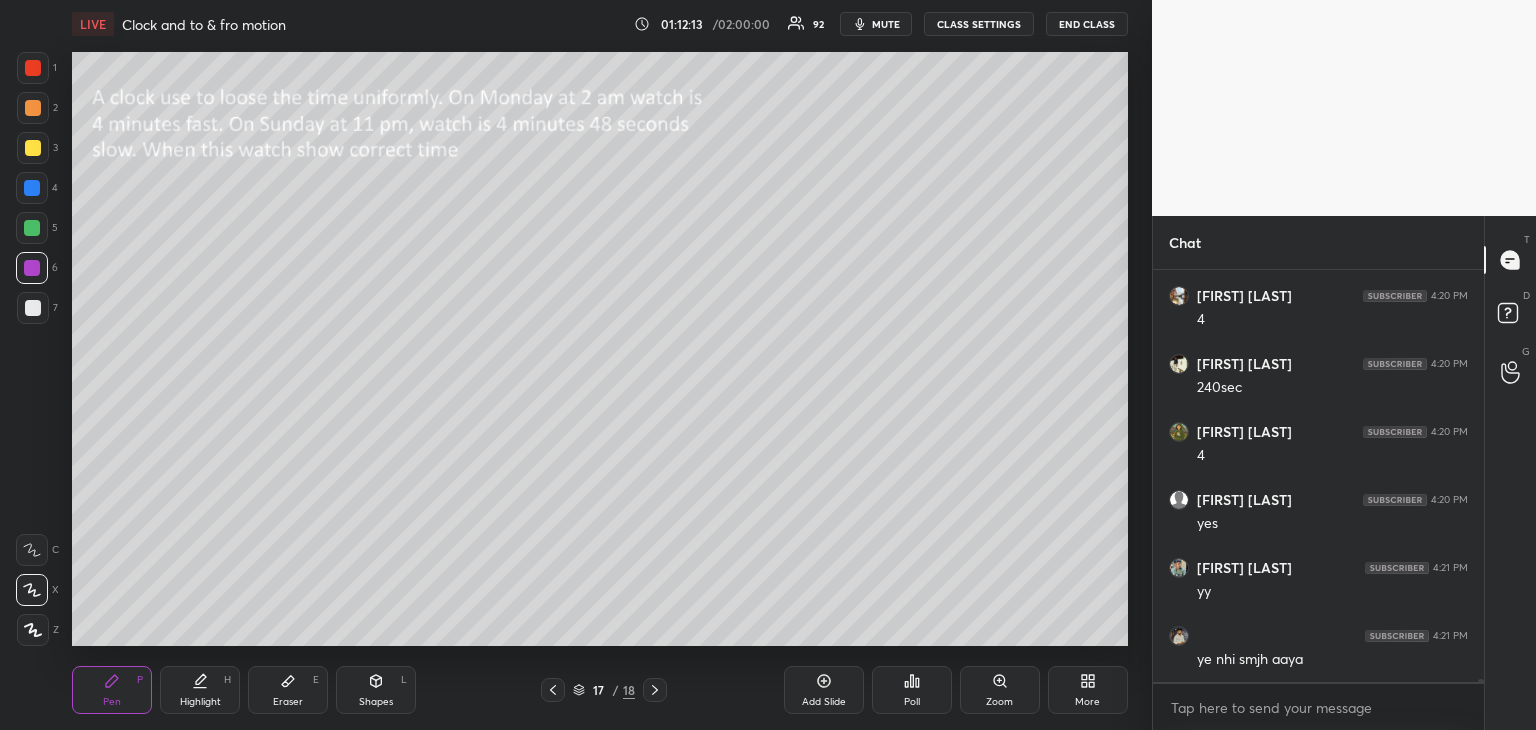 click on "Highlight" at bounding box center (200, 702) 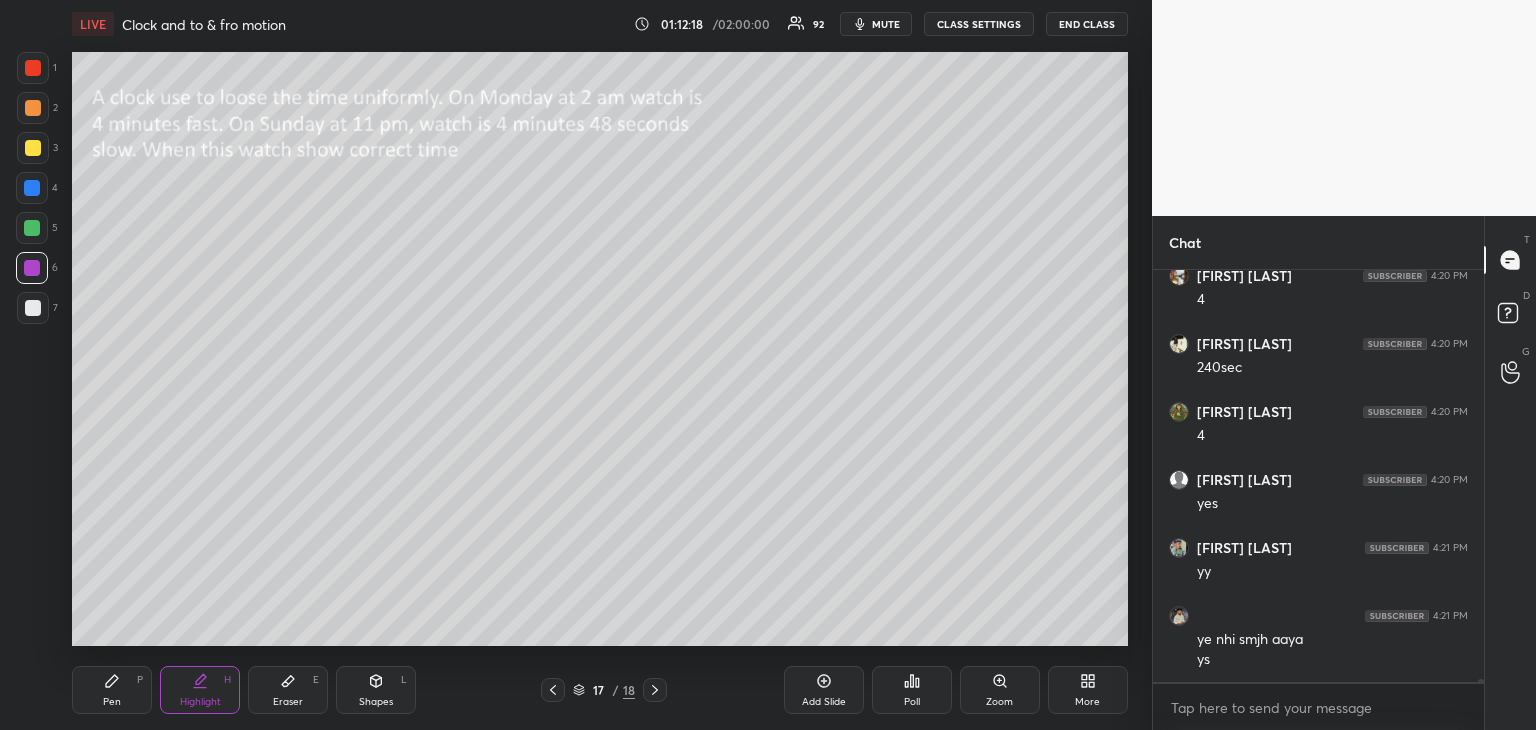 scroll, scrollTop: 48994, scrollLeft: 0, axis: vertical 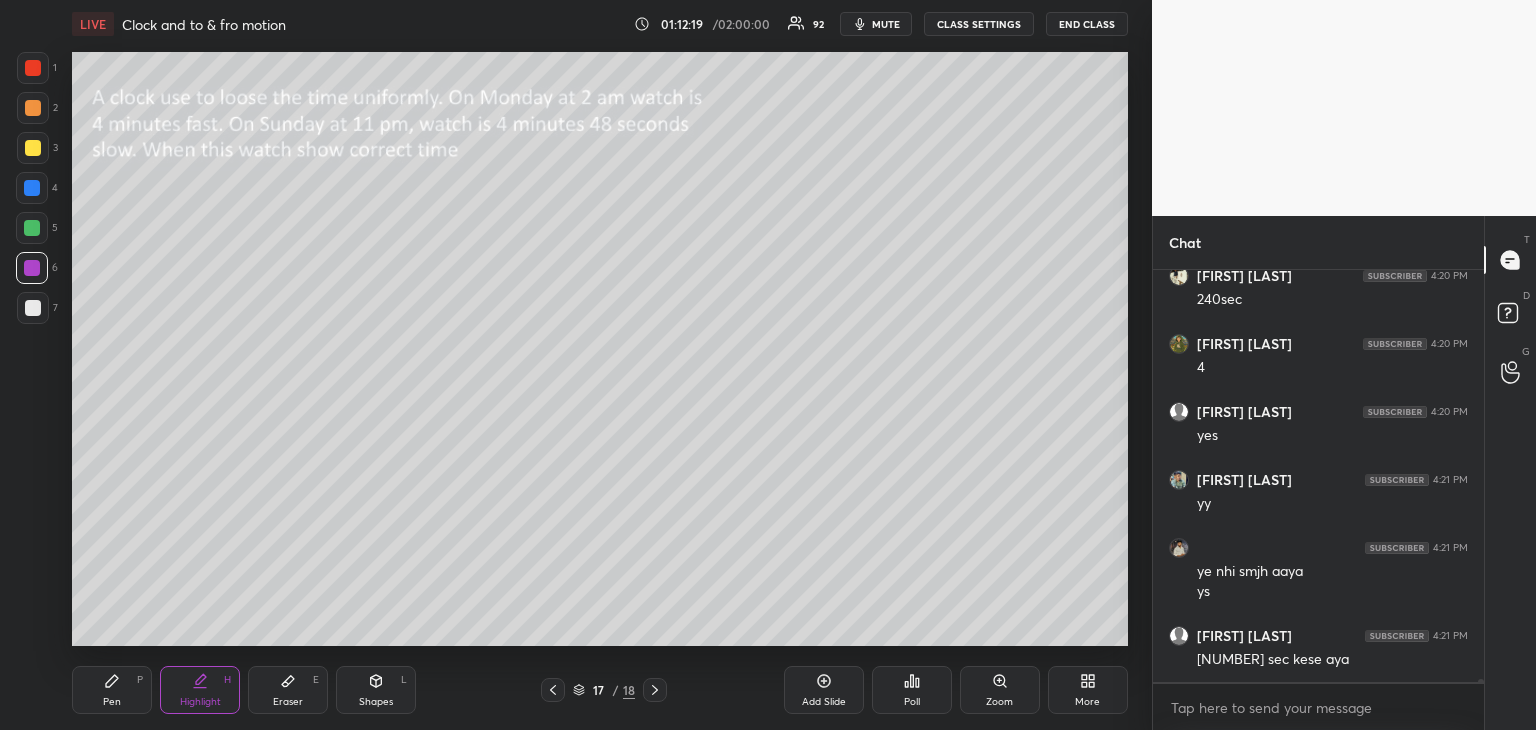 click on "Pen P" at bounding box center [112, 690] 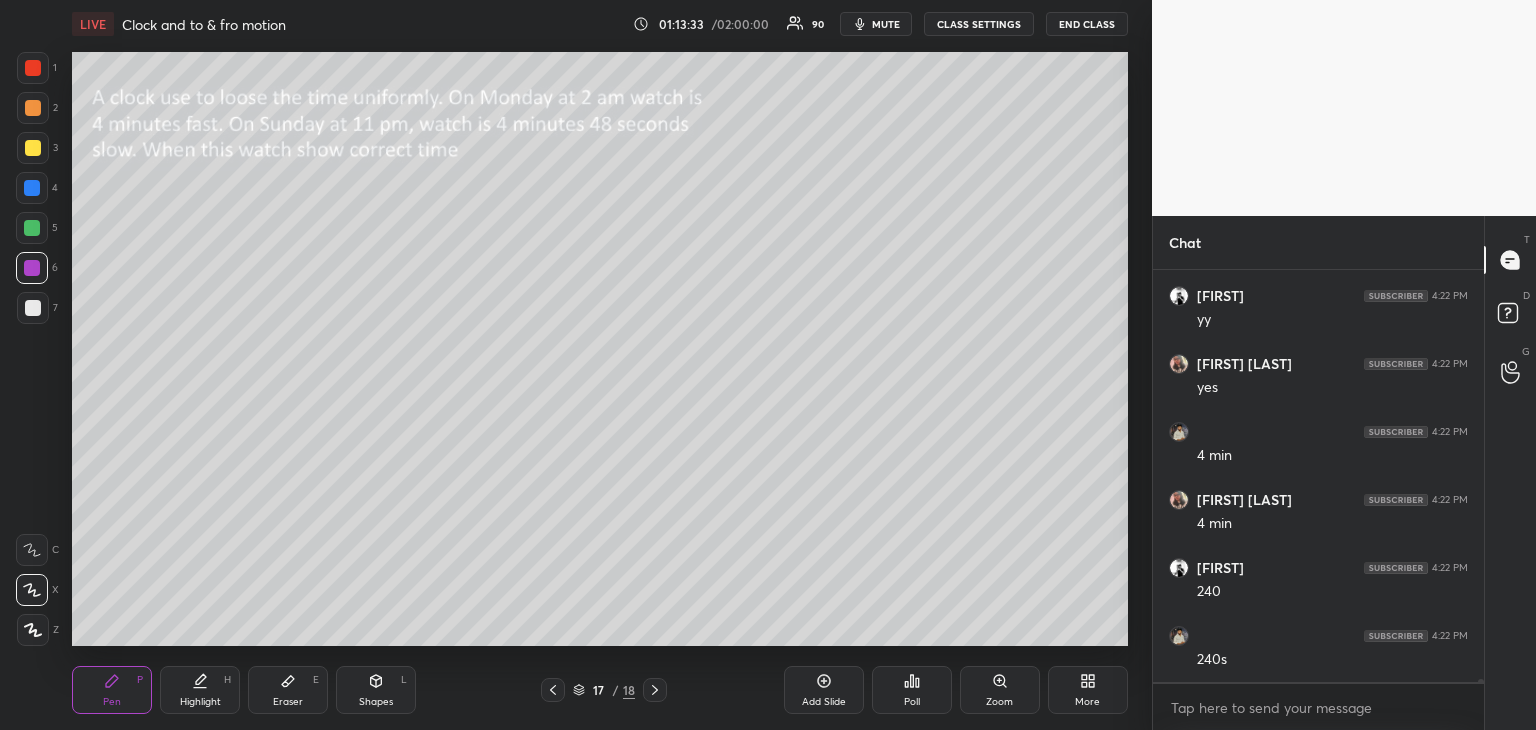scroll, scrollTop: 49810, scrollLeft: 0, axis: vertical 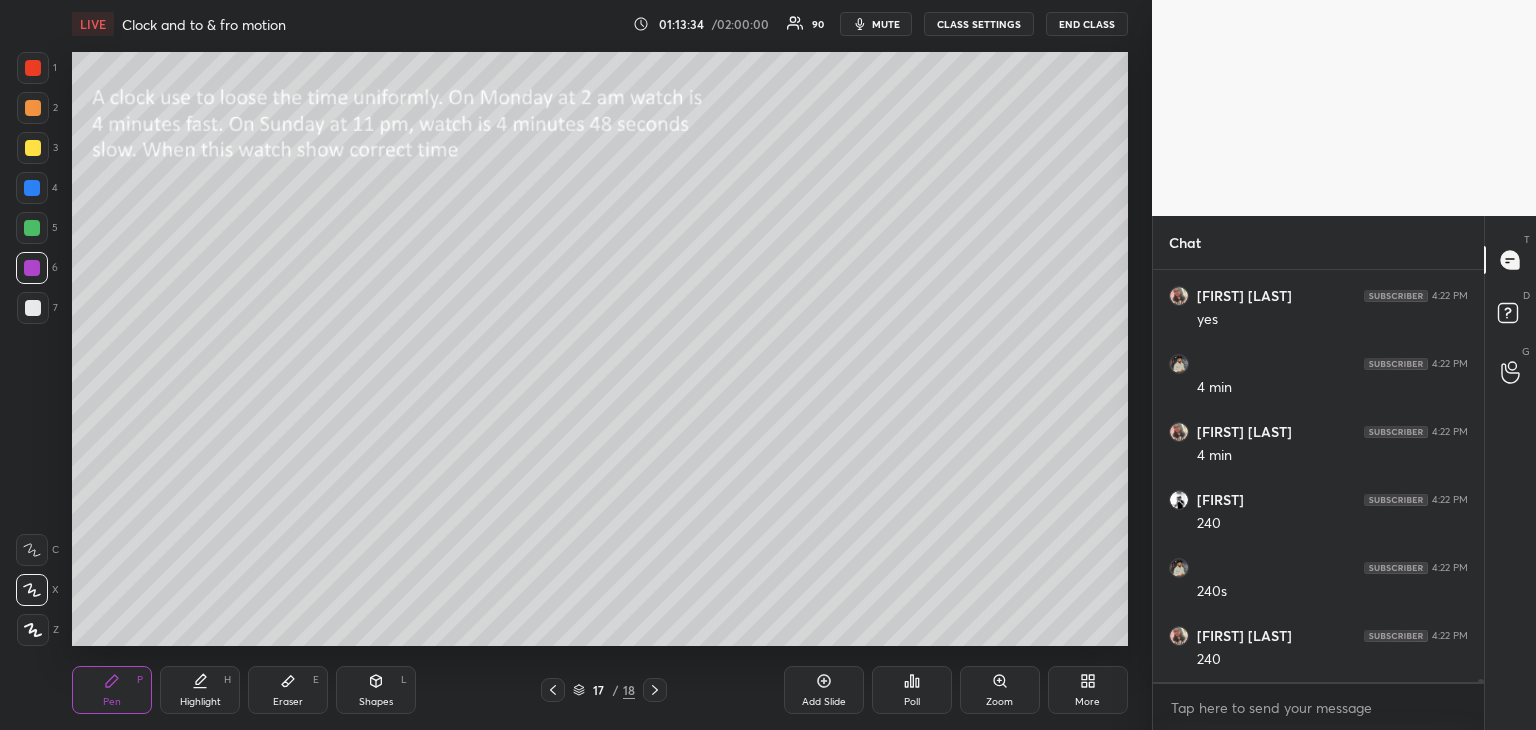 click at bounding box center (32, 268) 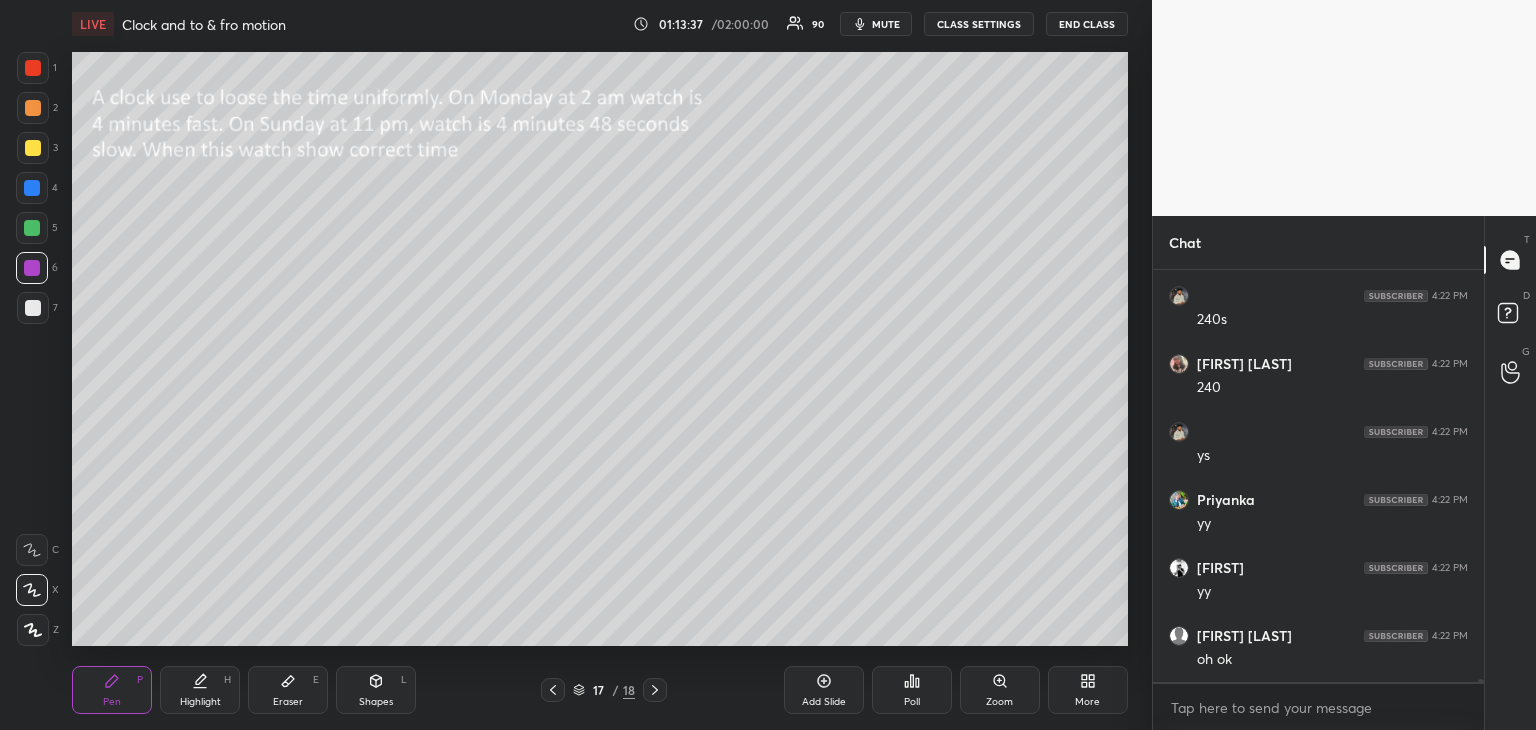 scroll, scrollTop: 50168, scrollLeft: 0, axis: vertical 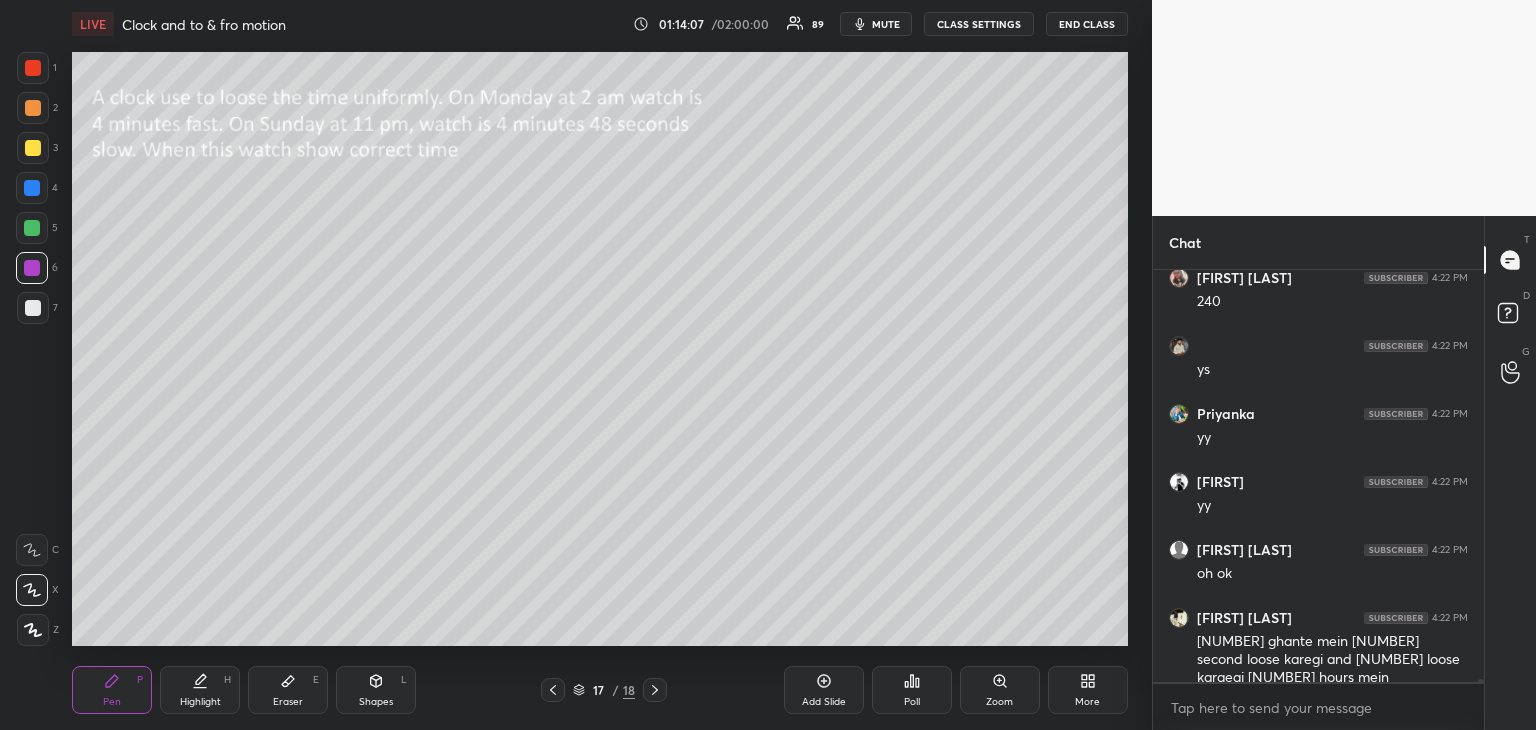 click on "Highlight H" at bounding box center (200, 690) 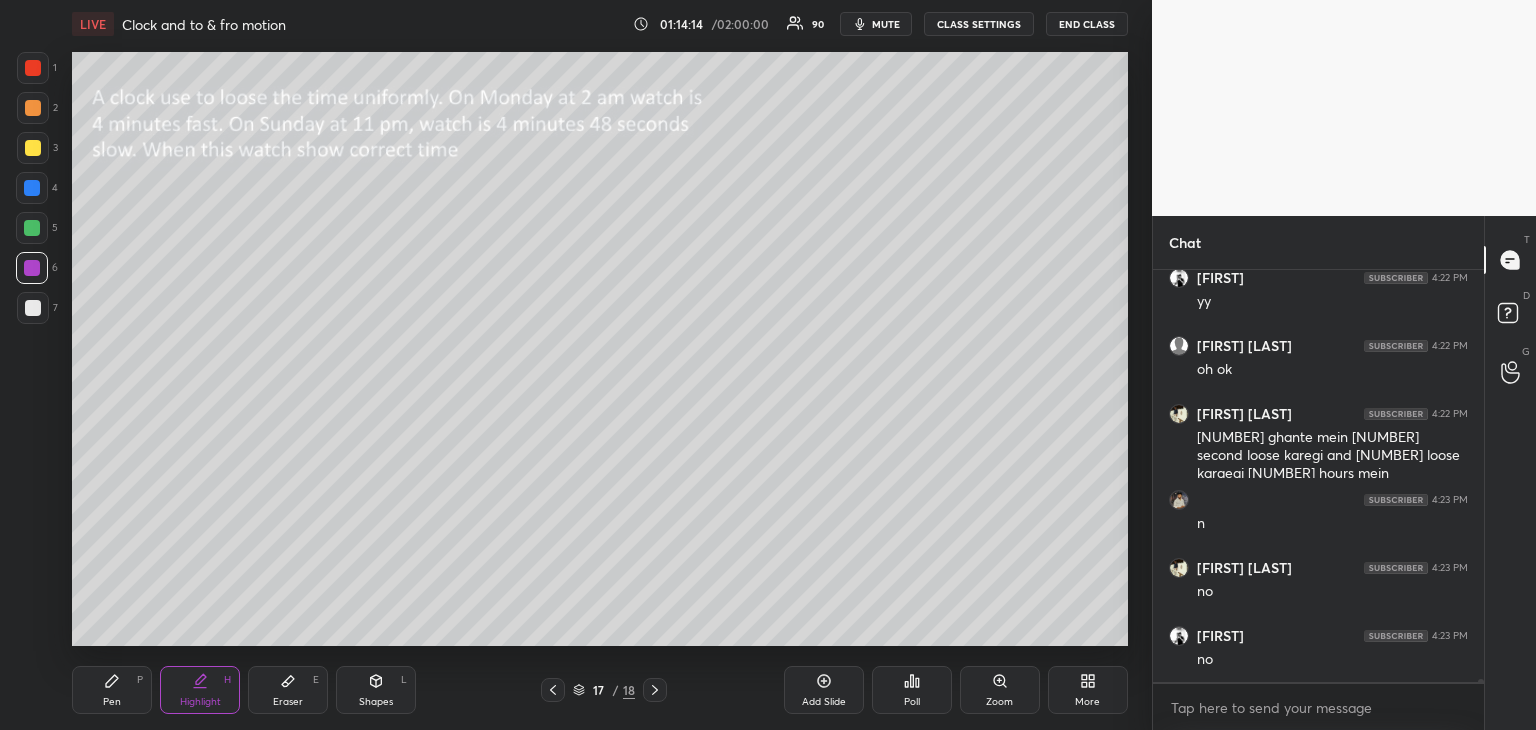 scroll, scrollTop: 50440, scrollLeft: 0, axis: vertical 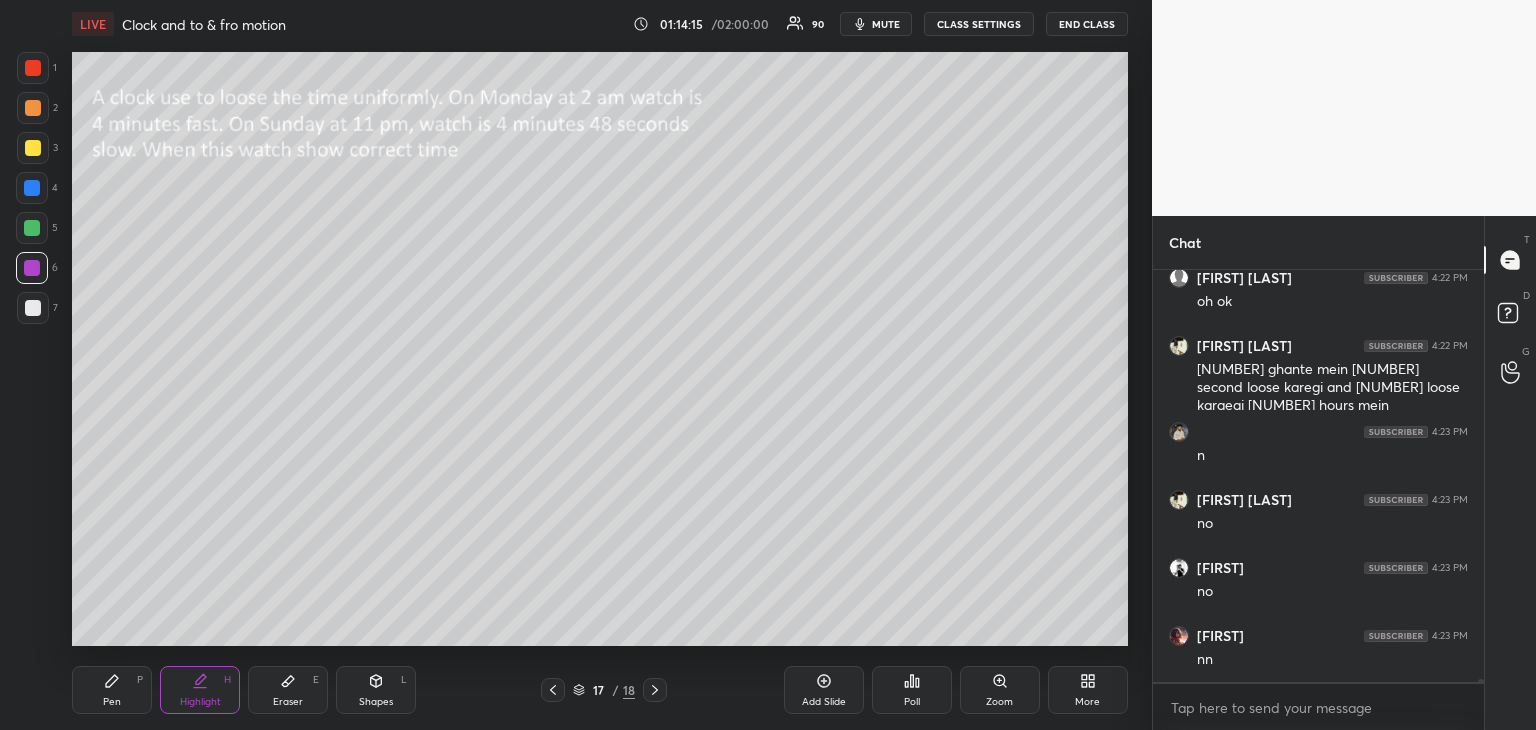 click on "Pen" at bounding box center (112, 702) 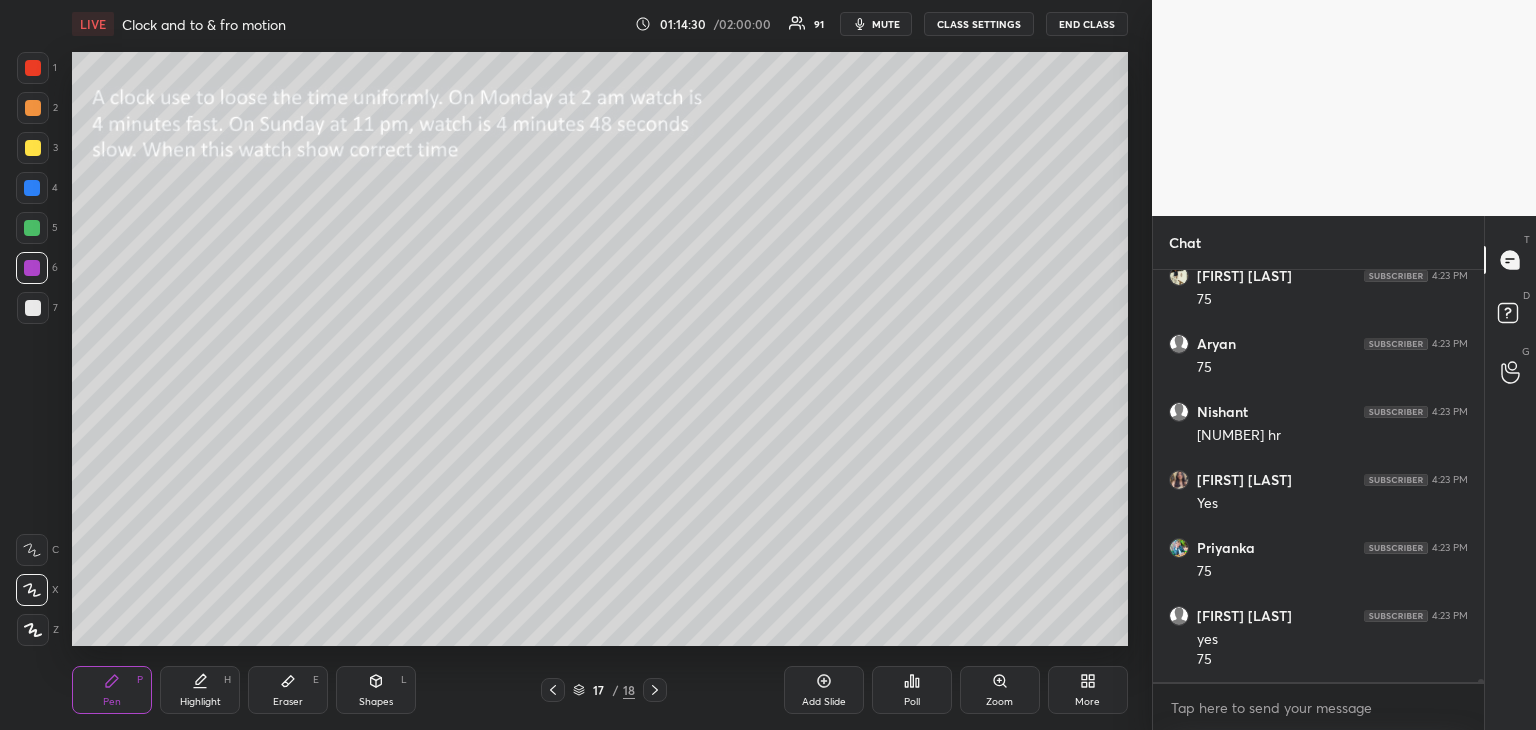 scroll, scrollTop: 51280, scrollLeft: 0, axis: vertical 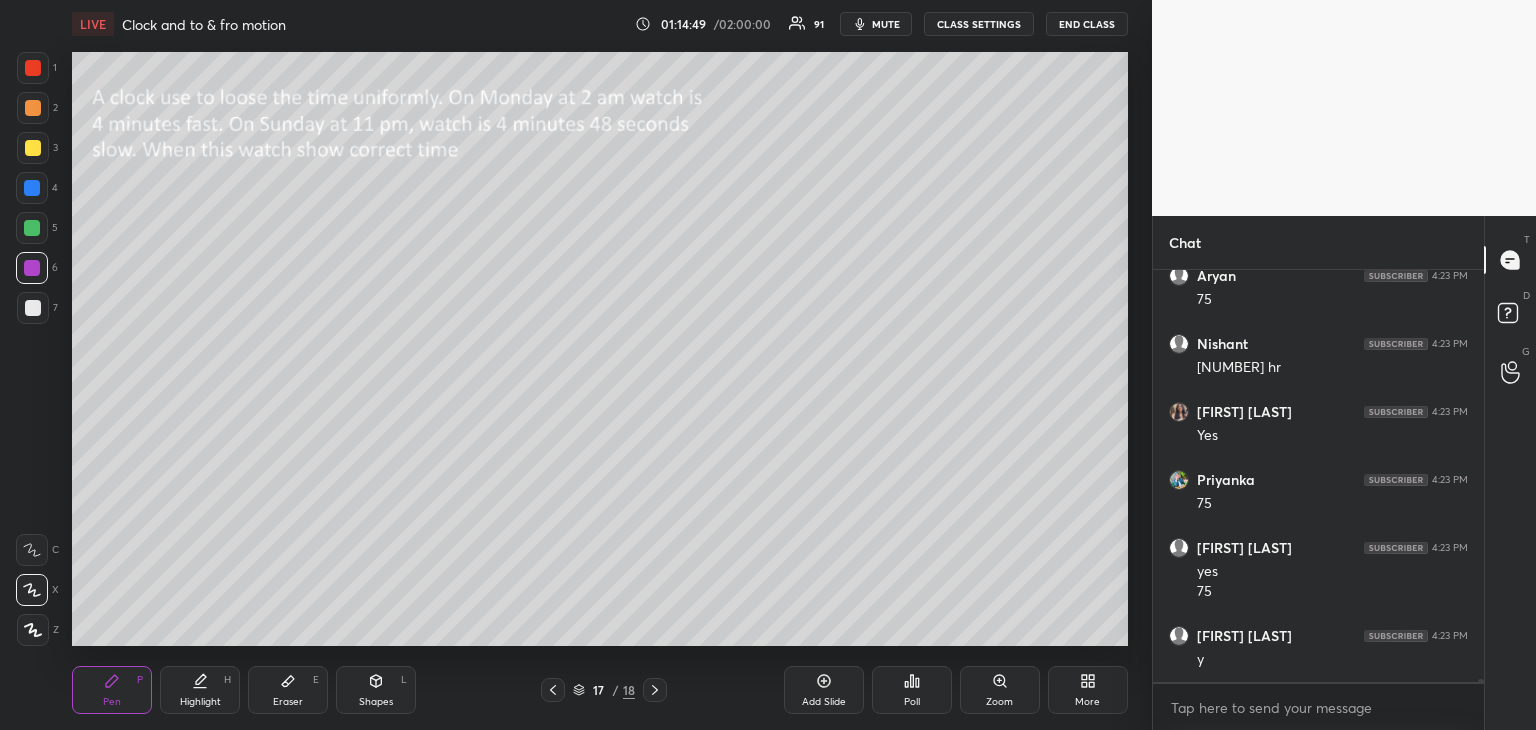 click on "Eraser" at bounding box center (288, 702) 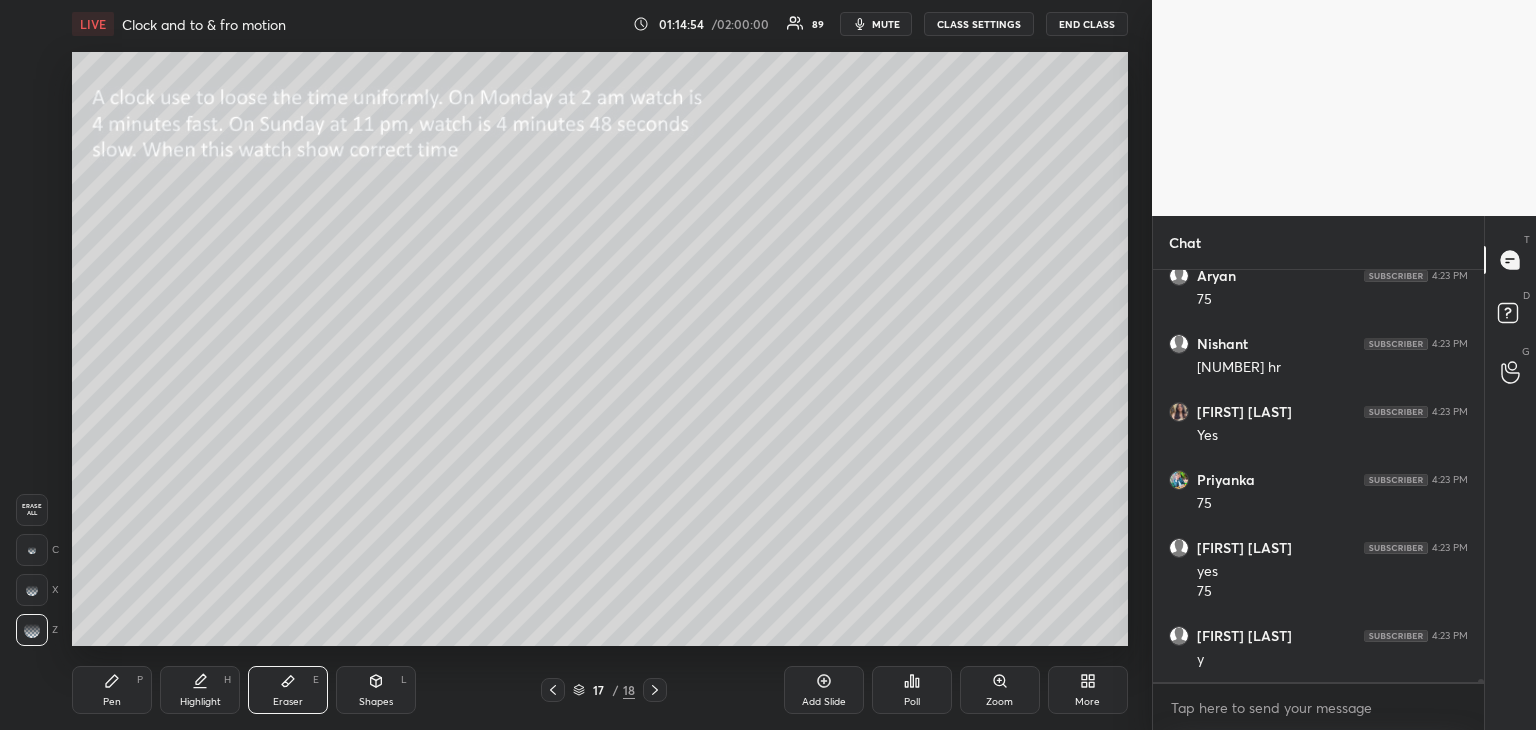 click 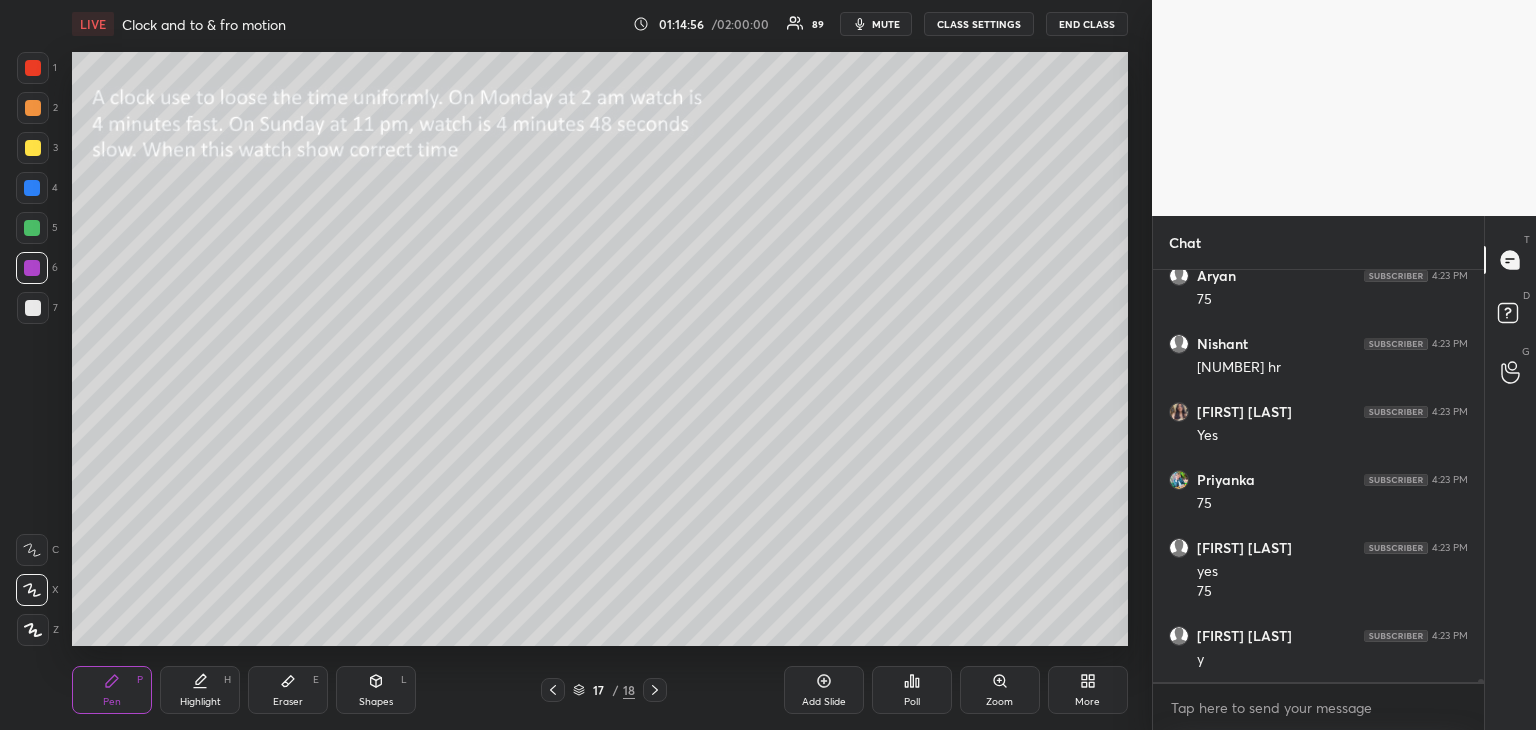 scroll, scrollTop: 51348, scrollLeft: 0, axis: vertical 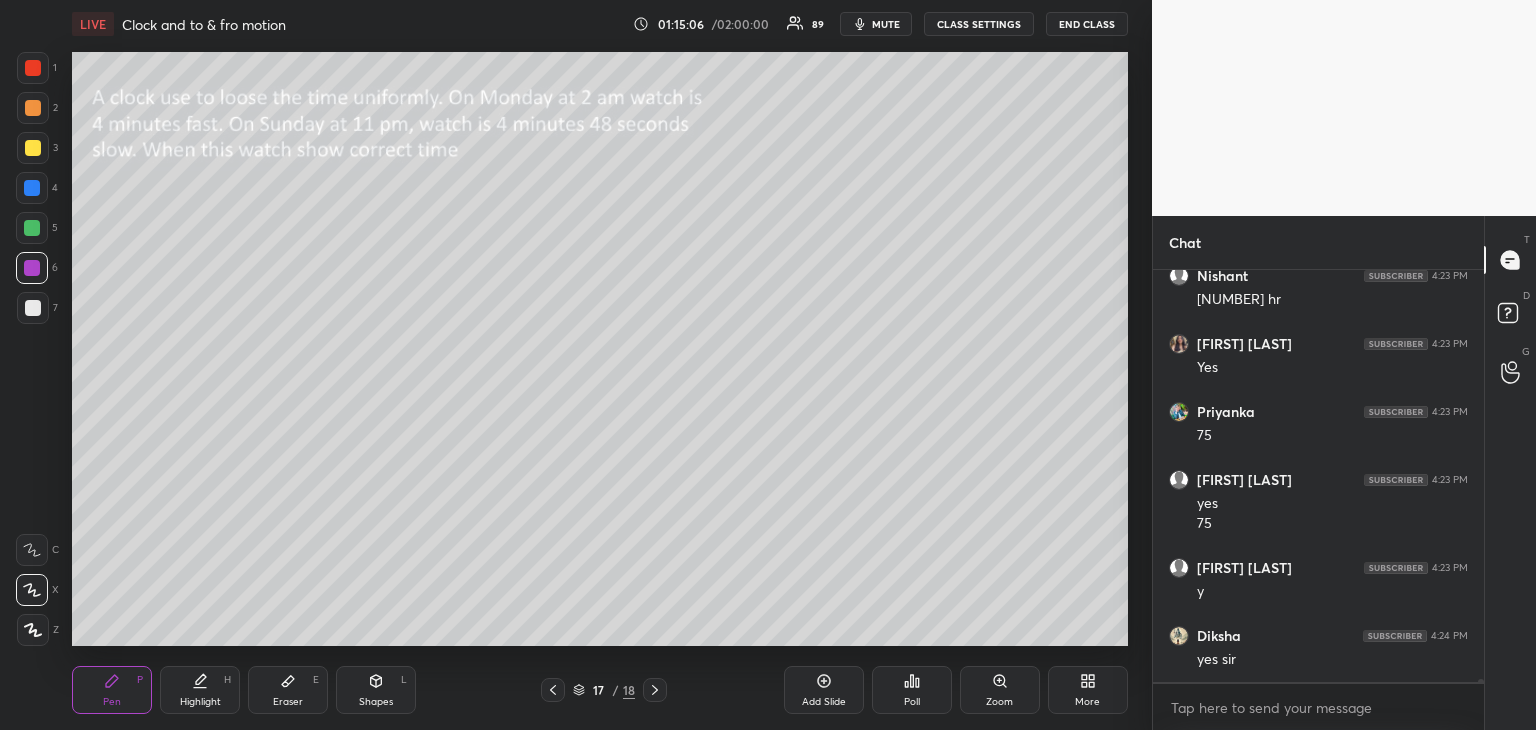 click at bounding box center [33, 308] 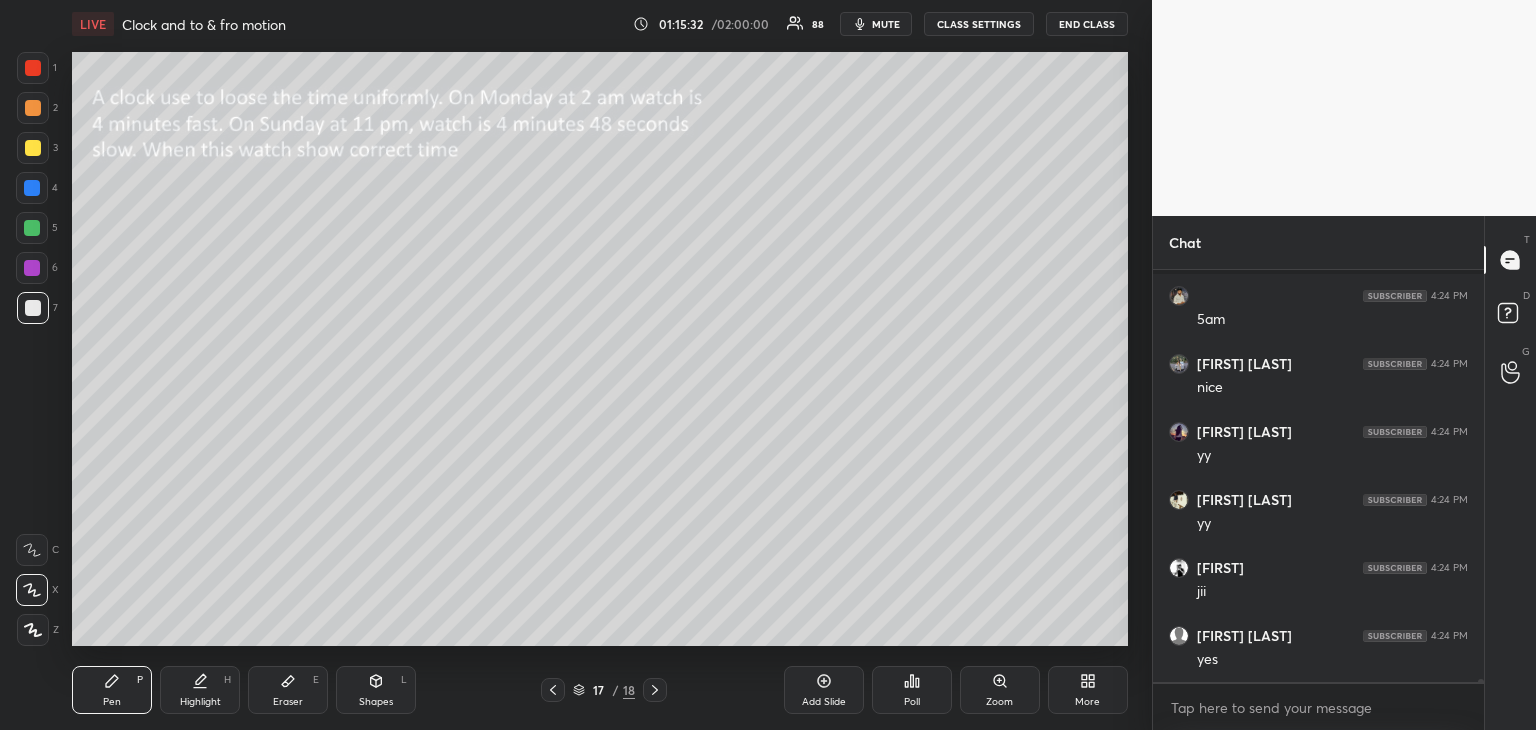 scroll, scrollTop: 52252, scrollLeft: 0, axis: vertical 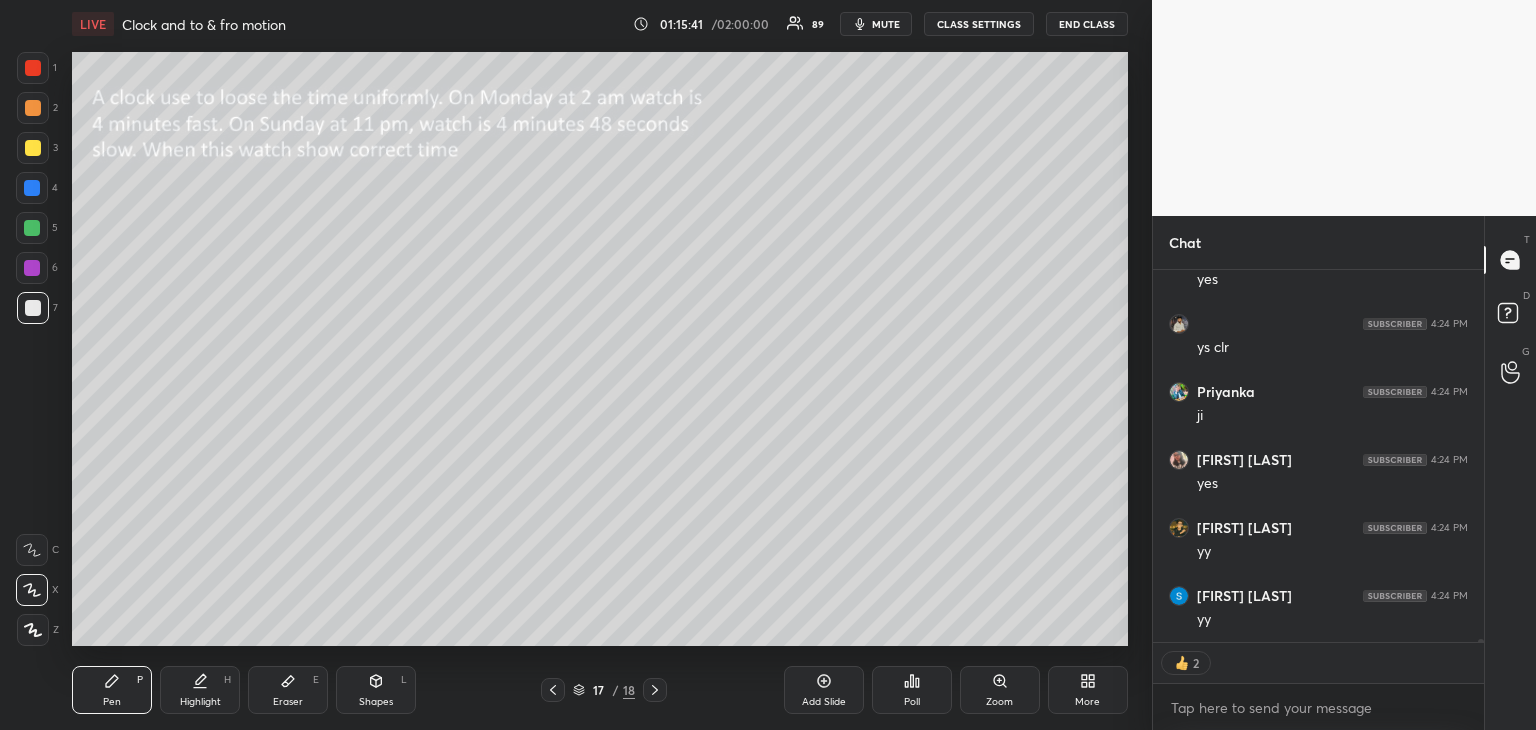 click 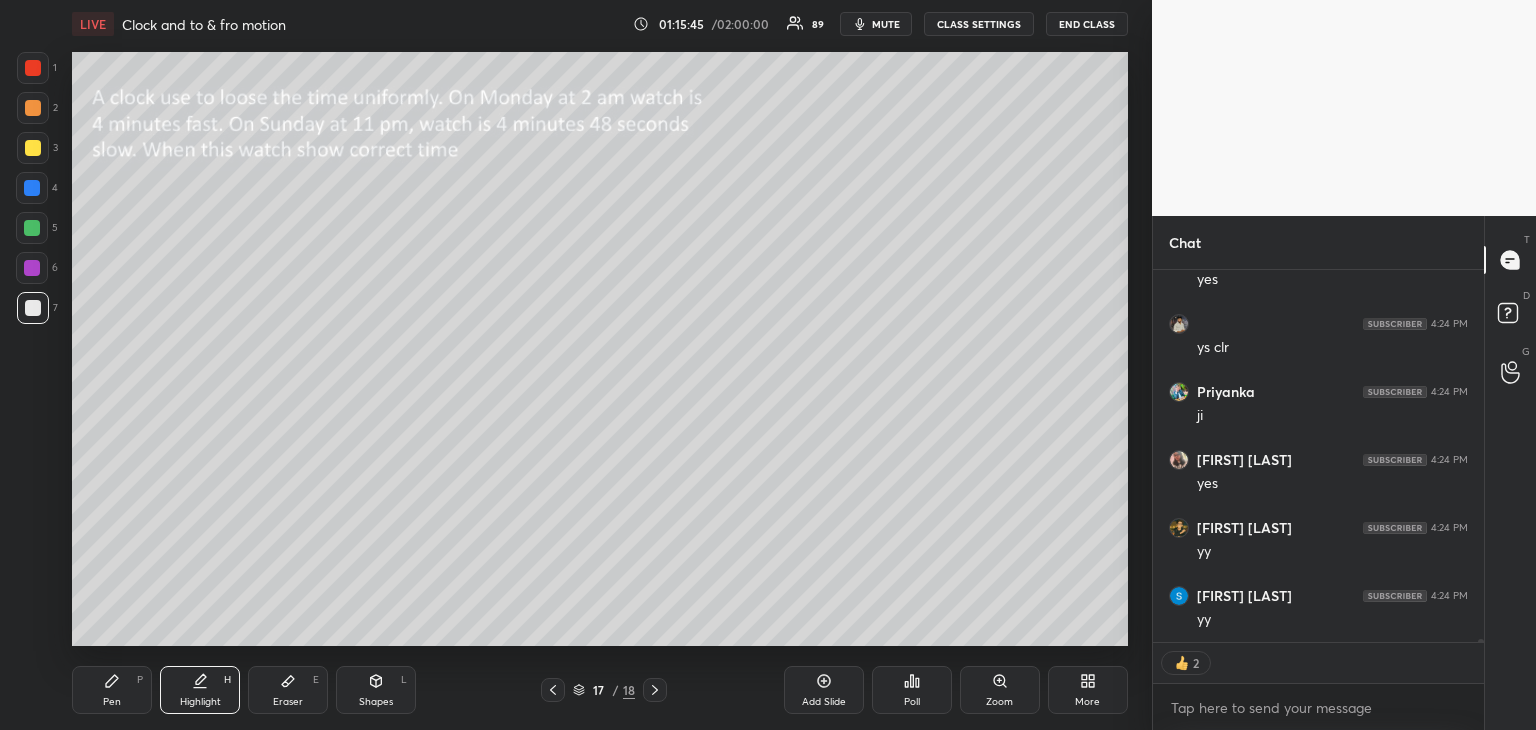 scroll, scrollTop: 5, scrollLeft: 6, axis: both 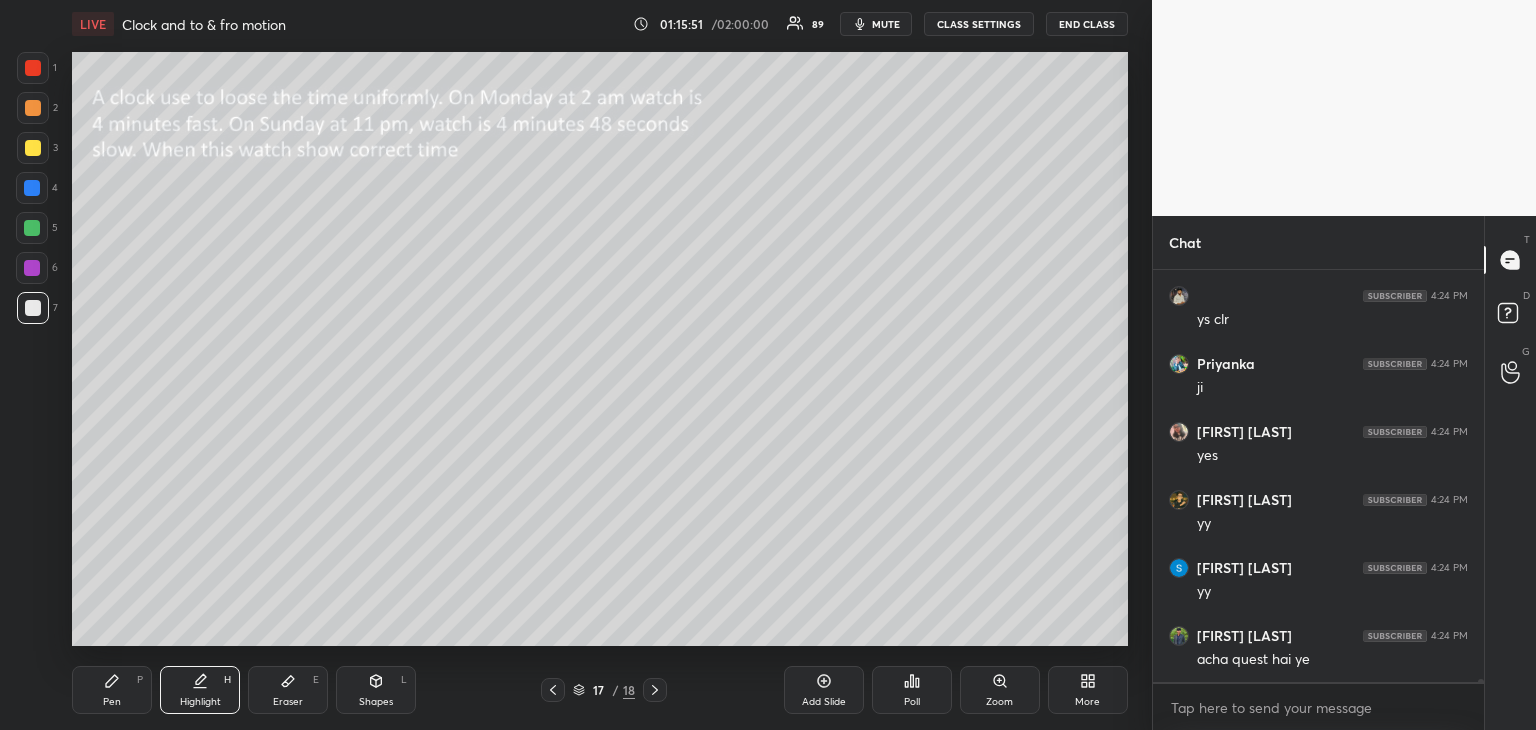 click 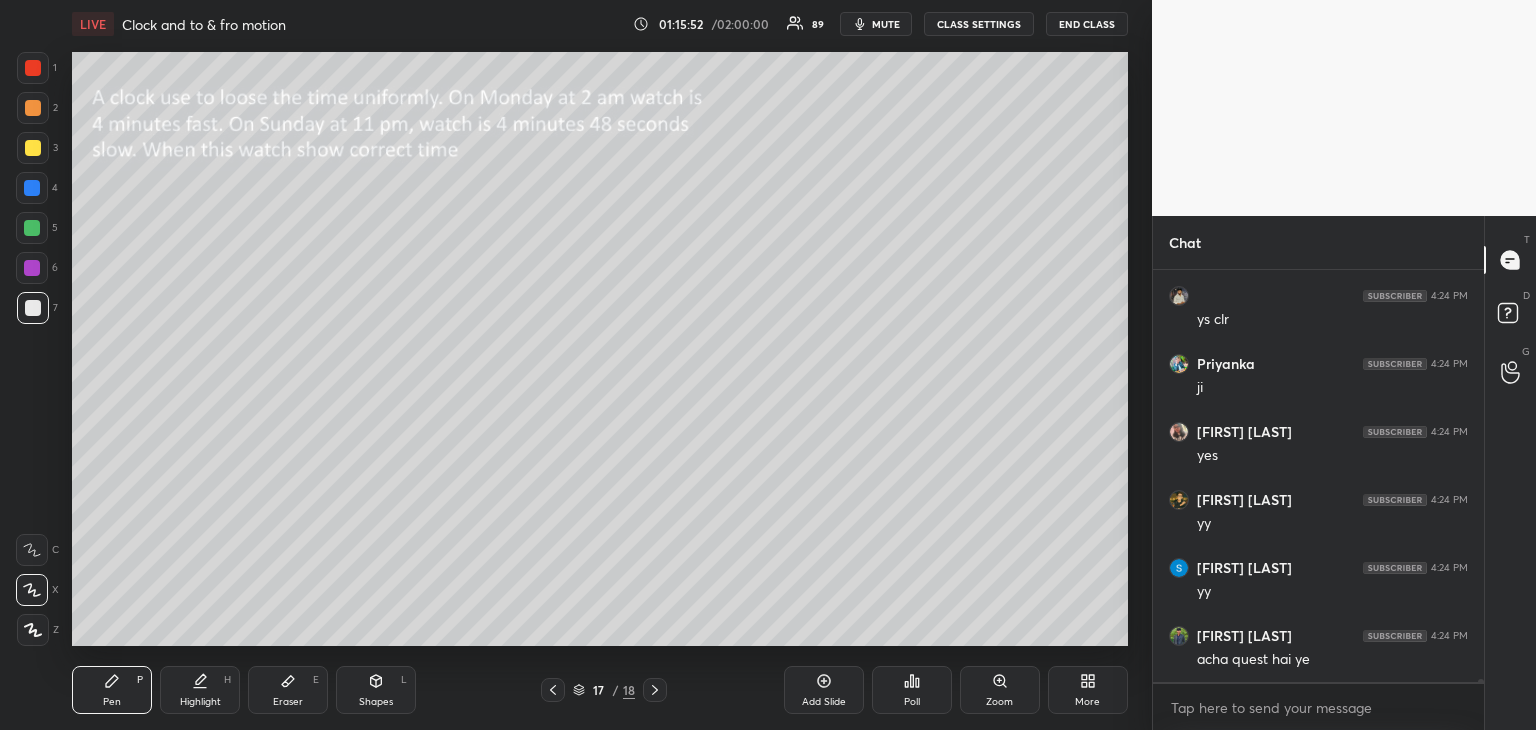 click 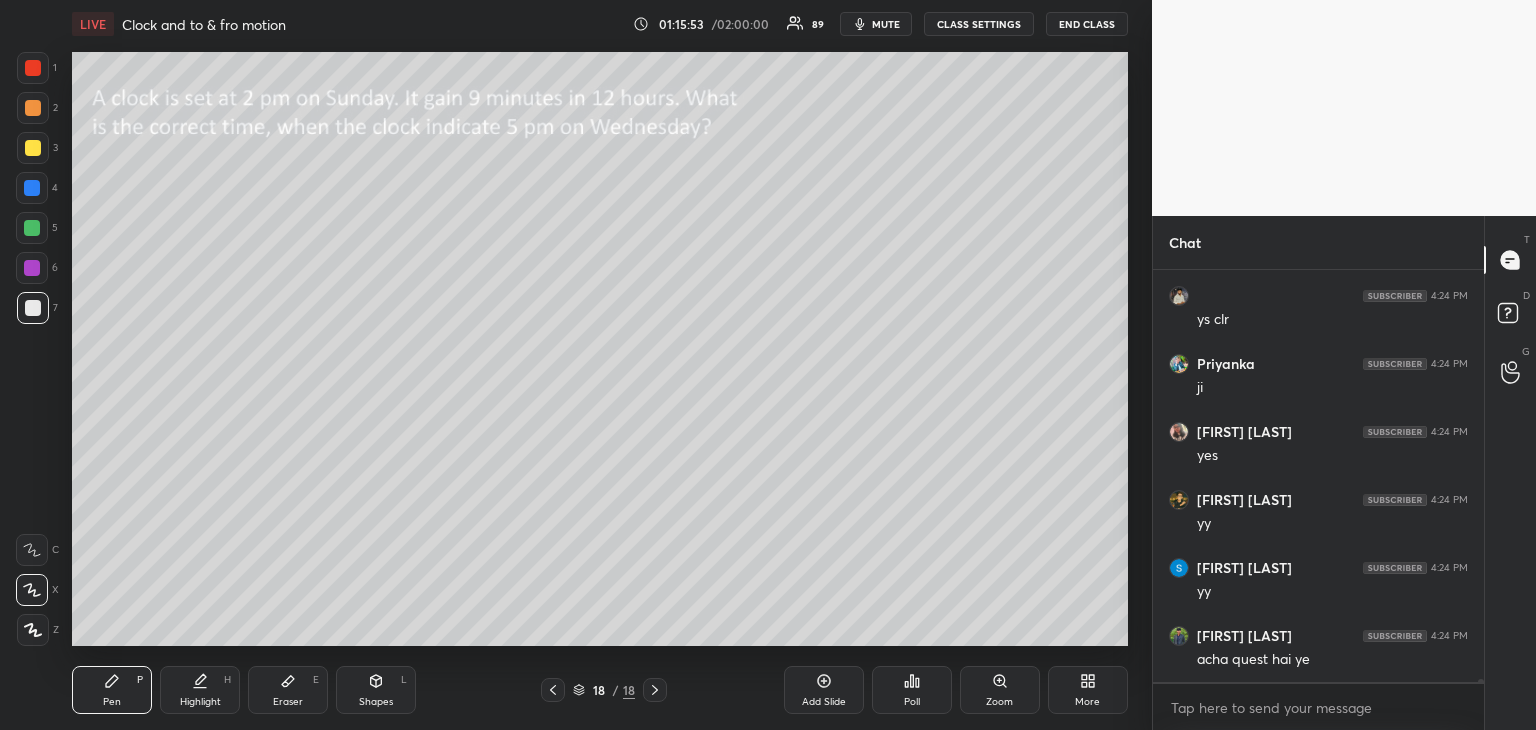 click on "Shapes L" at bounding box center [376, 690] 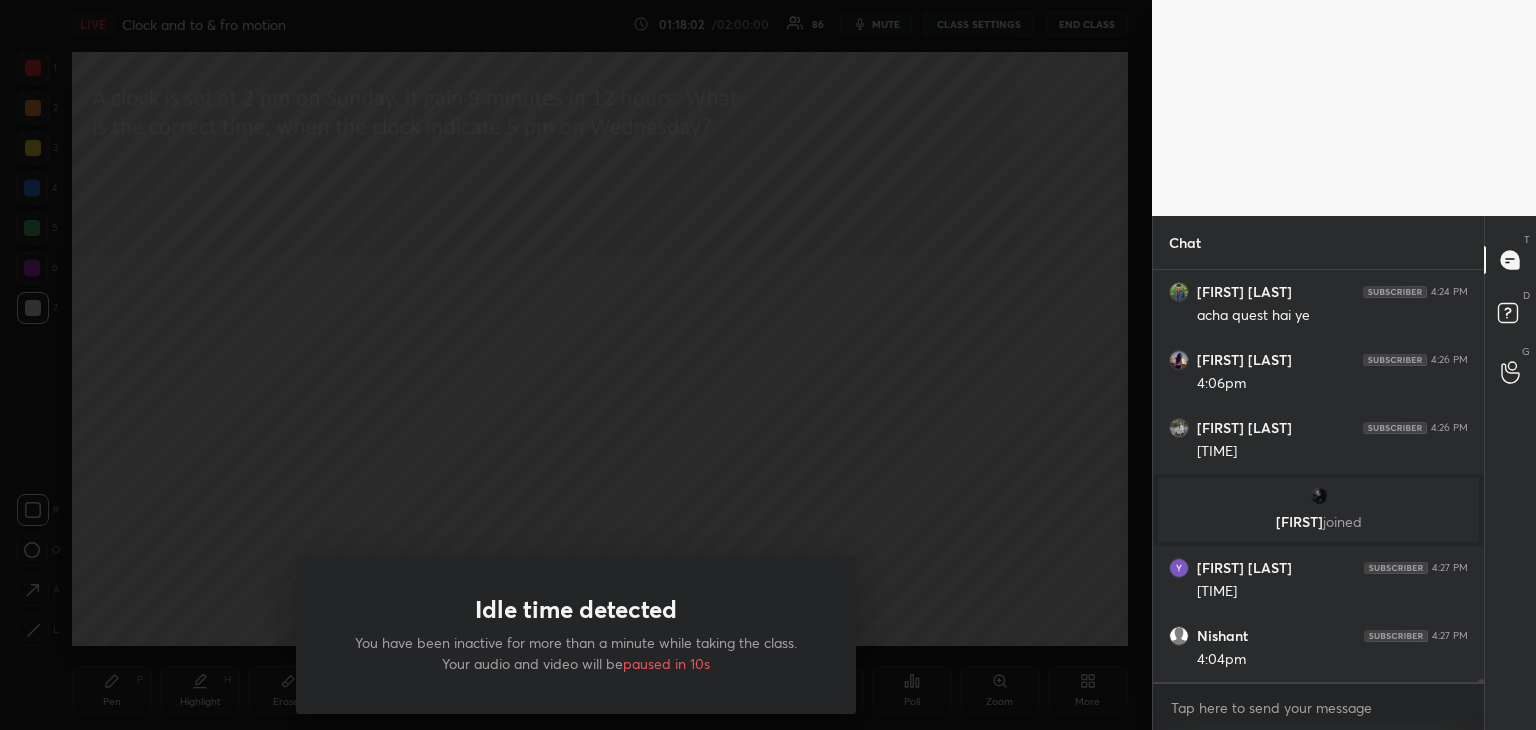 scroll, scrollTop: 51540, scrollLeft: 0, axis: vertical 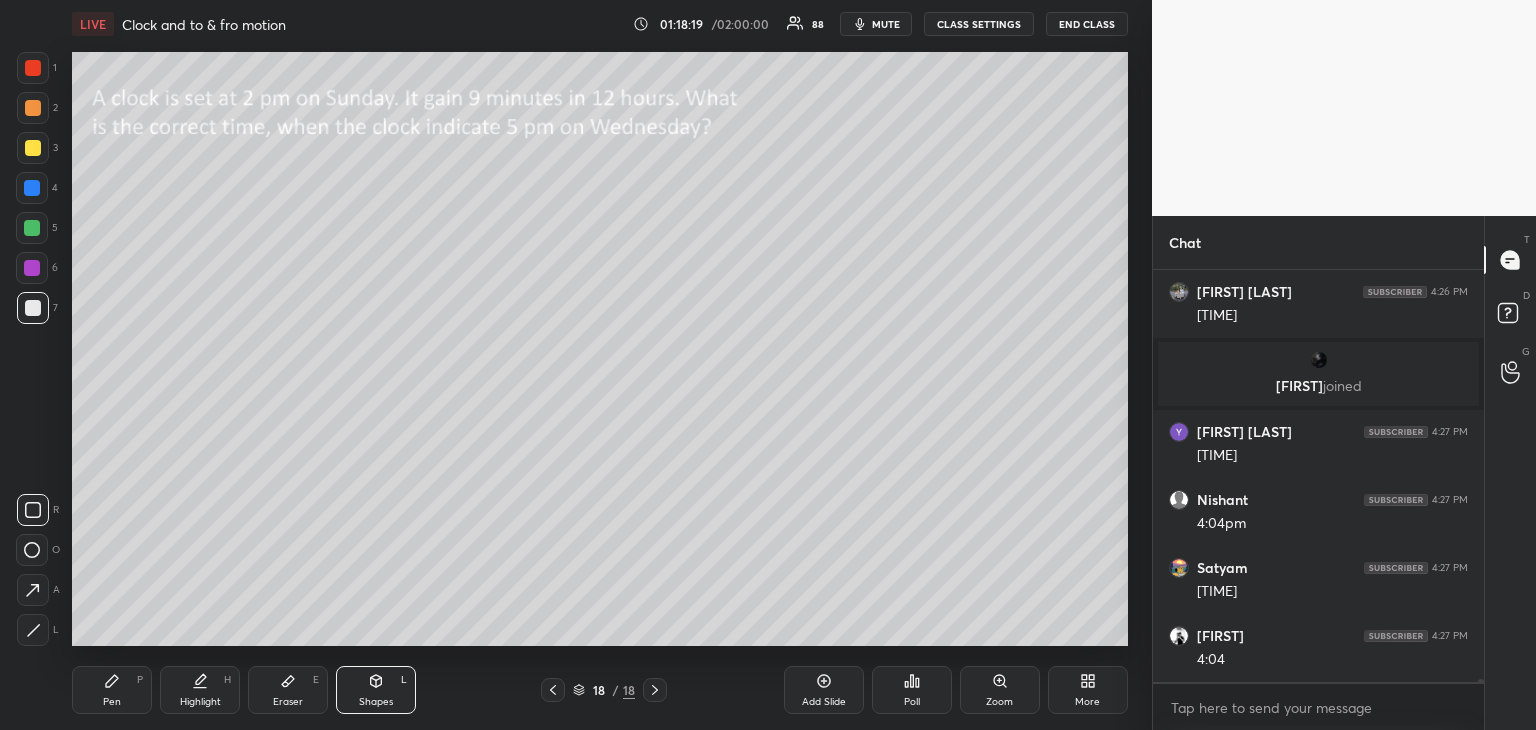 click at bounding box center [32, 228] 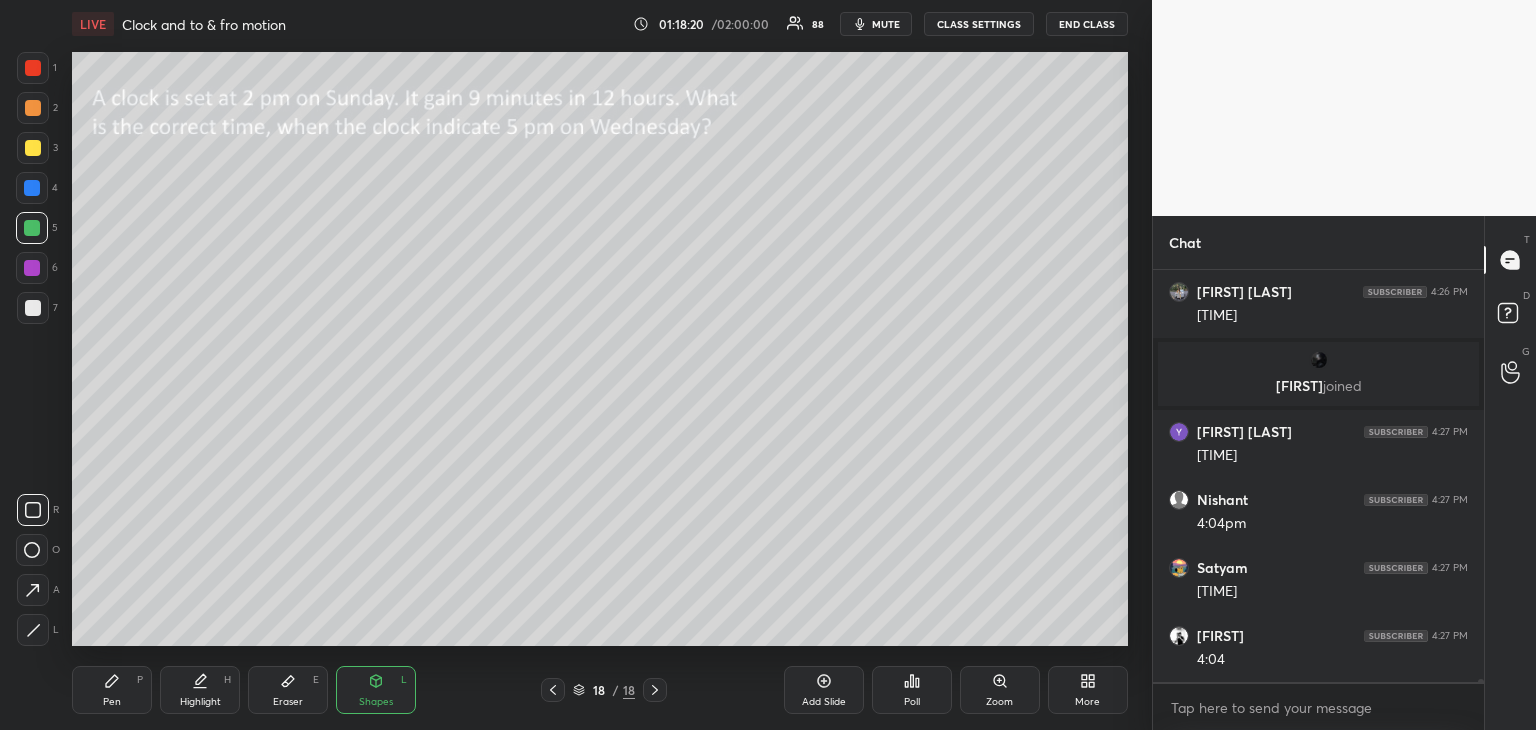 click 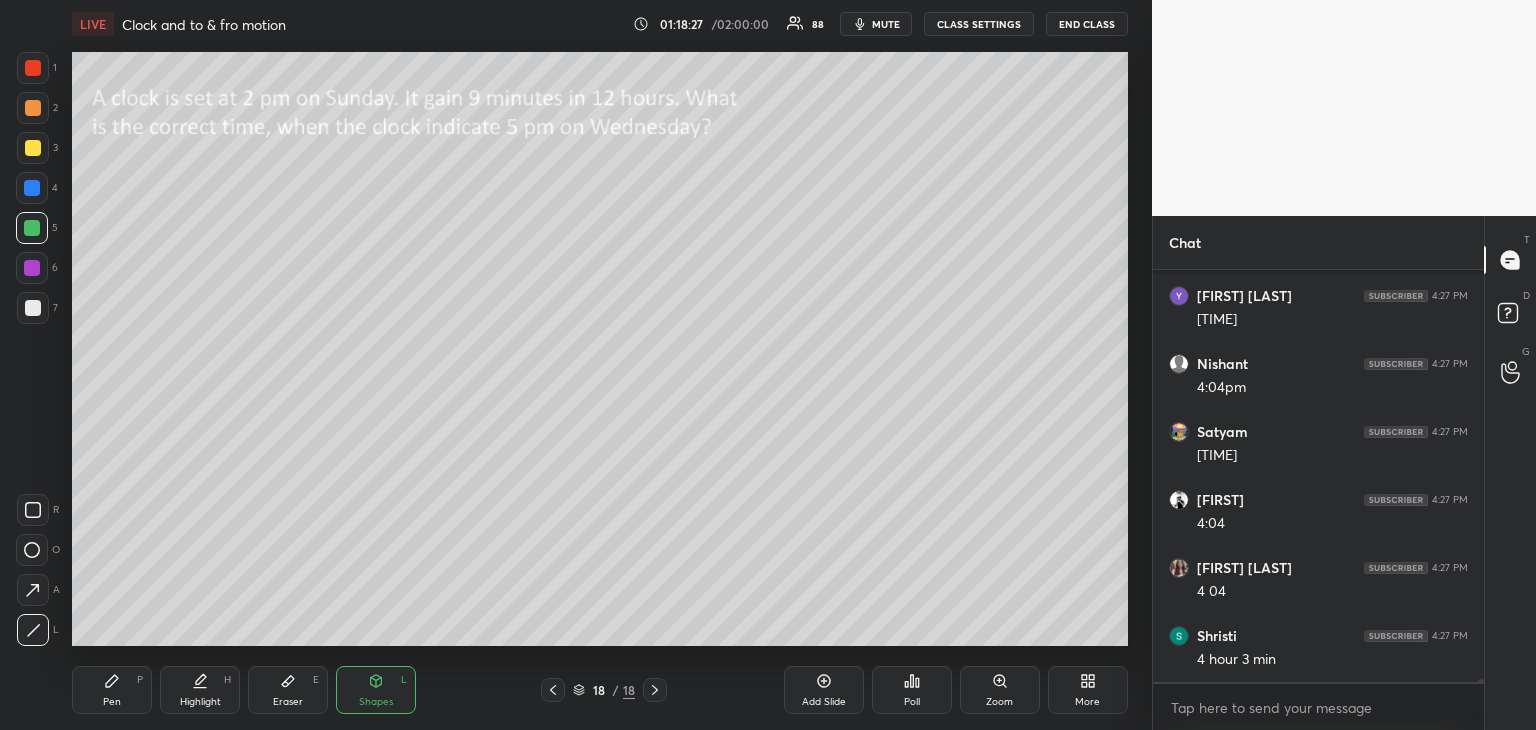 scroll, scrollTop: 51812, scrollLeft: 0, axis: vertical 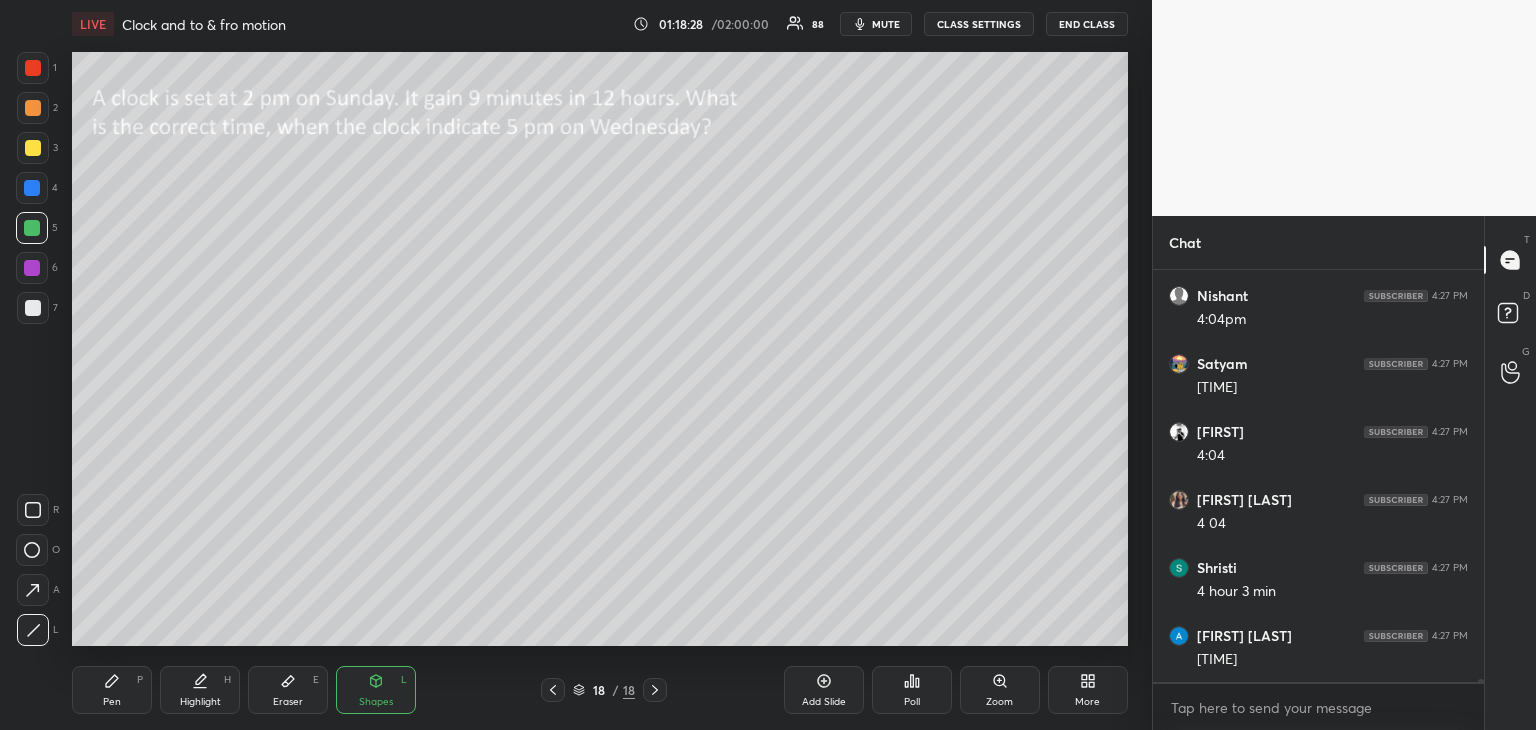 click on "Pen P" at bounding box center (112, 690) 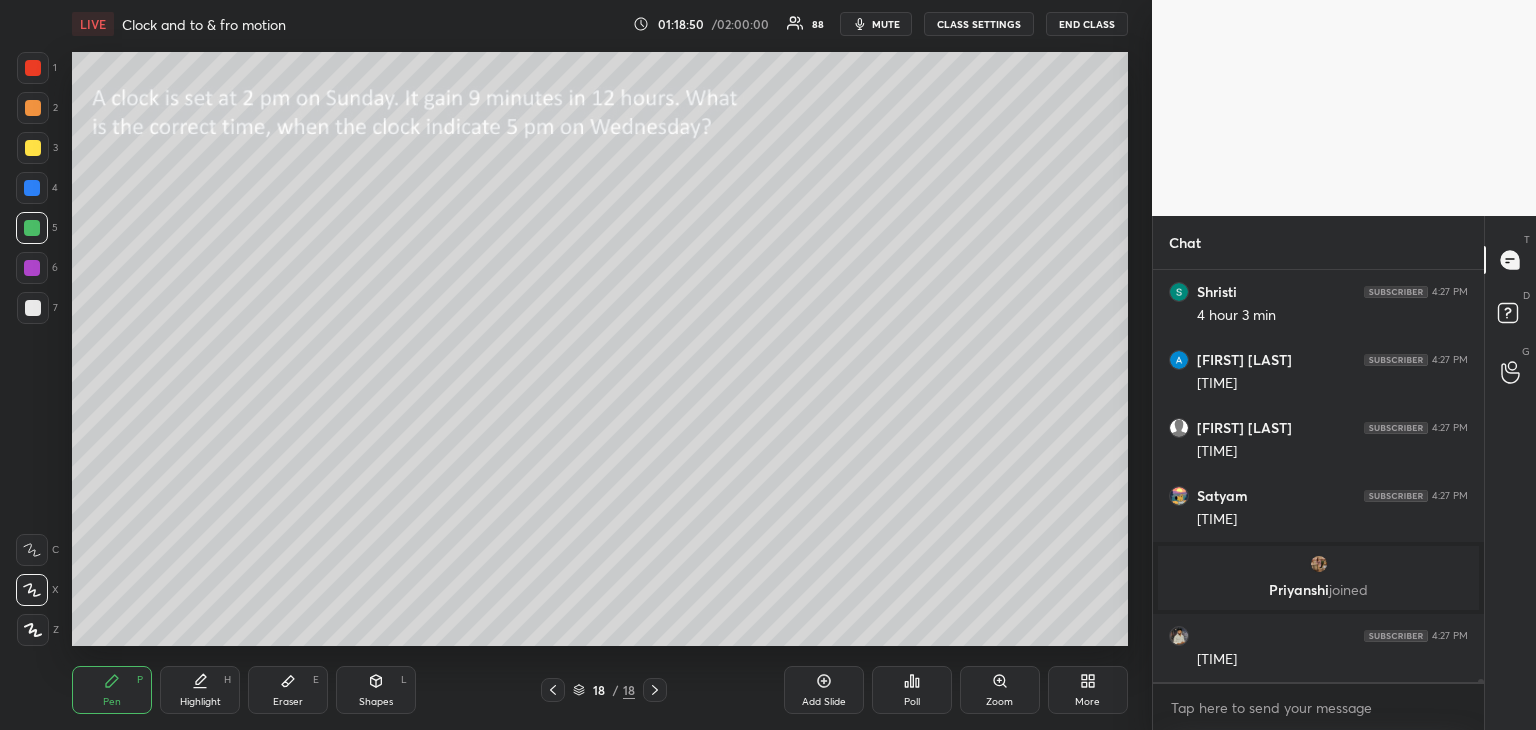 scroll, scrollTop: 51888, scrollLeft: 0, axis: vertical 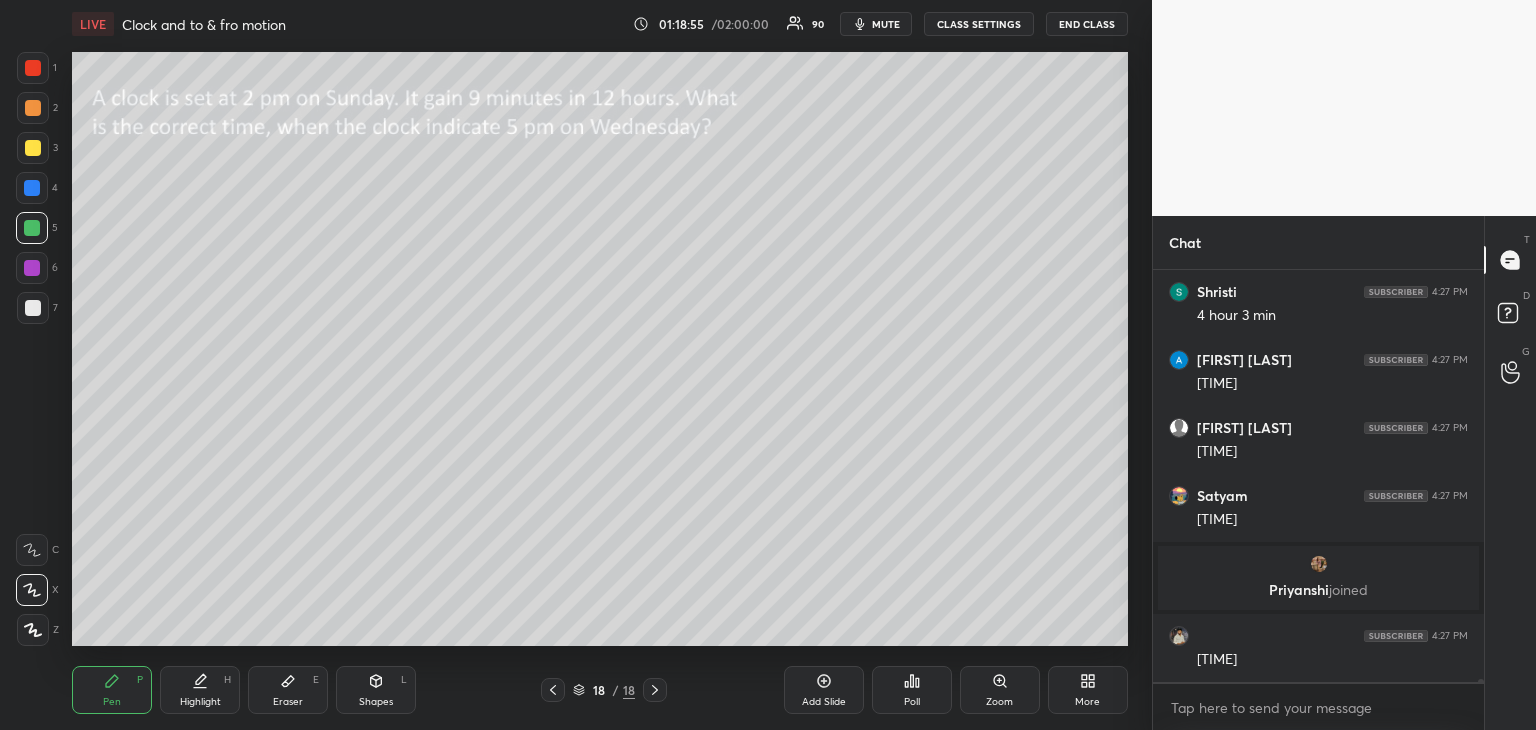 click at bounding box center (33, 308) 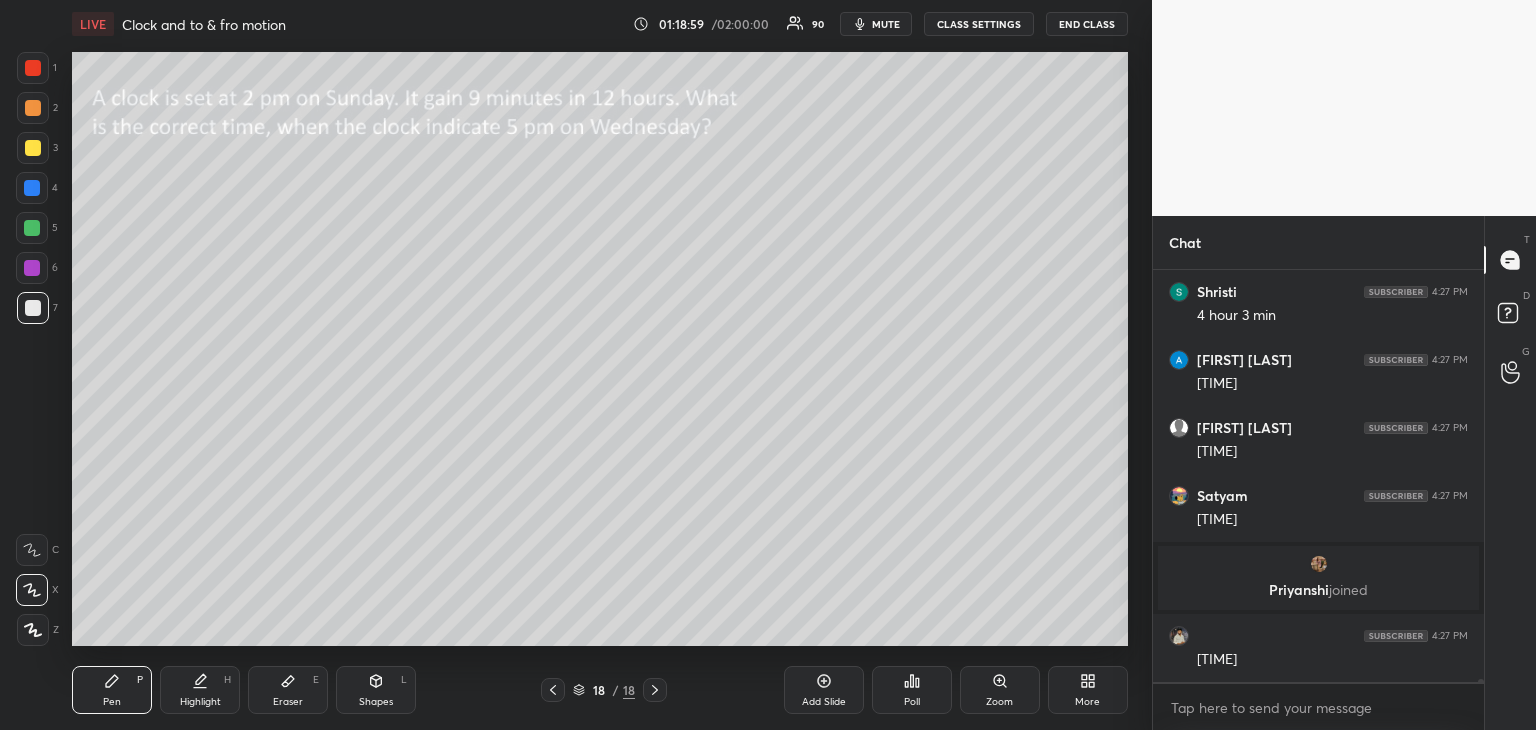 scroll, scrollTop: 51956, scrollLeft: 0, axis: vertical 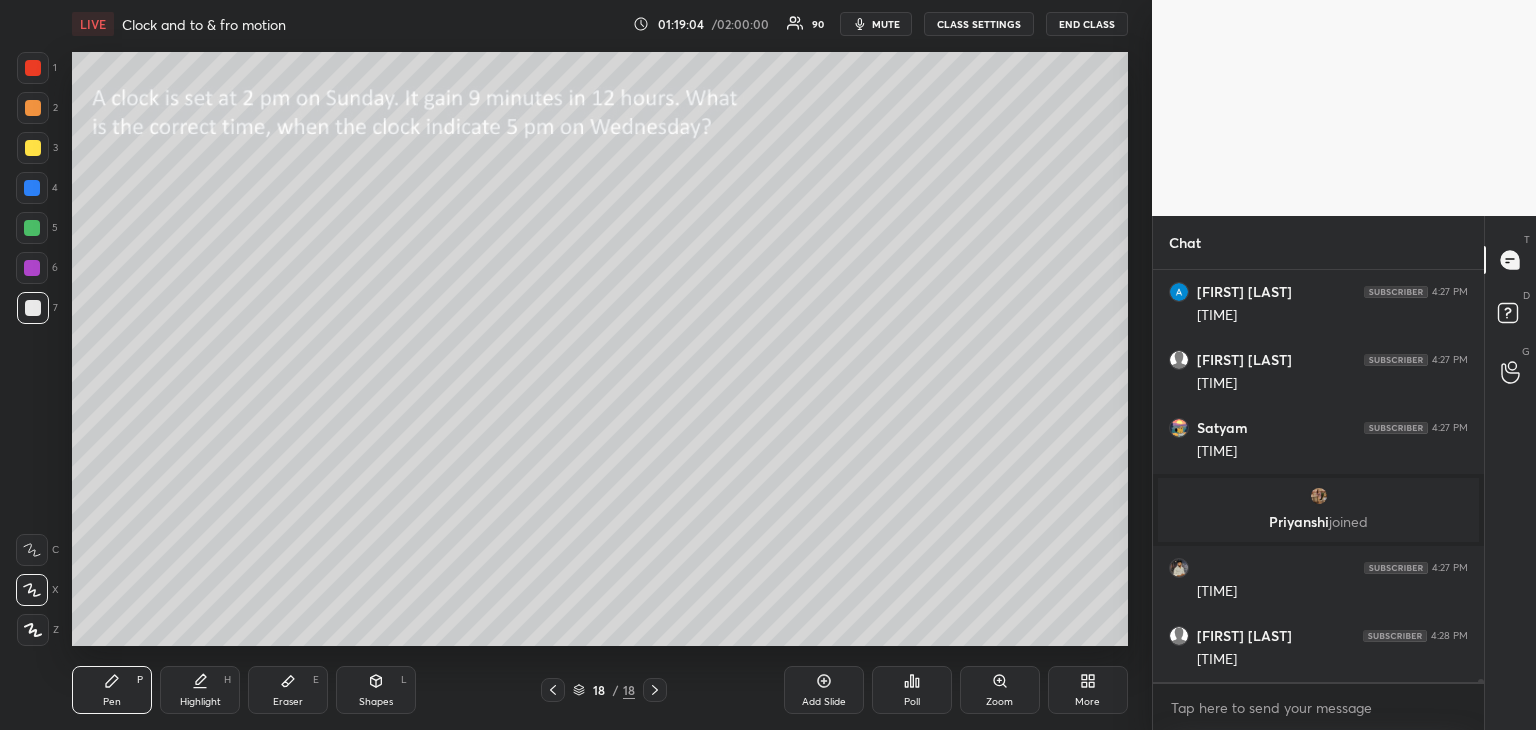 click at bounding box center [33, 308] 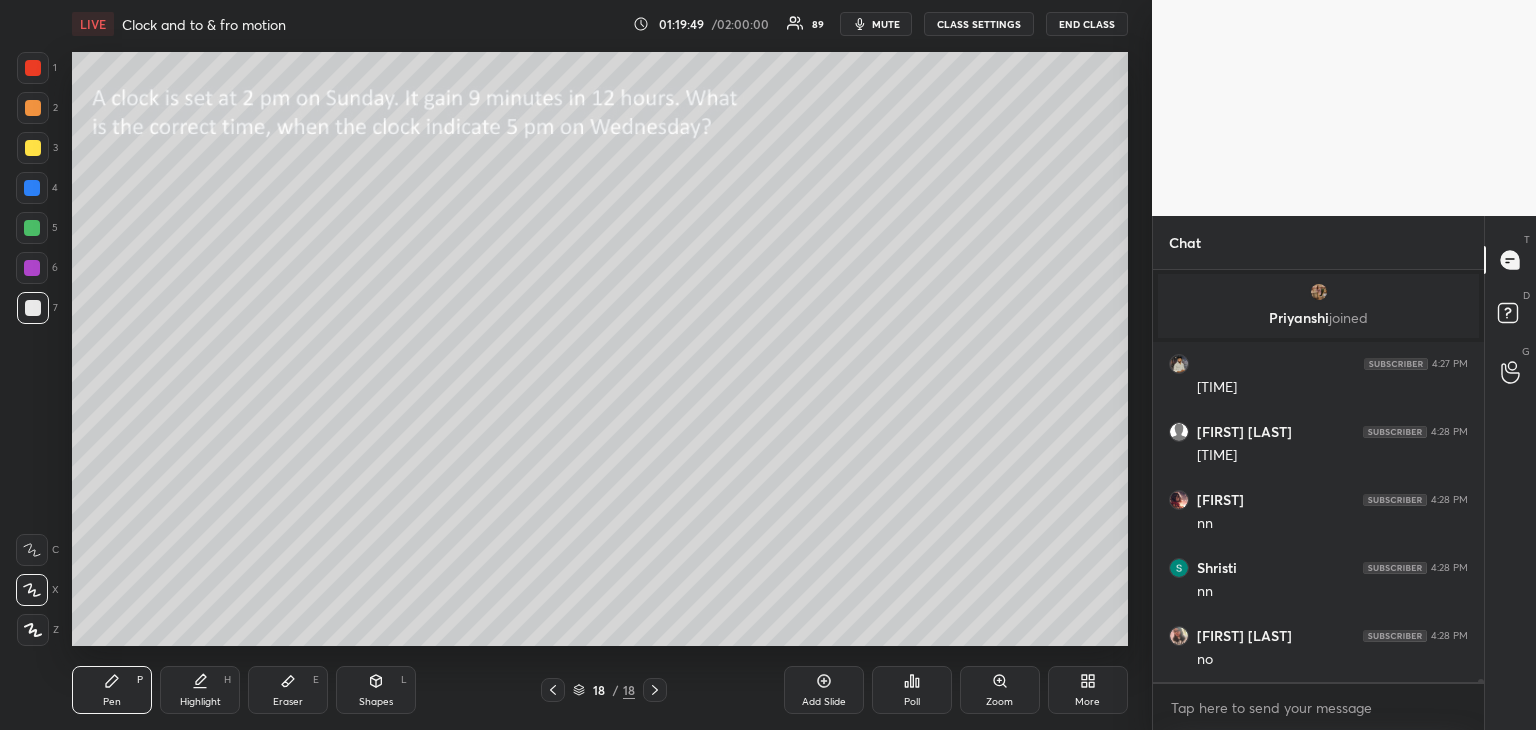 scroll, scrollTop: 52228, scrollLeft: 0, axis: vertical 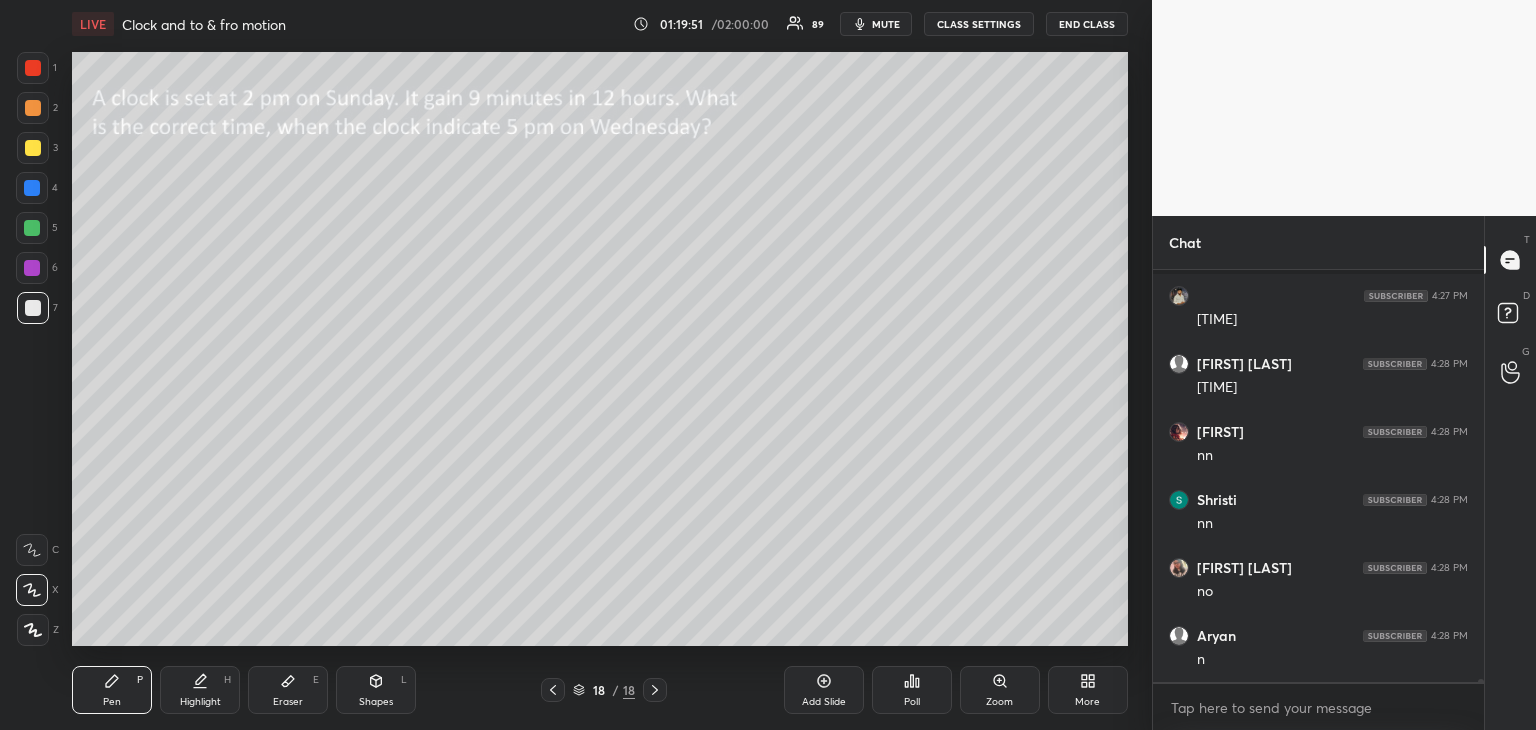 click at bounding box center [32, 228] 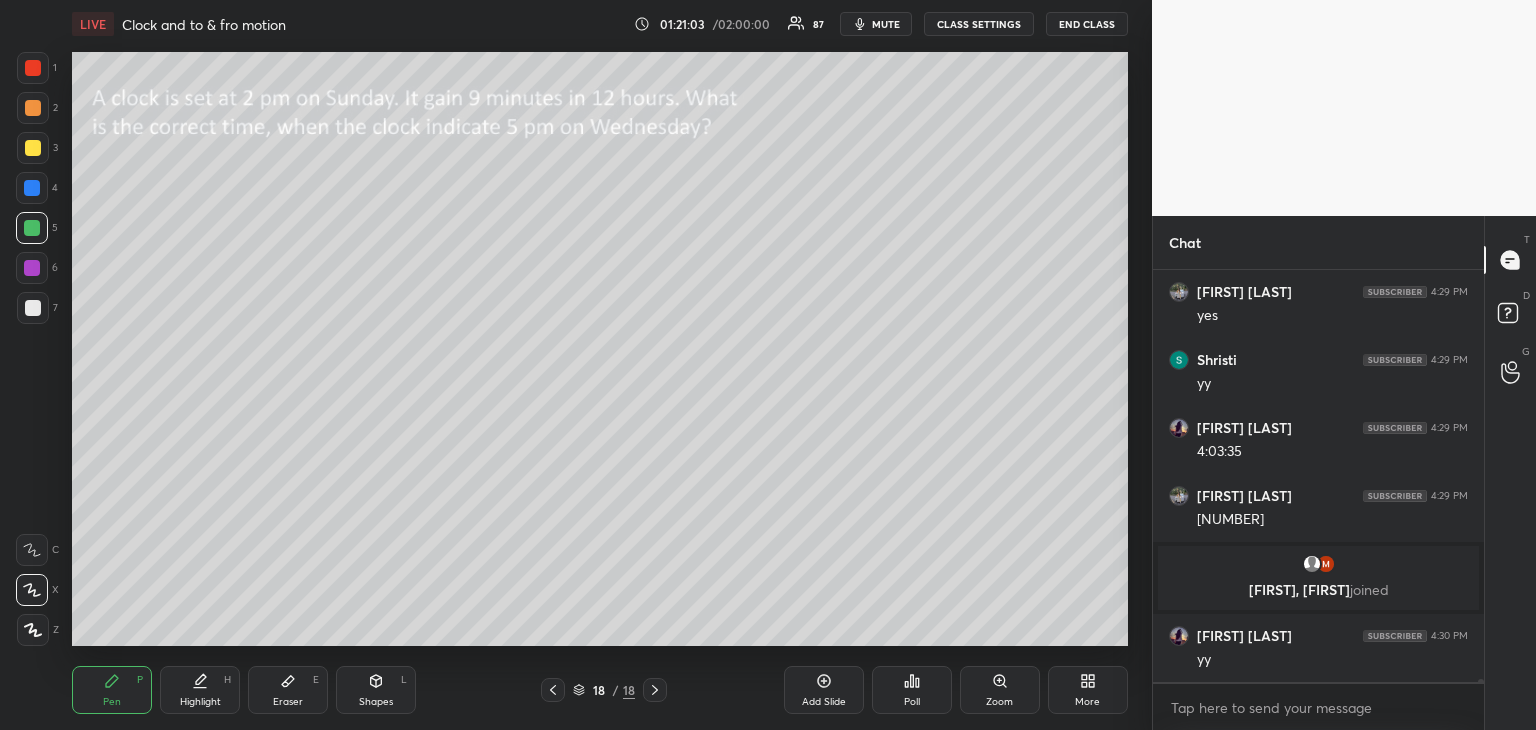 scroll, scrollTop: 52606, scrollLeft: 0, axis: vertical 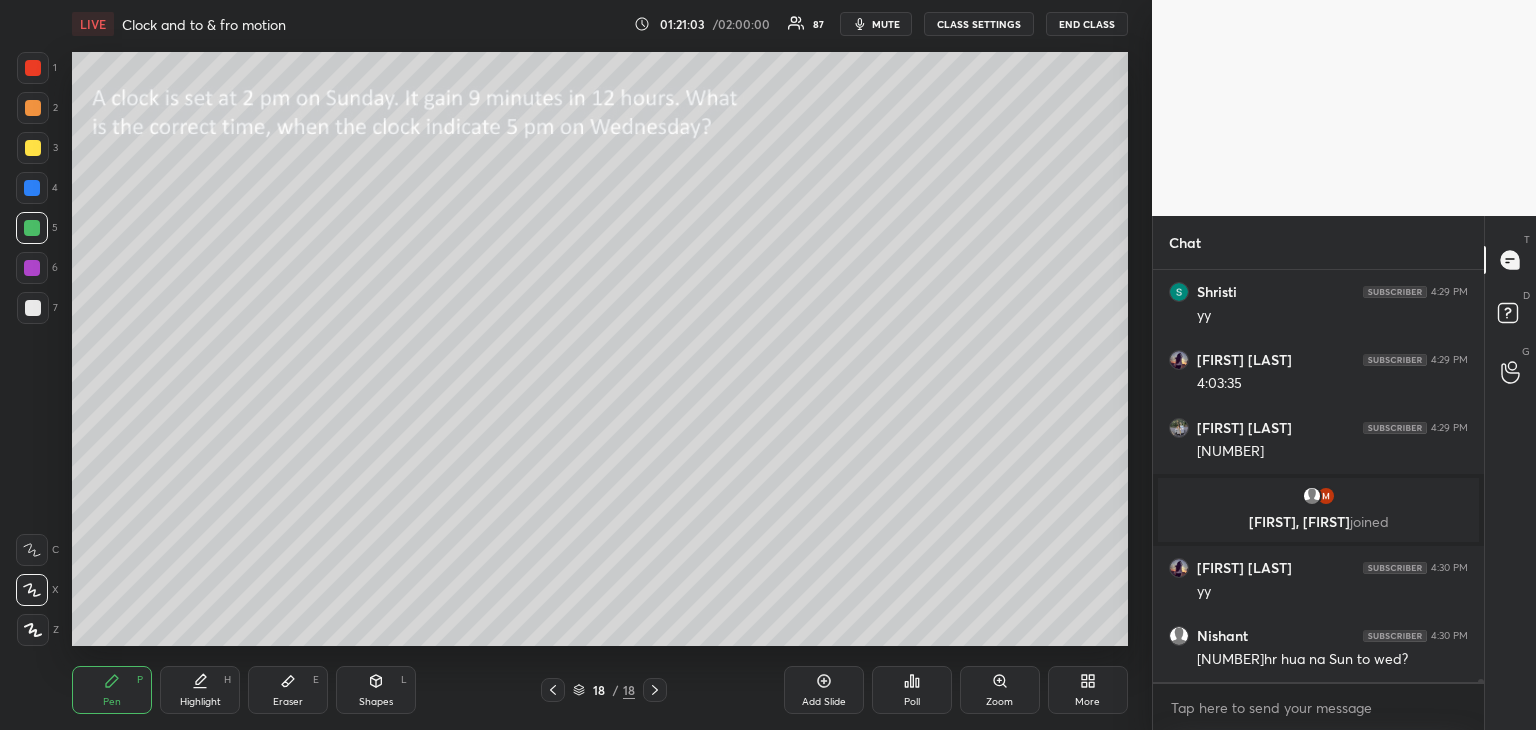 click at bounding box center (33, 308) 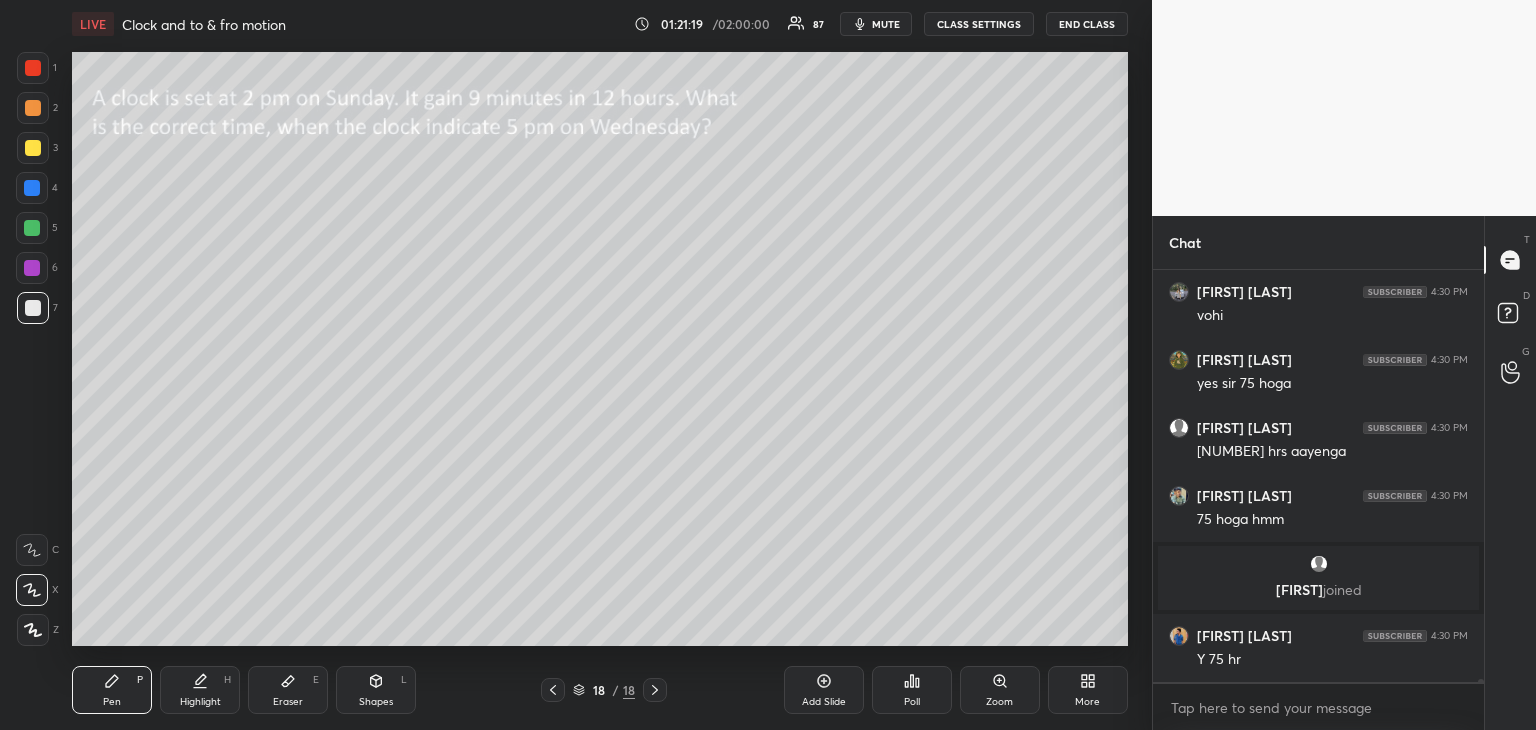 scroll, scrollTop: 53038, scrollLeft: 0, axis: vertical 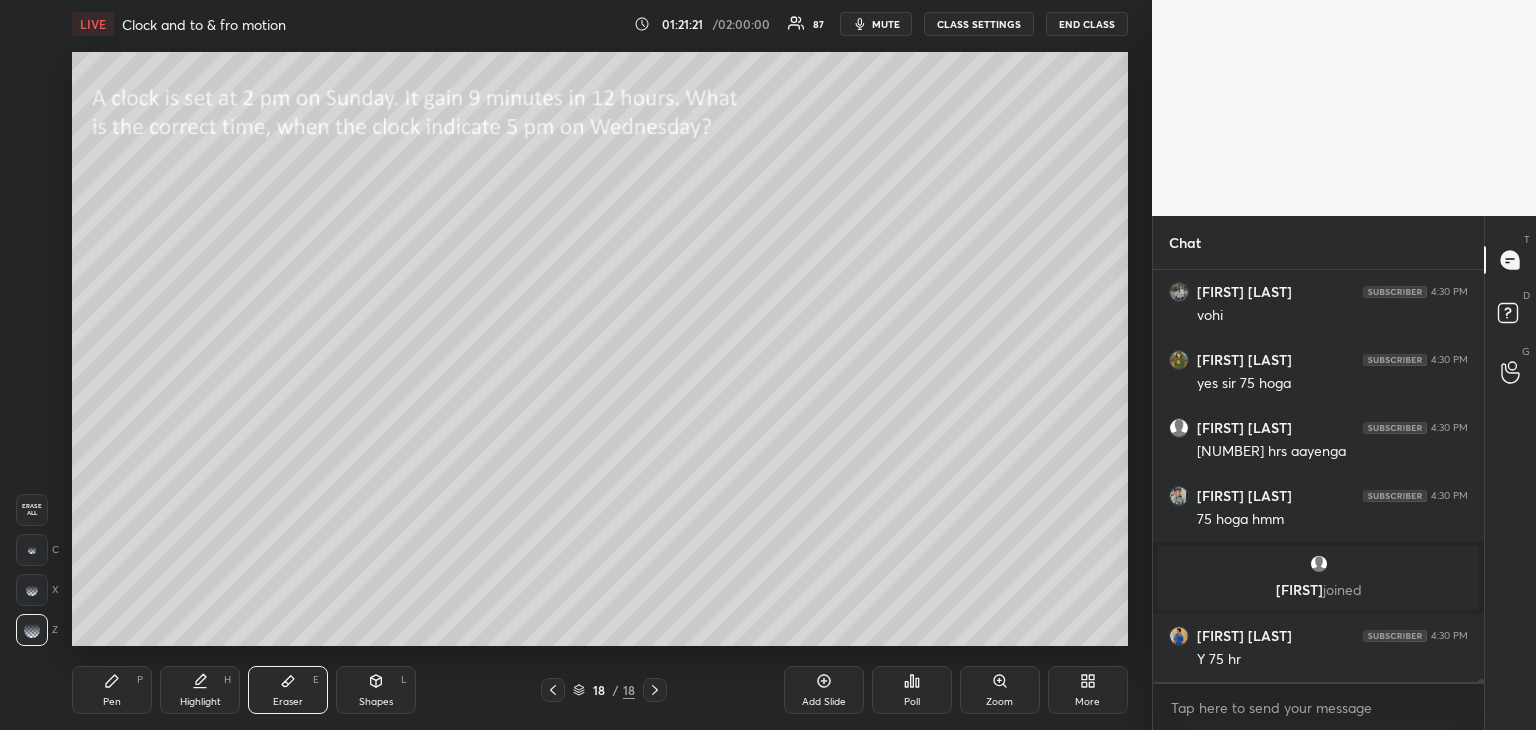 click on "Pen" at bounding box center [112, 702] 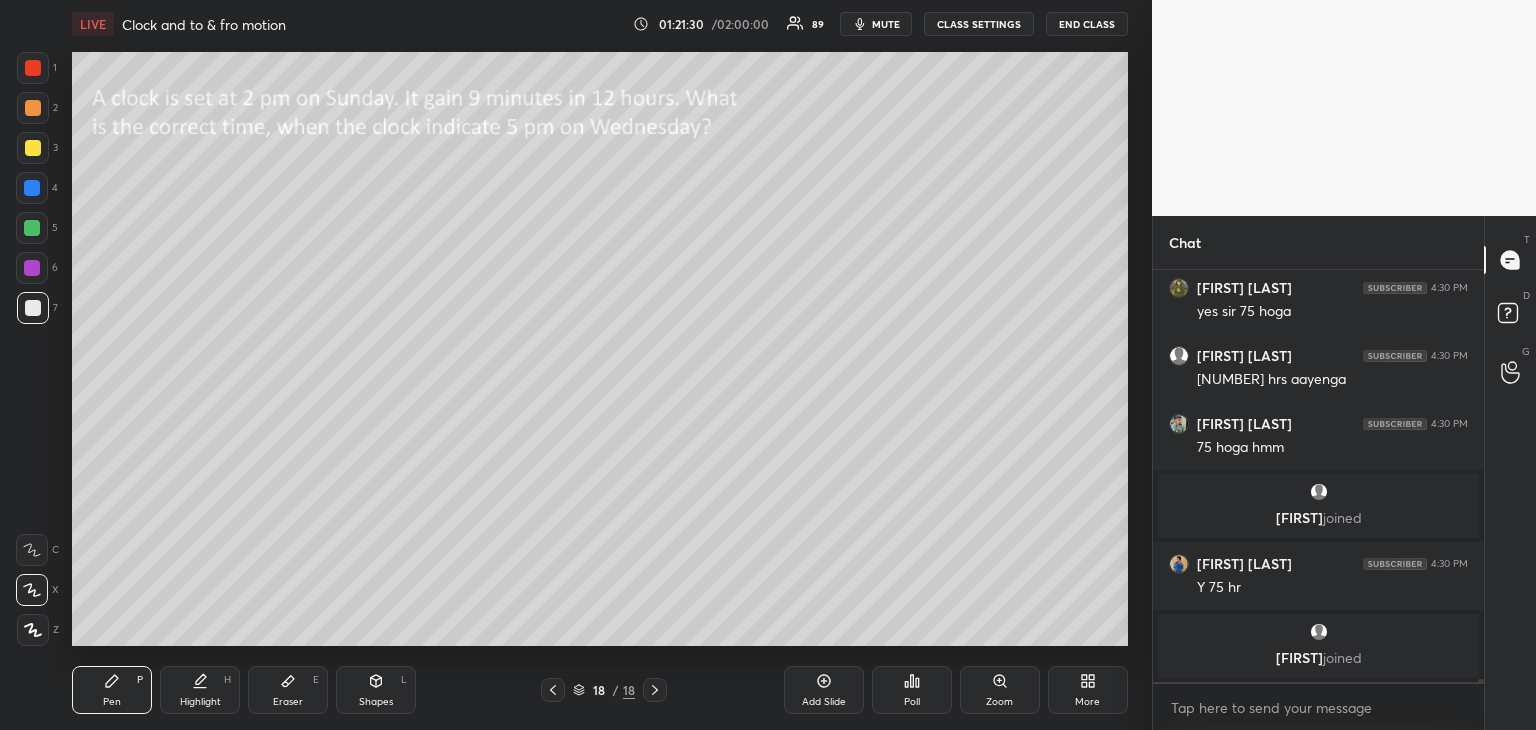 scroll, scrollTop: 53142, scrollLeft: 0, axis: vertical 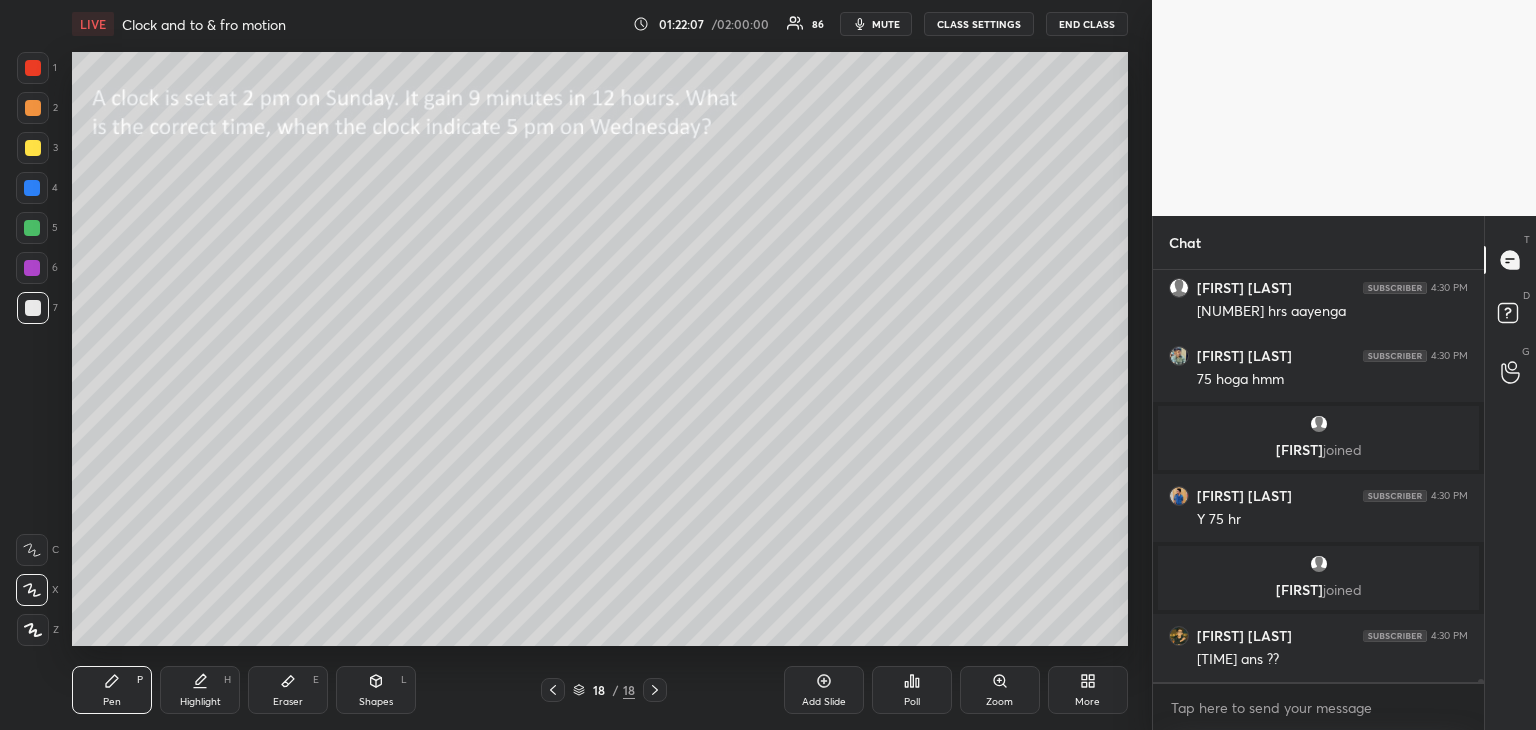 click on "Eraser" at bounding box center (288, 702) 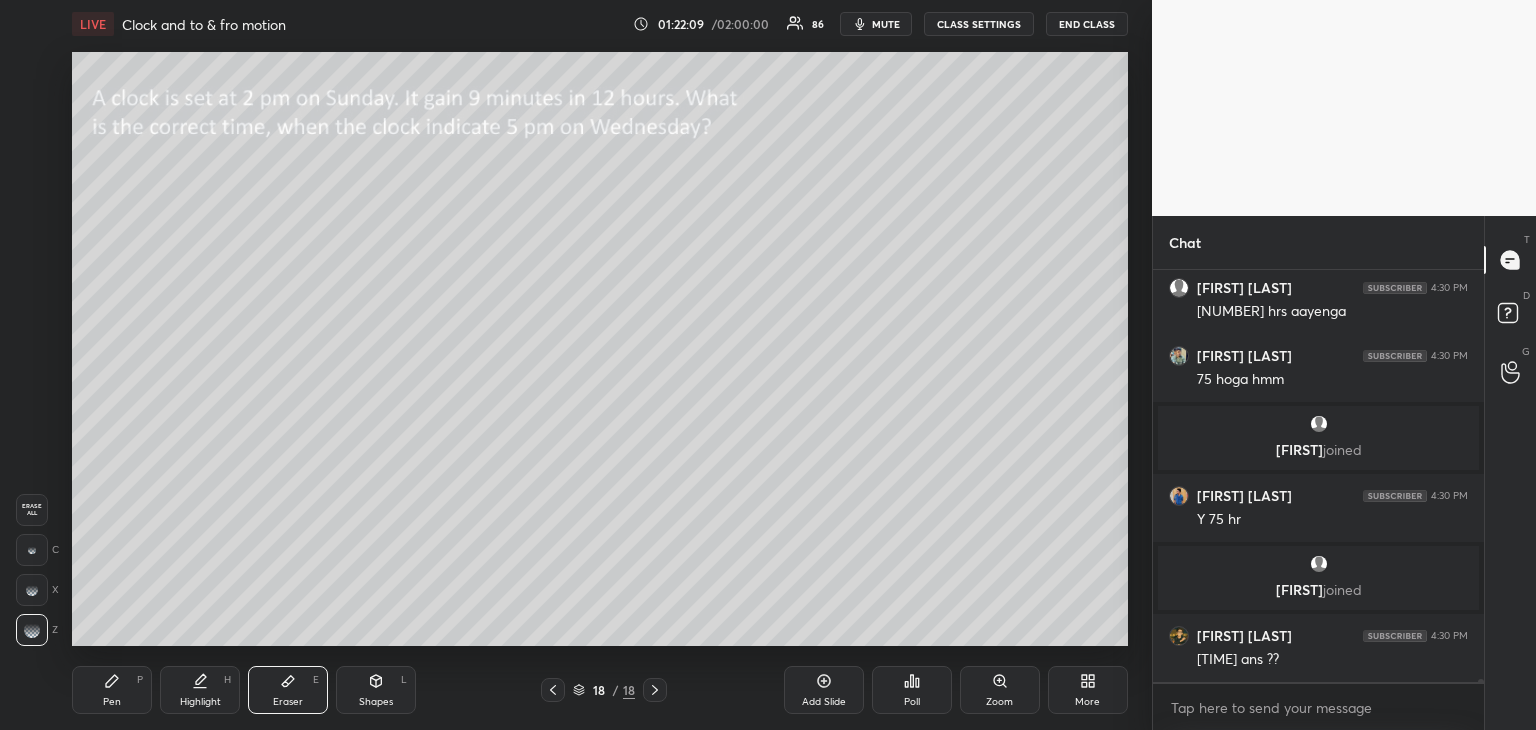 click on "Pen" at bounding box center (112, 702) 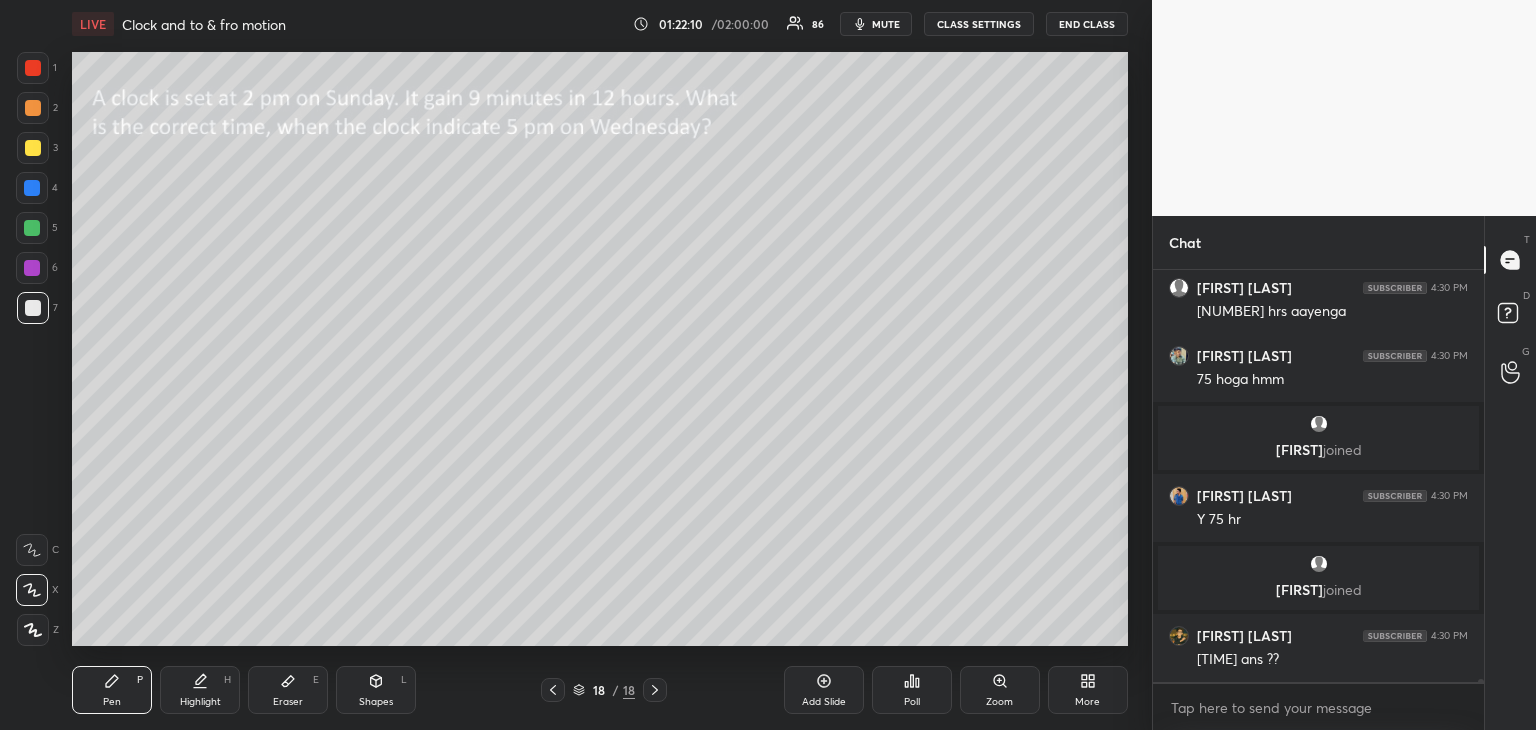 click at bounding box center [32, 268] 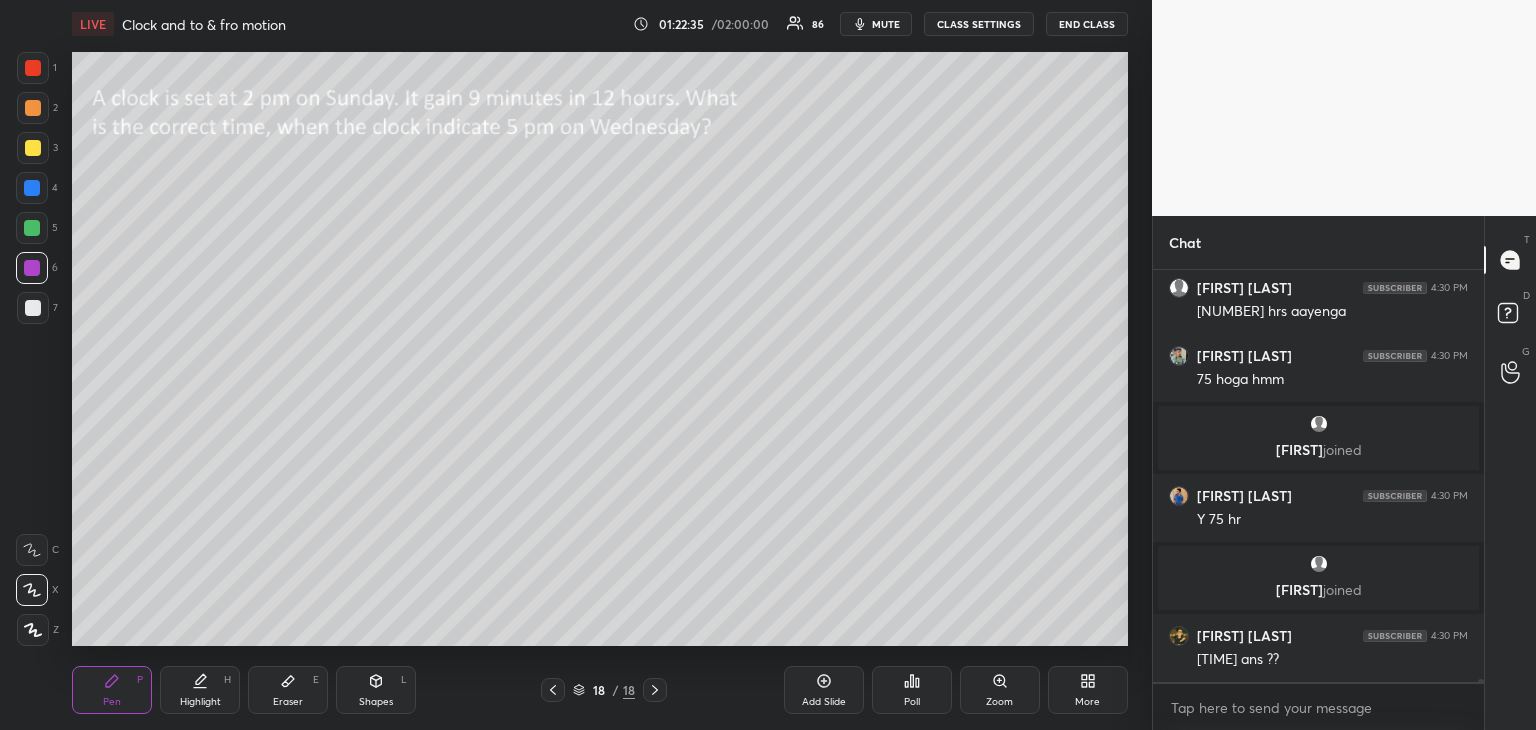 click at bounding box center [32, 228] 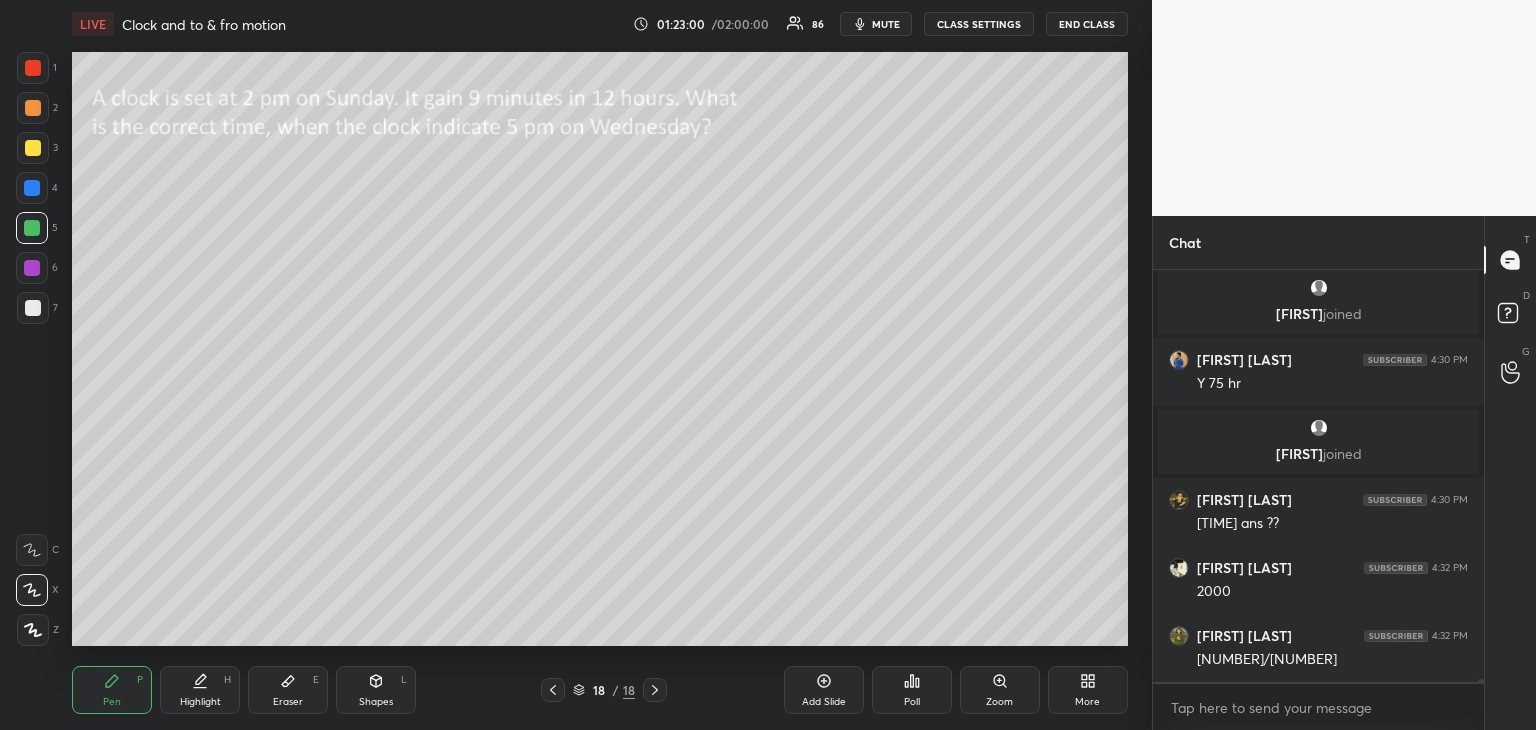 scroll, scrollTop: 53346, scrollLeft: 0, axis: vertical 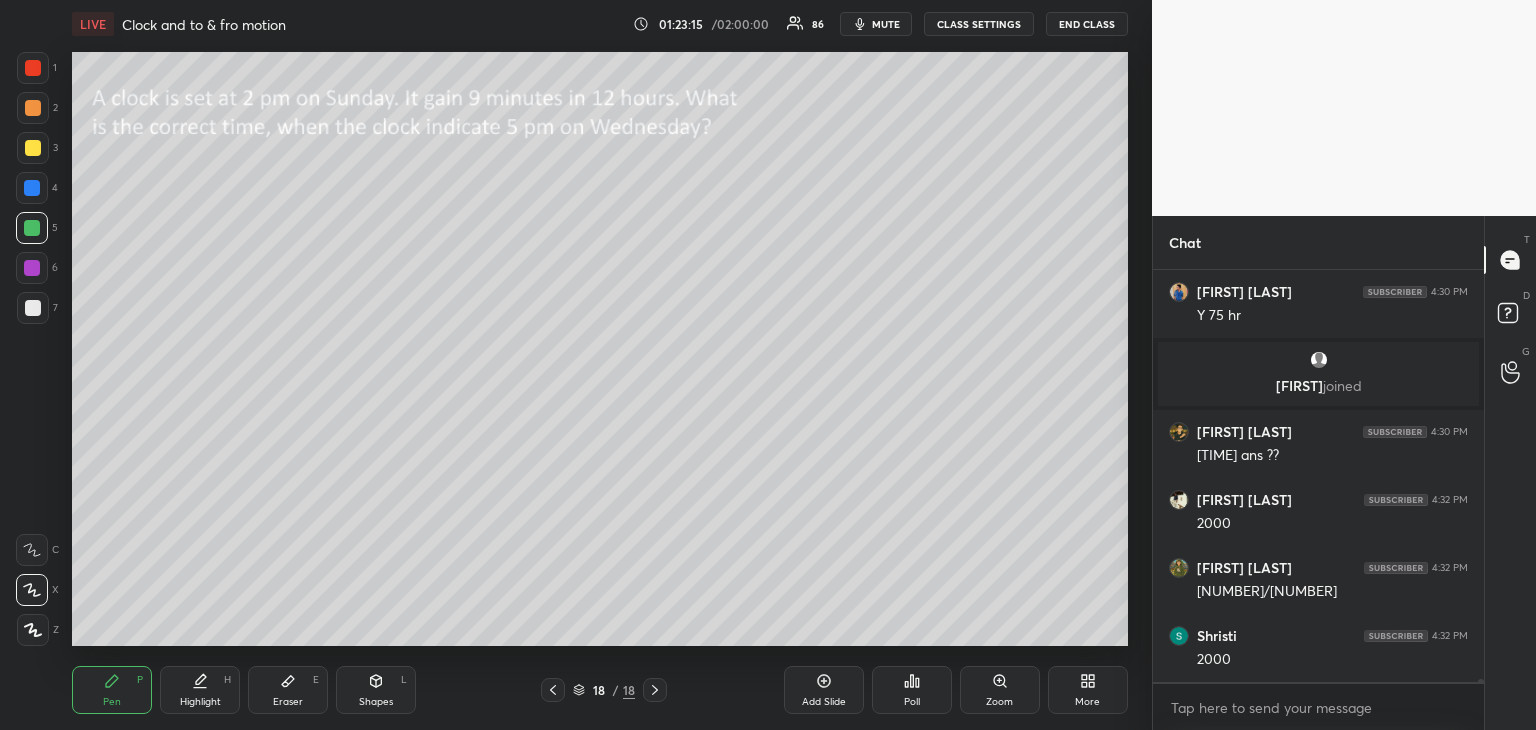 click on "Eraser" at bounding box center (288, 702) 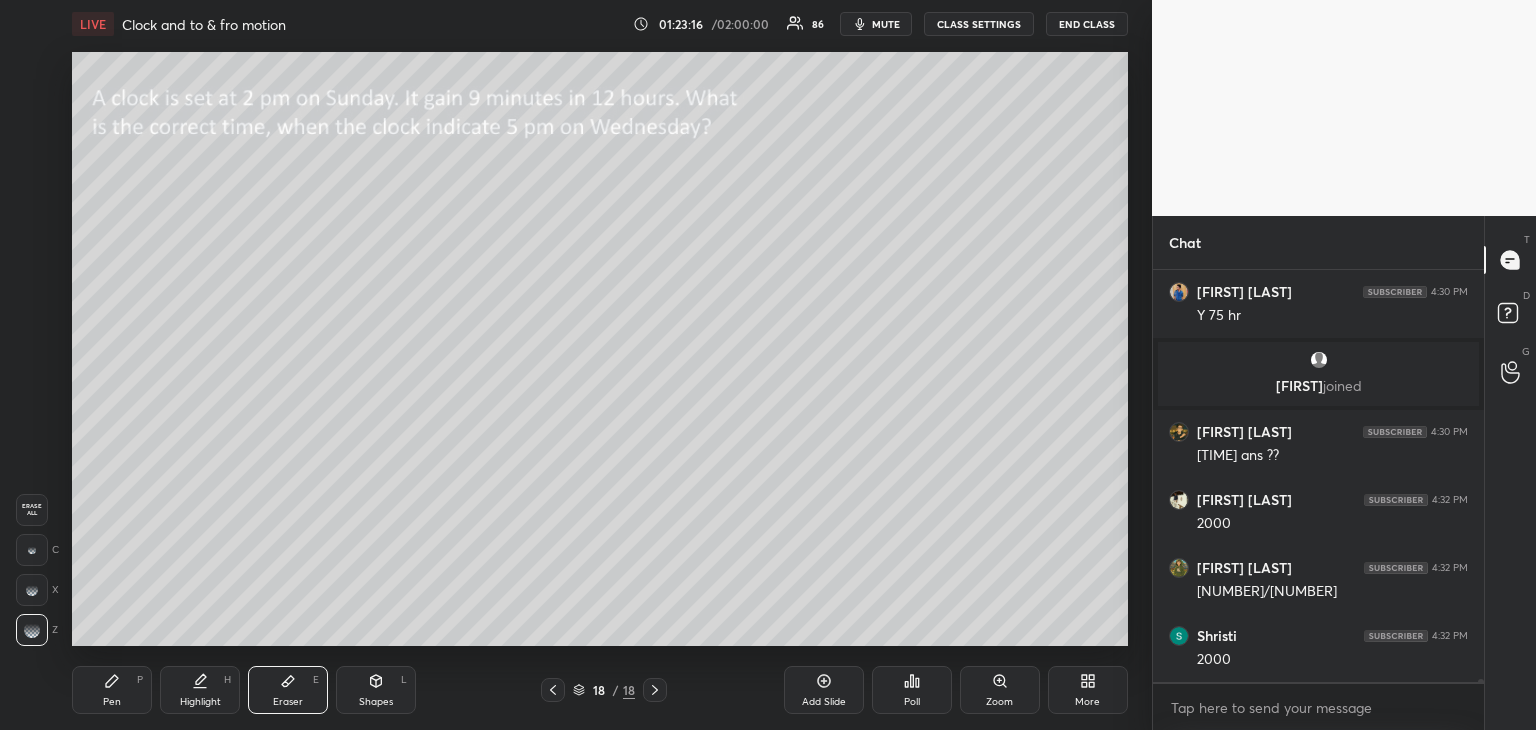 scroll, scrollTop: 53414, scrollLeft: 0, axis: vertical 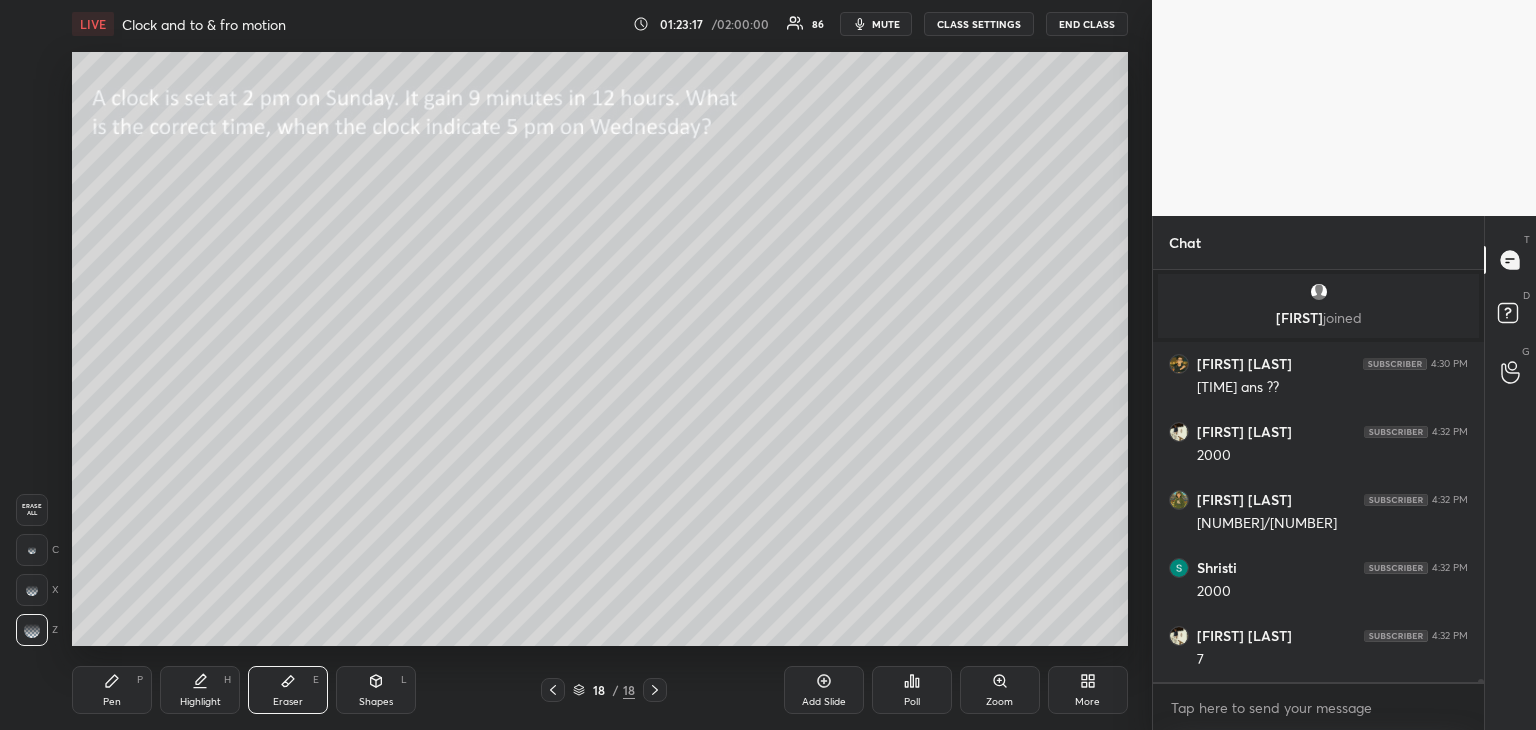click on "Pen P" at bounding box center [112, 690] 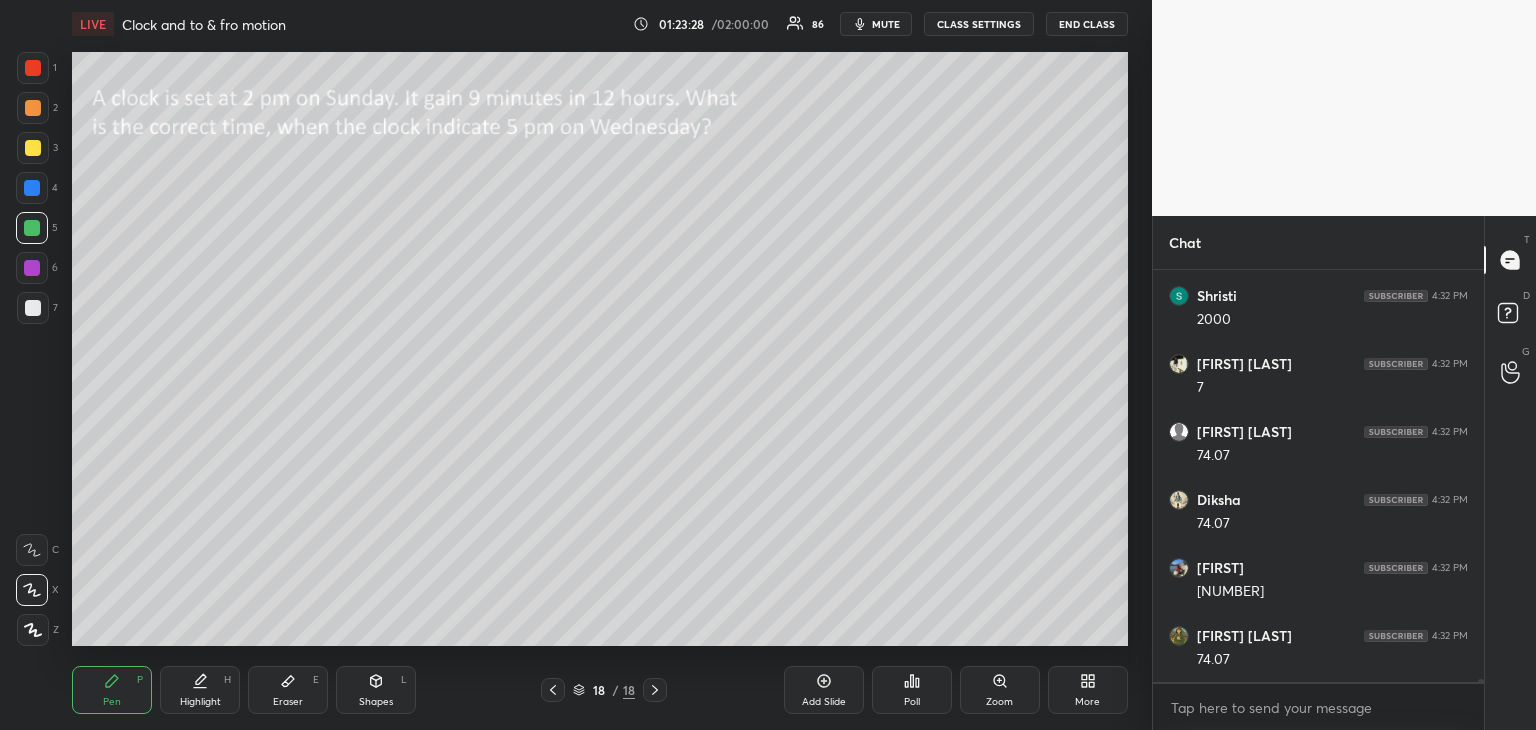scroll, scrollTop: 53754, scrollLeft: 0, axis: vertical 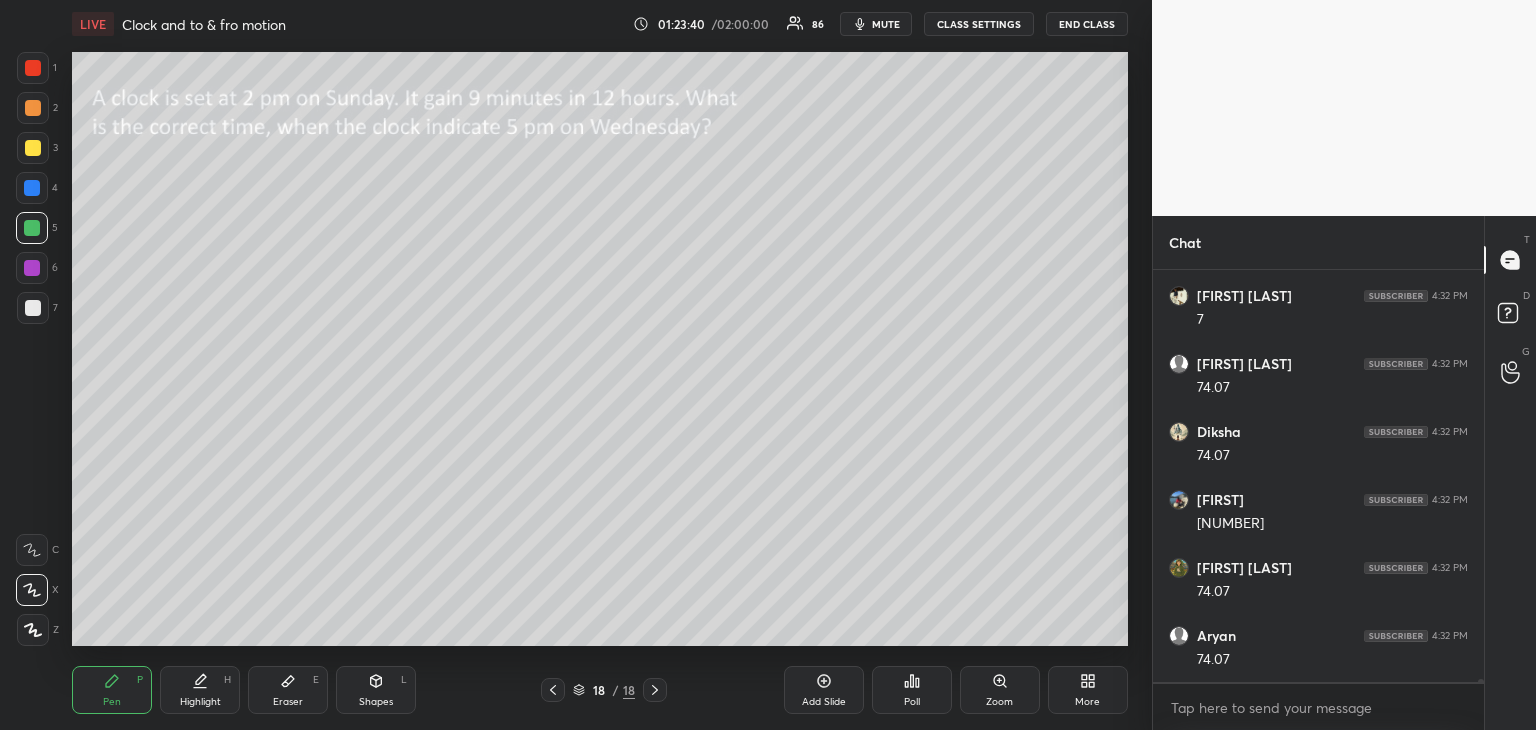 click at bounding box center (32, 268) 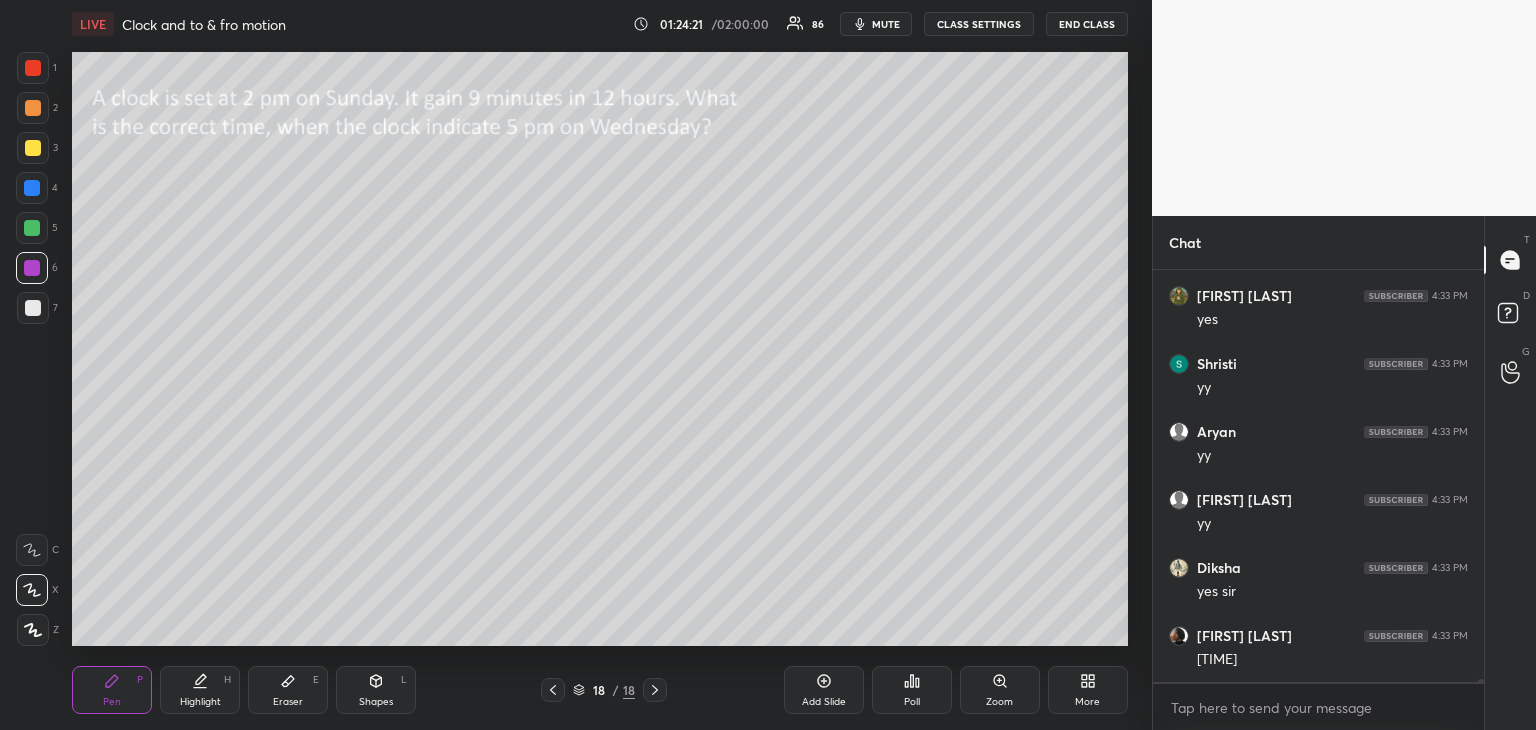 scroll, scrollTop: 54298, scrollLeft: 0, axis: vertical 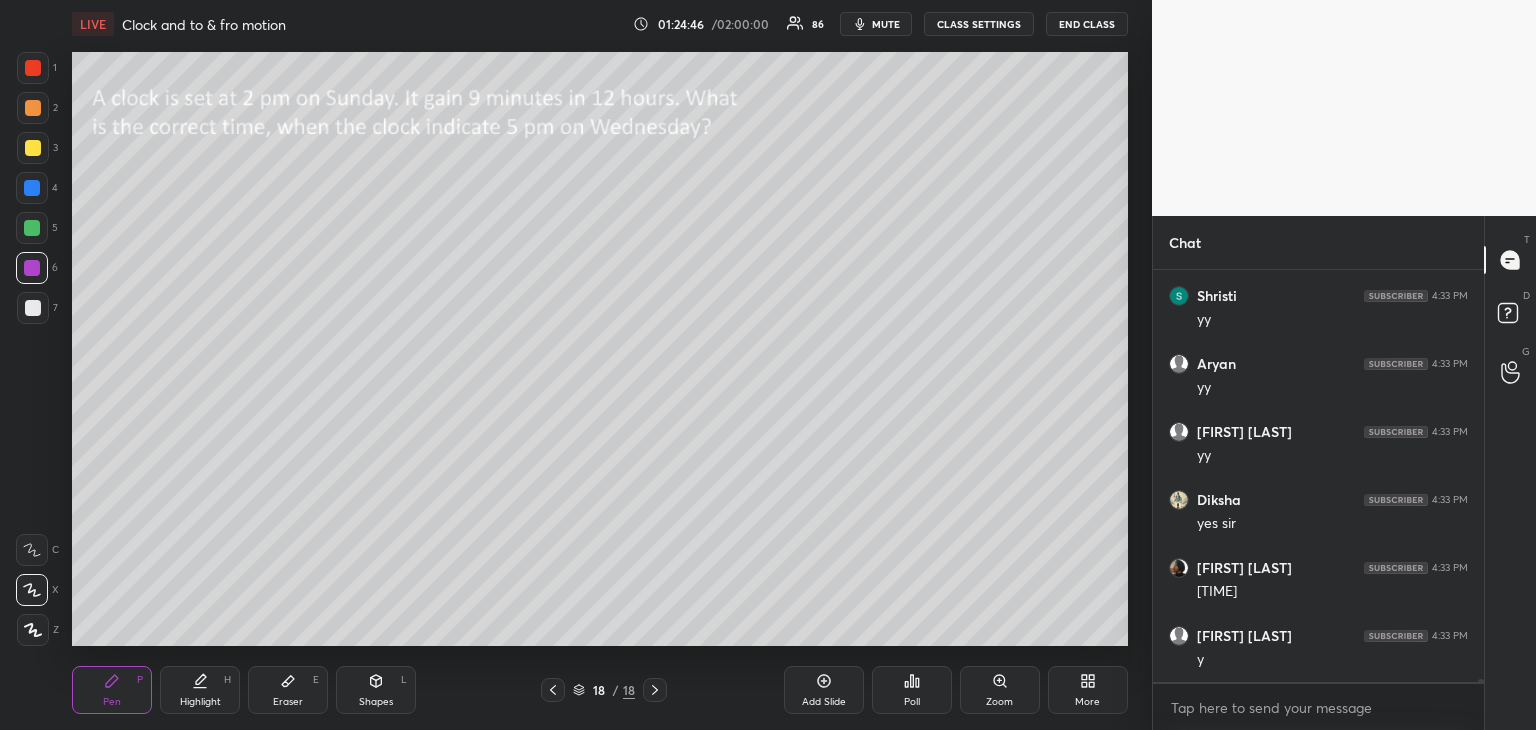 click on "Highlight H" at bounding box center (200, 690) 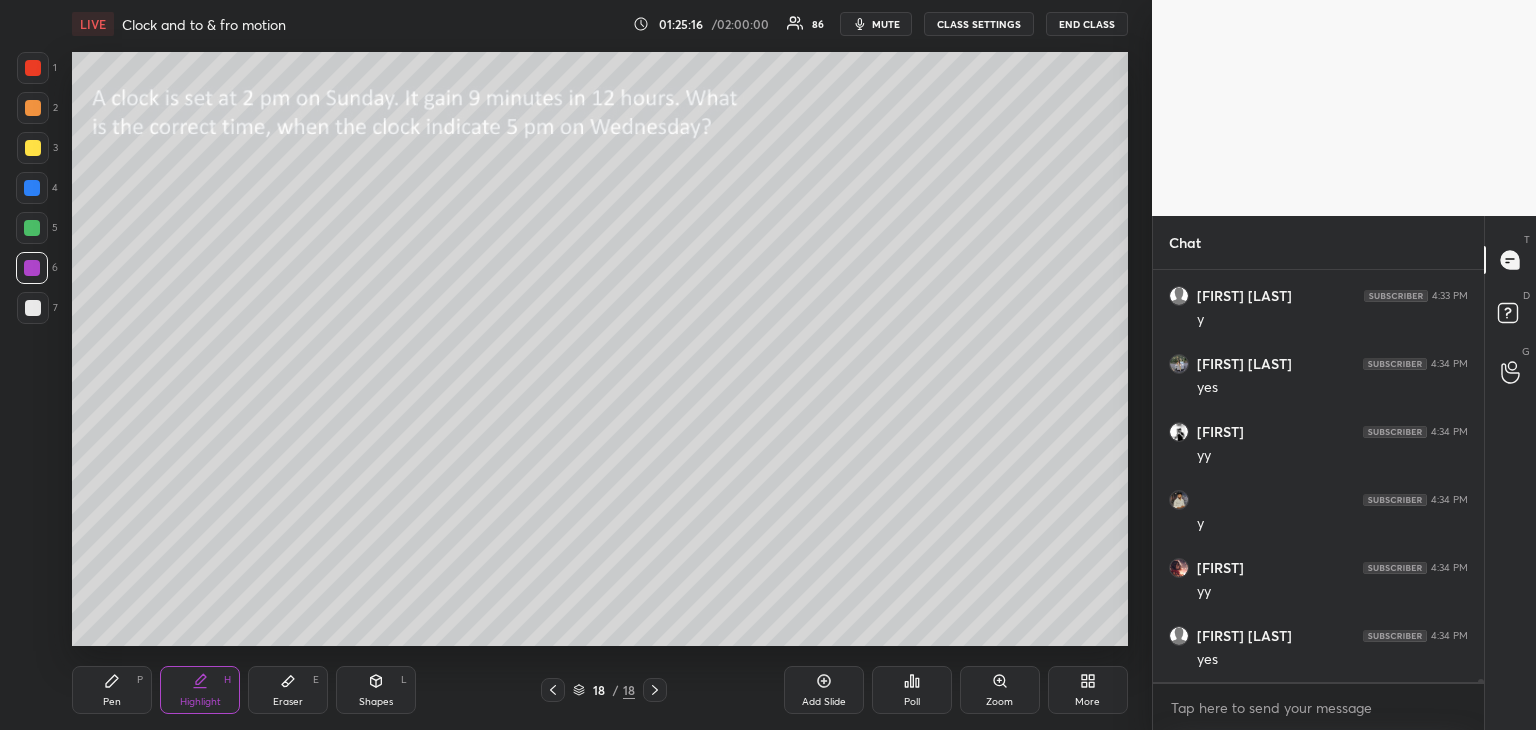 scroll, scrollTop: 54774, scrollLeft: 0, axis: vertical 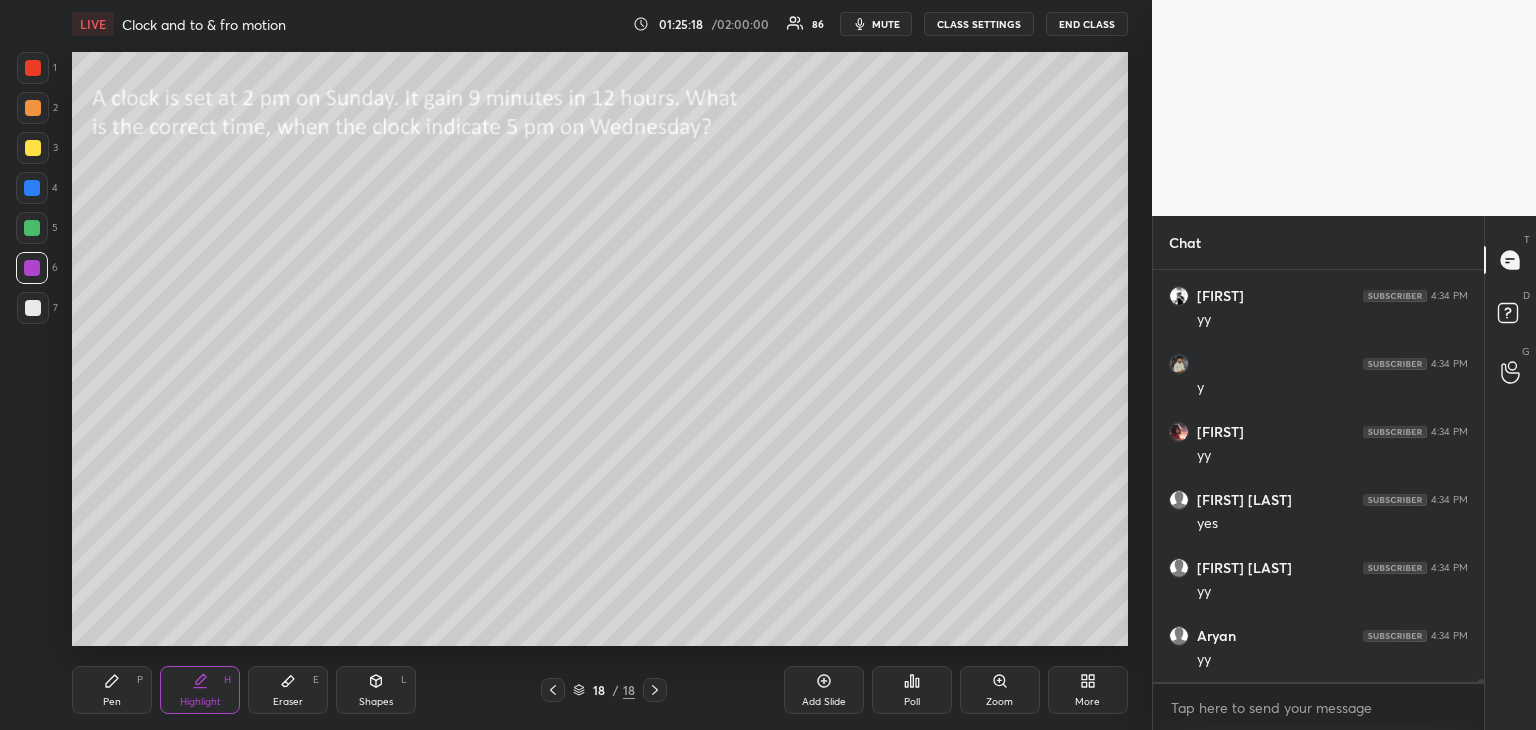 click on "Eraser E" at bounding box center (288, 690) 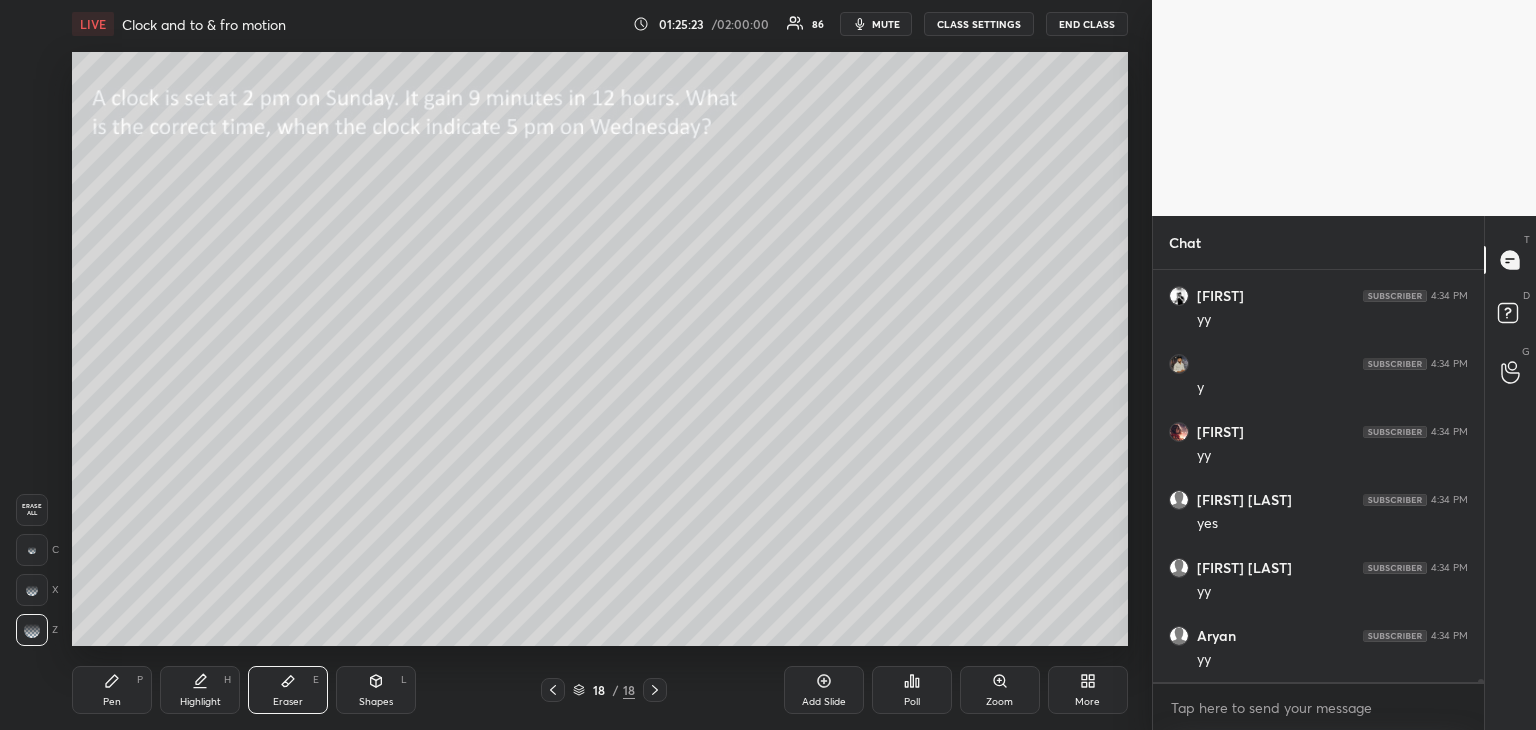 click 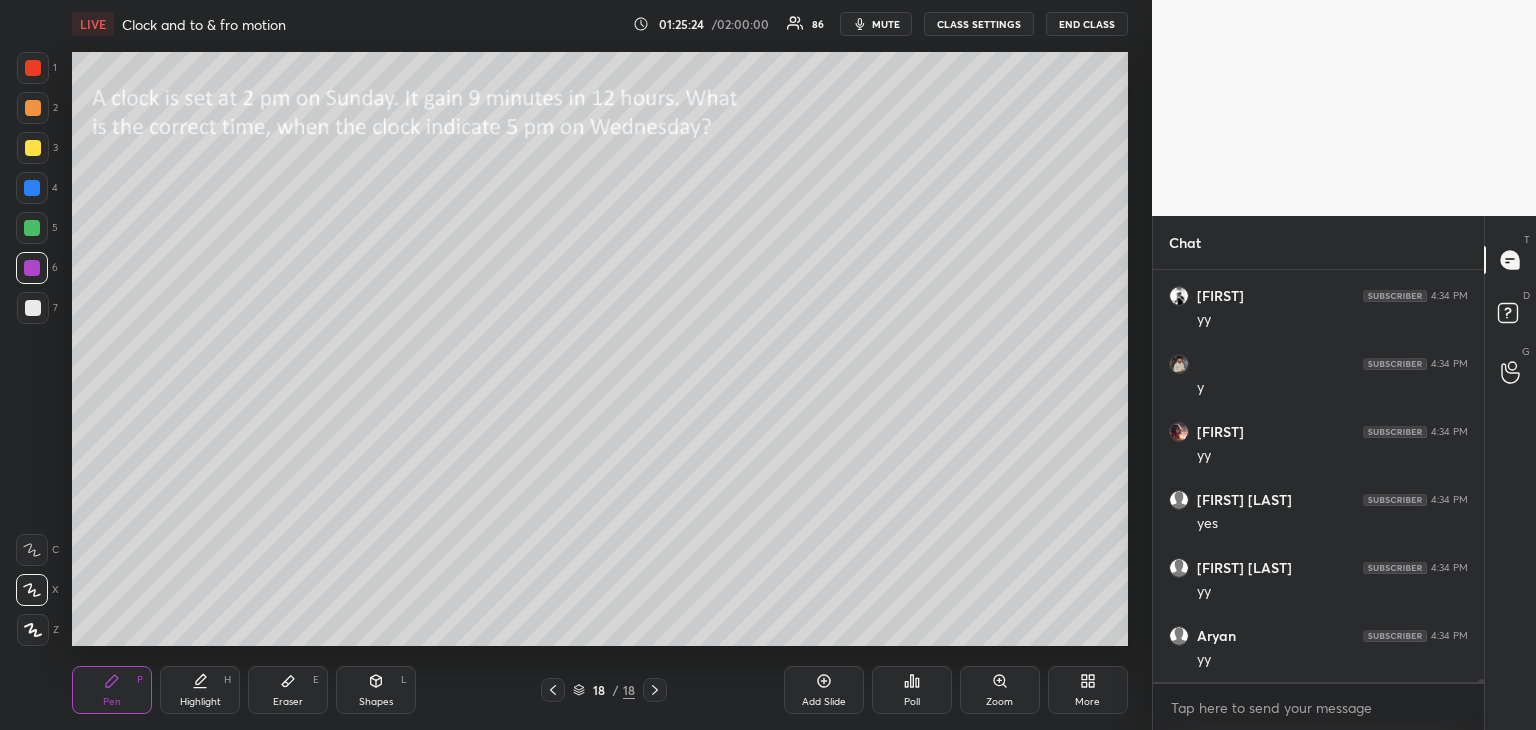 click at bounding box center [32, 228] 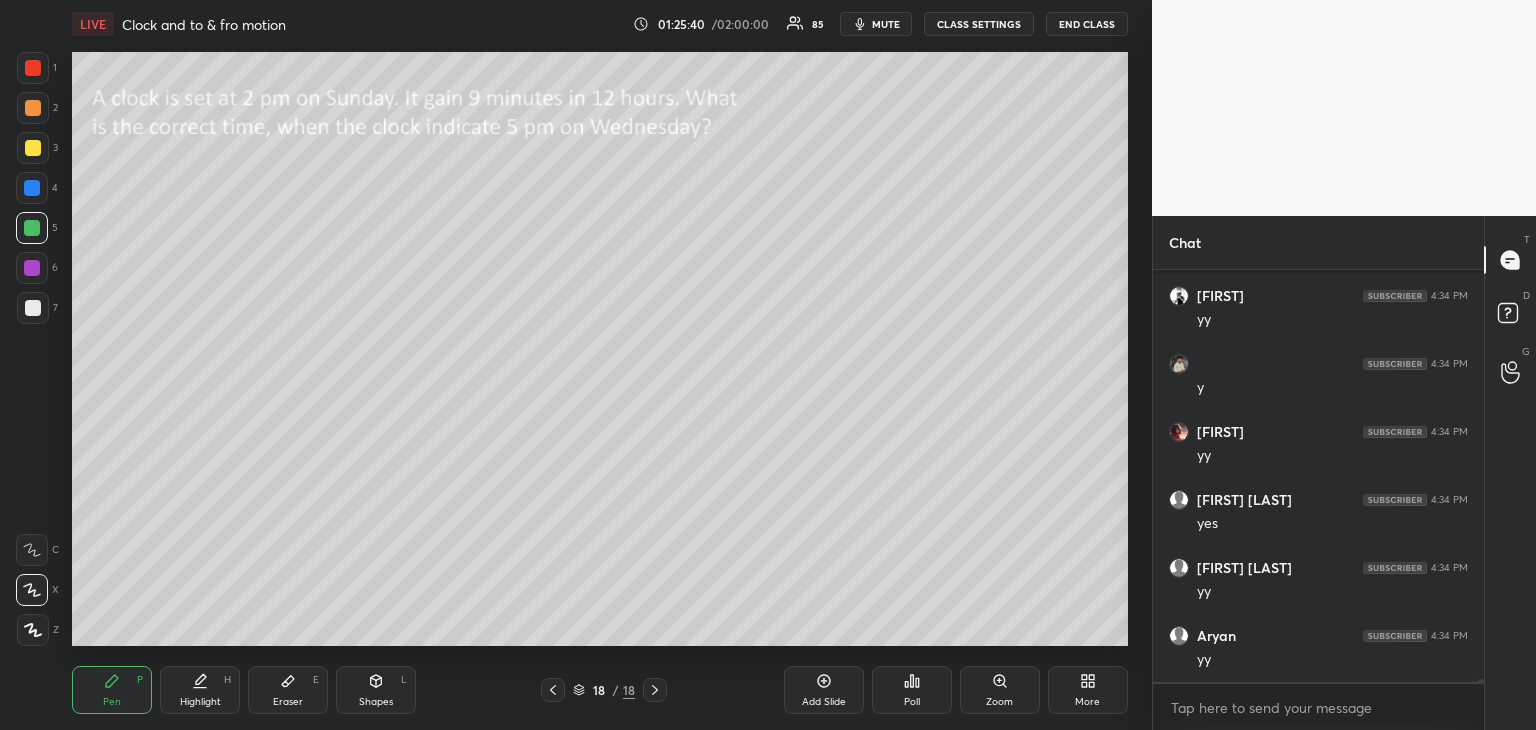 scroll, scrollTop: 54846, scrollLeft: 0, axis: vertical 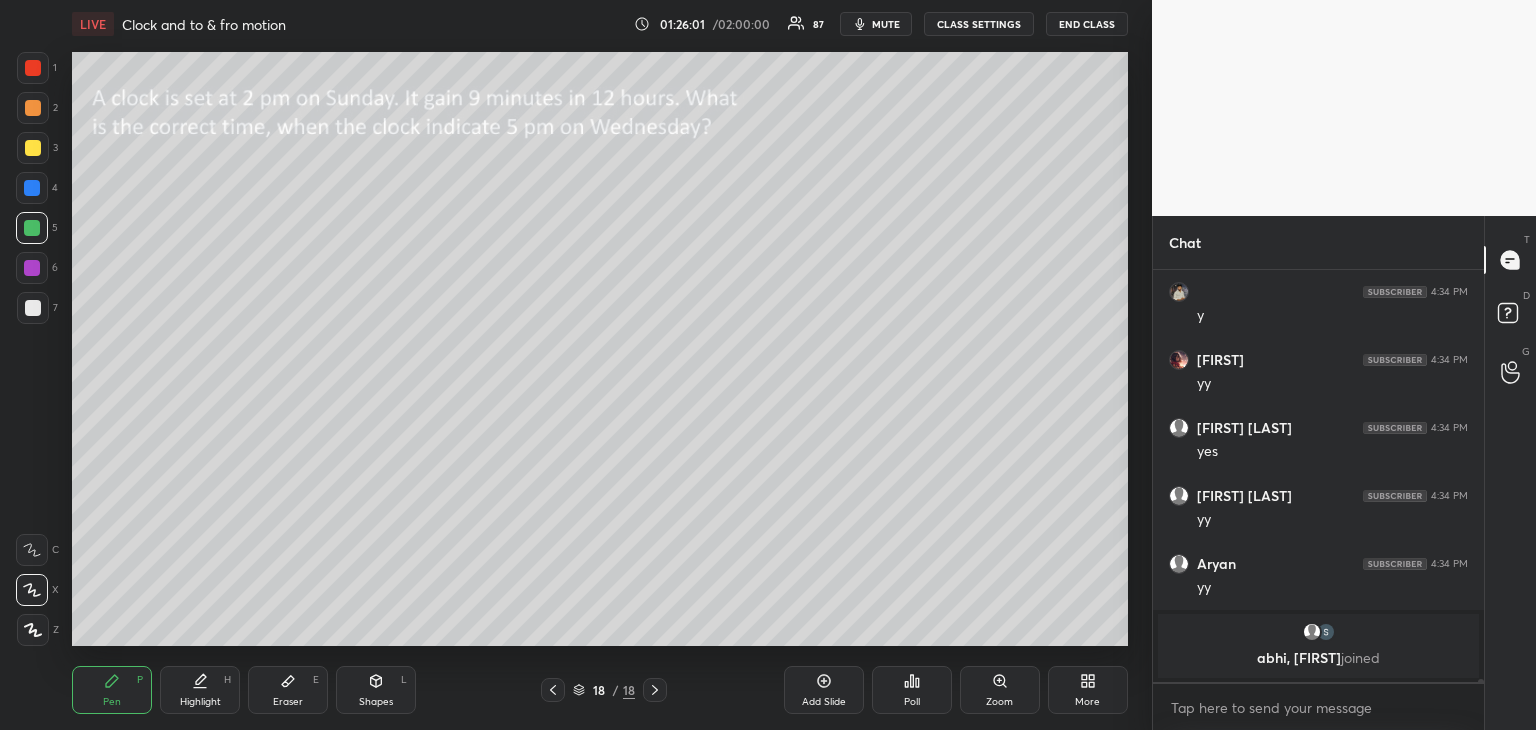 click at bounding box center (33, 148) 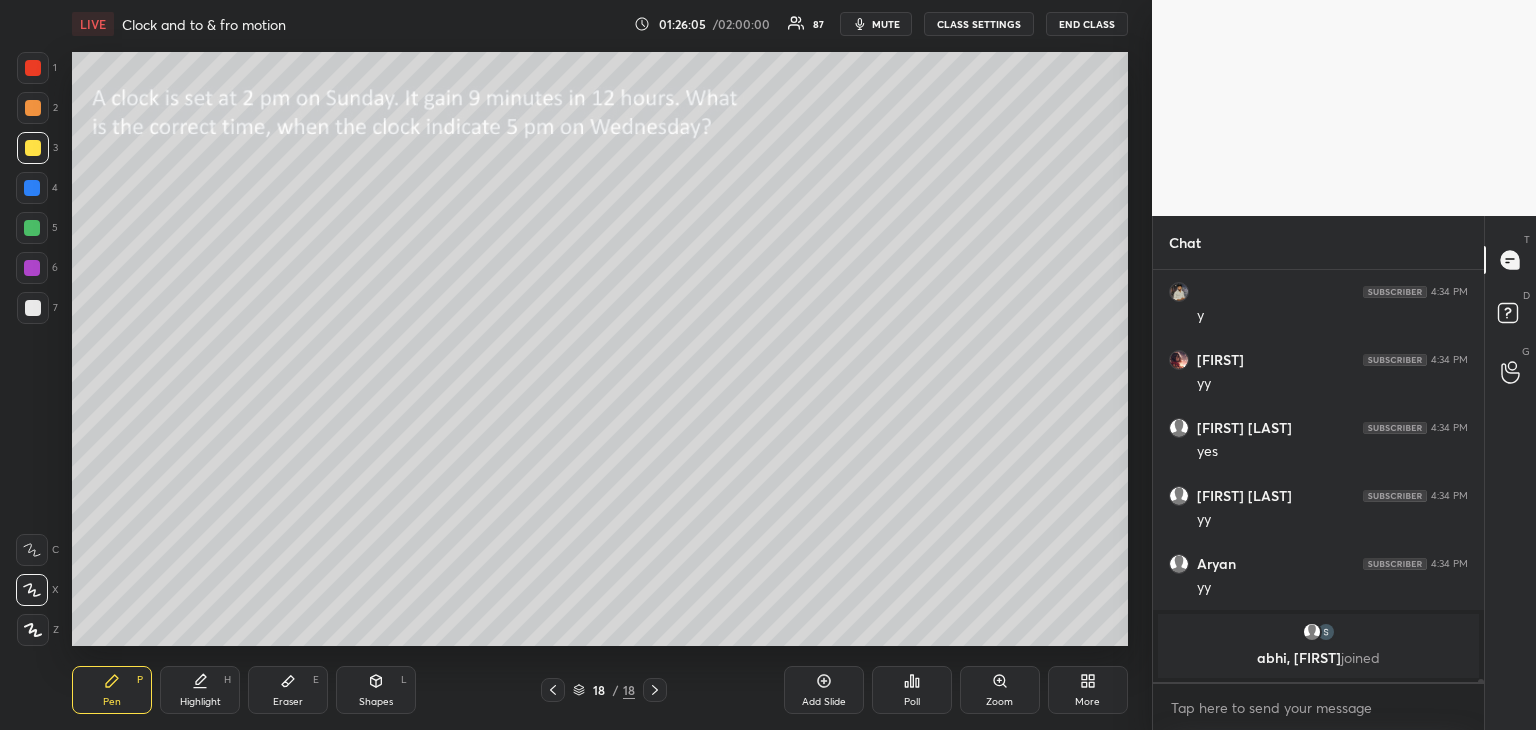 click on "Add Slide" at bounding box center [824, 702] 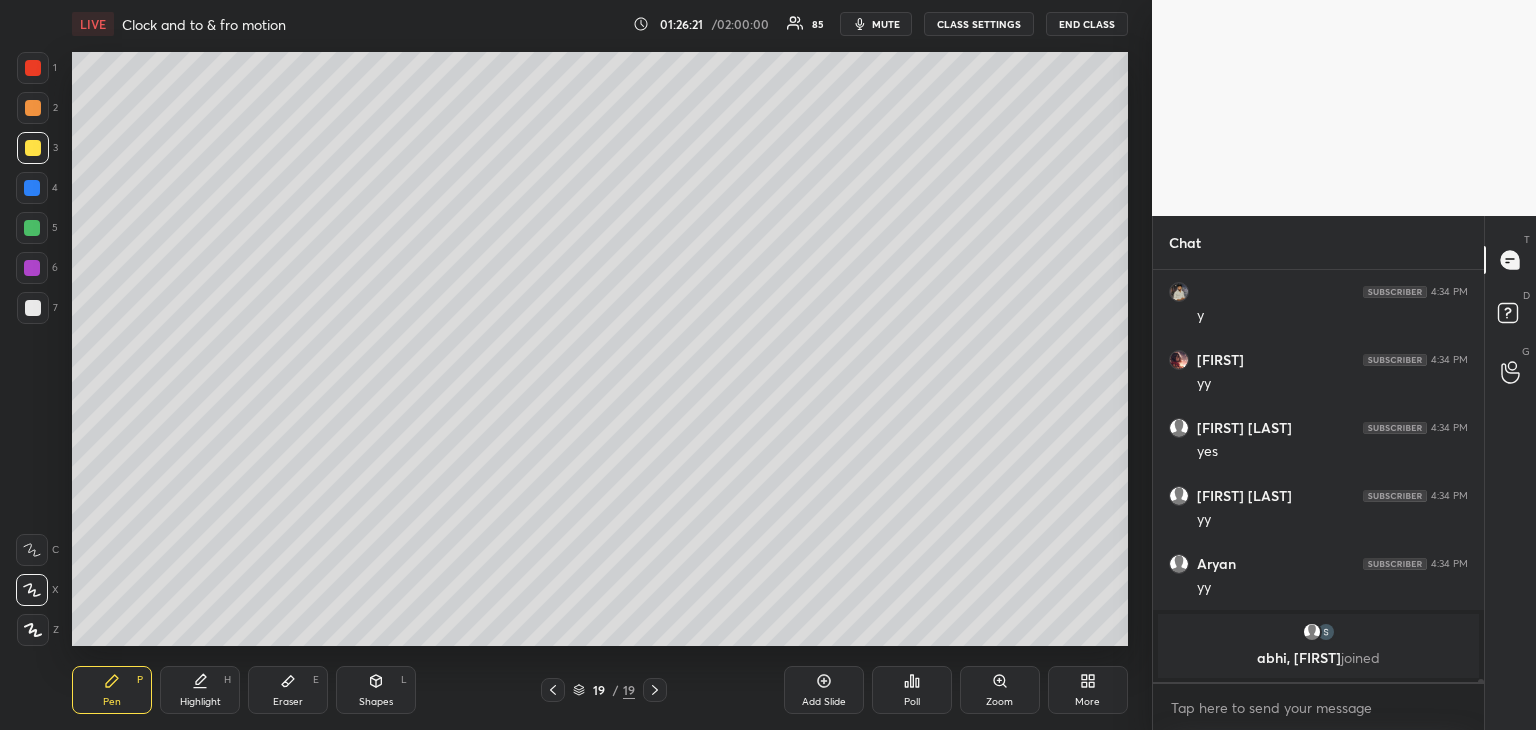 click on "Pen P Highlight H Eraser E Shapes L 19 / 19 Add Slide Poll Zoom More" at bounding box center (600, 690) 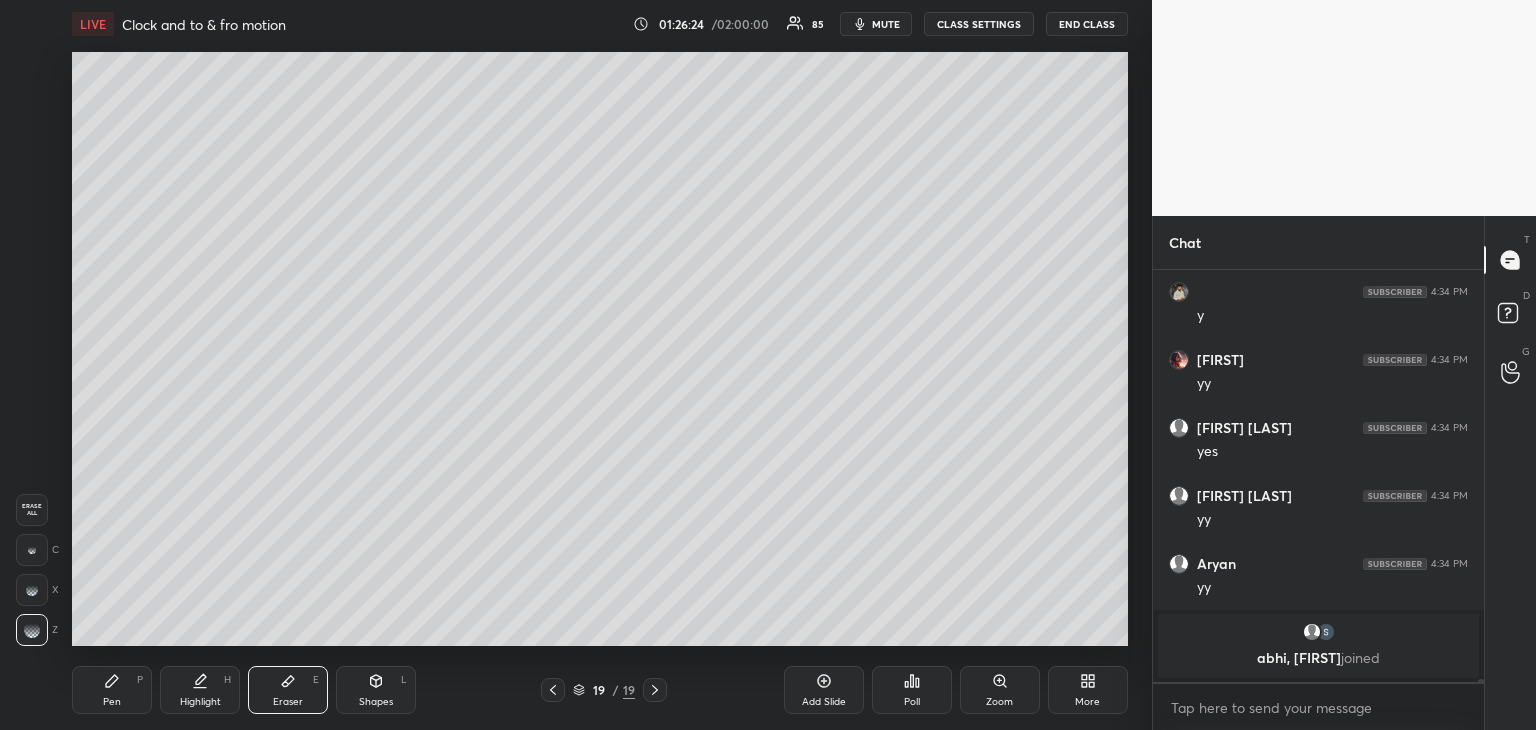click on "Pen P" at bounding box center [112, 690] 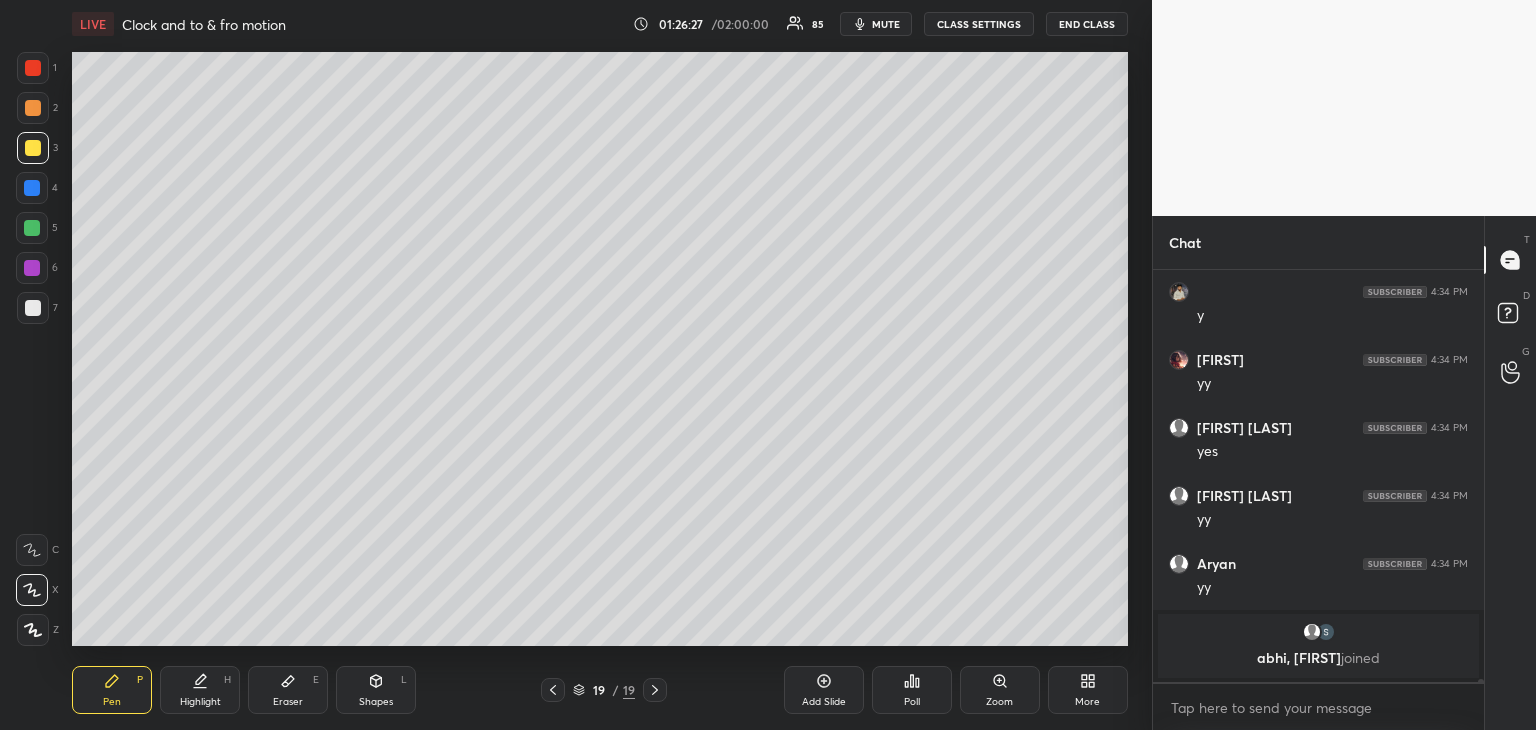 click on "Eraser E" at bounding box center [288, 690] 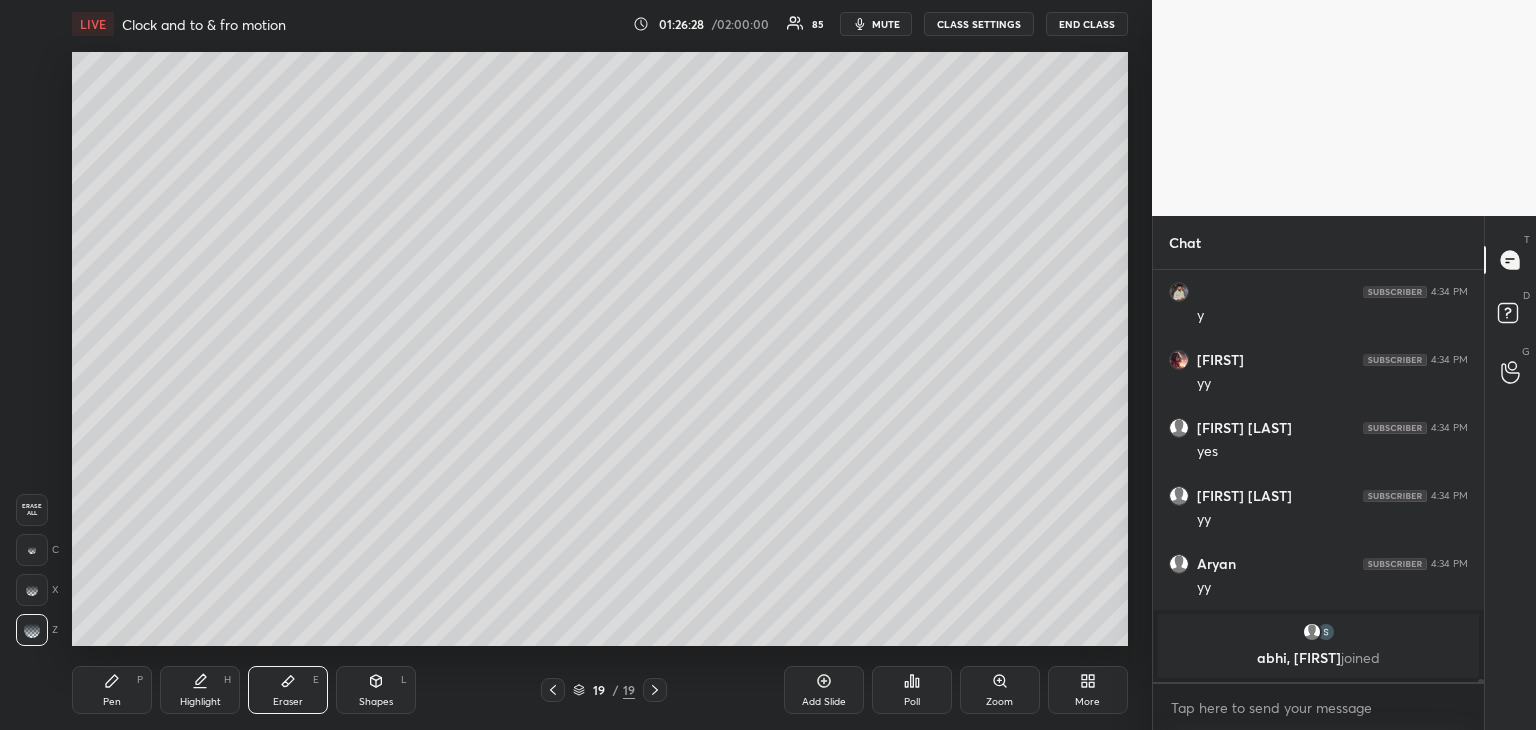 click 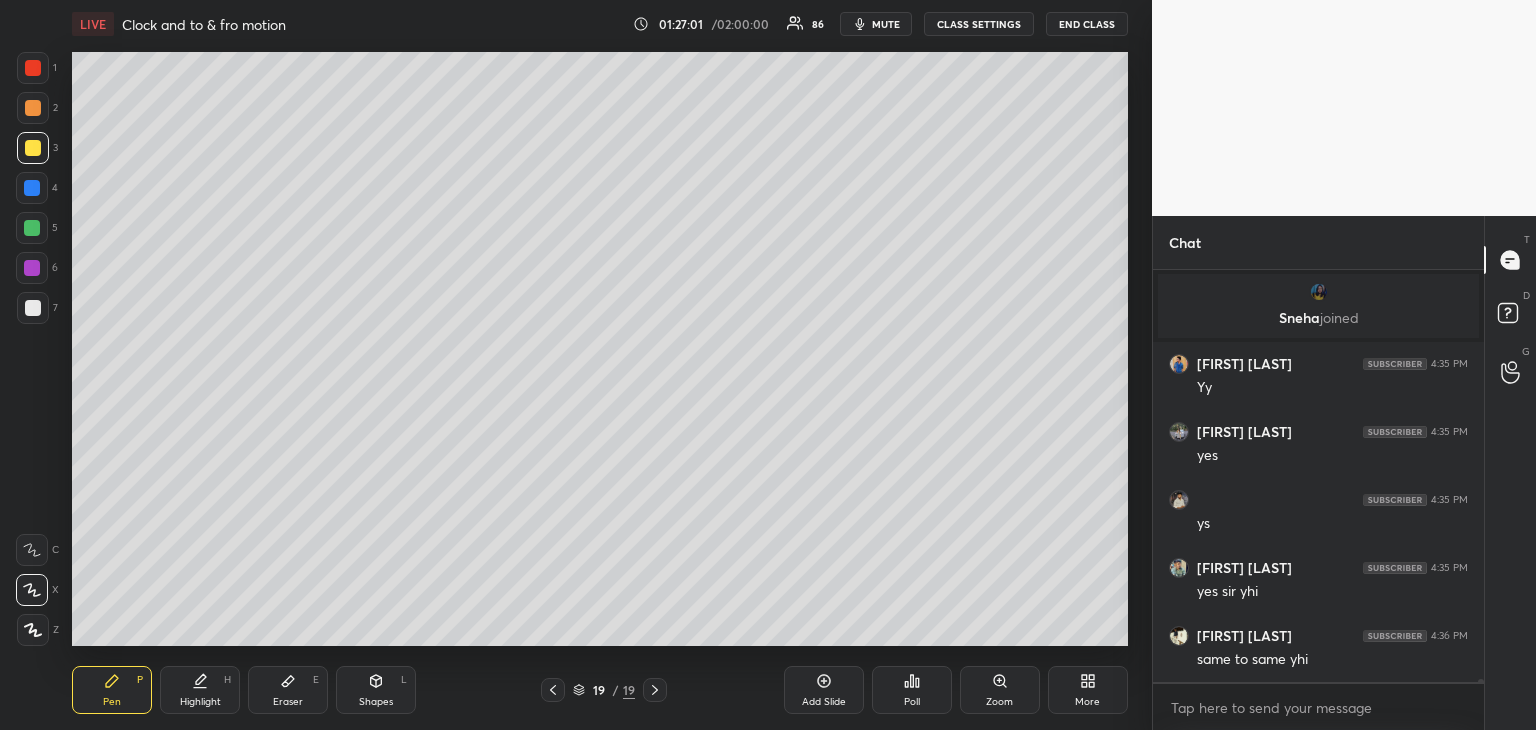 scroll, scrollTop: 54878, scrollLeft: 0, axis: vertical 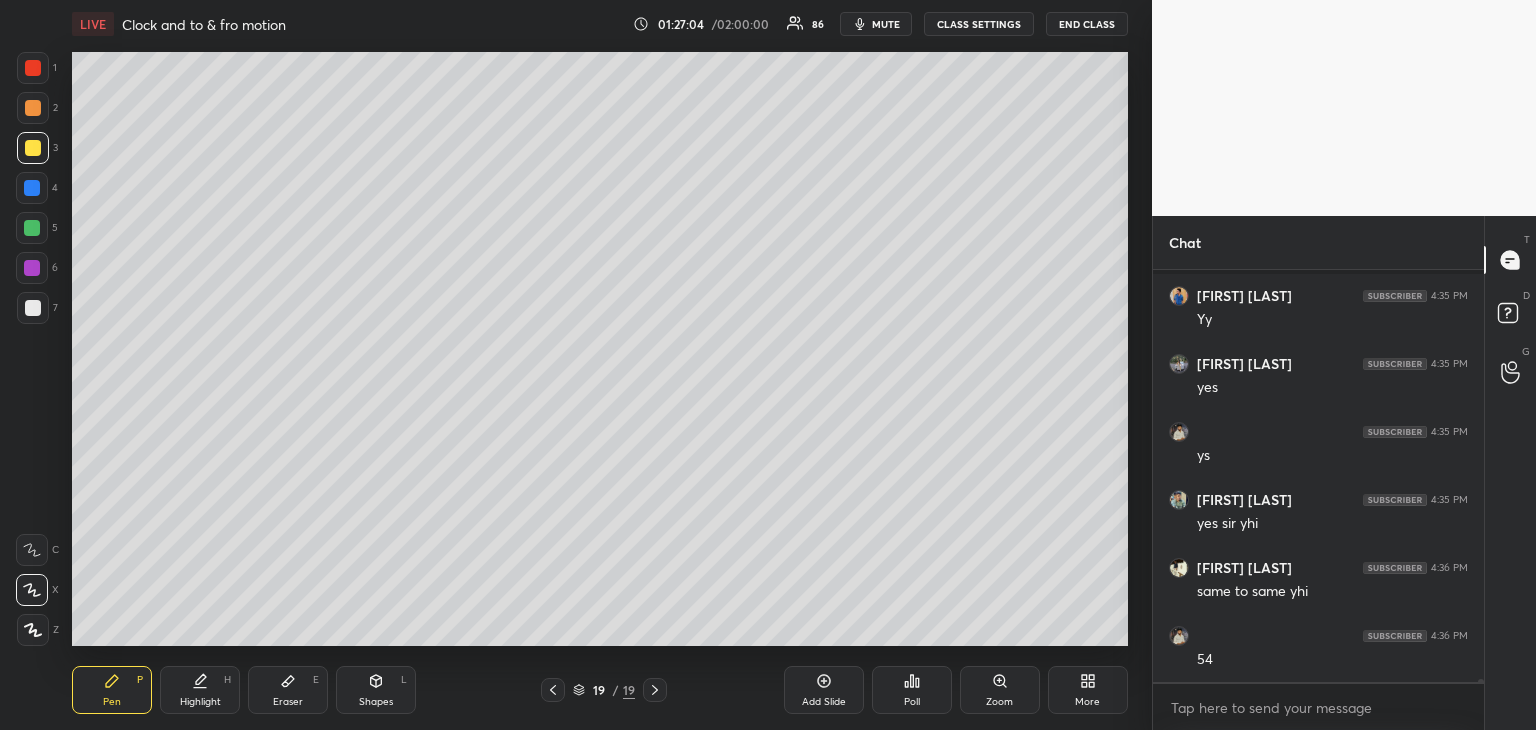 click at bounding box center [32, 268] 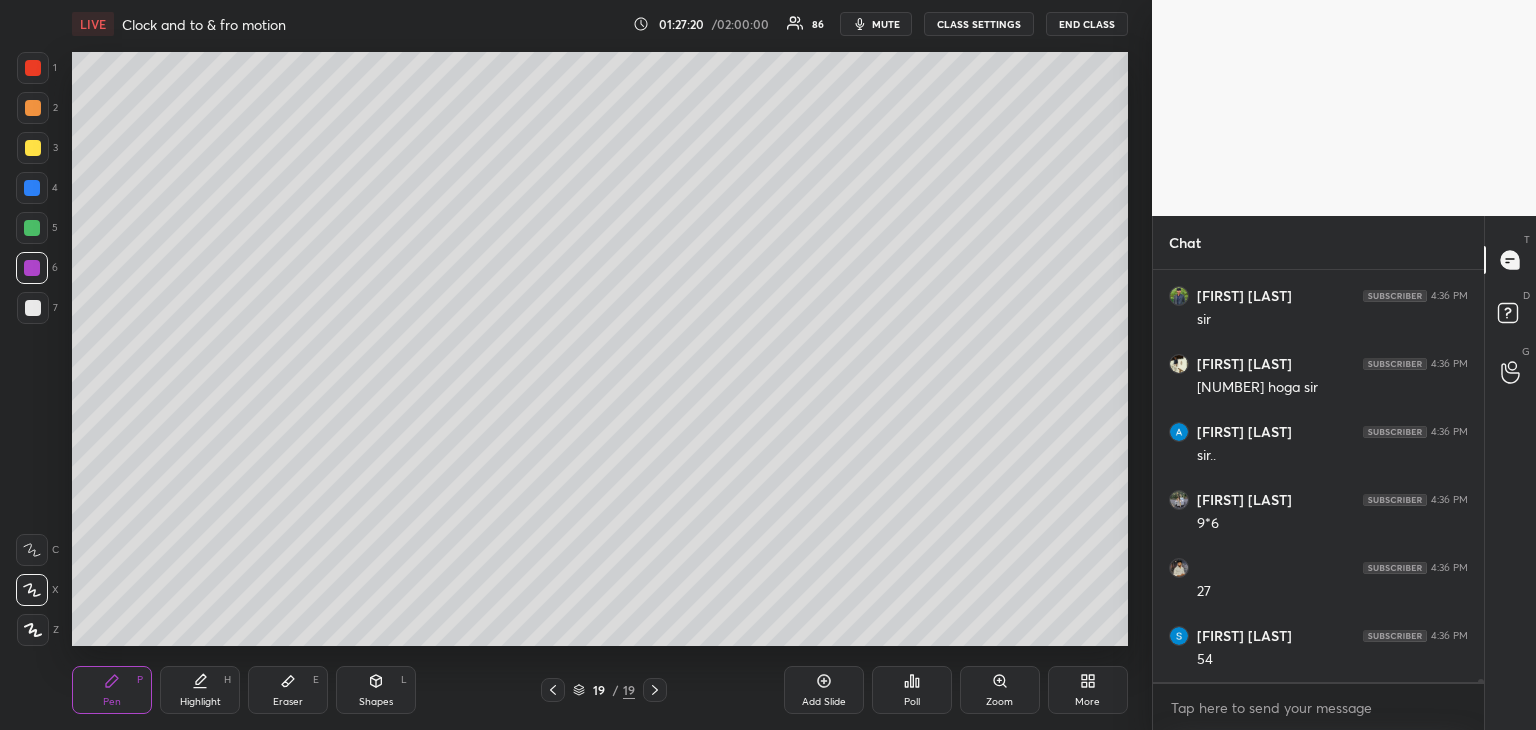 scroll, scrollTop: 55626, scrollLeft: 0, axis: vertical 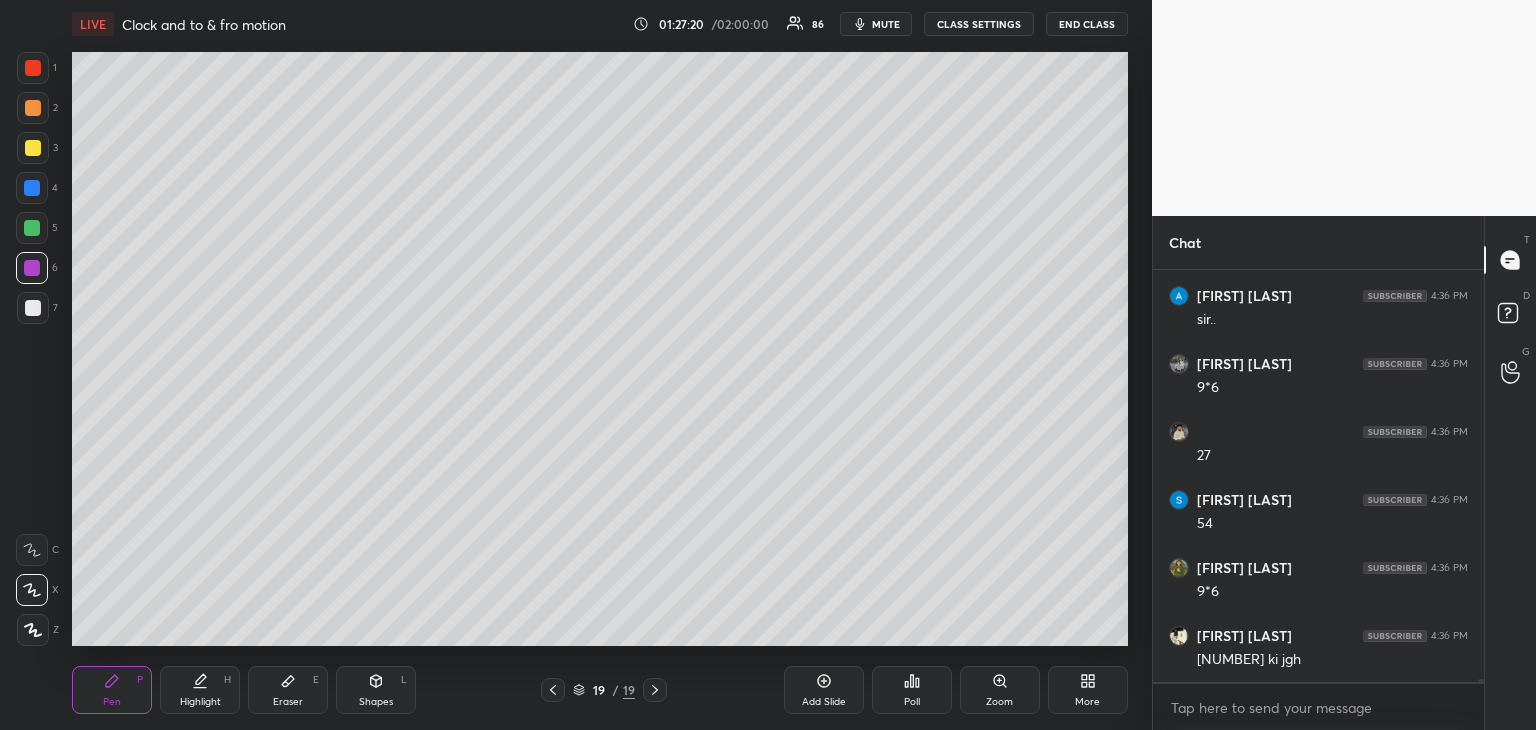 click on "Eraser" at bounding box center [288, 702] 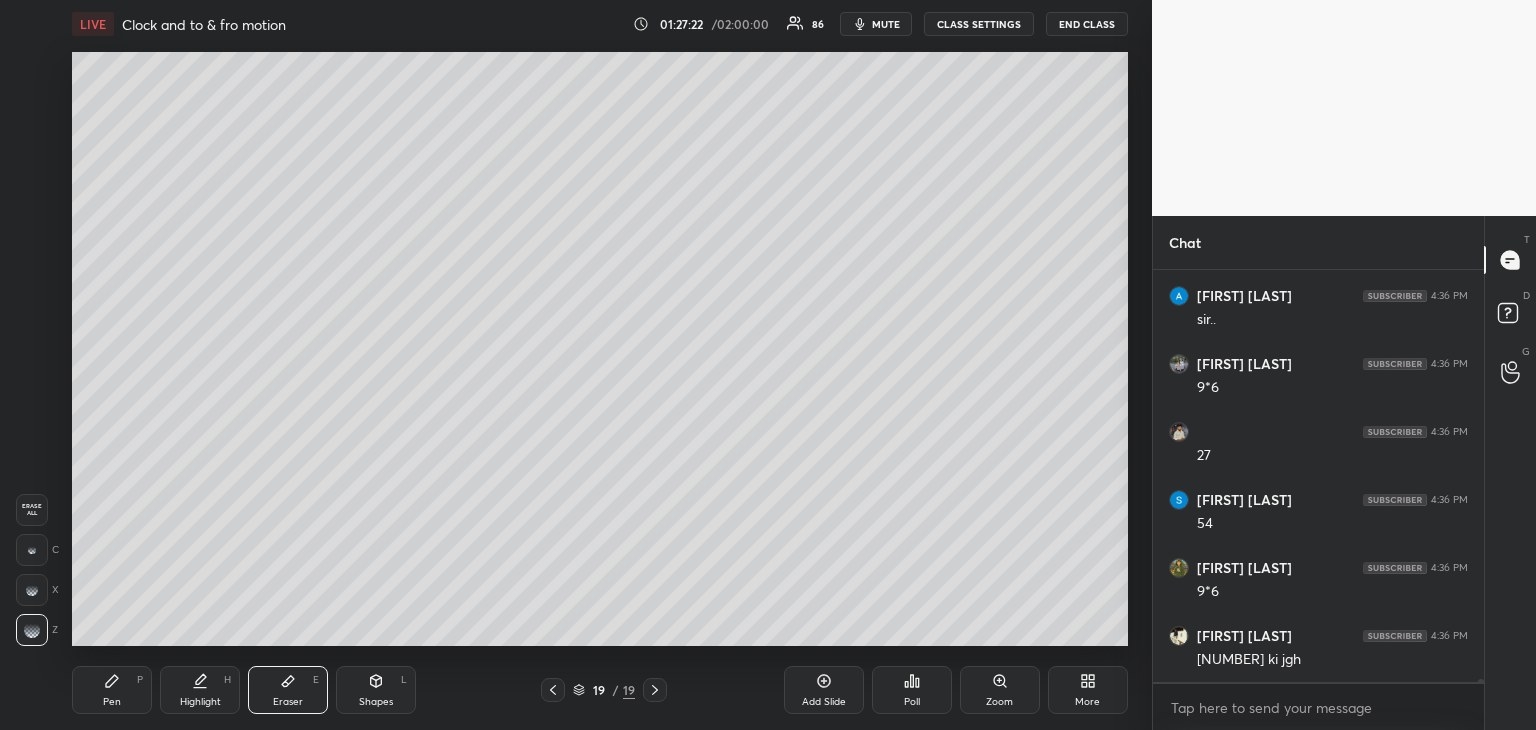 scroll, scrollTop: 55694, scrollLeft: 0, axis: vertical 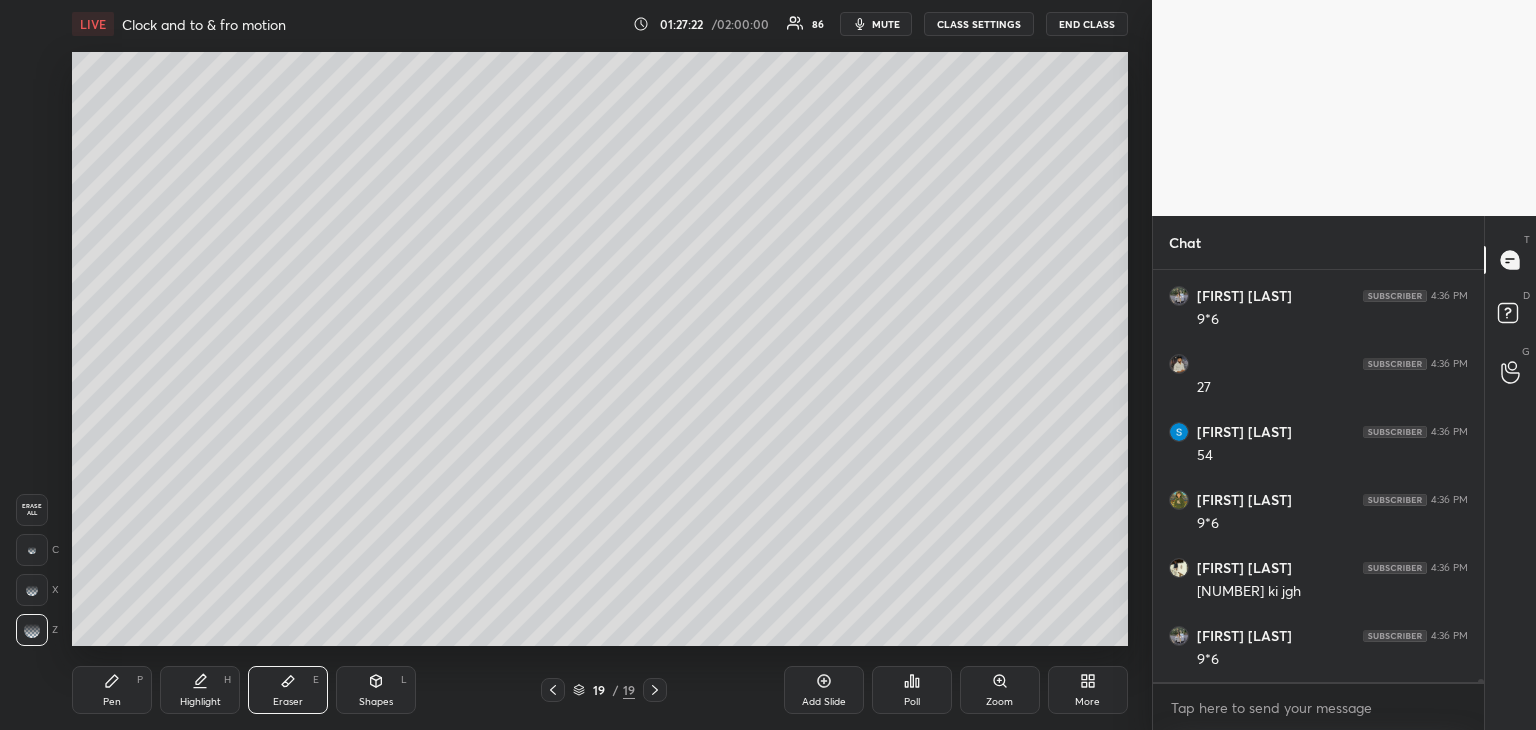 click on "Pen P" at bounding box center [112, 690] 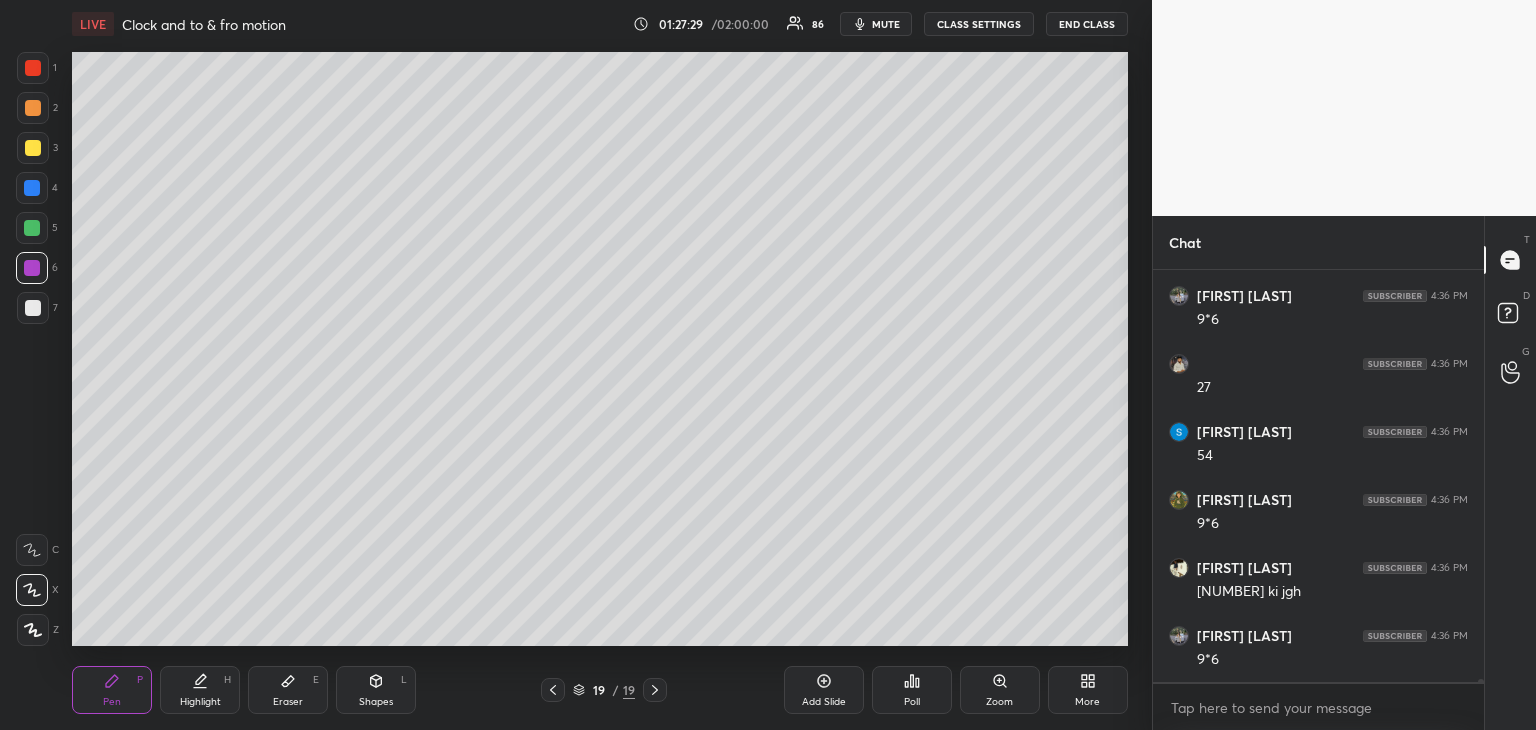 click on "Eraser E" at bounding box center [288, 690] 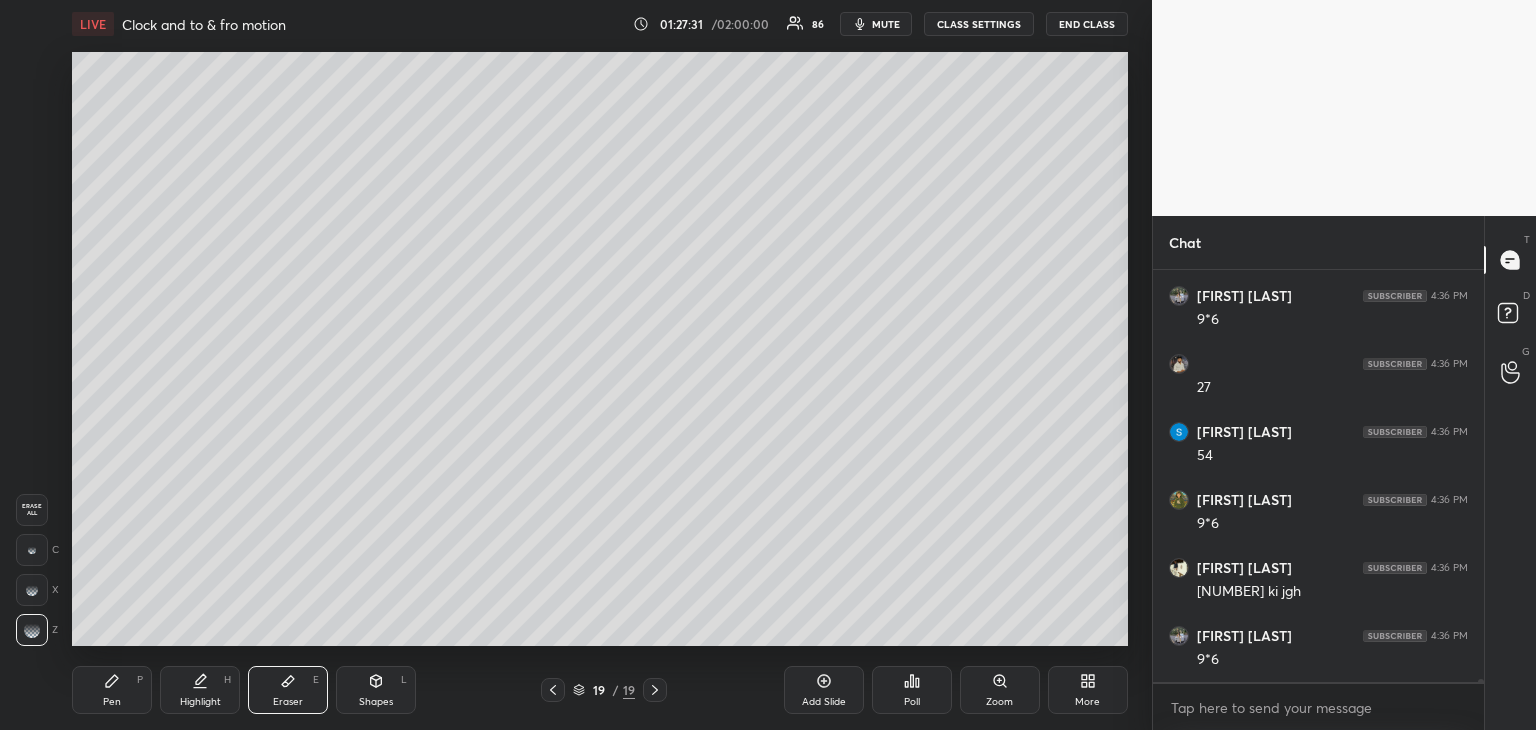 click on "Pen P" at bounding box center [112, 690] 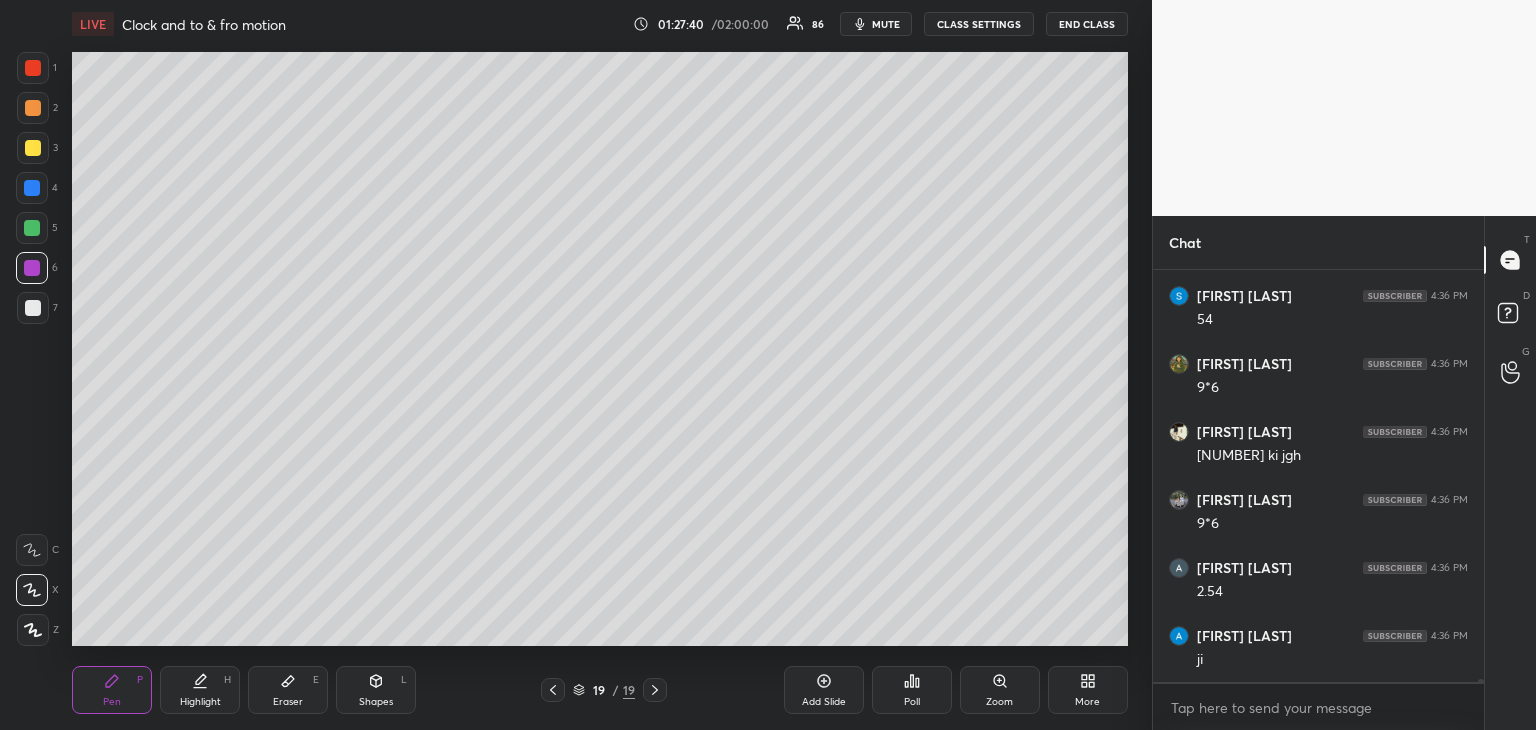 scroll, scrollTop: 55898, scrollLeft: 0, axis: vertical 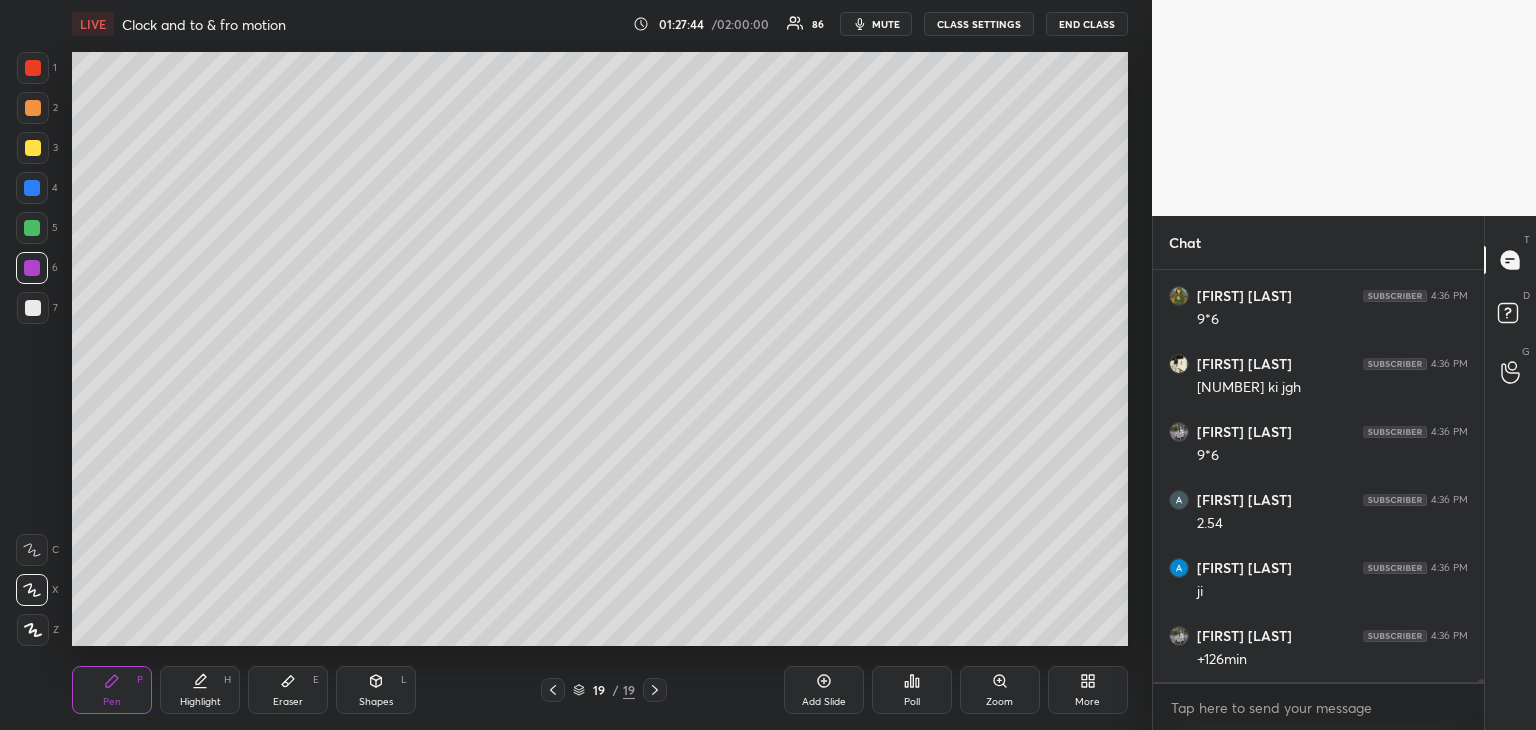 click at bounding box center [33, 308] 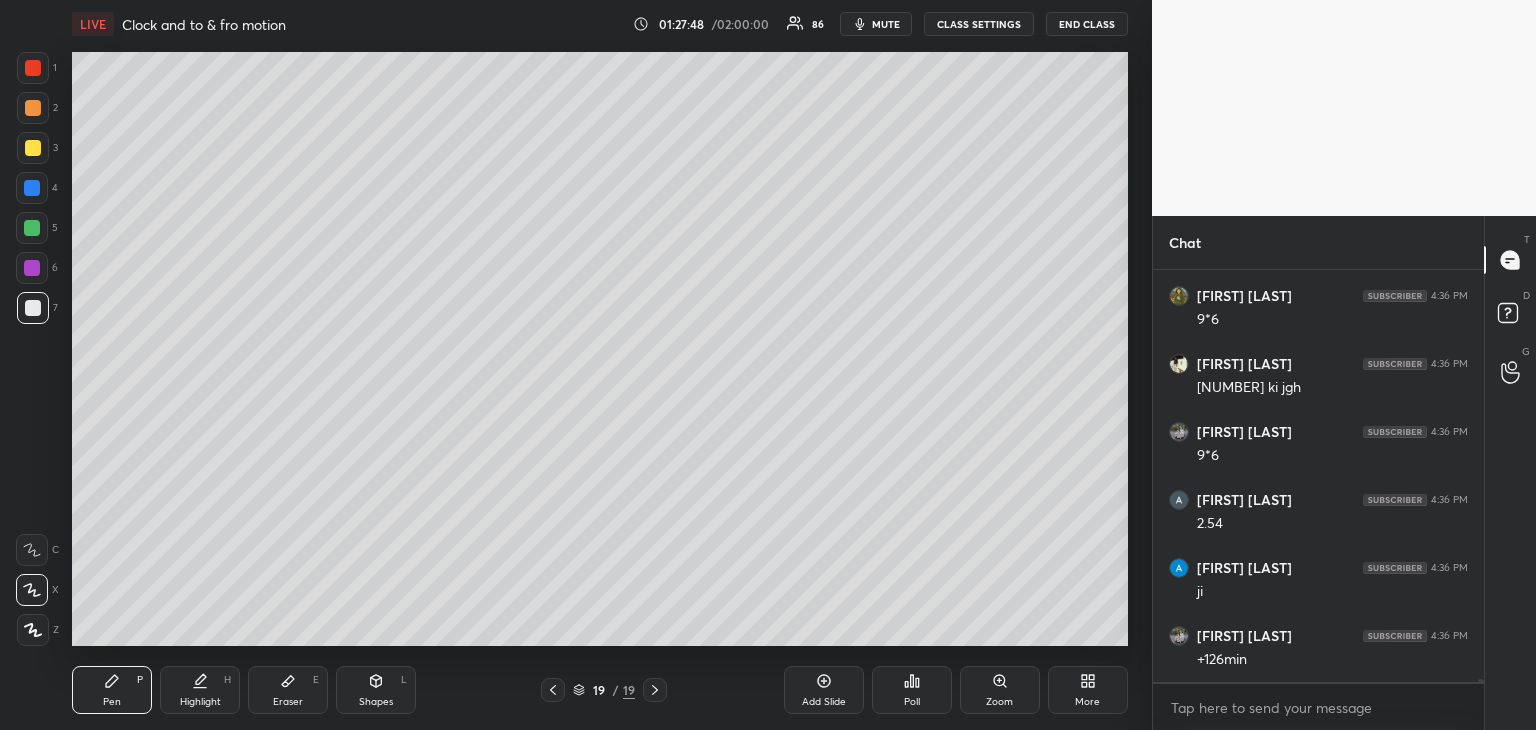 click 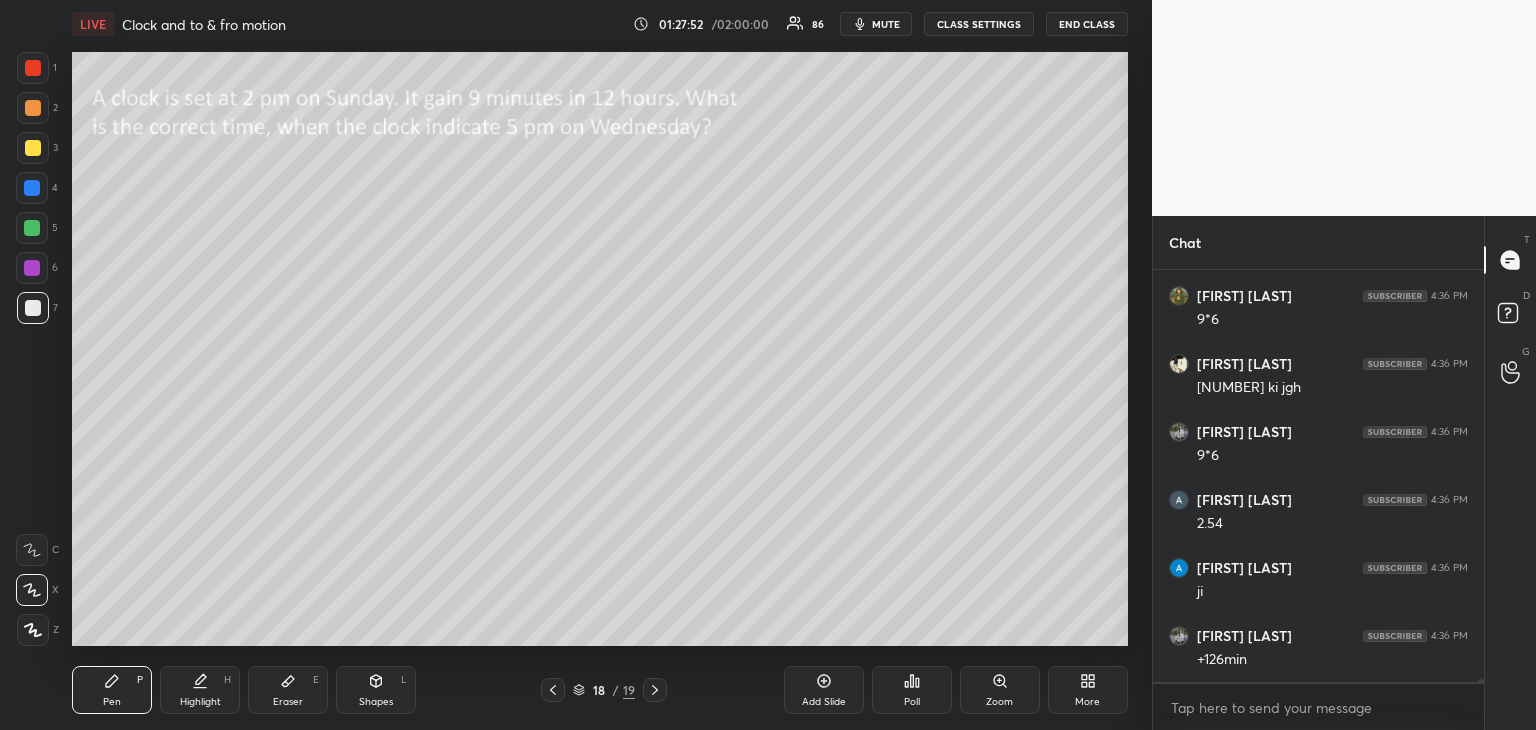 click at bounding box center [655, 690] 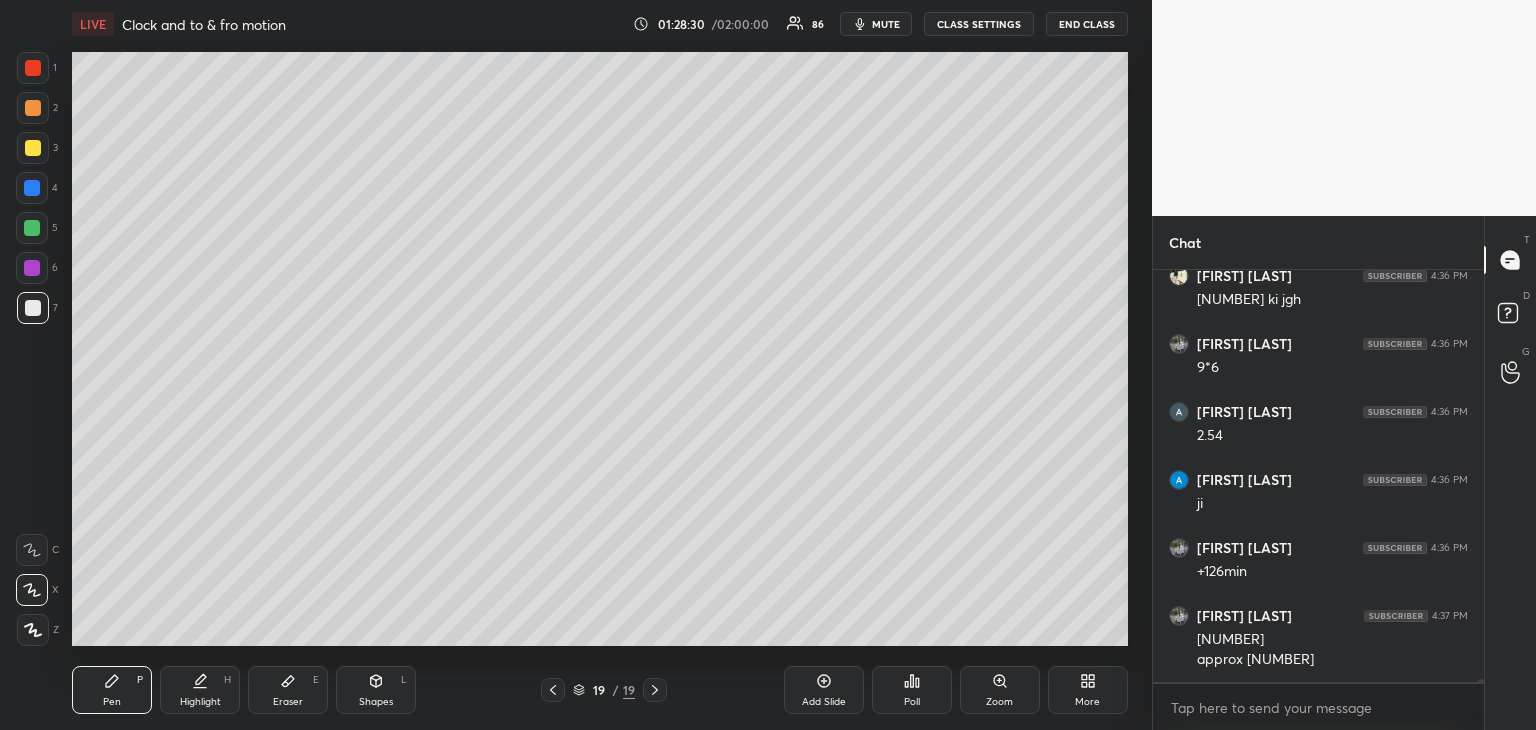 scroll, scrollTop: 56054, scrollLeft: 0, axis: vertical 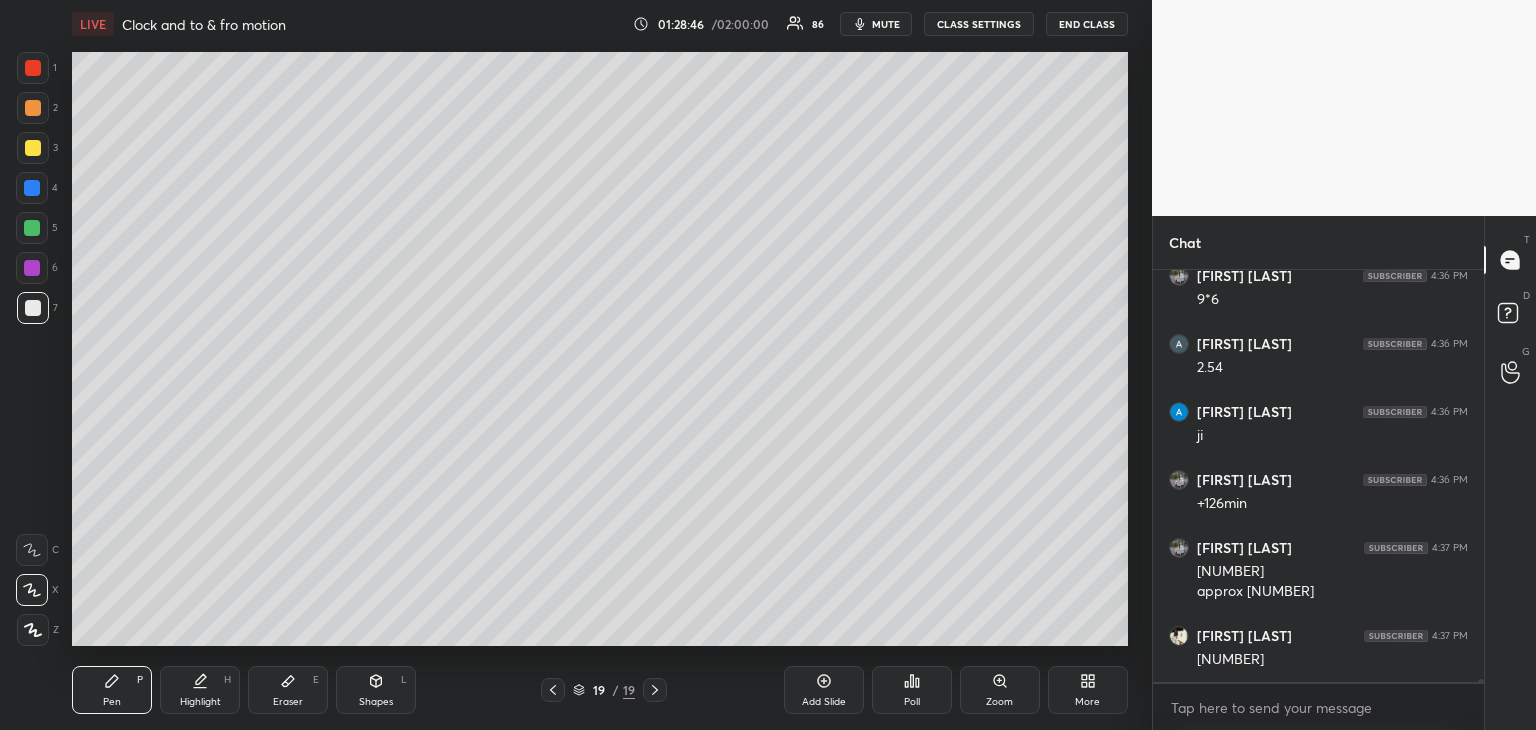 click on "Highlight H" at bounding box center [200, 690] 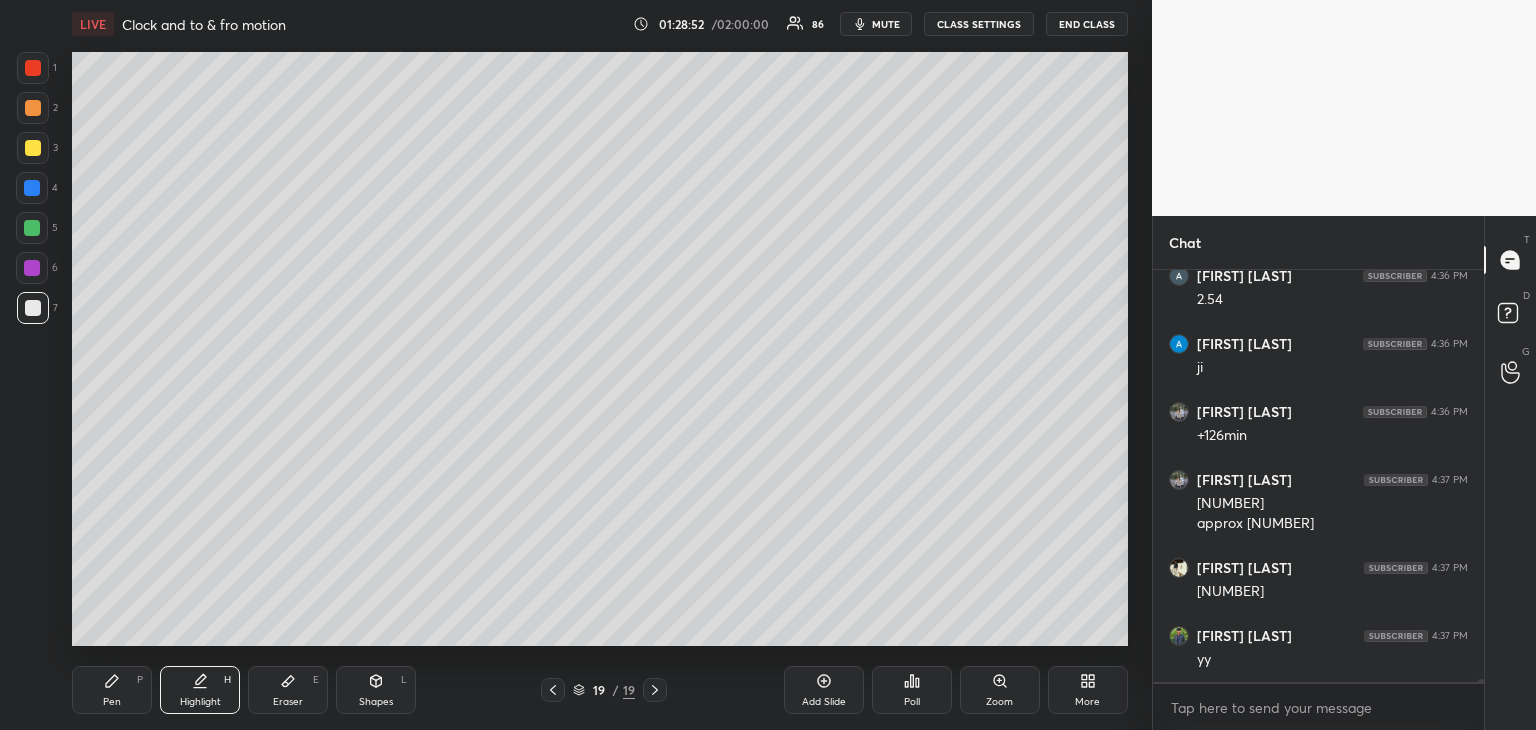 scroll, scrollTop: 56190, scrollLeft: 0, axis: vertical 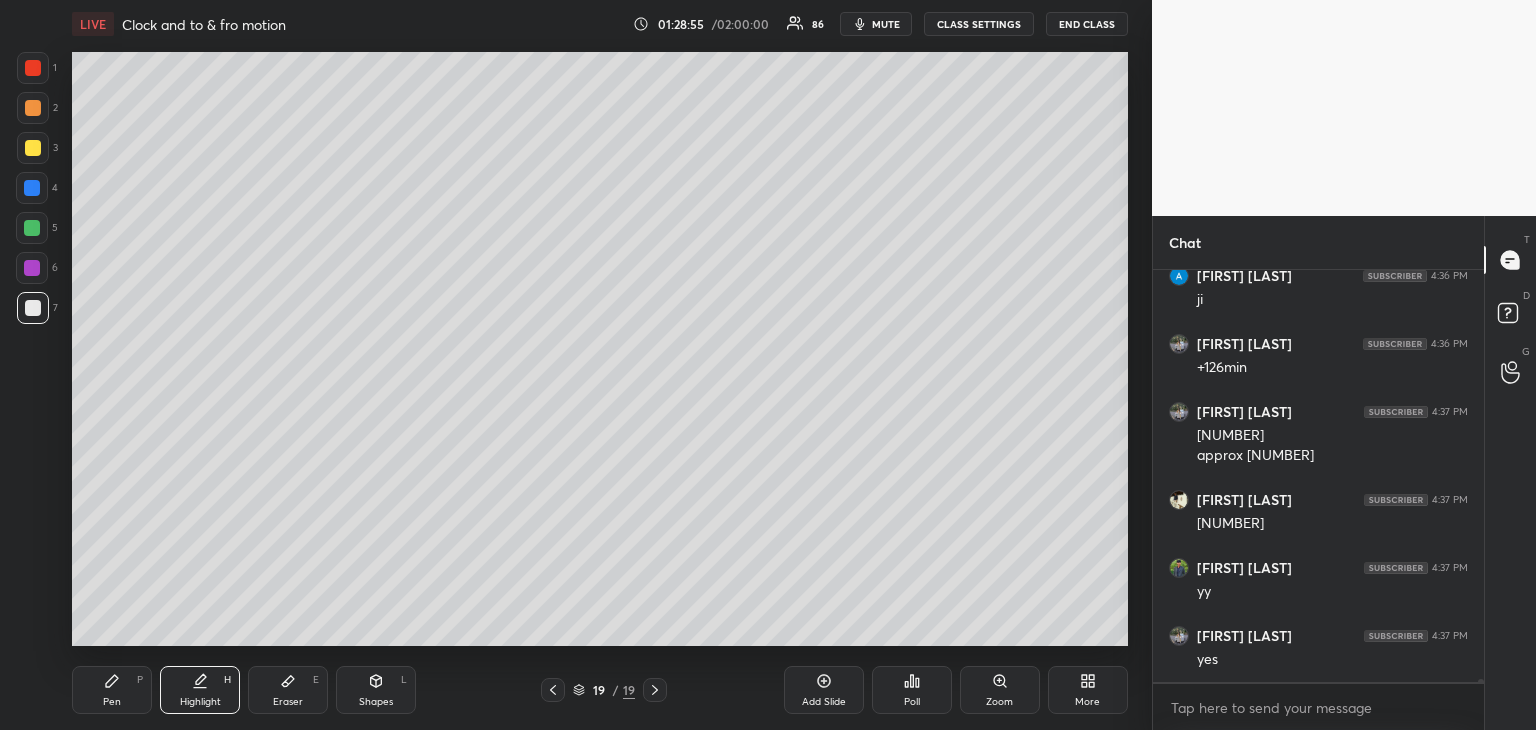 click 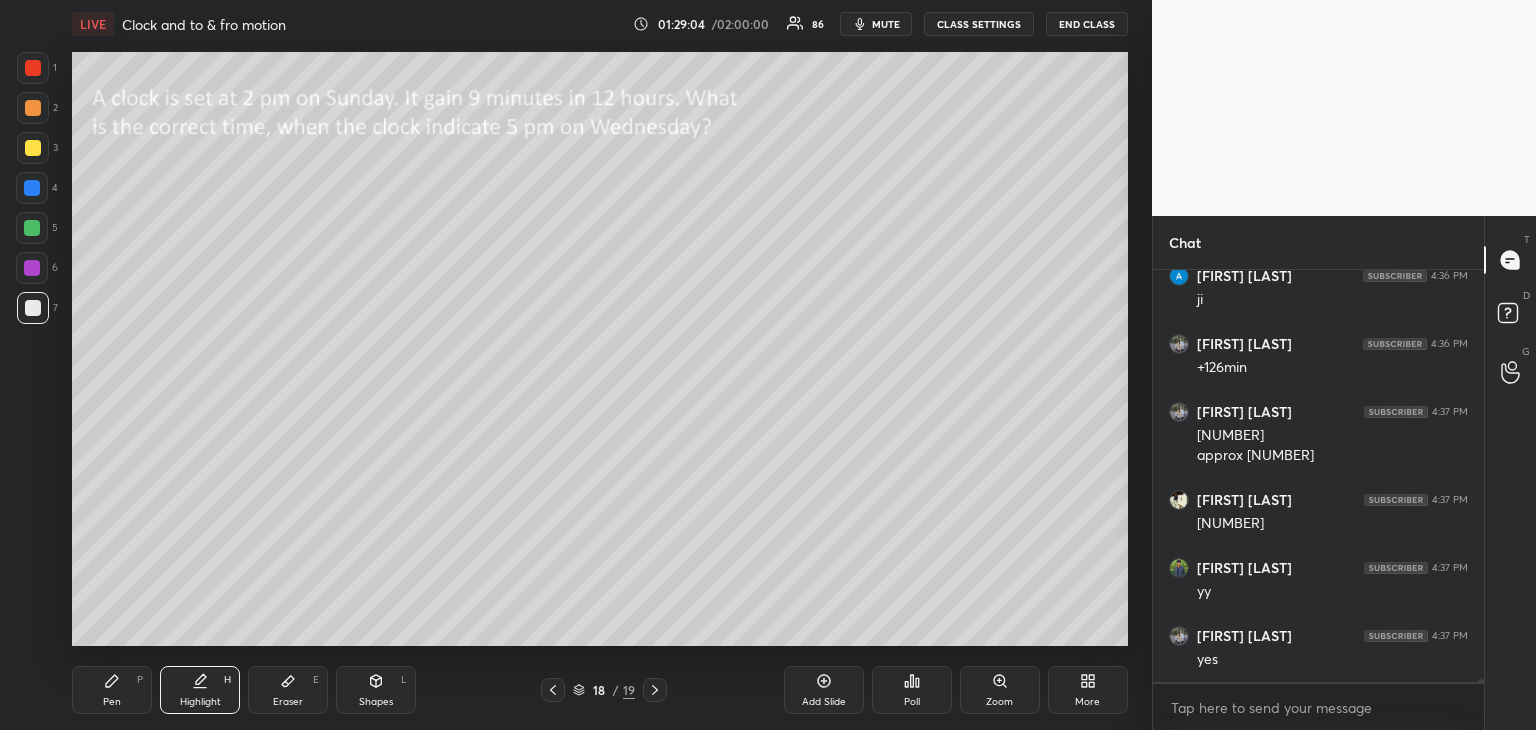 scroll, scrollTop: 56258, scrollLeft: 0, axis: vertical 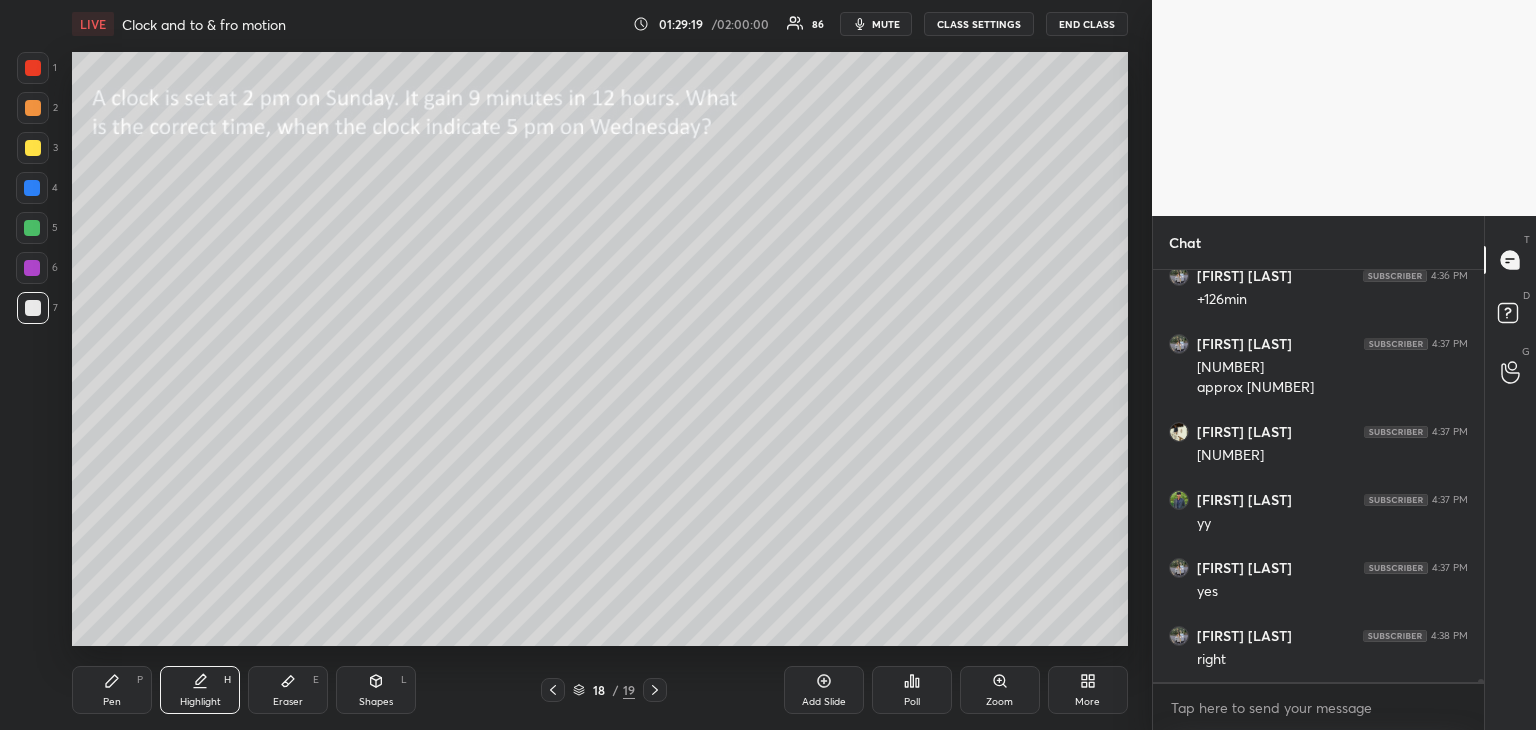 click on "Pen P" at bounding box center [112, 690] 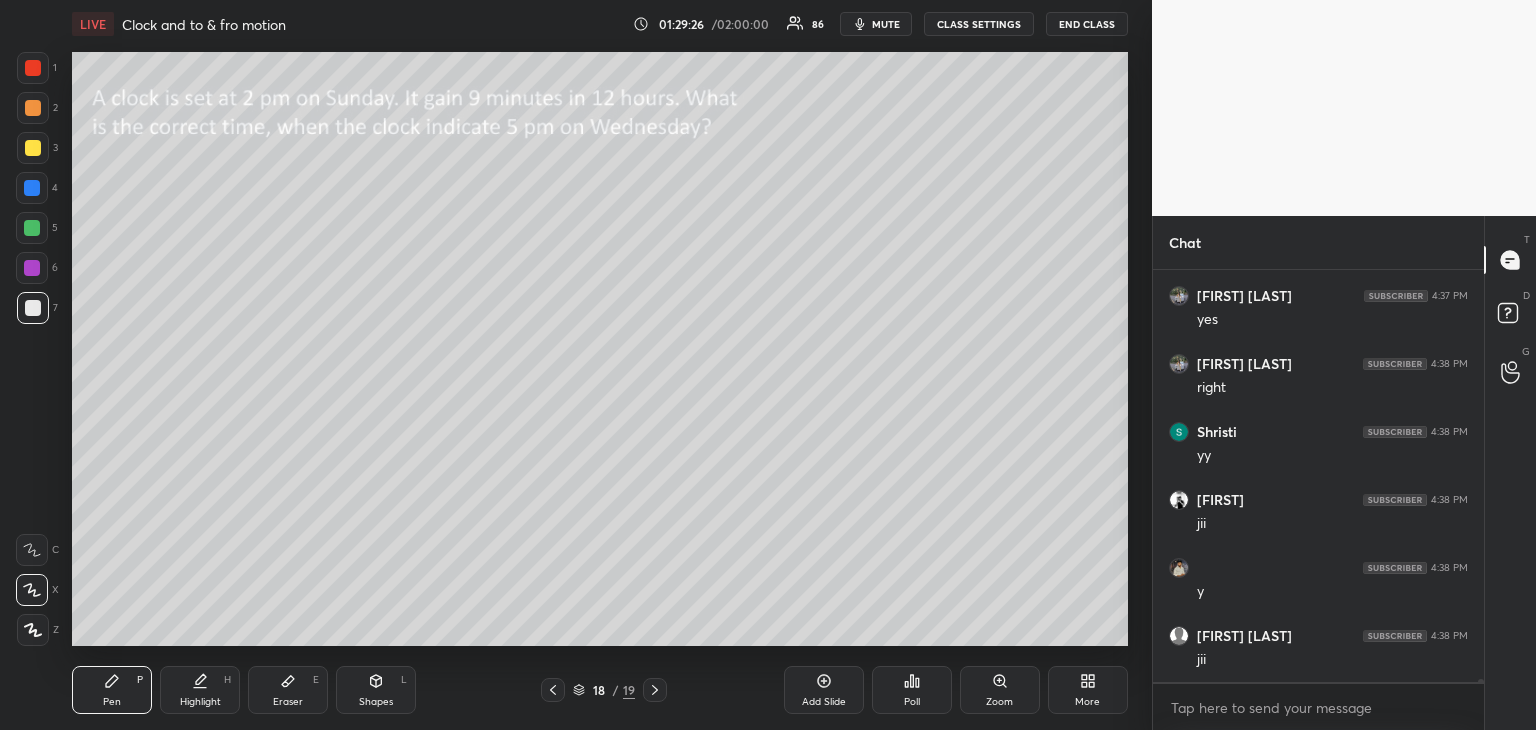 scroll, scrollTop: 56598, scrollLeft: 0, axis: vertical 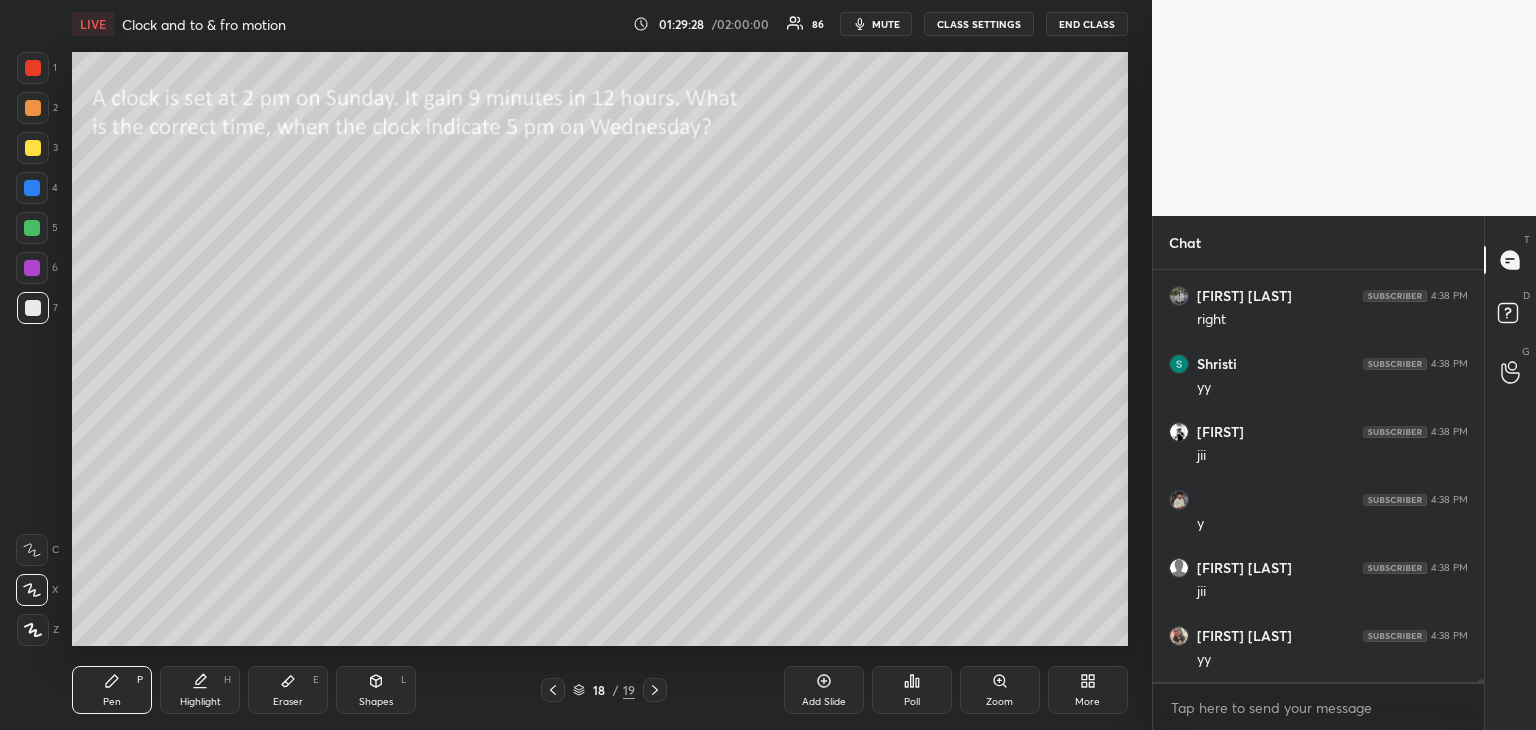 click at bounding box center (33, 148) 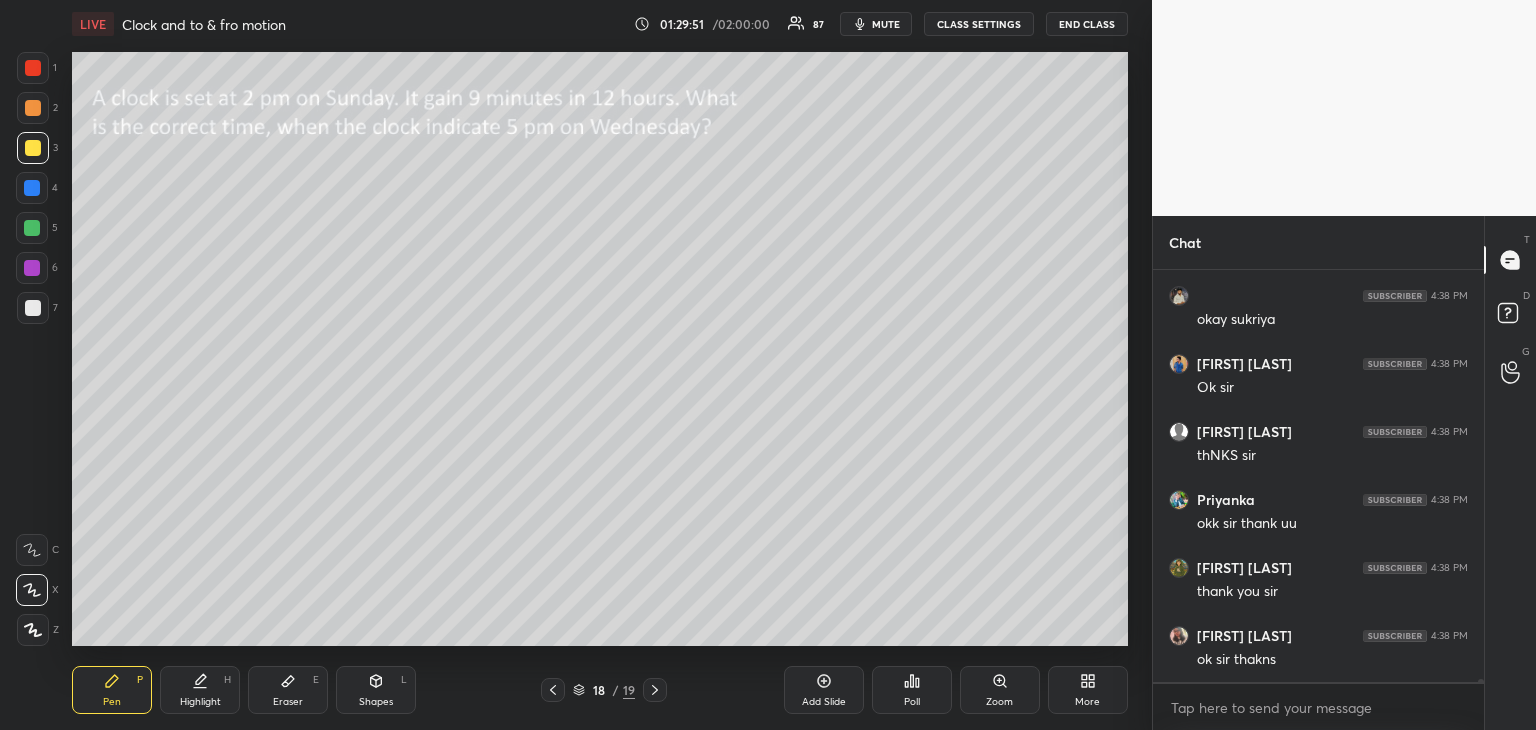 scroll, scrollTop: 57514, scrollLeft: 0, axis: vertical 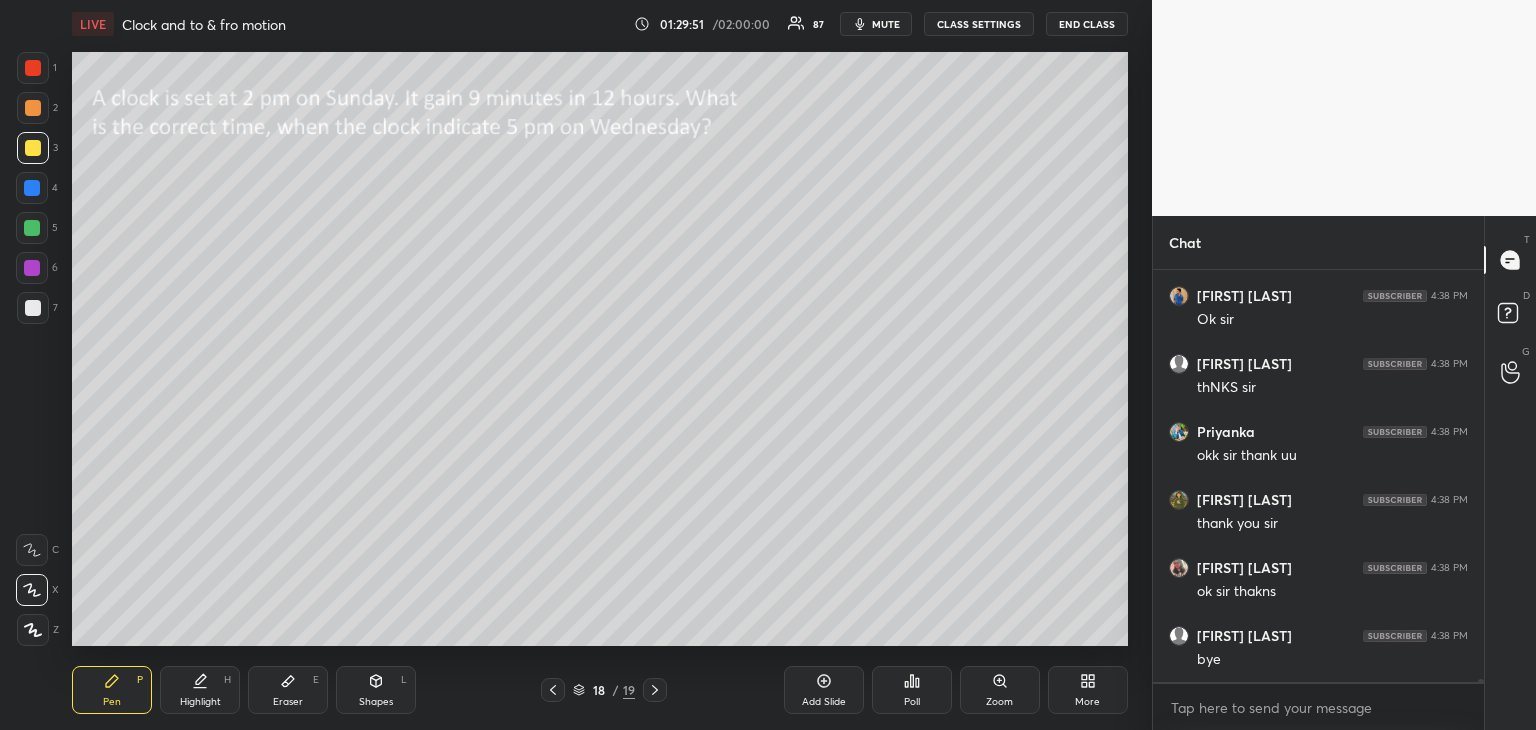 click on "END CLASS" at bounding box center (1087, 24) 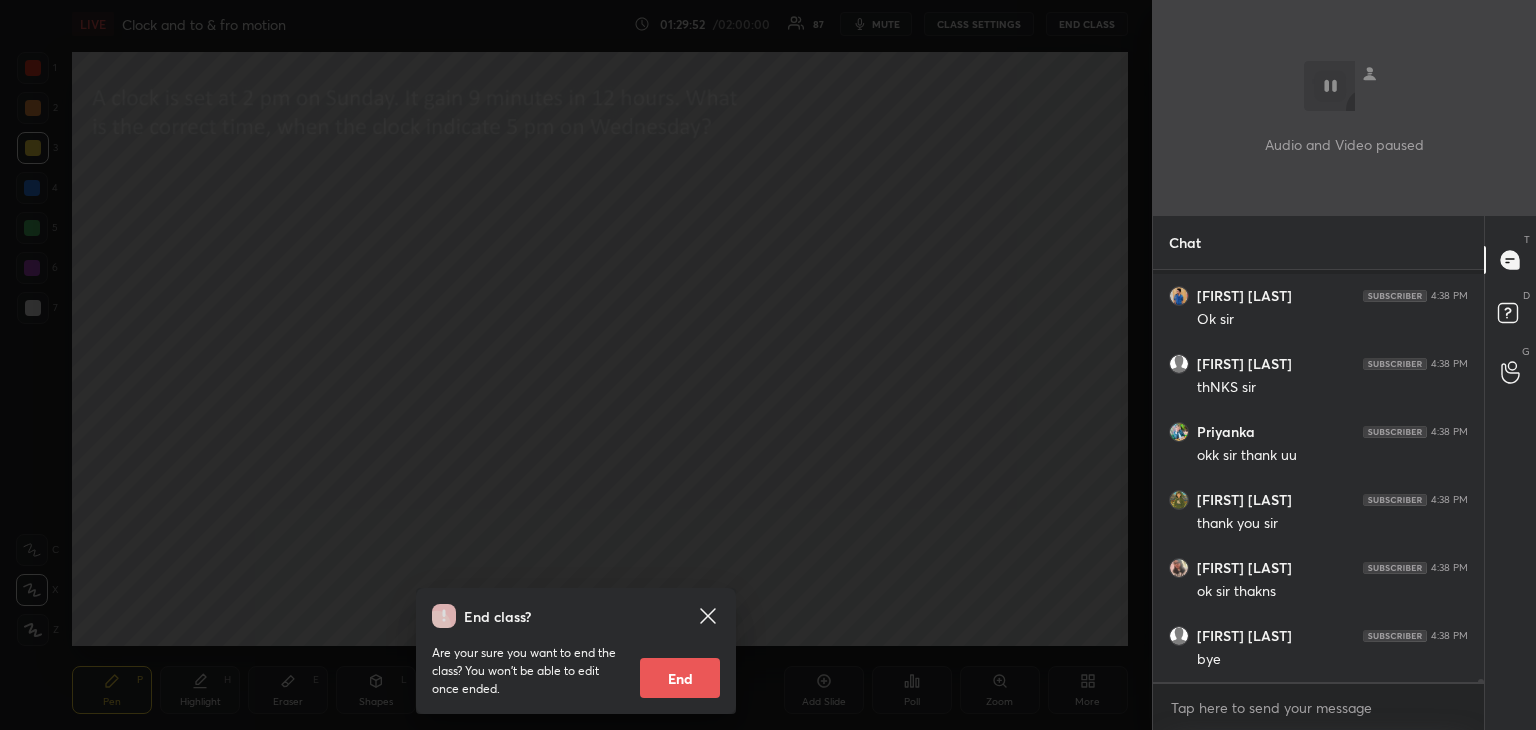 scroll, scrollTop: 57650, scrollLeft: 0, axis: vertical 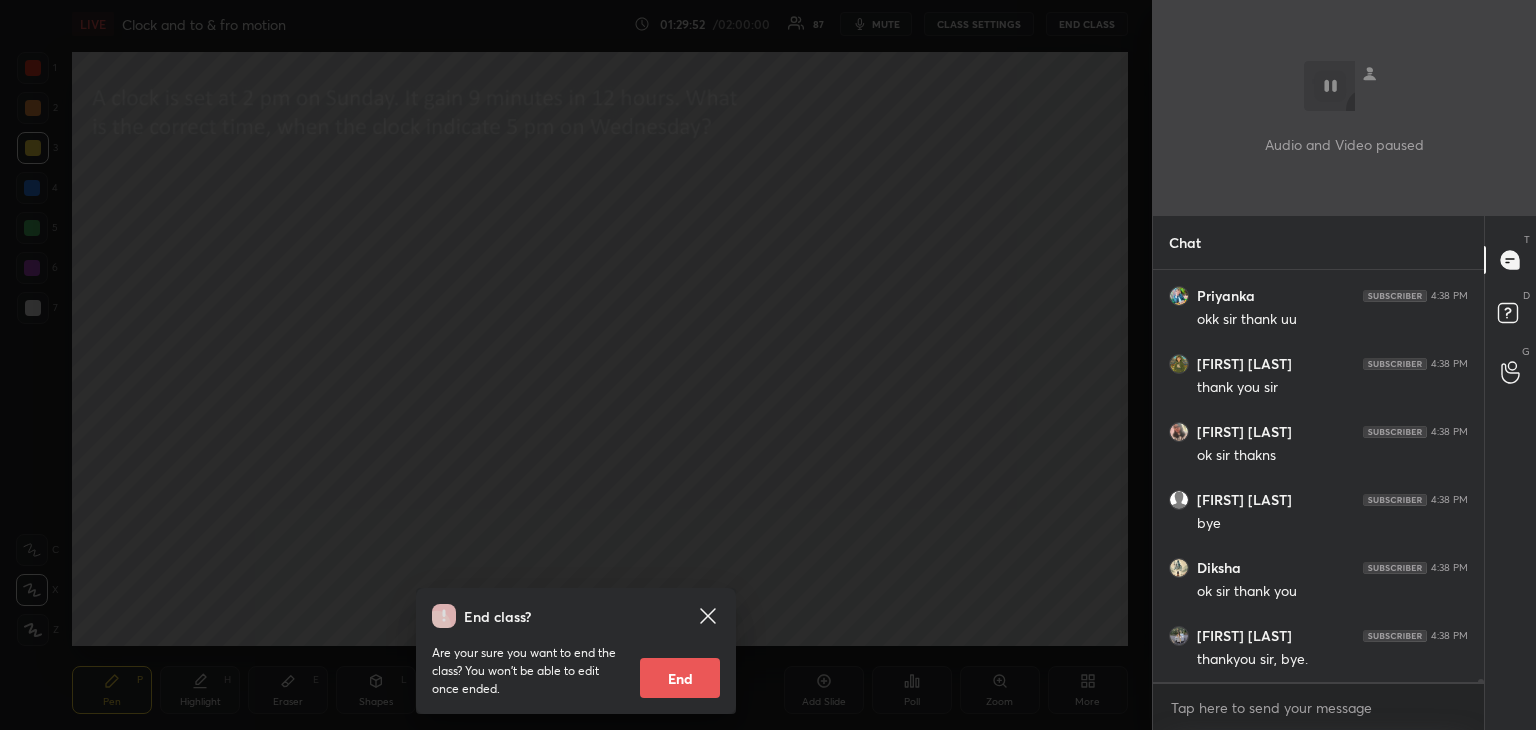 click on "End" at bounding box center (680, 678) 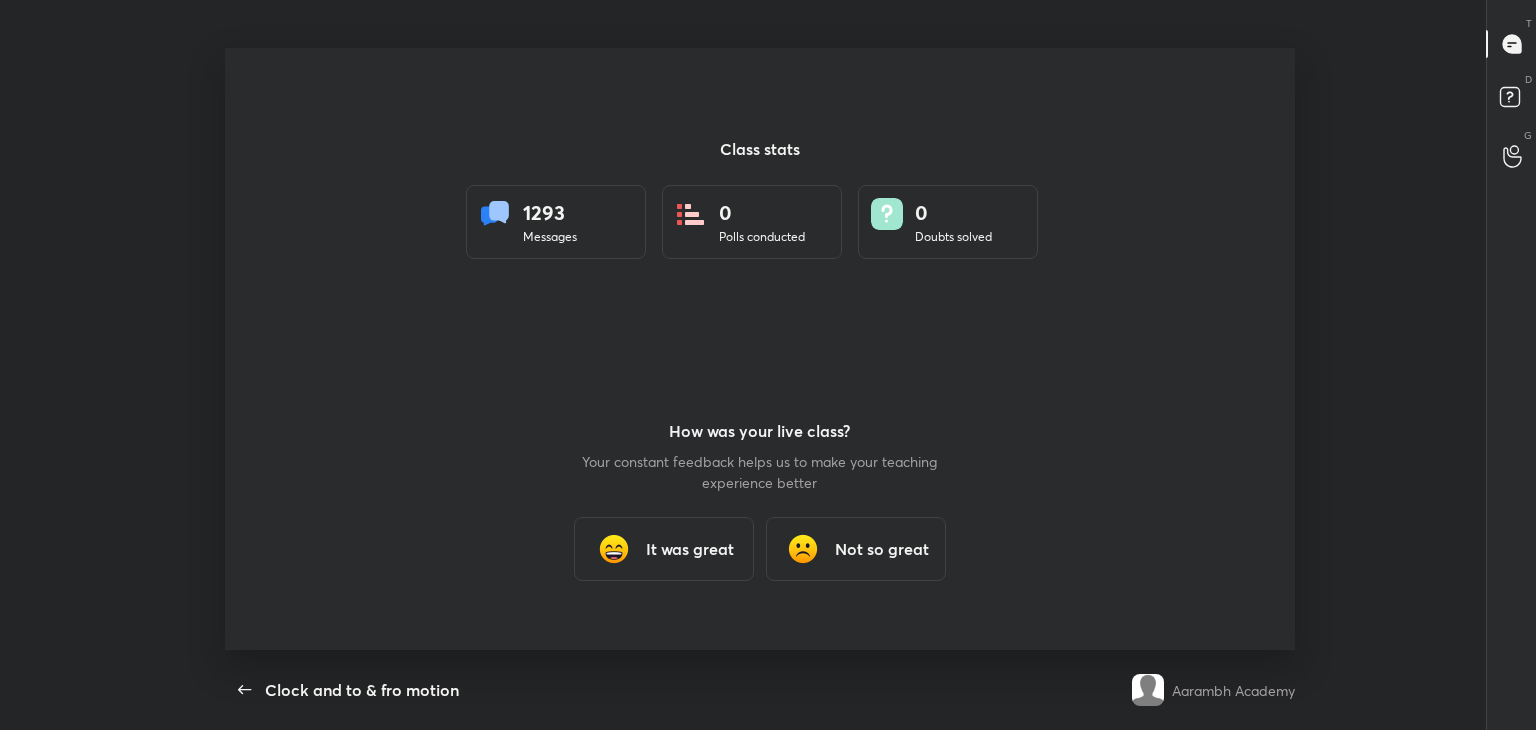 scroll, scrollTop: 99397, scrollLeft: 98672, axis: both 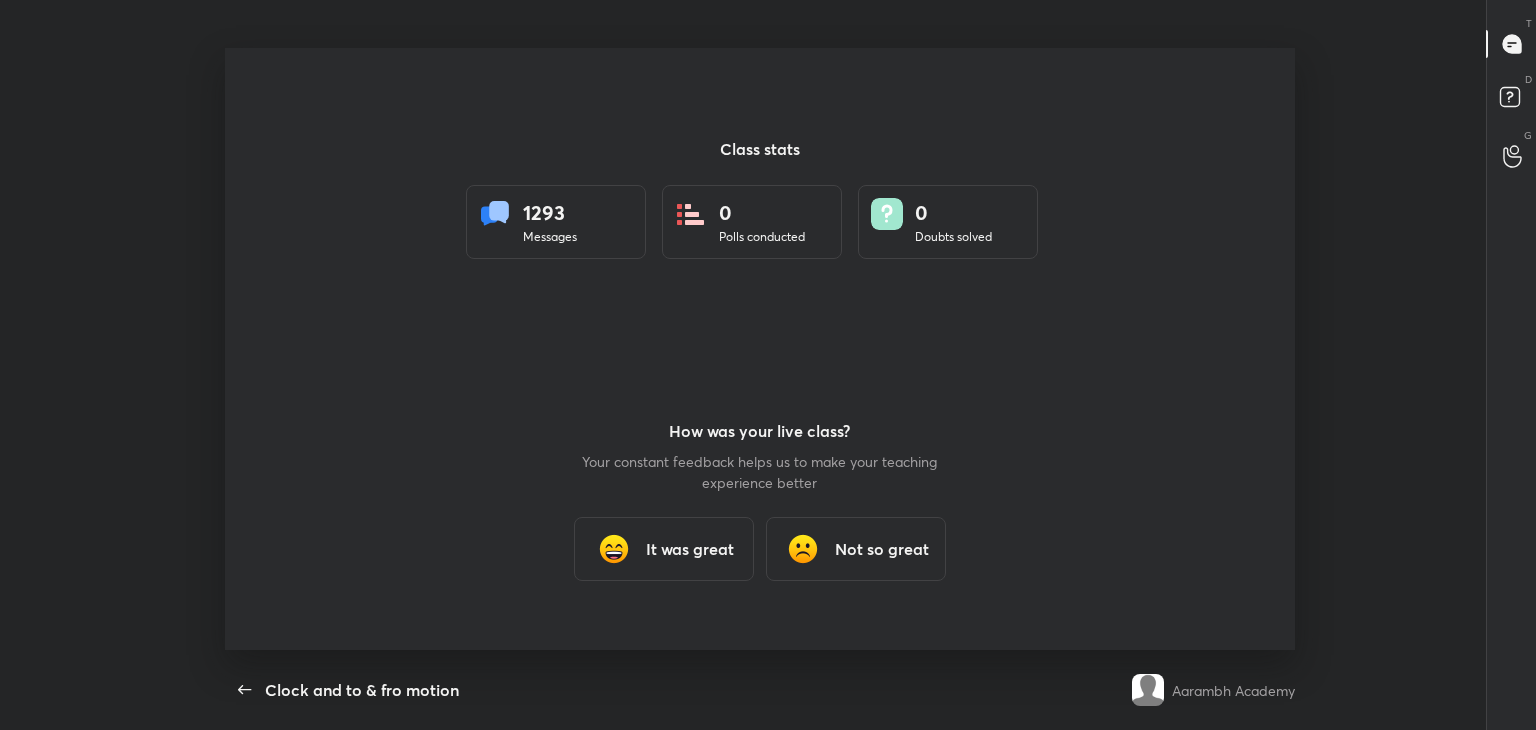 click on "It was great" at bounding box center [690, 549] 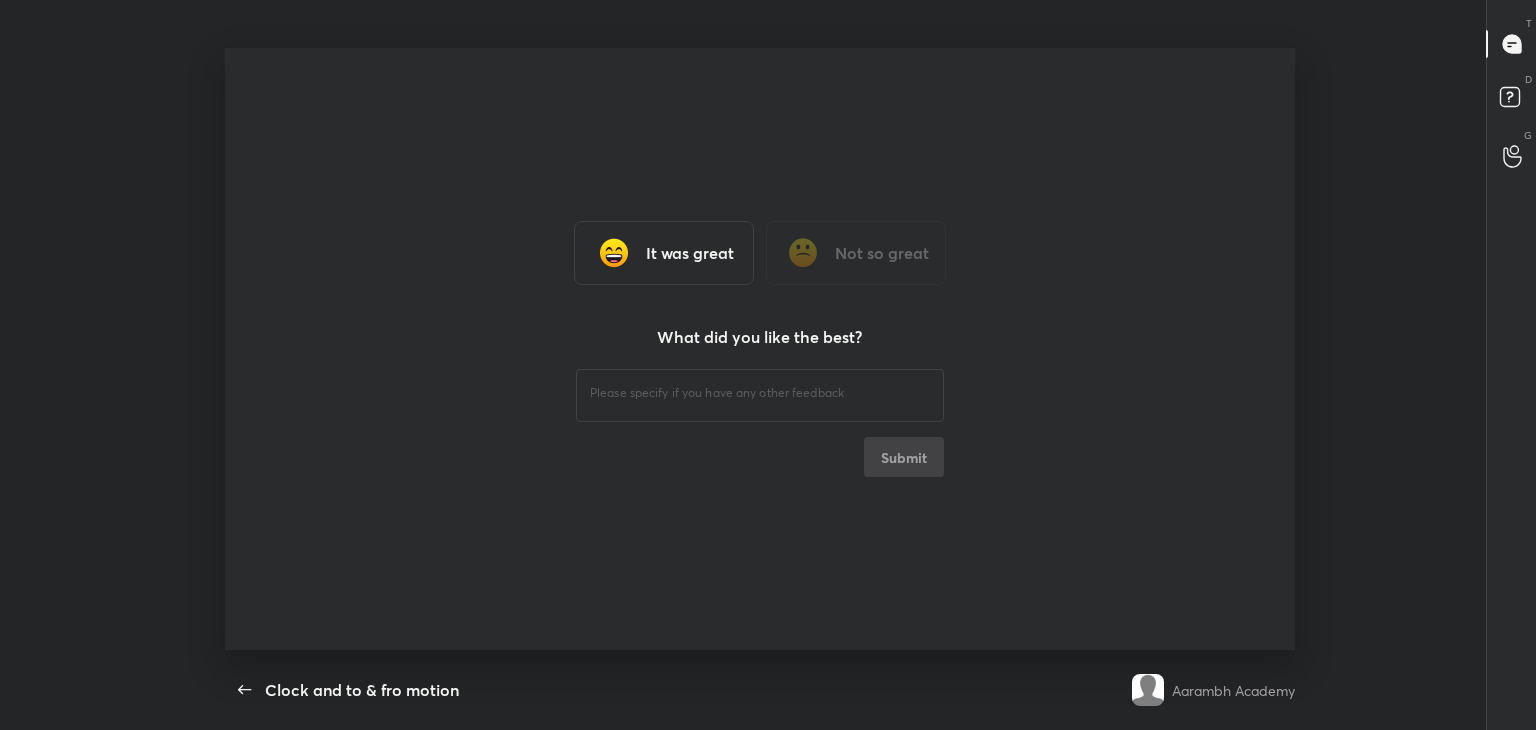 click at bounding box center (760, 393) 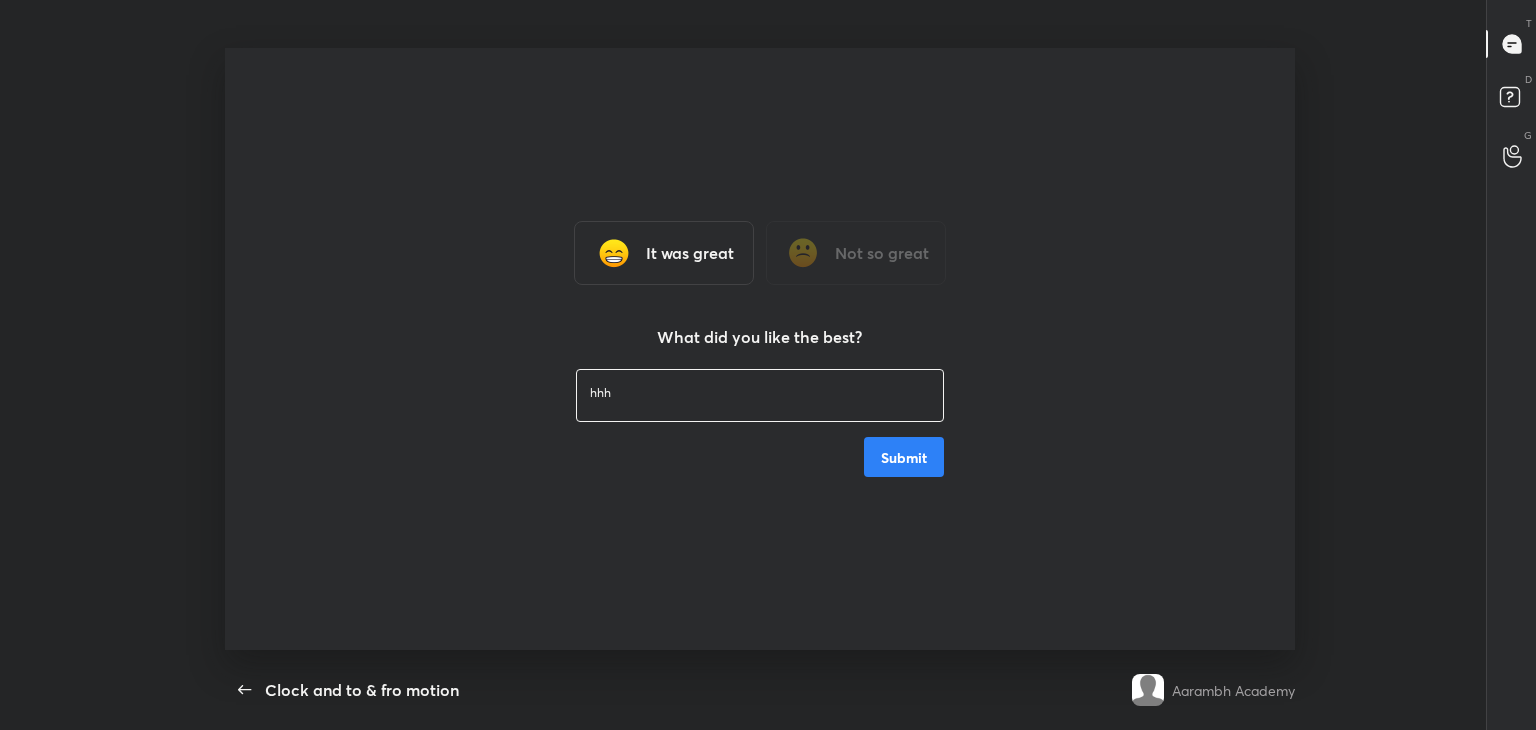 type on "hhh" 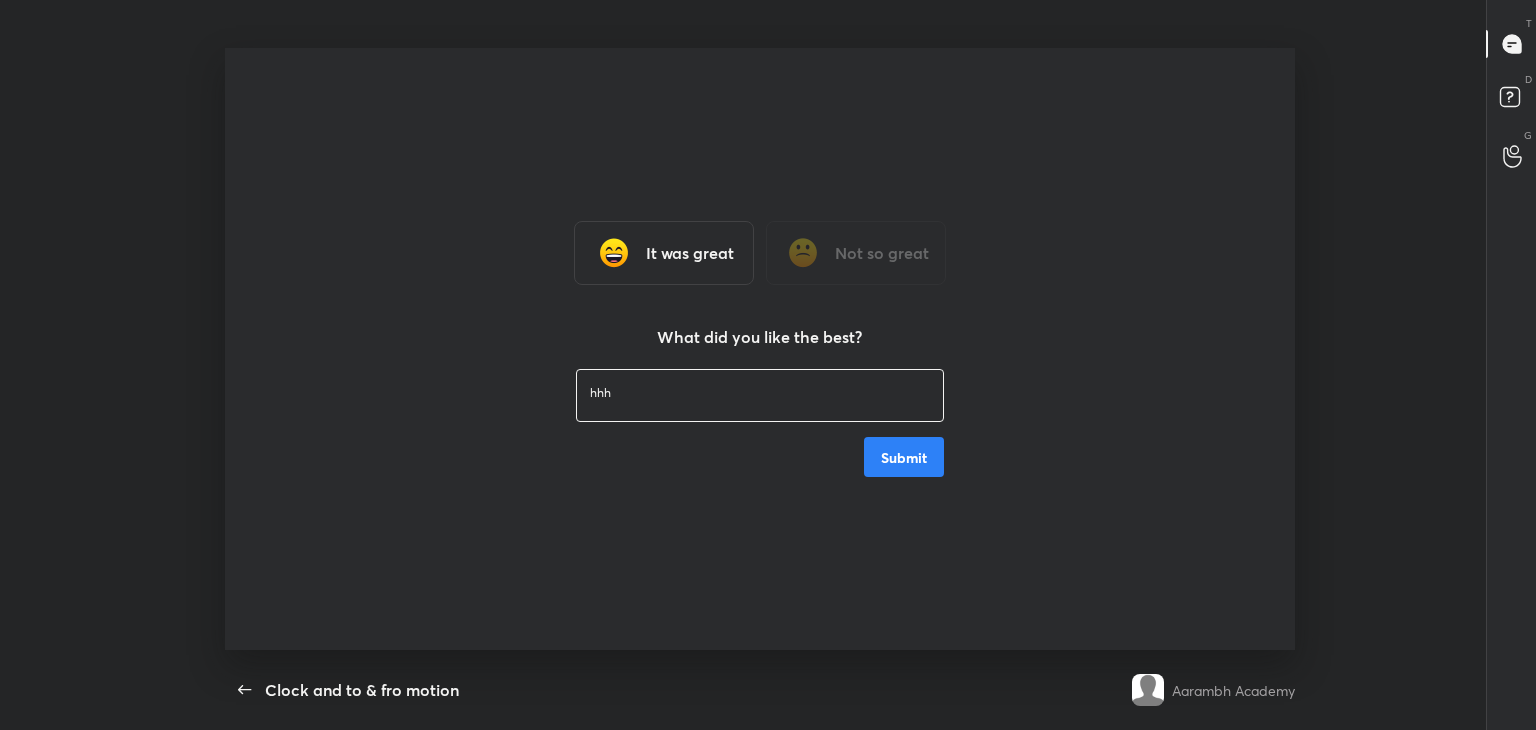 click on "Submit" at bounding box center (904, 457) 